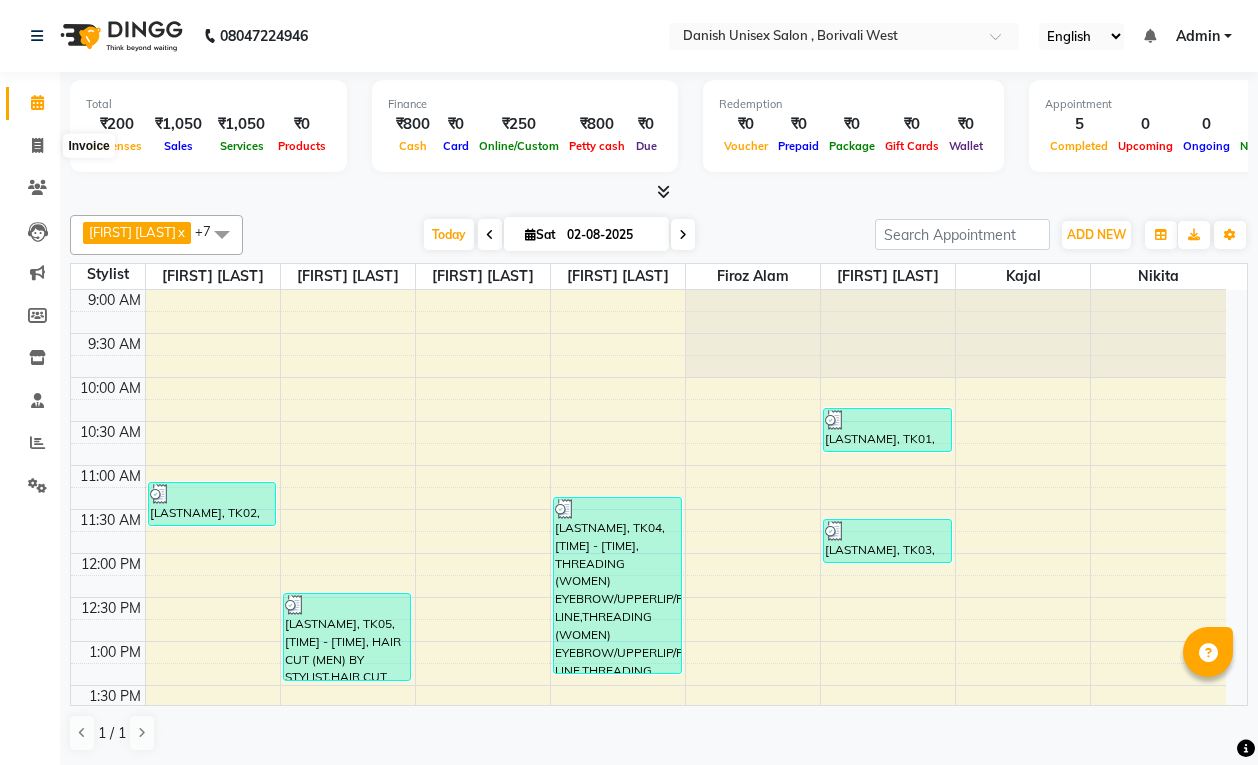 scroll, scrollTop: 0, scrollLeft: 0, axis: both 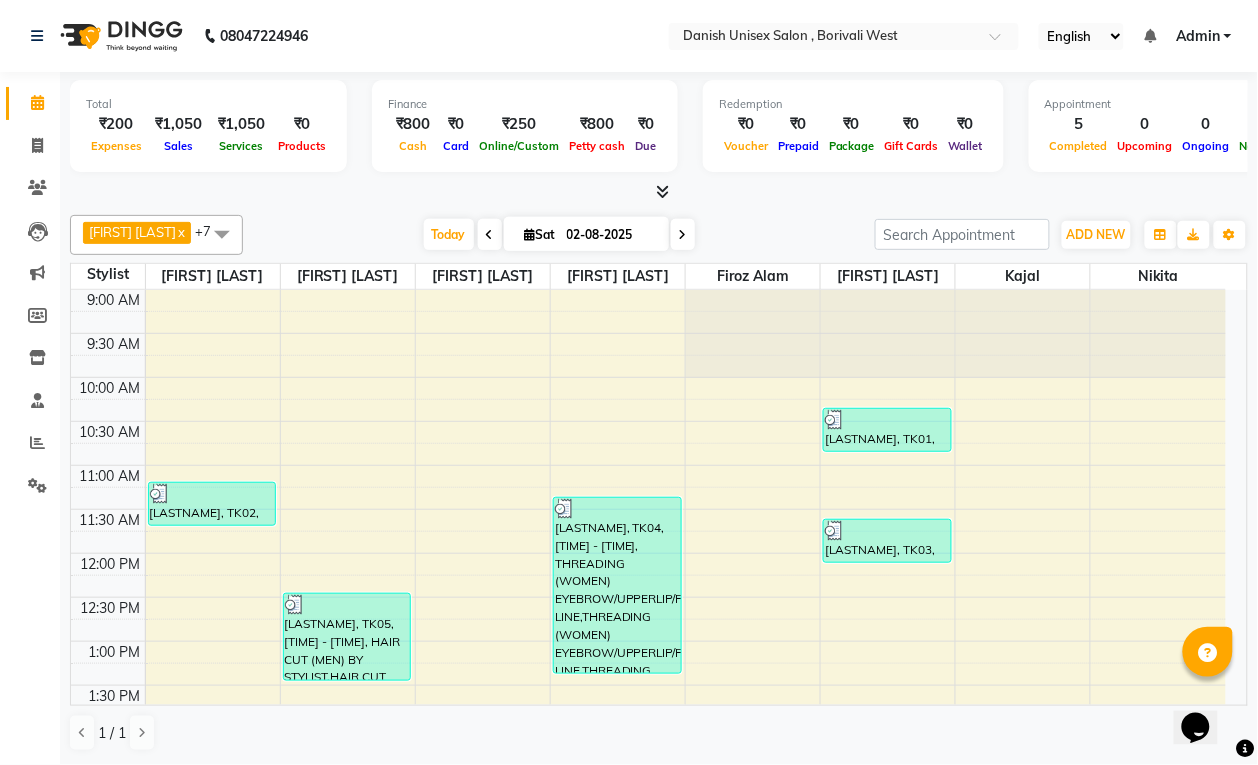 click at bounding box center (222, 234) 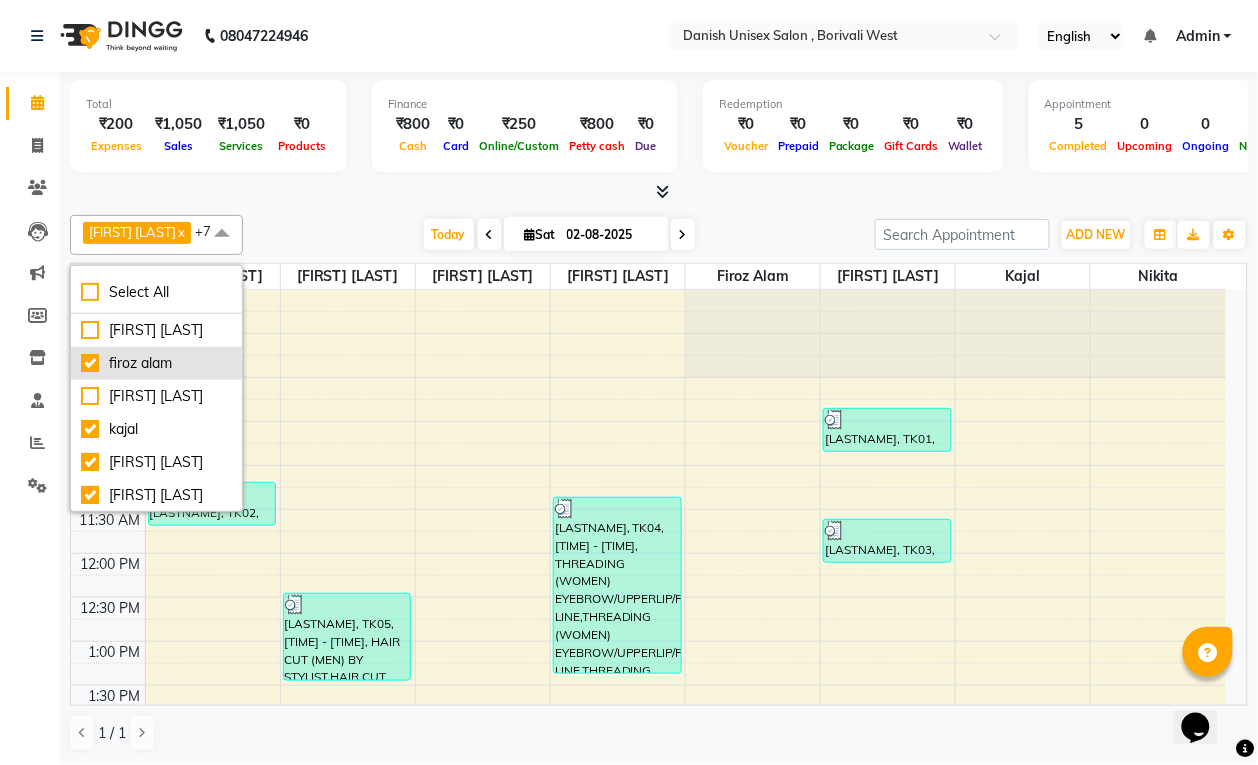 click on "firoz alam" at bounding box center (156, 363) 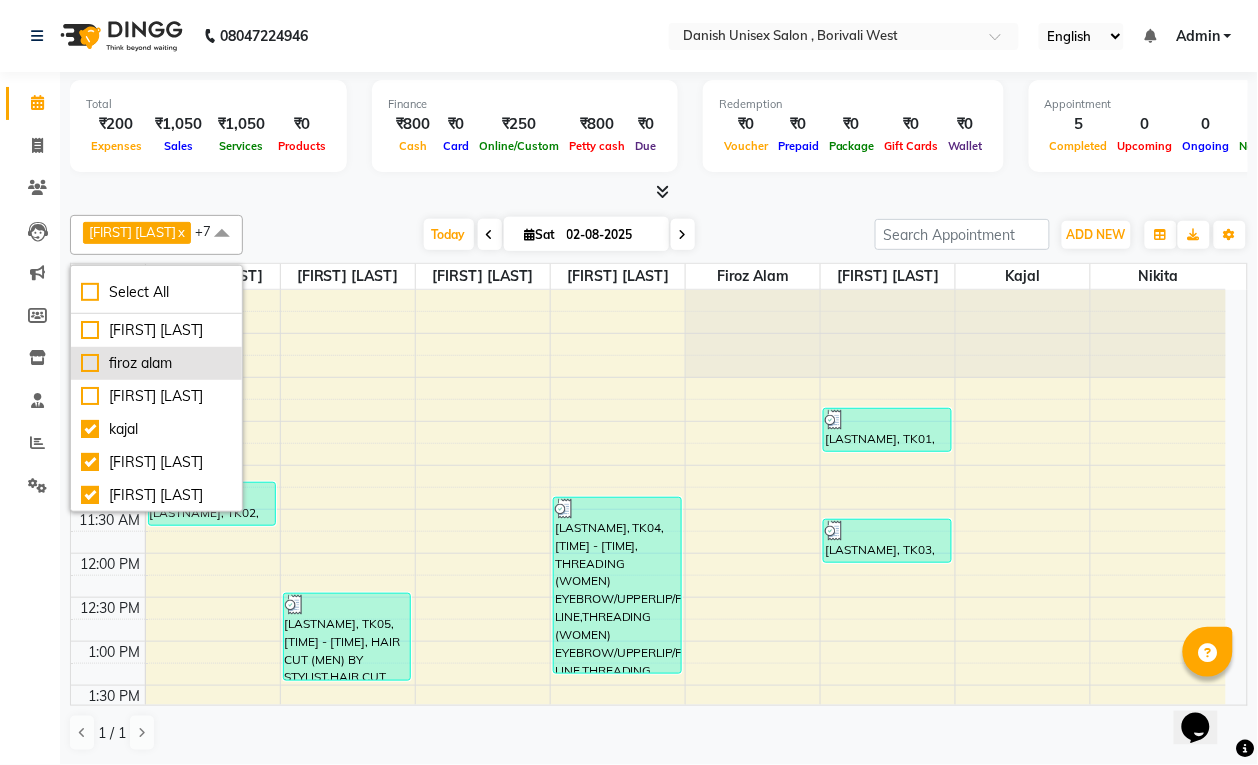 checkbox on "false" 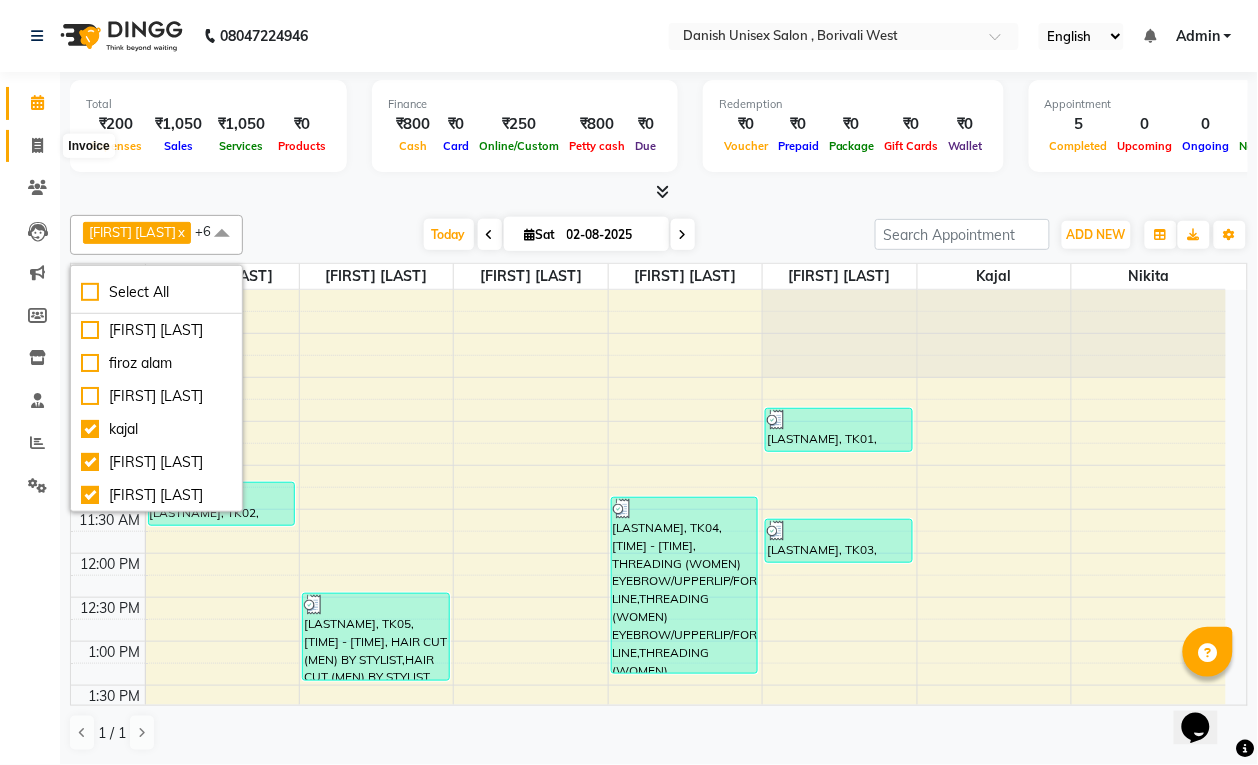click 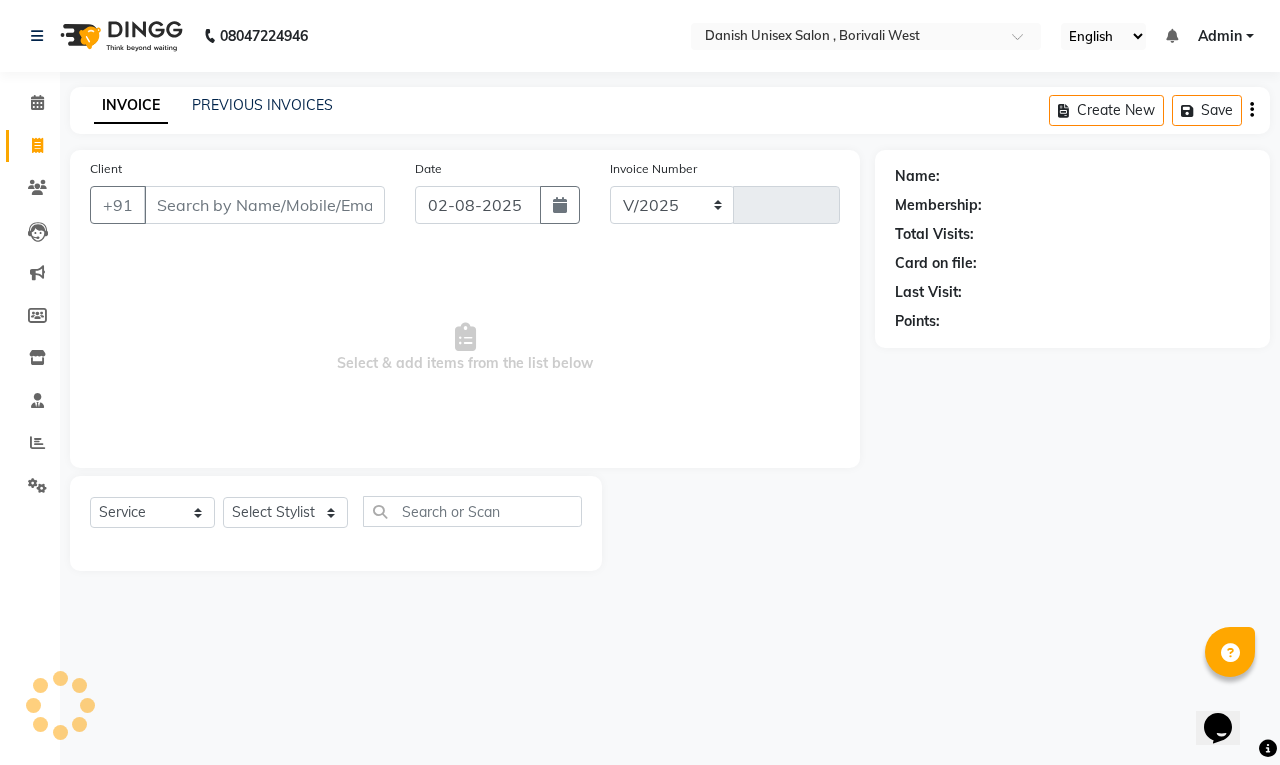 select on "6929" 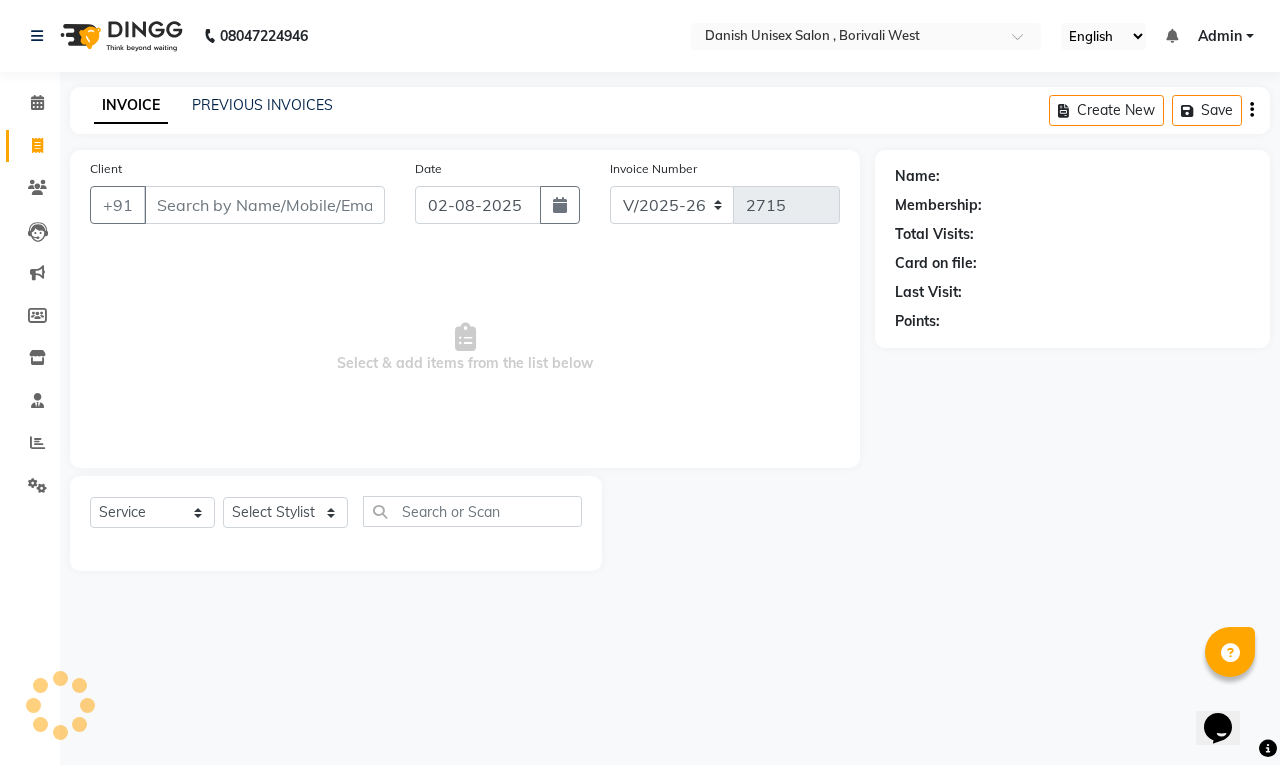 click on "08047224946 Select Location × Danish Unisex Salon , Borivali West  English ENGLISH Español العربية मराठी हिंदी ગુજરાતી தமிழ் 中文 Notifications nothing to show Admin Manage Profile Change Password Sign out  Version:3.15.11" 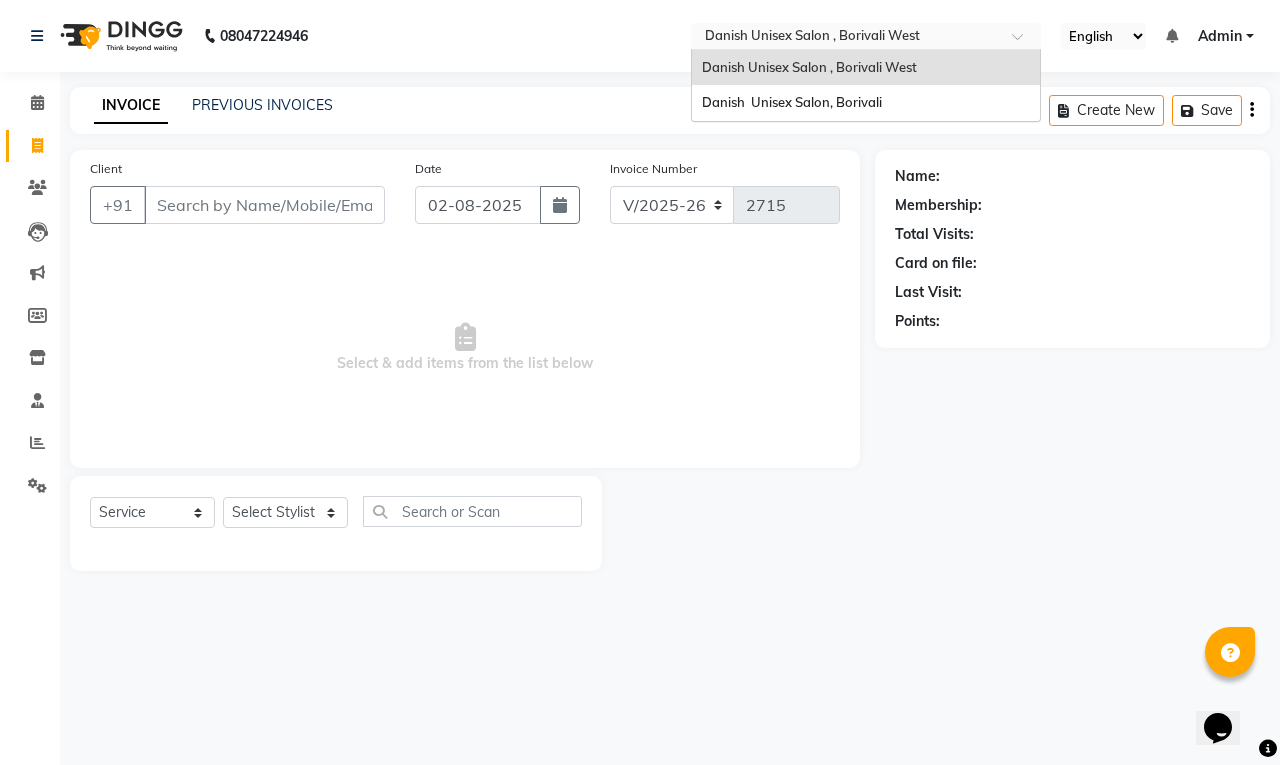 click at bounding box center [846, 38] 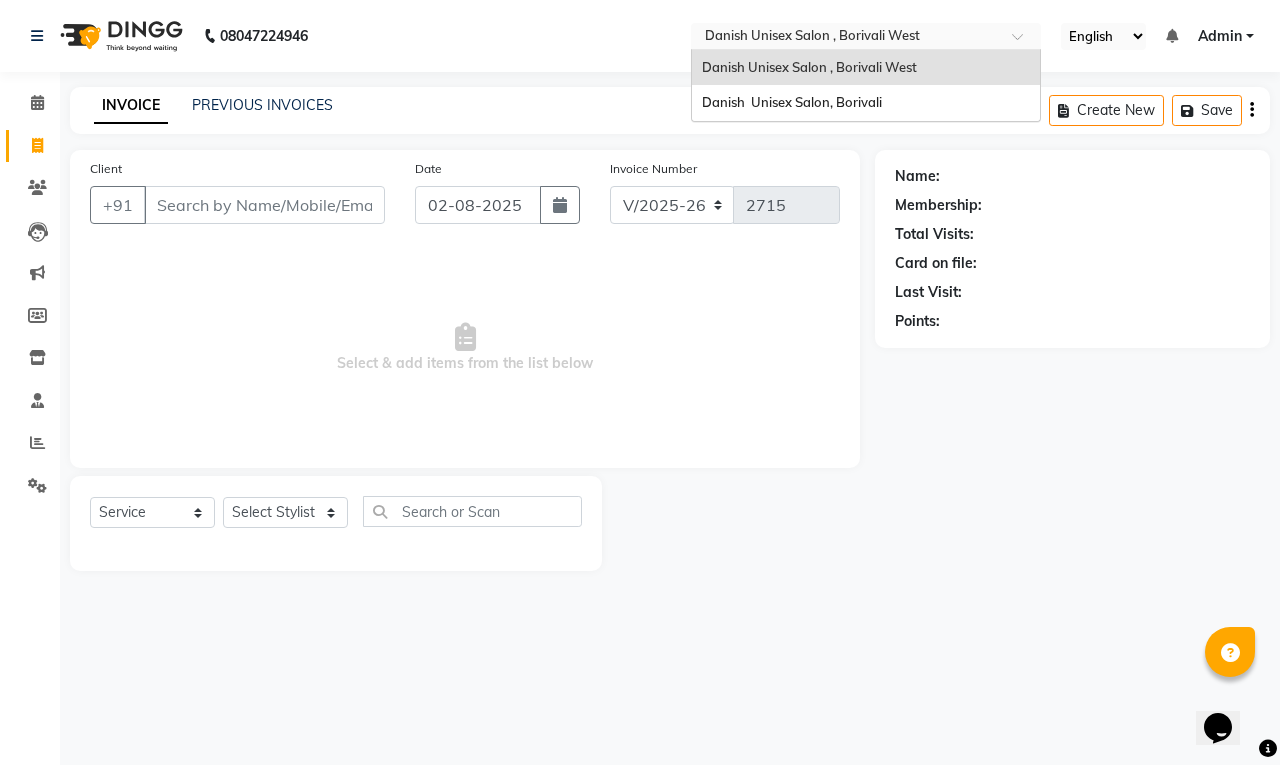 click on "Danish Unisex Salon , Borivali West" at bounding box center (809, 67) 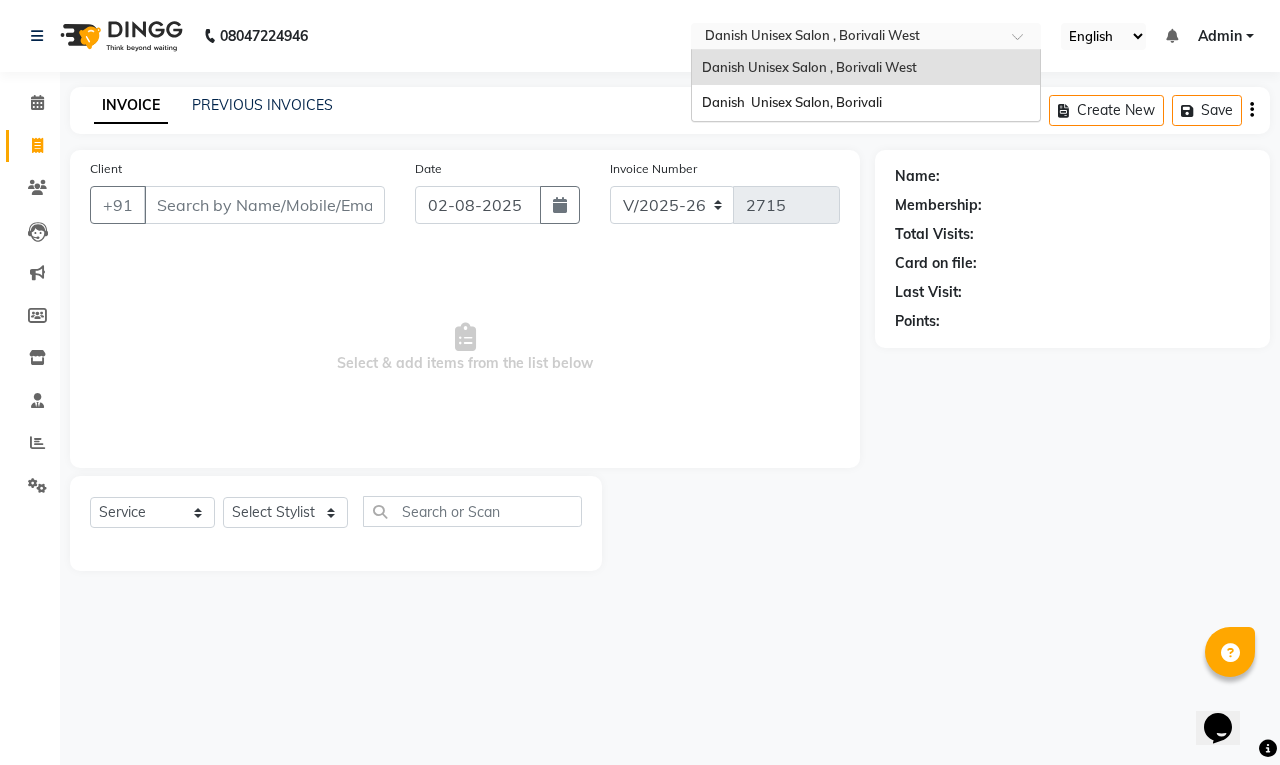 click at bounding box center (846, 38) 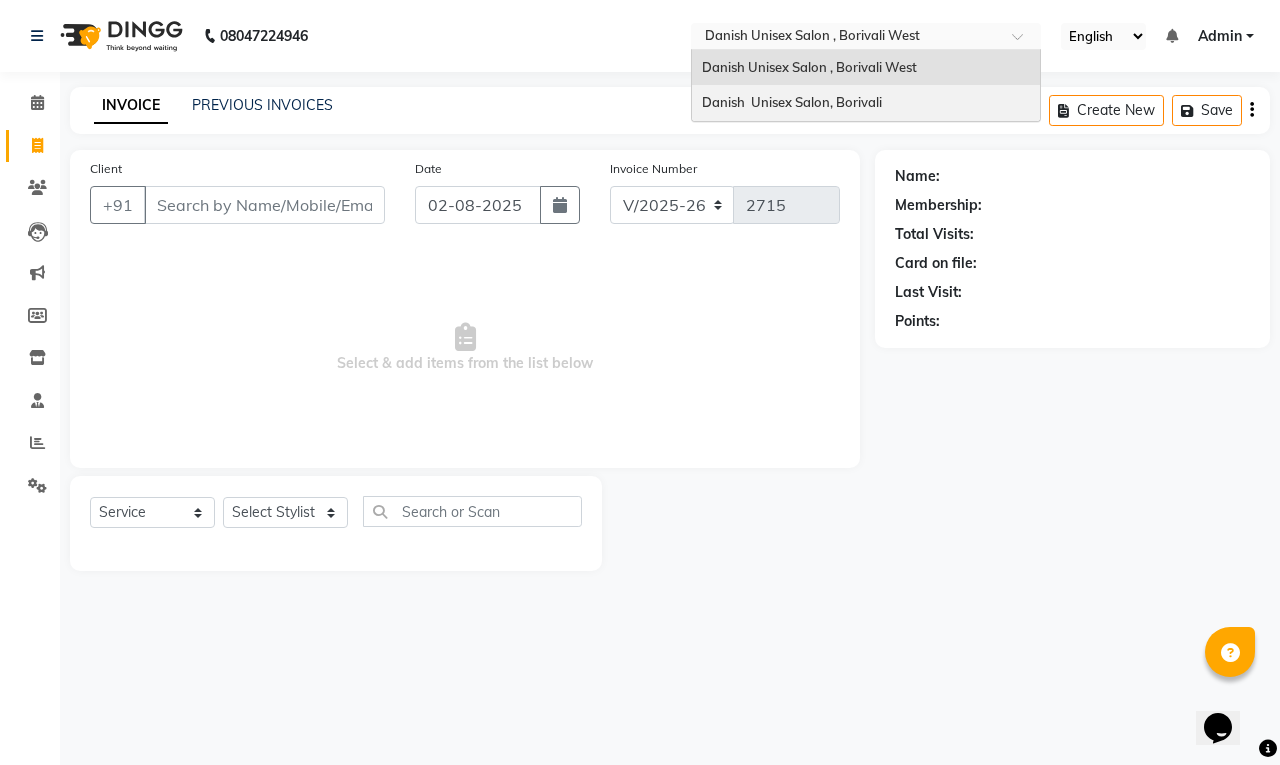 click on "Danish  Unisex Salon, Borivali" at bounding box center (792, 102) 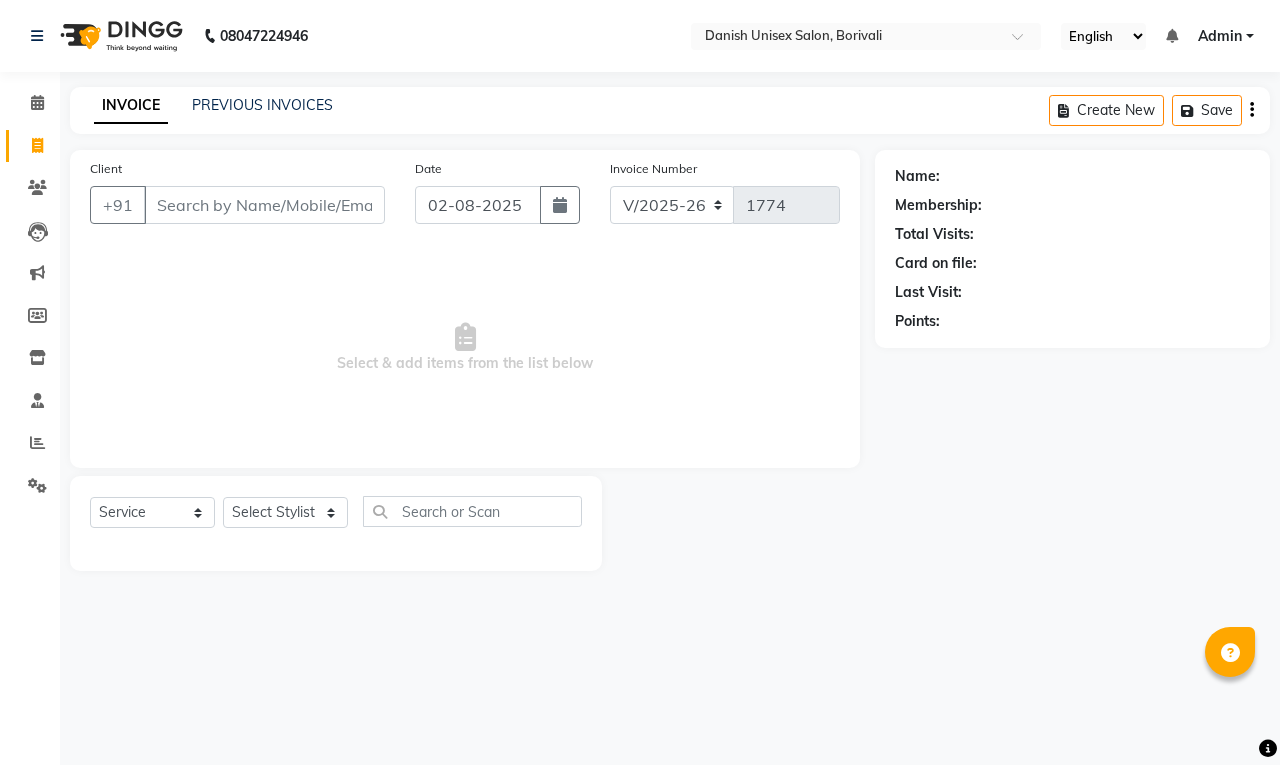 select on "7068" 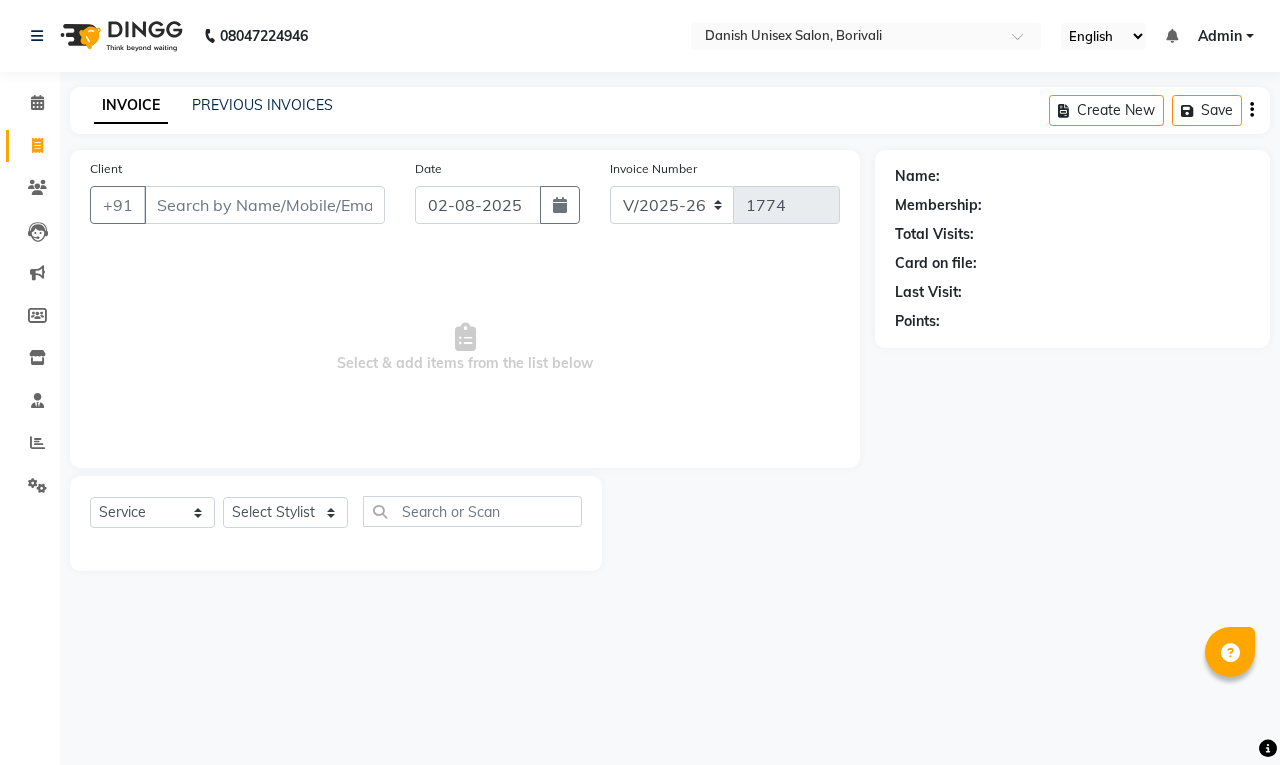 scroll, scrollTop: 0, scrollLeft: 0, axis: both 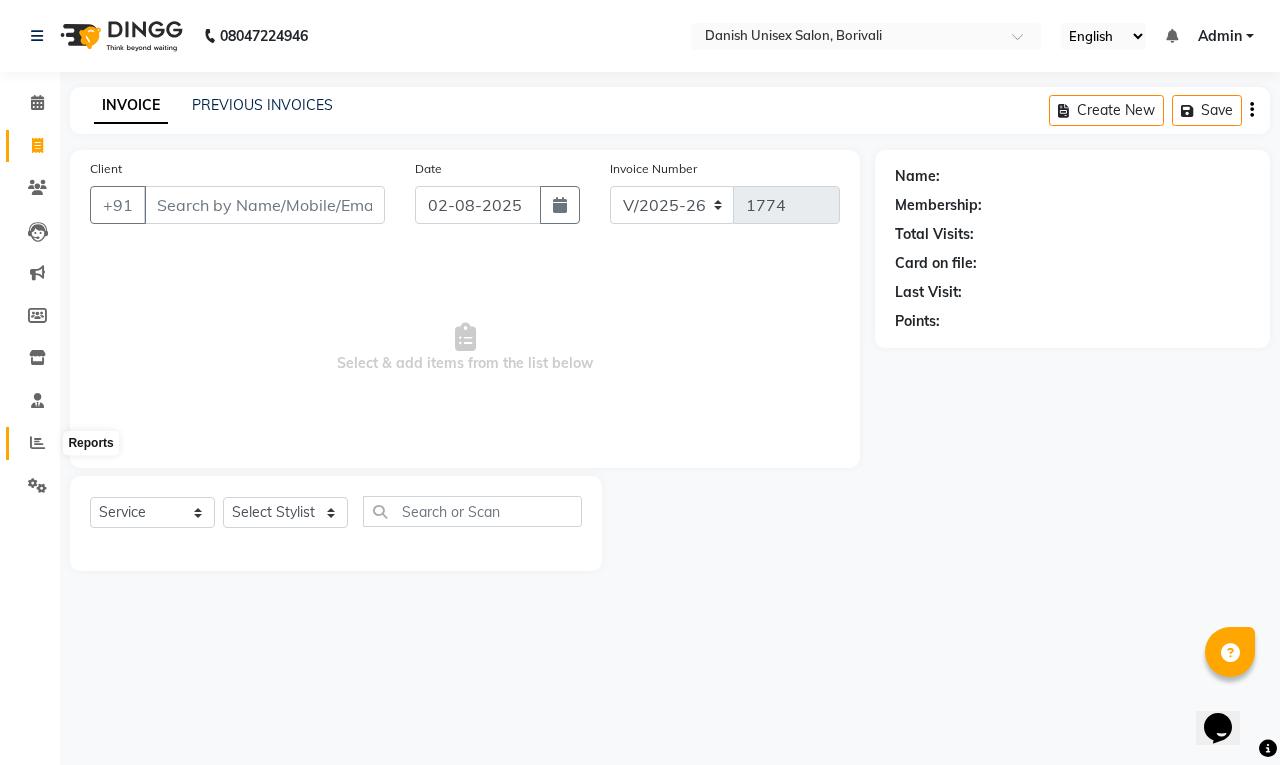 click 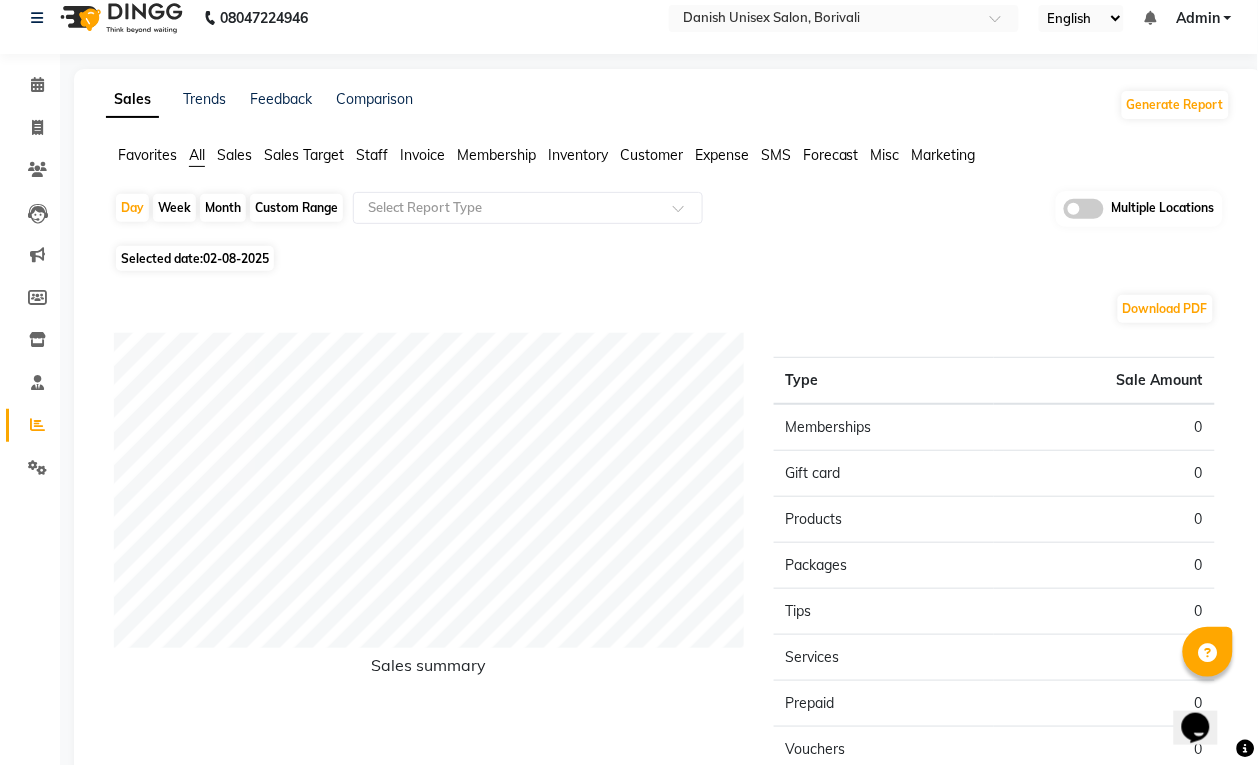 scroll, scrollTop: 0, scrollLeft: 0, axis: both 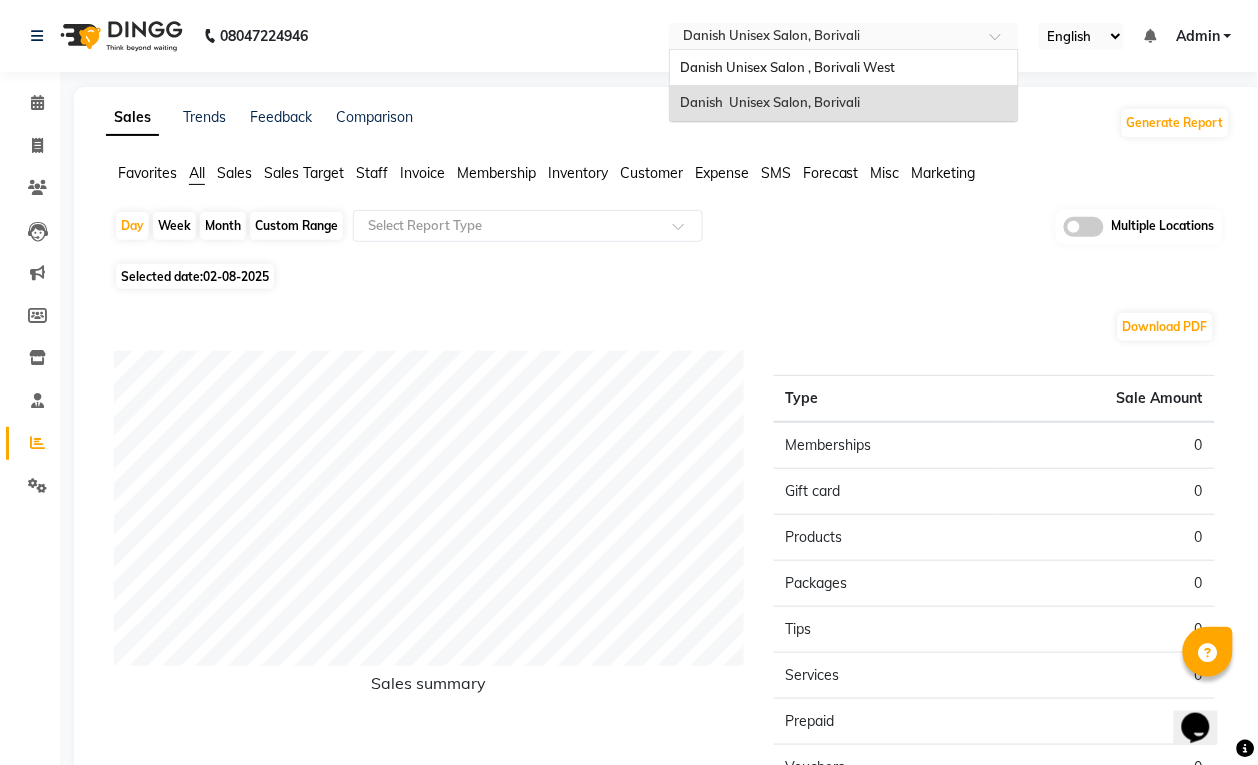 click at bounding box center (824, 38) 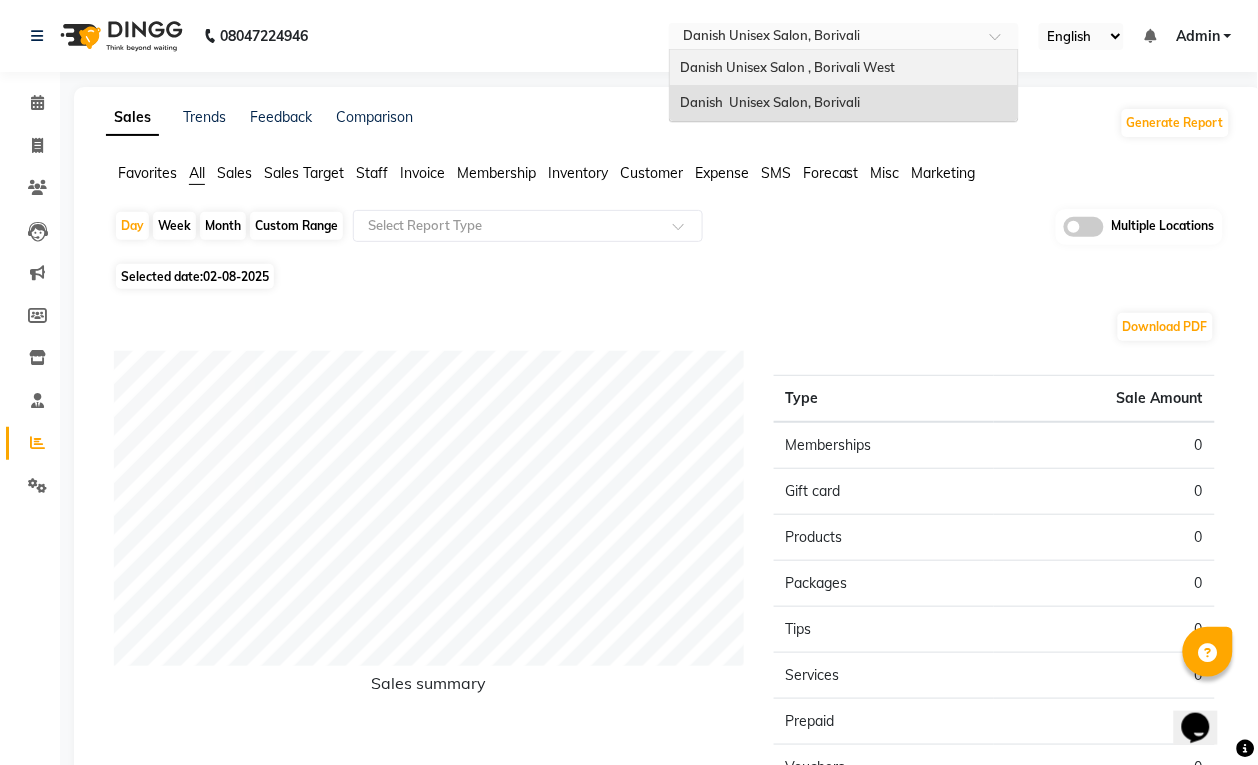 click on "Danish Unisex Salon , Borivali West" at bounding box center (787, 67) 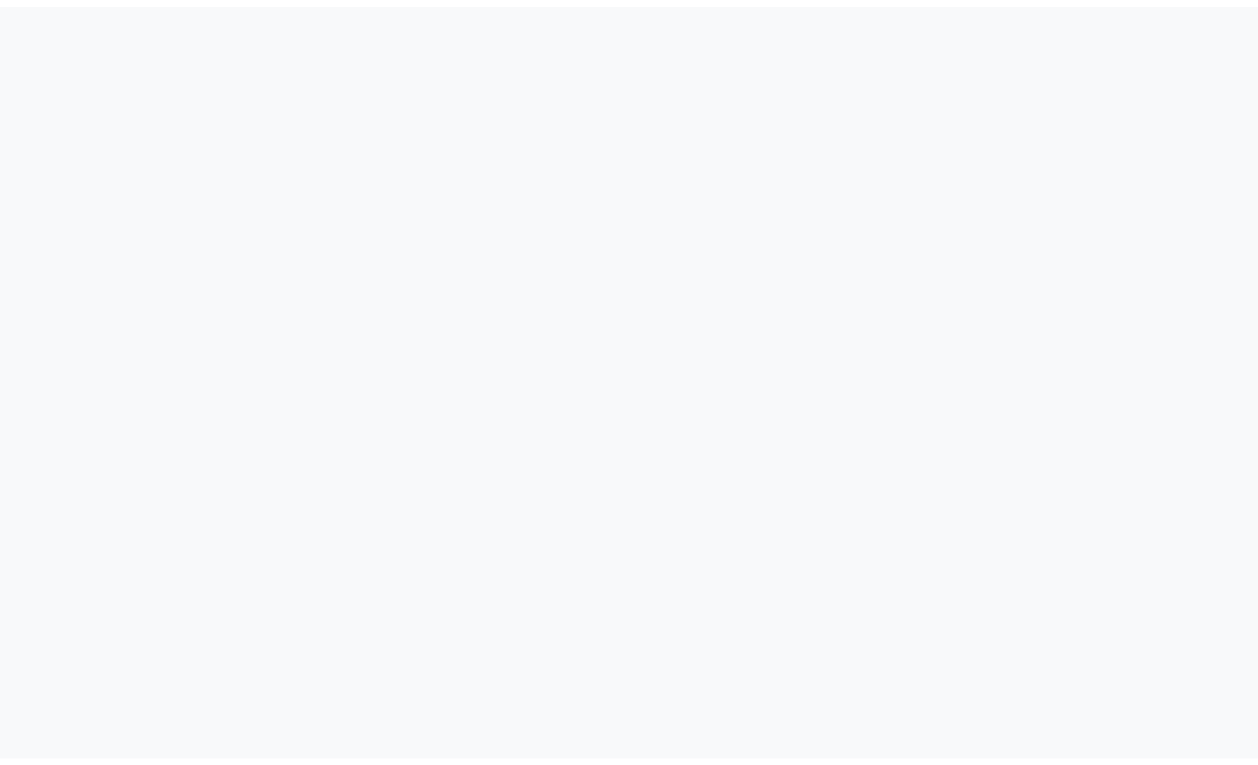 scroll, scrollTop: 0, scrollLeft: 0, axis: both 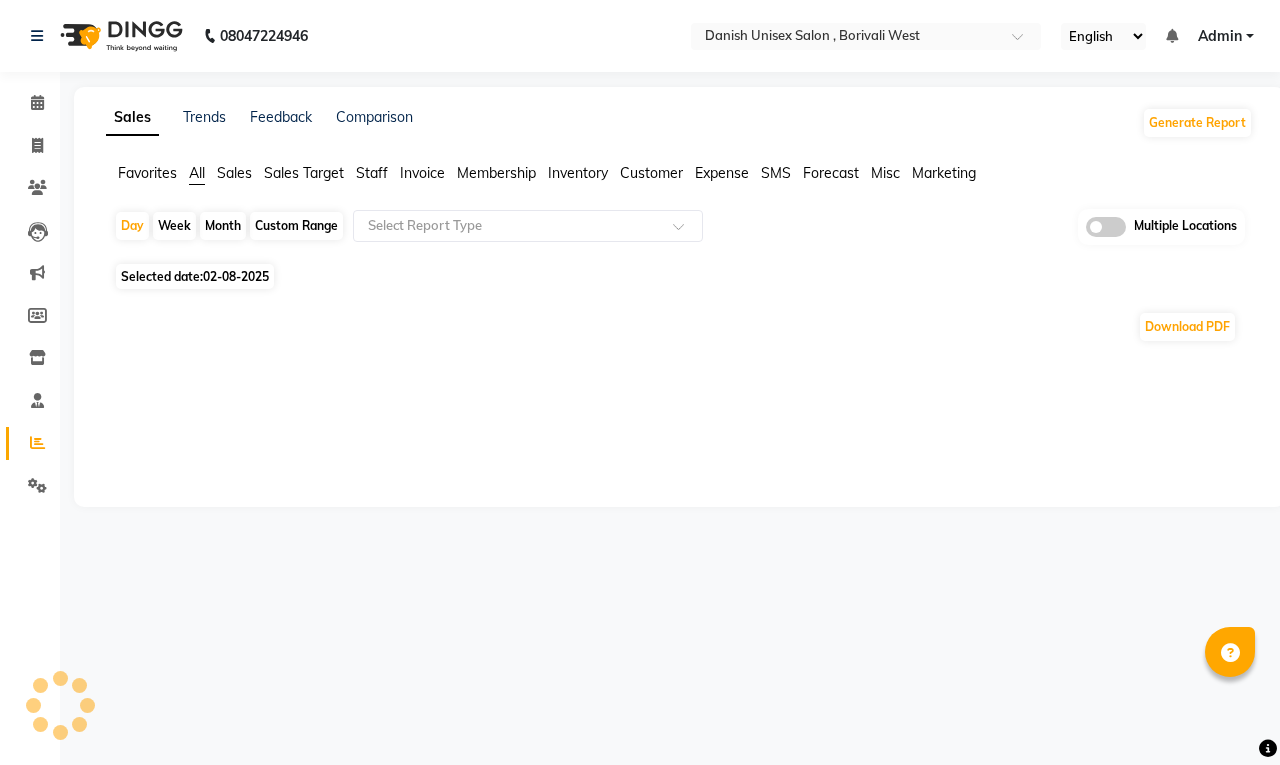 select on "en" 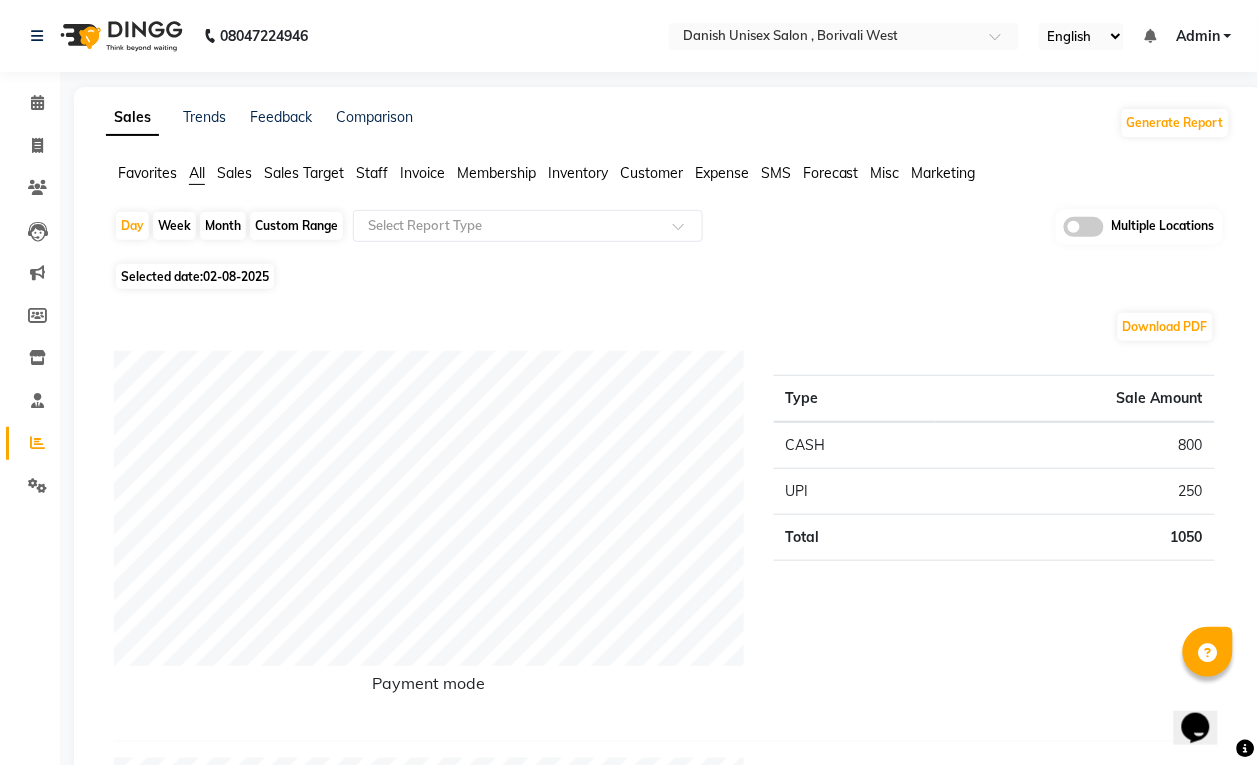 scroll, scrollTop: 0, scrollLeft: 0, axis: both 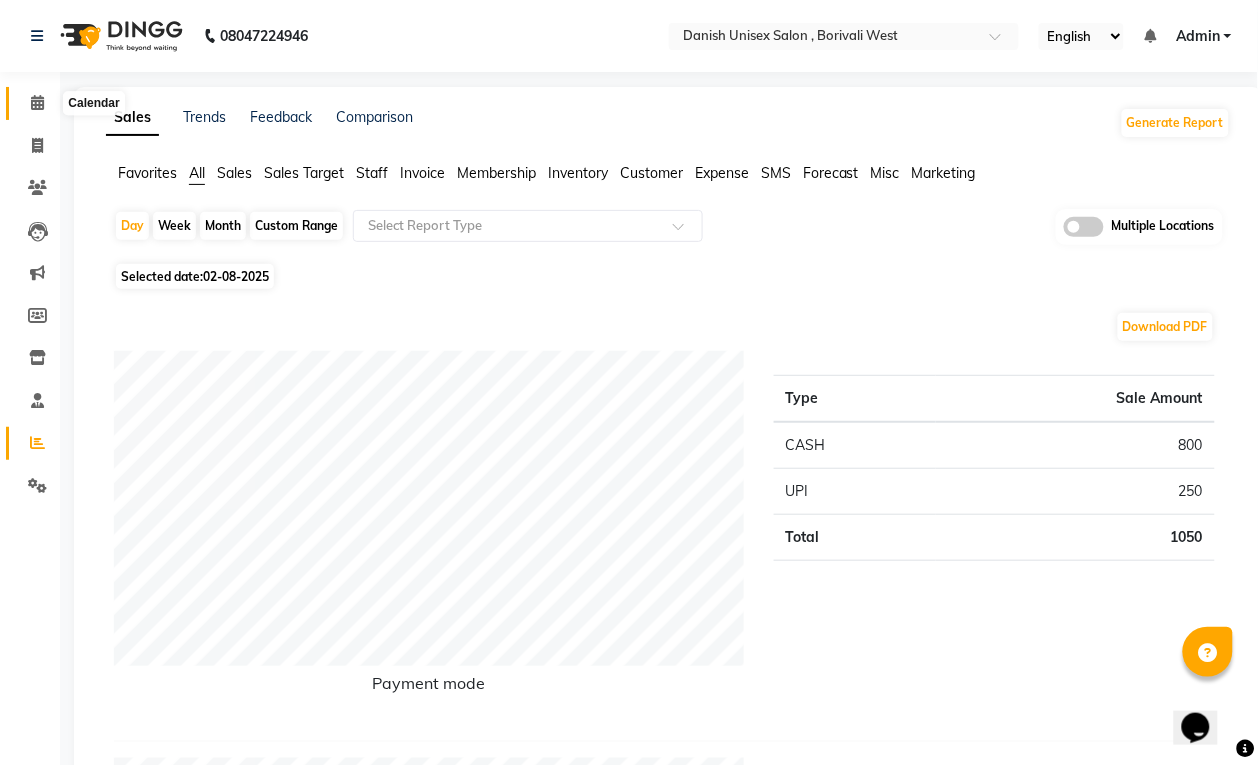 click 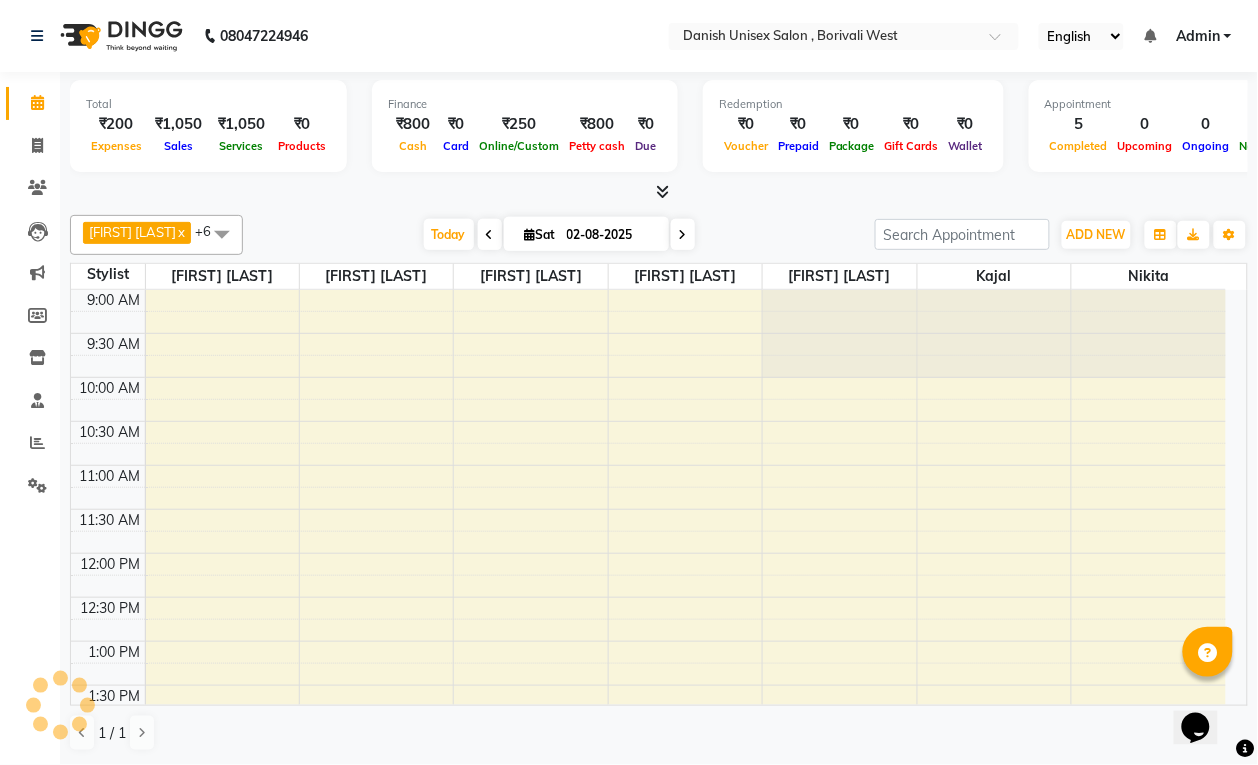 scroll, scrollTop: 0, scrollLeft: 0, axis: both 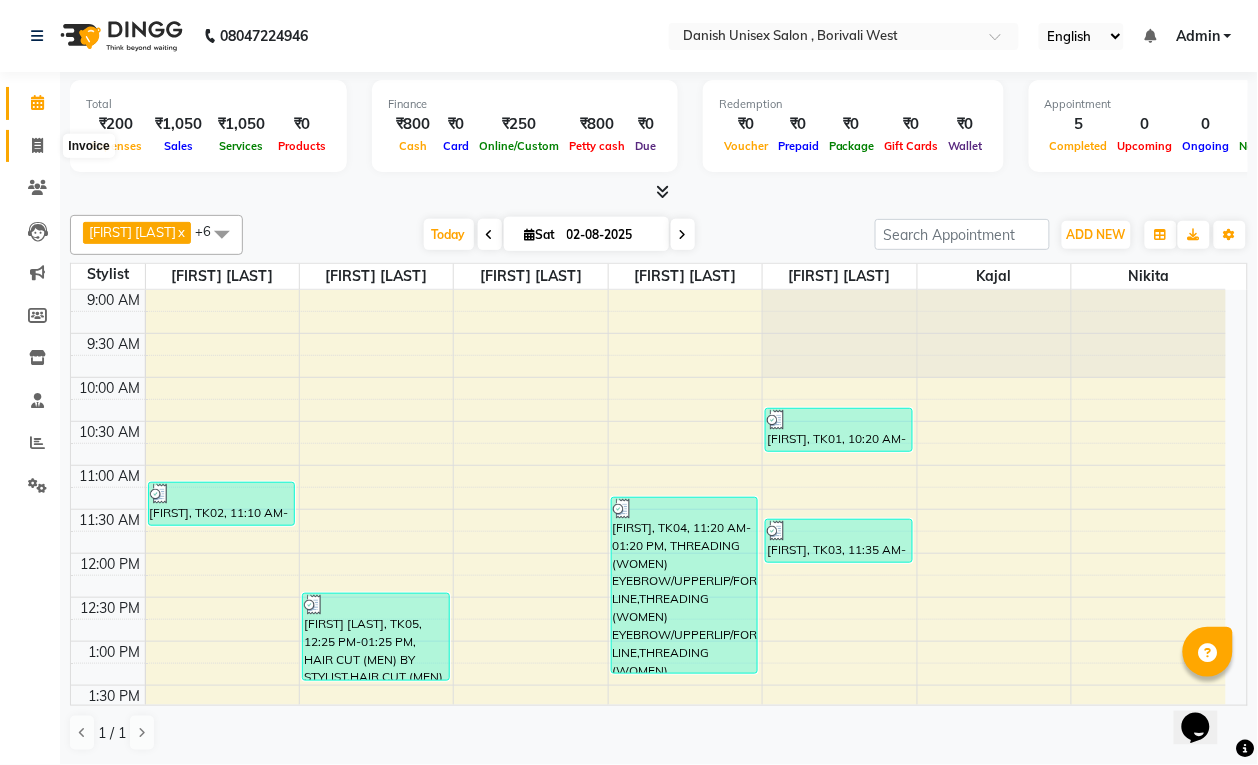 click 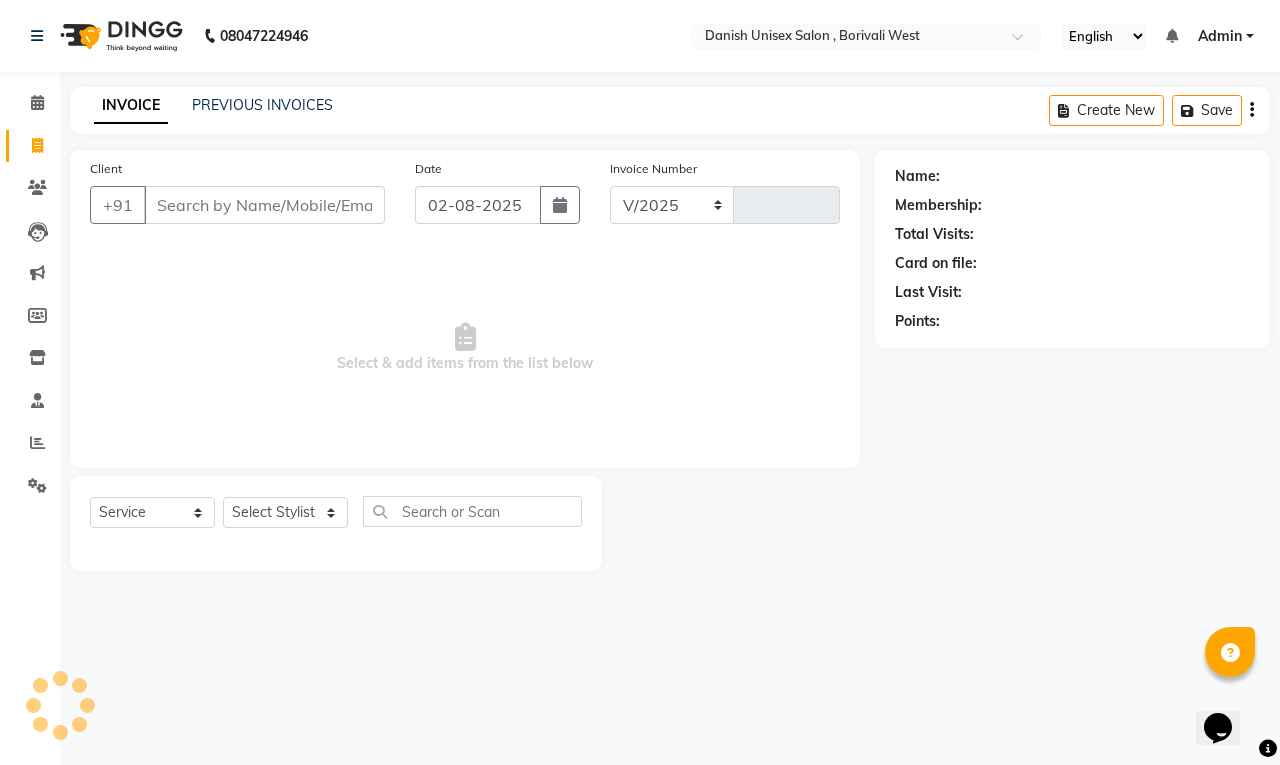 select on "6929" 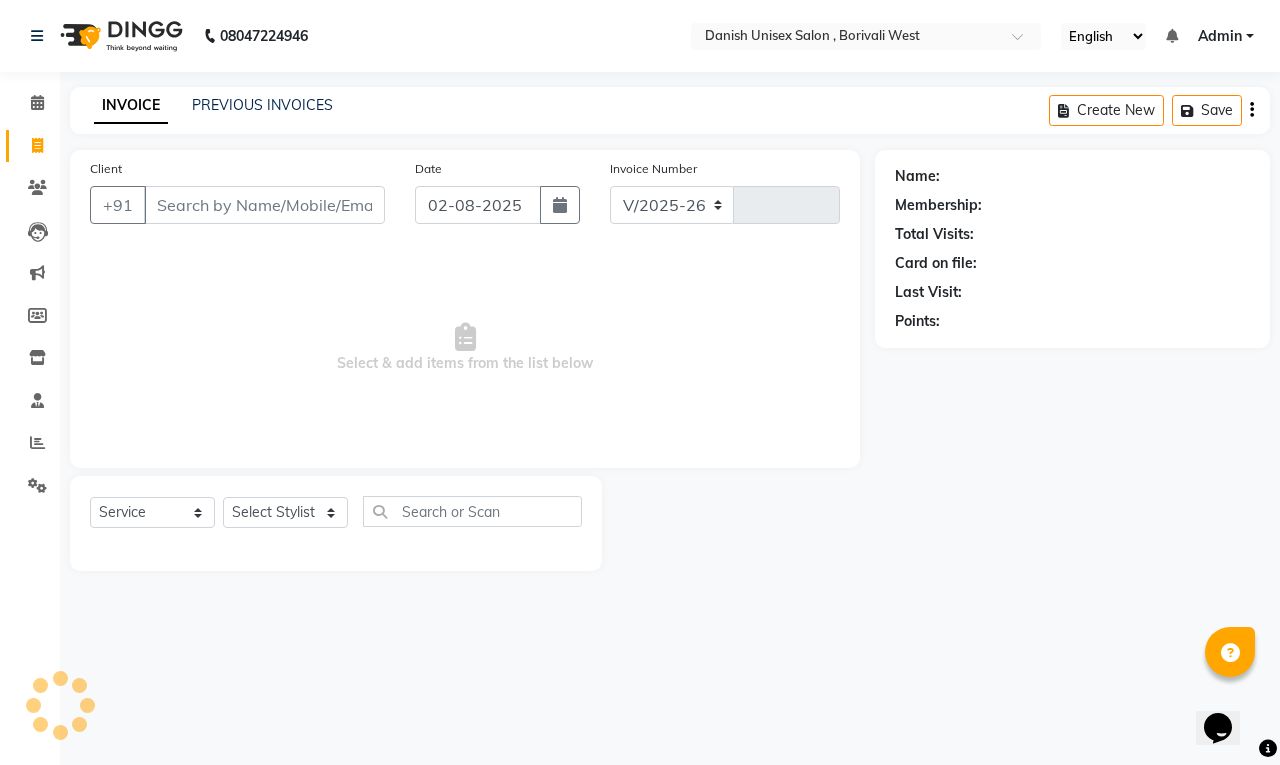type on "2715" 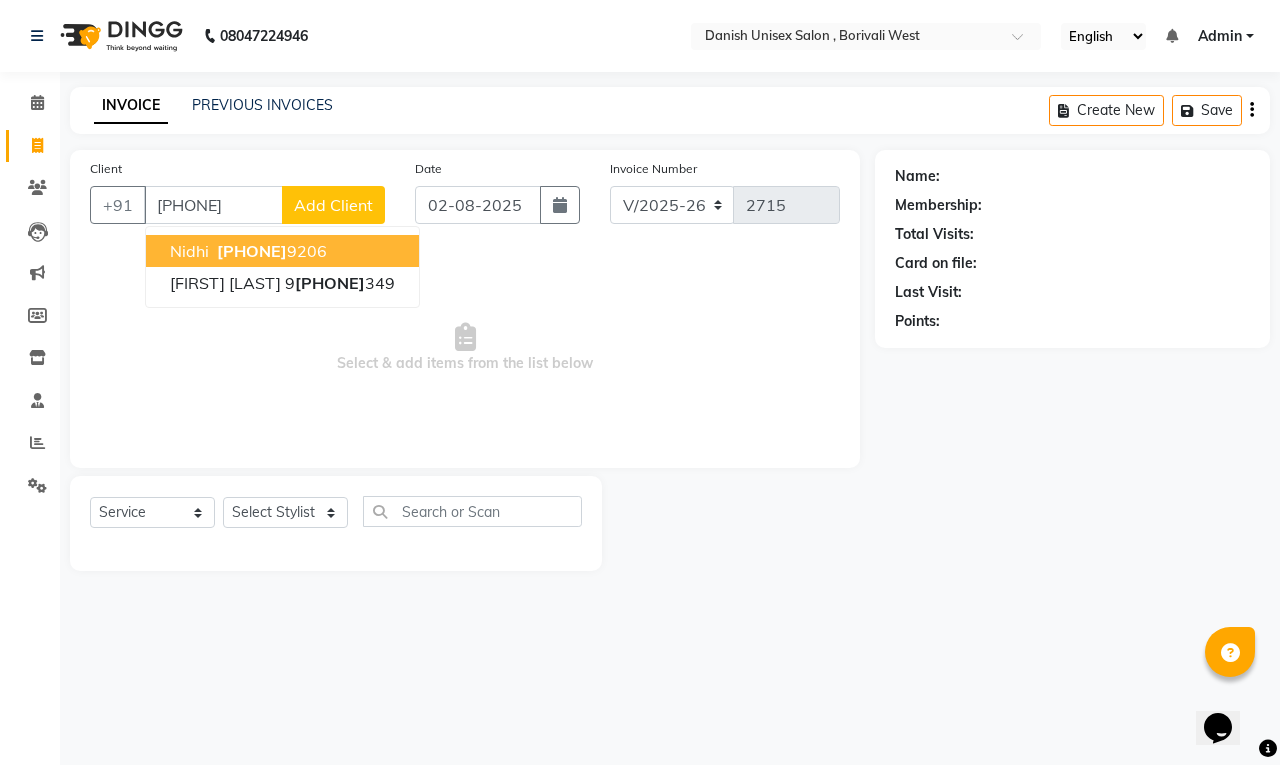 click on "Nidhi   920633 9206" at bounding box center [282, 251] 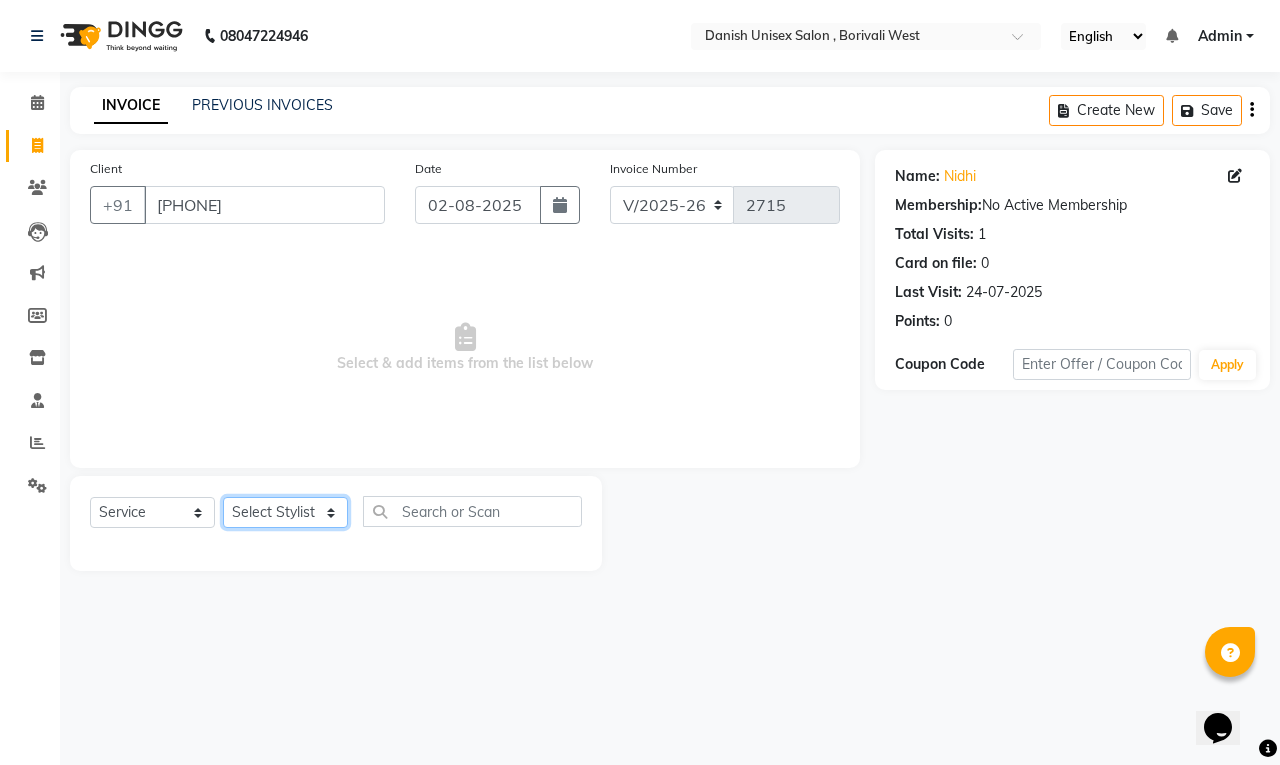 click on "Select Stylist Bhim Shing firoz alam Juber shaikh kajal Lubna Sayyad Nikhil Sharma Nikita Niraj Kanojiya Niyaz Salmani Pooja Yadav Riddhi Sabil salmani sapna" 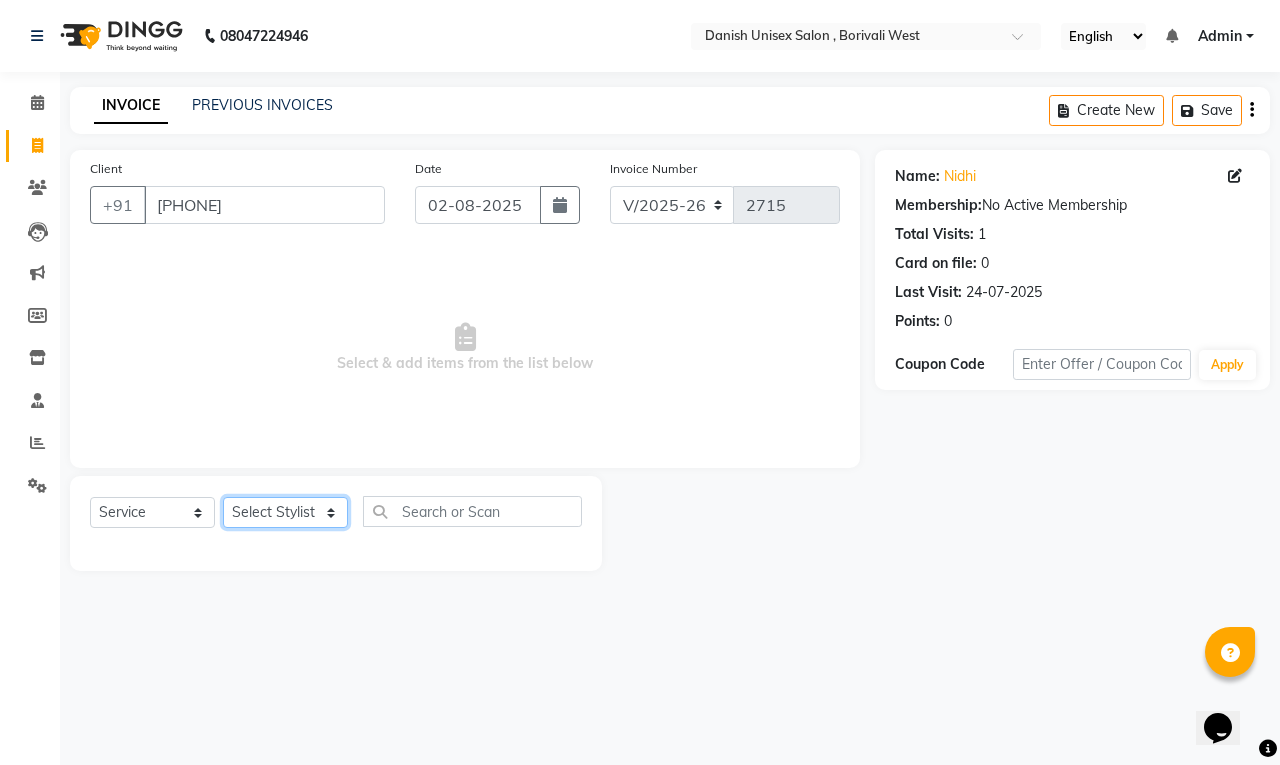 select on "54585" 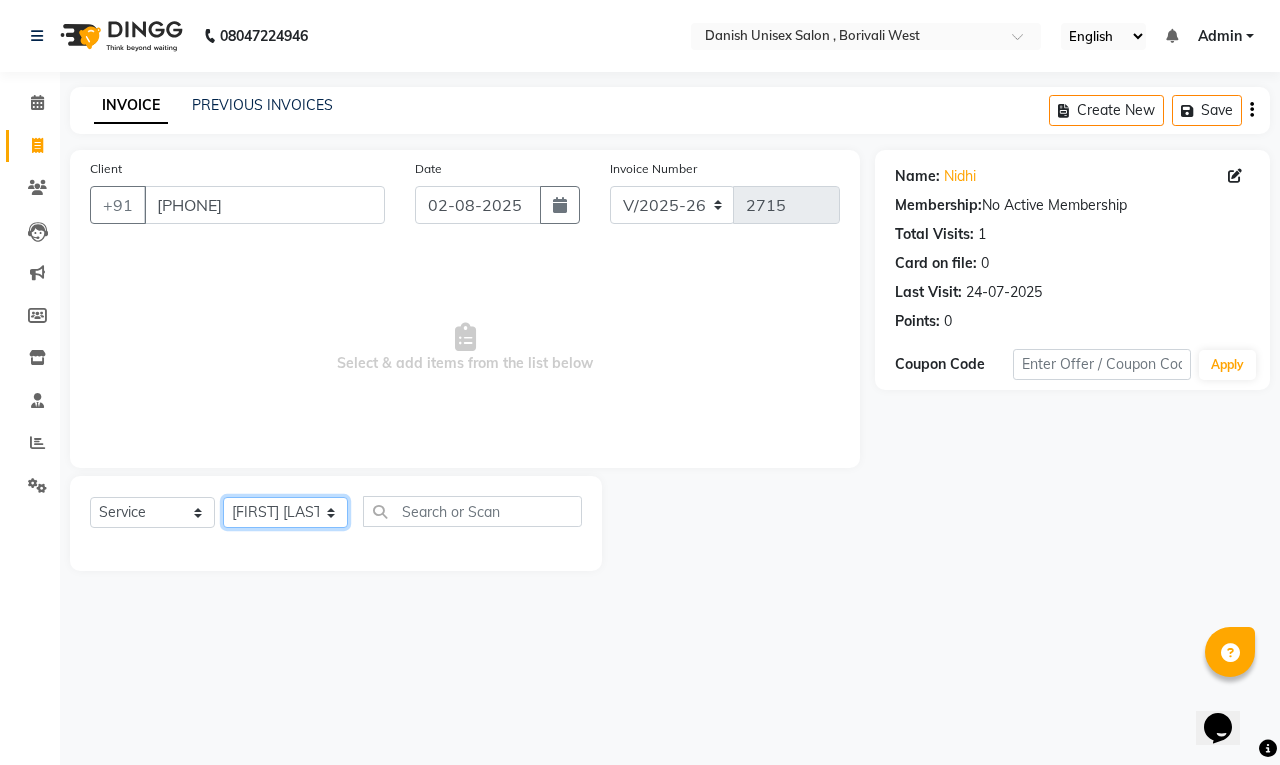 click on "Select Stylist Bhim Shing firoz alam Juber shaikh kajal Lubna Sayyad Nikhil Sharma Nikita Niraj Kanojiya Niyaz Salmani Pooja Yadav Riddhi Sabil salmani sapna" 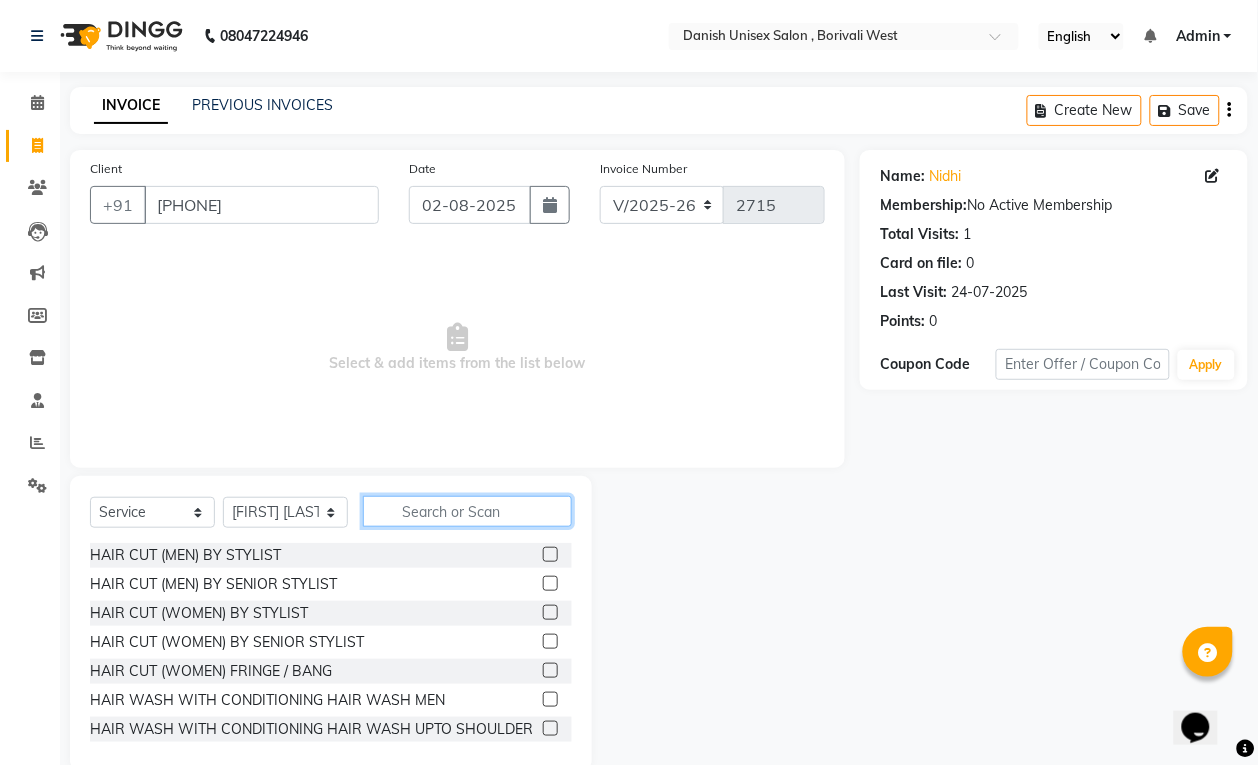 click 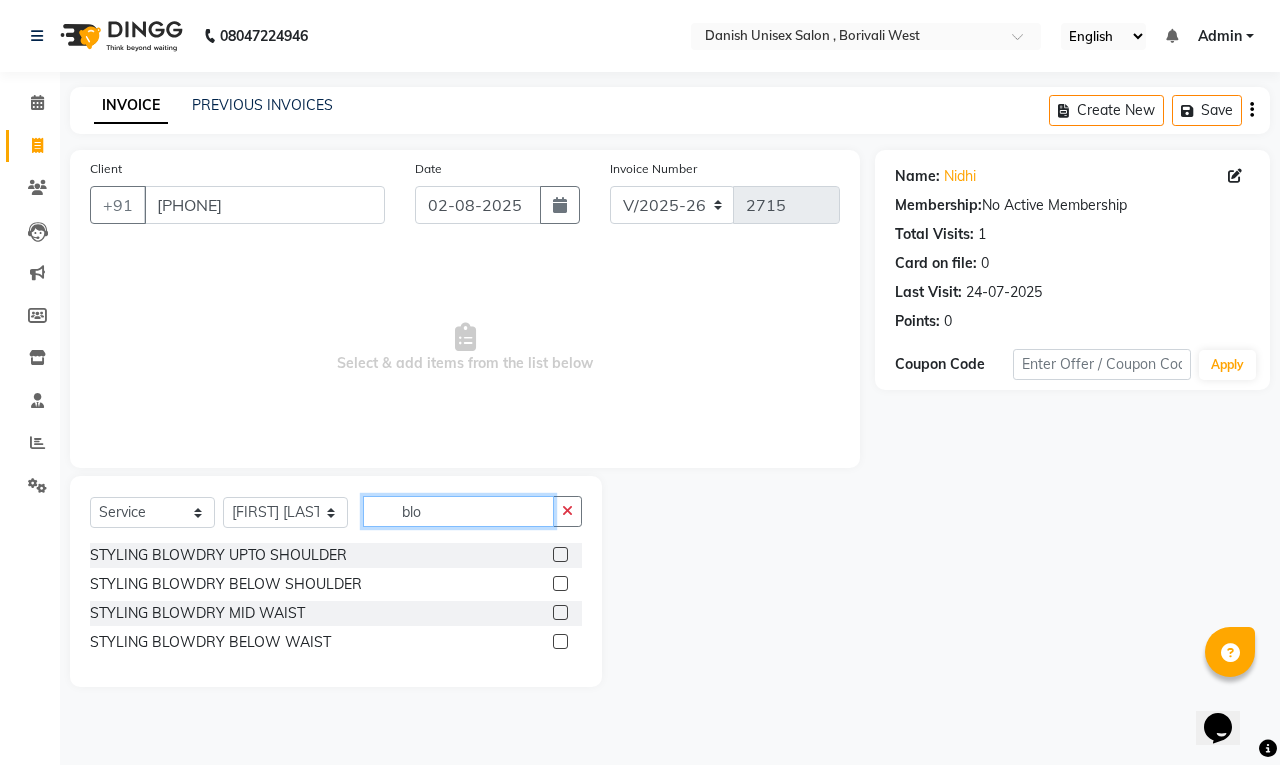 type on "blo" 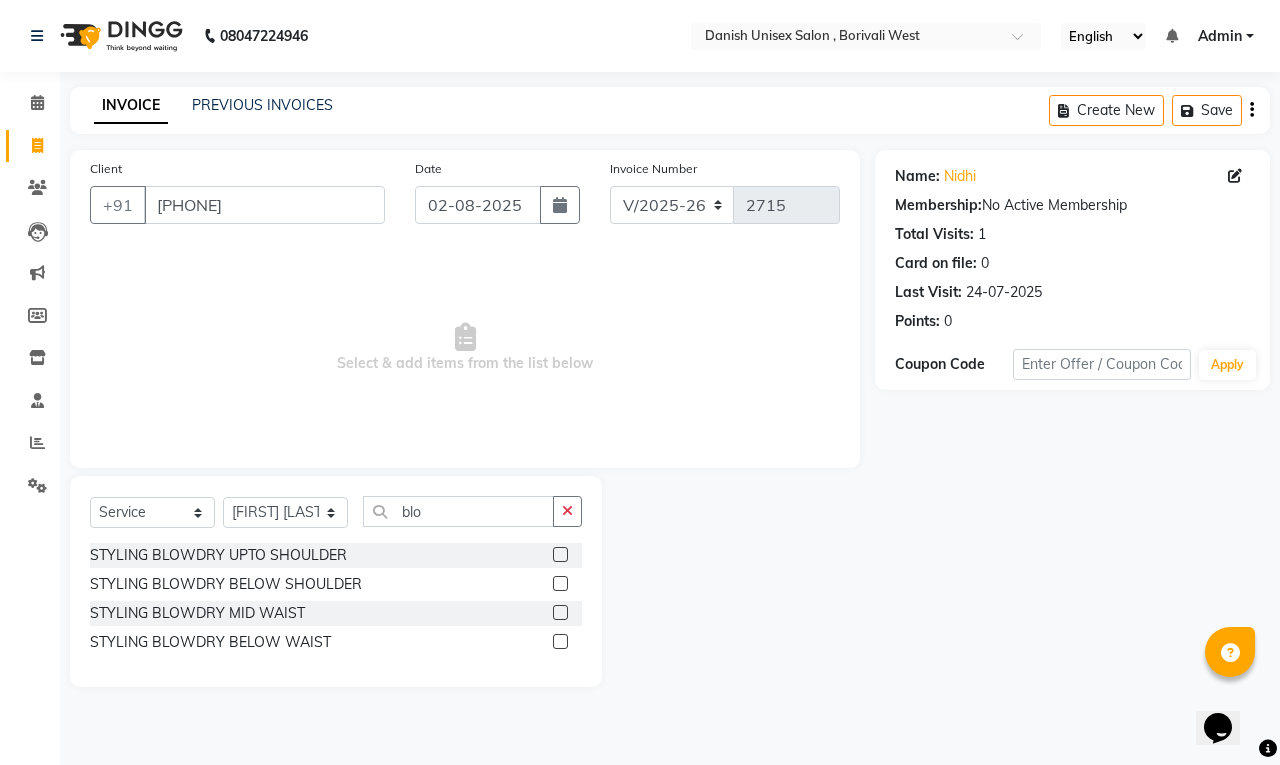 click 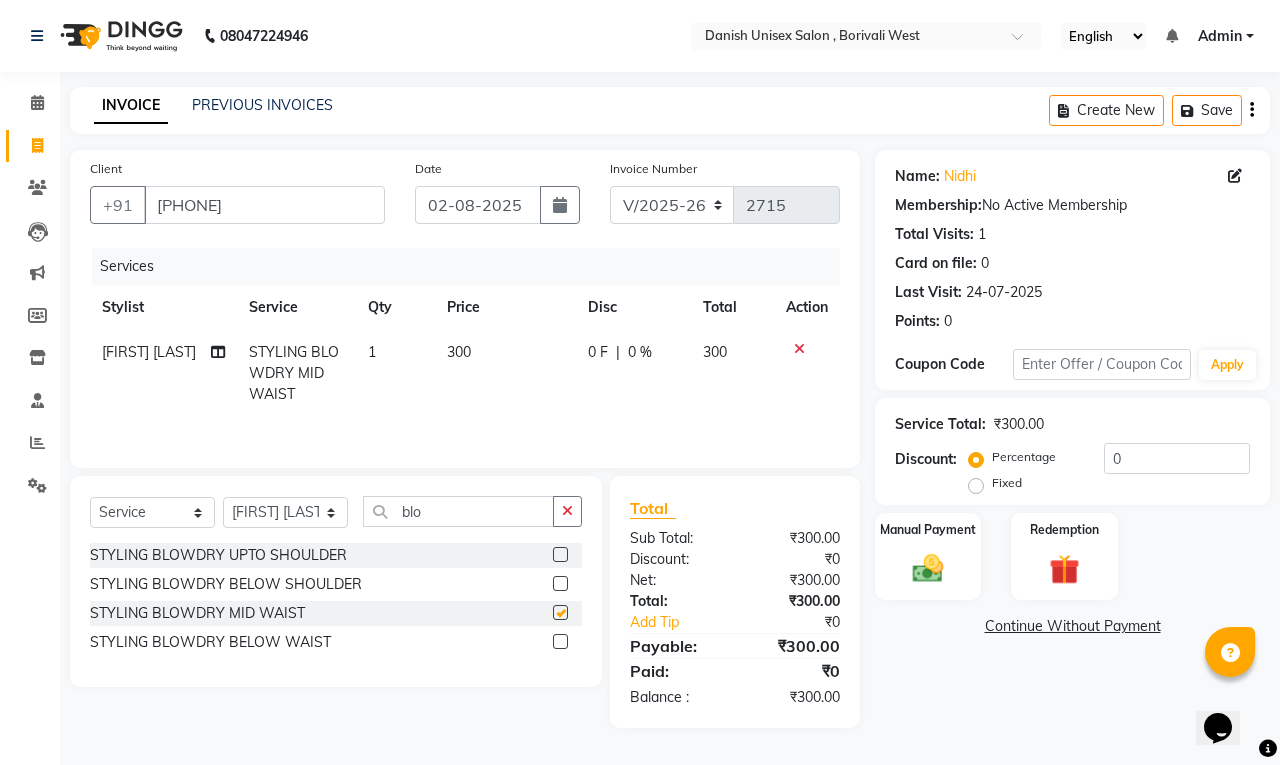 checkbox on "false" 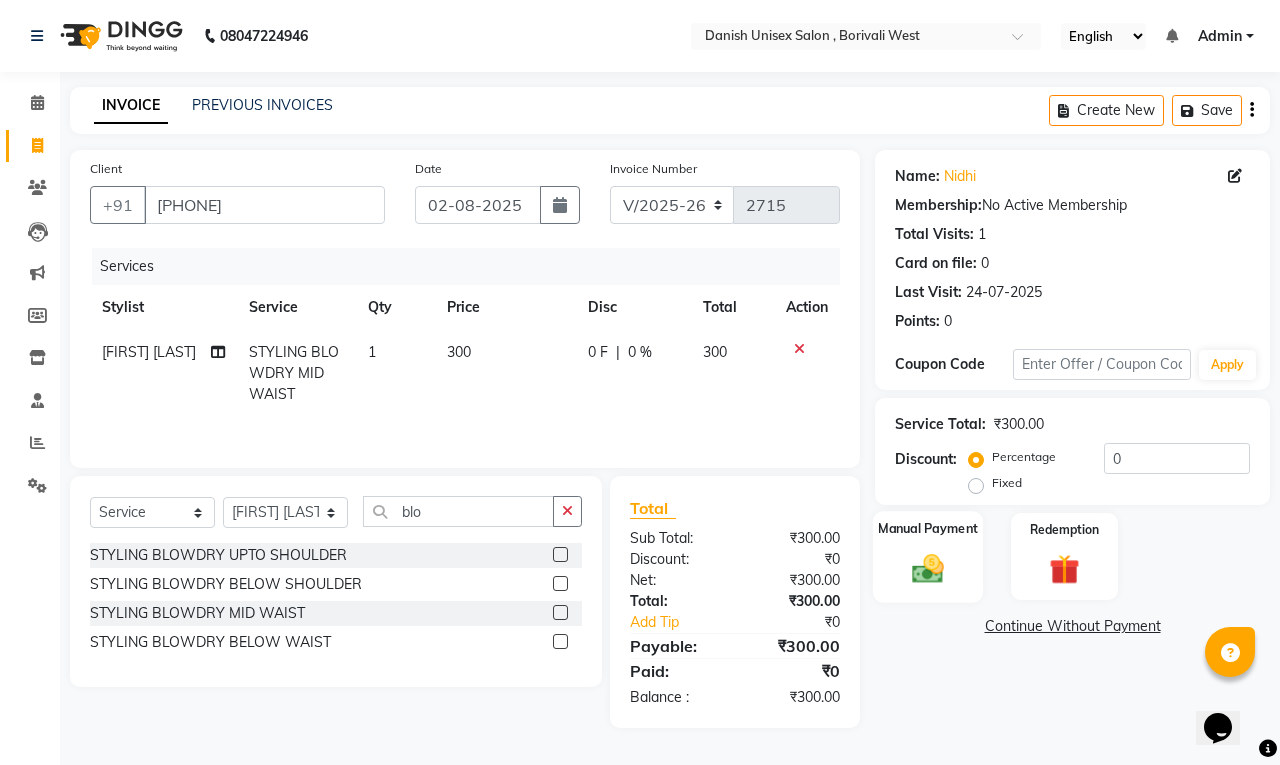 click on "Manual Payment" 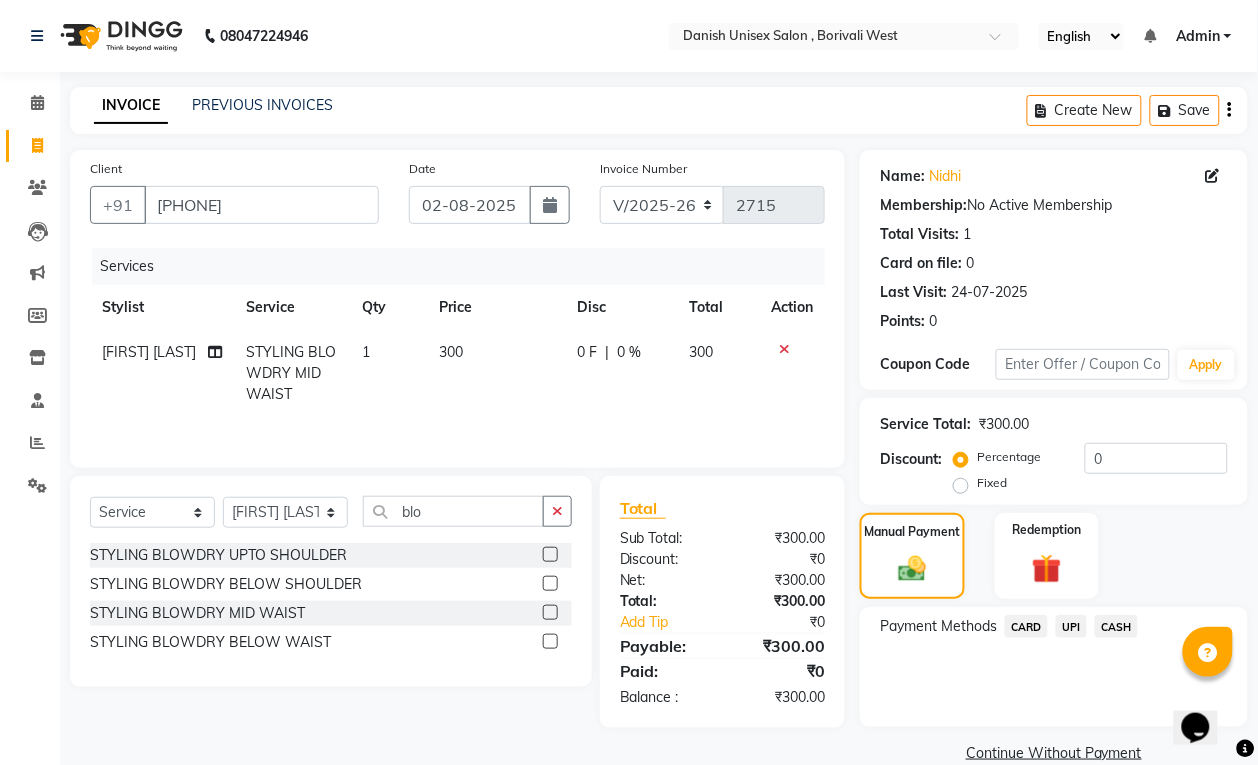 click on "CASH" 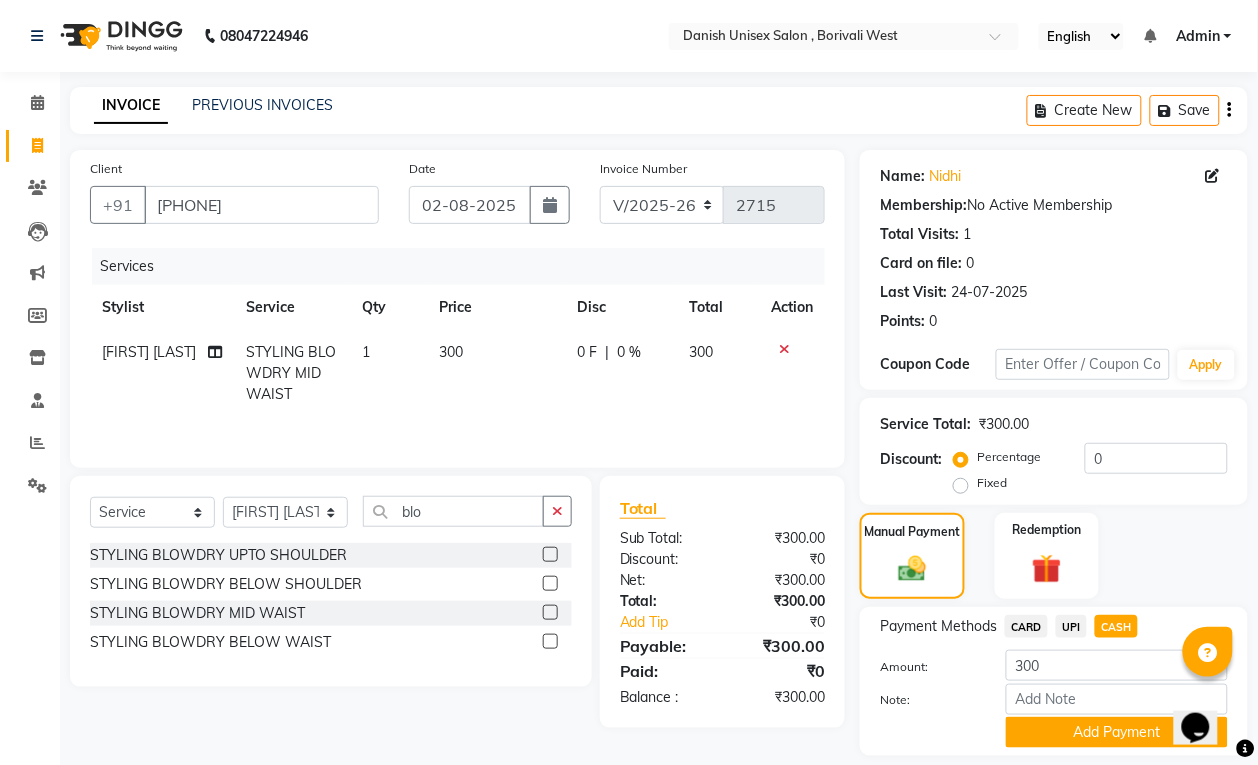scroll, scrollTop: 61, scrollLeft: 0, axis: vertical 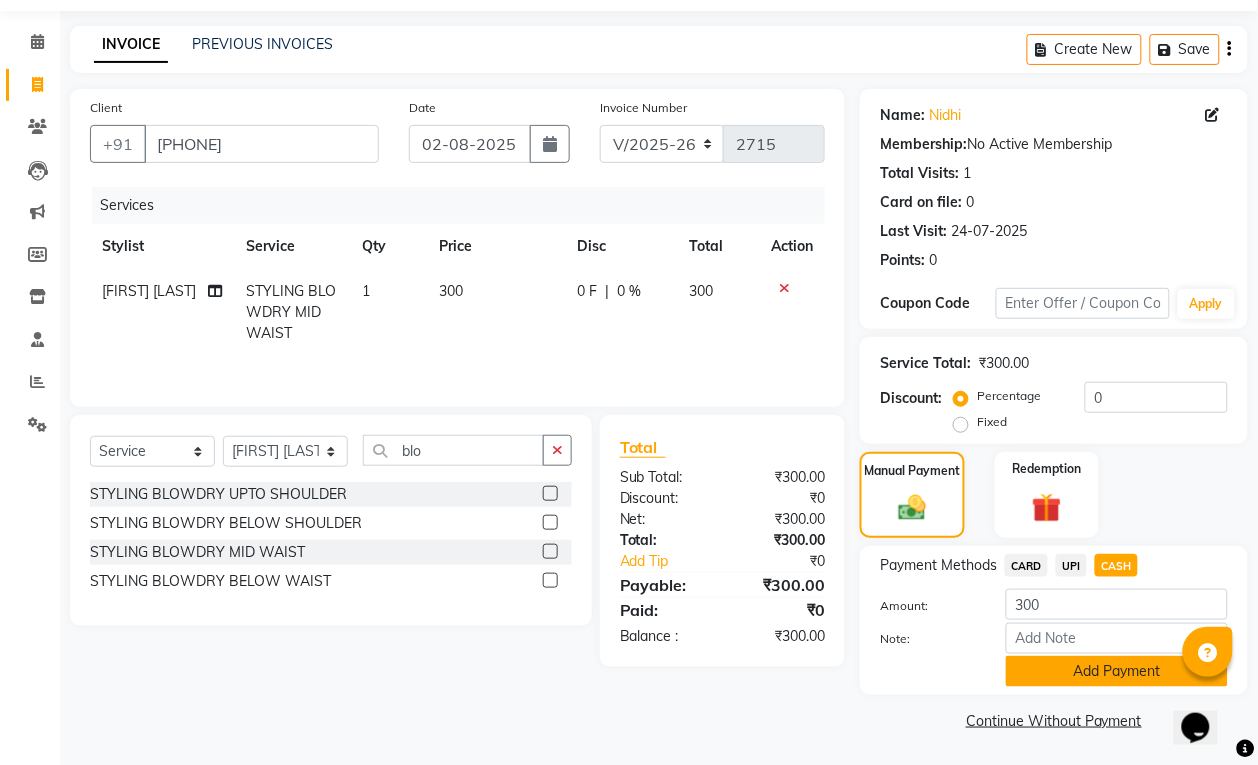 click on "Add Payment" 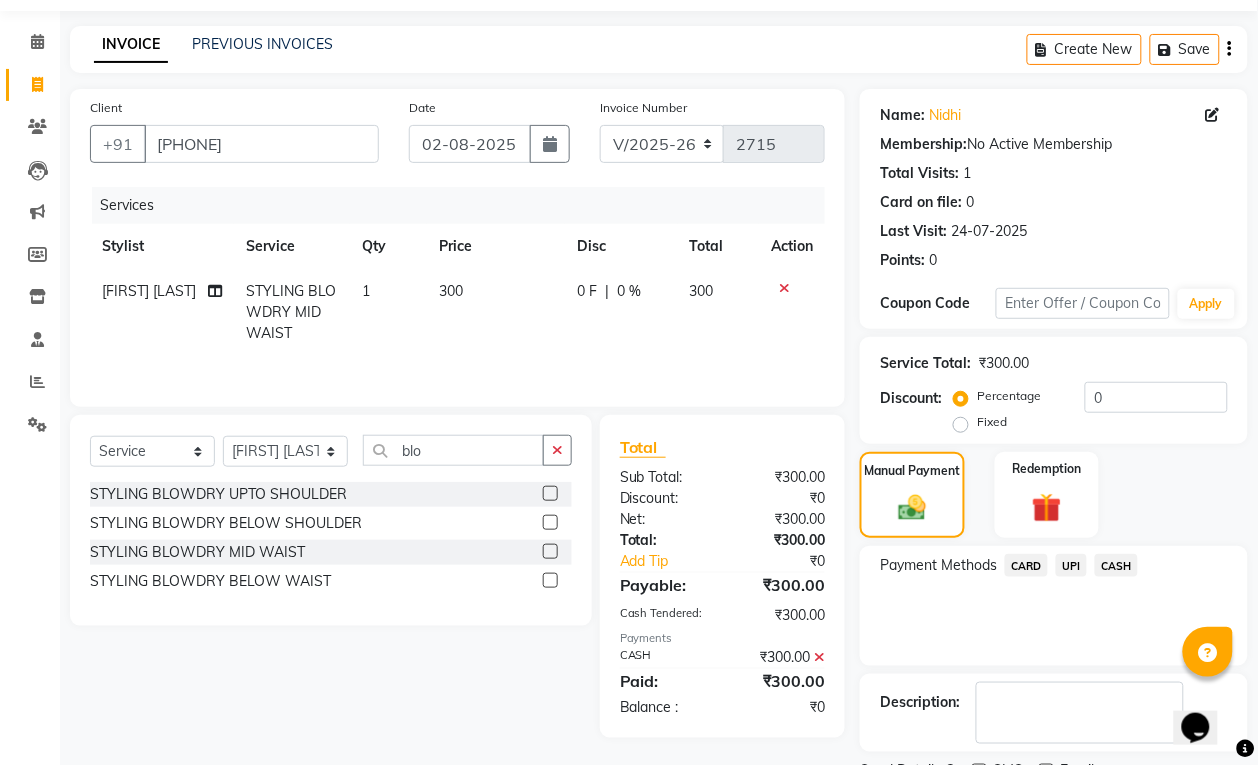 scroll, scrollTop: 147, scrollLeft: 0, axis: vertical 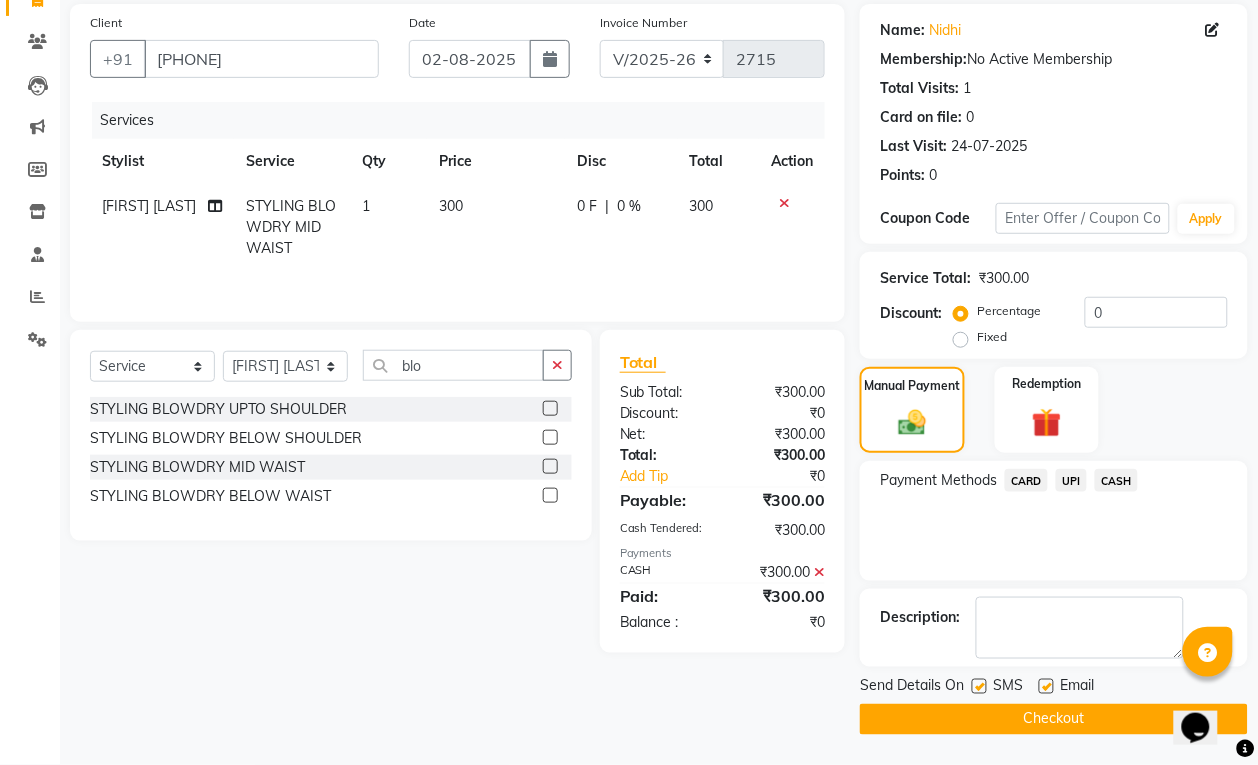 click on "Checkout" 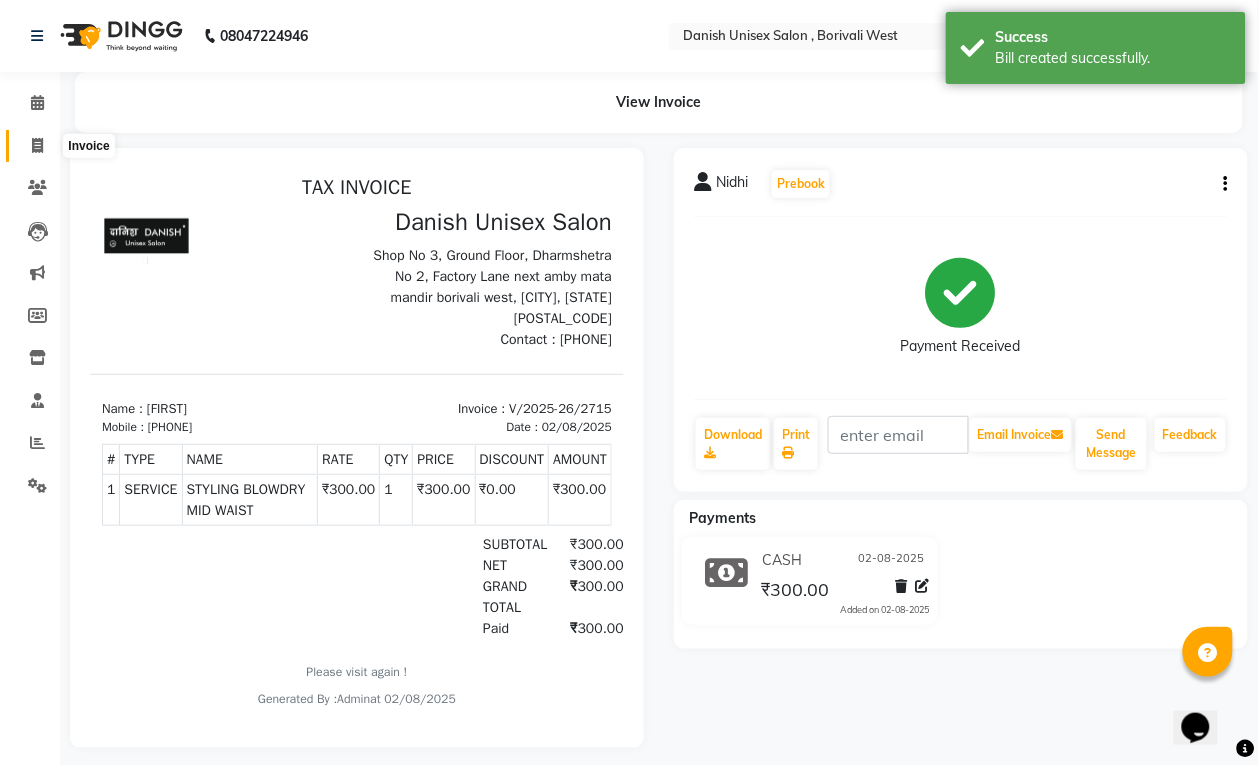 scroll, scrollTop: 0, scrollLeft: 0, axis: both 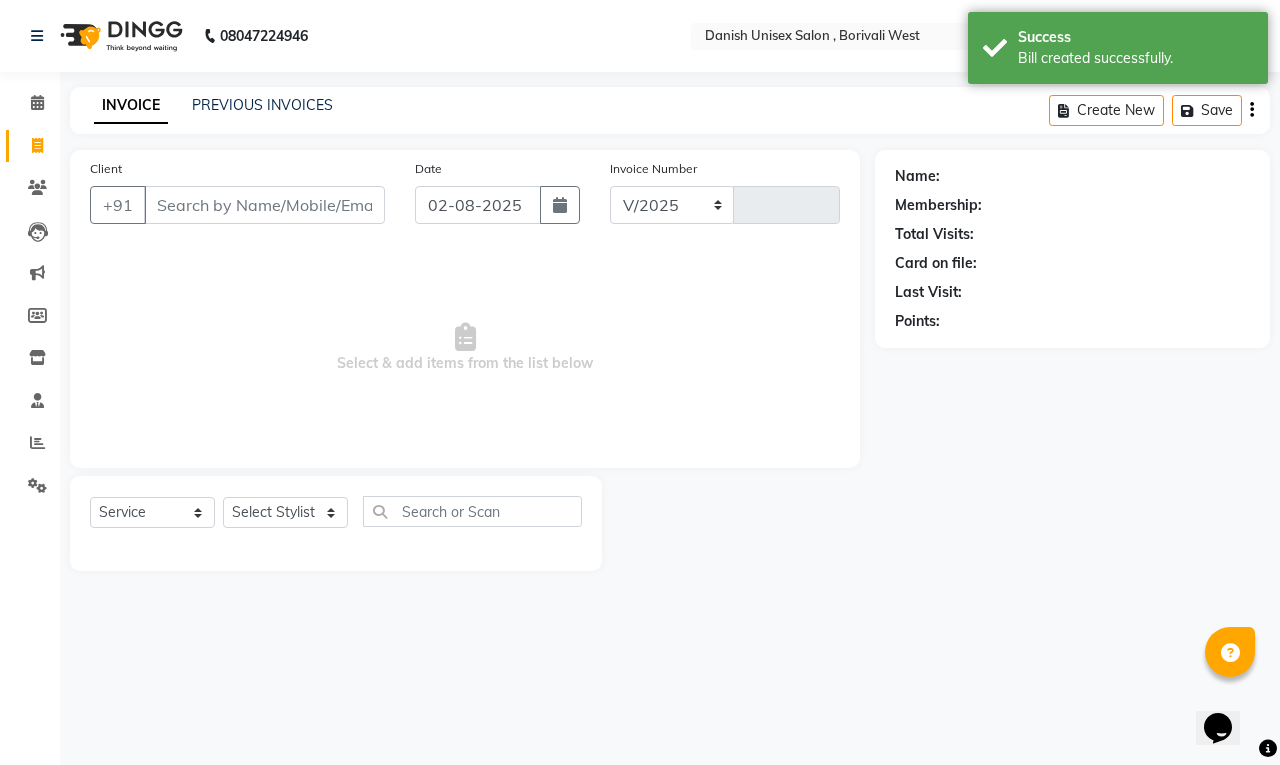 select on "6929" 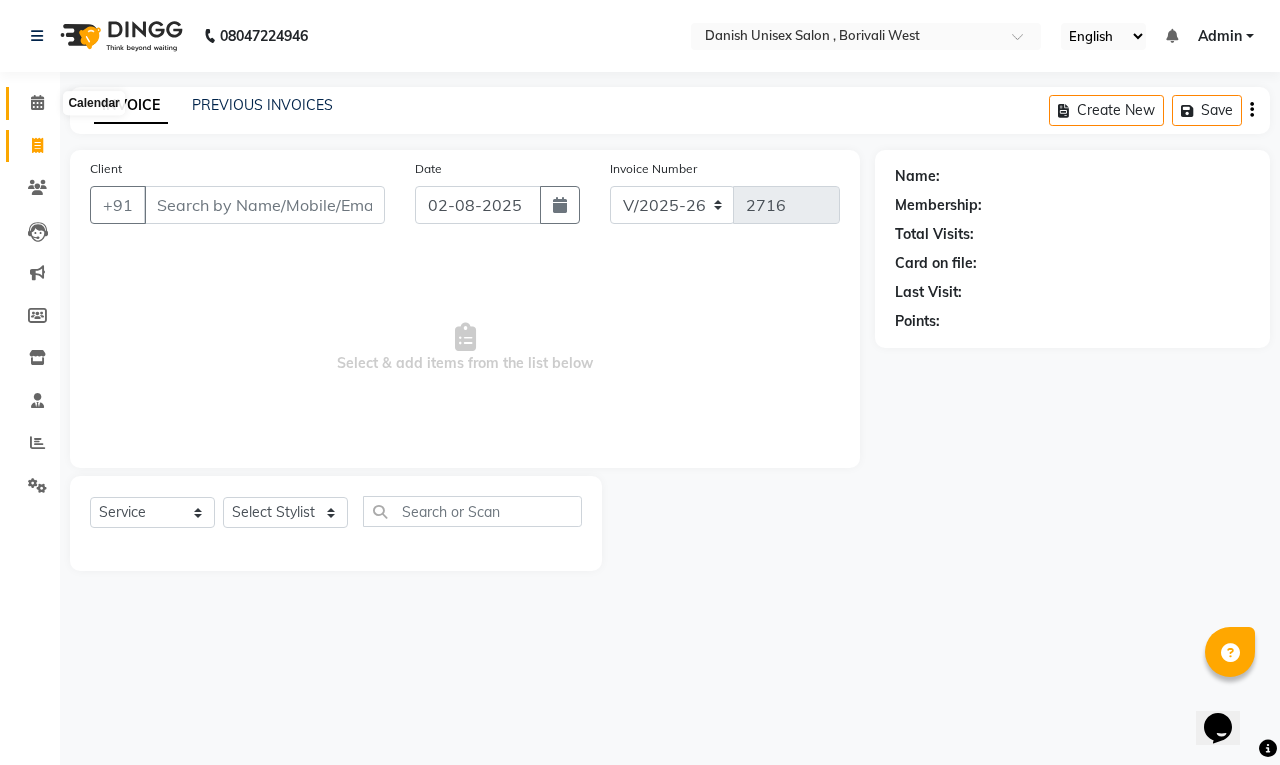 click 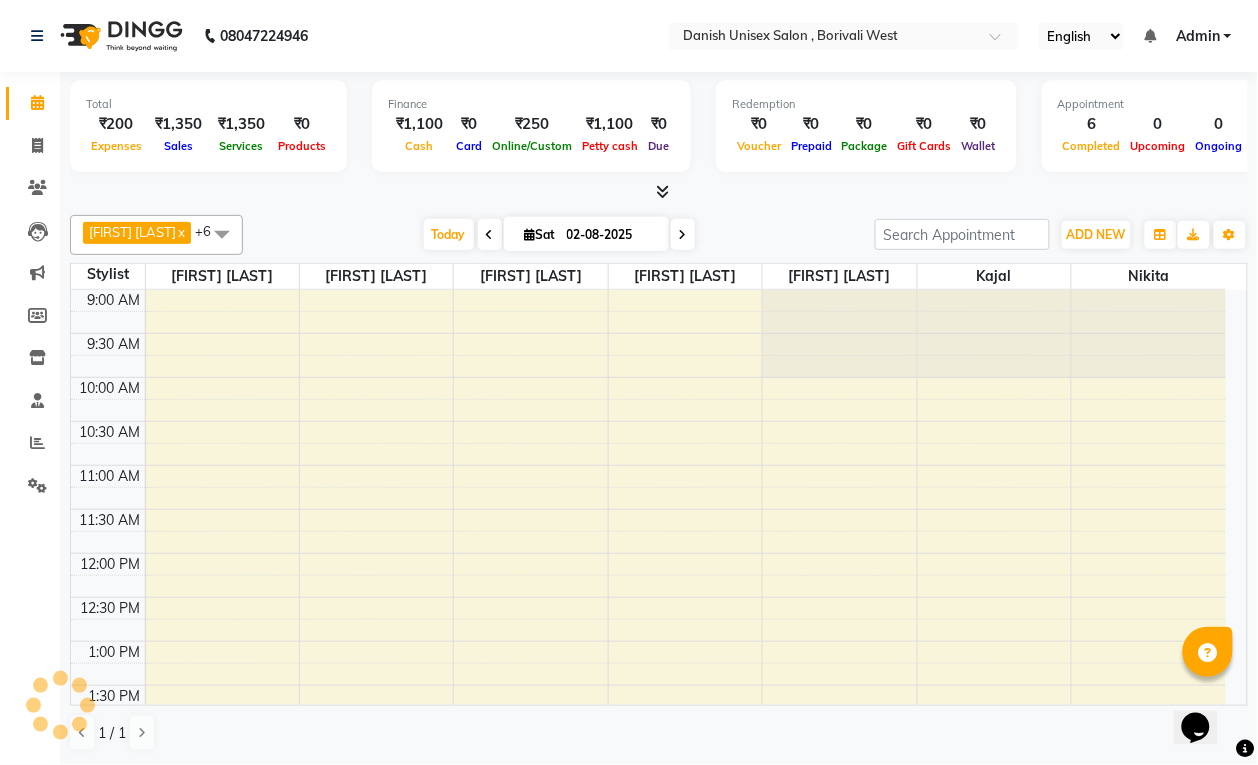 scroll, scrollTop: 0, scrollLeft: 0, axis: both 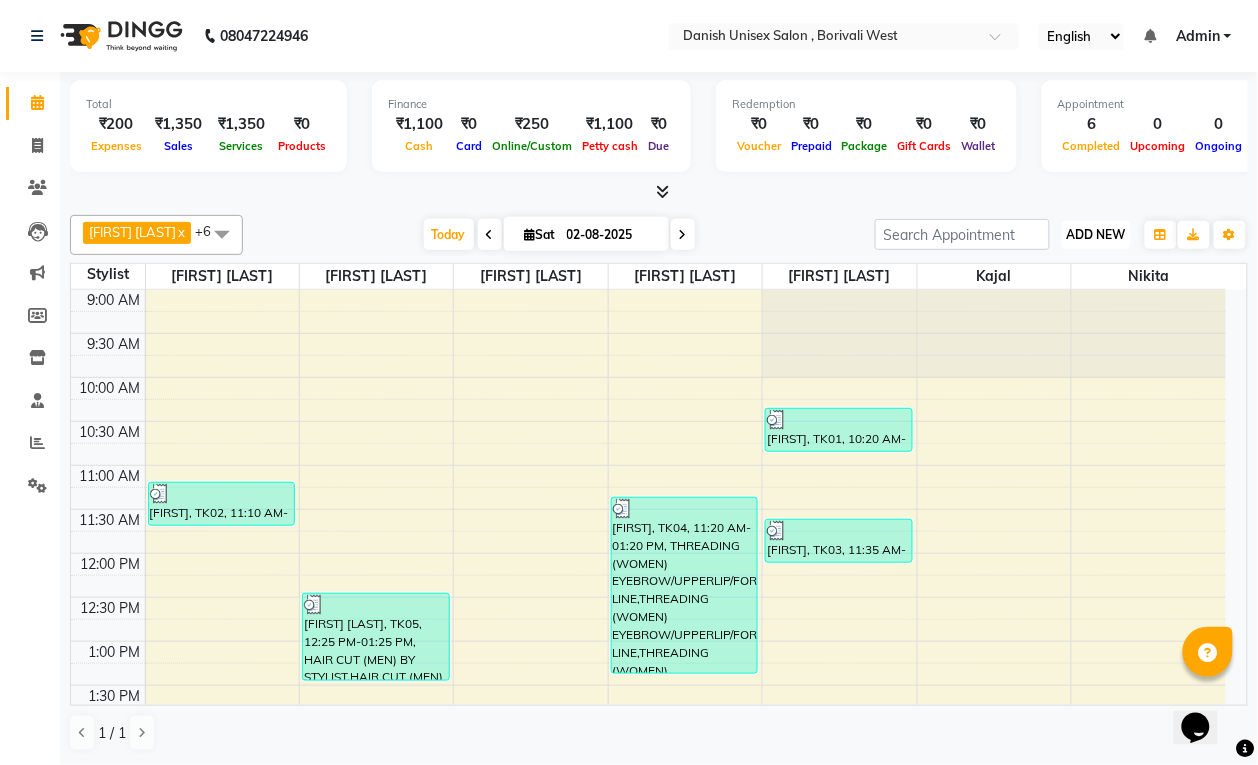 click on "ADD NEW" at bounding box center [1096, 234] 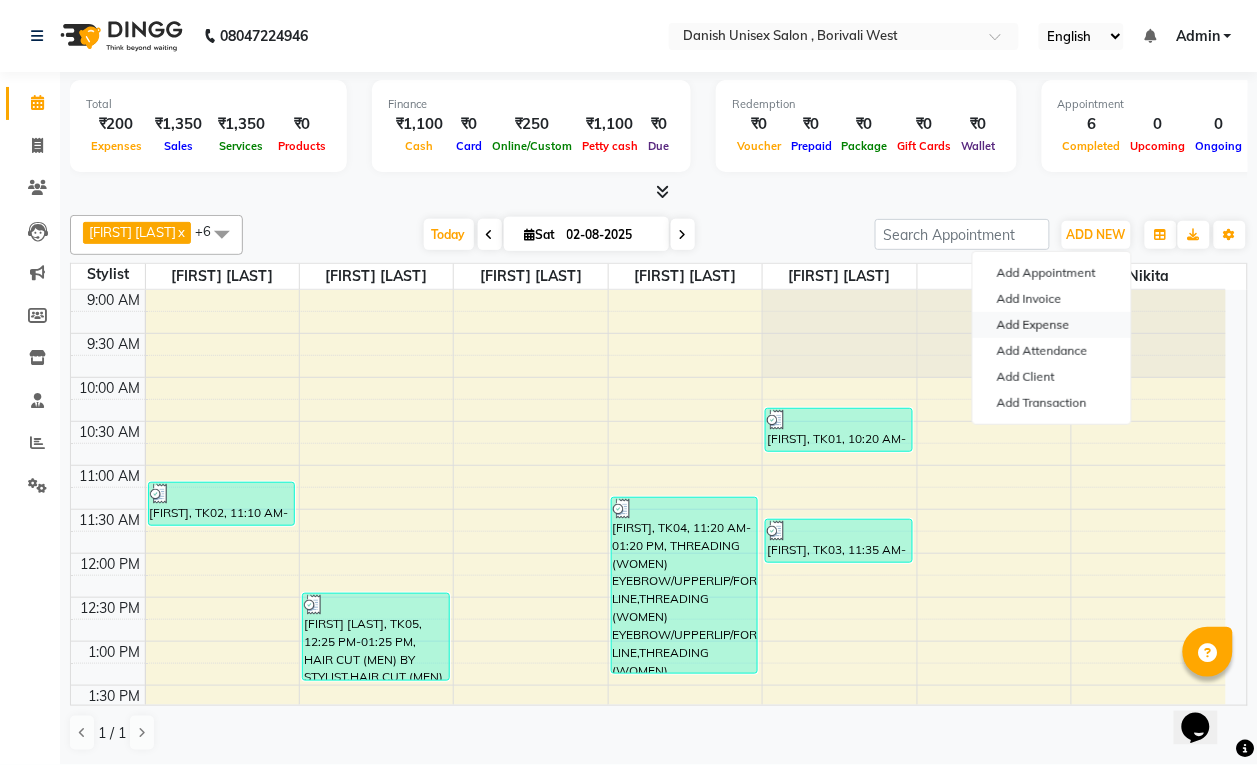click on "Add Expense" at bounding box center [1052, 325] 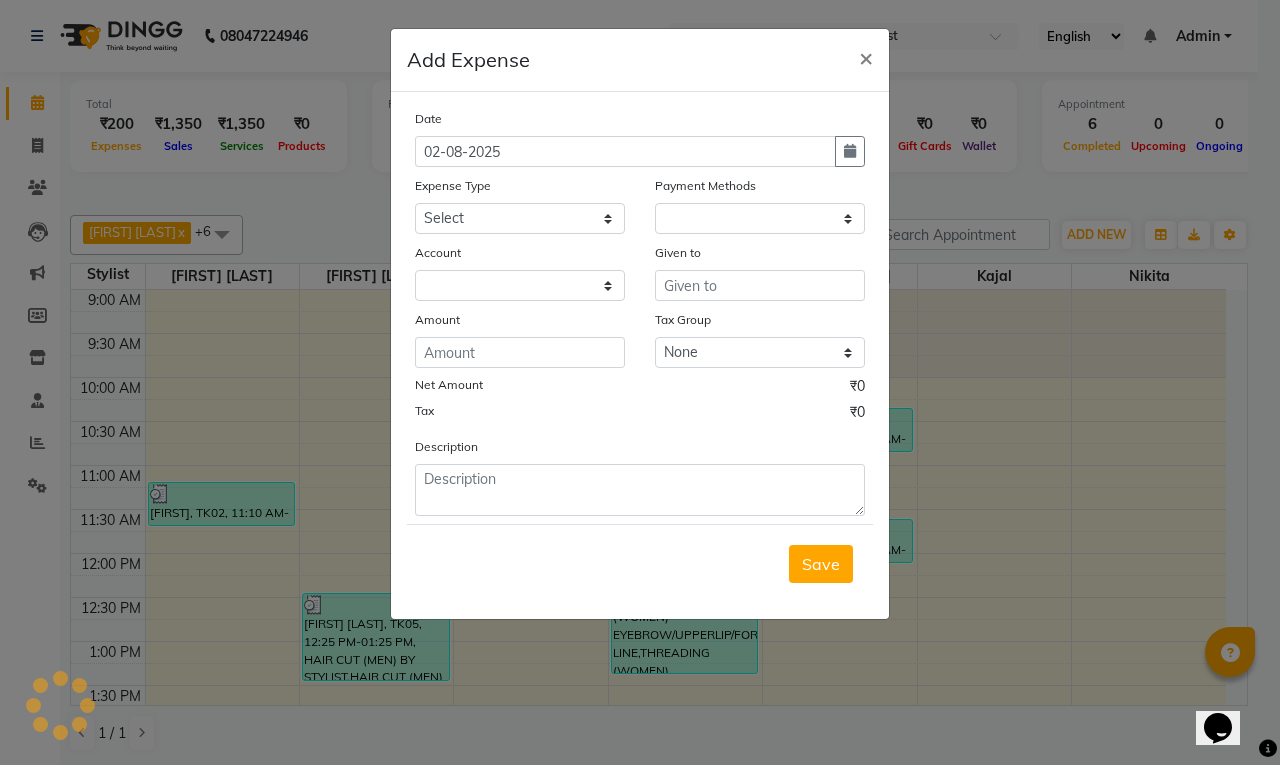 select on "1" 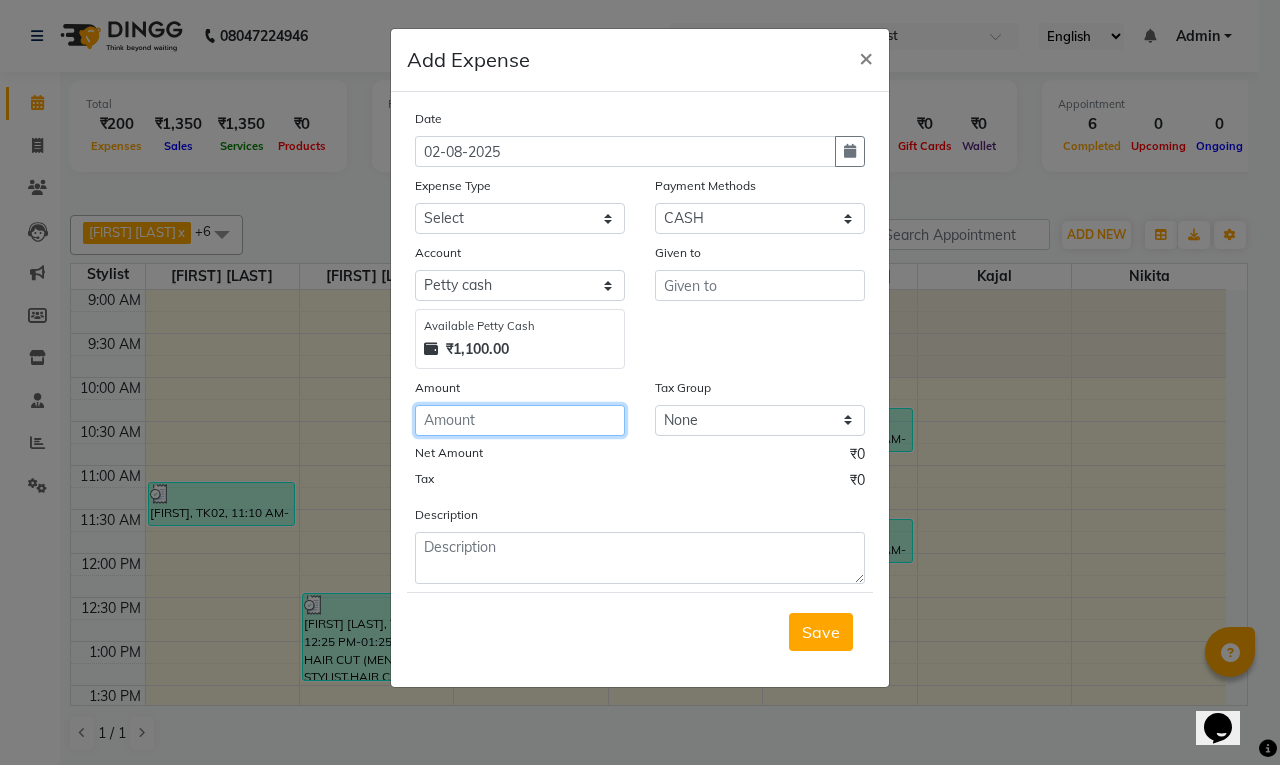 click 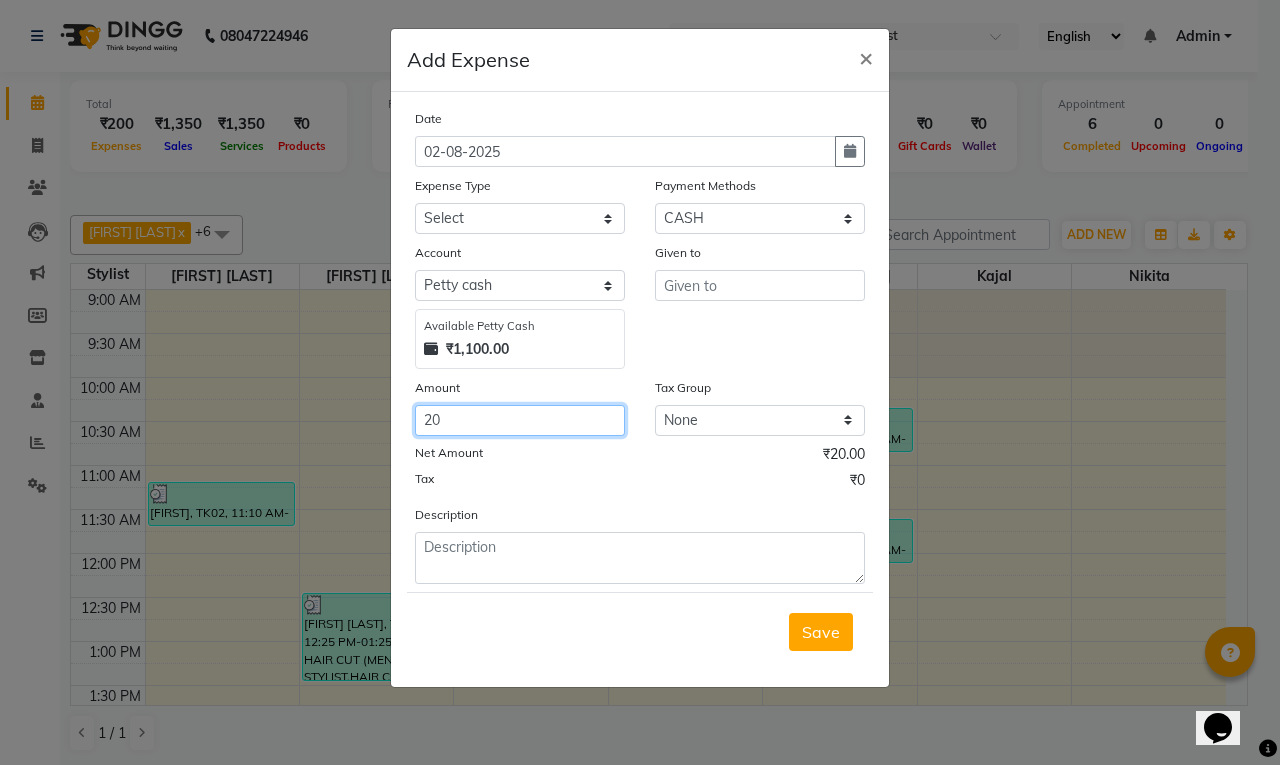 type on "20" 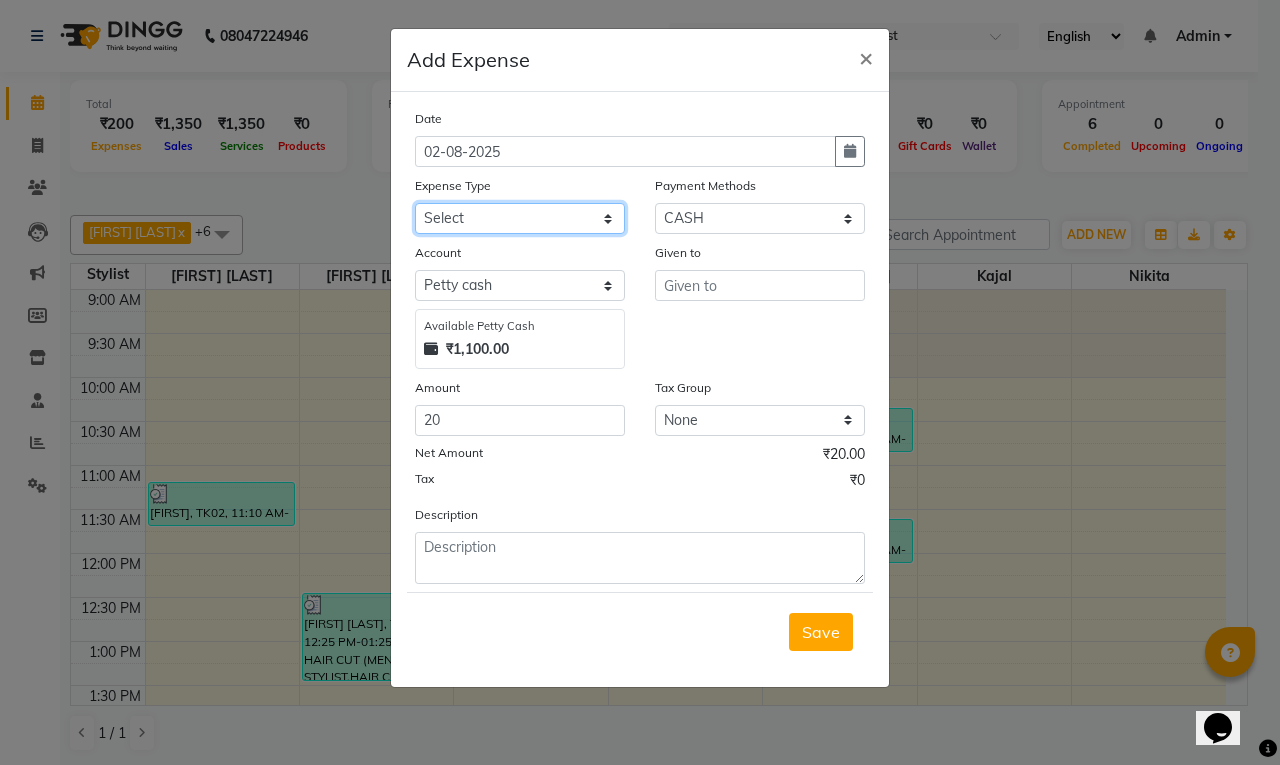 click on "Select Advance Salary Bank charges Car maintenance  Cash transfer to bank Cash transfer to hub Client Snacks Clinical charges Equipment Fuel Govt fee Incentive Insurance International purchase Loan Repayment Maintenance Marketing Miscellaneous MRA Other Pantry Product Rent Salary Staff Snacks Tax Tea & Refreshment Utilities" 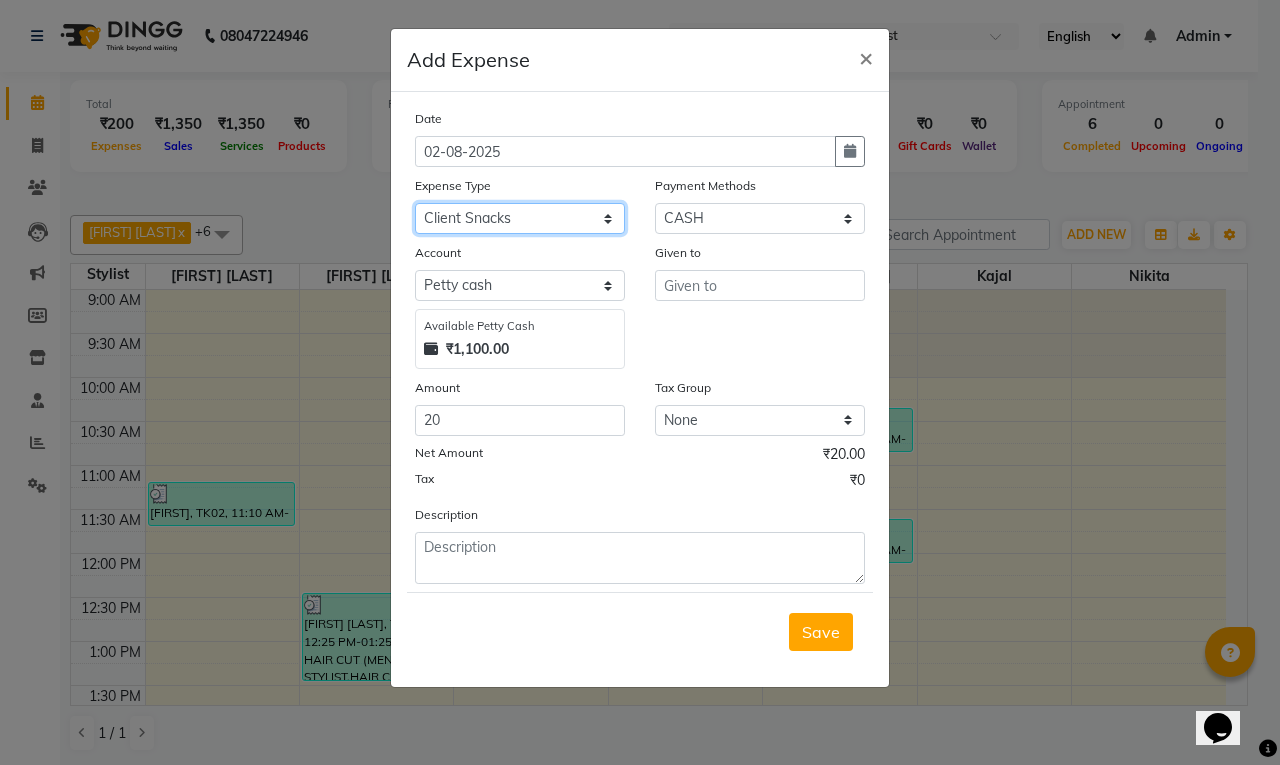 click on "Select Advance Salary Bank charges Car maintenance  Cash transfer to bank Cash transfer to hub Client Snacks Clinical charges Equipment Fuel Govt fee Incentive Insurance International purchase Loan Repayment Maintenance Marketing Miscellaneous MRA Other Pantry Product Rent Salary Staff Snacks Tax Tea & Refreshment Utilities" 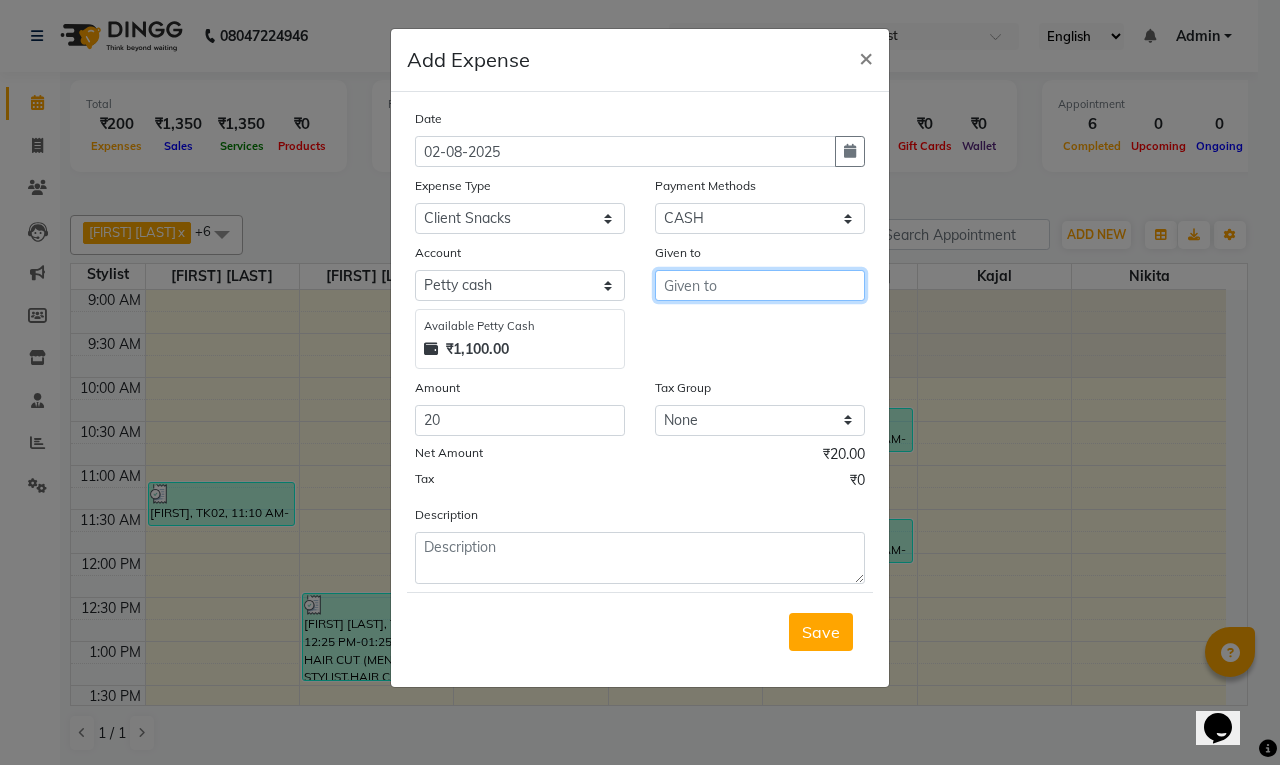 click at bounding box center (760, 285) 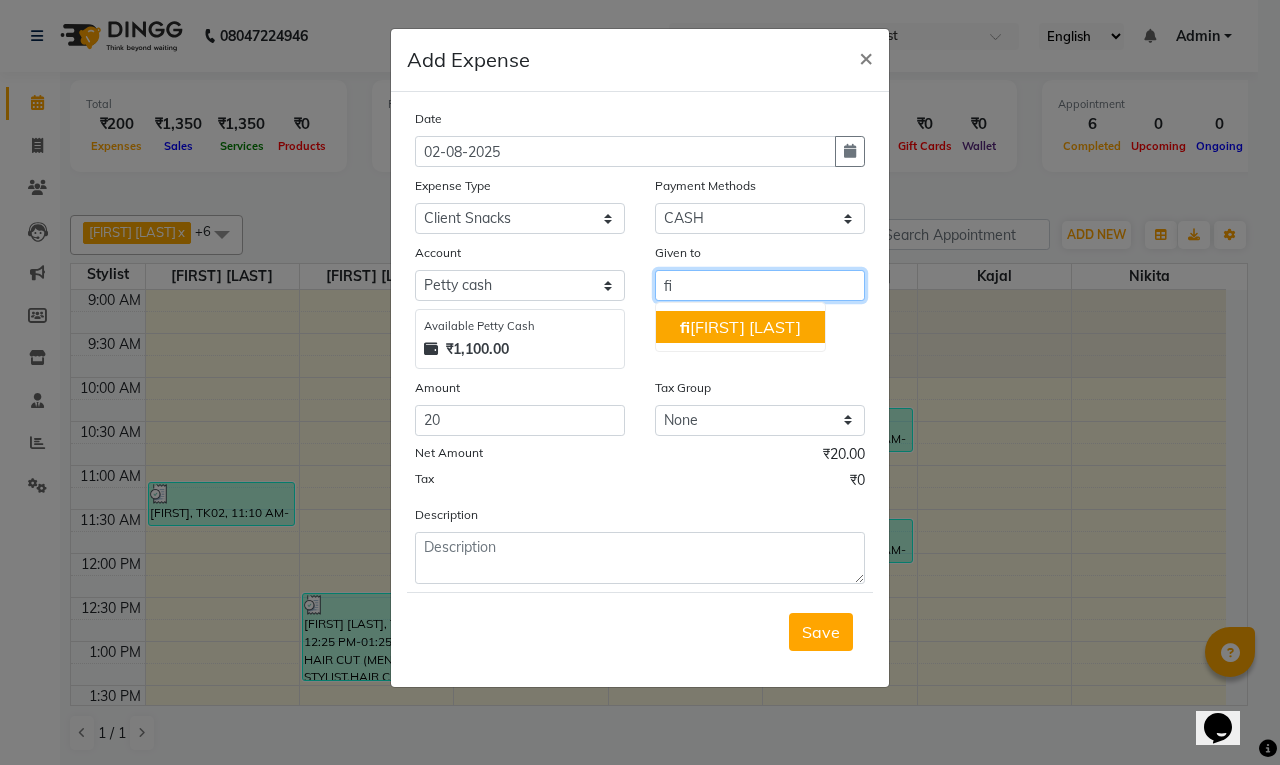 click on "fi roz alam" at bounding box center [740, 327] 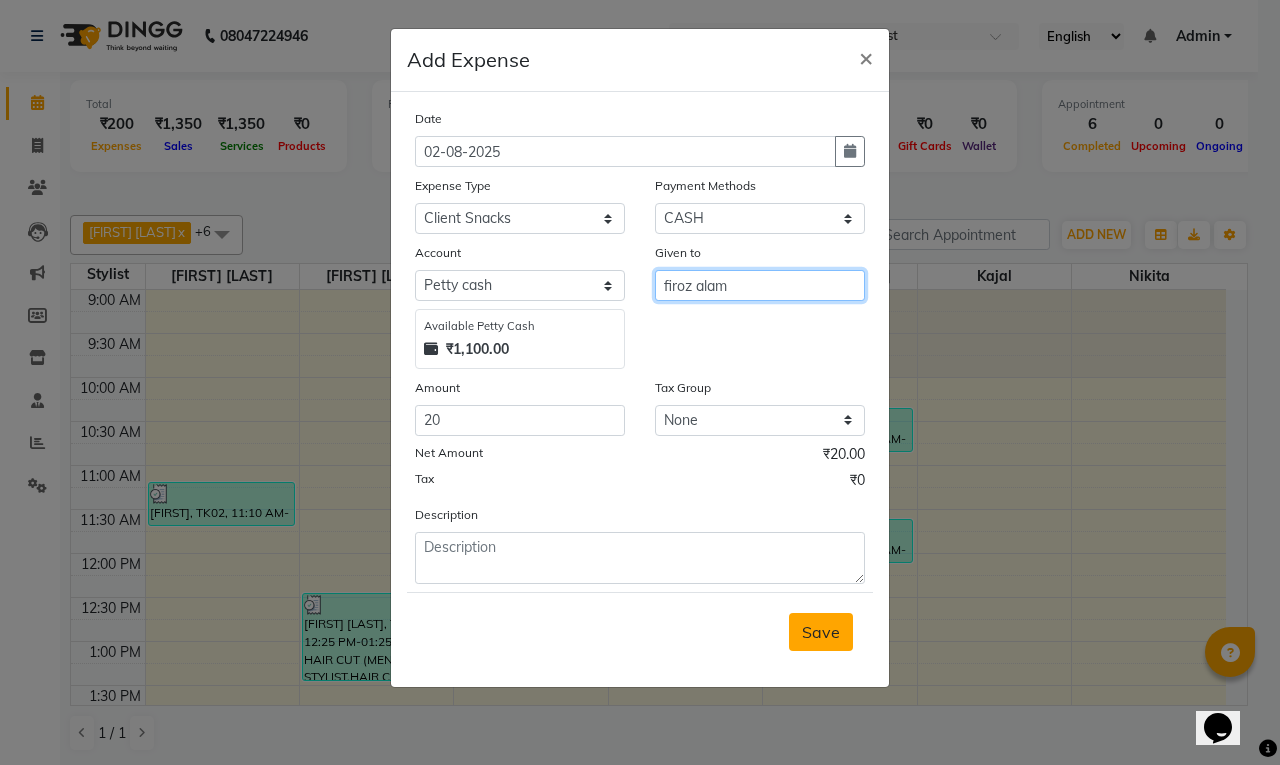 type on "firoz alam" 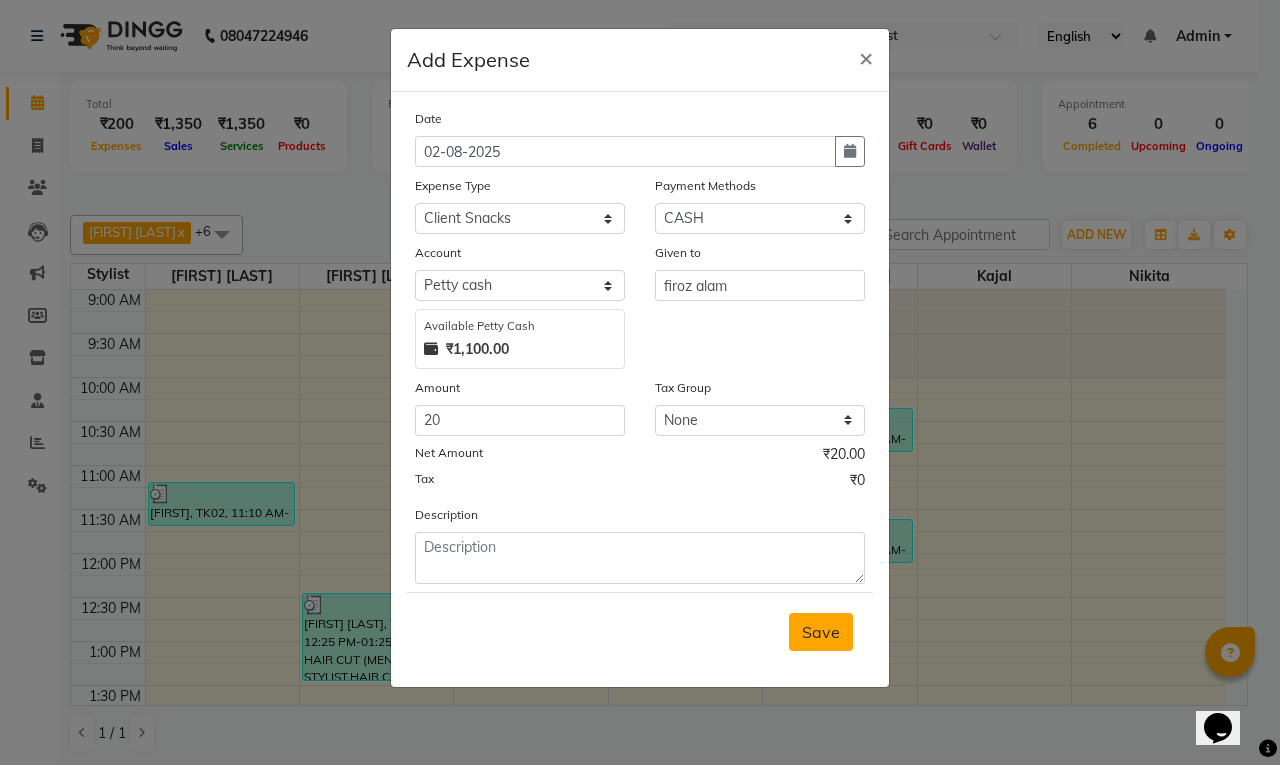 click on "Save" at bounding box center [821, 632] 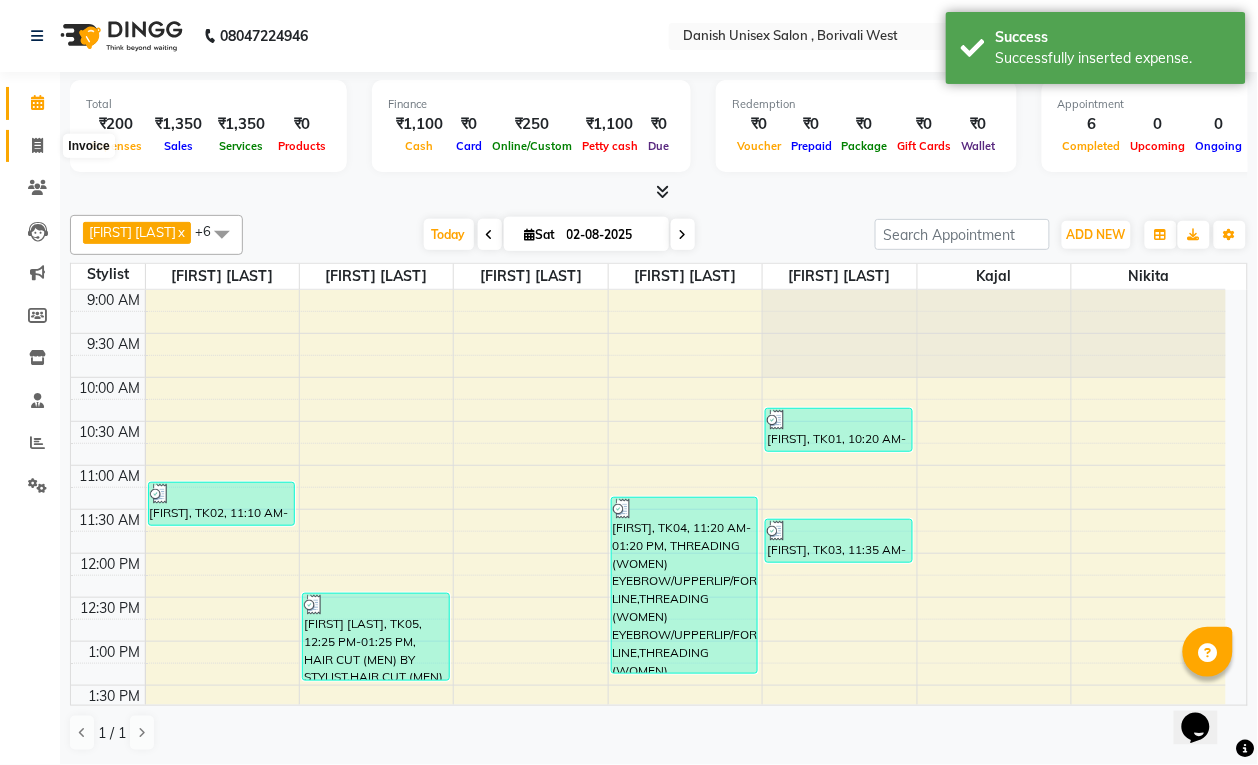 click 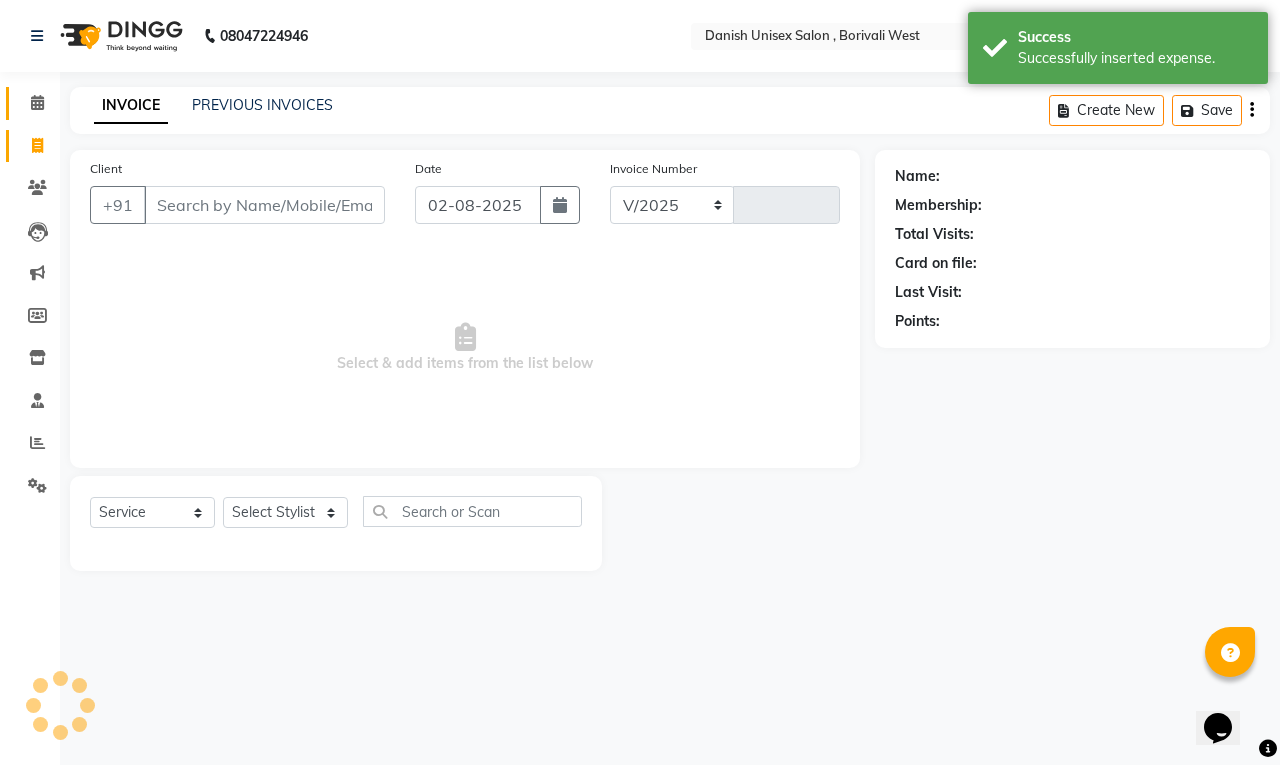 select on "6929" 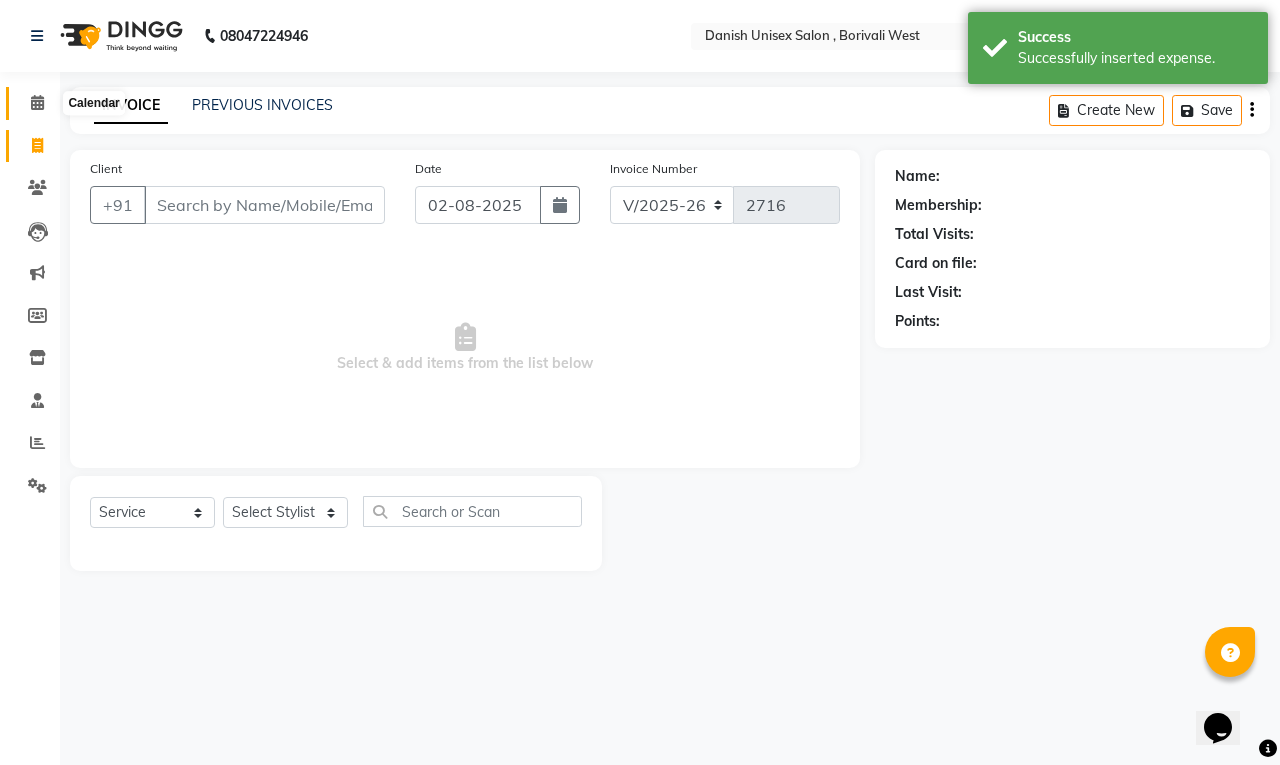 click 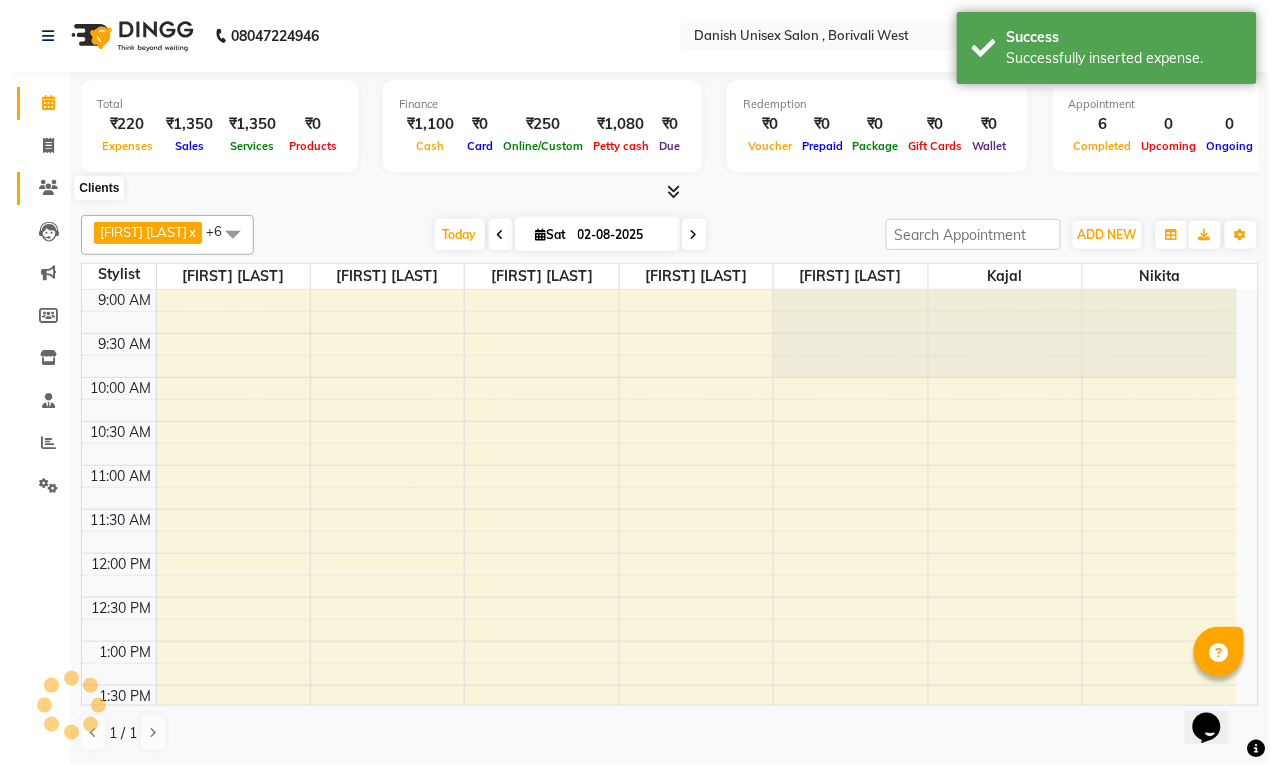 scroll, scrollTop: 0, scrollLeft: 0, axis: both 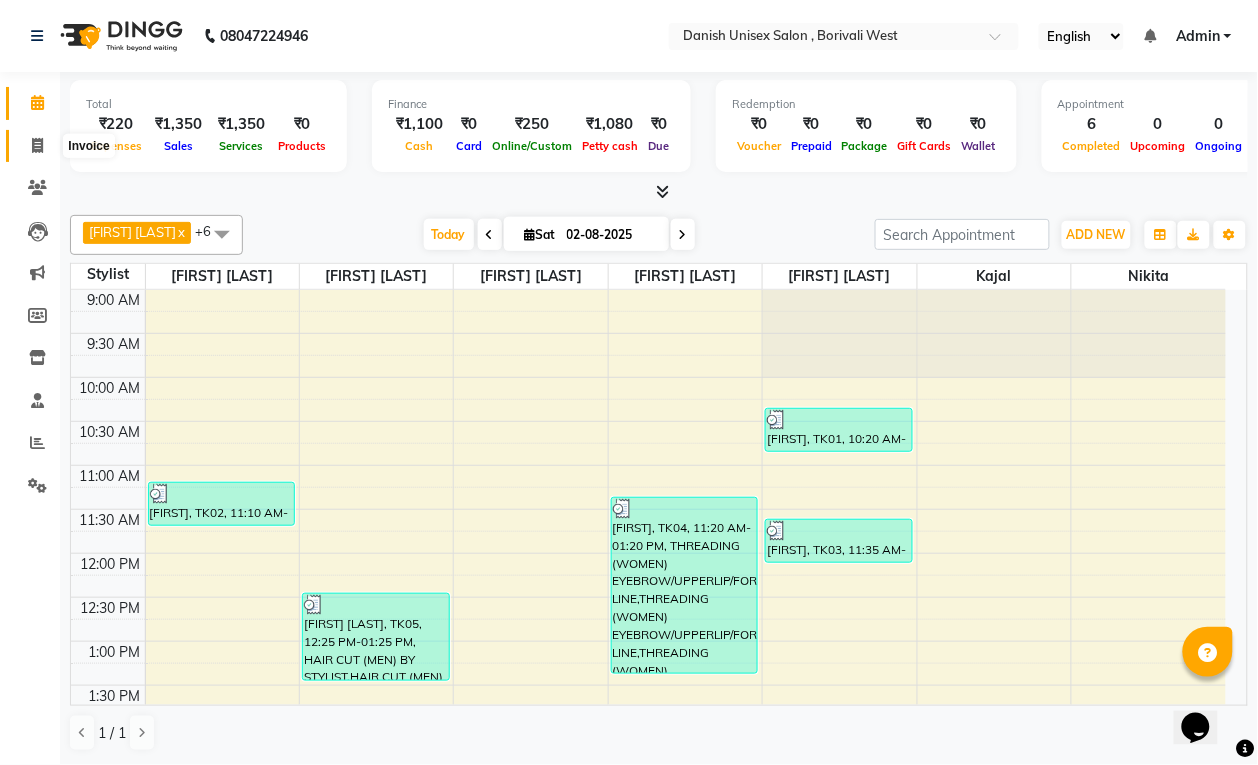 click 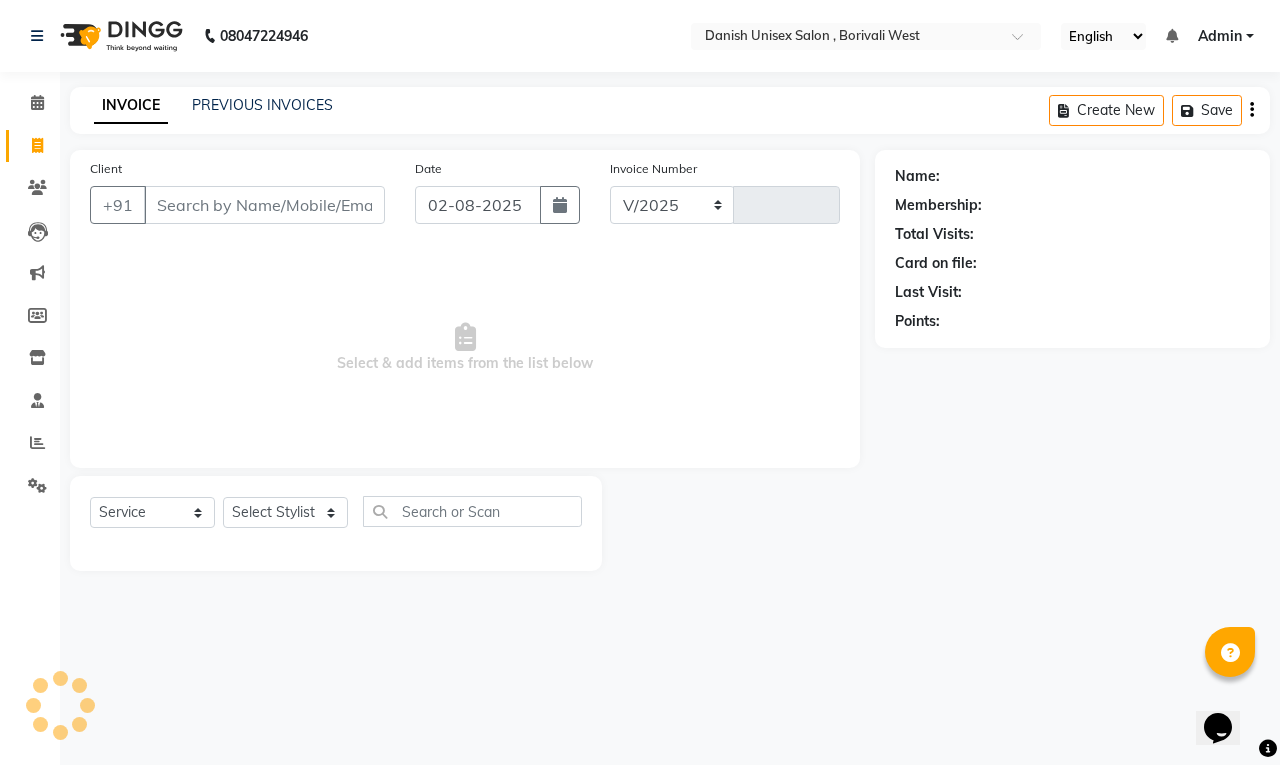 select on "6929" 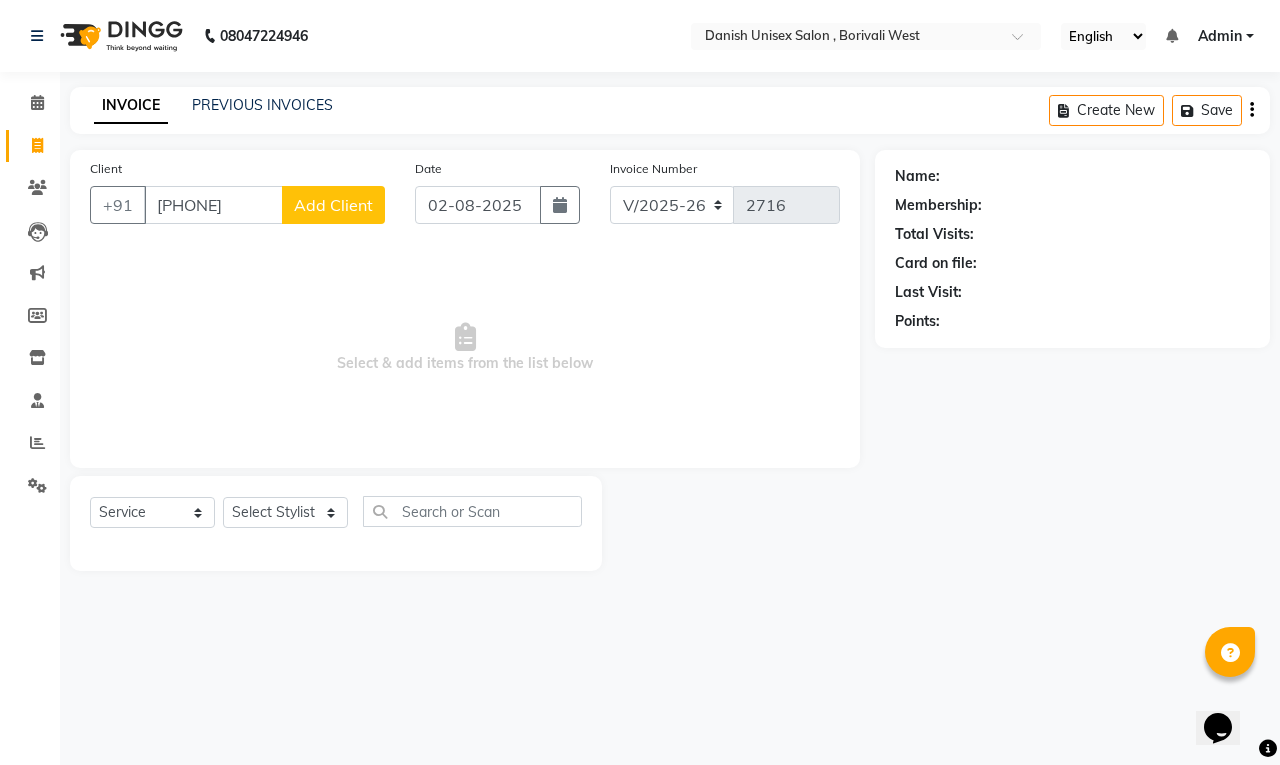 type on "9820089360" 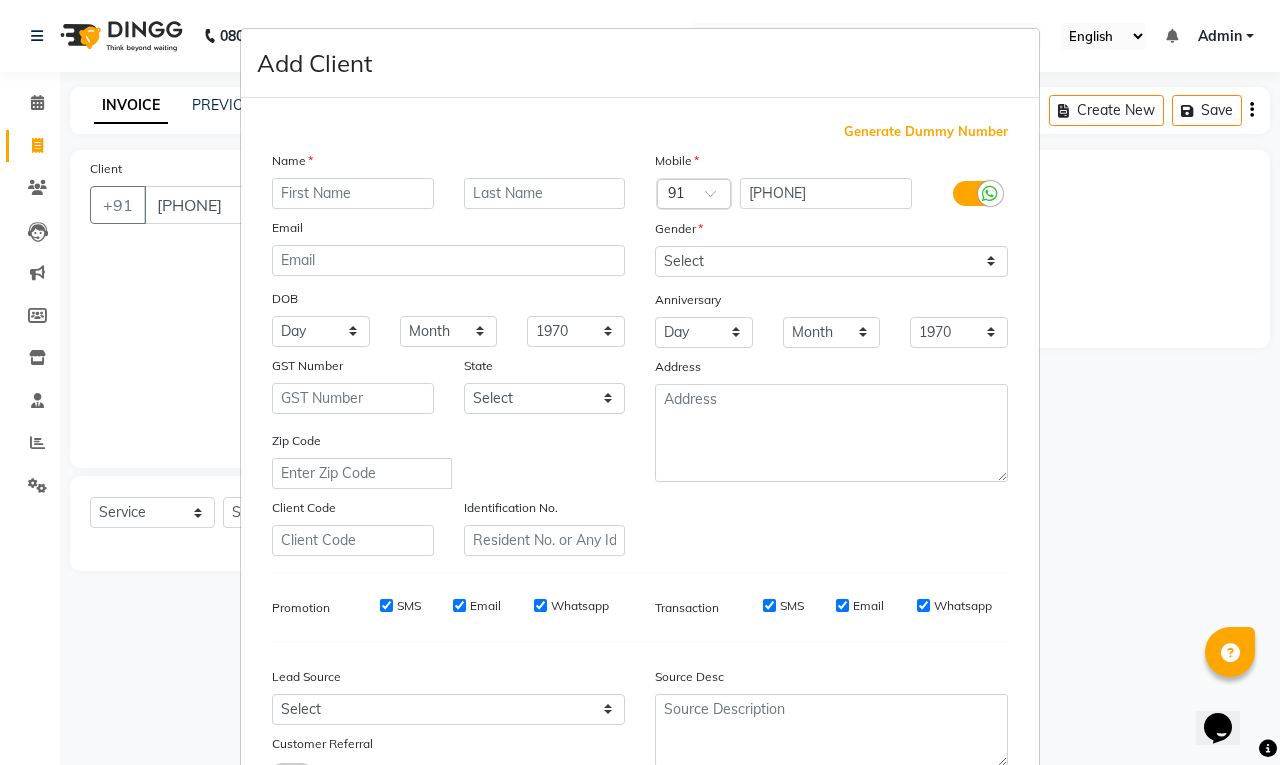 click at bounding box center [353, 193] 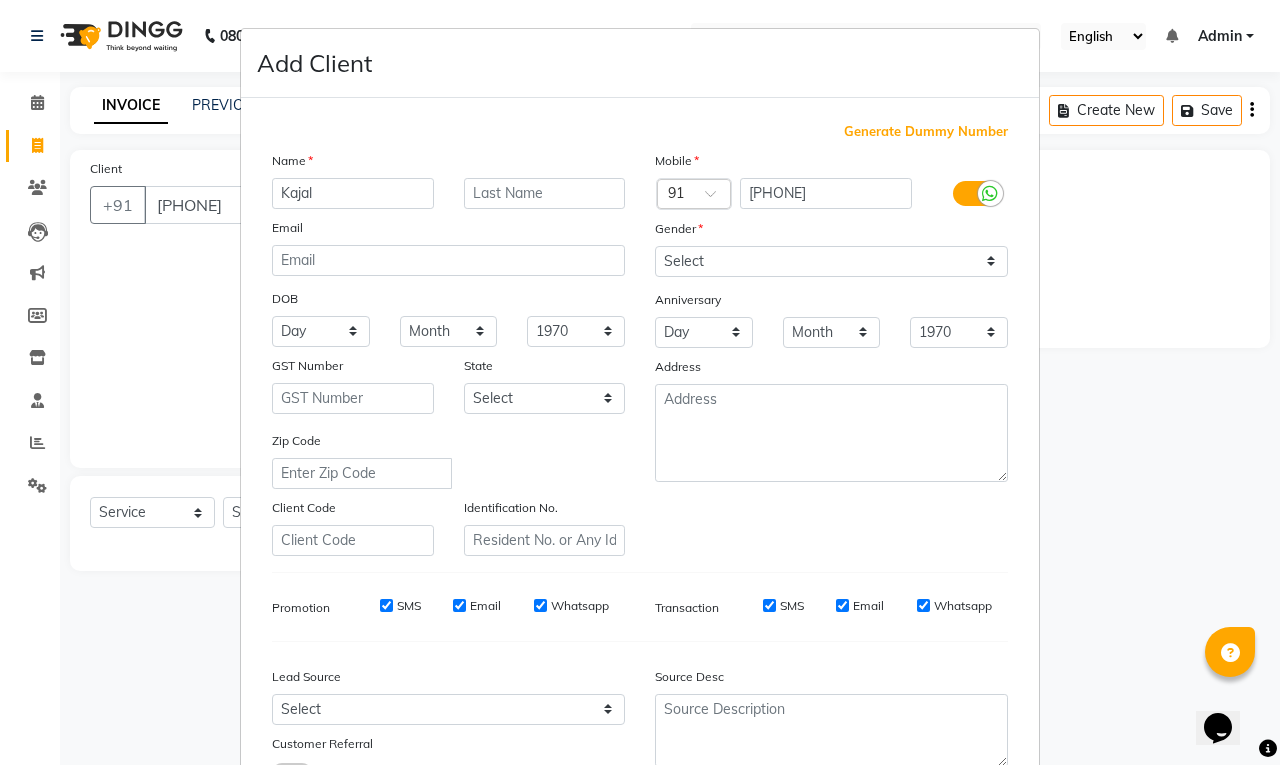 type on "Kajal" 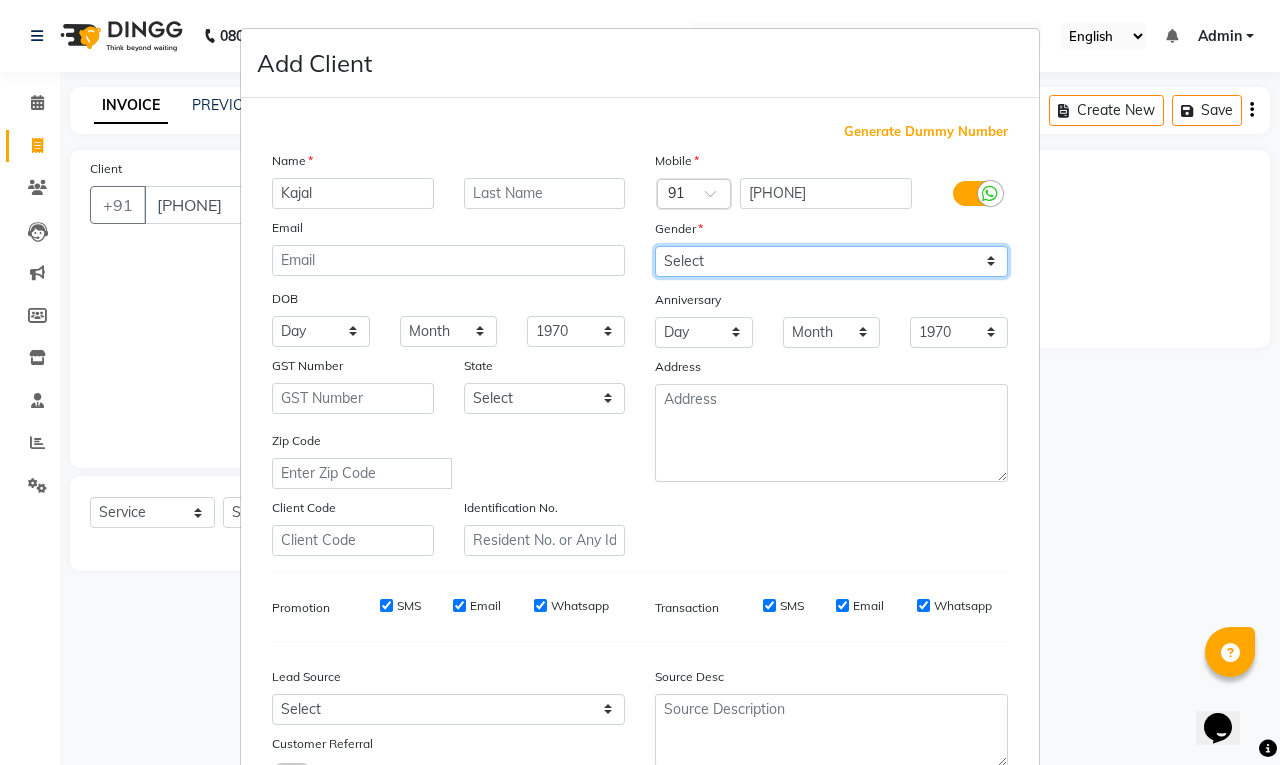 click on "Select Male Female Other Prefer Not To Say" at bounding box center (831, 261) 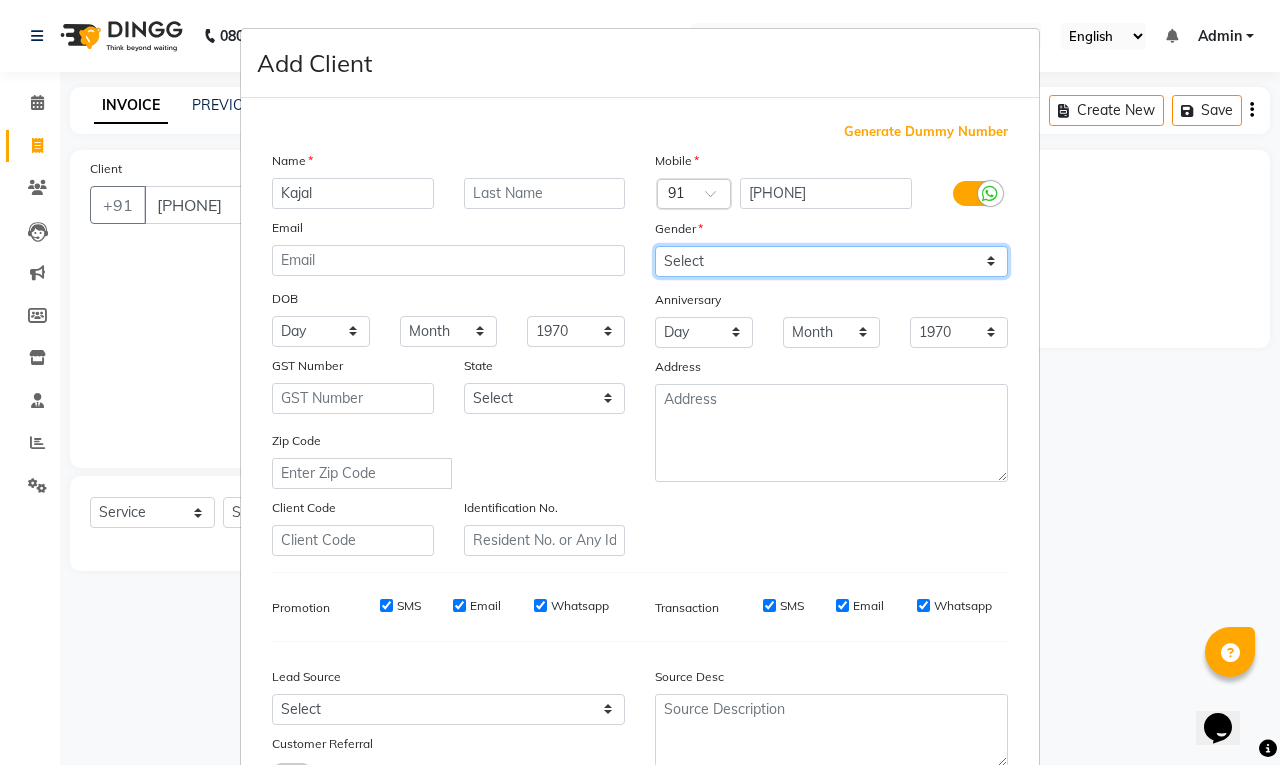 select on "female" 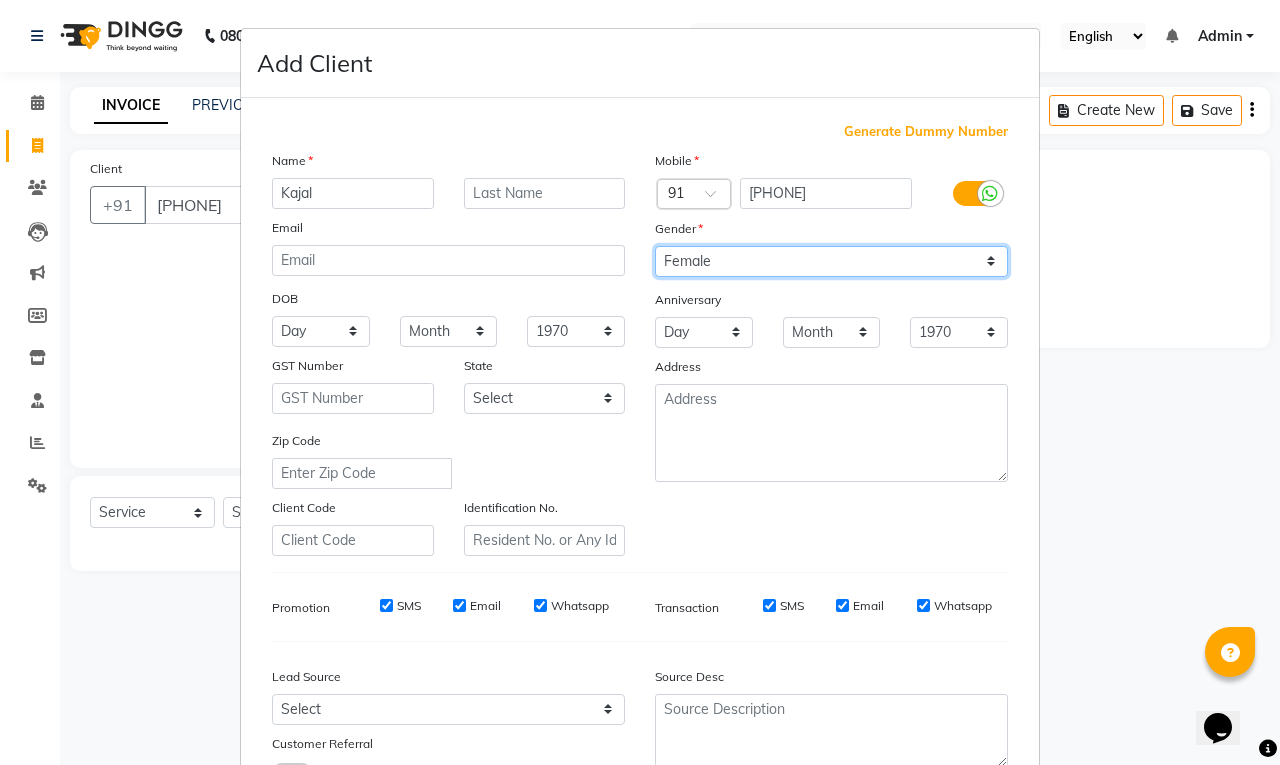 click on "Select Male Female Other Prefer Not To Say" at bounding box center (831, 261) 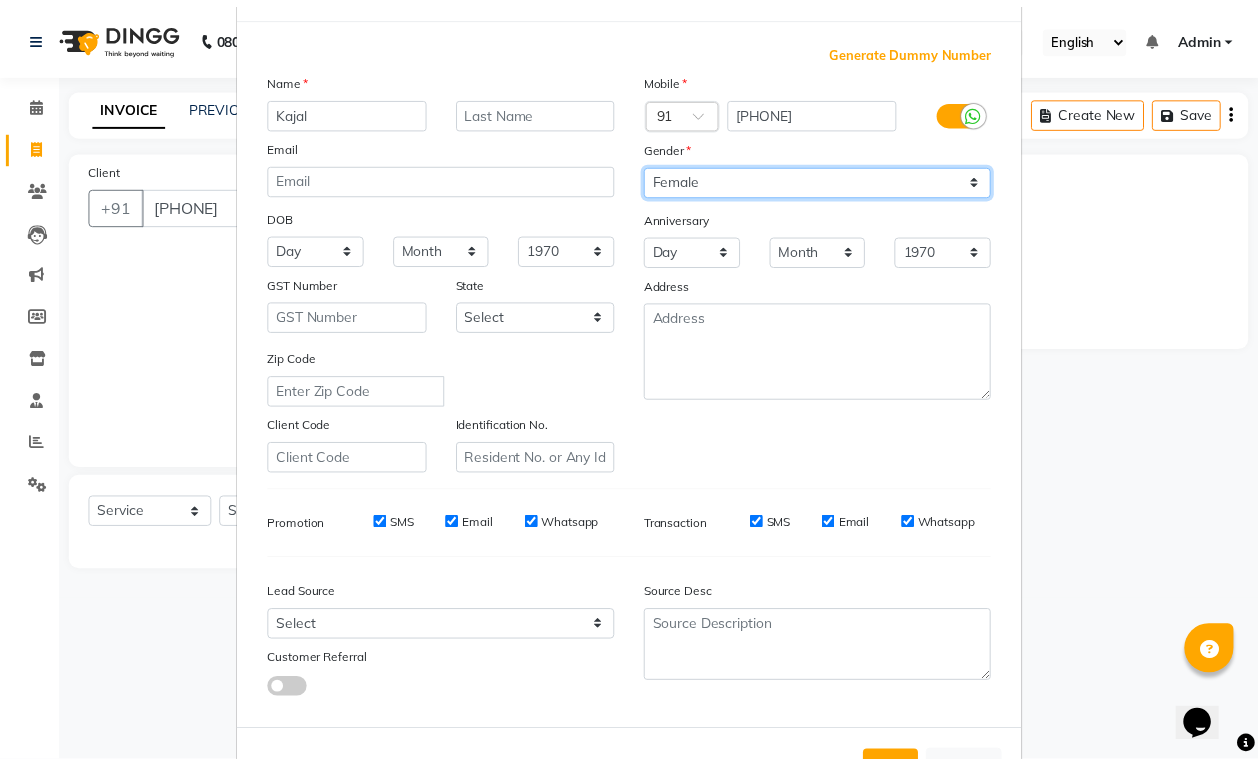 scroll, scrollTop: 151, scrollLeft: 0, axis: vertical 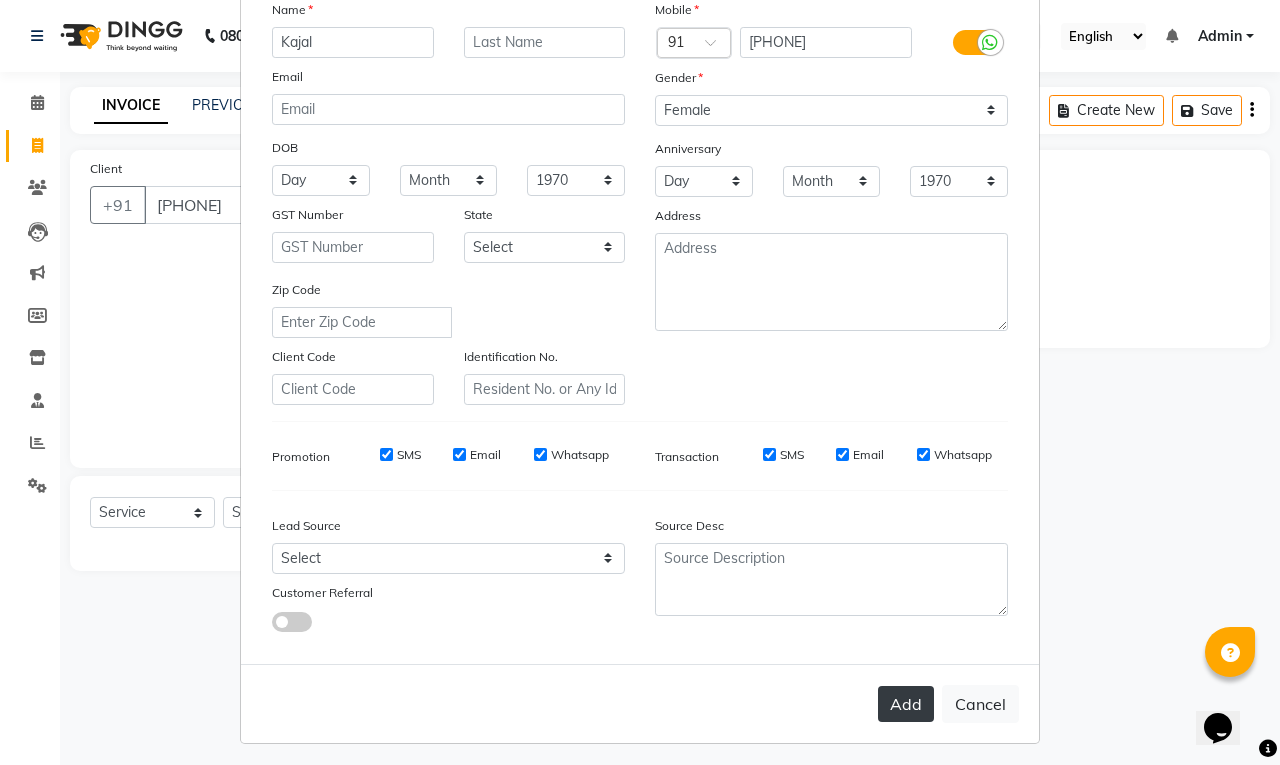 click on "Add" at bounding box center (906, 704) 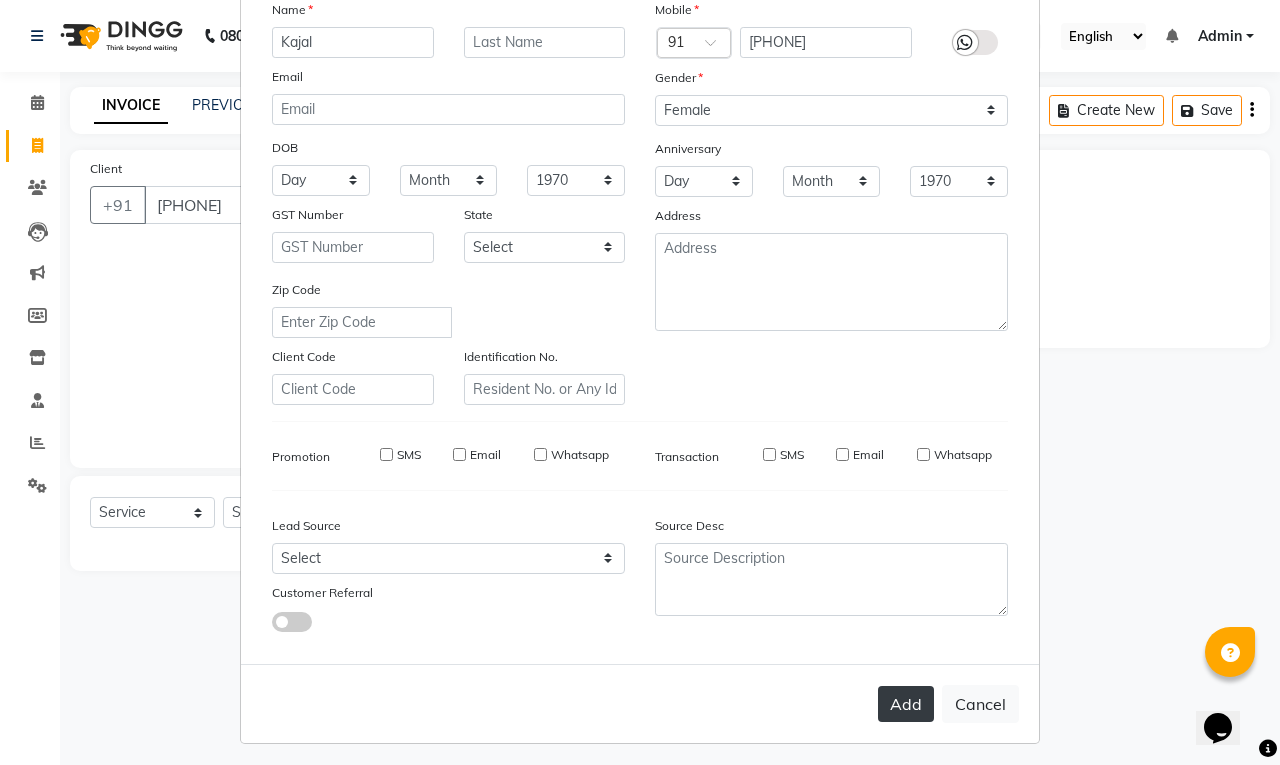 type 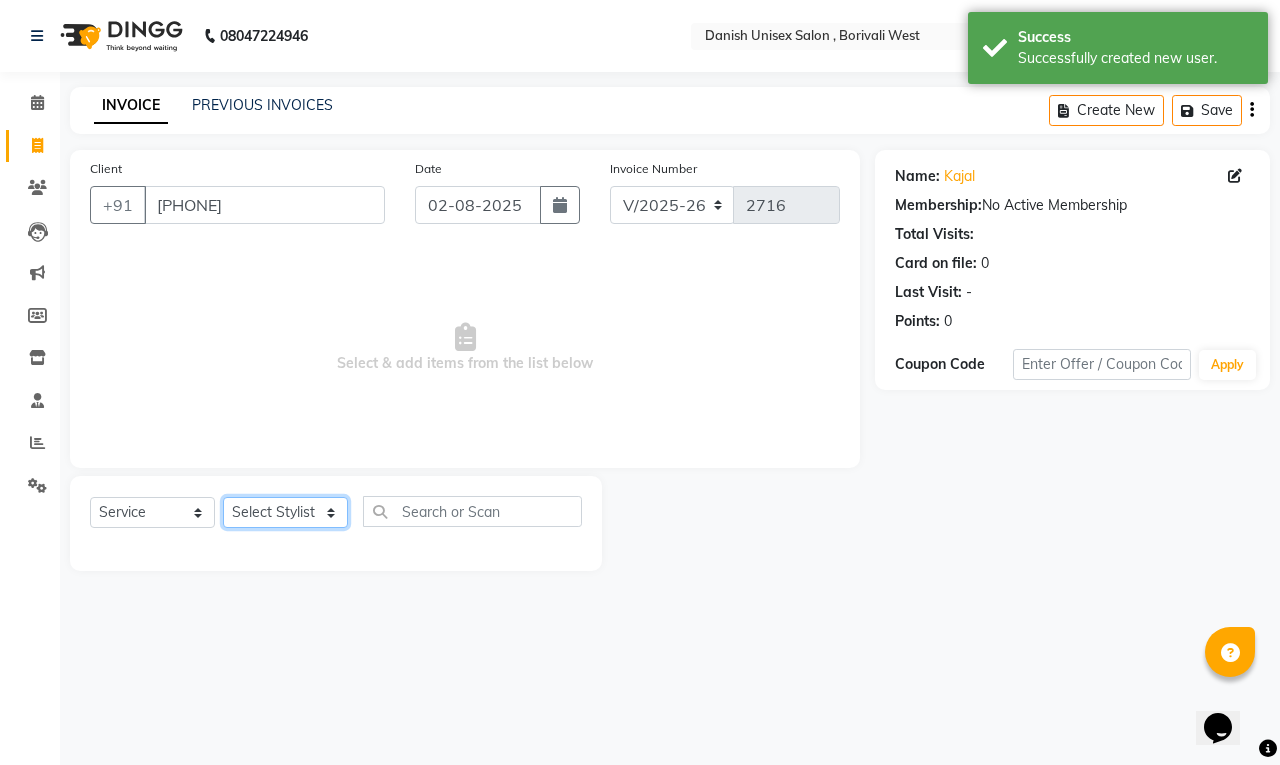click on "Select Stylist Bhim Shing firoz alam Juber shaikh kajal Lubna Sayyad Nikhil Sharma Nikita Niraj Kanojiya Niyaz Salmani Pooja Yadav Riddhi Sabil salmani sapna" 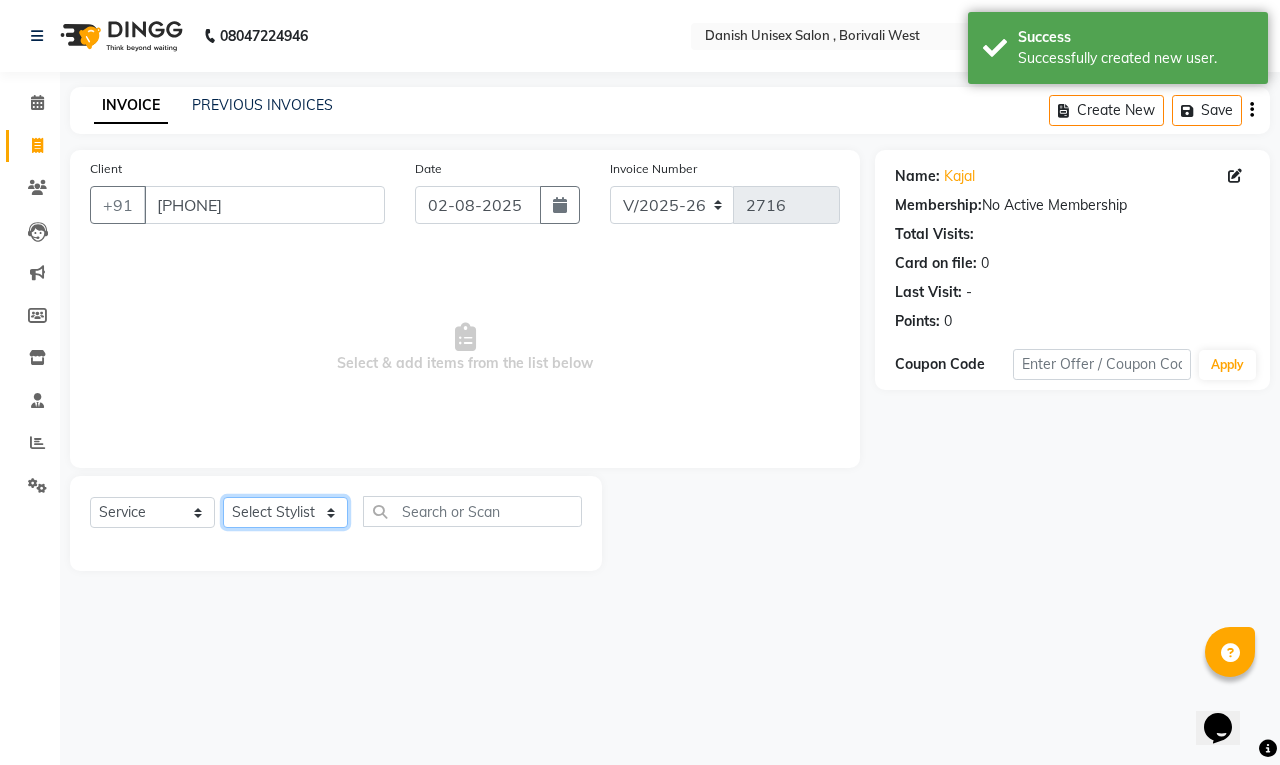 select on "57771" 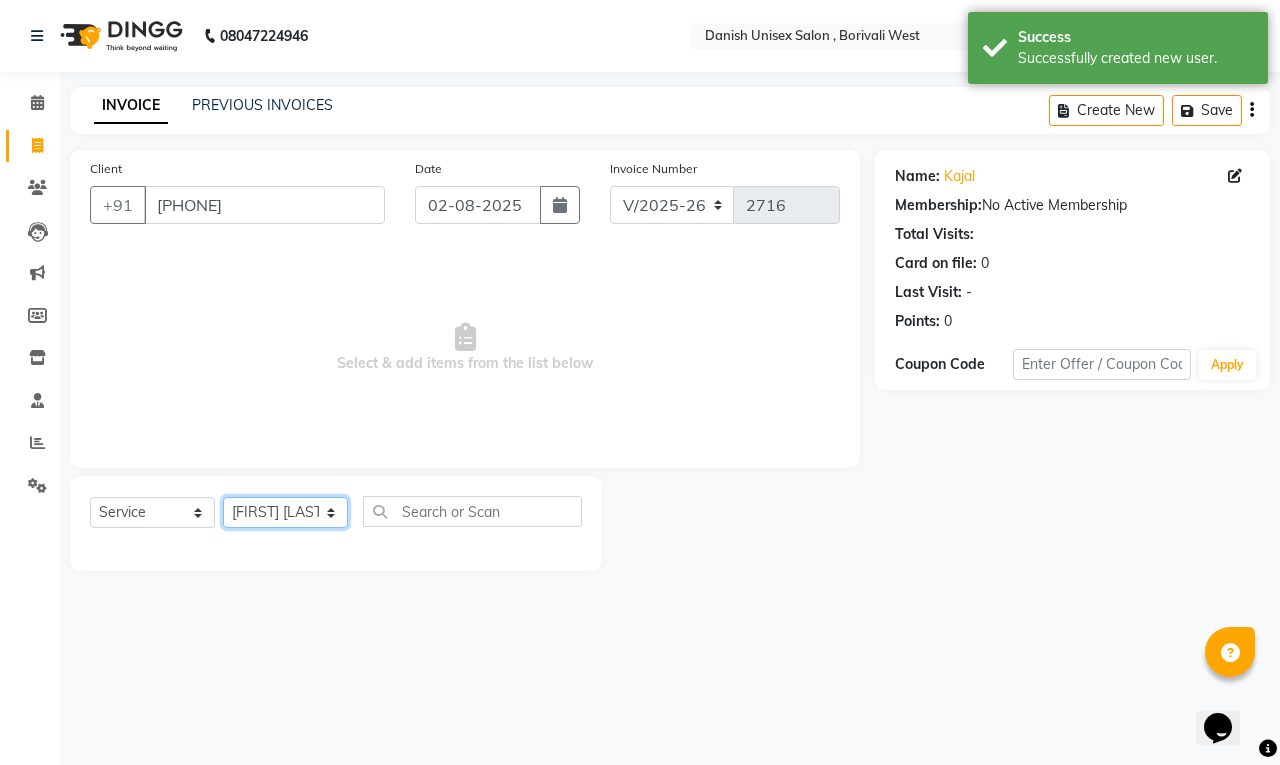 click on "Select Stylist Bhim Shing firoz alam Juber shaikh kajal Lubna Sayyad Nikhil Sharma Nikita Niraj Kanojiya Niyaz Salmani Pooja Yadav Riddhi Sabil salmani sapna" 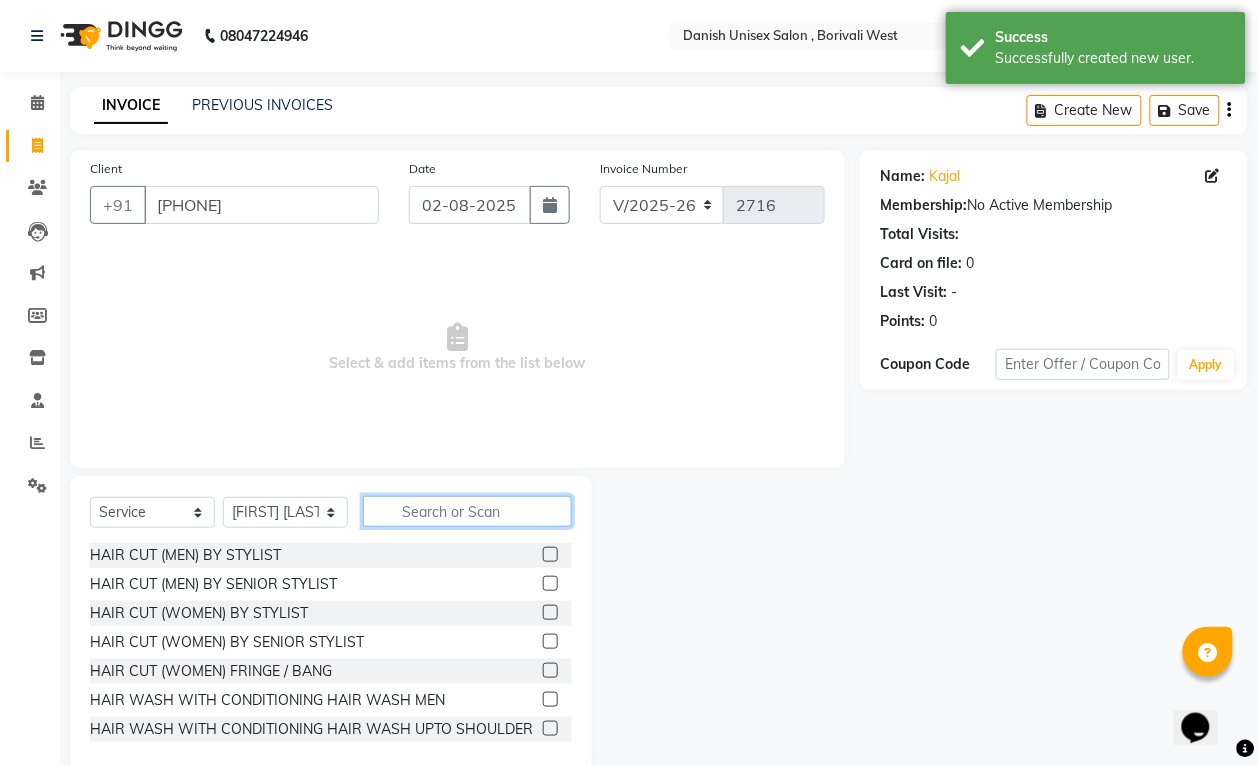 click 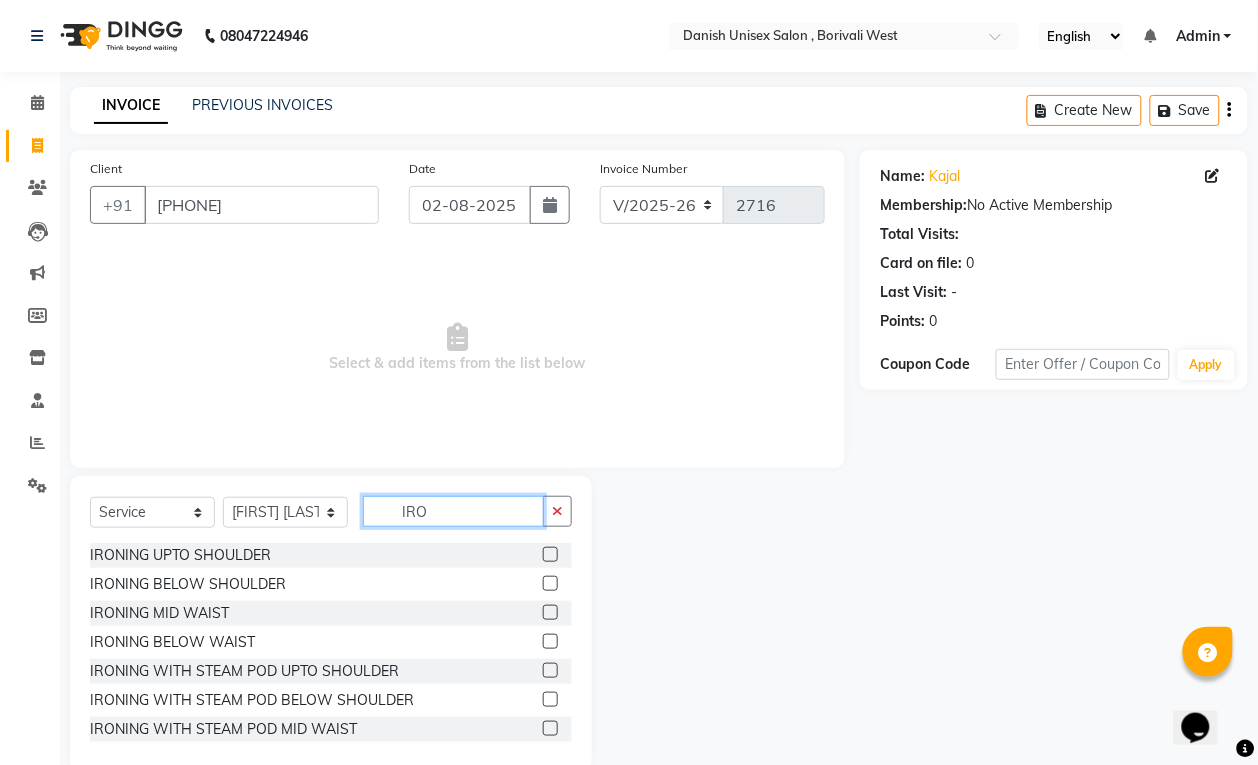 type on "IRO" 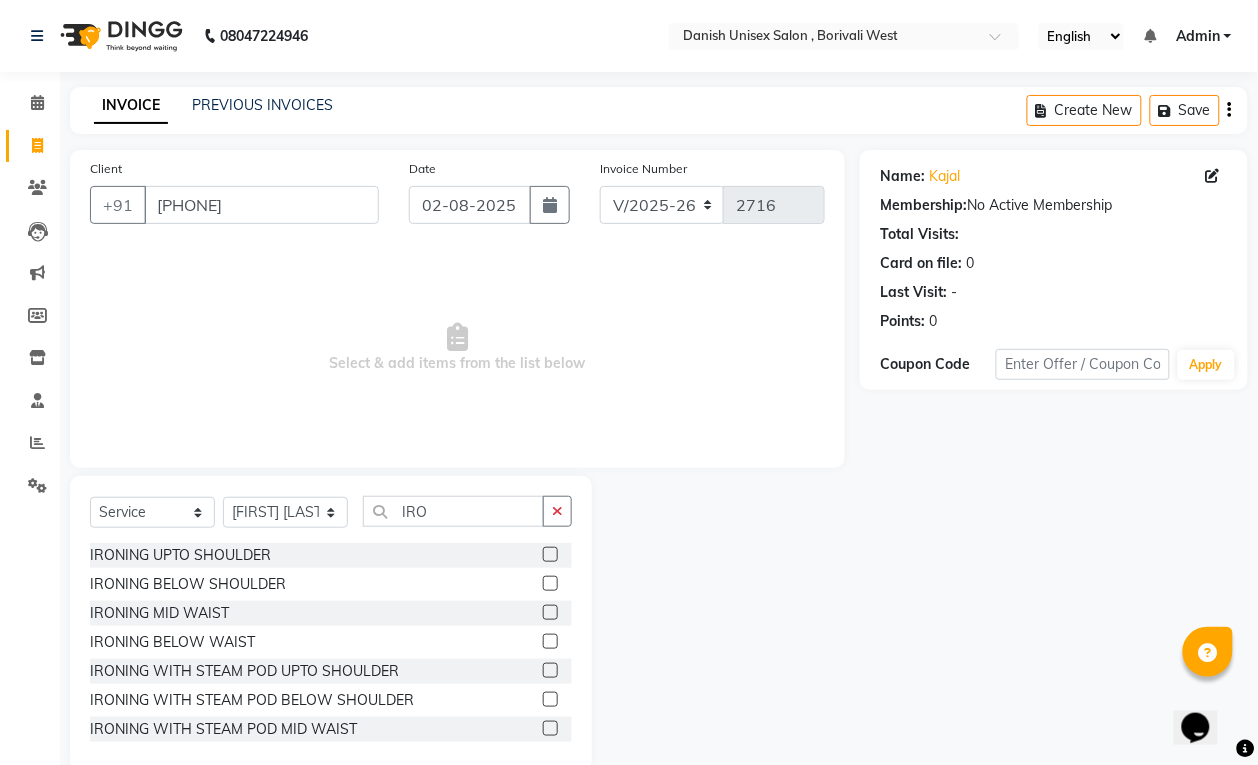 click 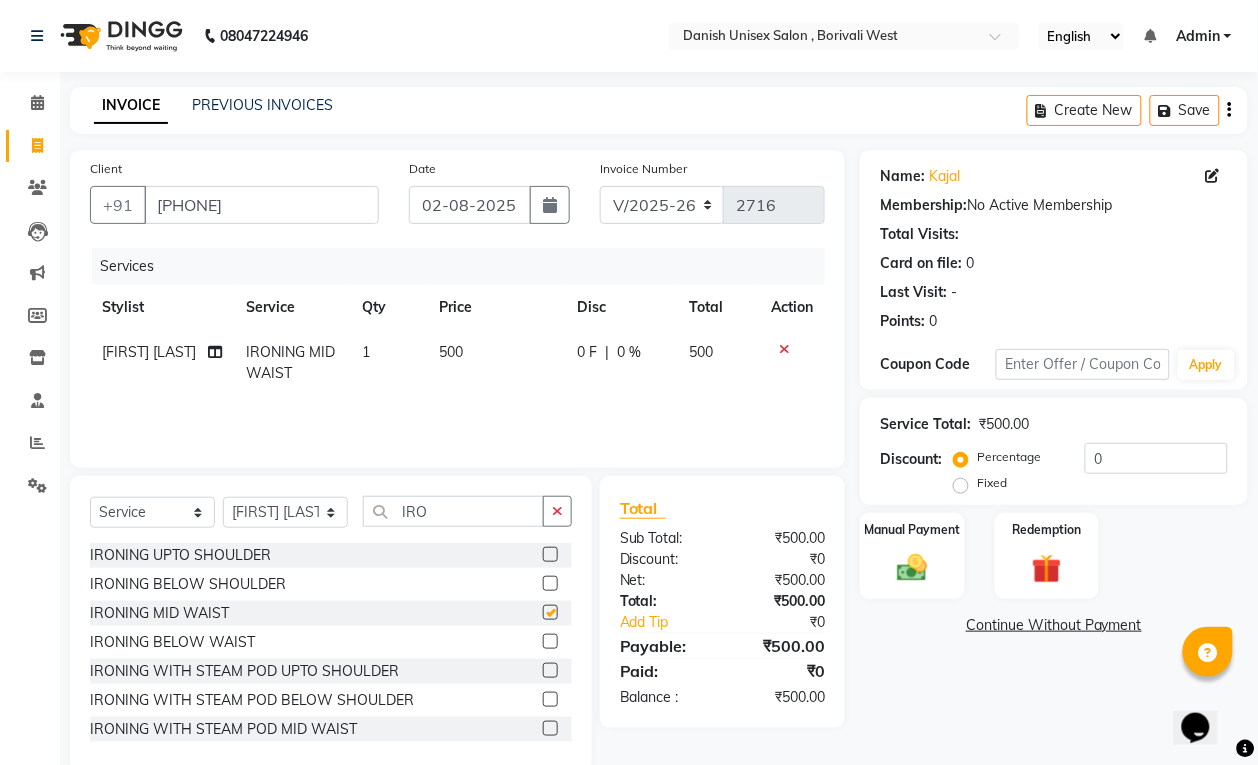 checkbox on "false" 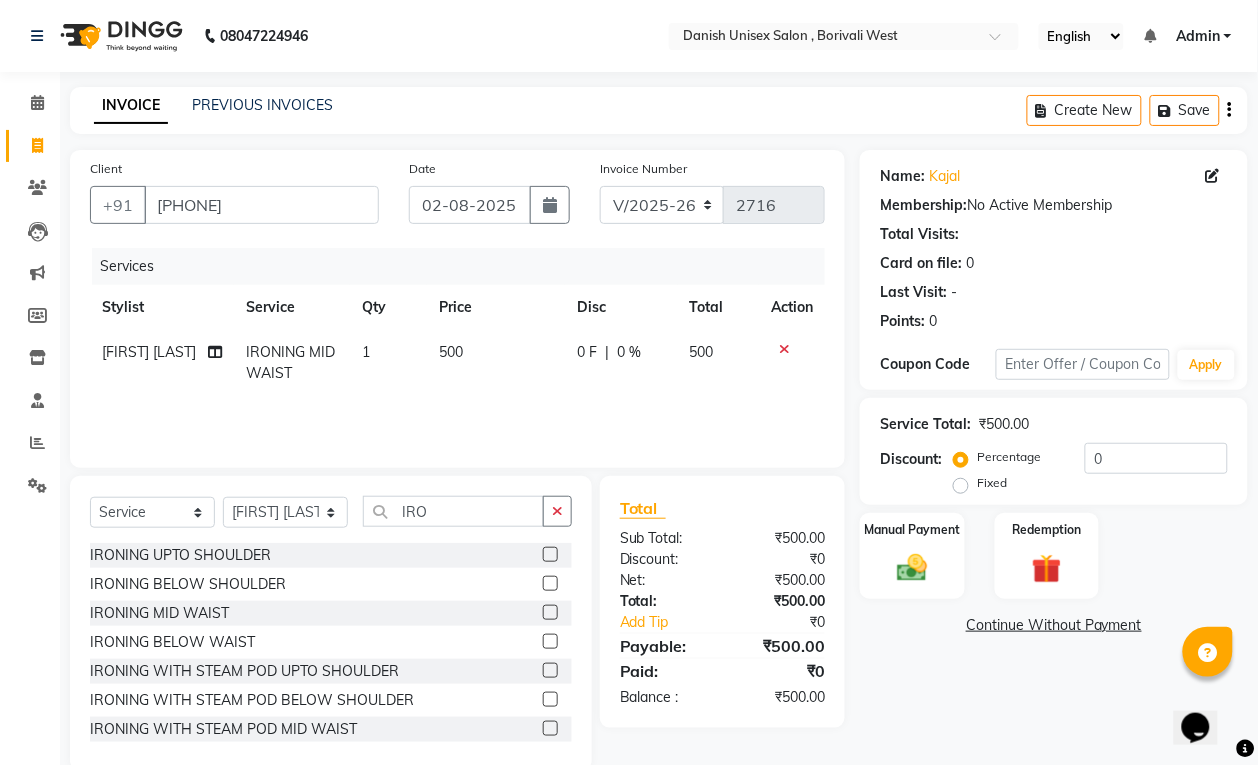 click 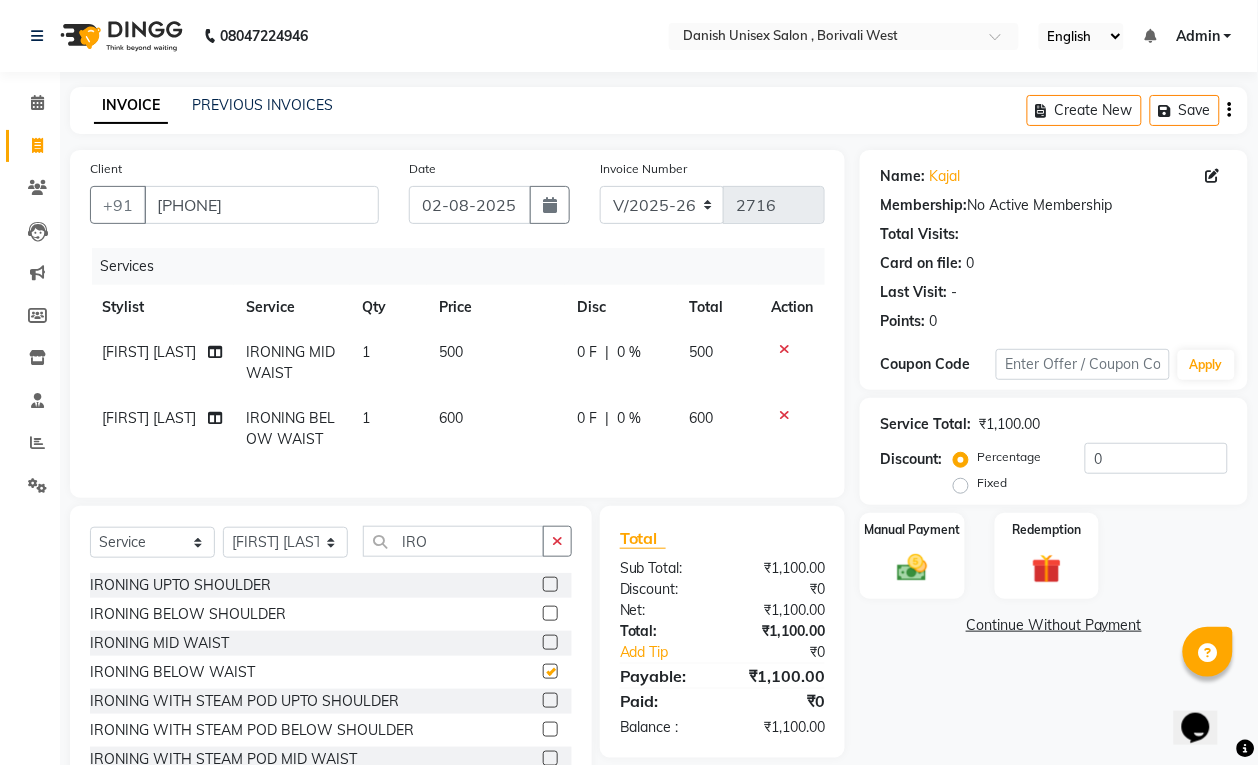 checkbox on "false" 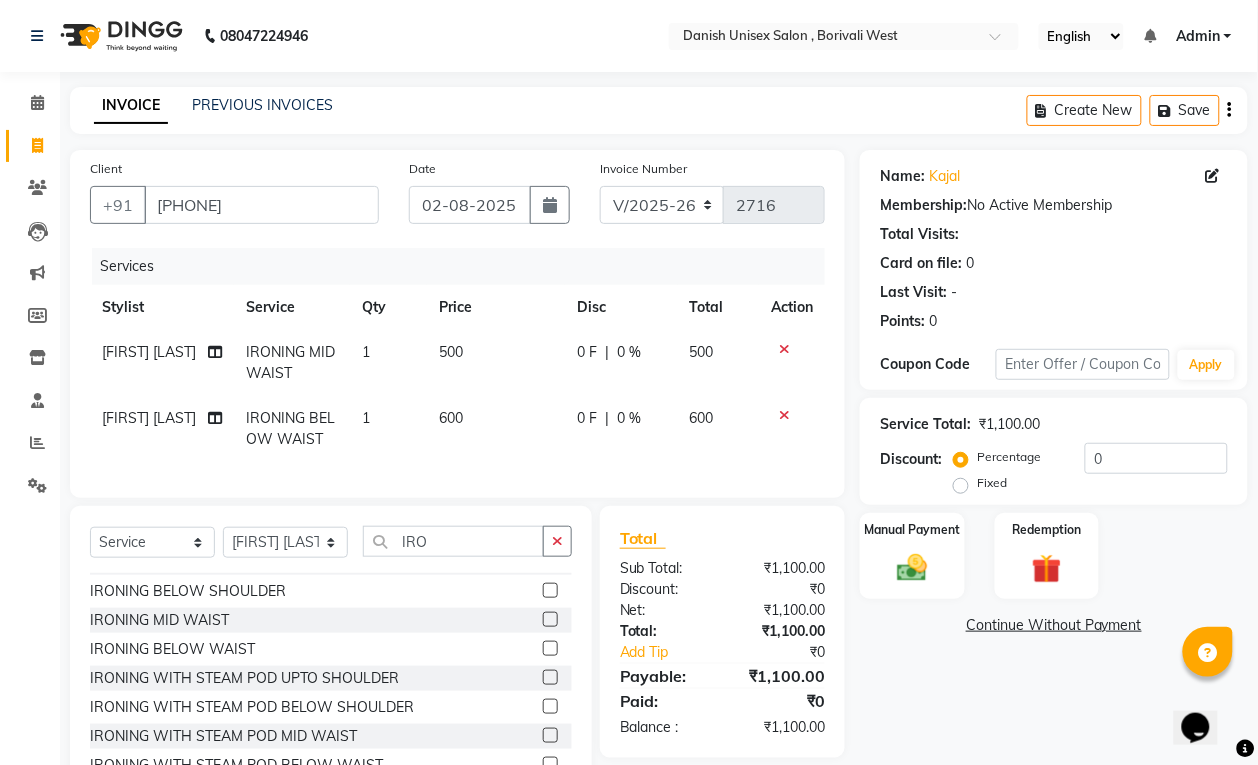 scroll, scrollTop: 31, scrollLeft: 0, axis: vertical 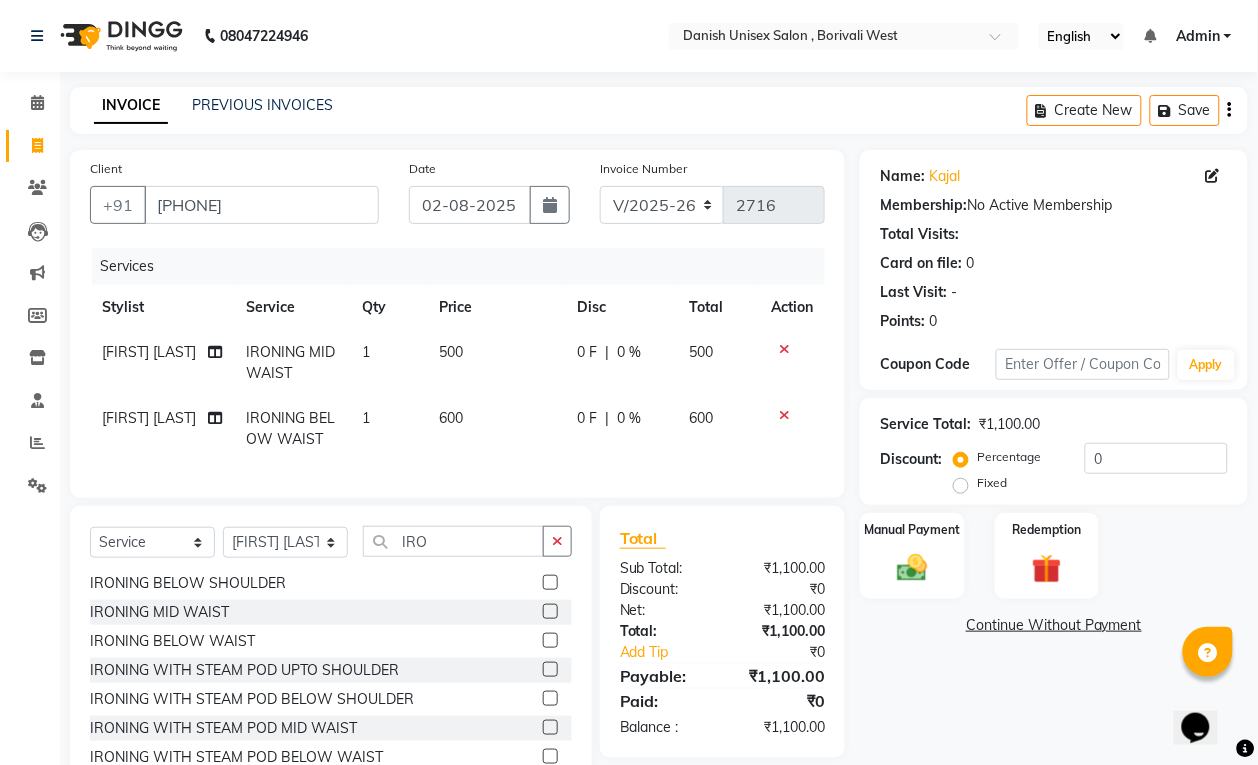 click 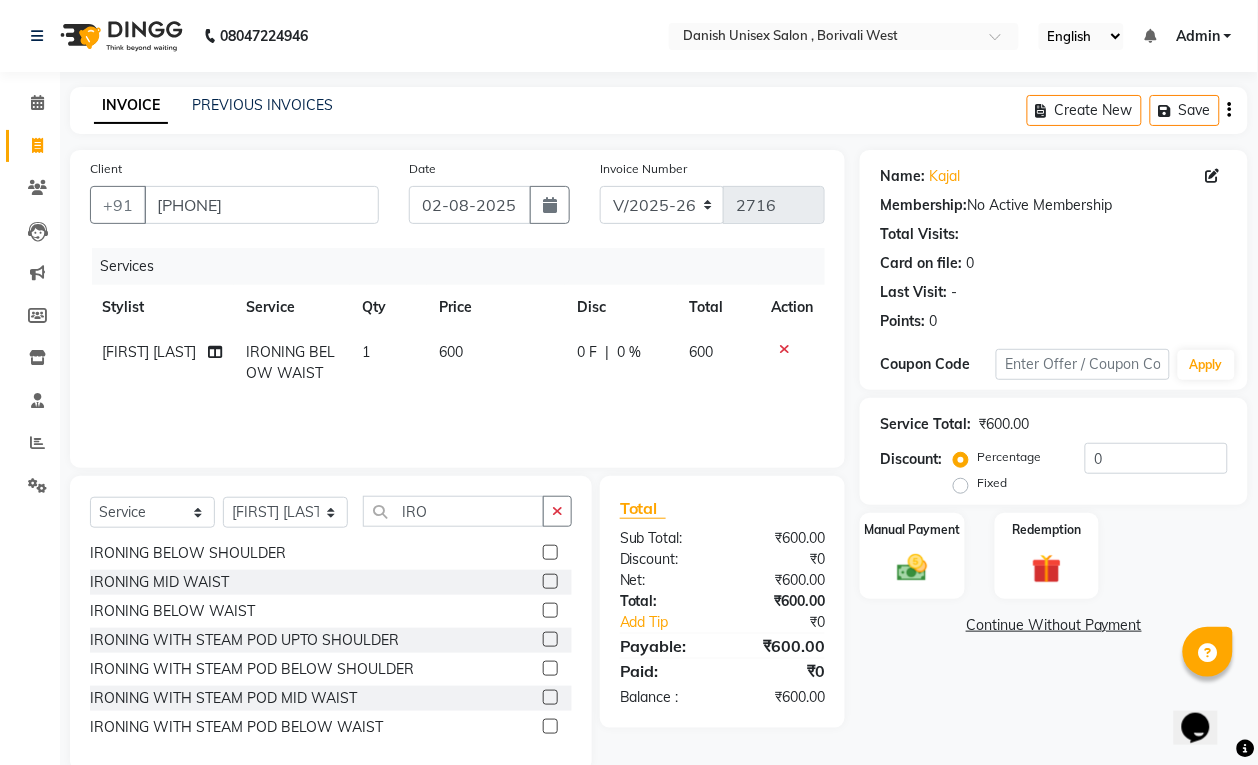 click 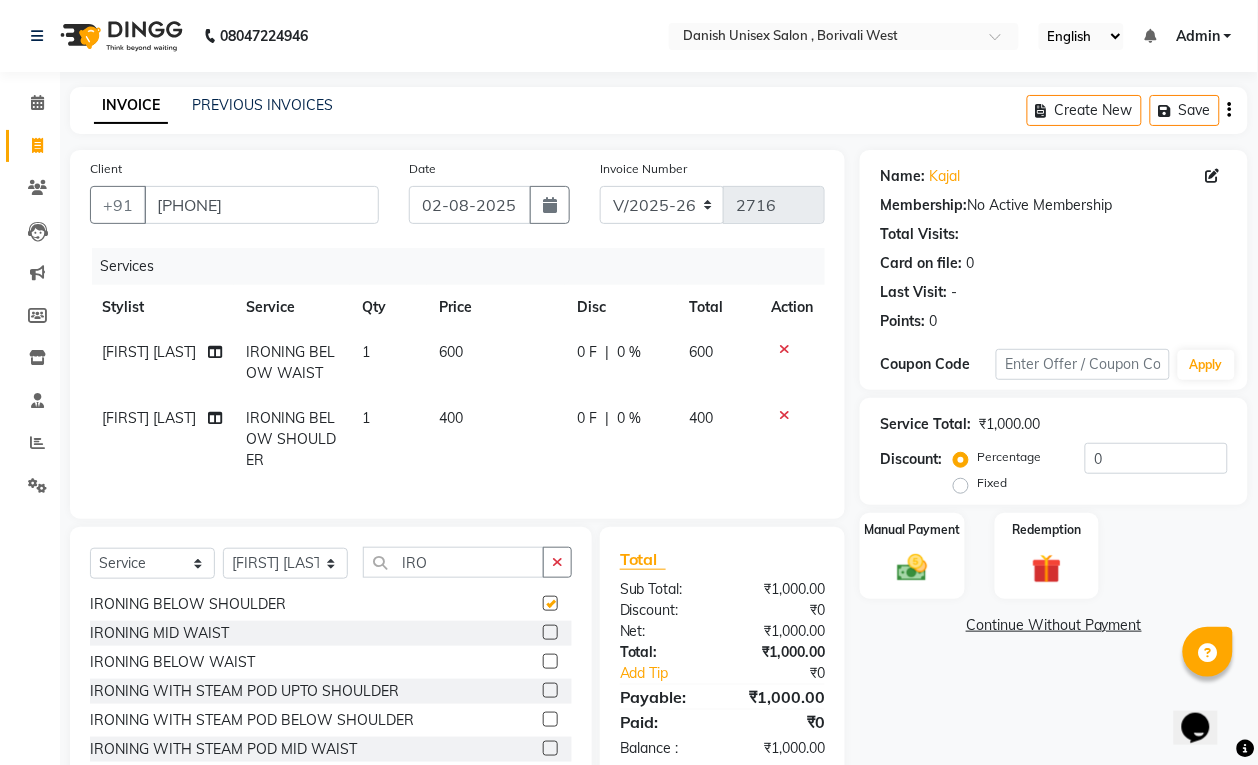 checkbox on "false" 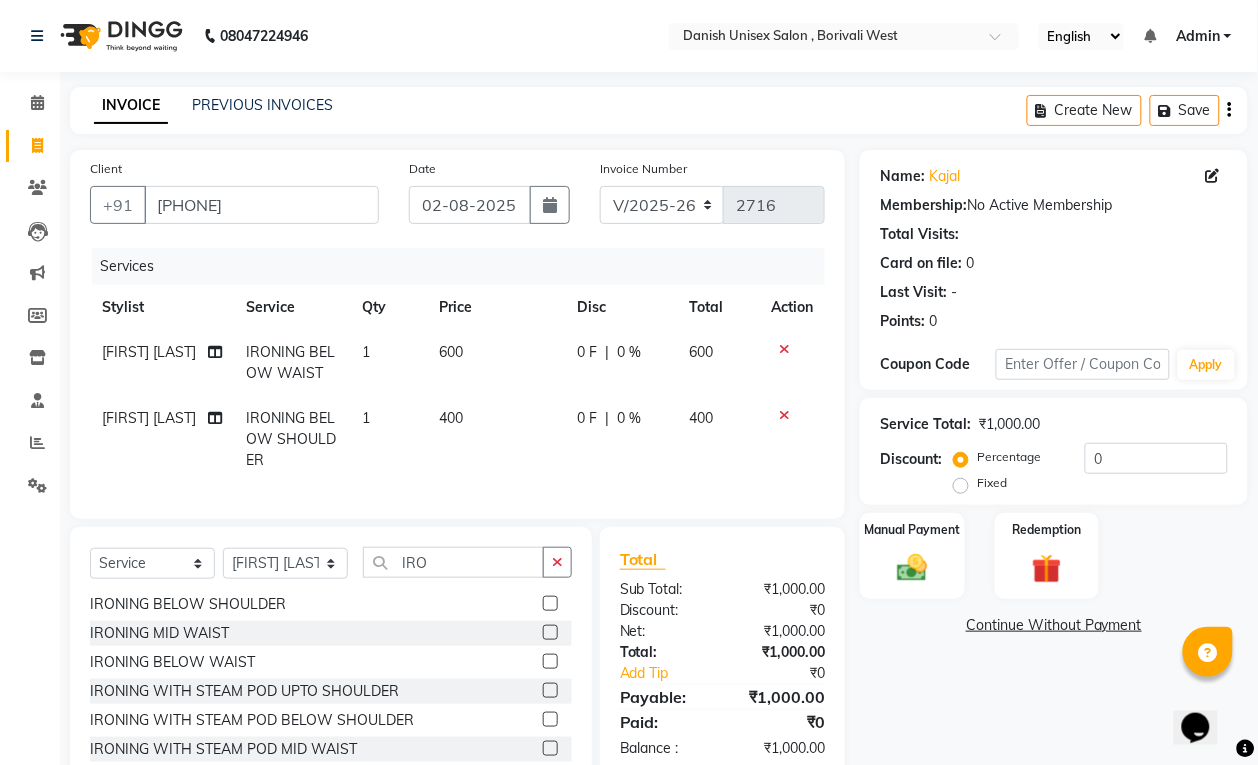 click 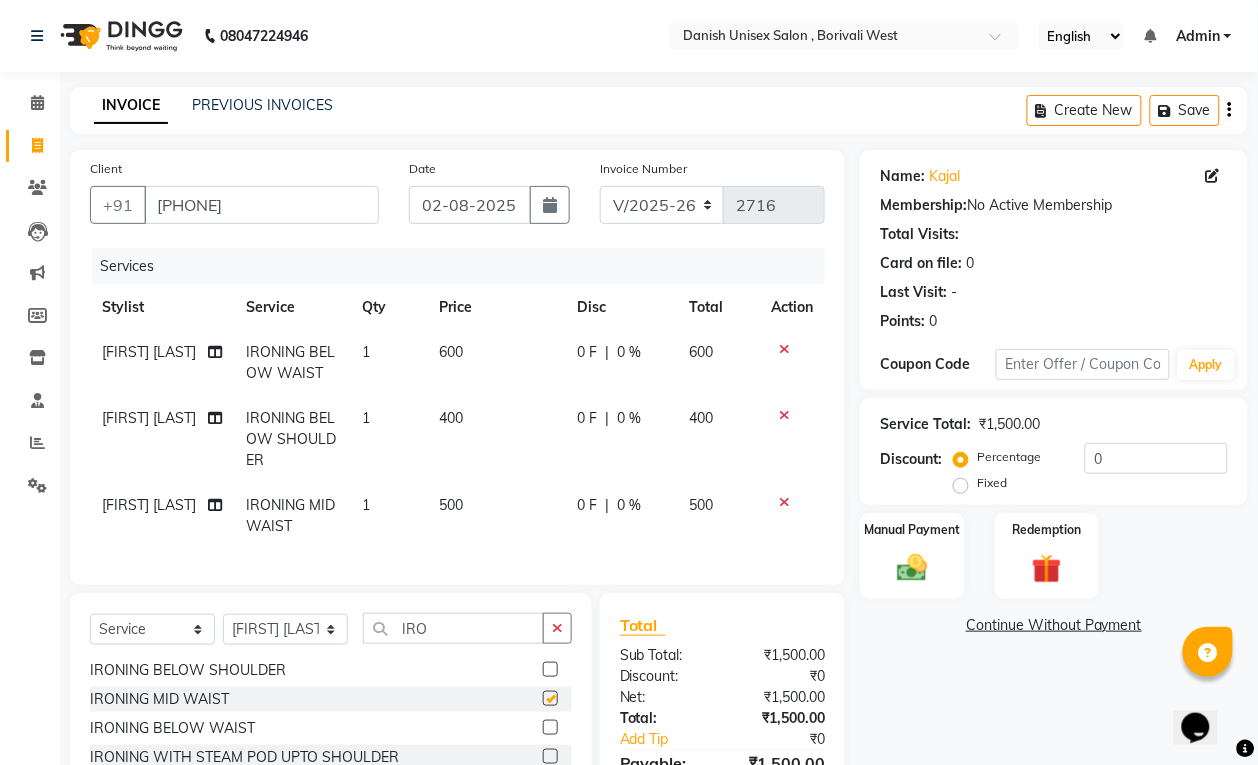 checkbox on "false" 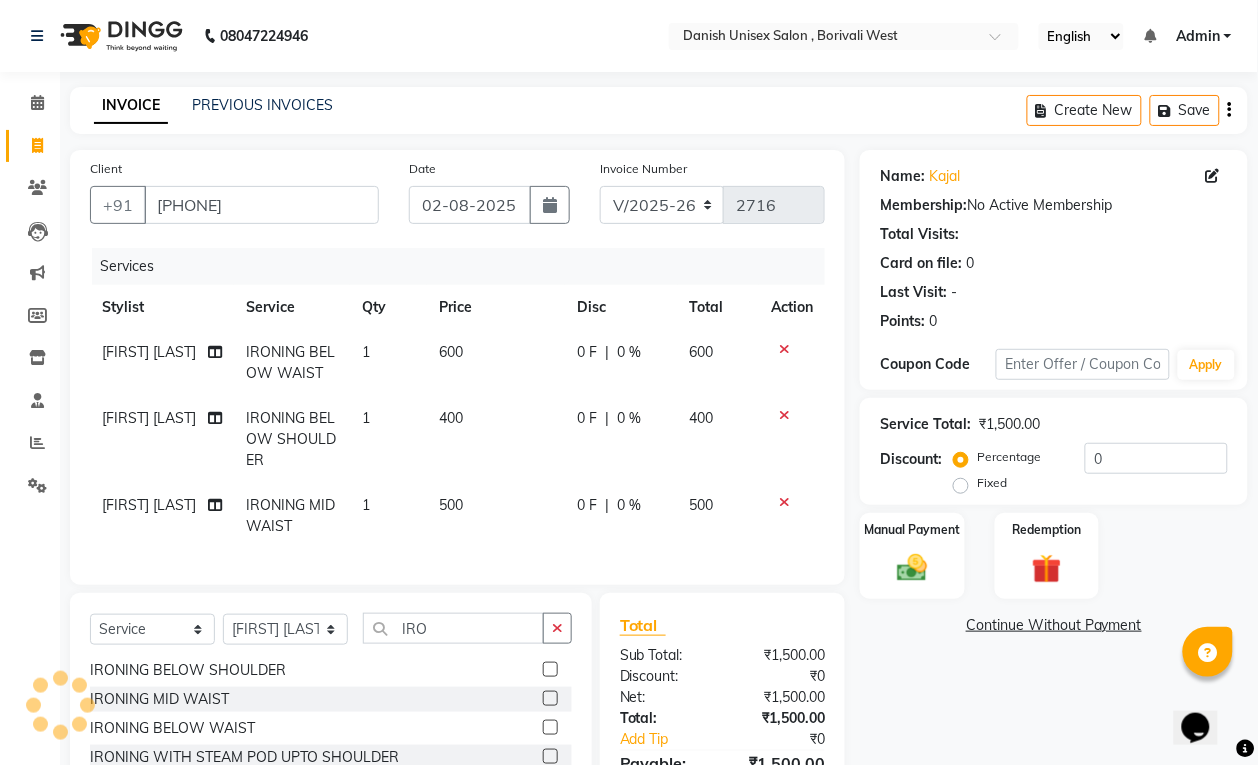 click 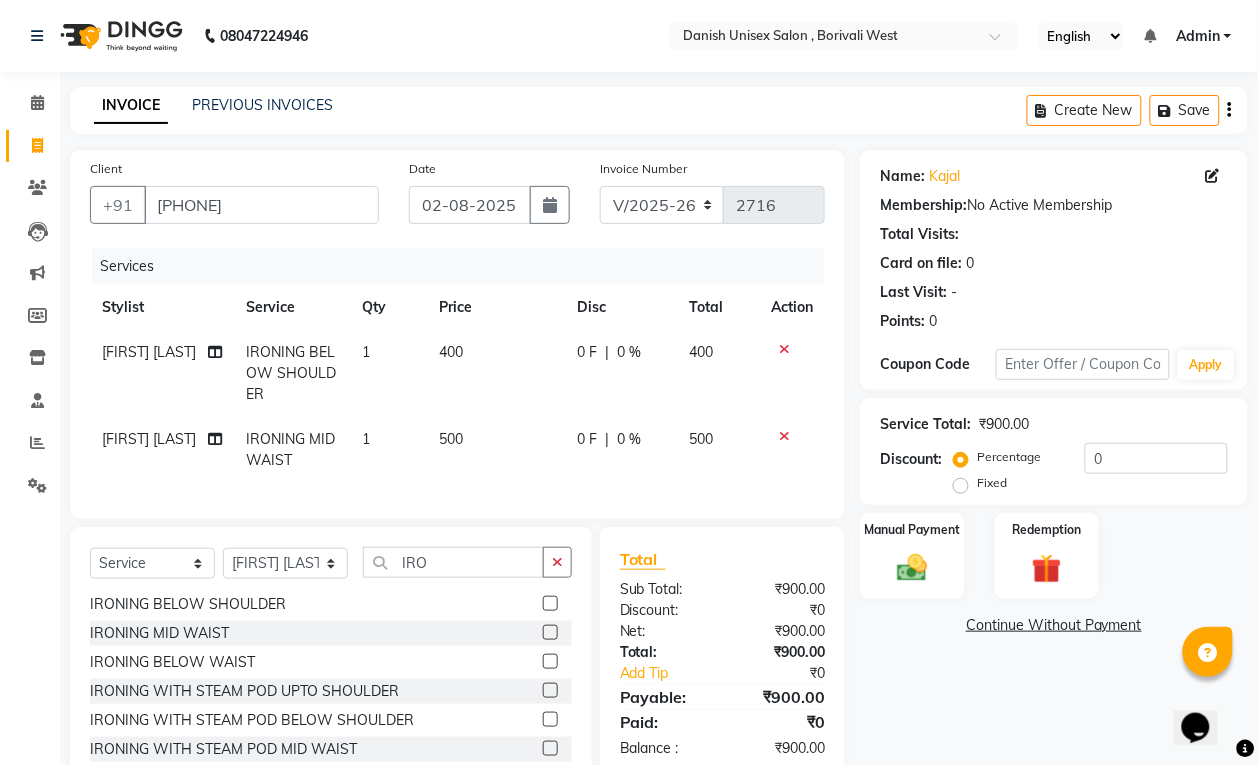 click 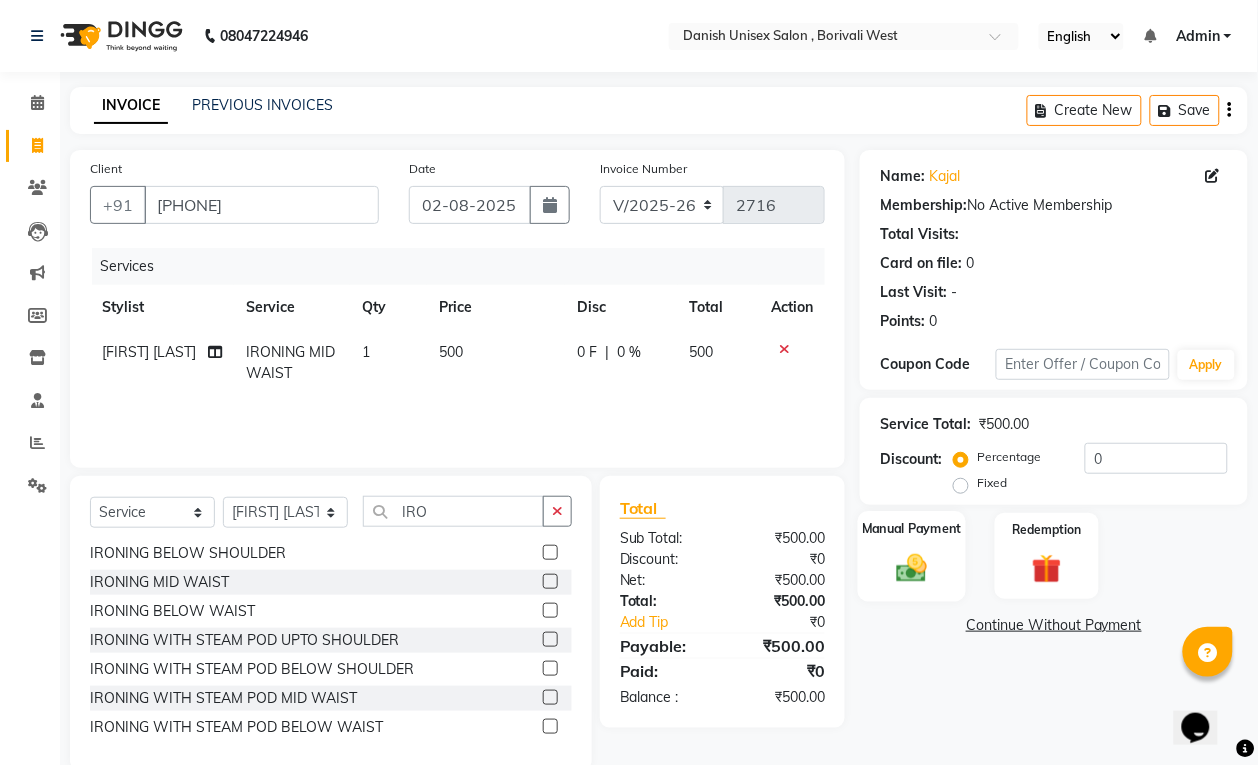 click on "Manual Payment" 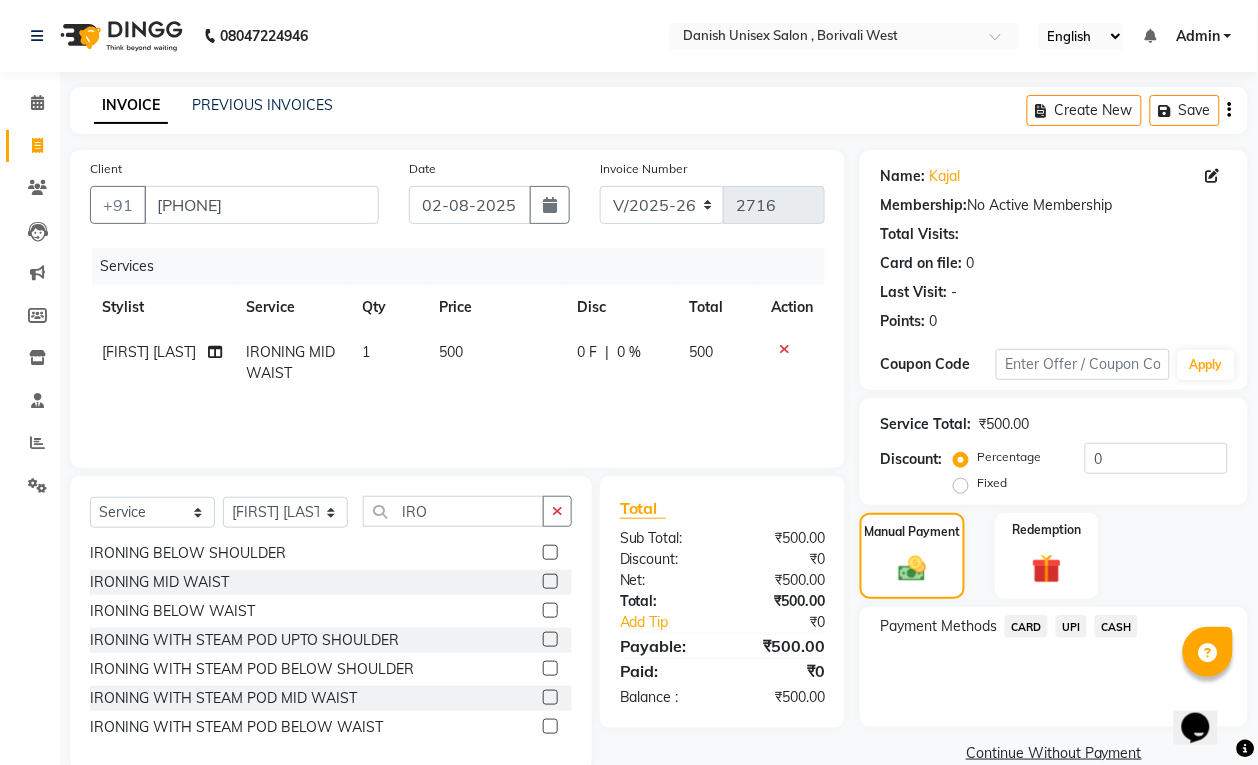 click on "UPI" 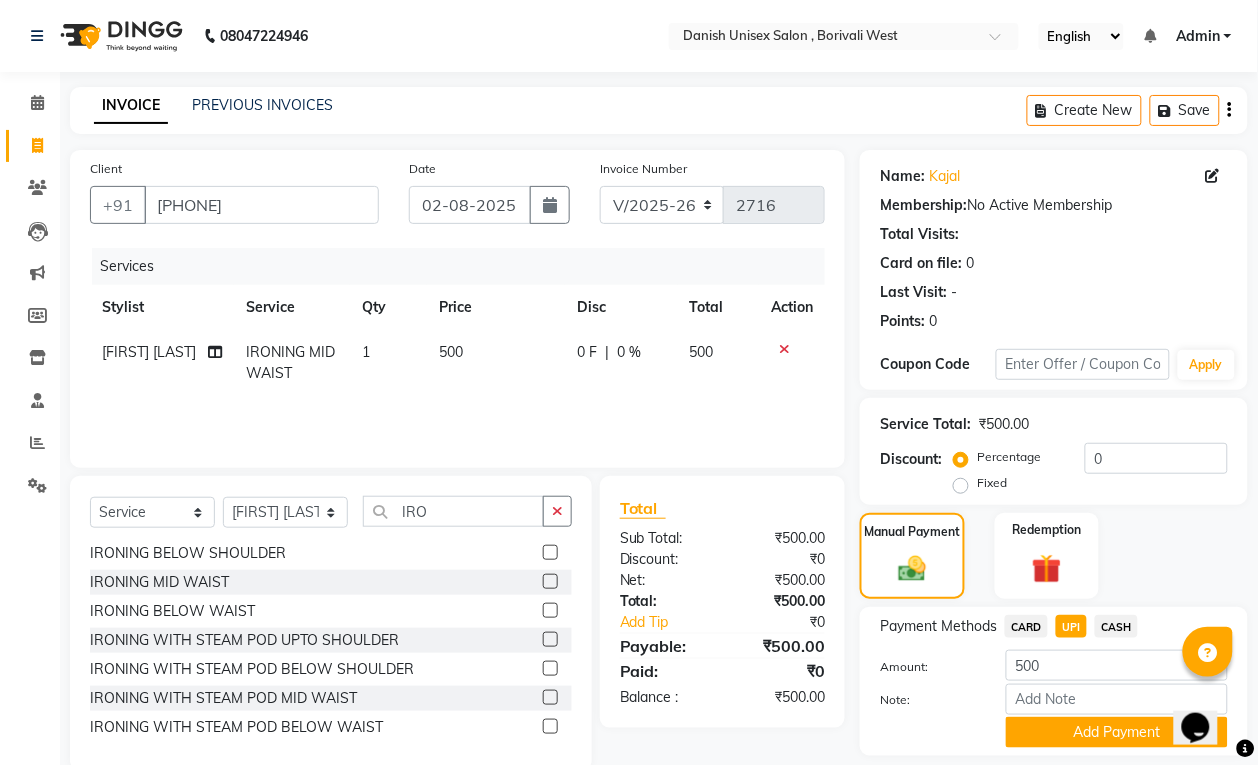 scroll, scrollTop: 61, scrollLeft: 0, axis: vertical 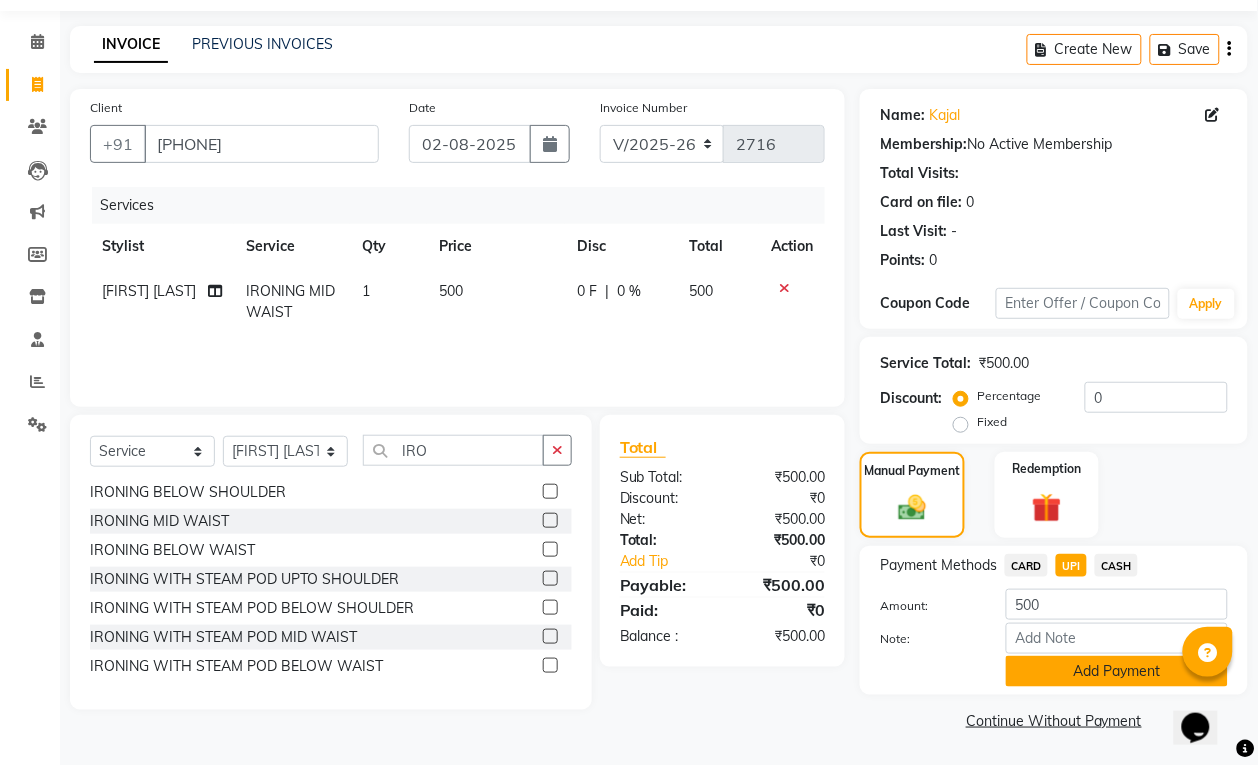 click on "Add Payment" 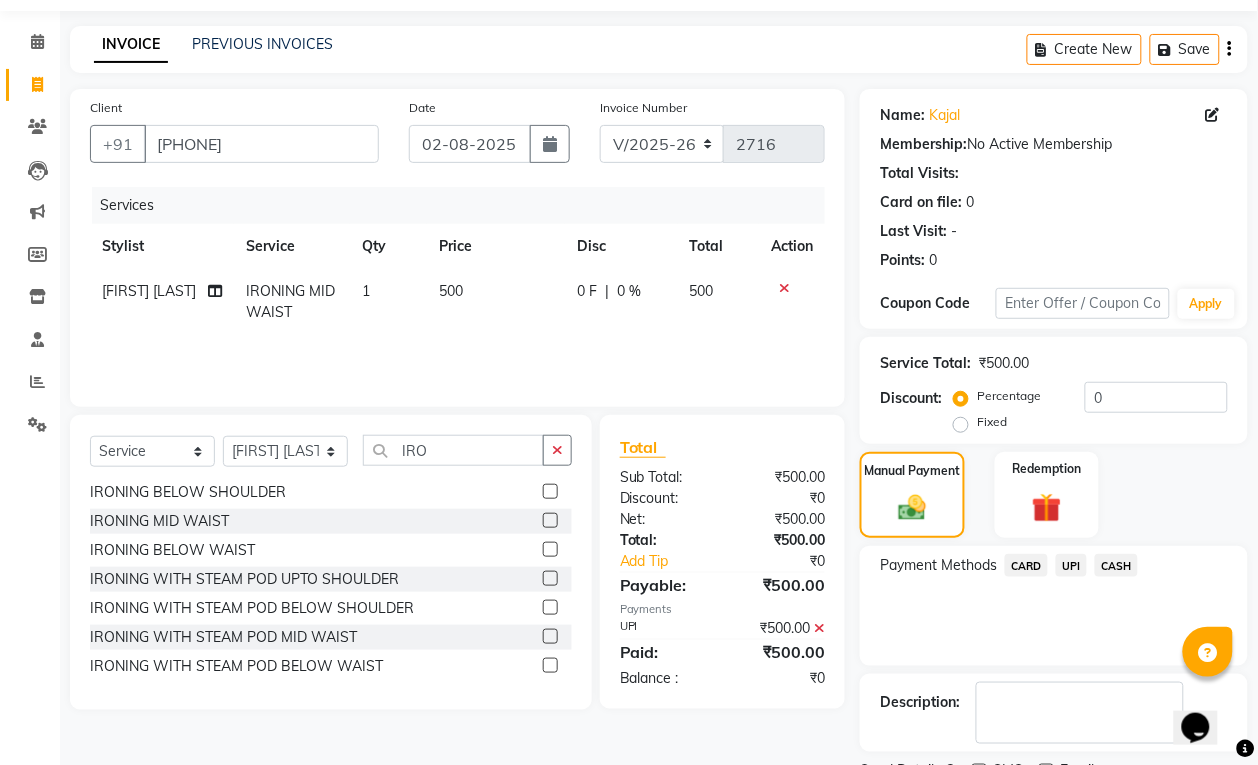 scroll, scrollTop: 147, scrollLeft: 0, axis: vertical 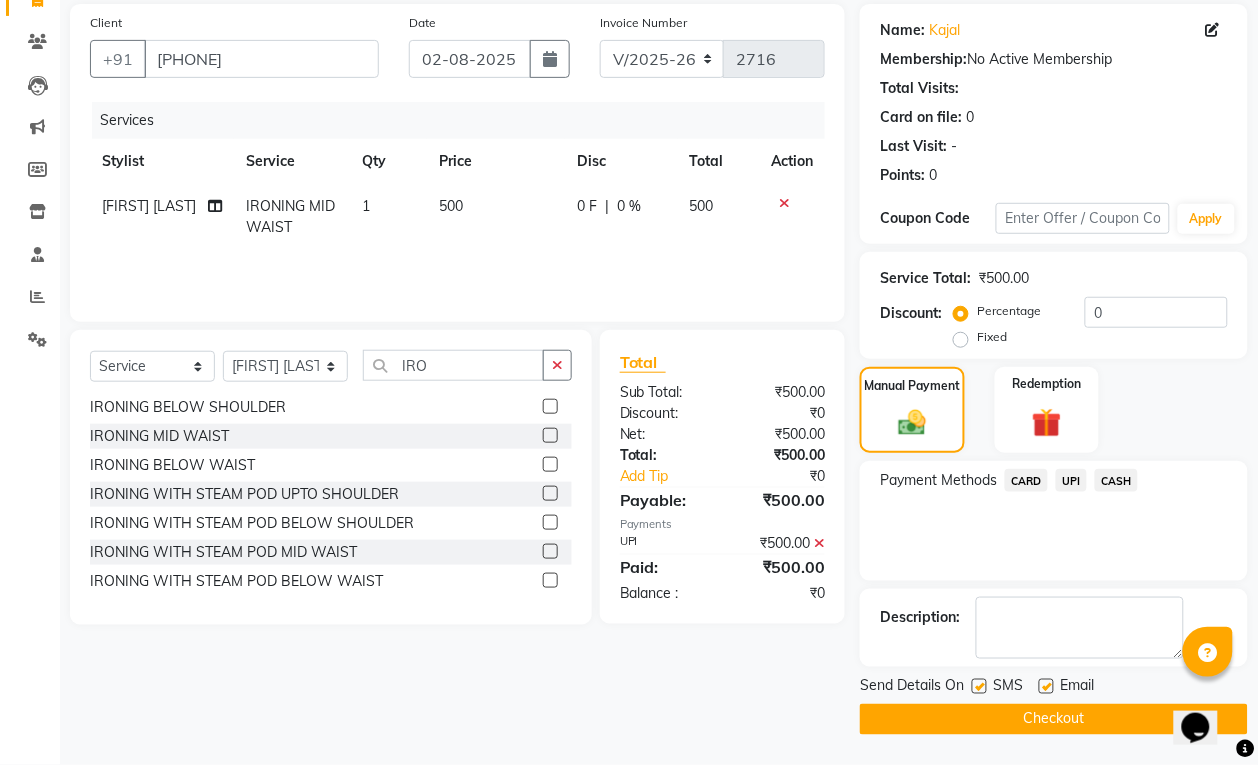 click on "Checkout" 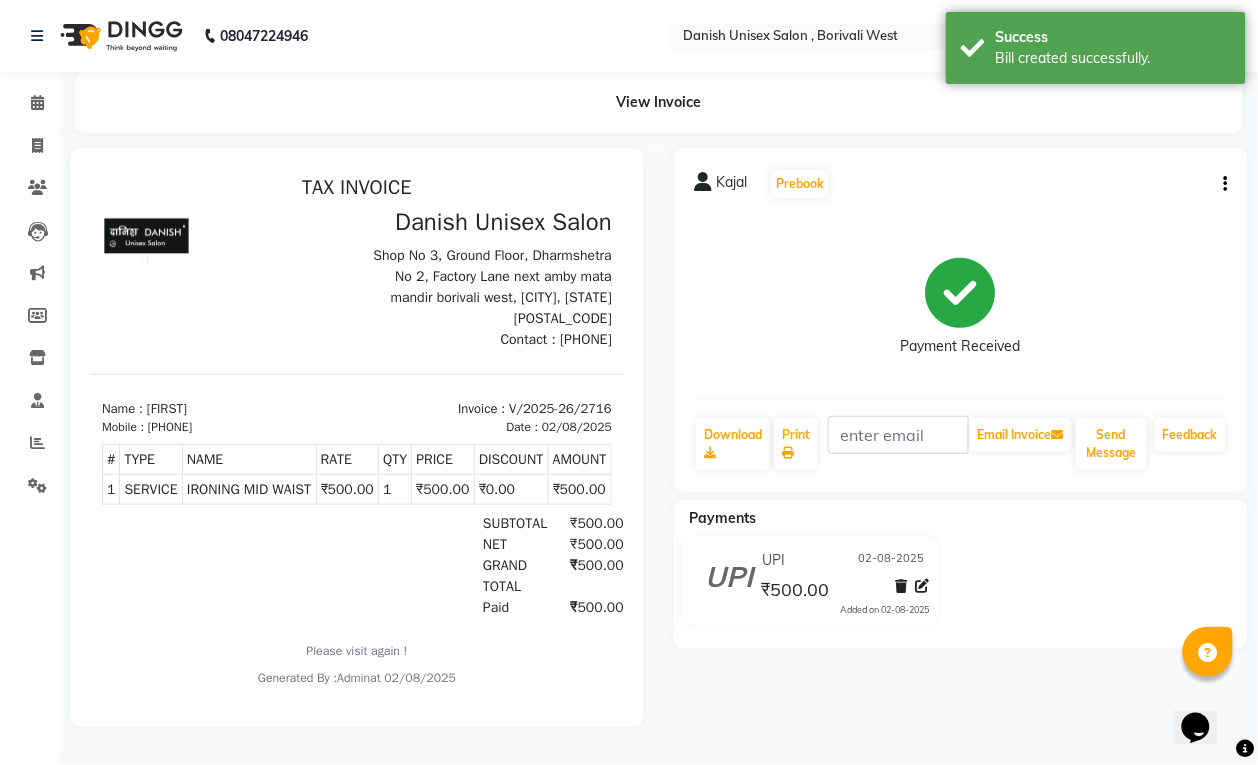 scroll, scrollTop: 0, scrollLeft: 0, axis: both 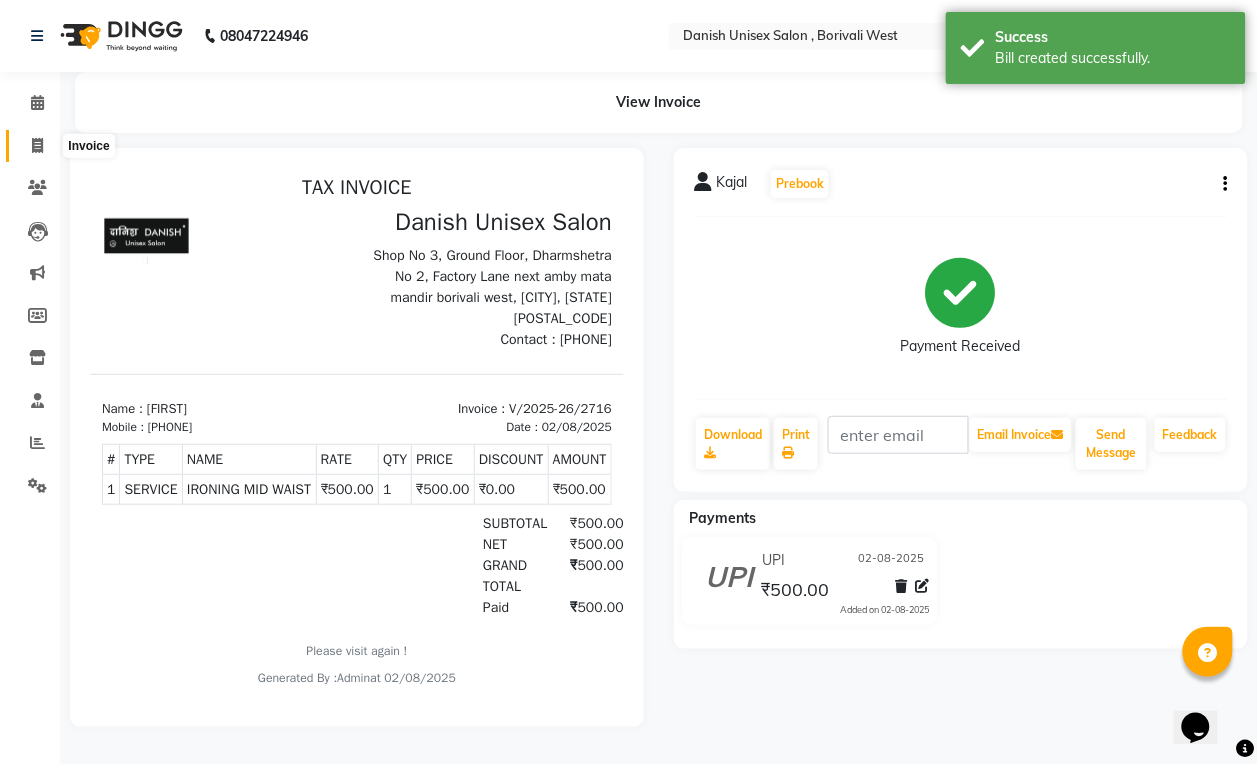 click 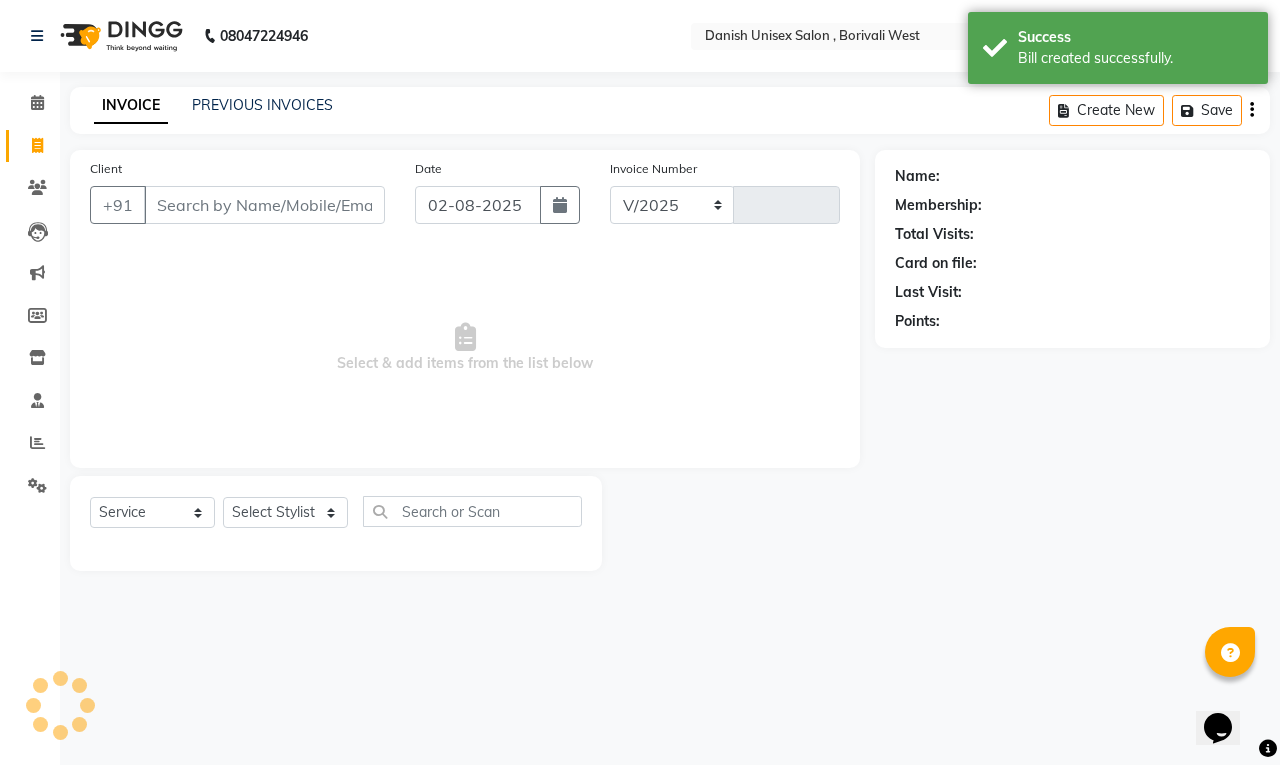 select on "6929" 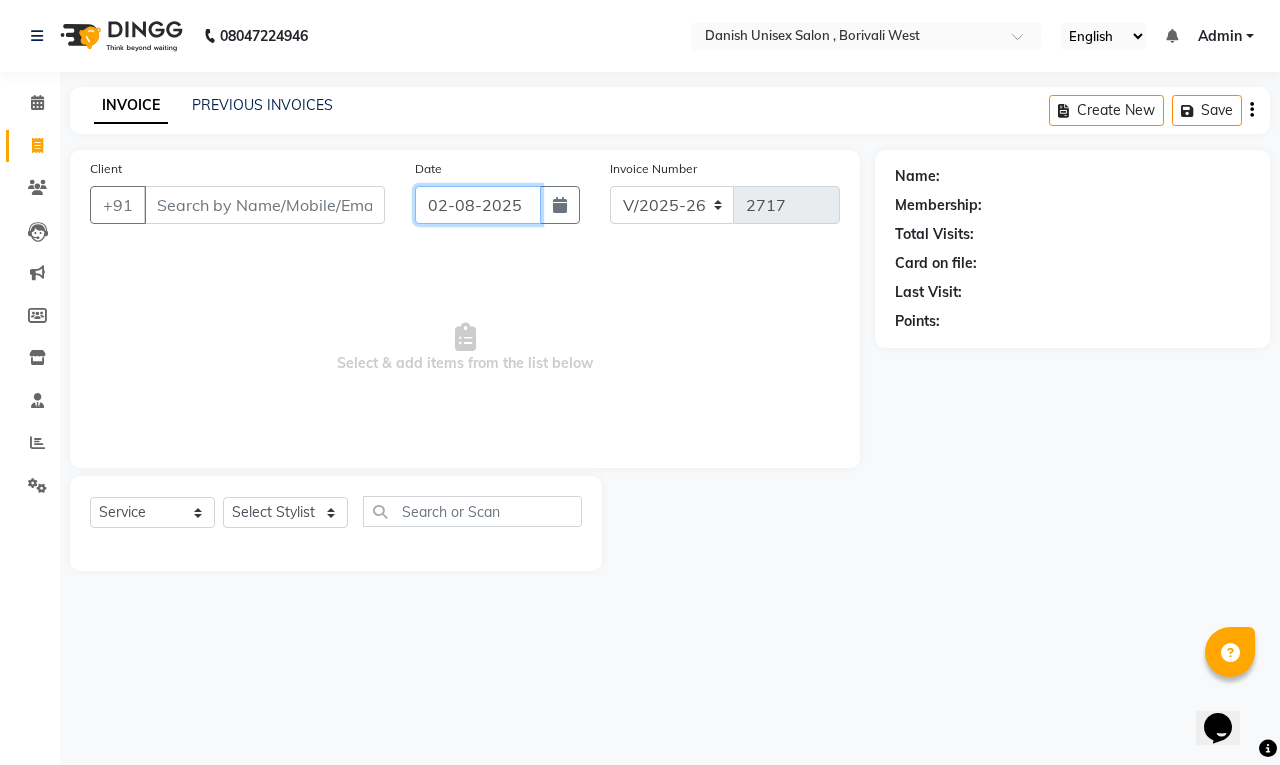 click on "02-08-2025" 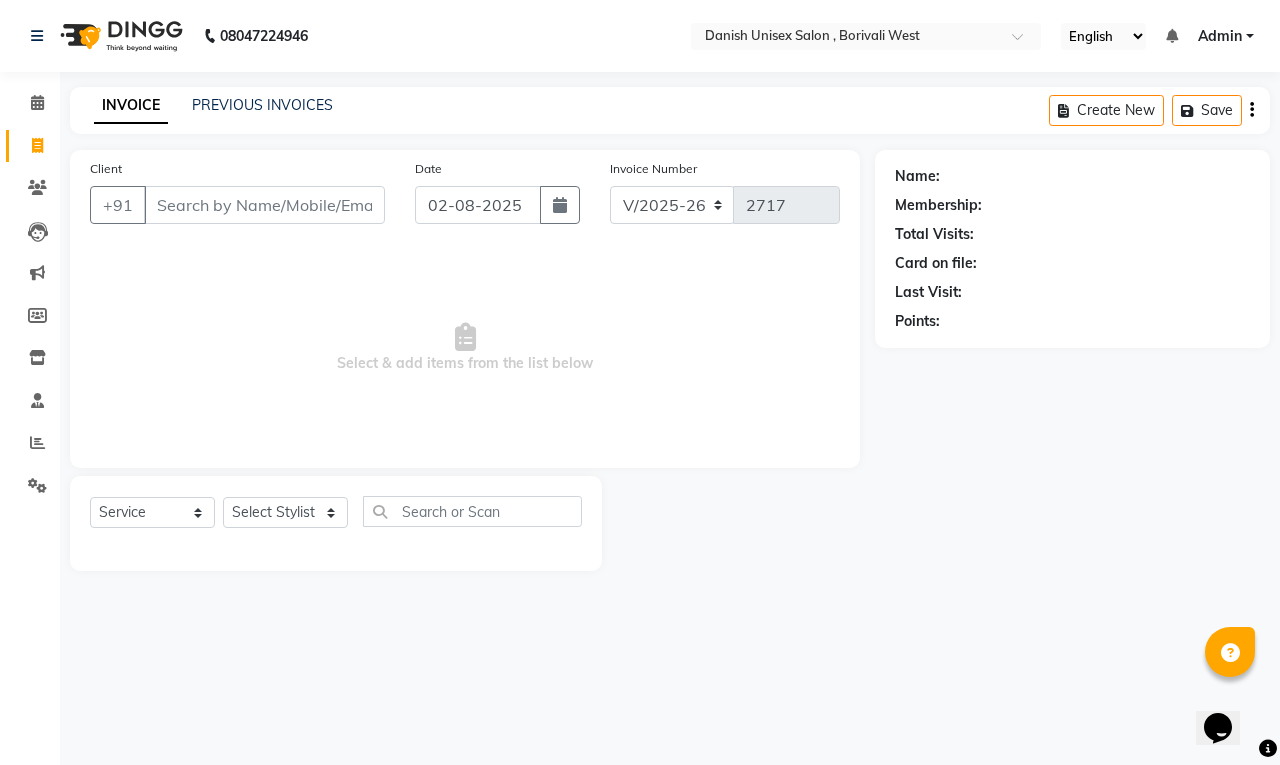 select on "8" 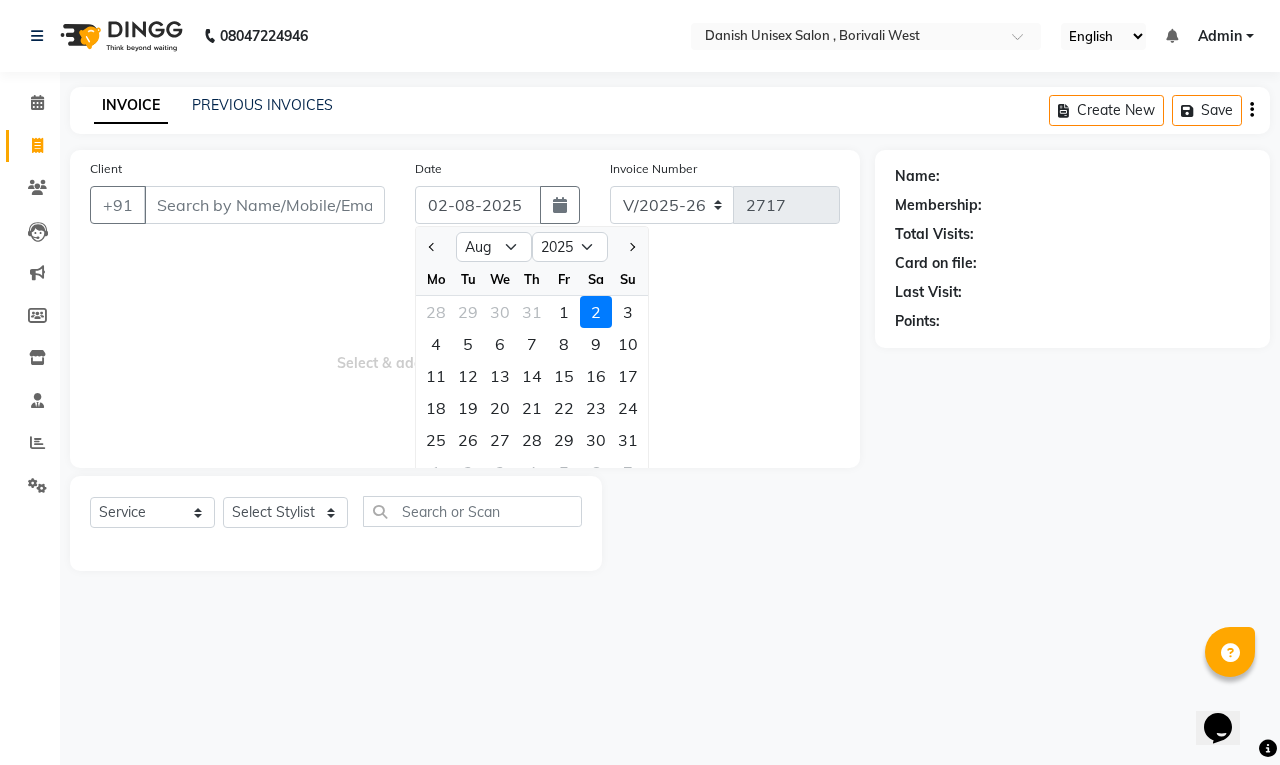 click on "Client +91 Date 02-08-2025 Jan Feb Mar Apr May Jun Jul Aug Sep Oct Nov Dec 2015 2016 2017 2018 2019 2020 2021 2022 2023 2024 2025 2026 2027 2028 2029 2030 2031 2032 2033 2034 2035 Mo Tu We Th Fr Sa Su 28 29 30 31 1 2 3 4 5 6 7 8 9 10 11 12 13 14 15 16 17 18 19 20 21 22 23 24 25 26 27 28 29 30 31 1 2 3 4 5 6 7 Invoice Number V/2025 V/2025-26 2717  Select & add items from the list below" 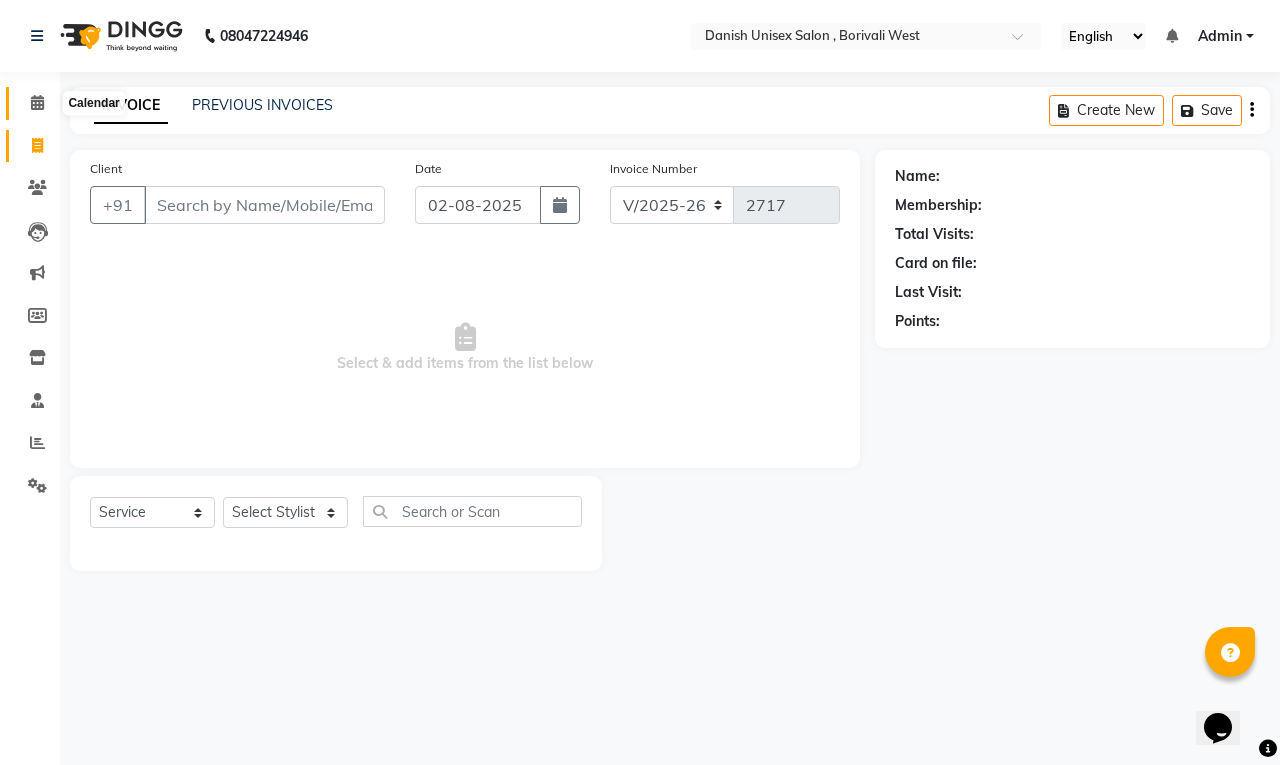 click 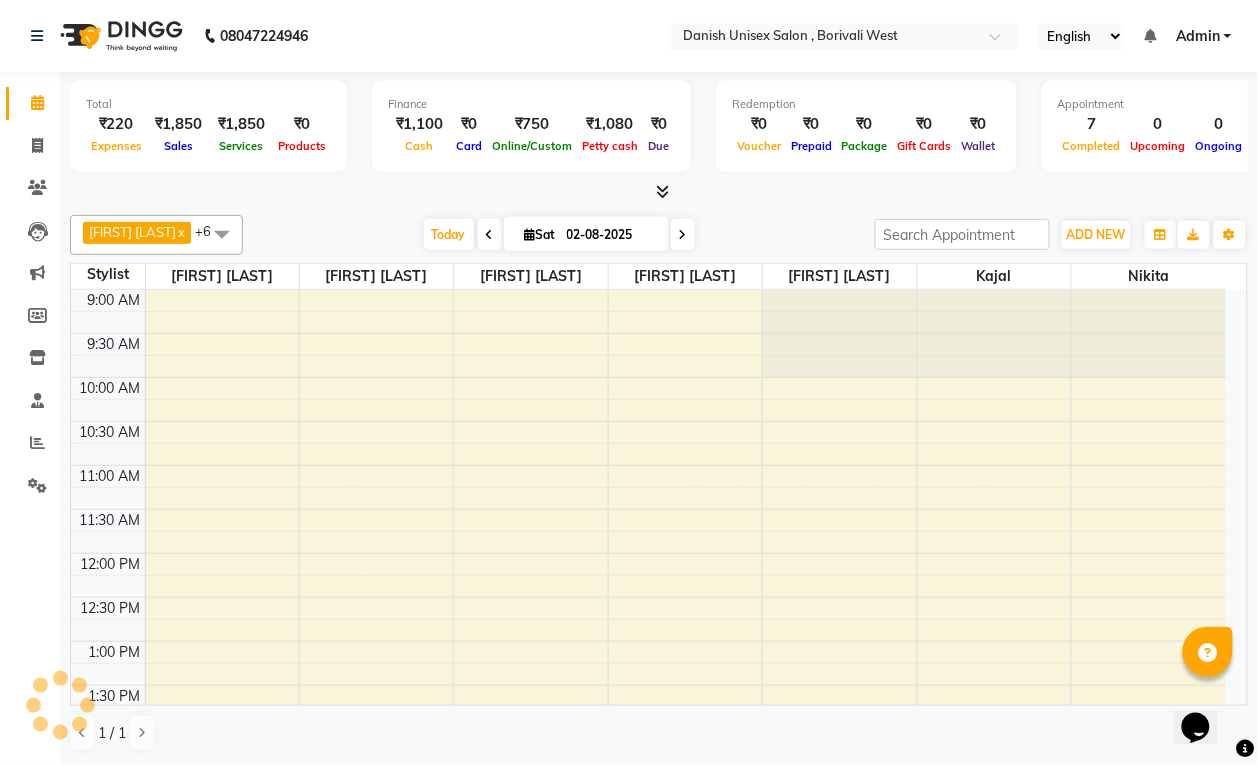 scroll, scrollTop: 0, scrollLeft: 0, axis: both 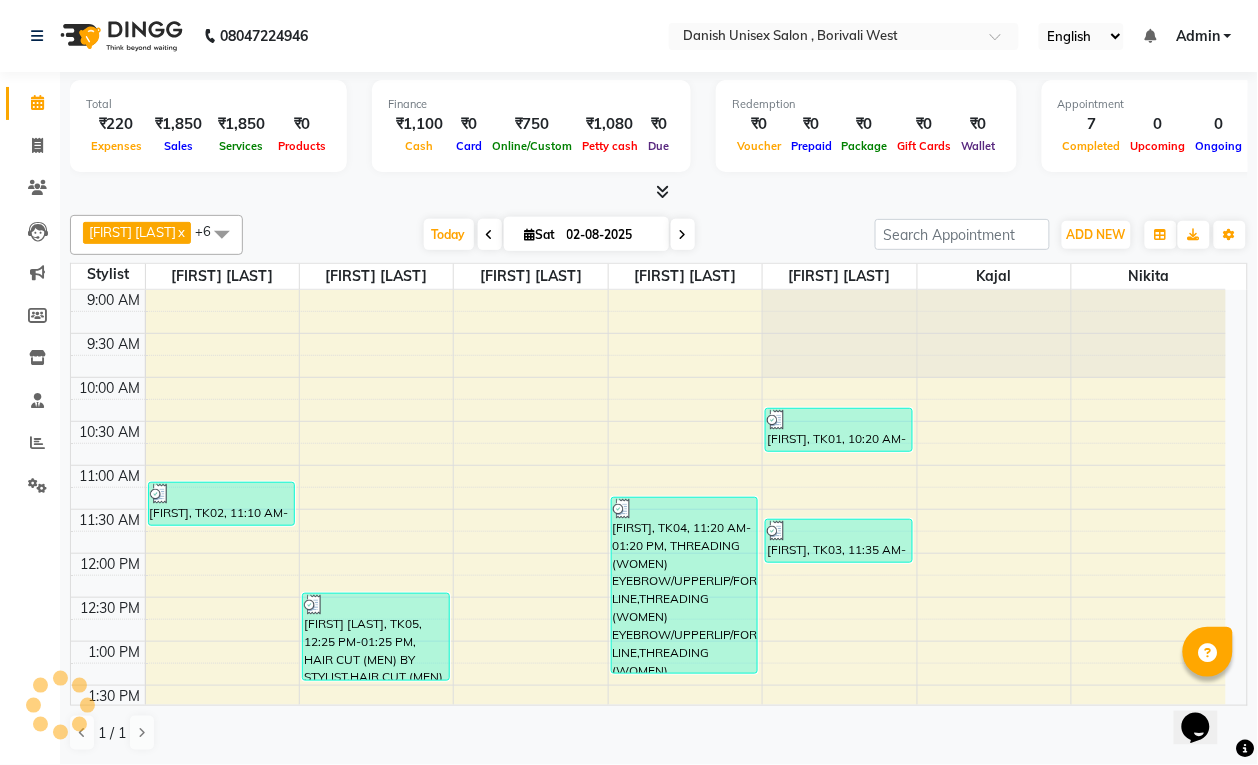 click on "02-08-2025" at bounding box center [611, 235] 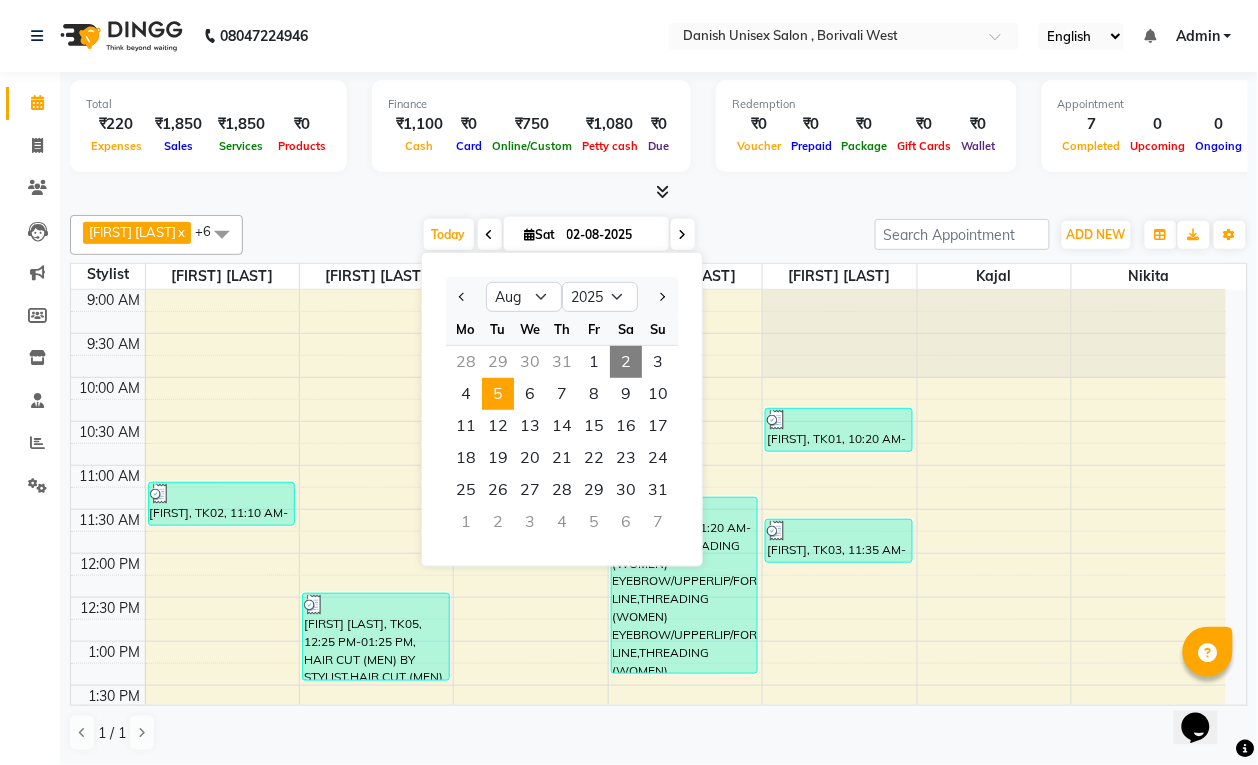 click on "5" at bounding box center [498, 394] 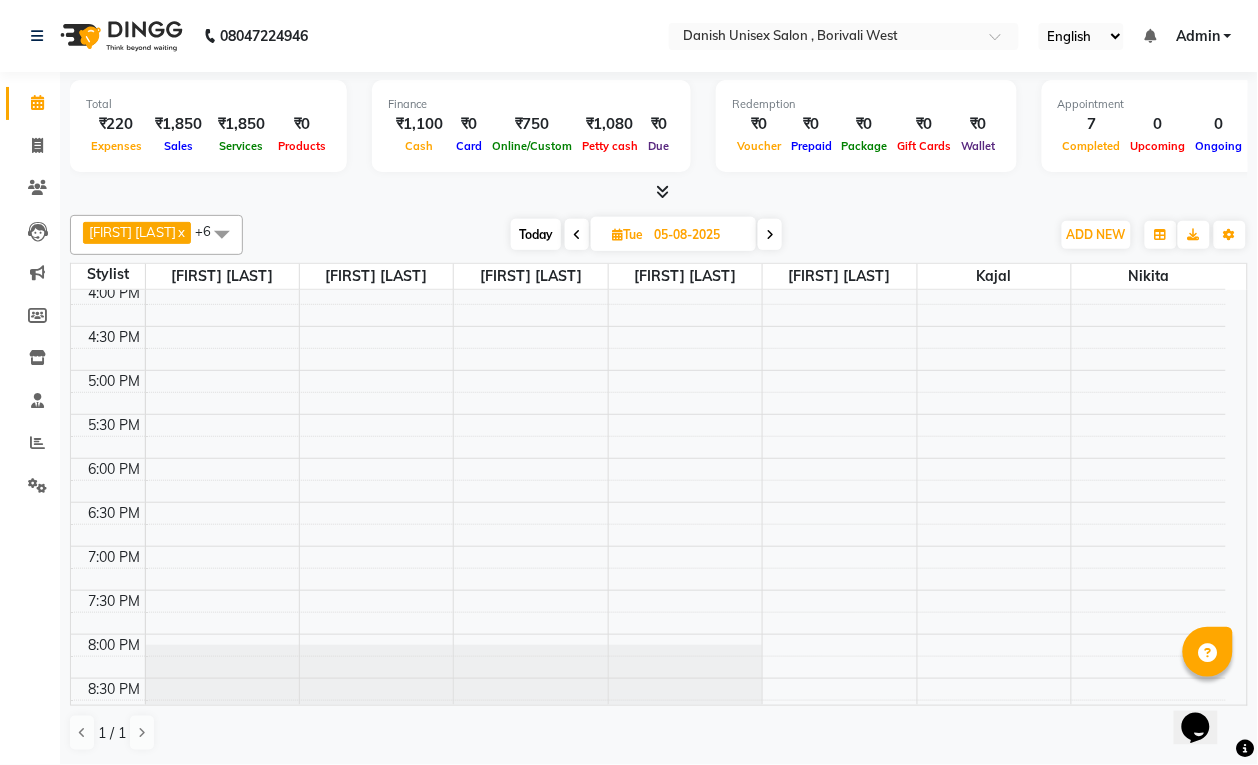 scroll, scrollTop: 741, scrollLeft: 0, axis: vertical 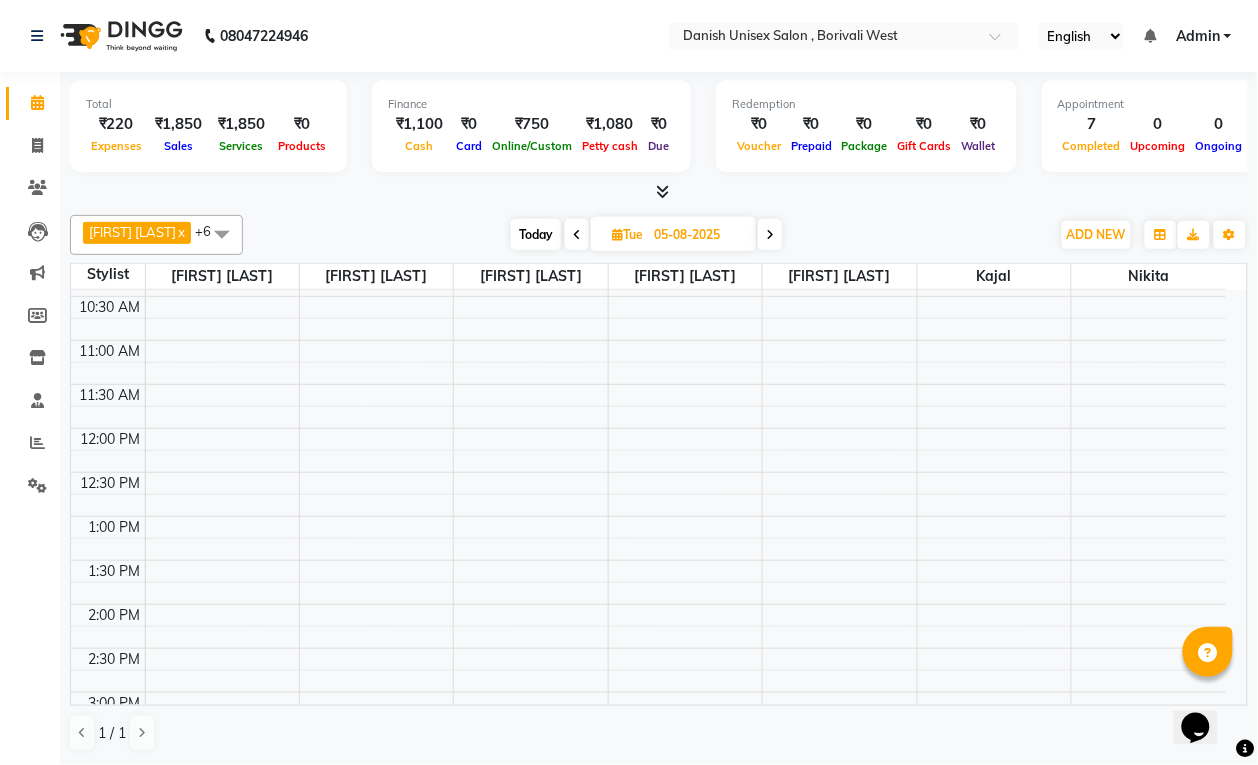 click at bounding box center [222, 234] 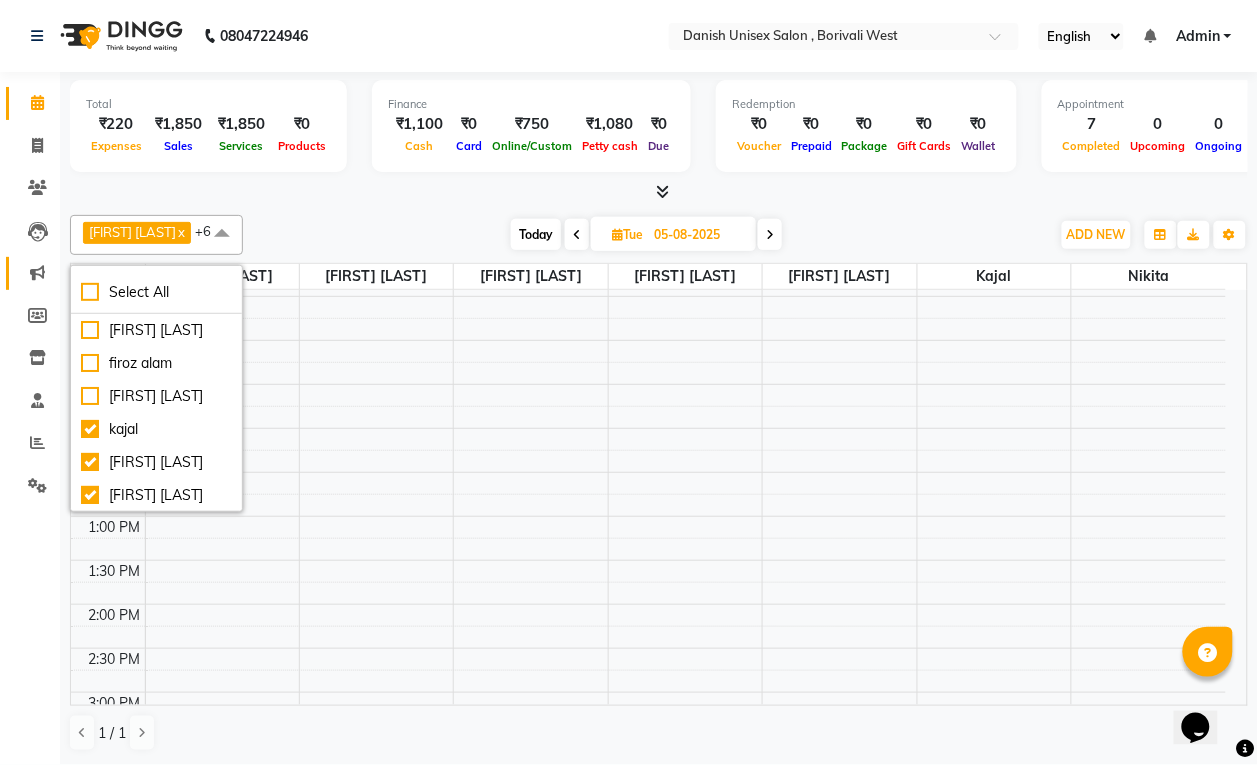 click on "Marketing" 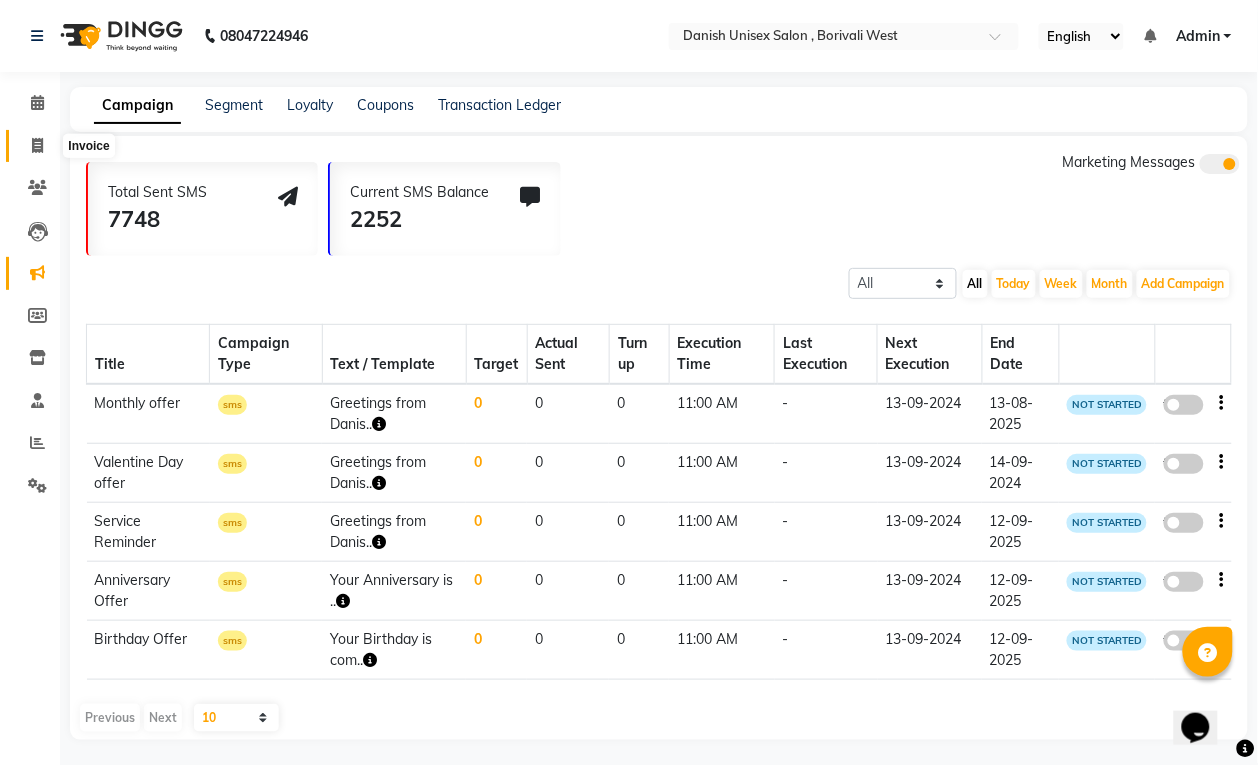 click 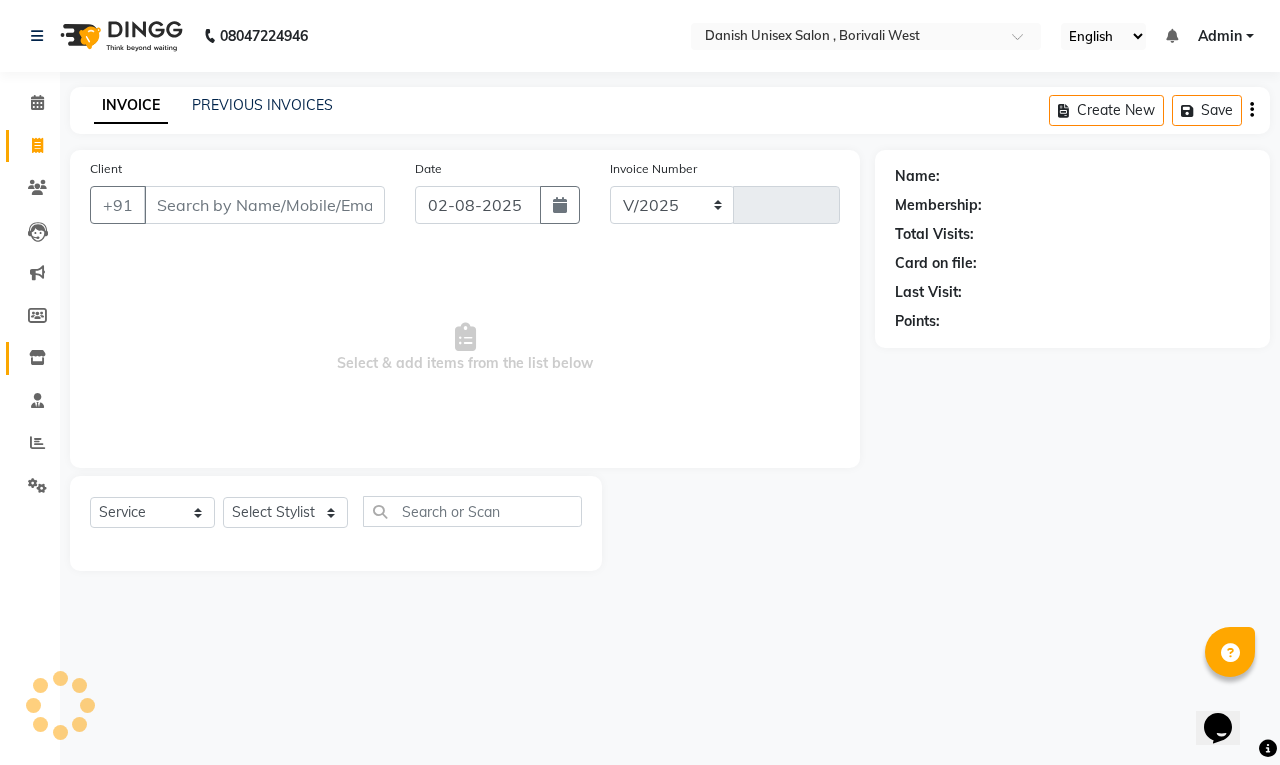 select on "6929" 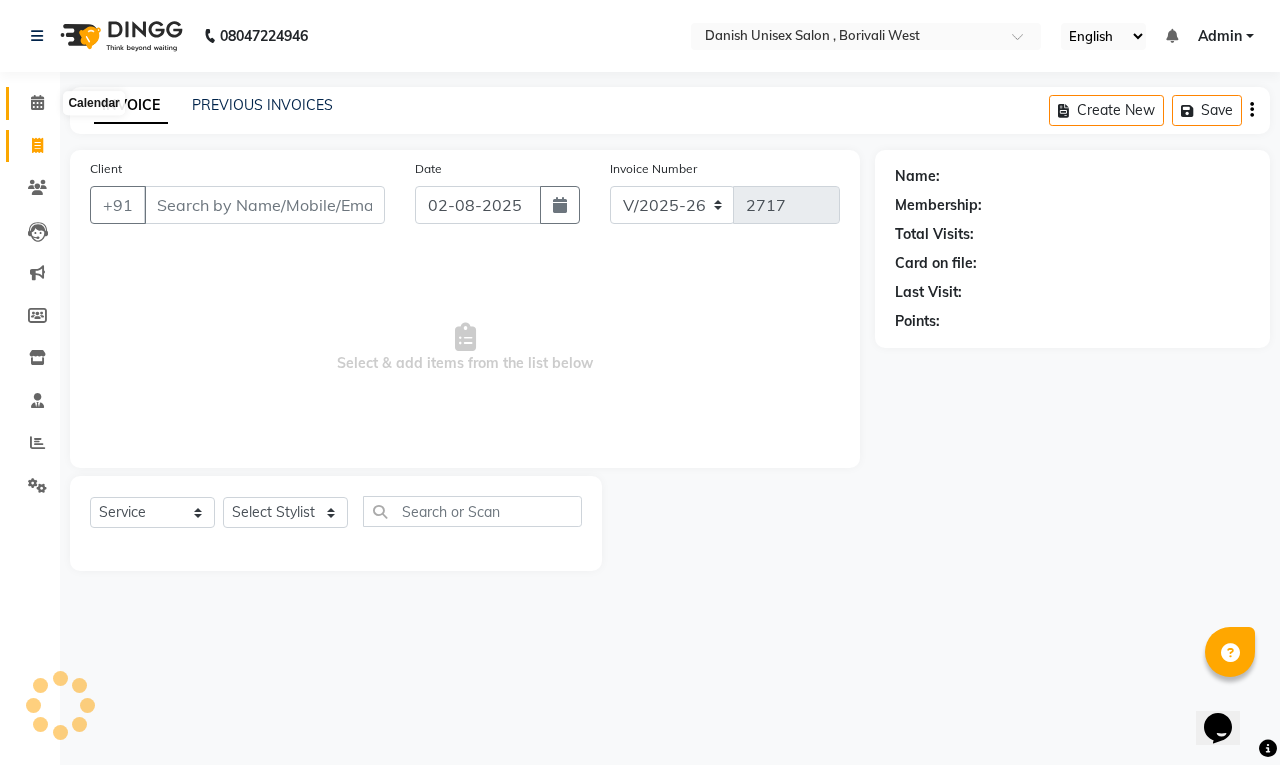 click 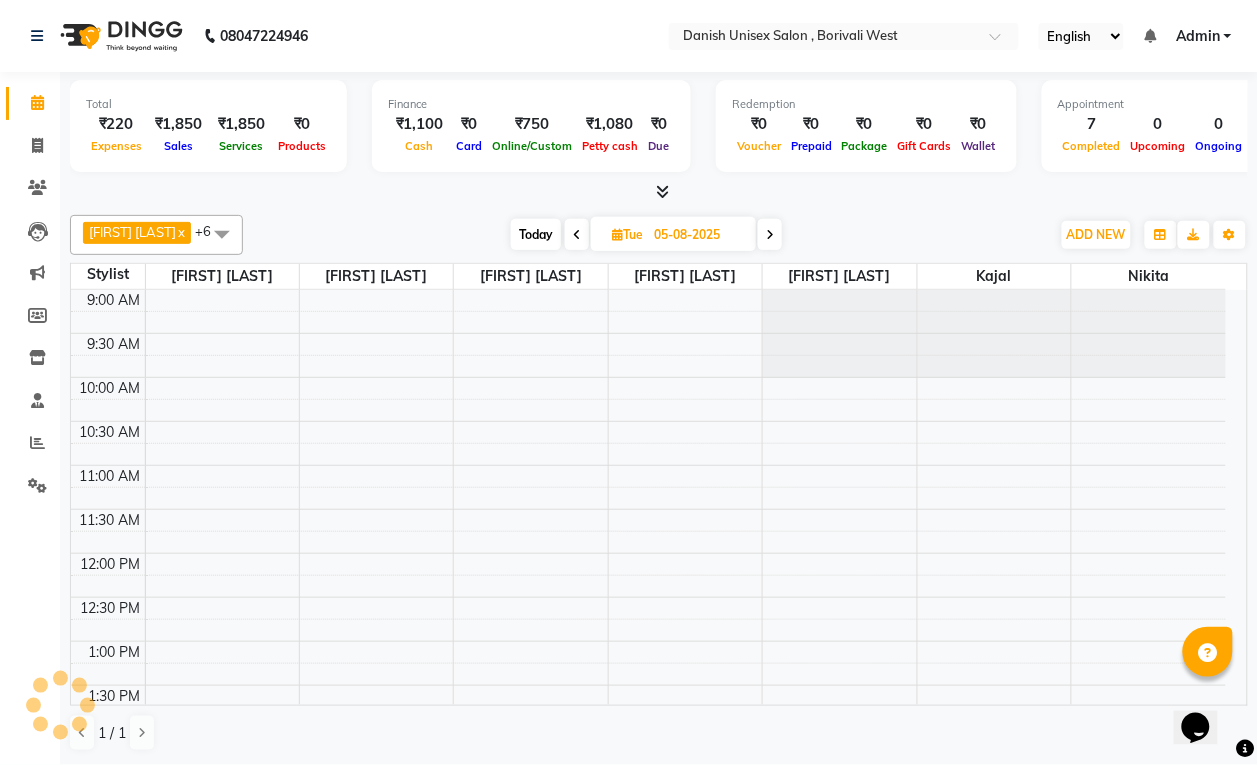 scroll, scrollTop: 0, scrollLeft: 0, axis: both 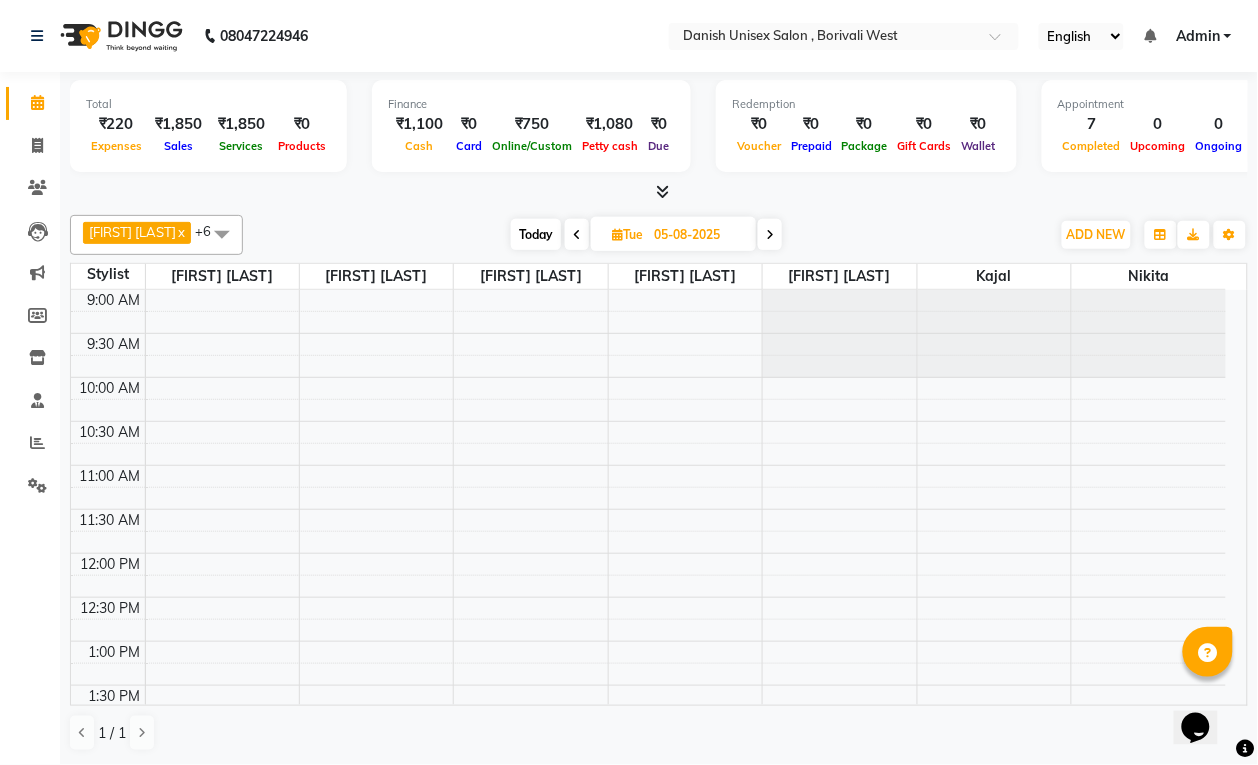 click on "9:00 AM 9:30 AM 10:00 AM 10:30 AM 11:00 AM 11:30 AM 12:00 PM 12:30 PM 1:00 PM 1:30 PM 2:00 PM 2:30 PM 3:00 PM 3:30 PM 4:00 PM 4:30 PM 5:00 PM 5:30 PM 6:00 PM 6:30 PM 7:00 PM 7:30 PM 8:00 PM 8:30 PM 9:00 PM 9:30 PM" at bounding box center (648, 861) 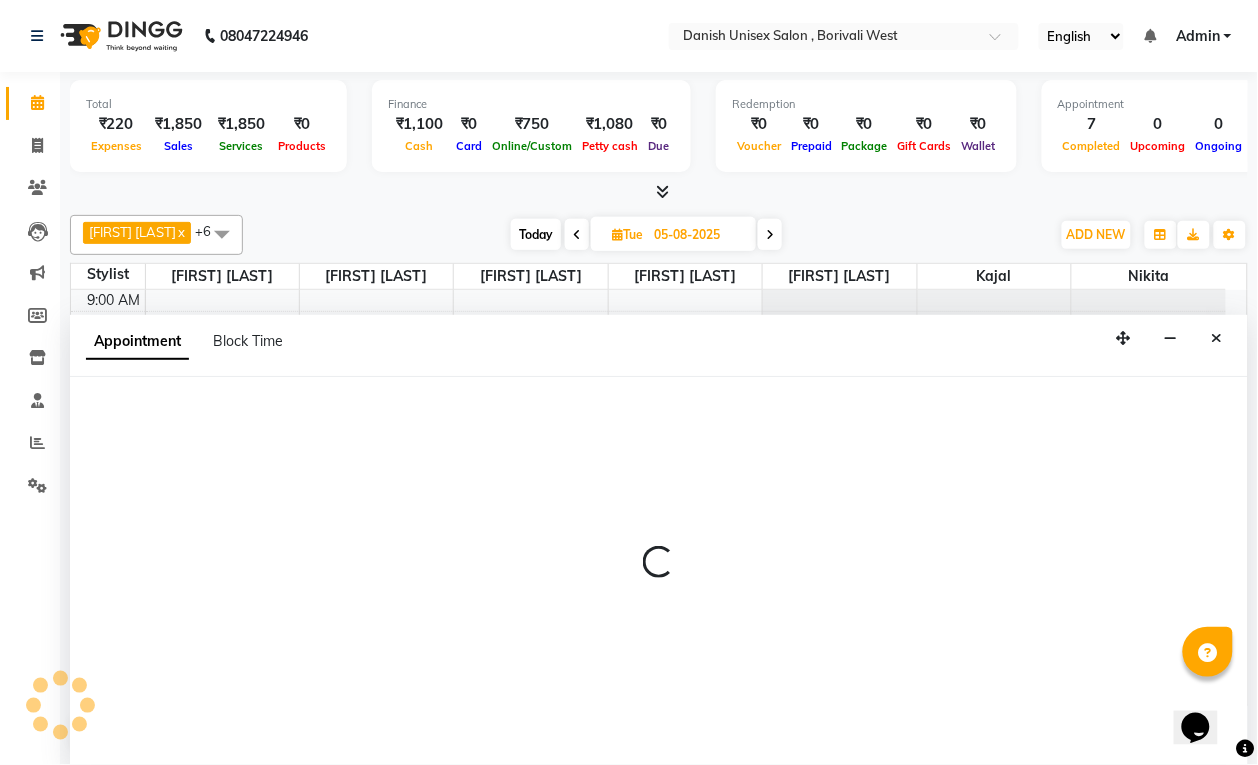 scroll, scrollTop: 1, scrollLeft: 0, axis: vertical 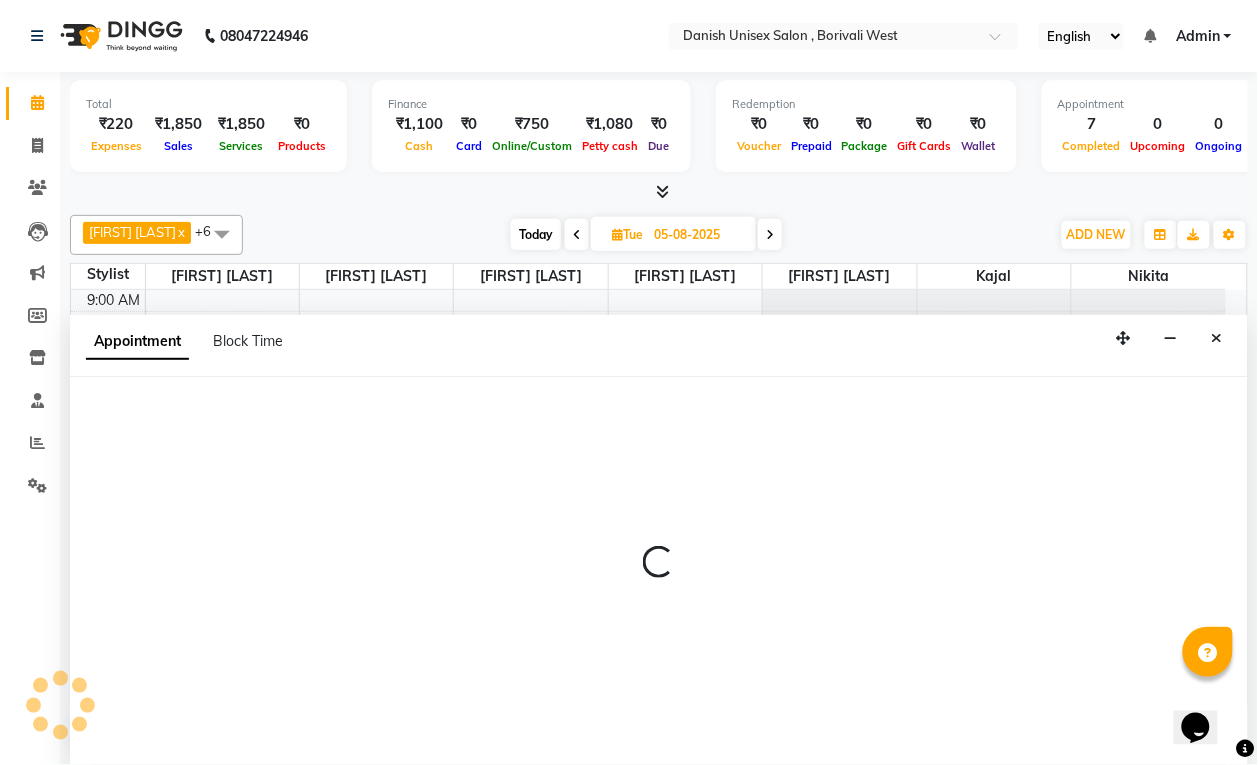 select on "tentative" 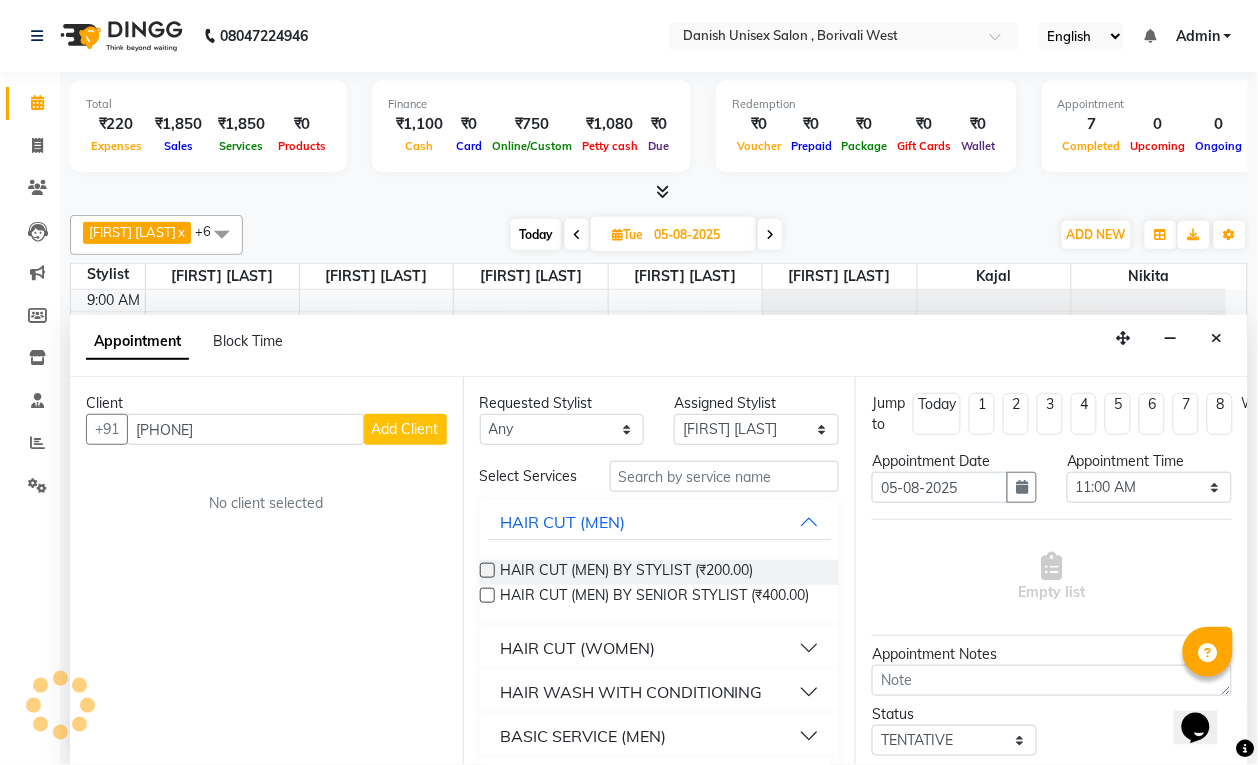 type on "932053217" 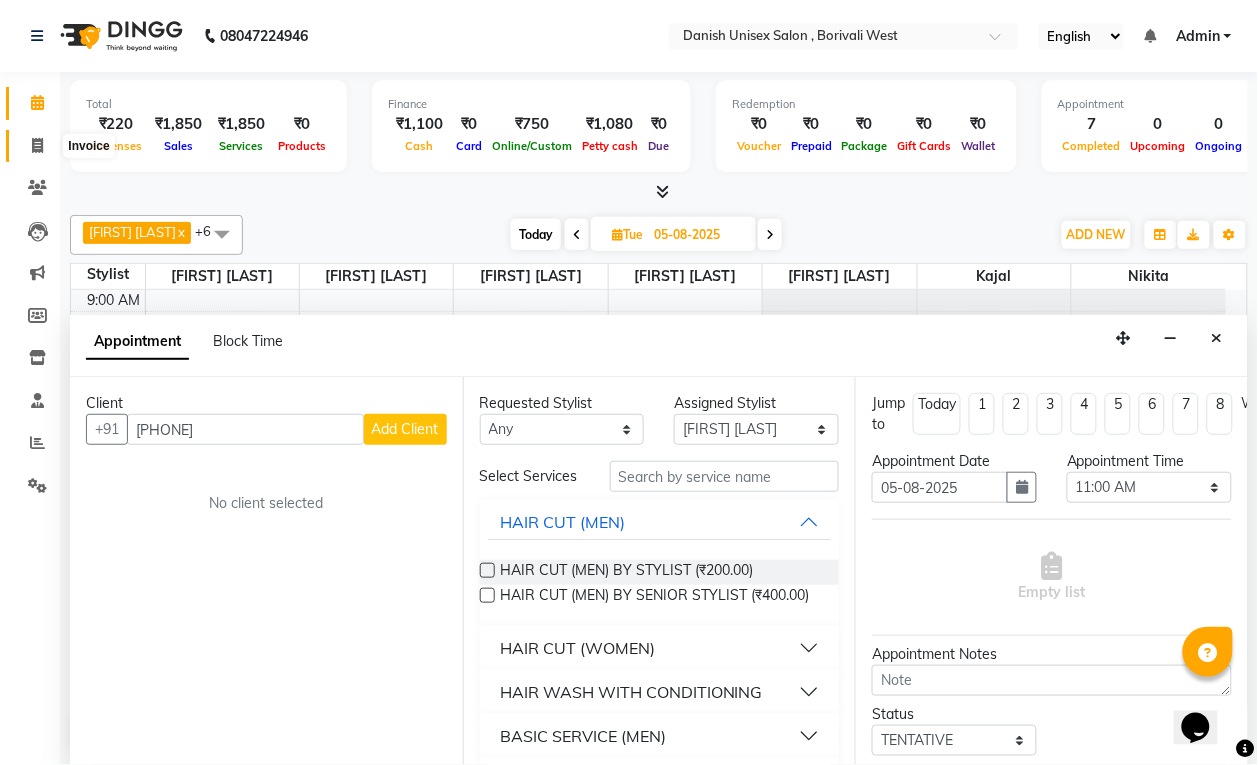 click 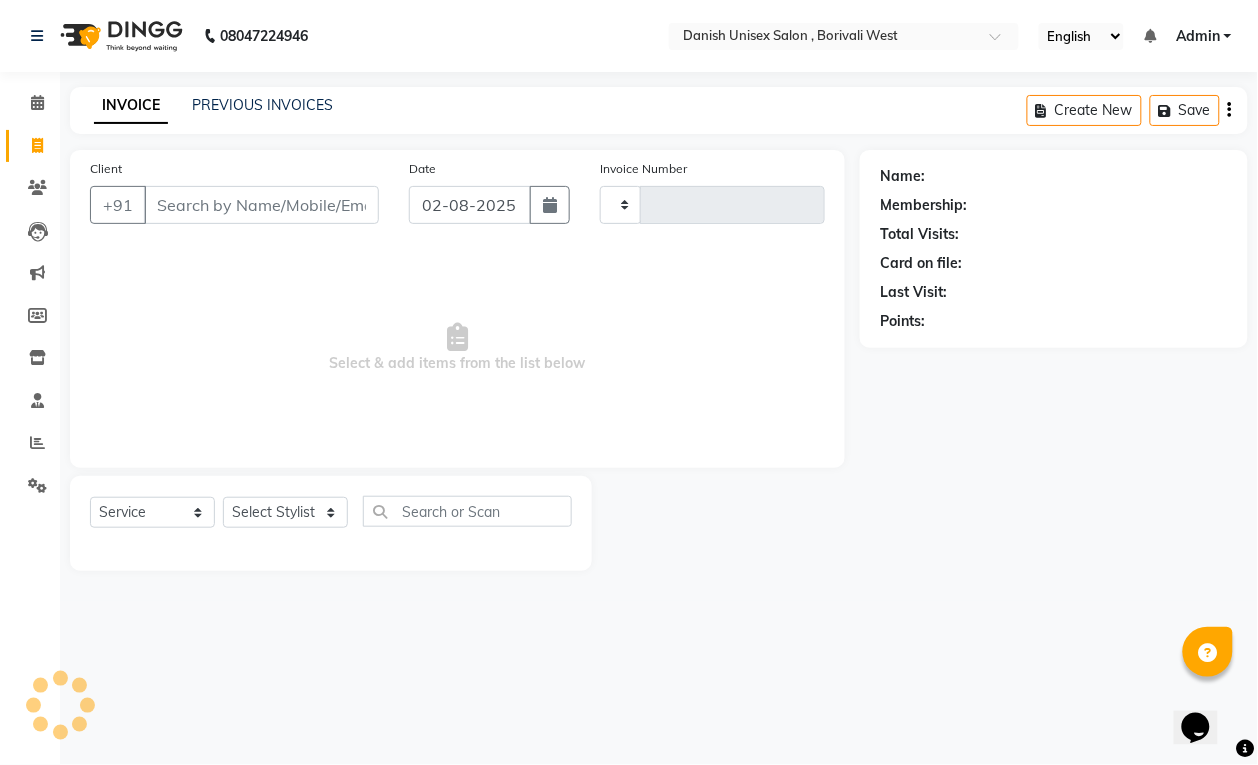 scroll, scrollTop: 0, scrollLeft: 0, axis: both 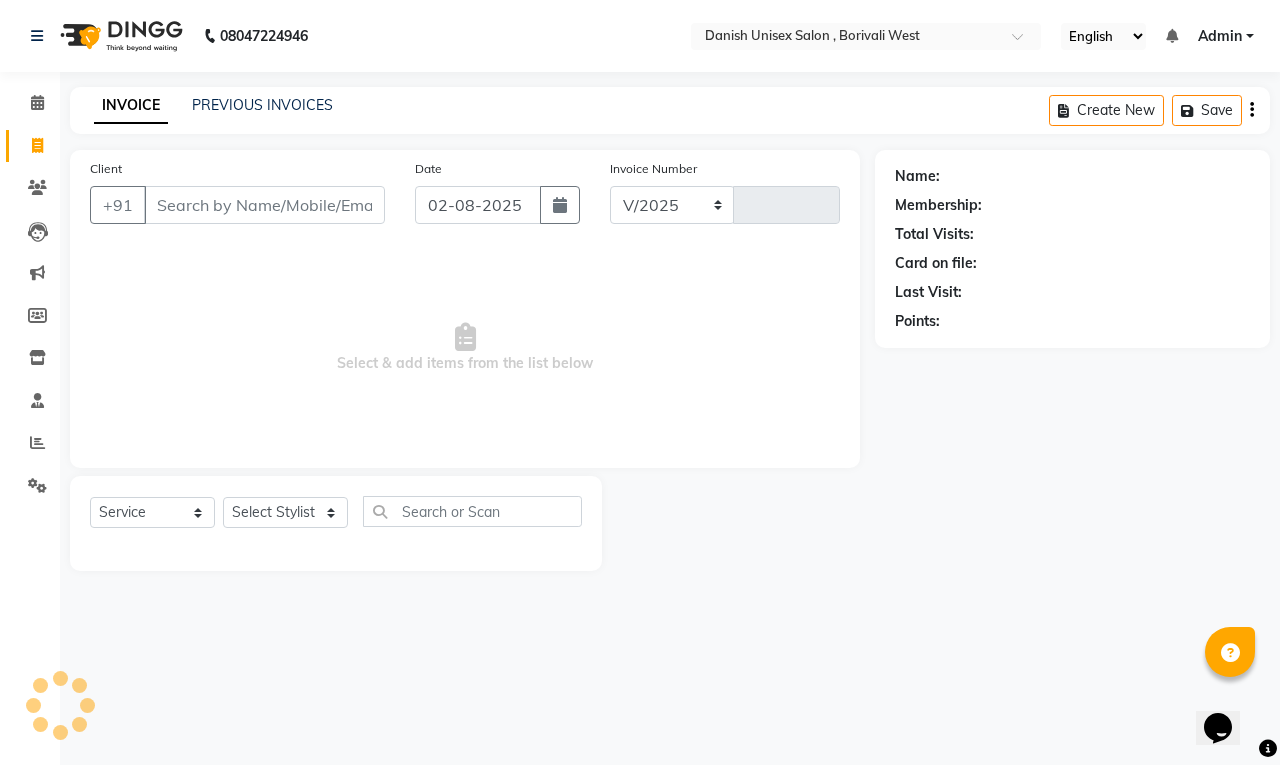 select on "6929" 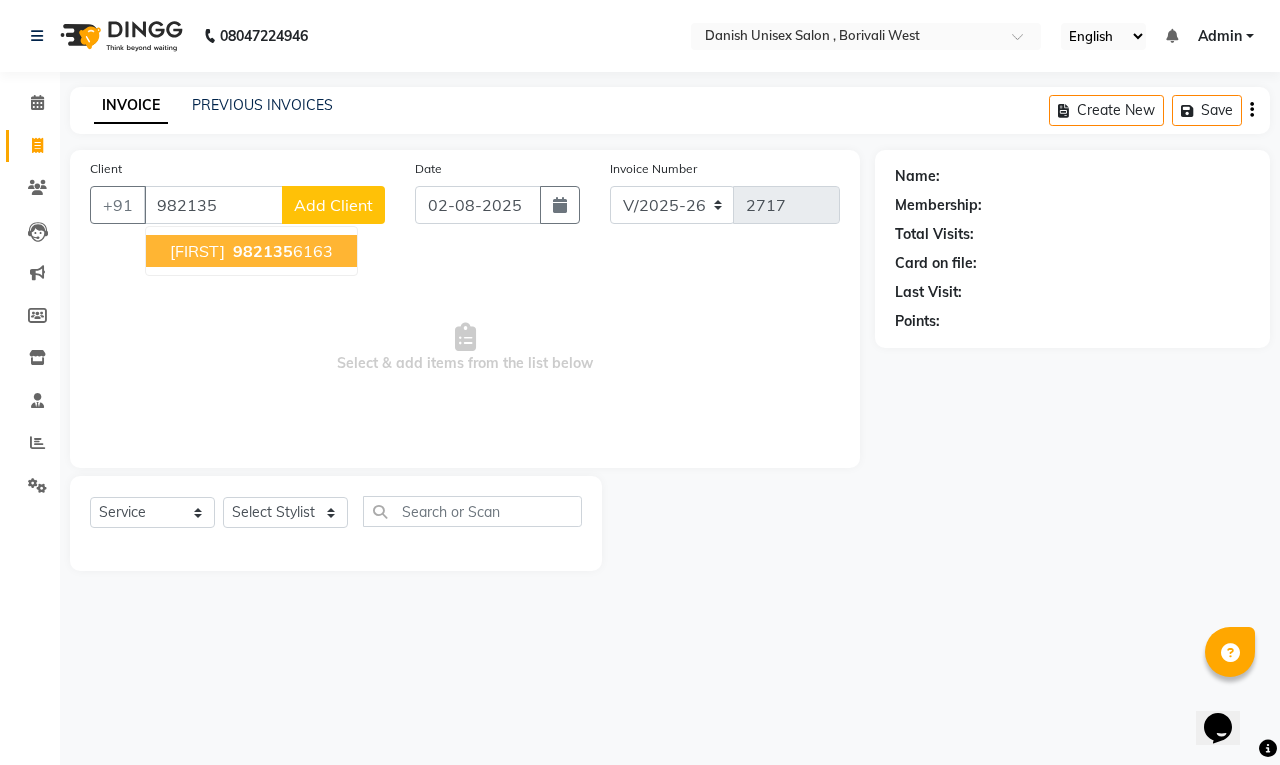 click on "982135" at bounding box center [263, 251] 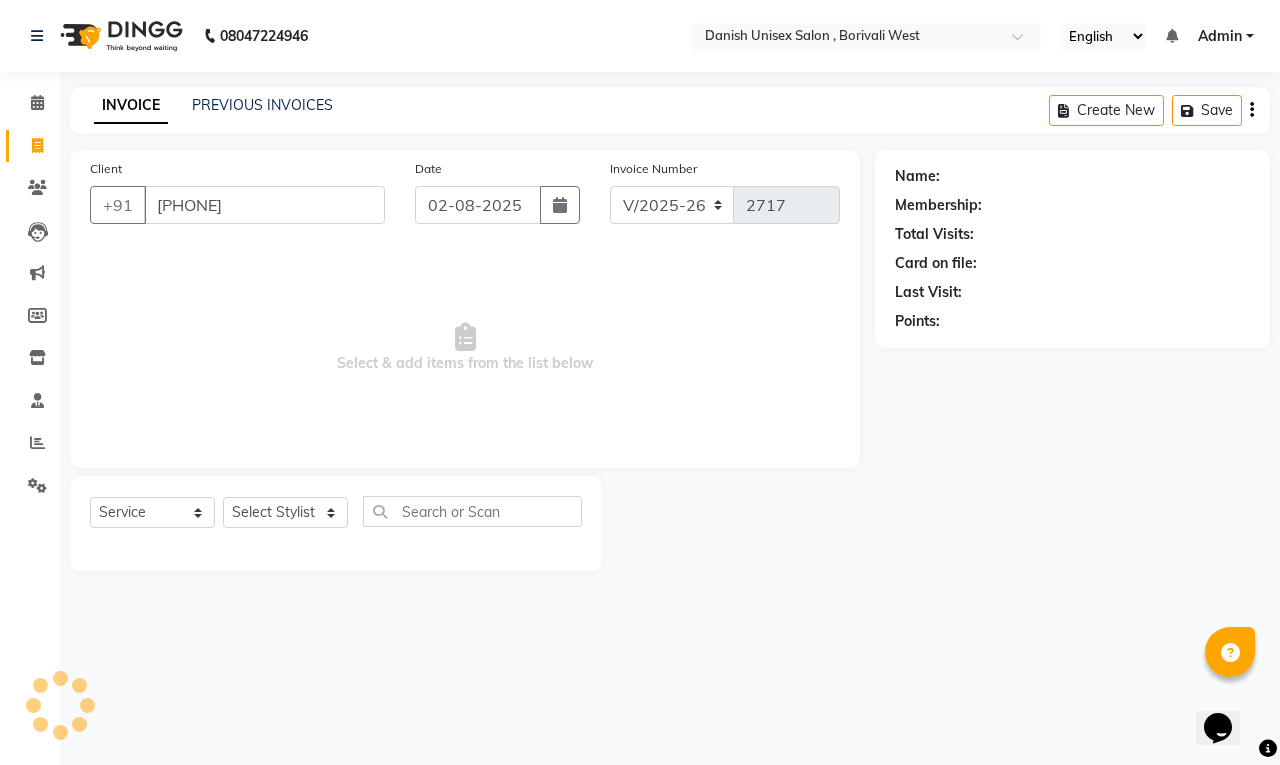 type on "9821356163" 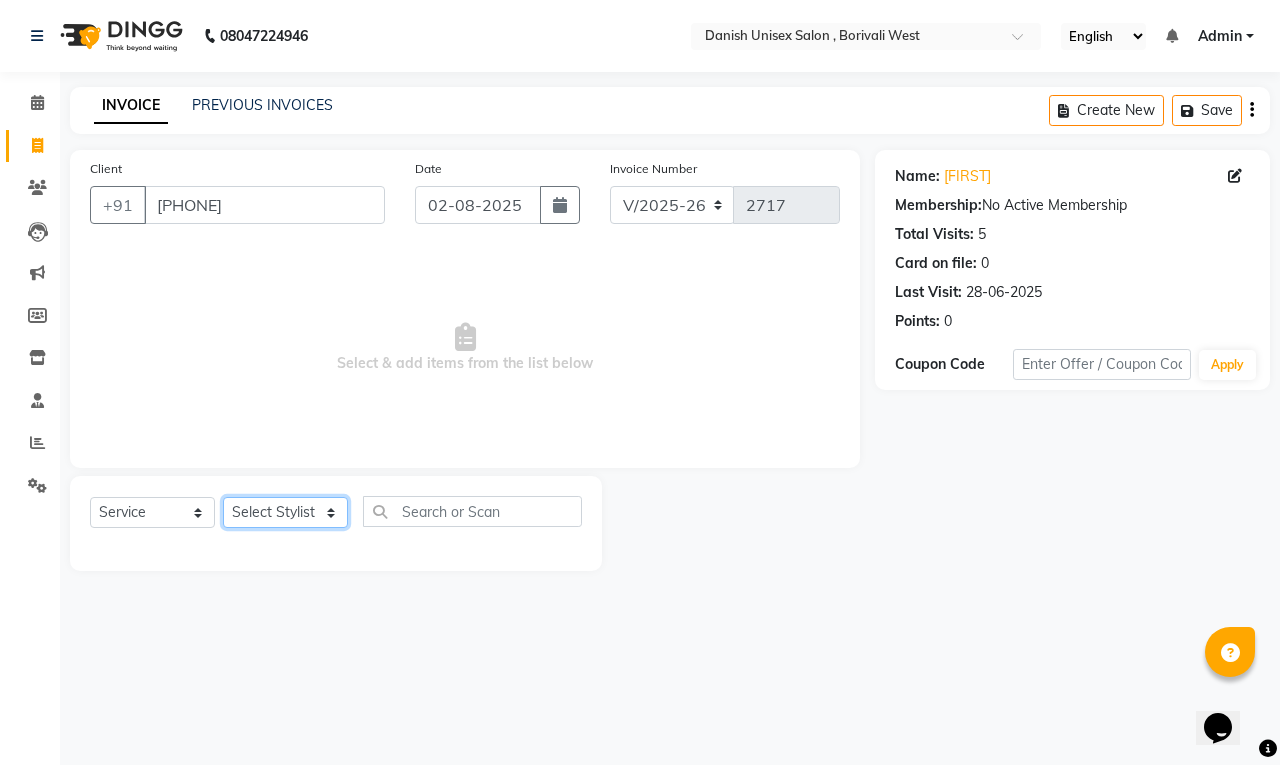 click on "Select Stylist Bhim Shing firoz alam Juber shaikh kajal Lubna Sayyad Nikhil Sharma Nikita Niraj Kanojiya Niyaz Salmani Pooja Yadav Riddhi Sabil salmani sapna" 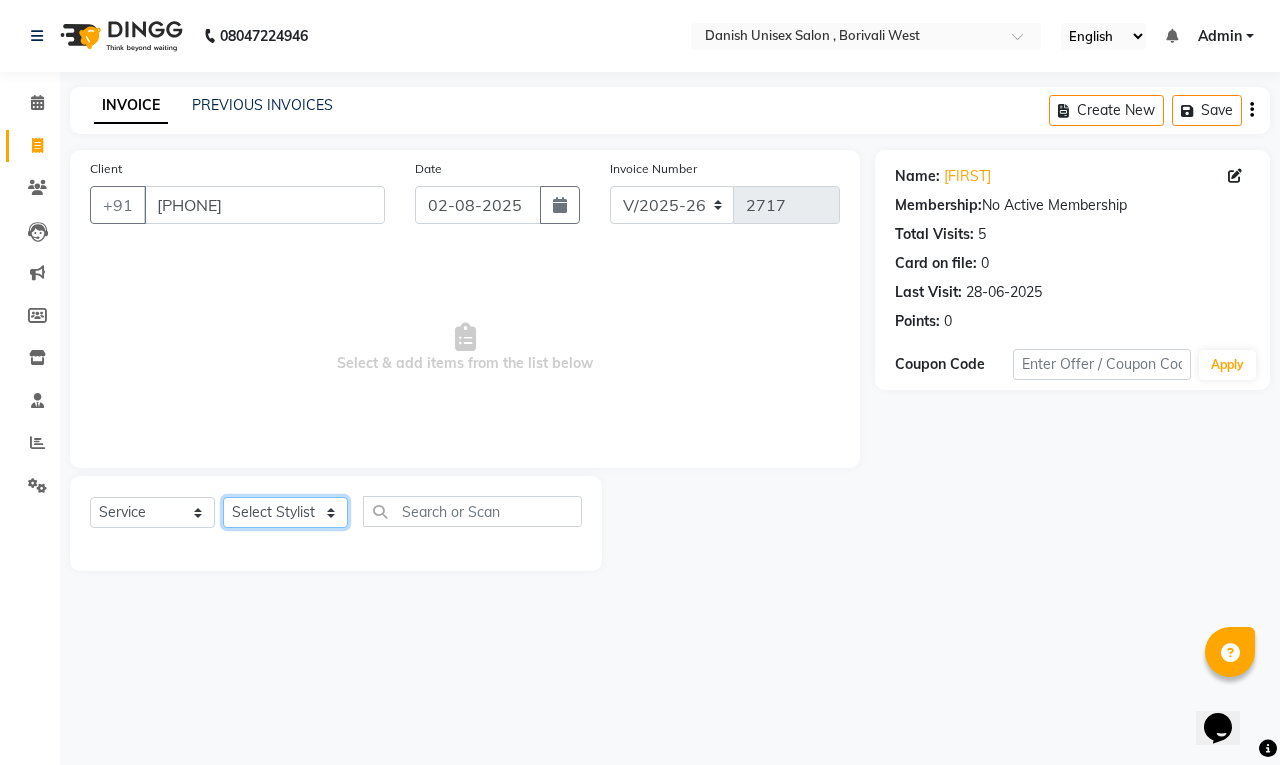 select on "63506" 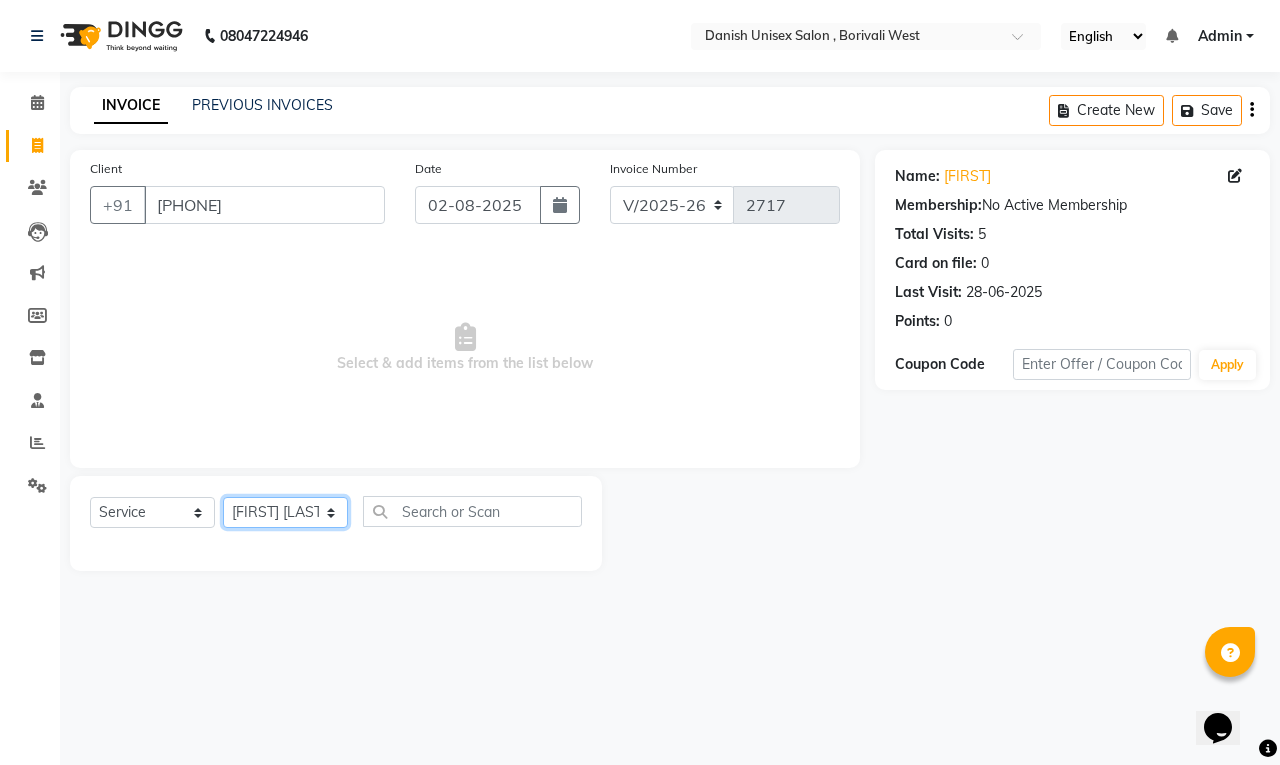 click on "Select Stylist Bhim Shing firoz alam Juber shaikh kajal Lubna Sayyad Nikhil Sharma Nikita Niraj Kanojiya Niyaz Salmani Pooja Yadav Riddhi Sabil salmani sapna" 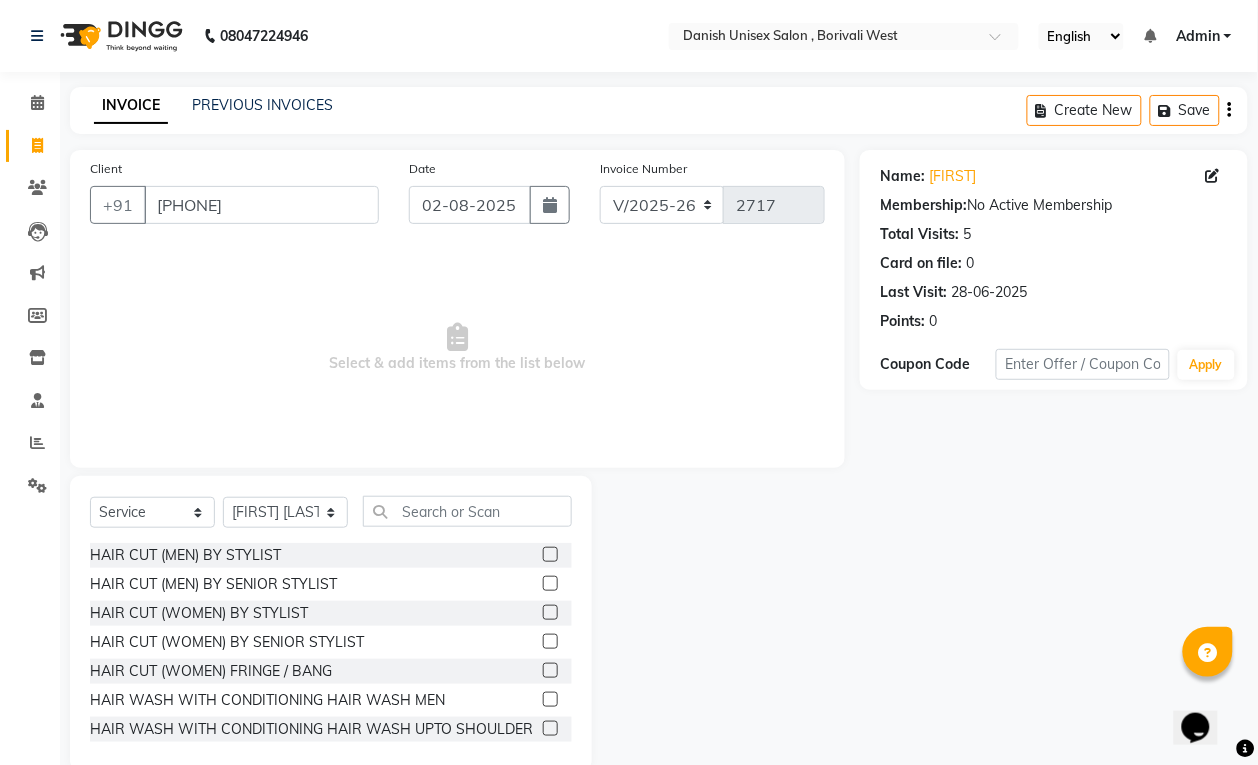 click 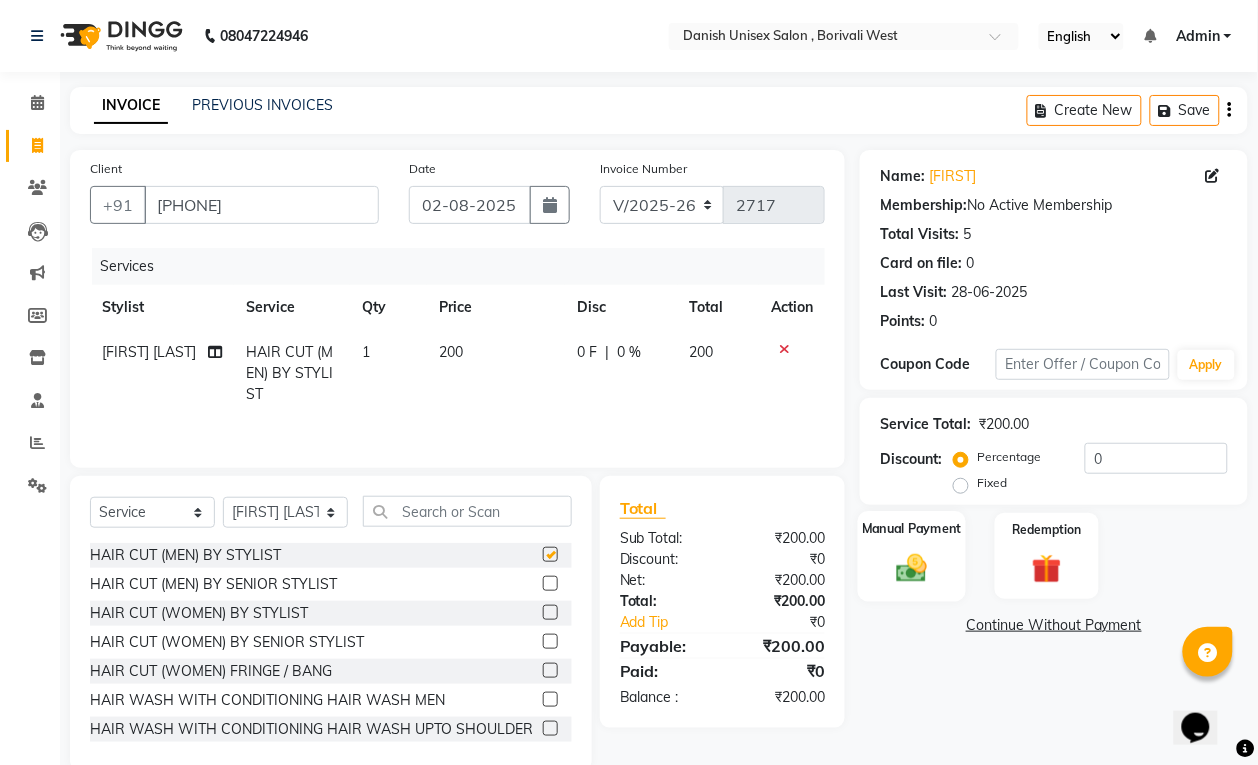 checkbox on "false" 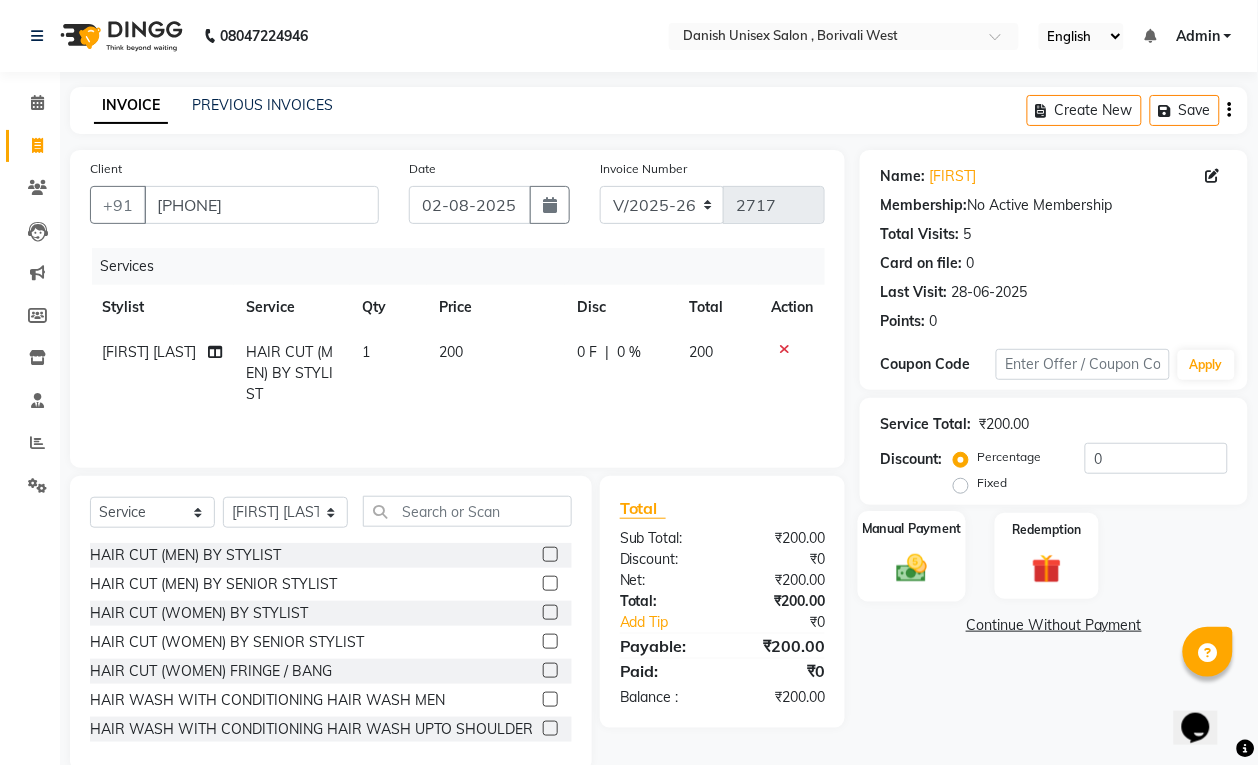 click 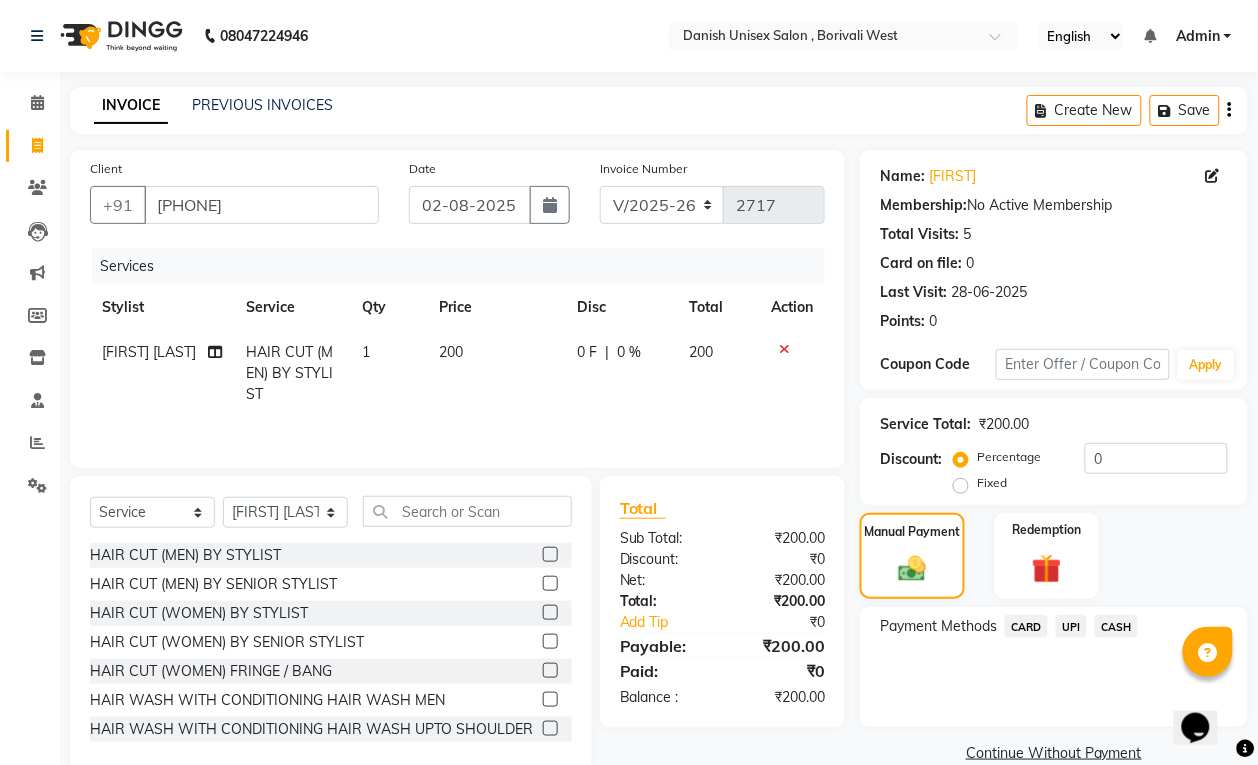 click on "UPI" 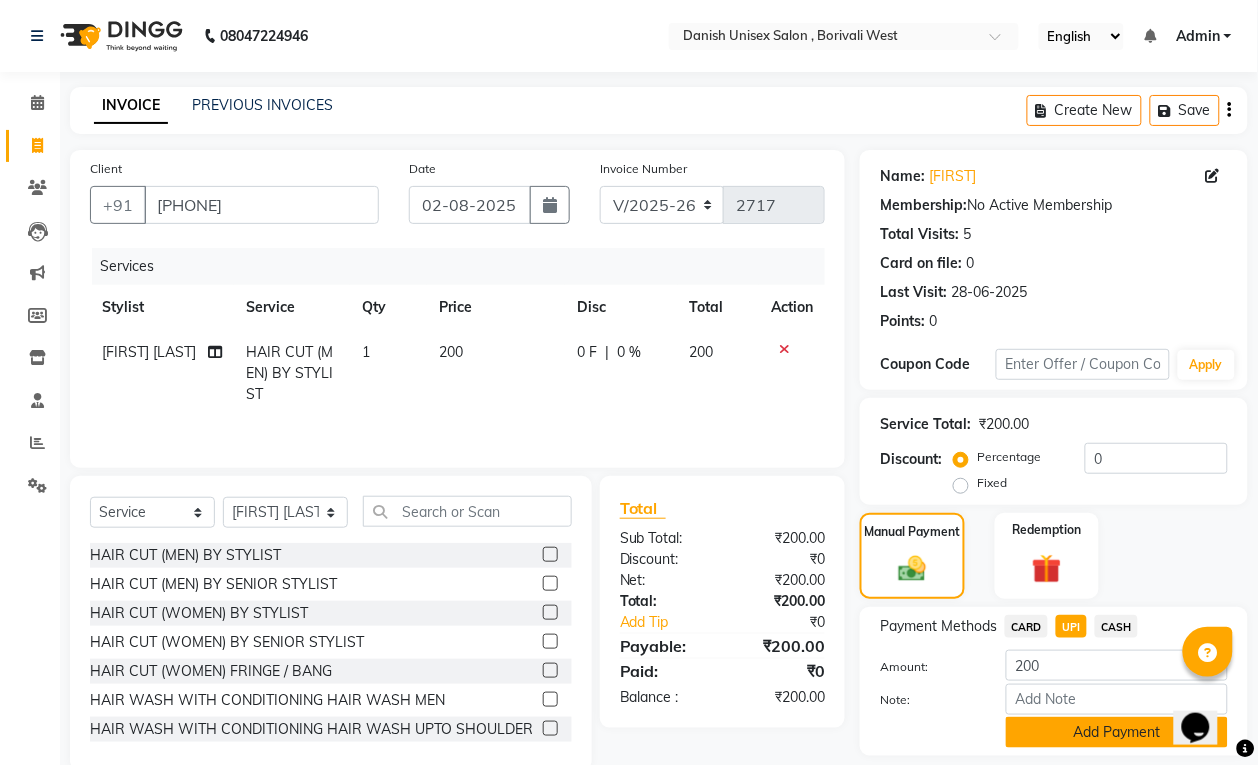 scroll, scrollTop: 61, scrollLeft: 0, axis: vertical 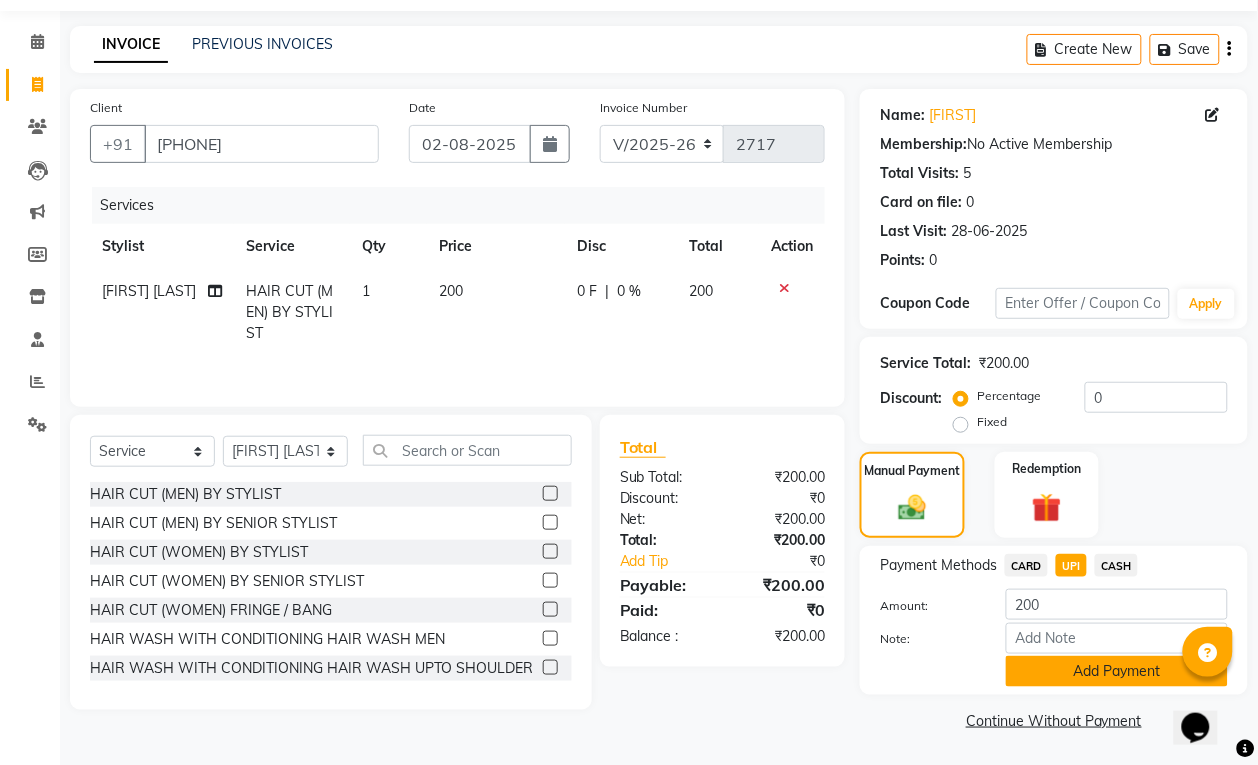 click on "Add Payment" 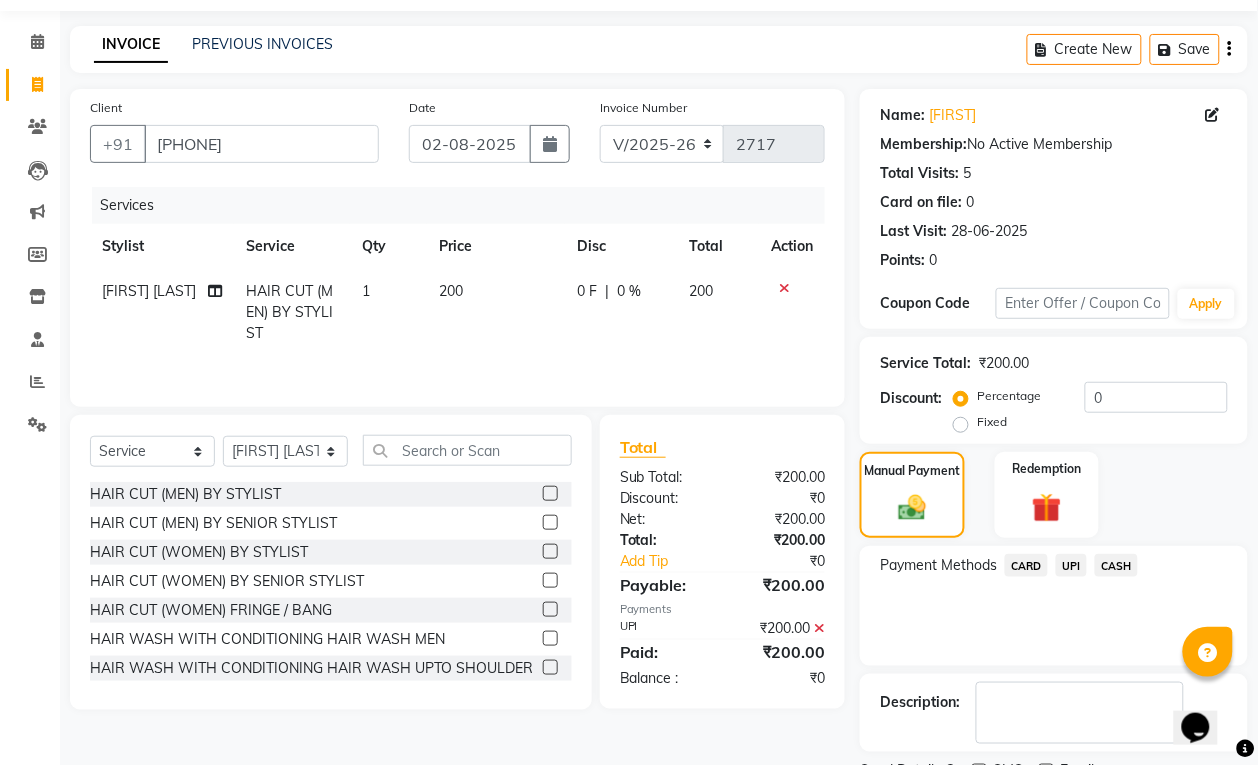 scroll, scrollTop: 147, scrollLeft: 0, axis: vertical 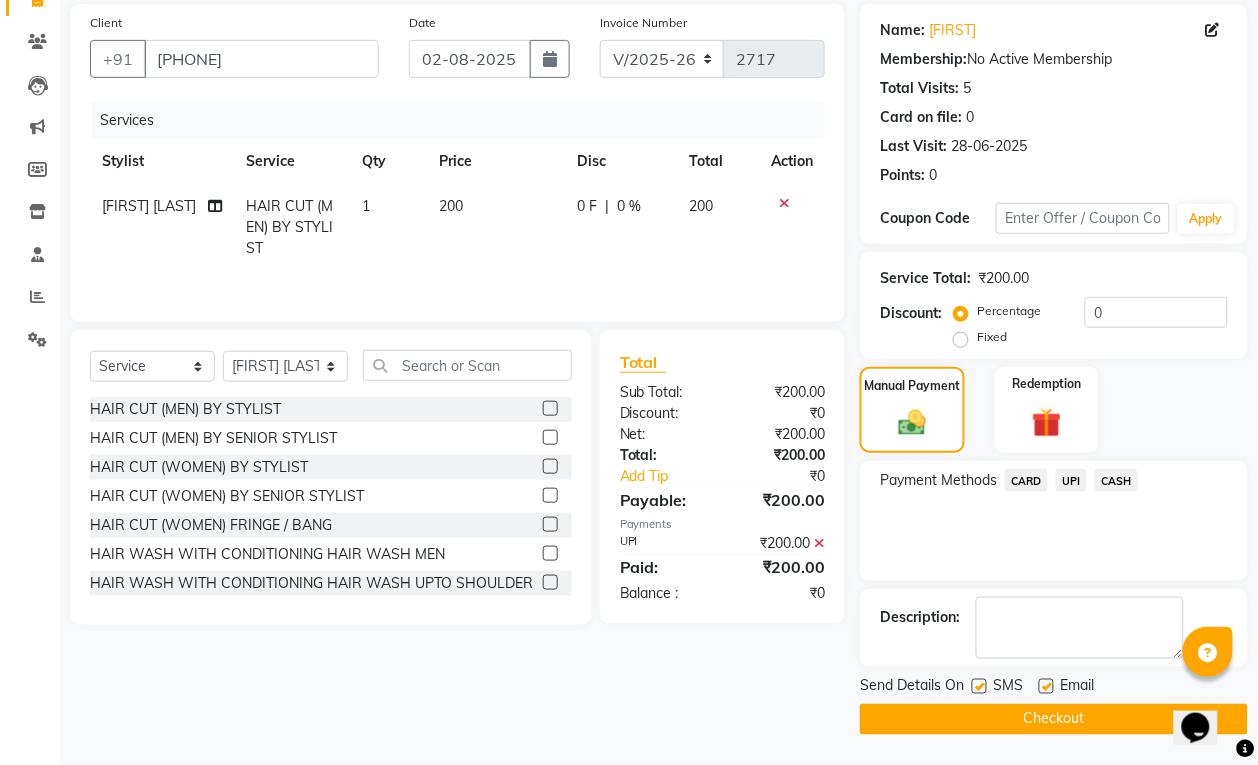 click on "Checkout" 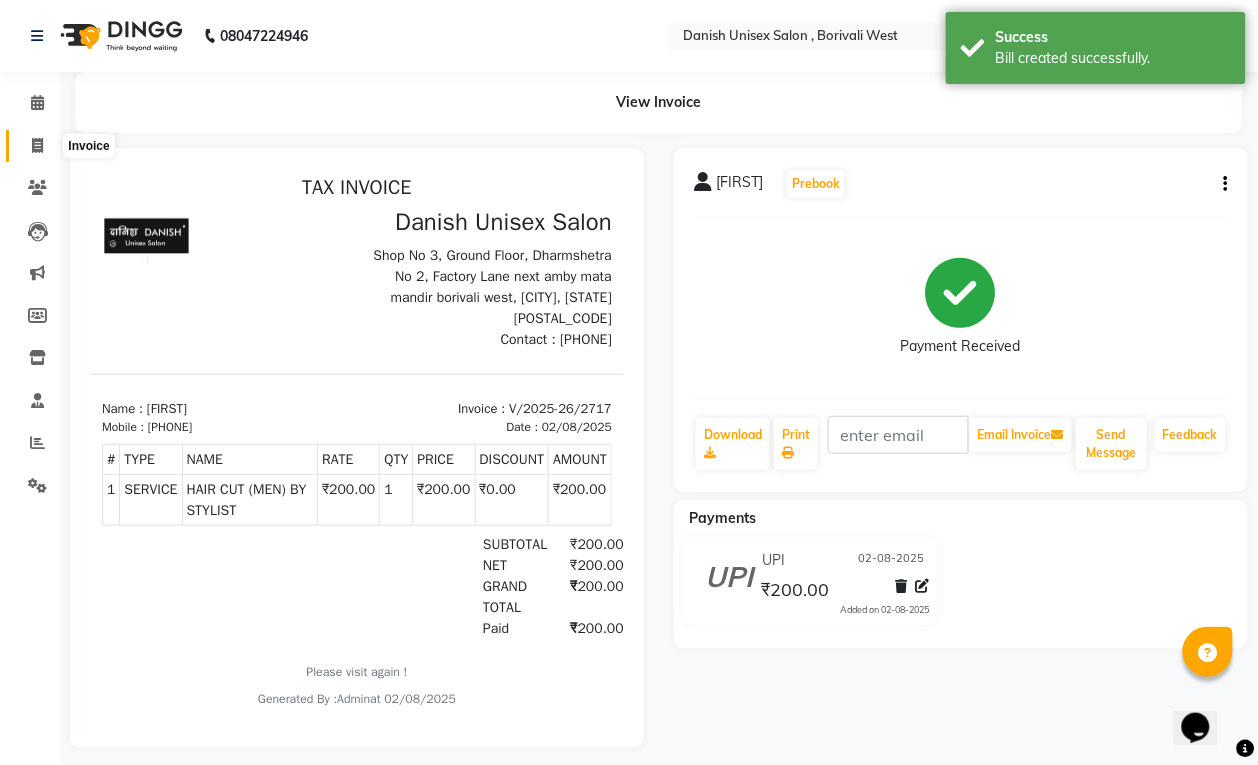 scroll, scrollTop: 0, scrollLeft: 0, axis: both 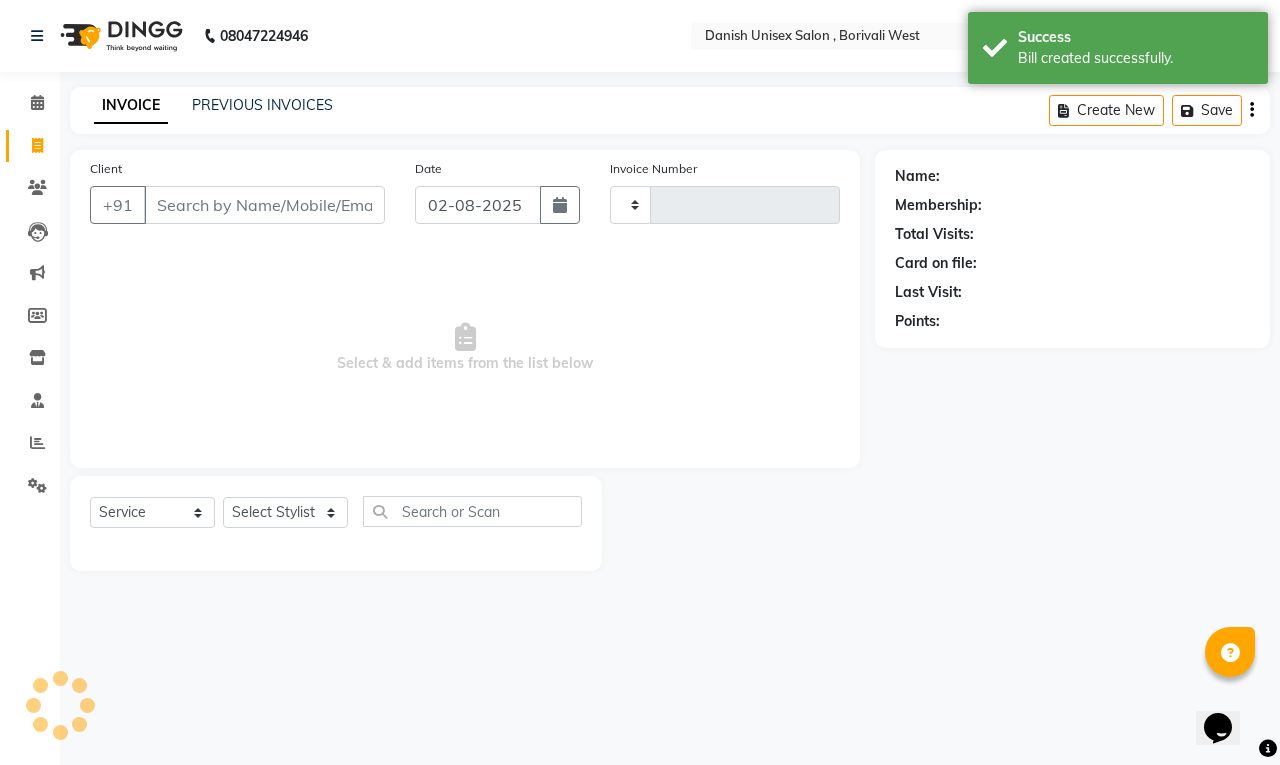 type on "2718" 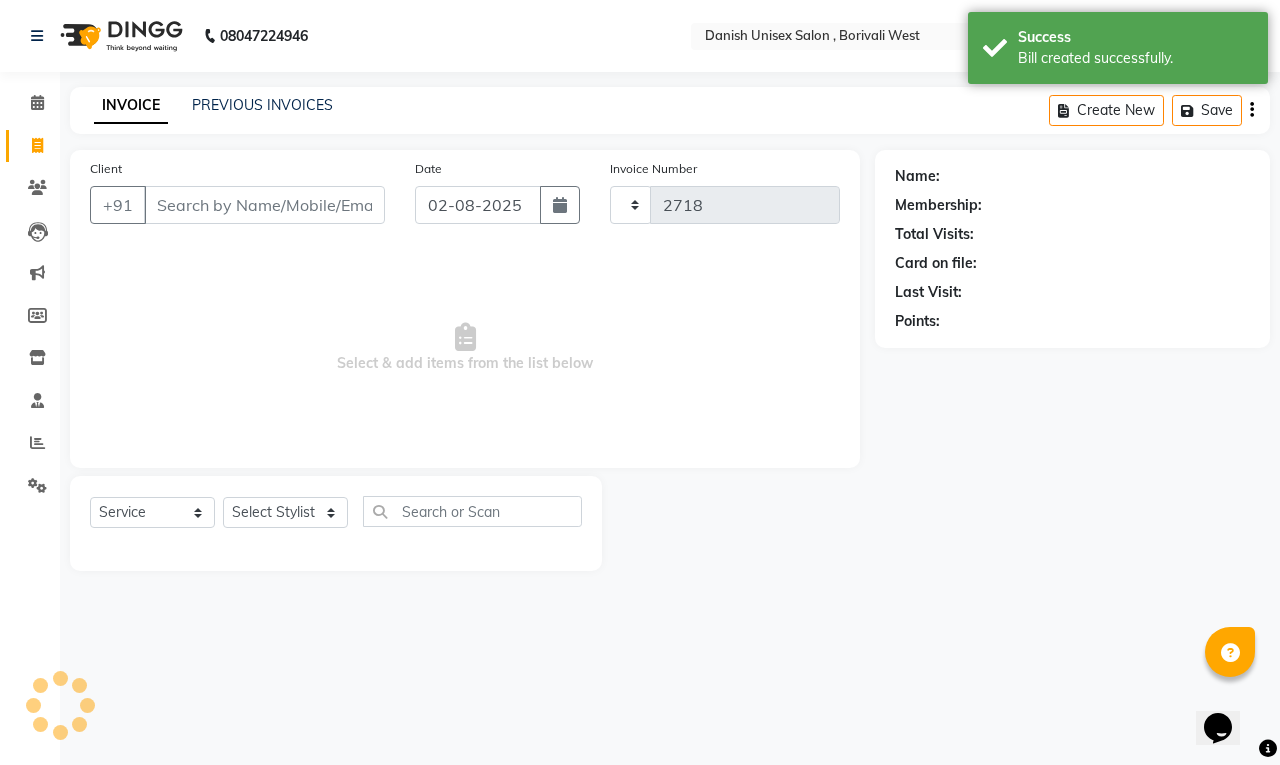 select on "6929" 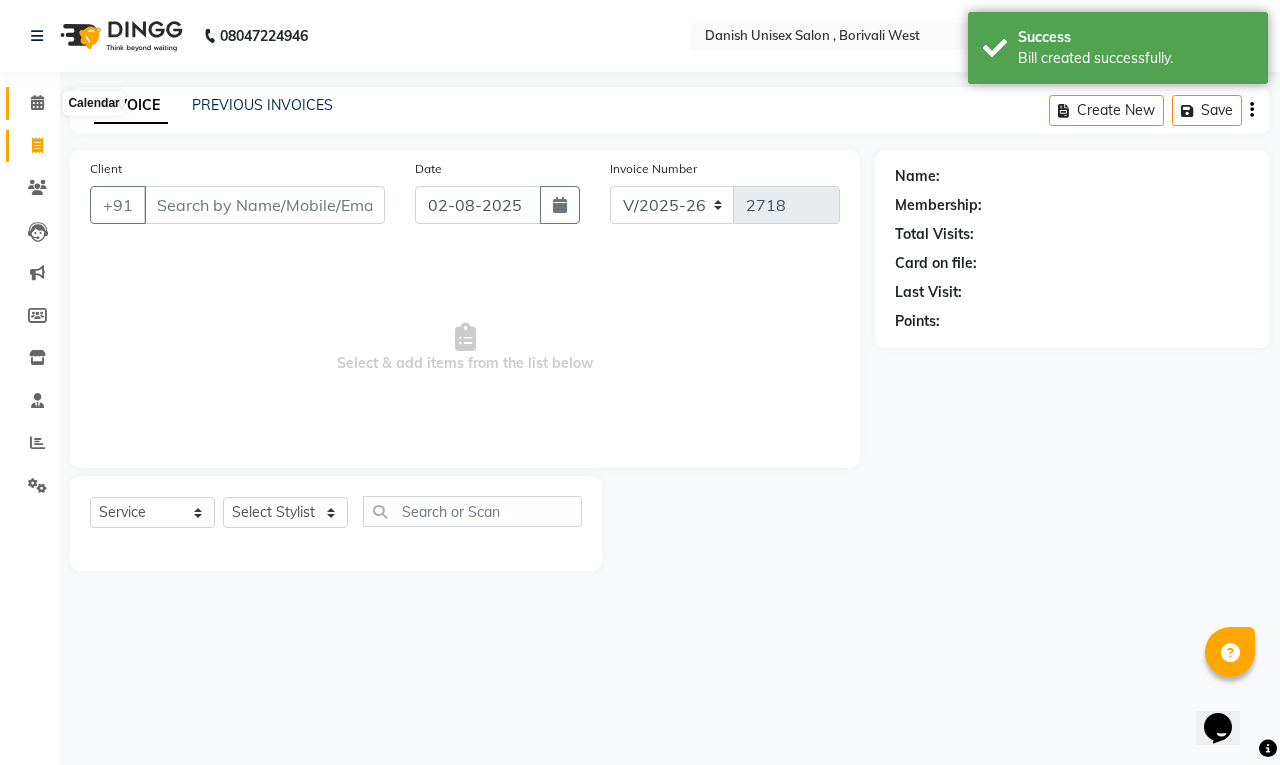 click 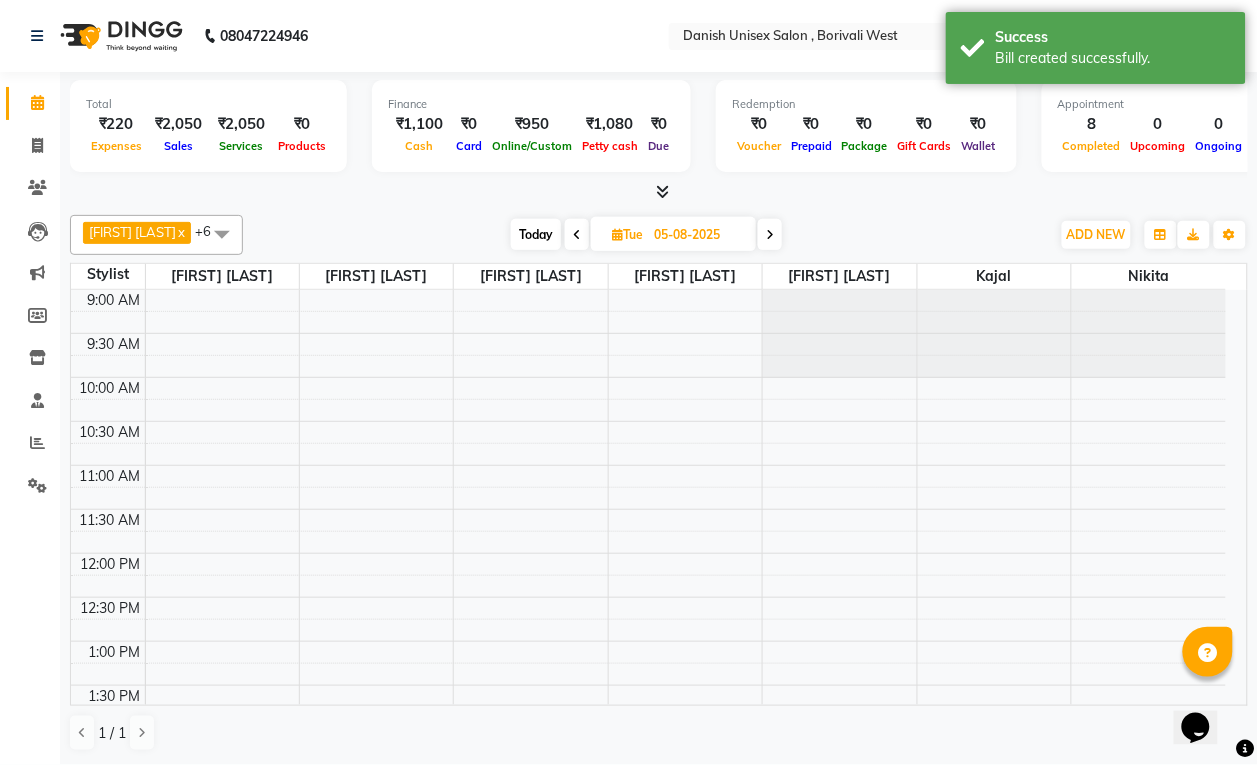 scroll, scrollTop: 0, scrollLeft: 0, axis: both 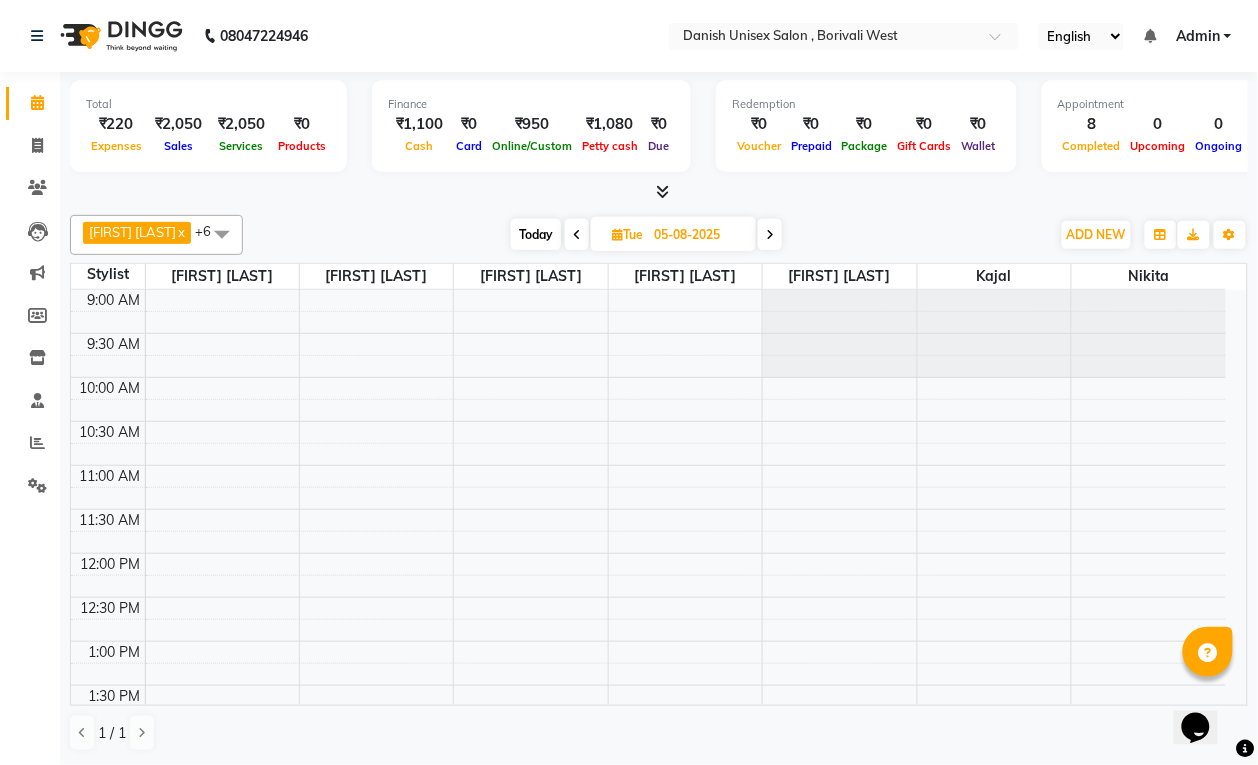 click on "9:00 AM 9:30 AM 10:00 AM 10:30 AM 11:00 AM 11:30 AM 12:00 PM 12:30 PM 1:00 PM 1:30 PM 2:00 PM 2:30 PM 3:00 PM 3:30 PM 4:00 PM 4:30 PM 5:00 PM 5:30 PM 6:00 PM 6:30 PM 7:00 PM 7:30 PM 8:00 PM 8:30 PM 9:00 PM 9:30 PM" at bounding box center [648, 861] 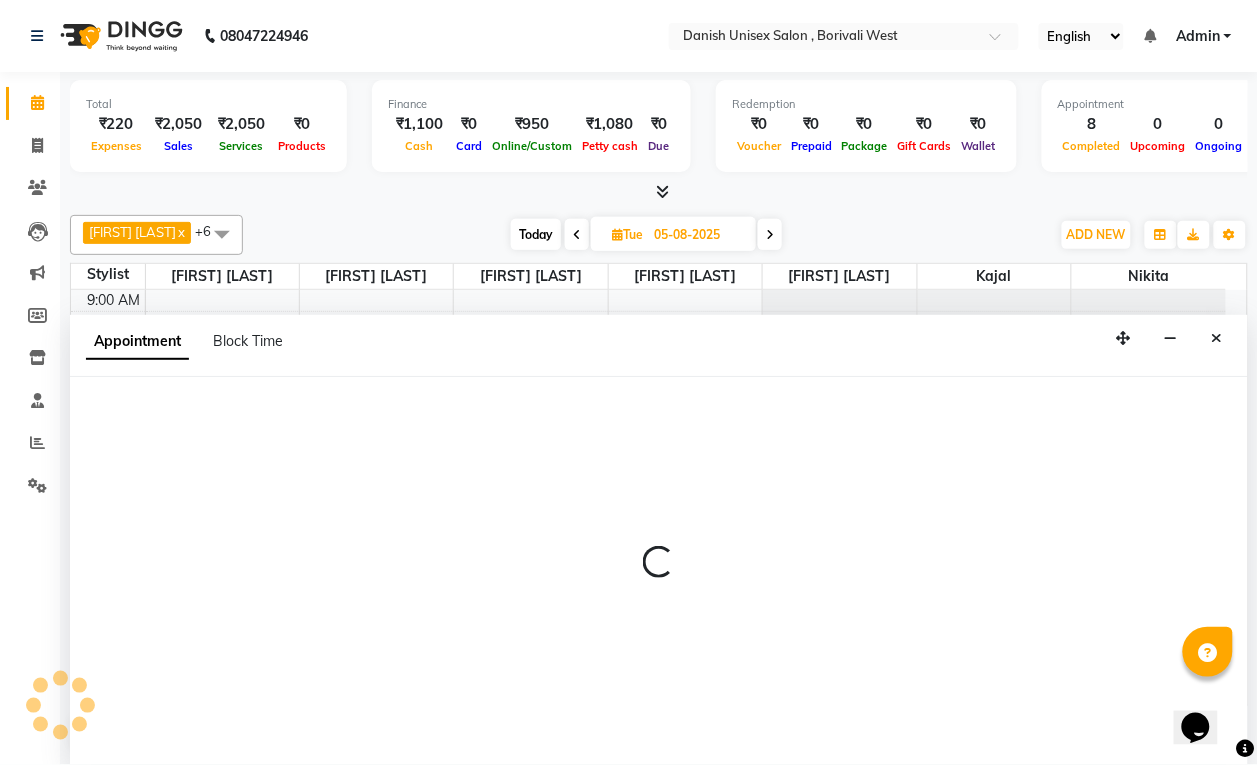 select on "63506" 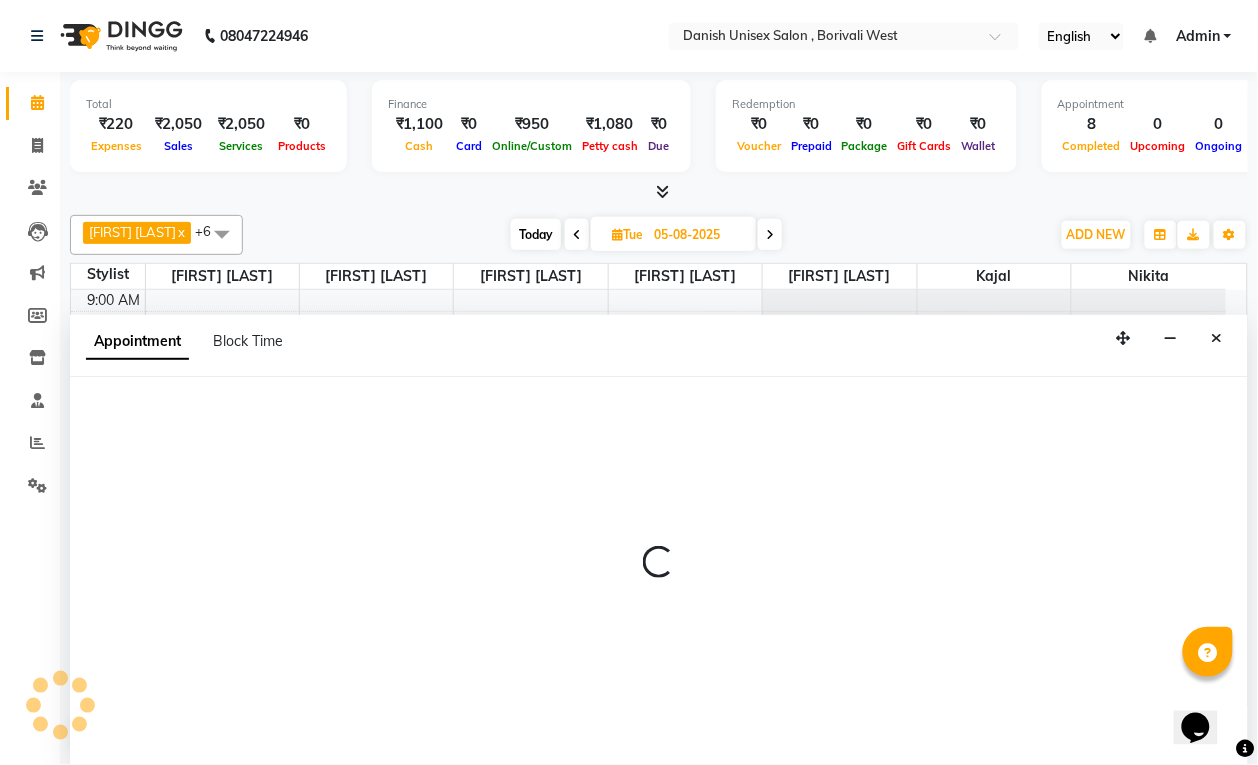 select on "645" 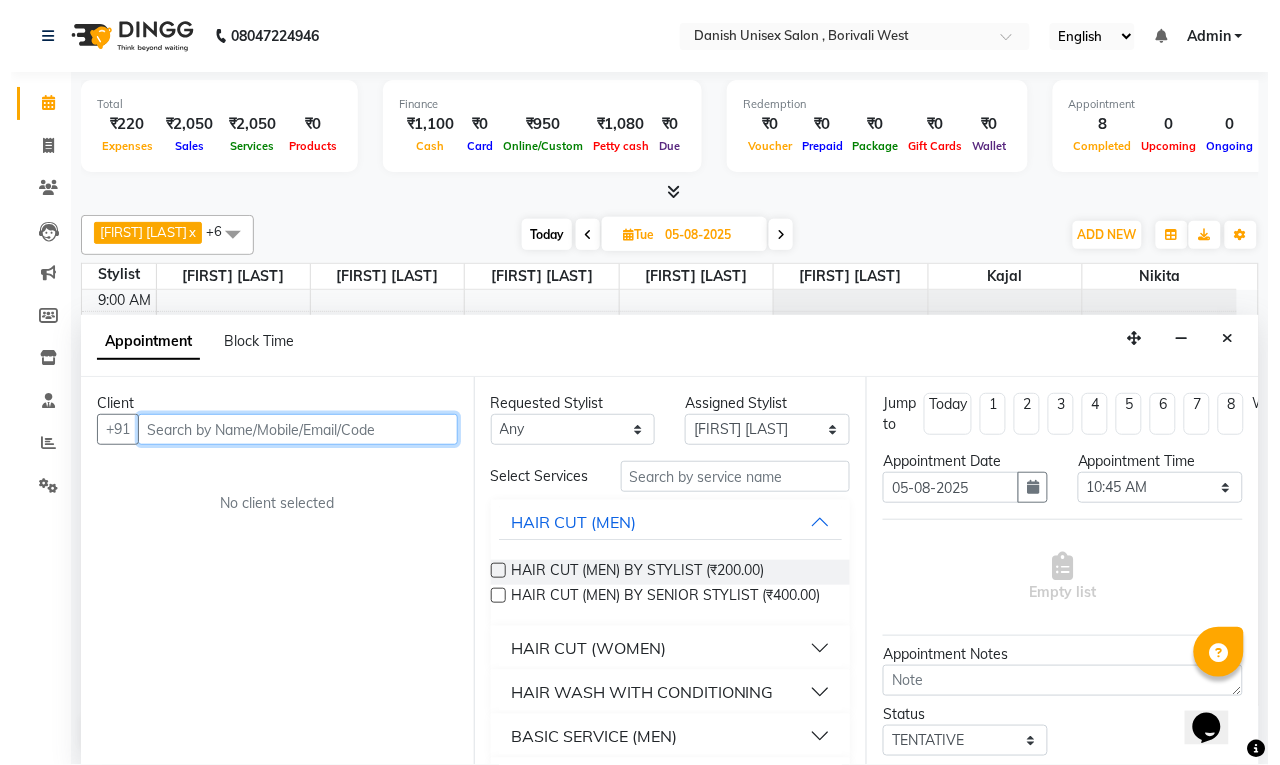 scroll, scrollTop: 1, scrollLeft: 0, axis: vertical 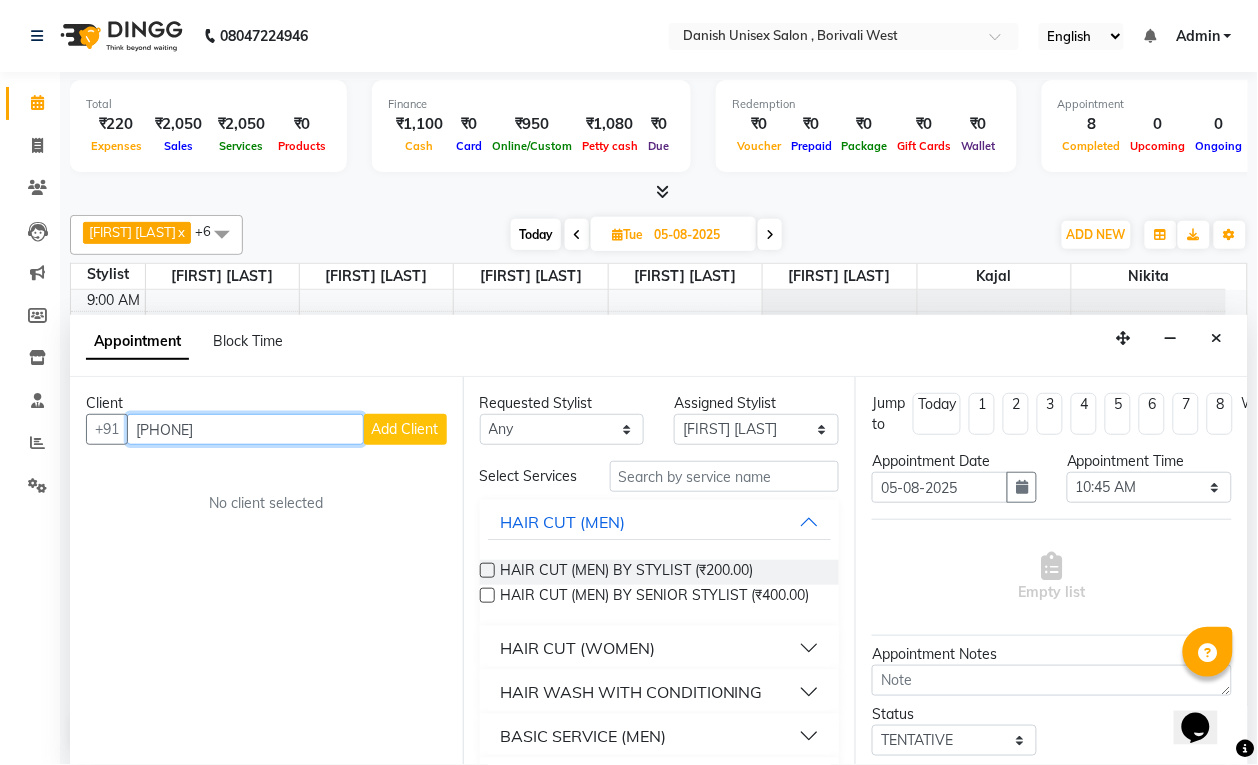 type on "9320533217" 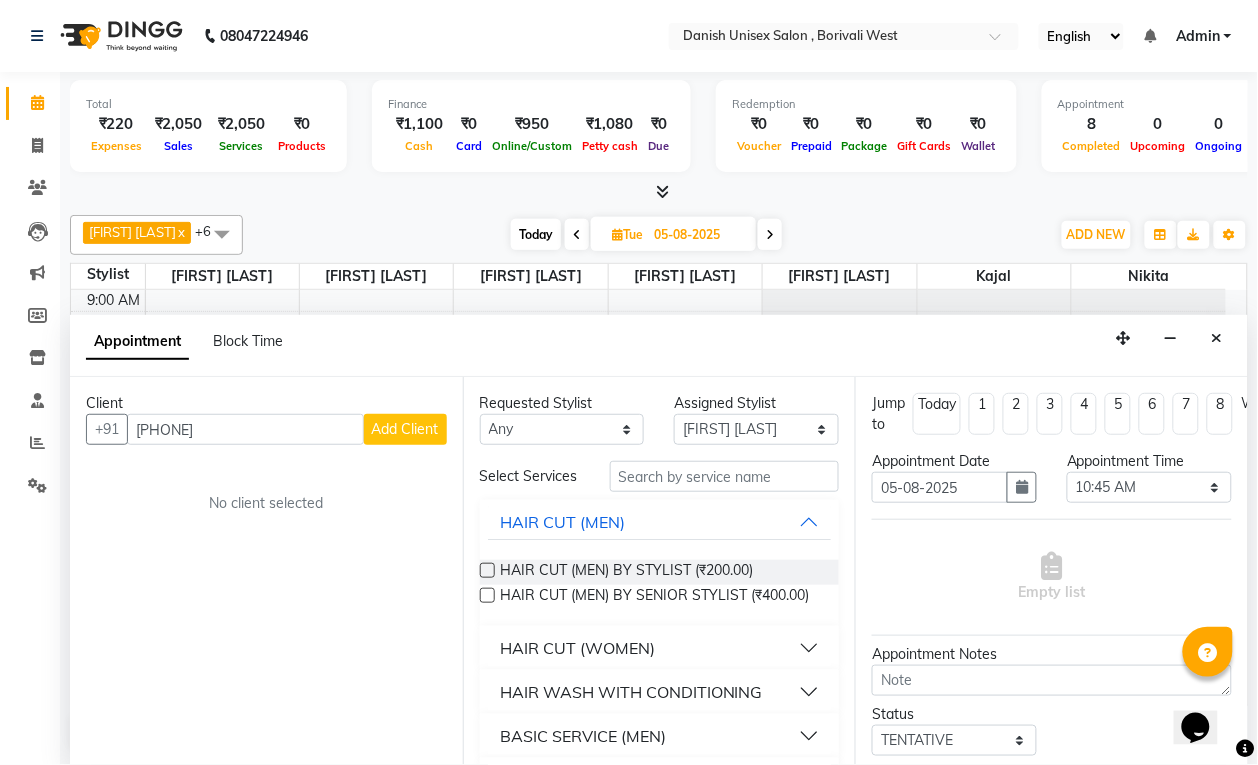 click on "Add Client" at bounding box center [405, 429] 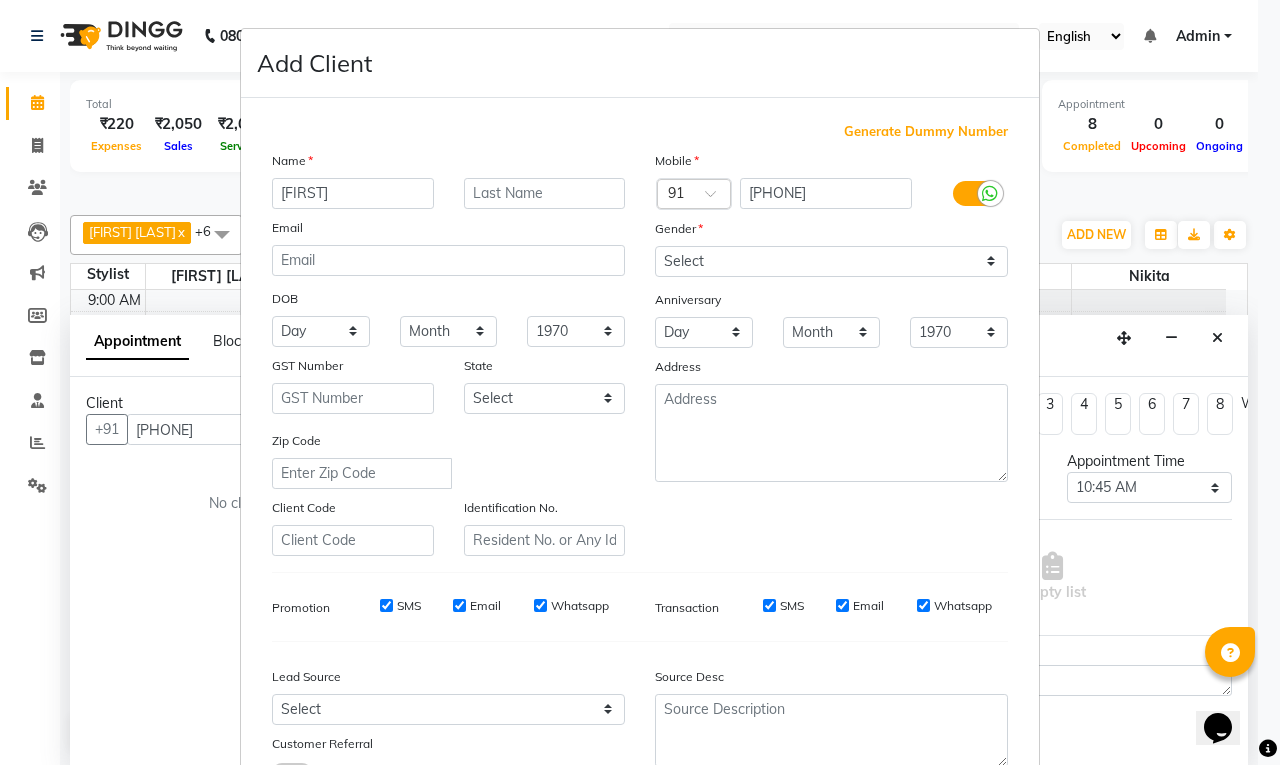 type on "yashavi" 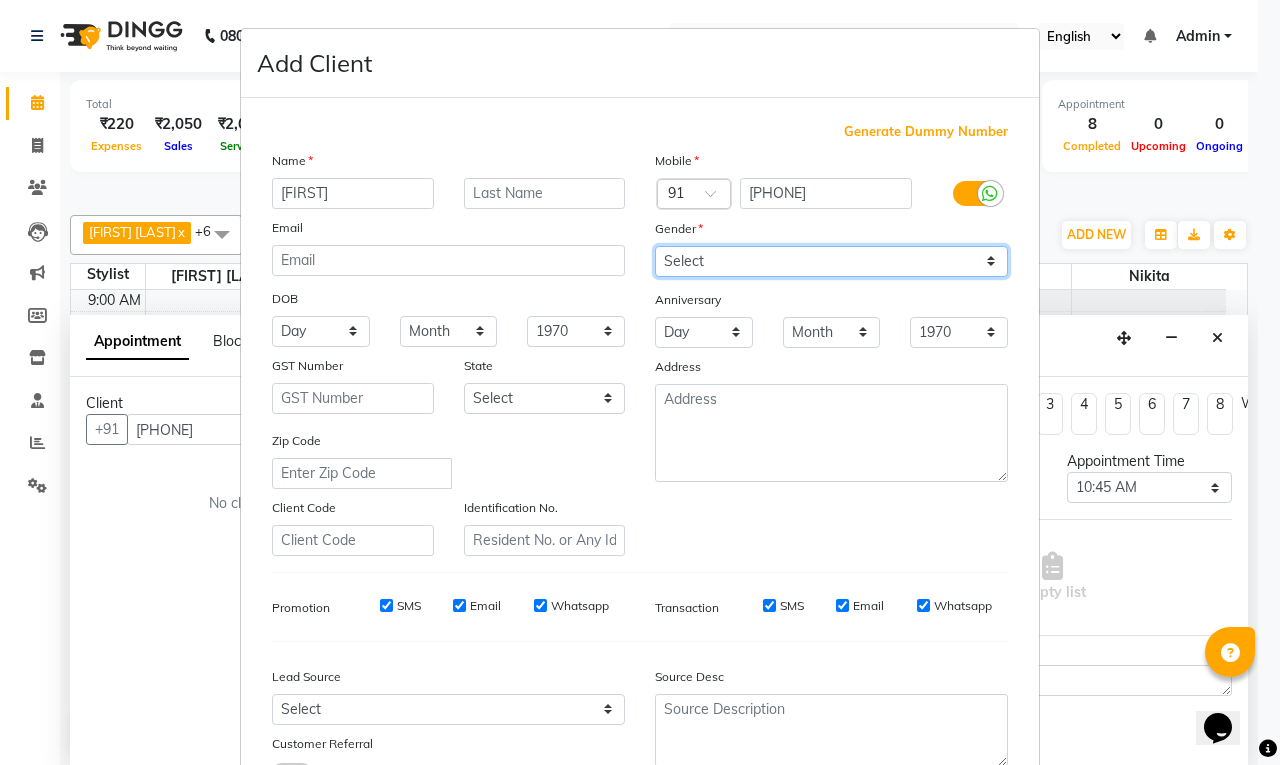 click on "Select Male Female Other Prefer Not To Say" at bounding box center (831, 261) 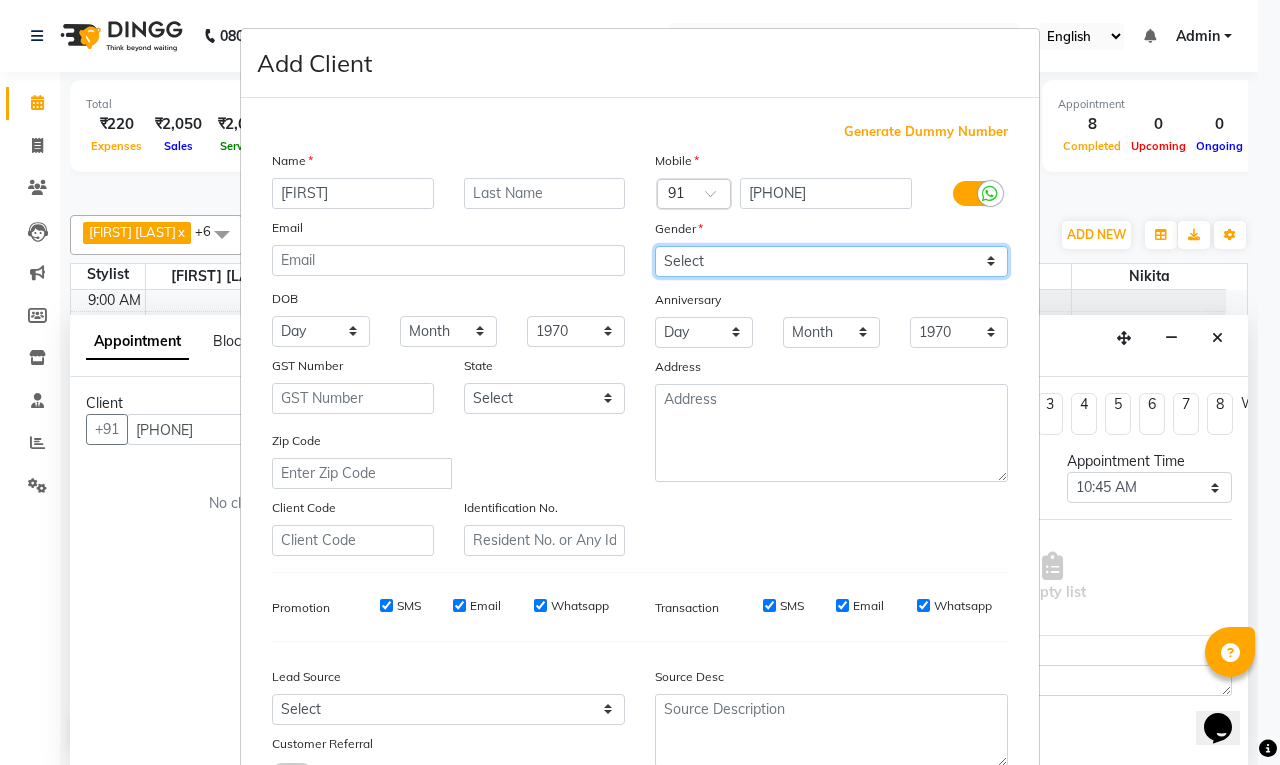 select on "female" 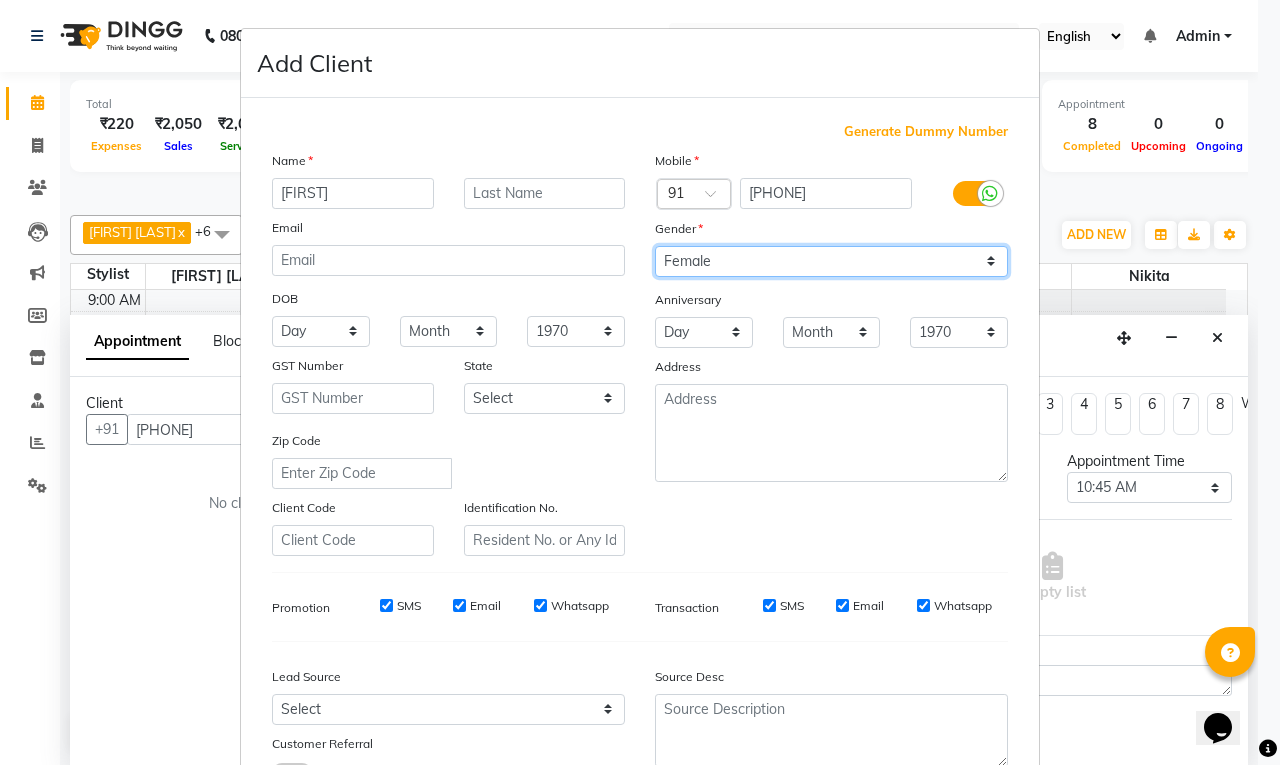 click on "Select Male Female Other Prefer Not To Say" at bounding box center [831, 261] 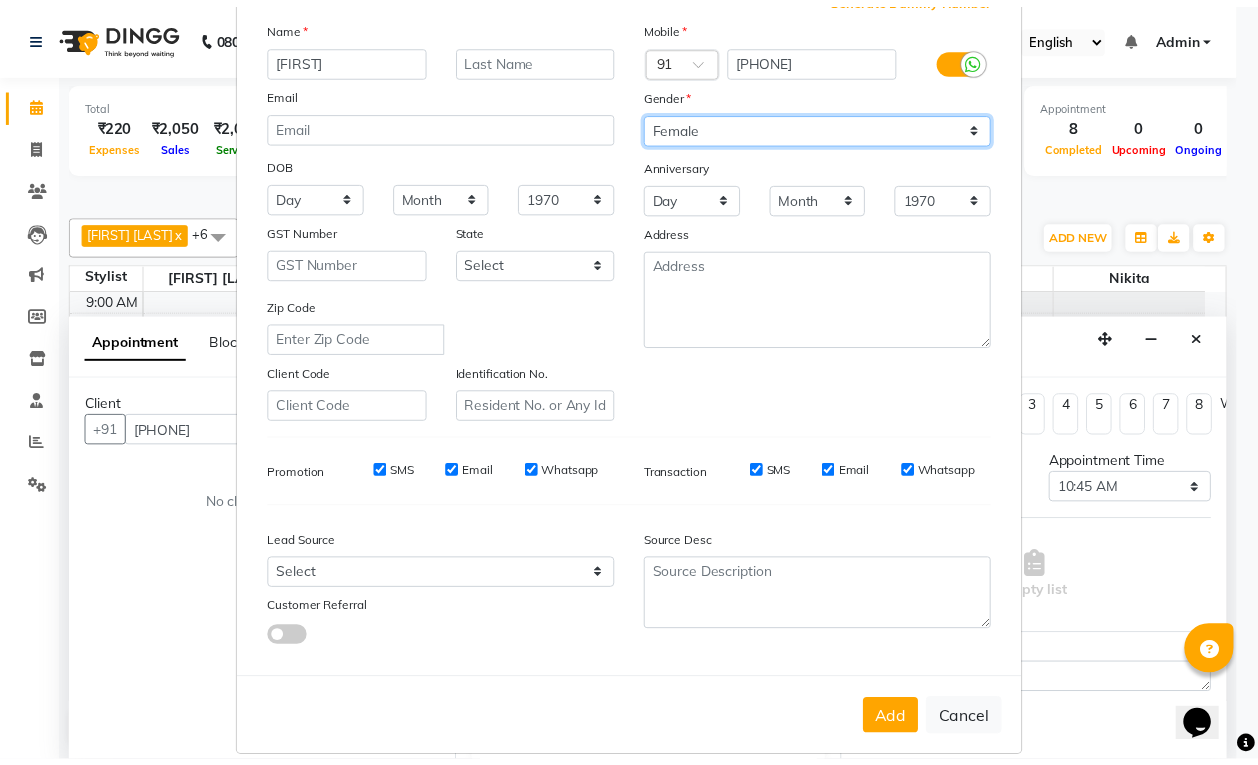 scroll, scrollTop: 151, scrollLeft: 0, axis: vertical 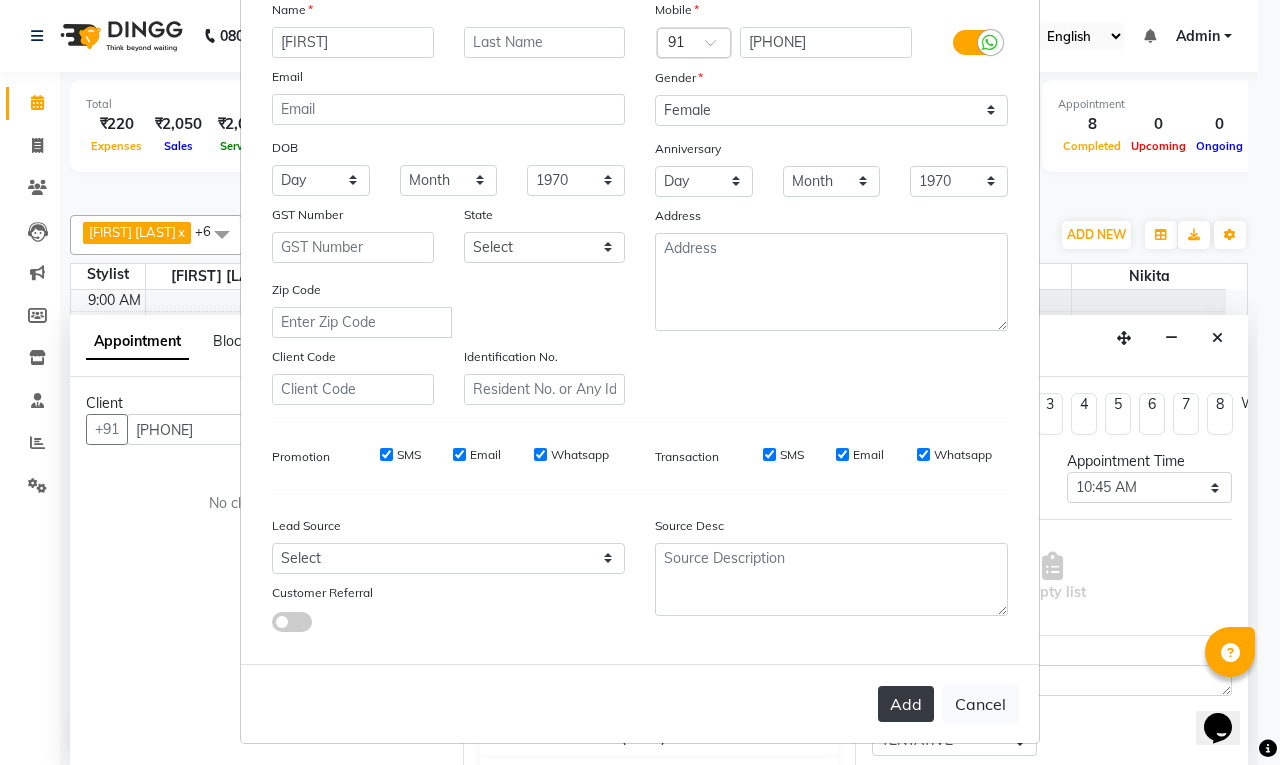click on "Add" at bounding box center [906, 704] 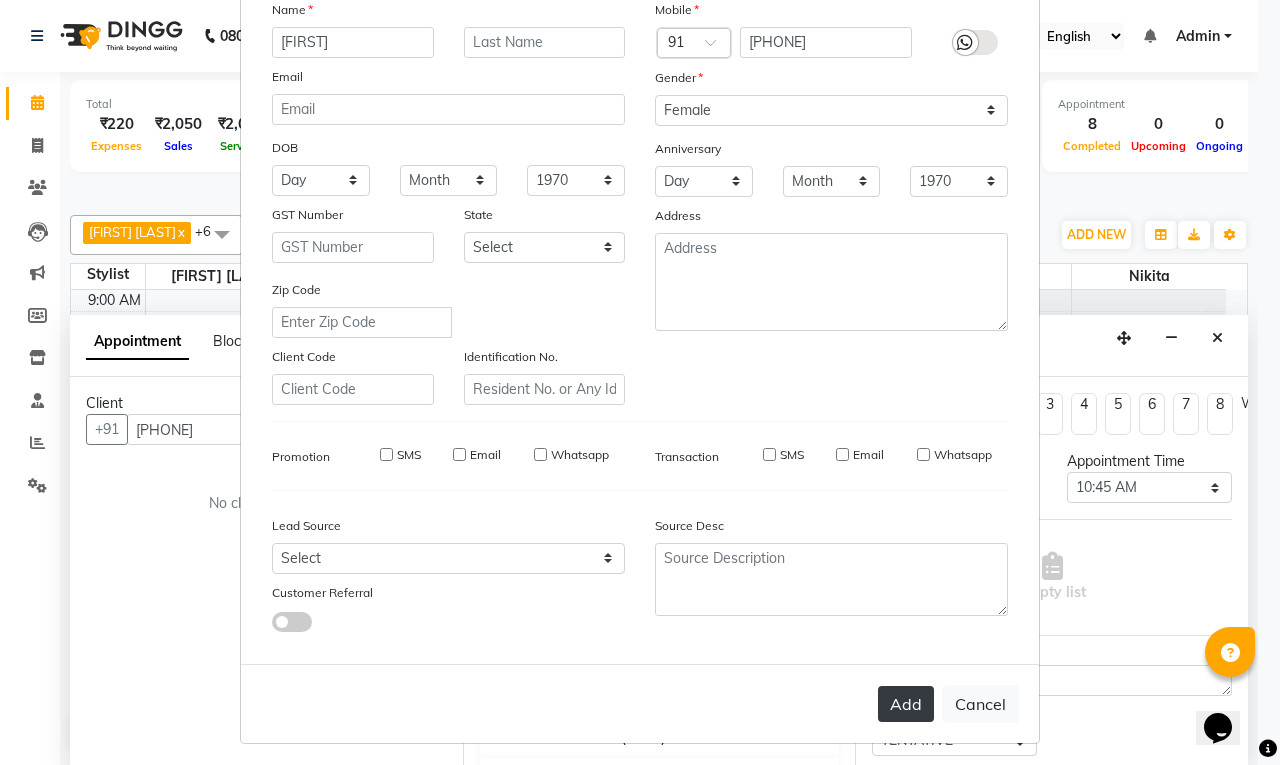 type 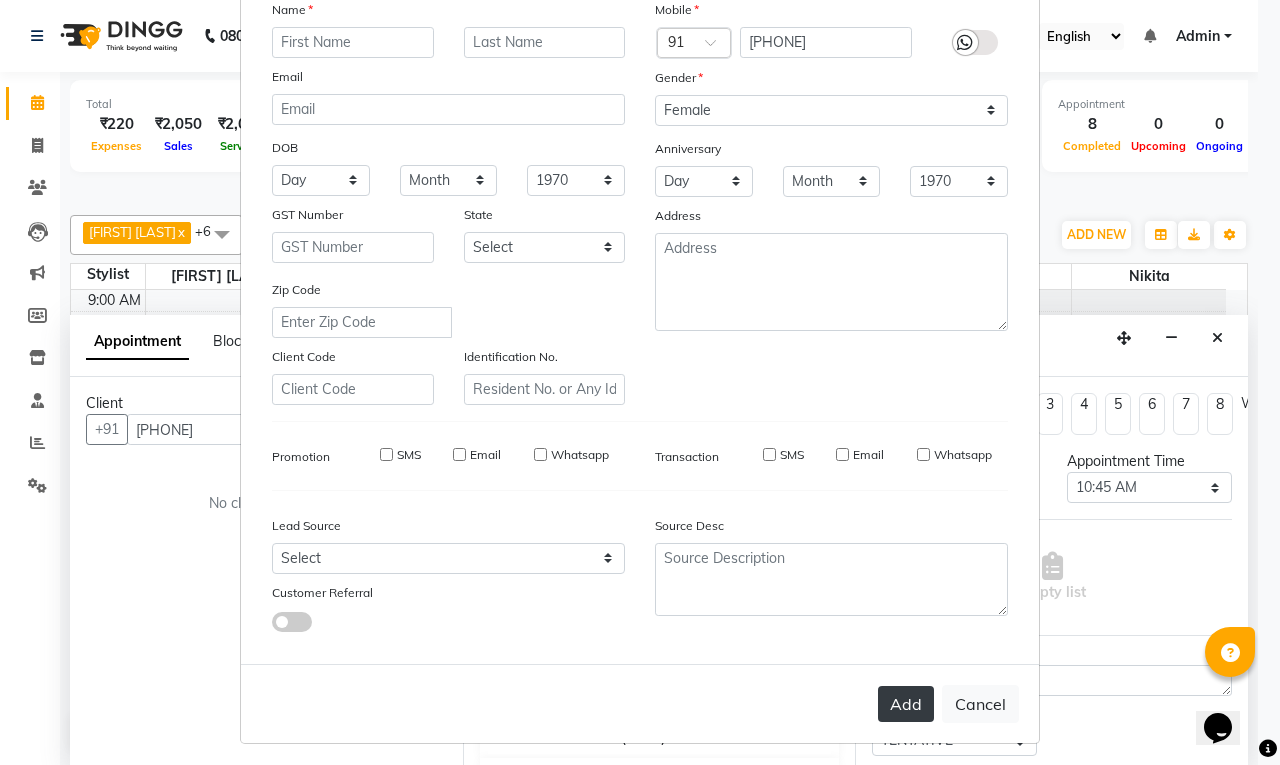 select 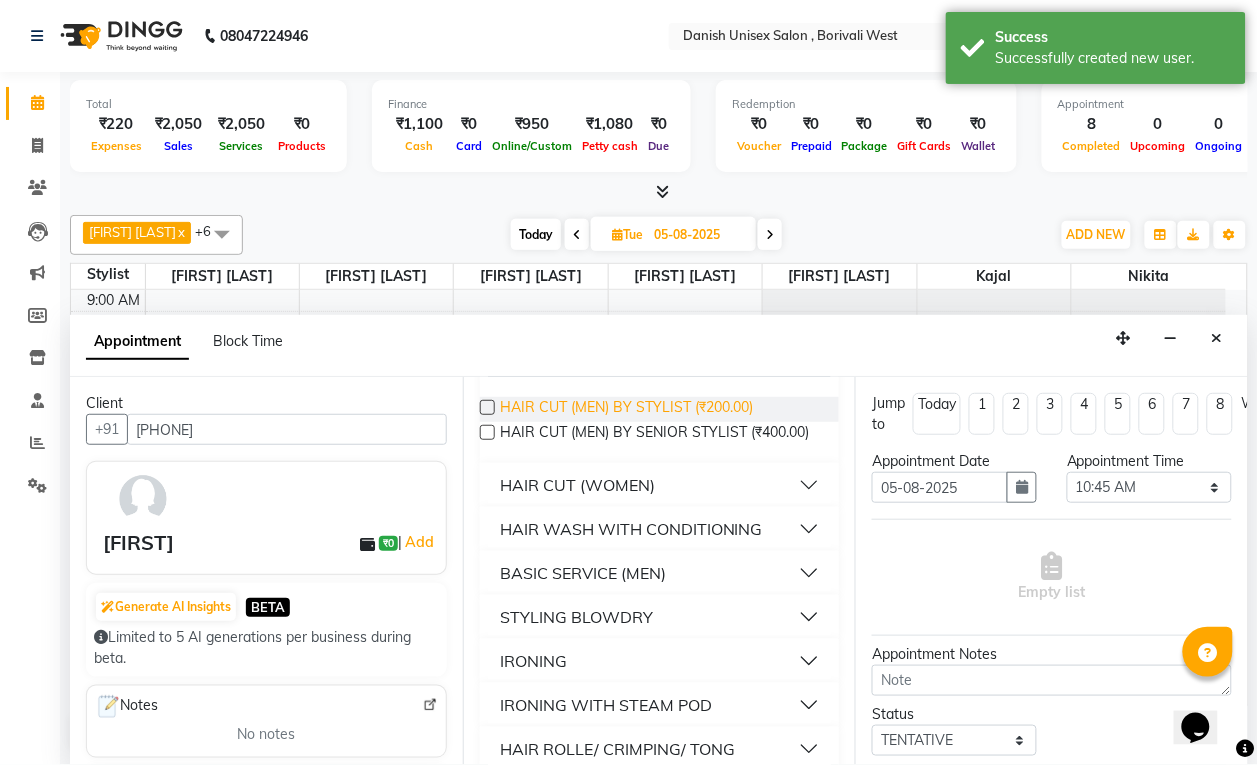 scroll, scrollTop: 0, scrollLeft: 0, axis: both 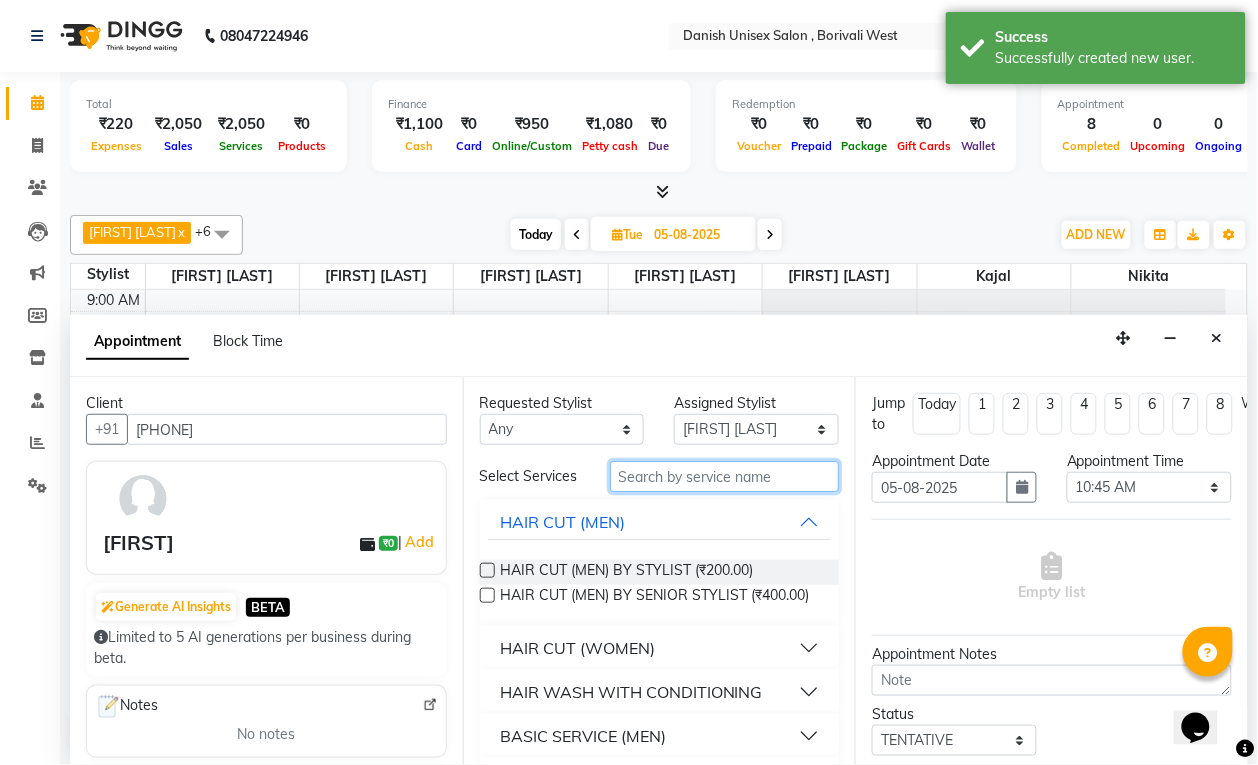 click at bounding box center [725, 476] 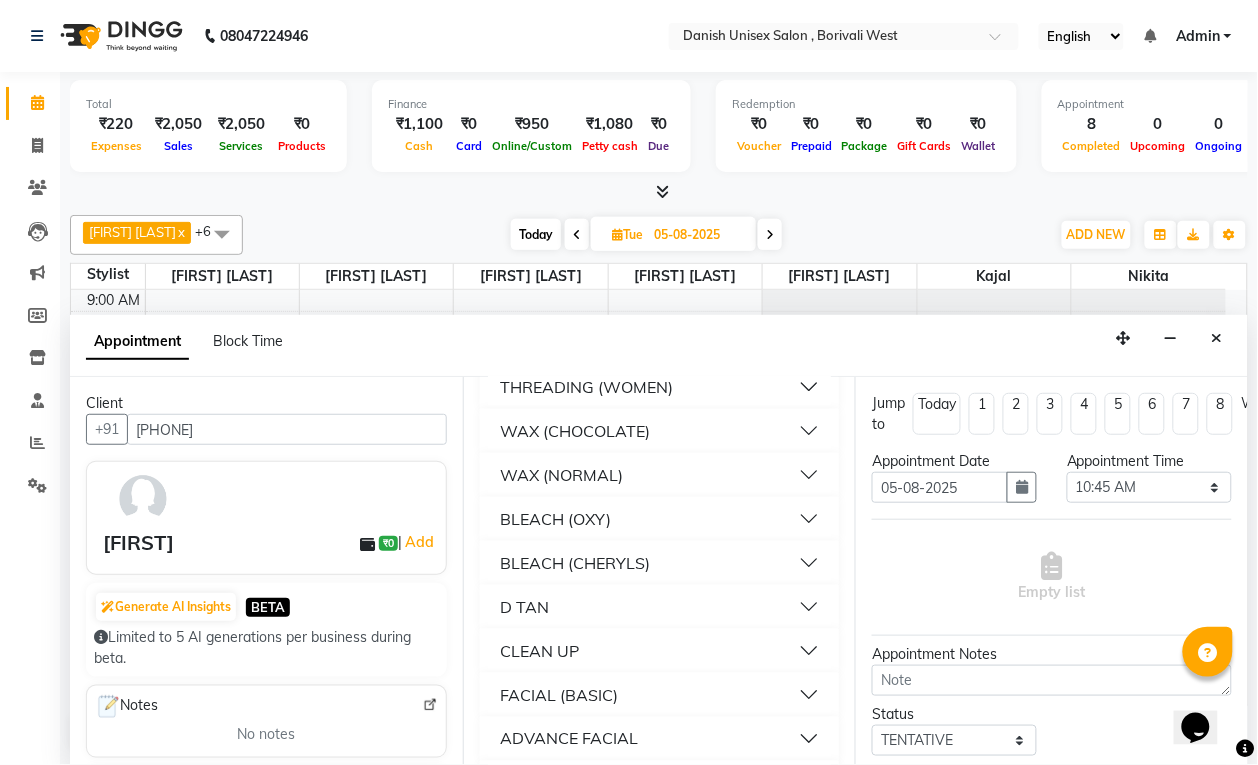 scroll, scrollTop: 625, scrollLeft: 0, axis: vertical 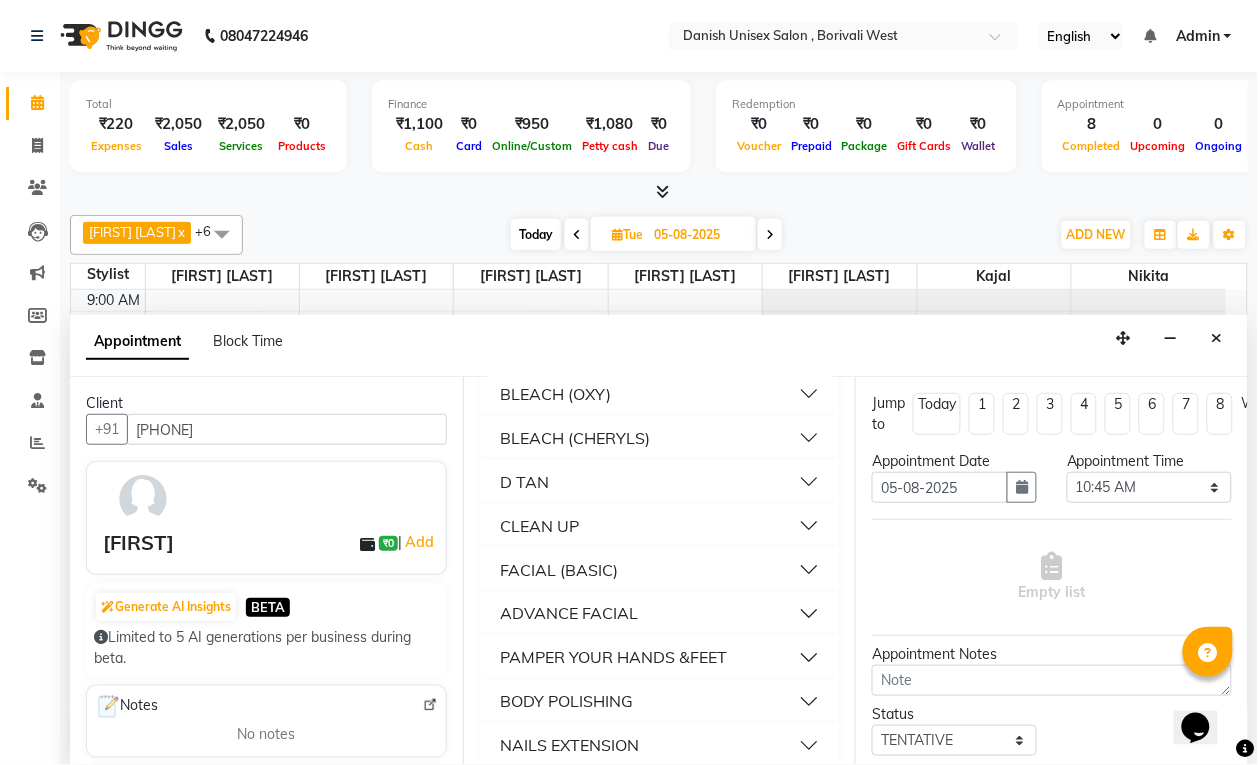 type on "F" 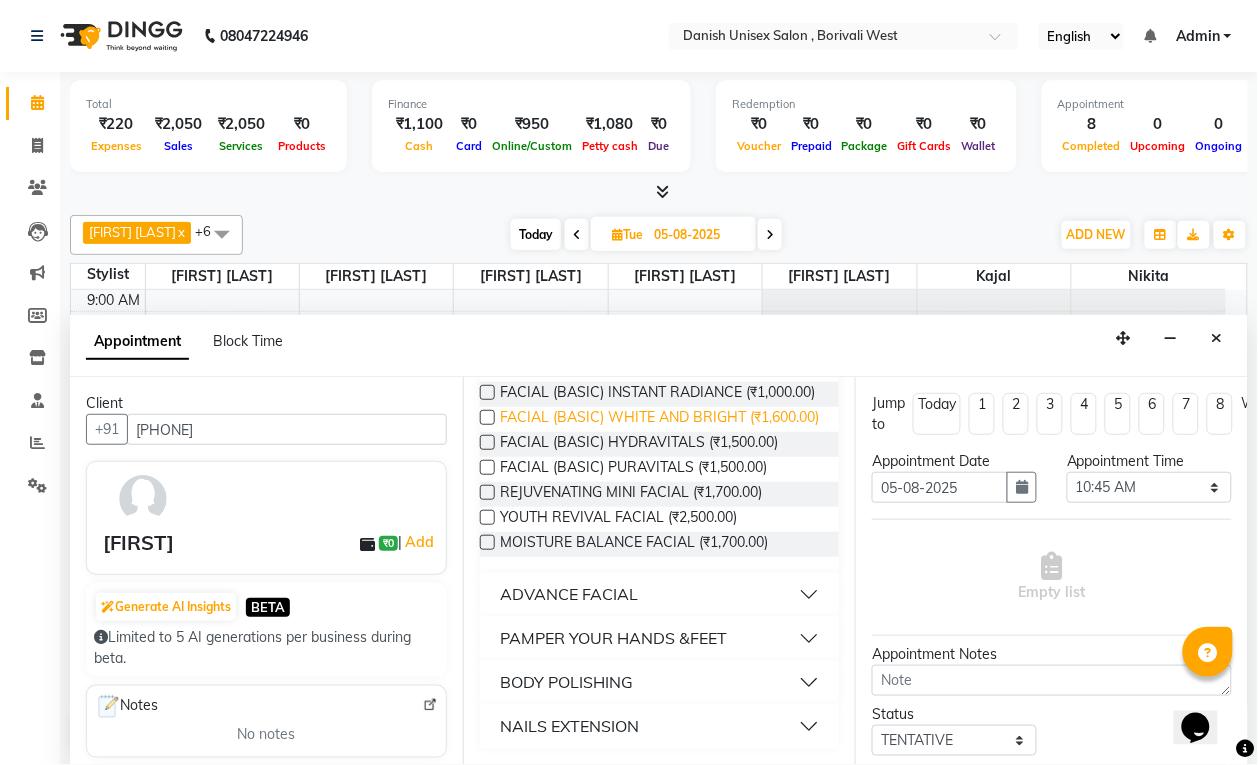 scroll, scrollTop: 750, scrollLeft: 0, axis: vertical 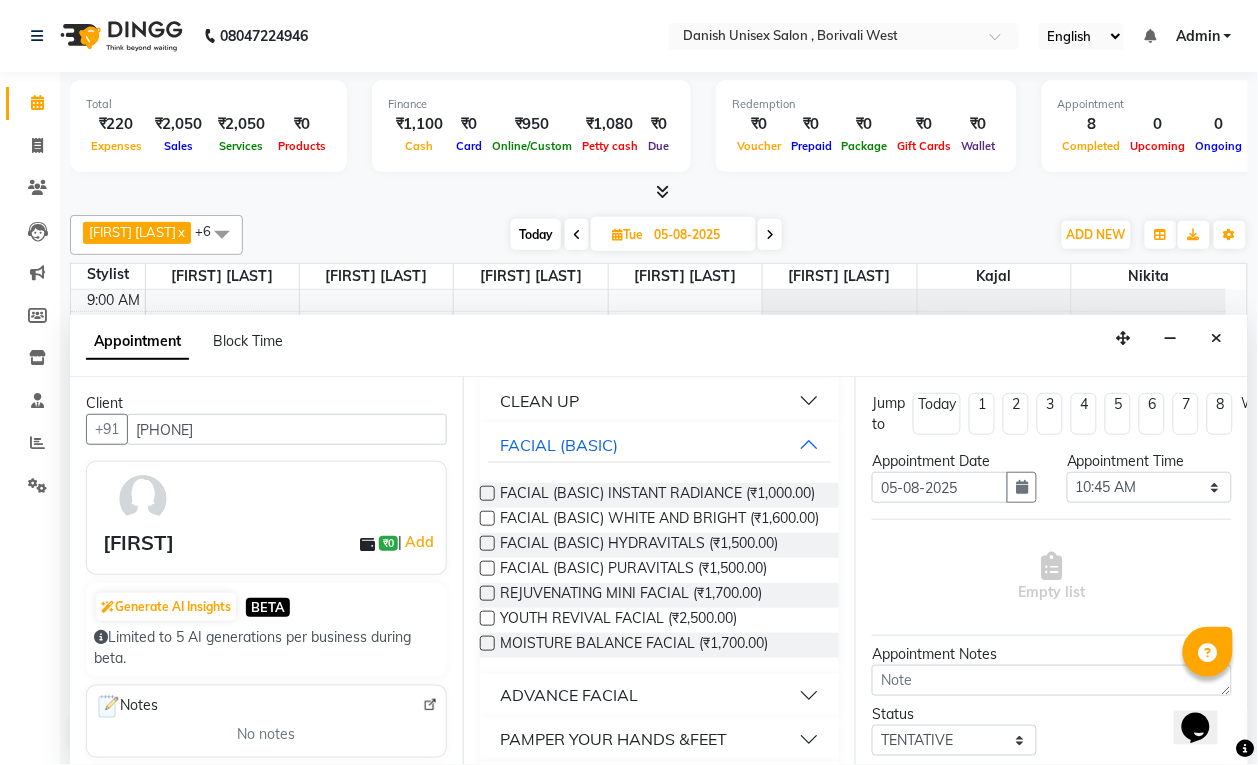 click at bounding box center (487, 493) 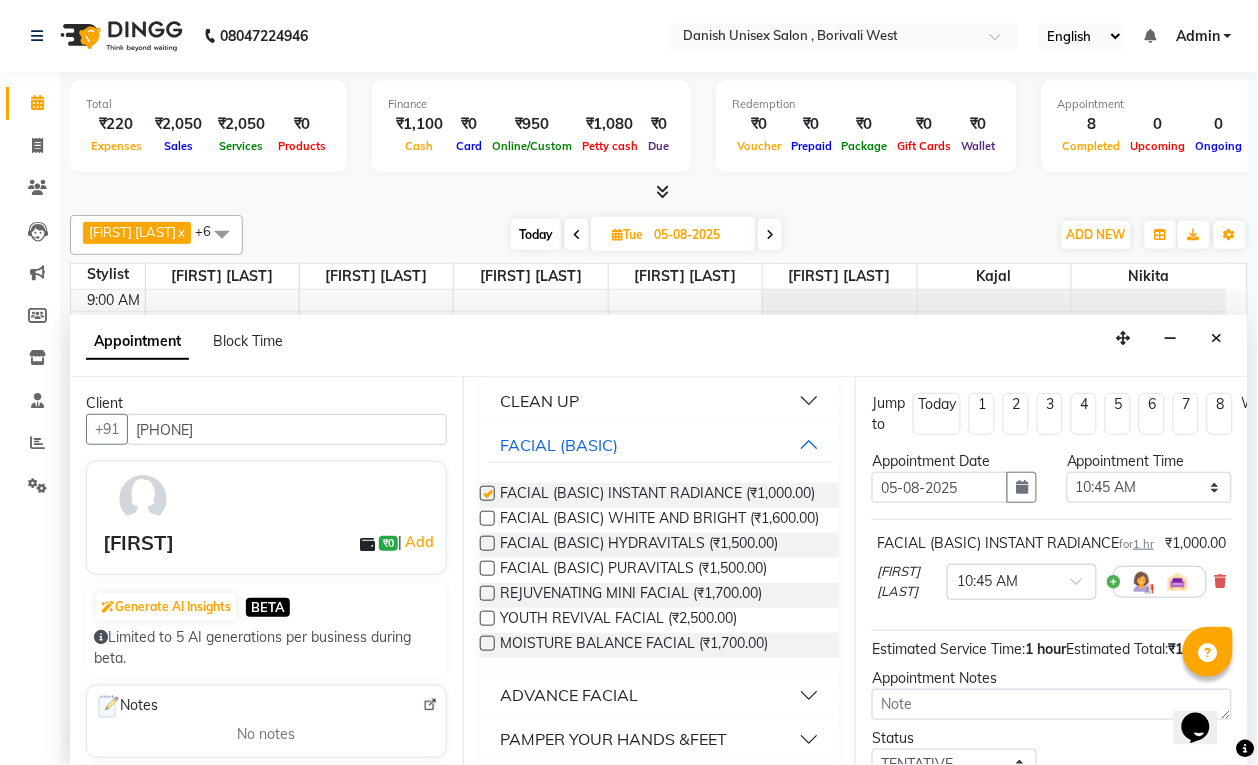 checkbox on "false" 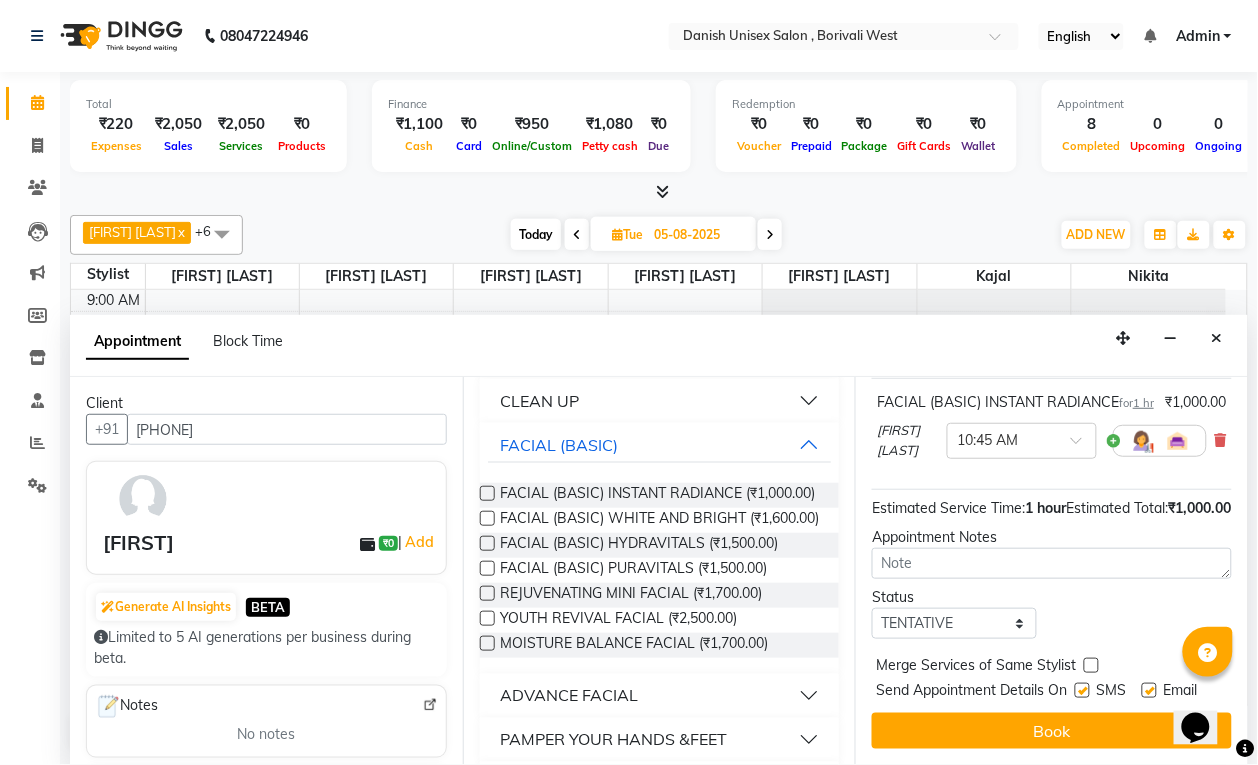 scroll, scrollTop: 222, scrollLeft: 0, axis: vertical 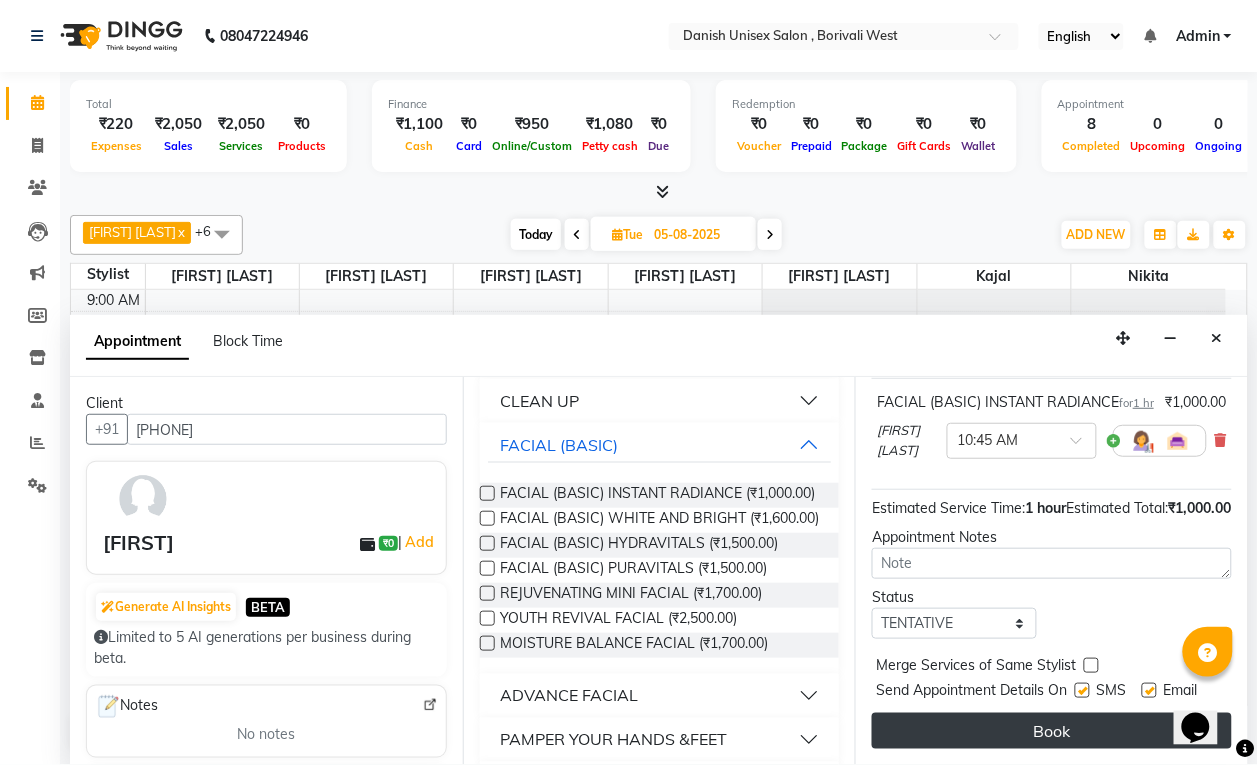 click on "Book" at bounding box center (1052, 731) 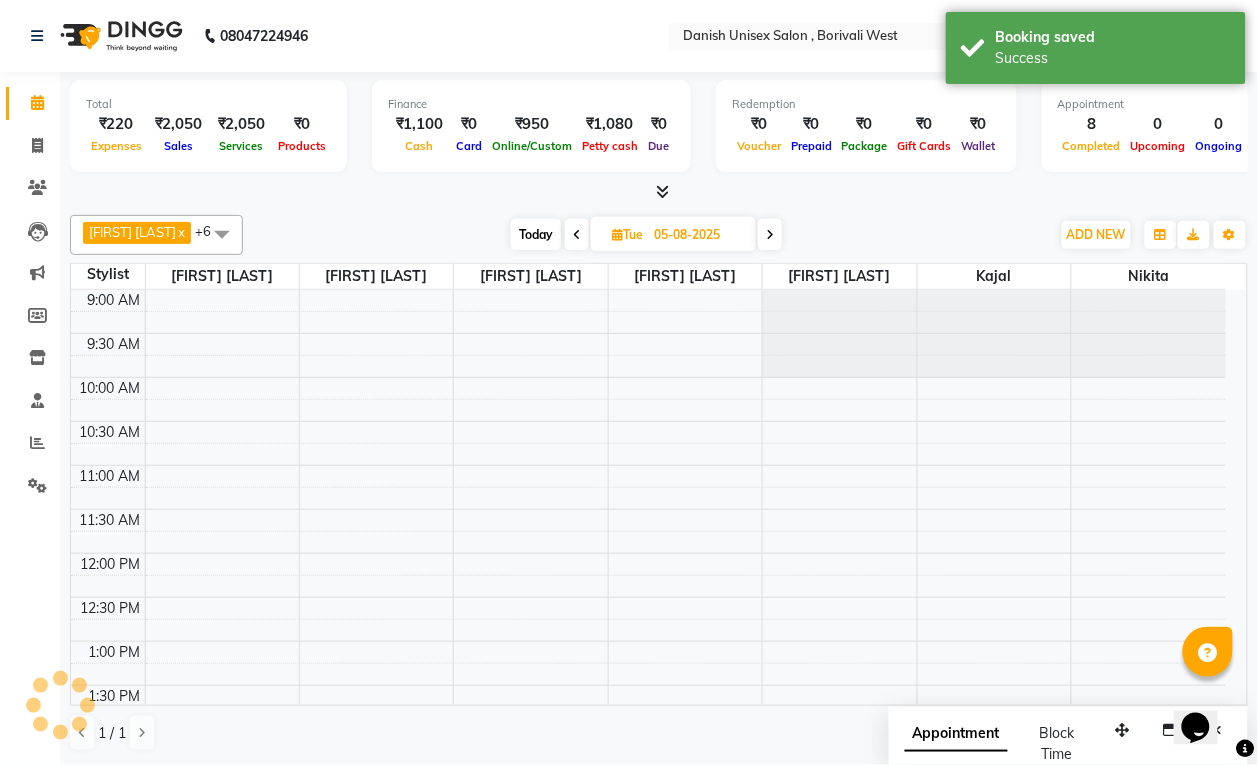scroll, scrollTop: 0, scrollLeft: 0, axis: both 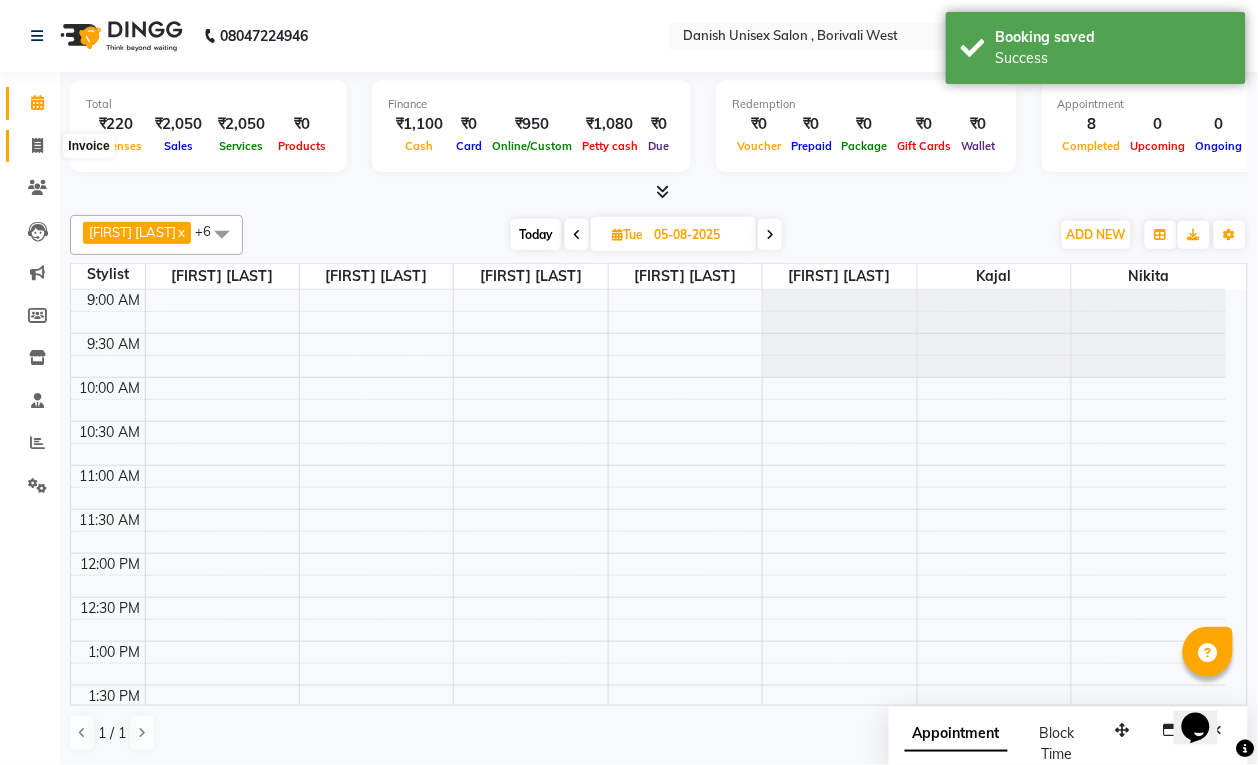 click 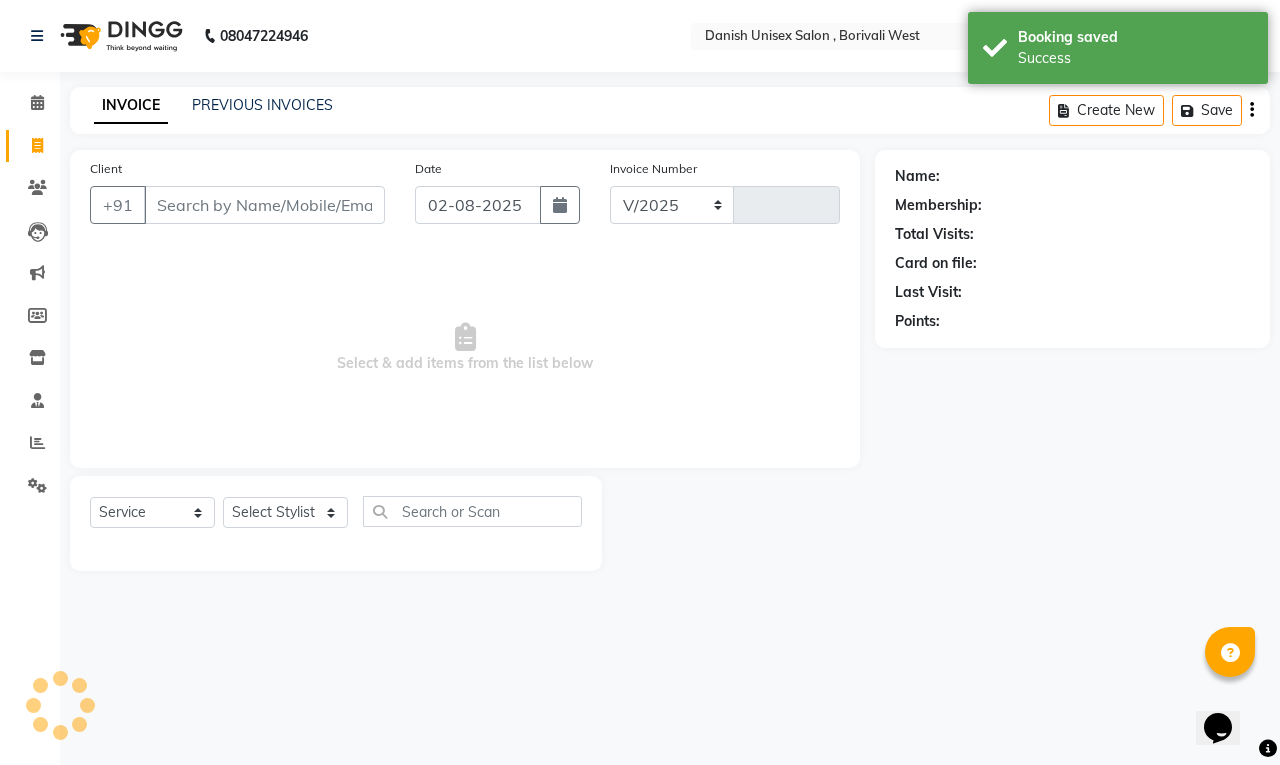 select on "6929" 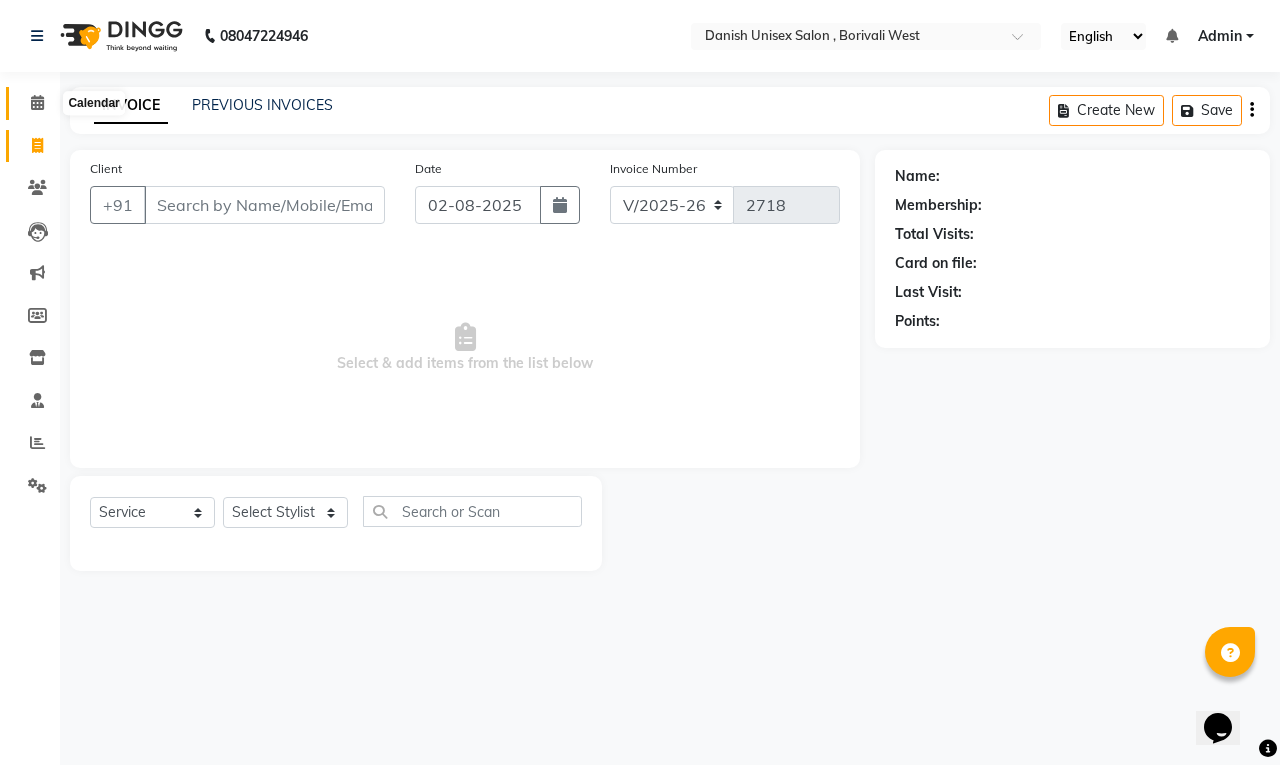 click 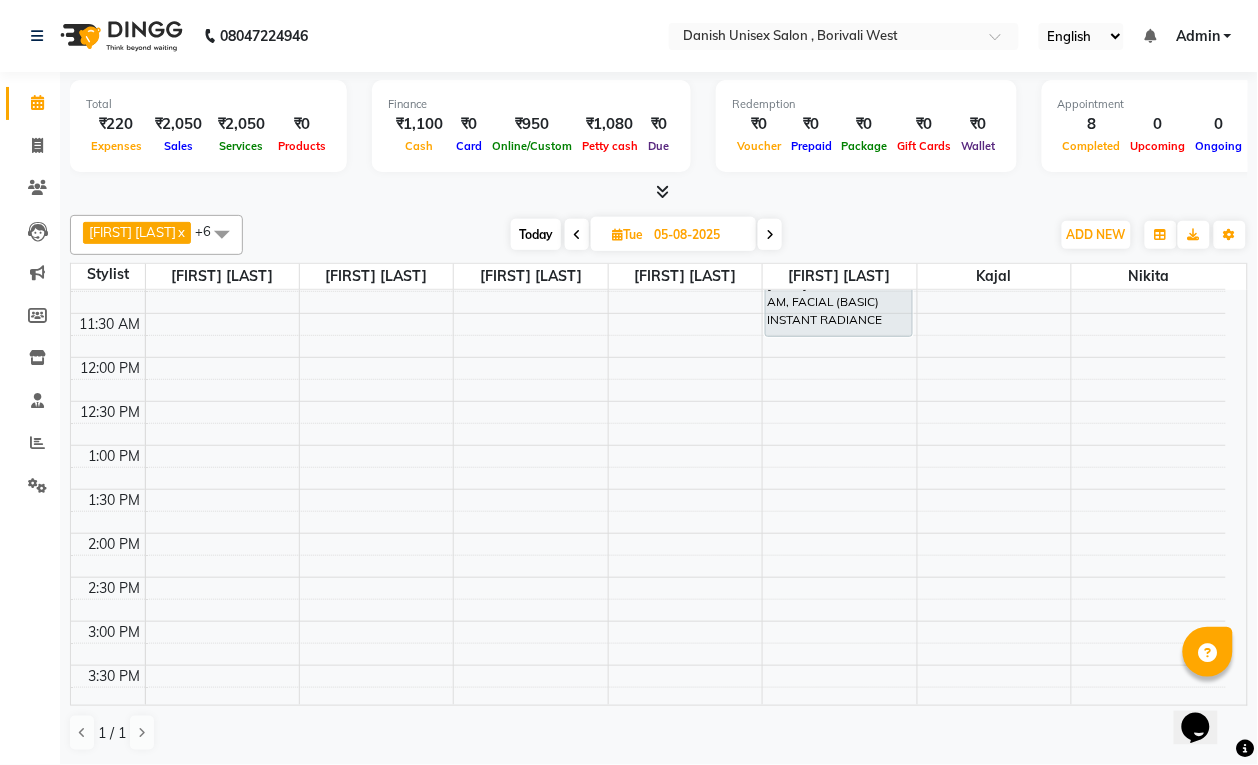 scroll, scrollTop: 0, scrollLeft: 0, axis: both 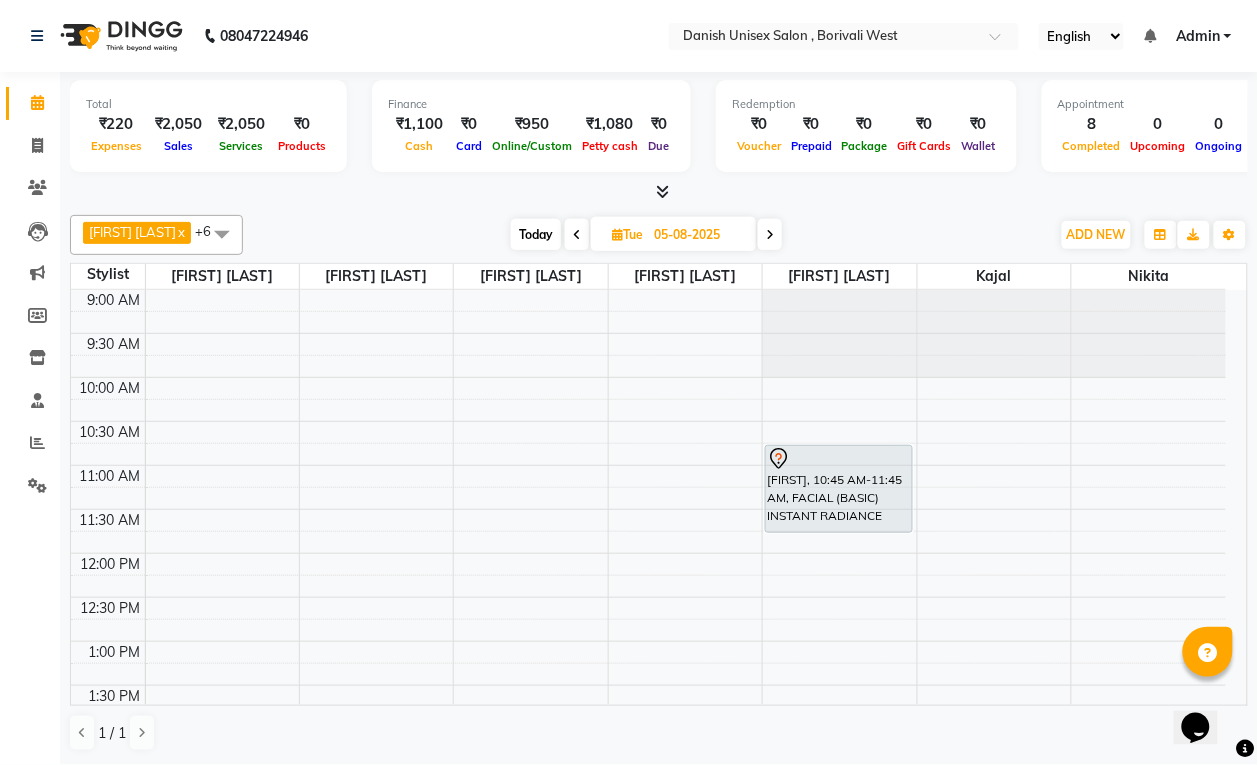 click on "Tue 05-08-2025" at bounding box center [673, 234] 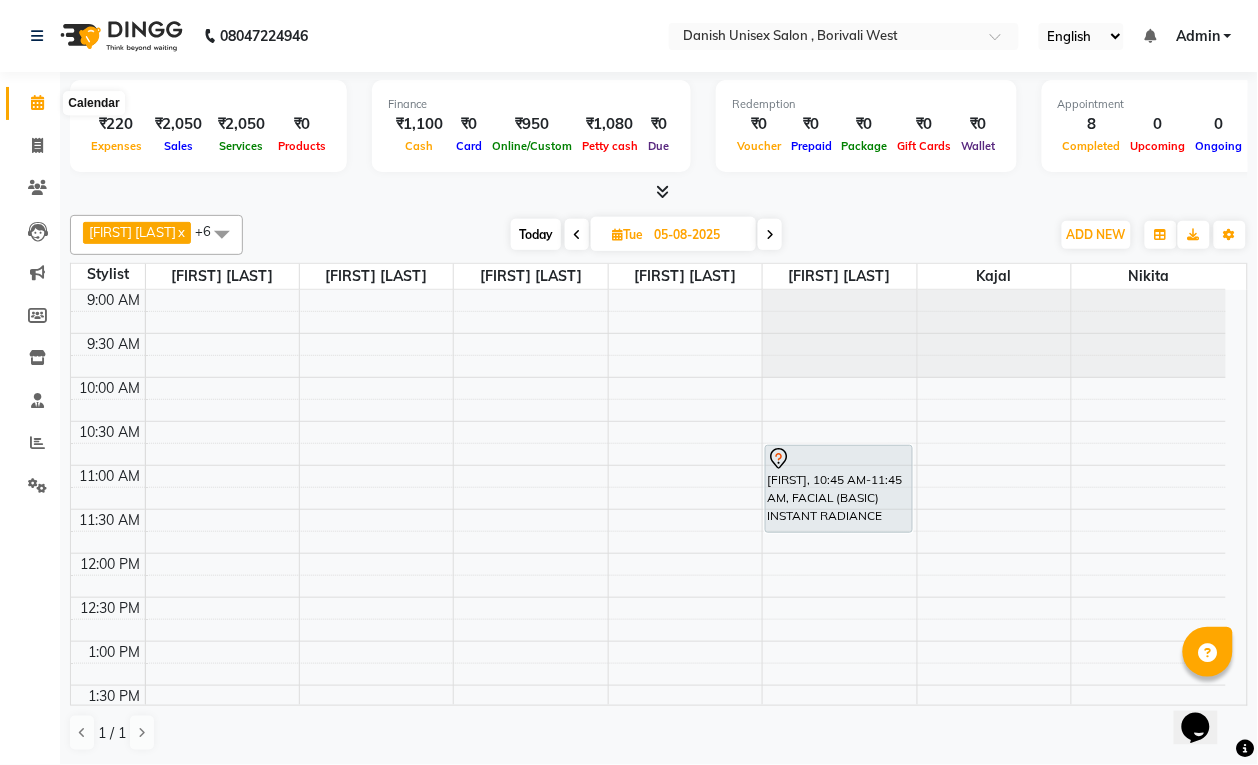 click 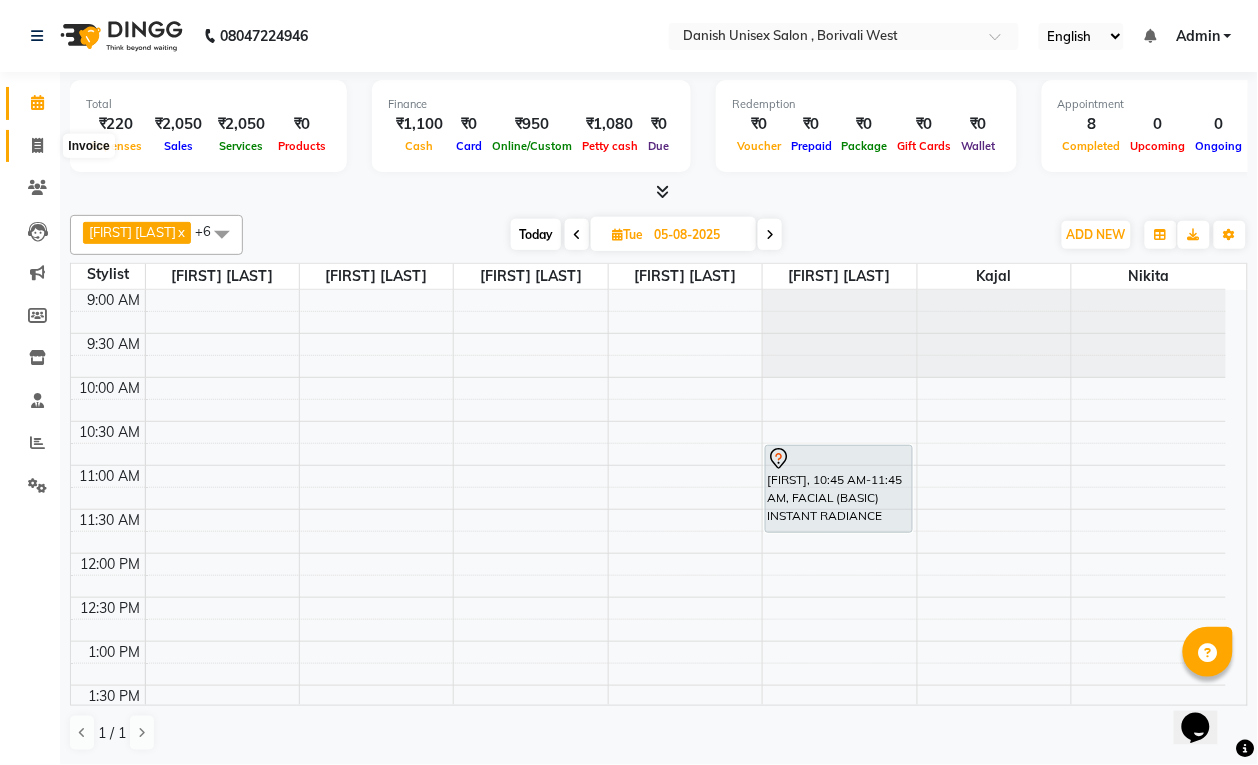 click 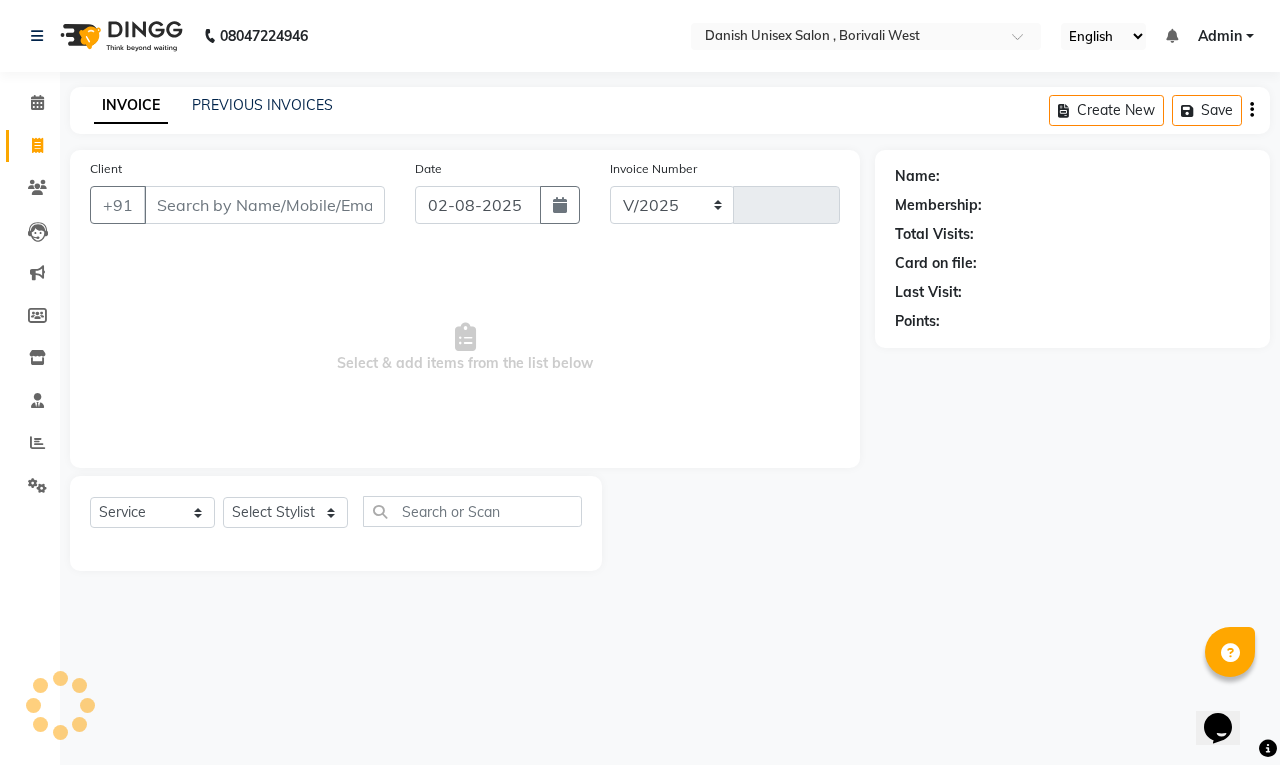 select on "6929" 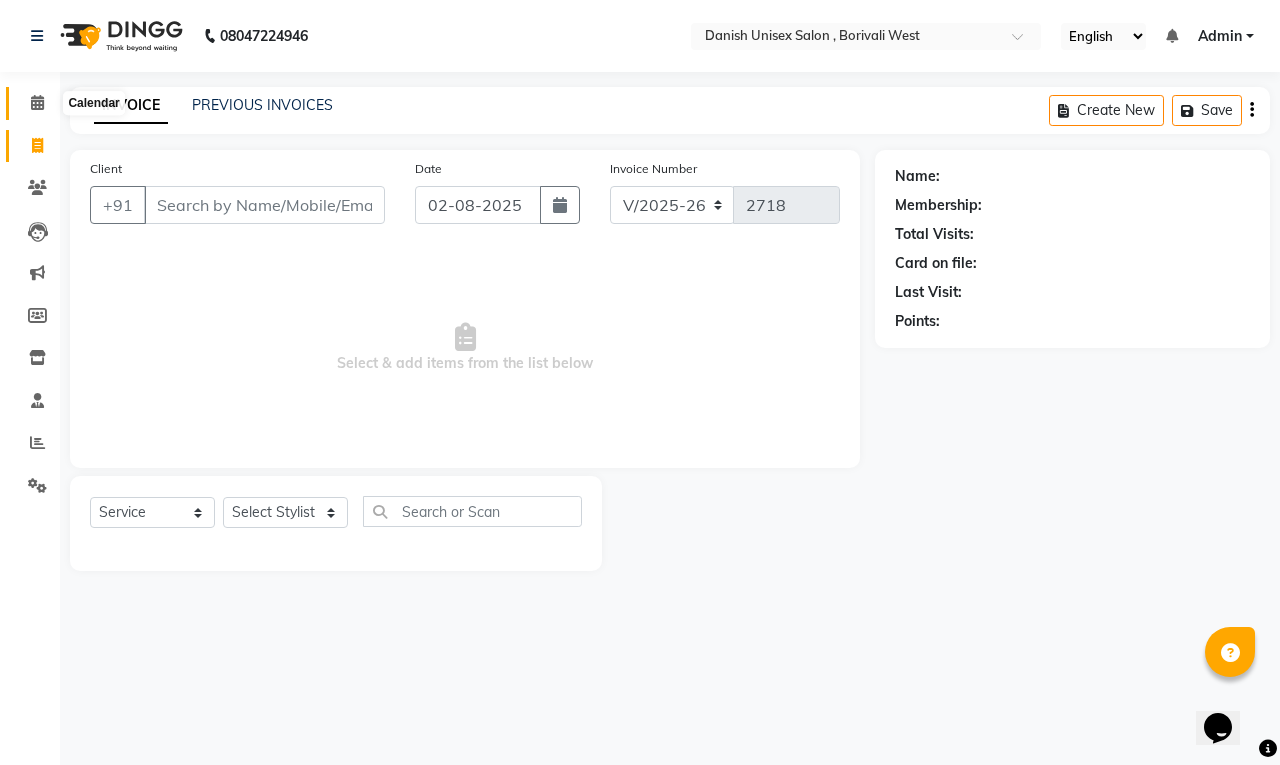 click 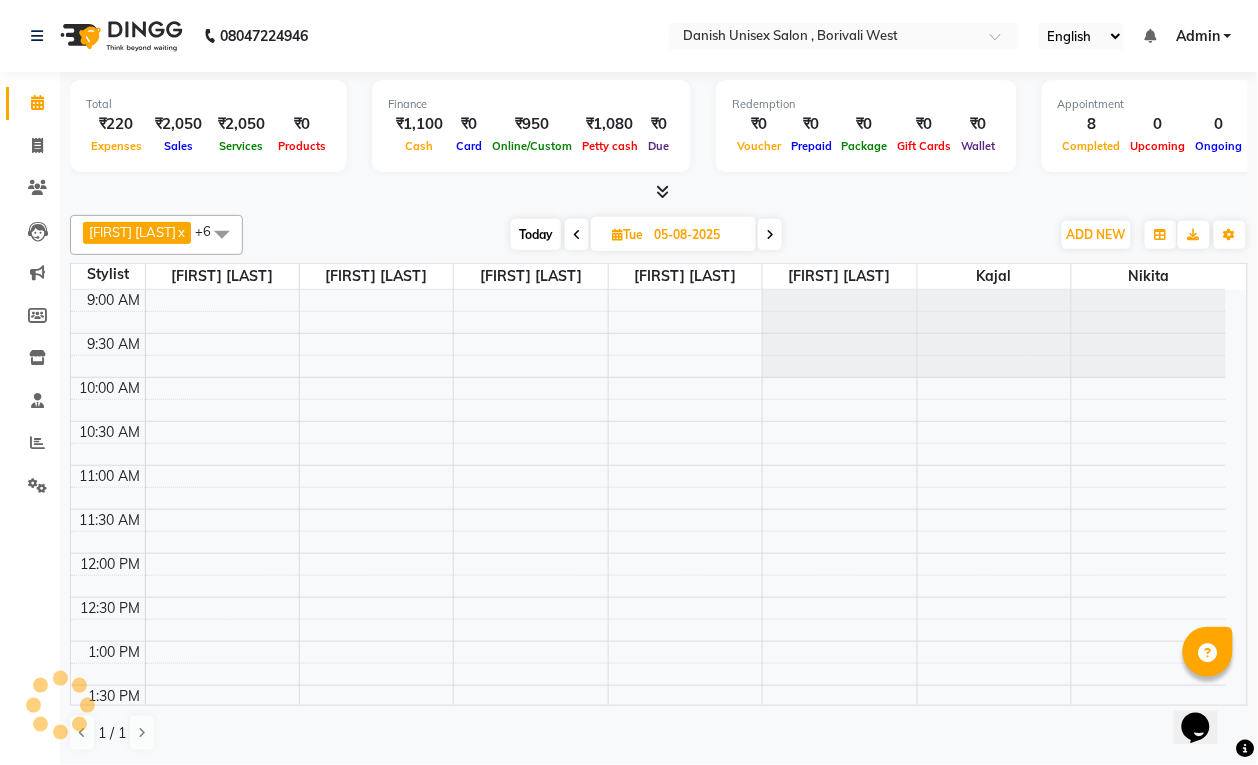 scroll, scrollTop: 0, scrollLeft: 0, axis: both 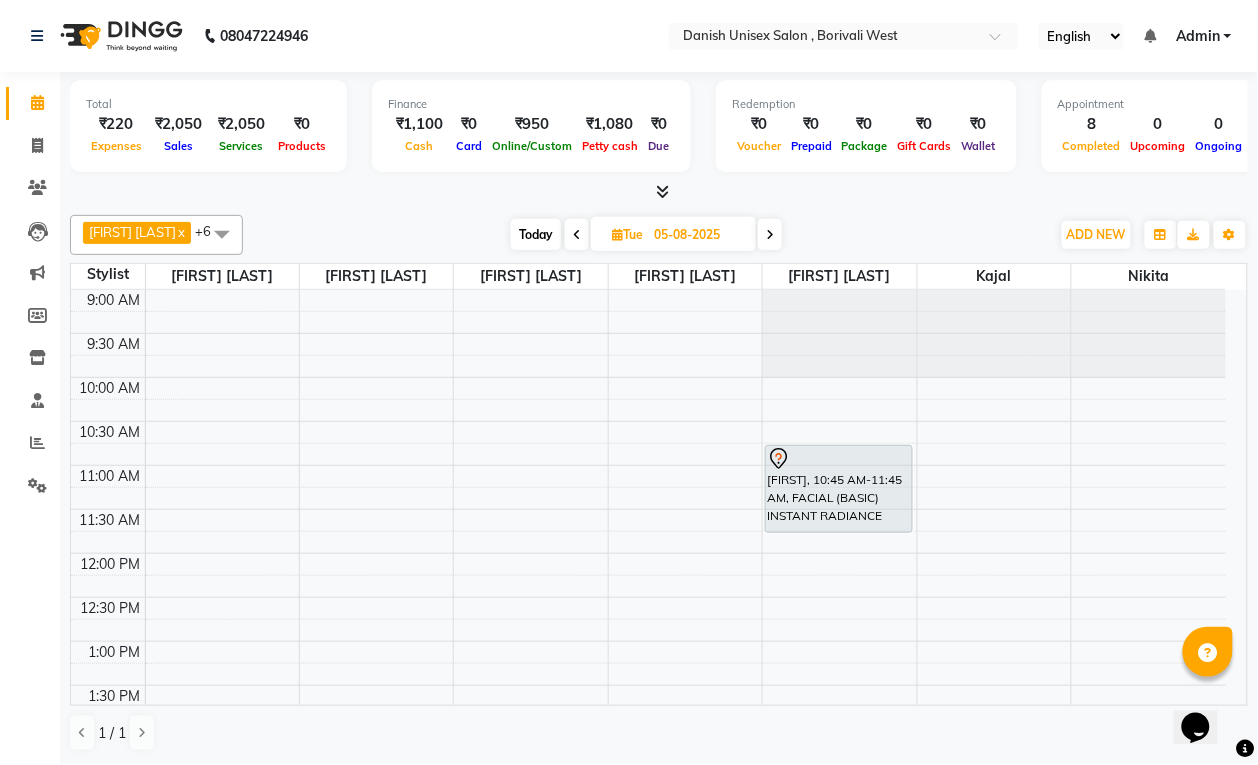 click on "Tue" at bounding box center (627, 234) 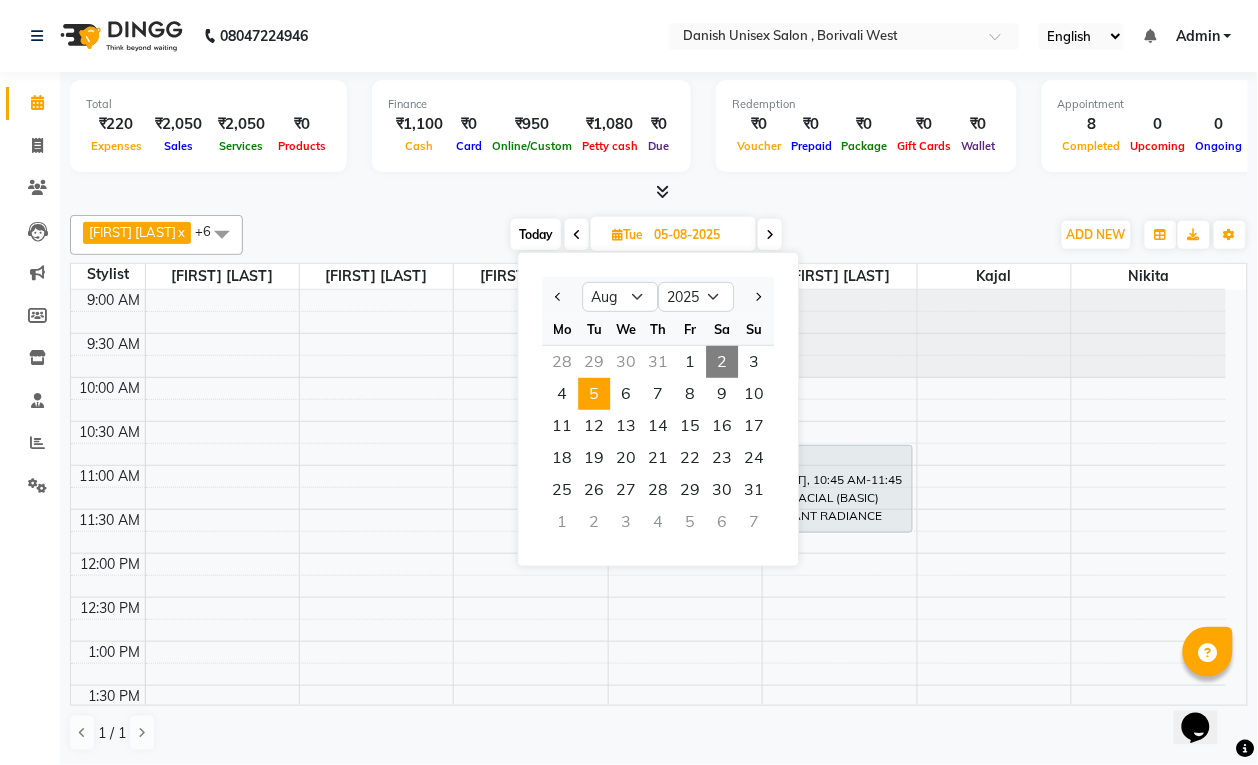 click on "2" at bounding box center (723, 362) 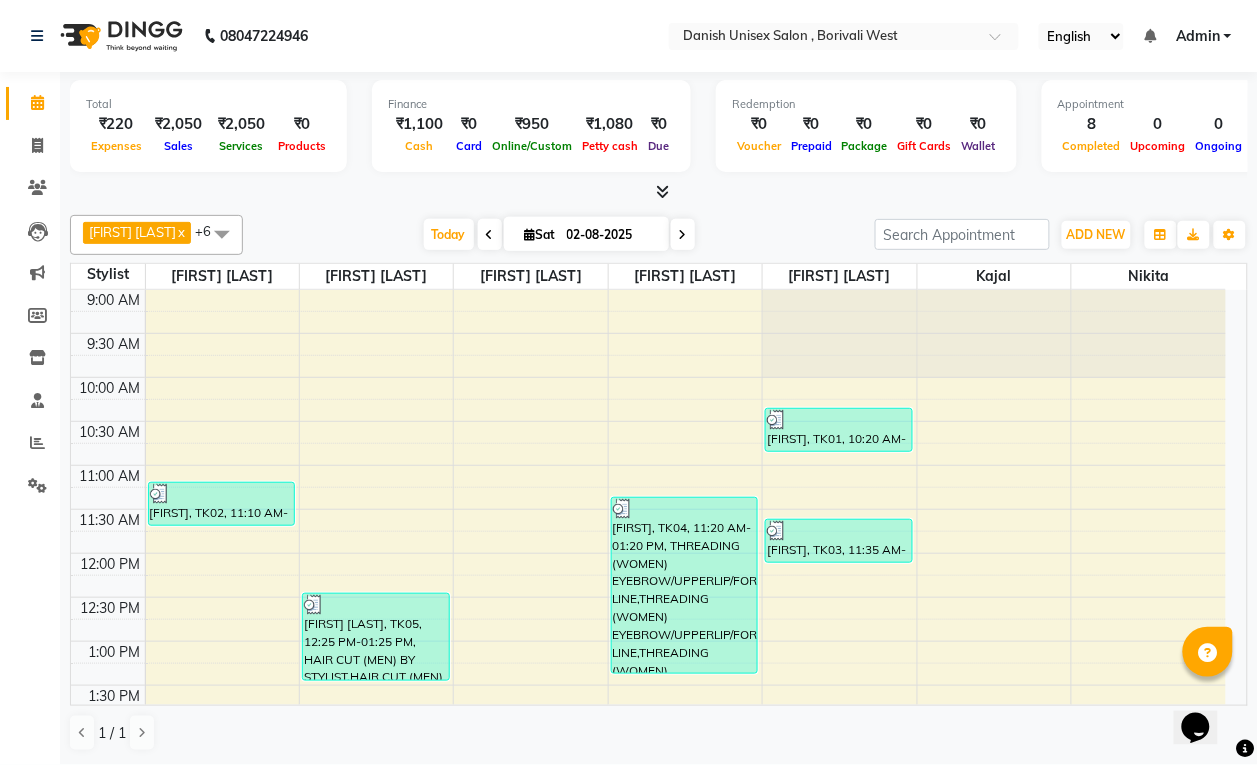 scroll, scrollTop: 623, scrollLeft: 0, axis: vertical 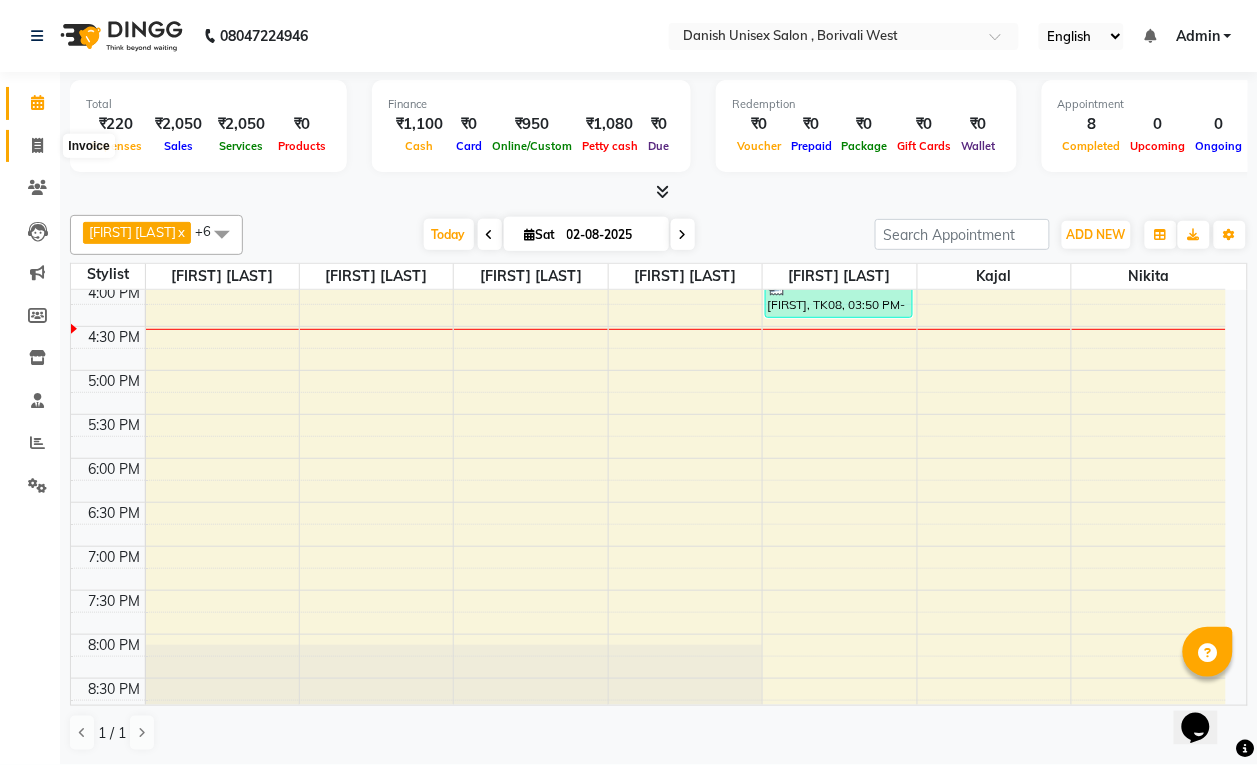 click 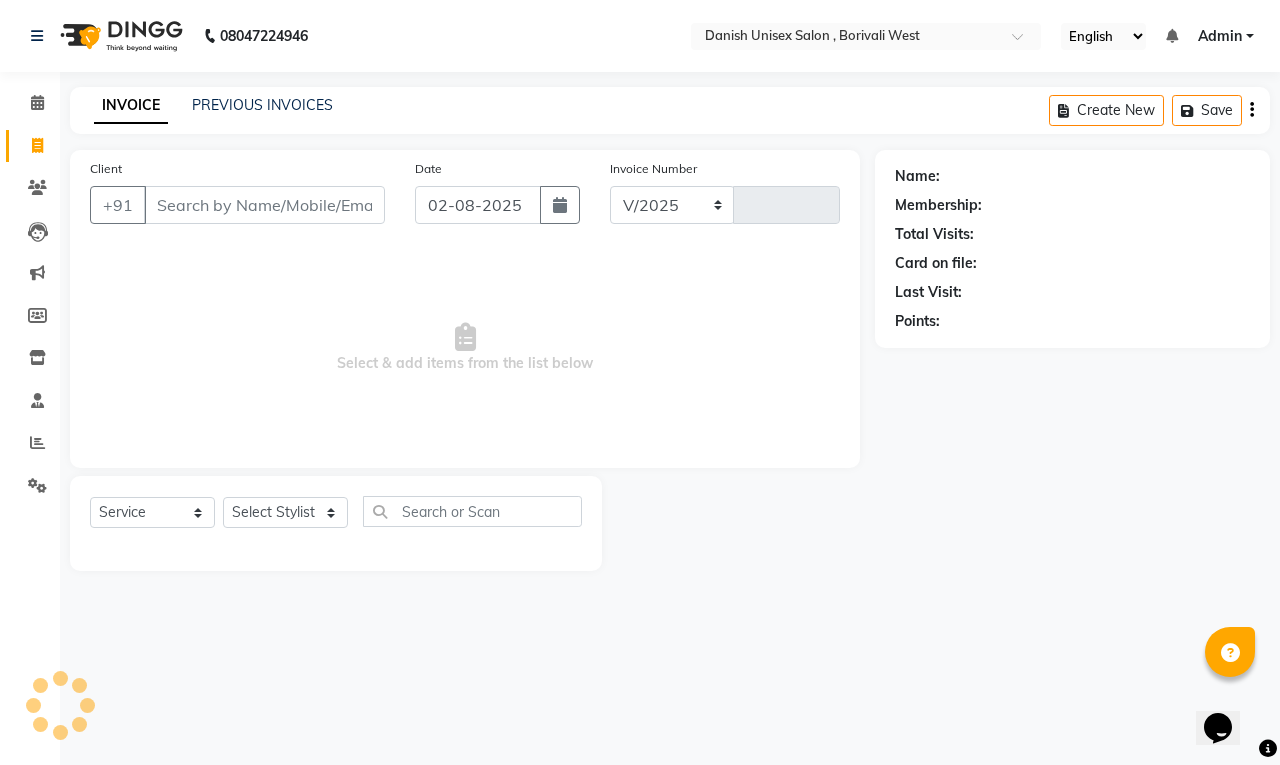 select on "6929" 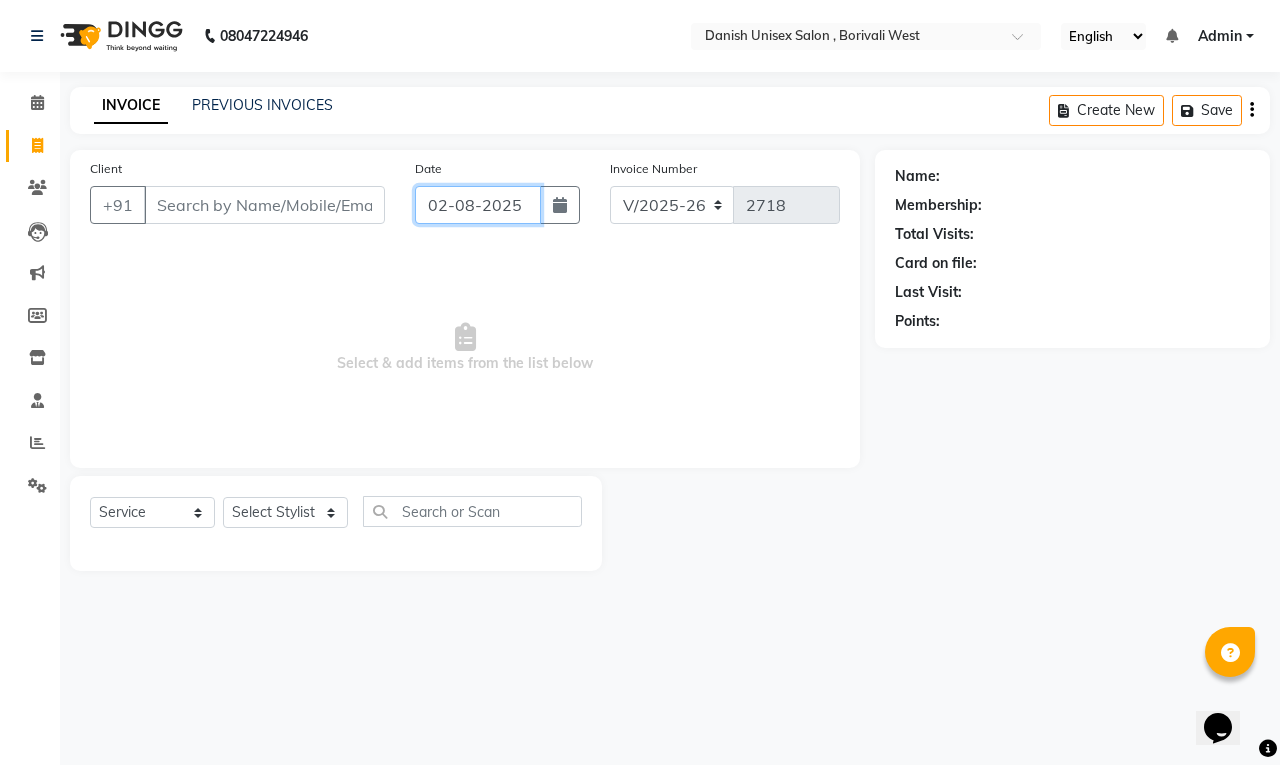 click on "02-08-2025" 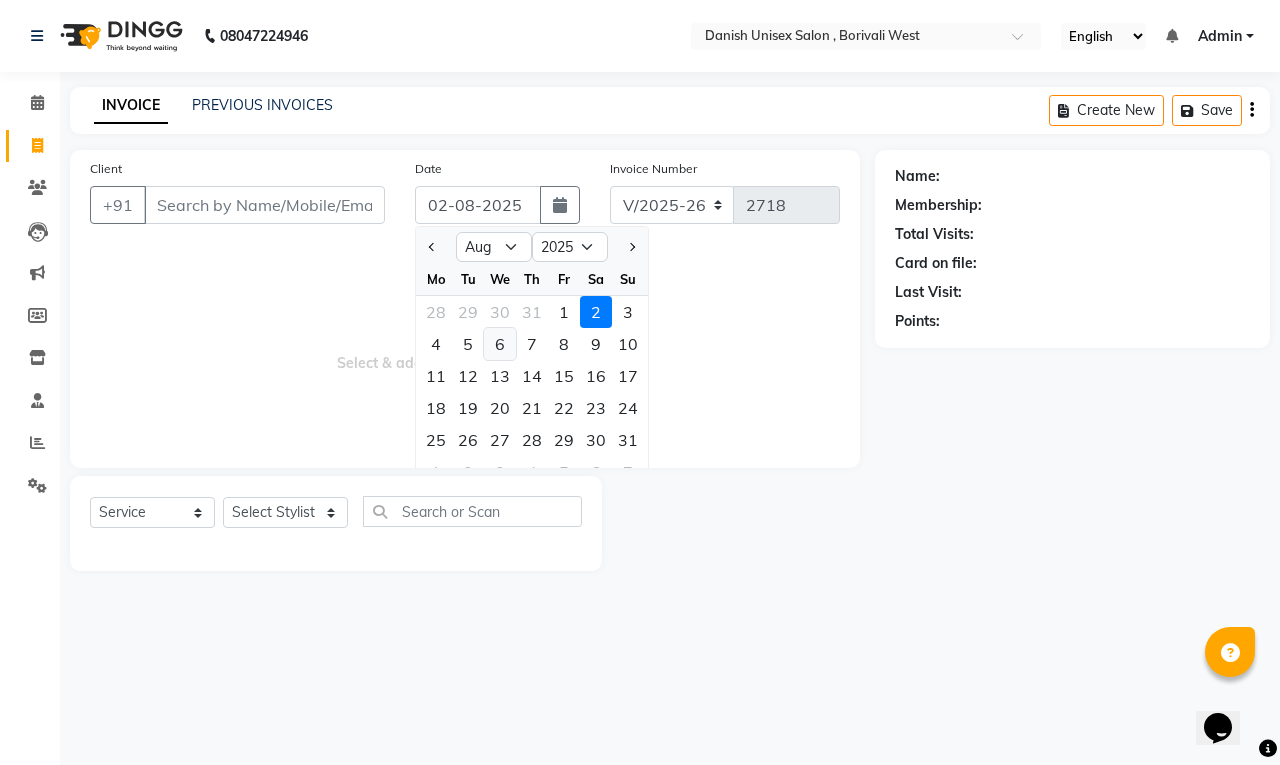 click on "6" 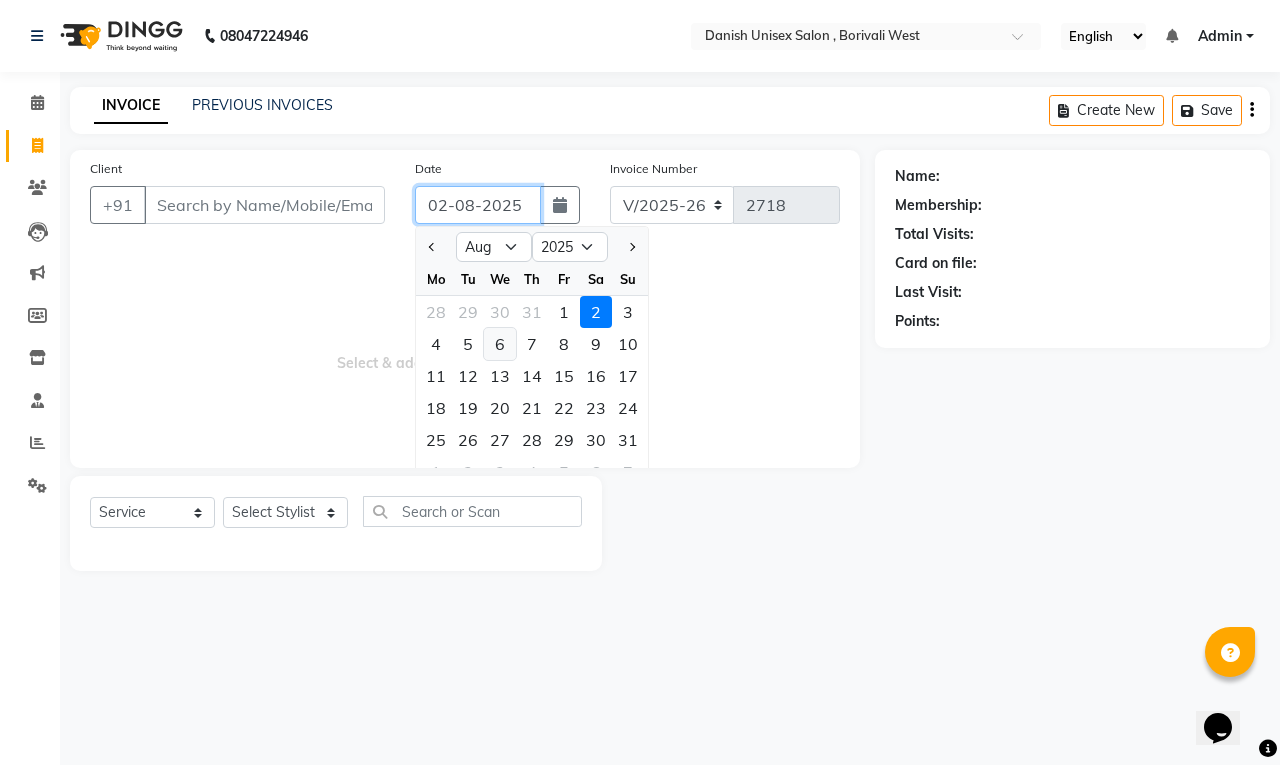 type on "06-08-2025" 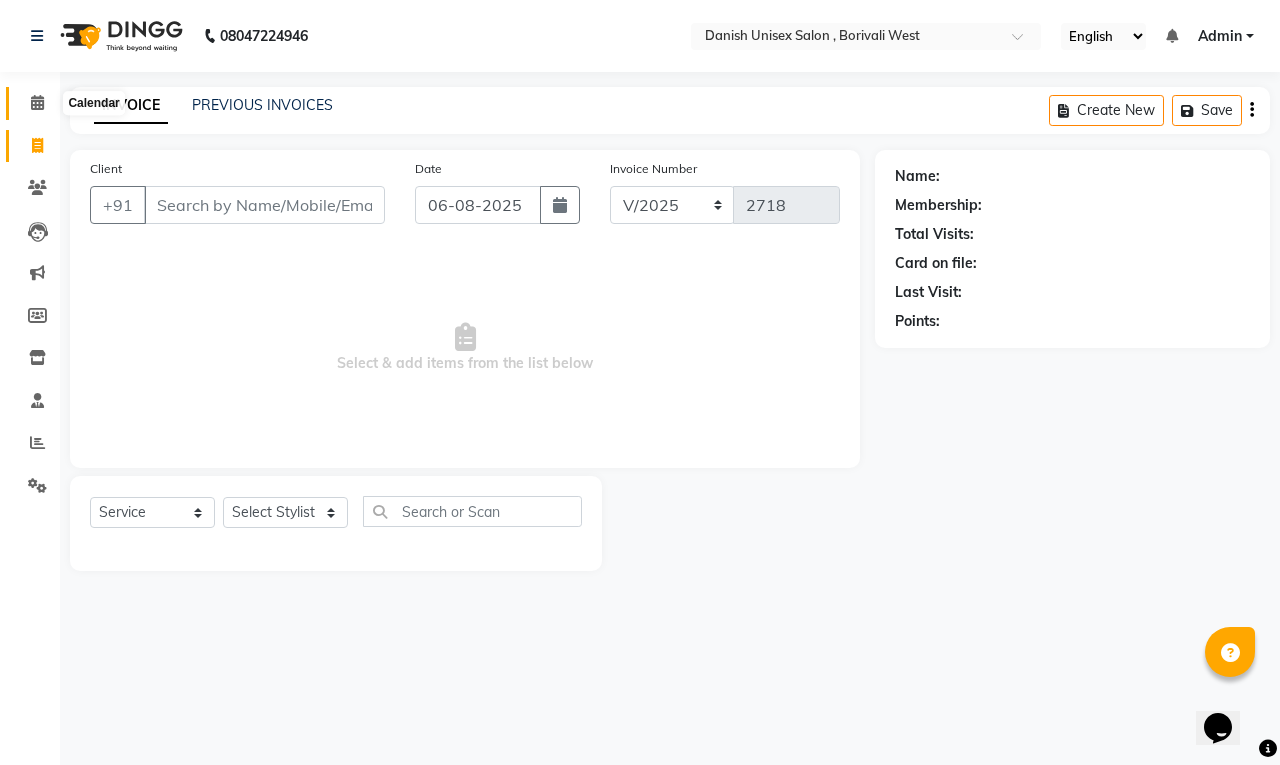 click 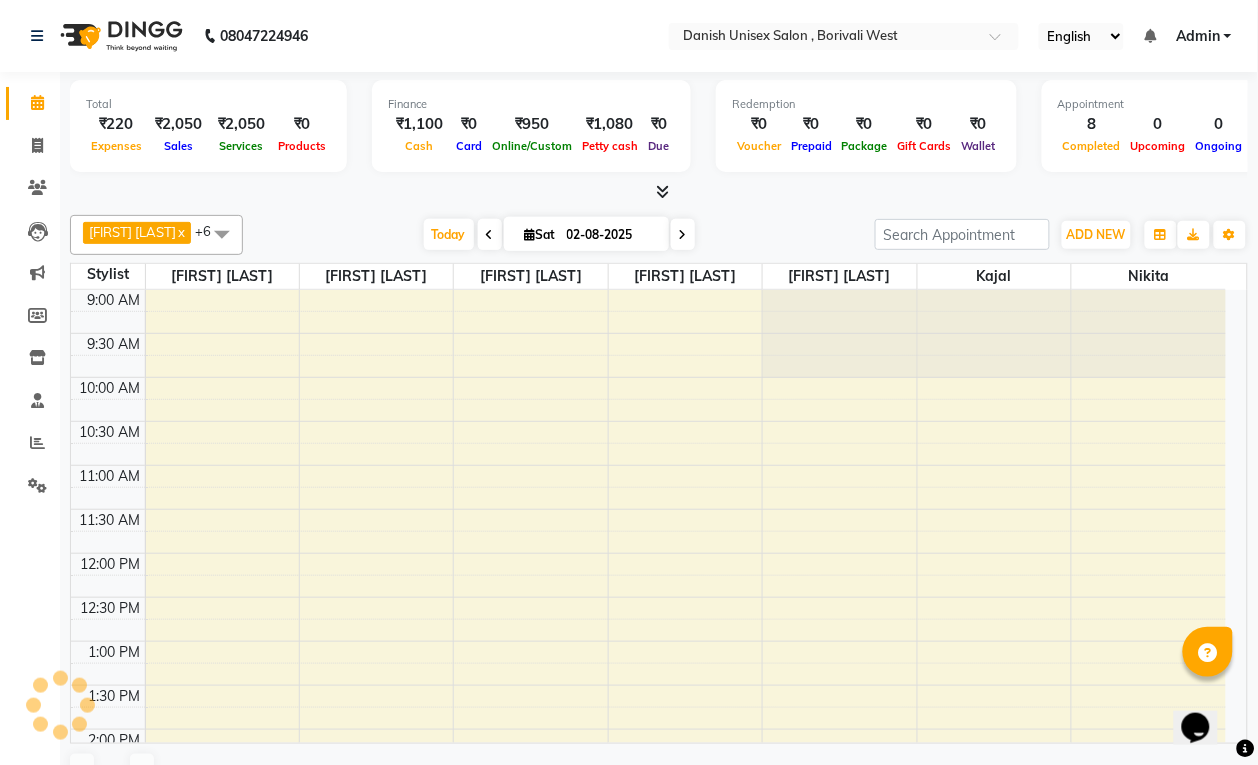 scroll, scrollTop: 0, scrollLeft: 0, axis: both 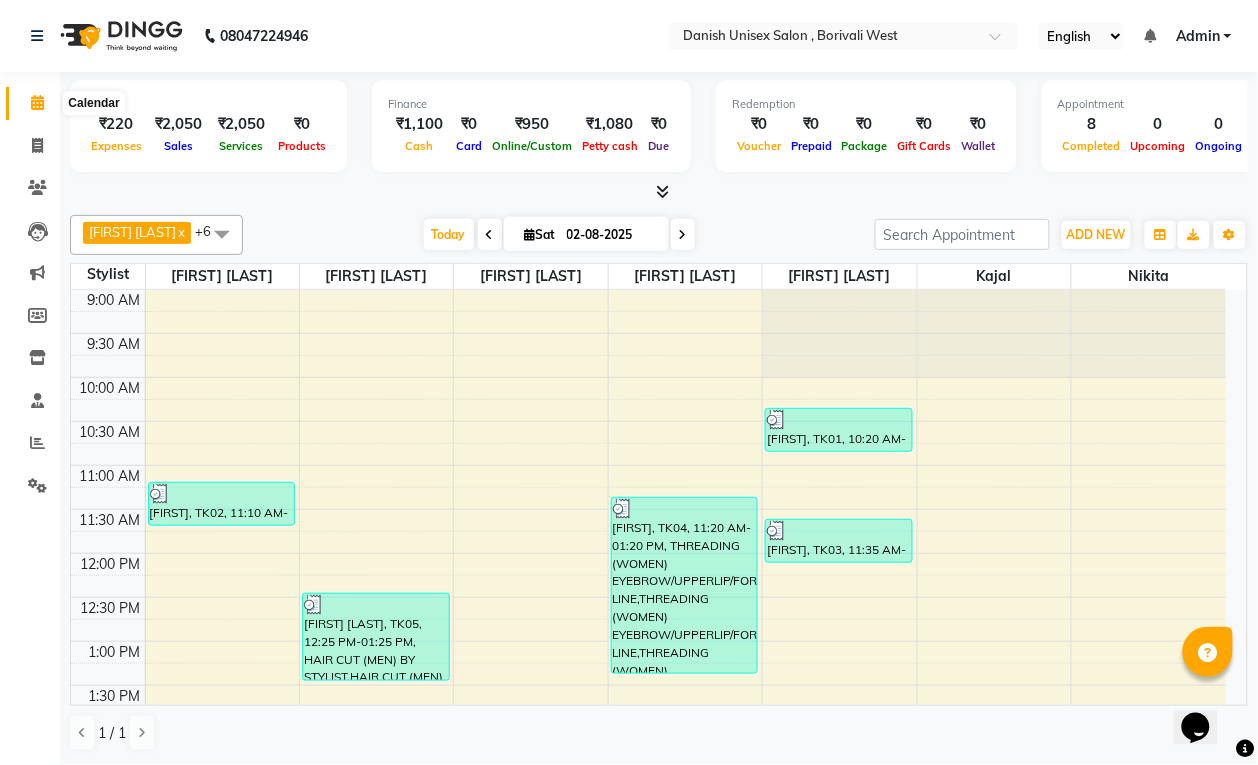 click 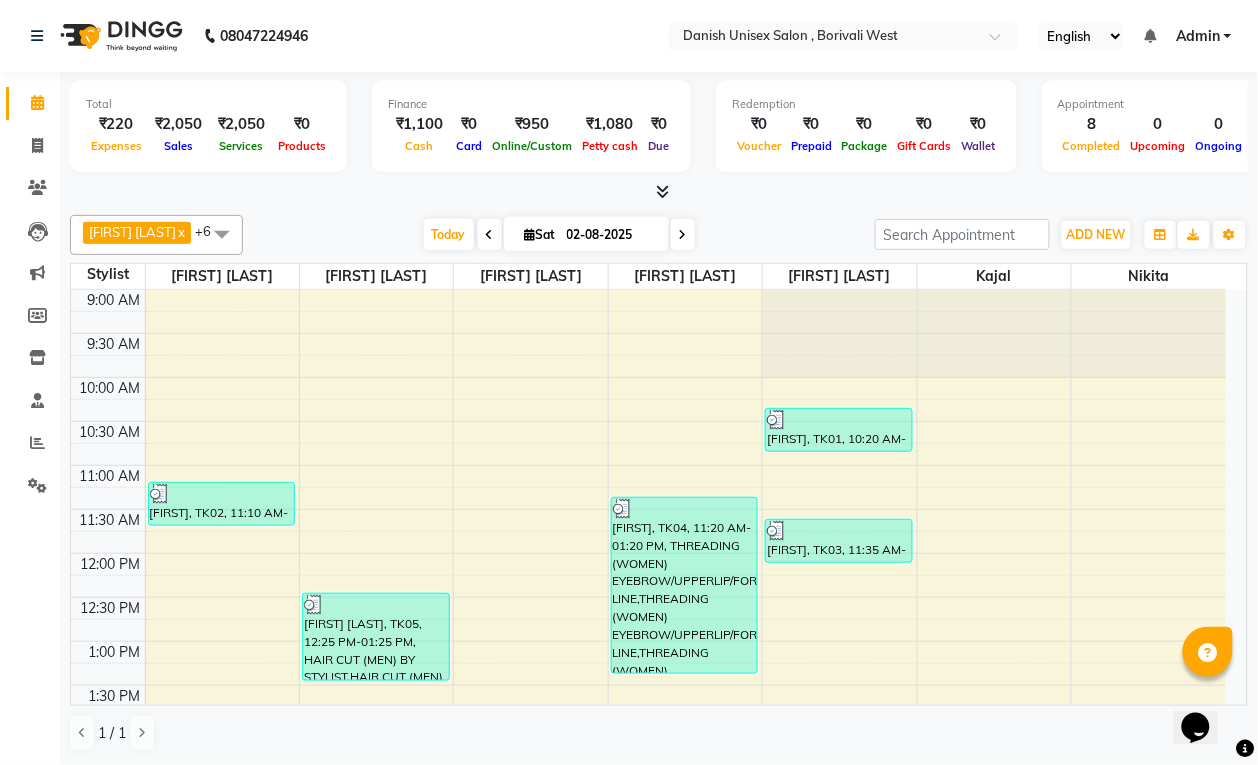 click on "Sat" at bounding box center (540, 234) 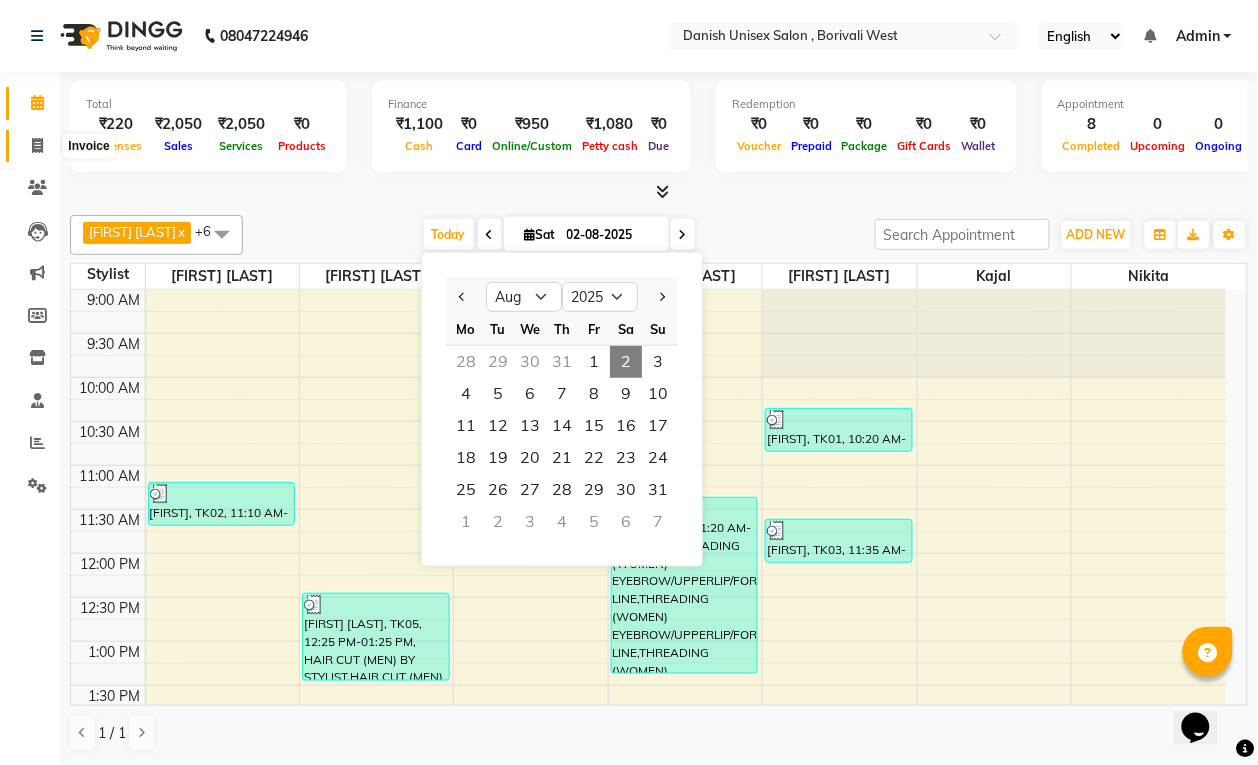click 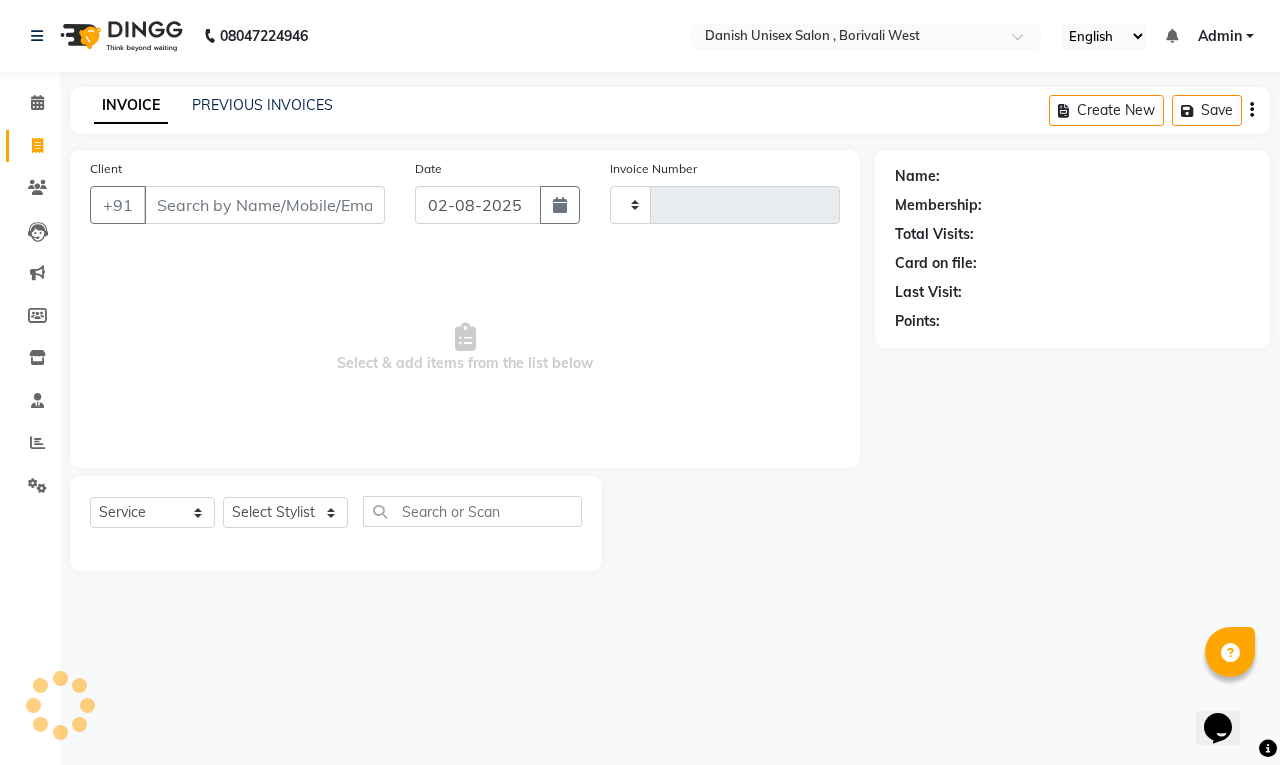 type on "2718" 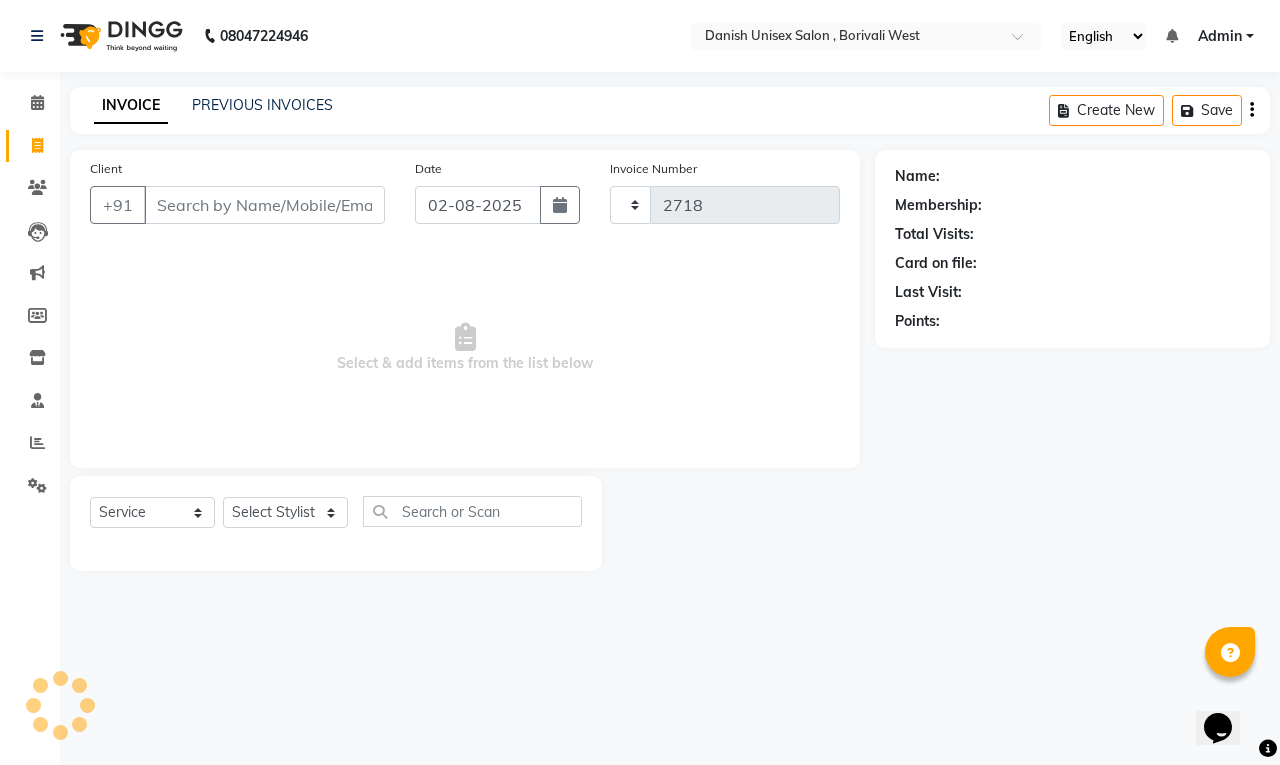select on "6929" 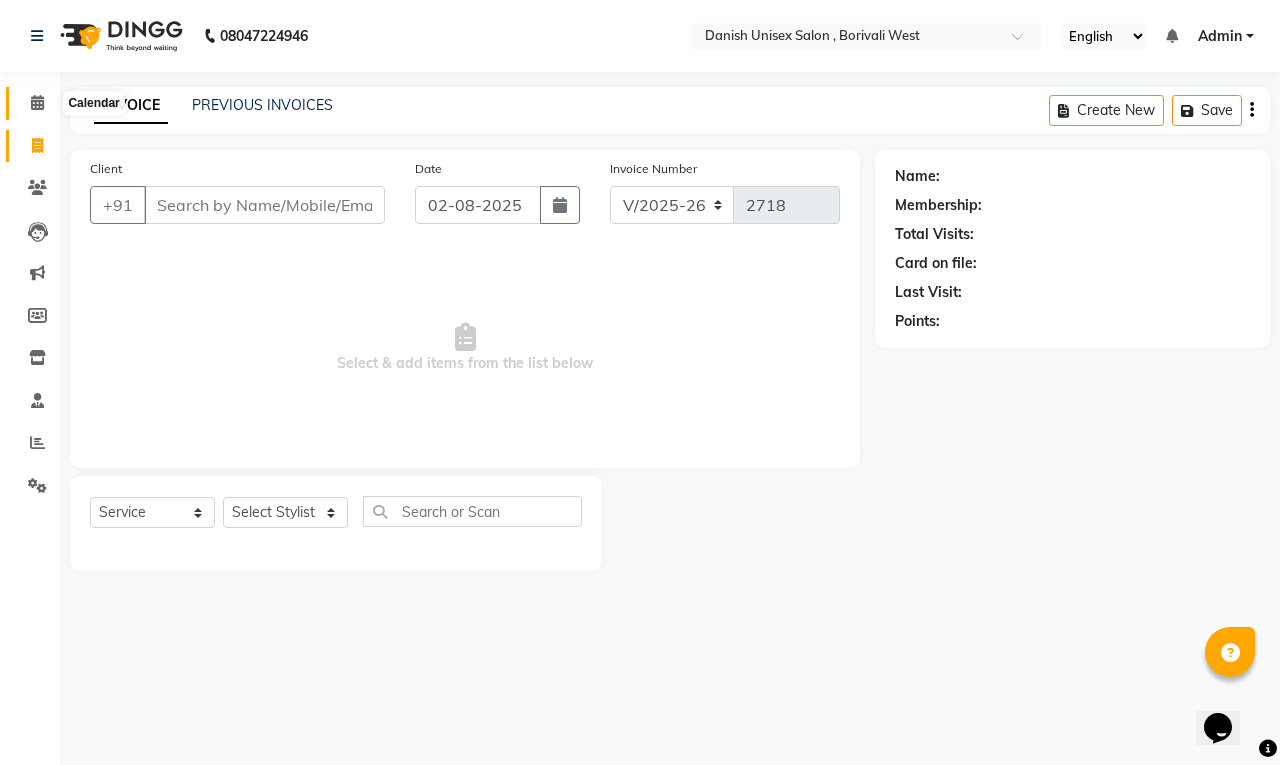 click 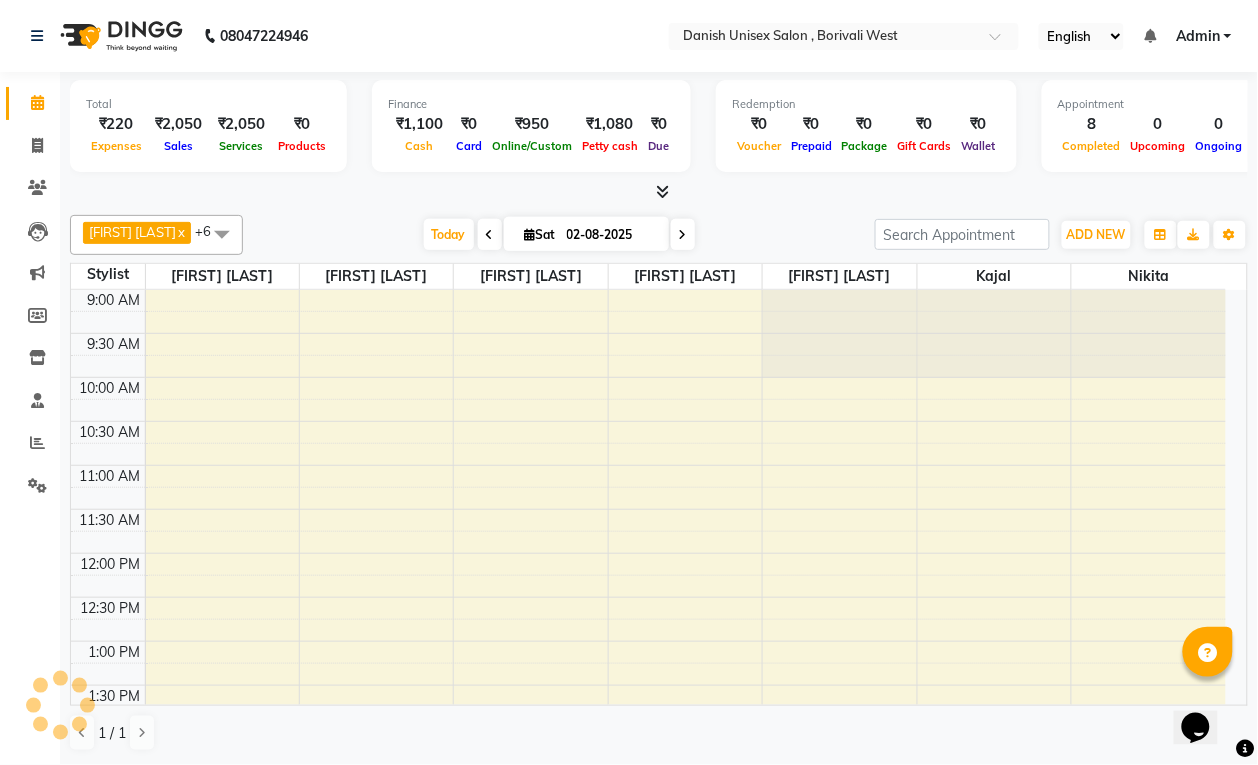 scroll, scrollTop: 0, scrollLeft: 0, axis: both 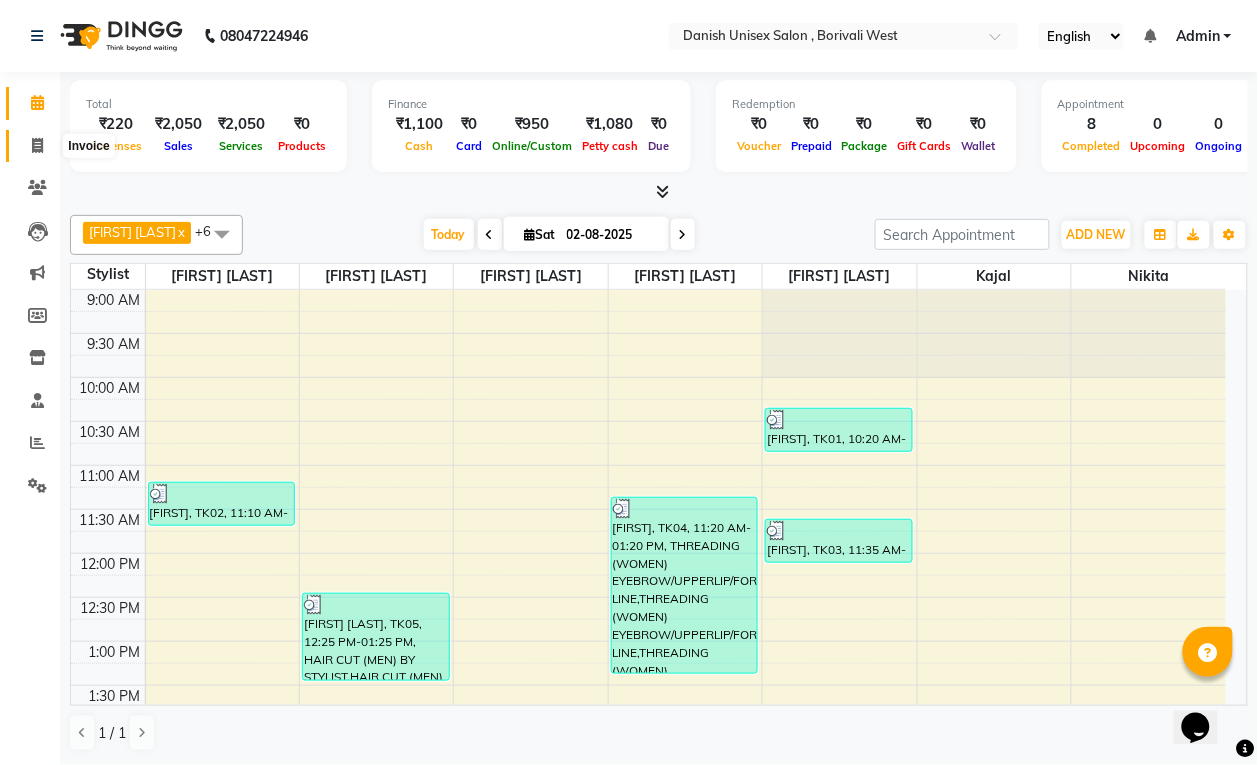 click 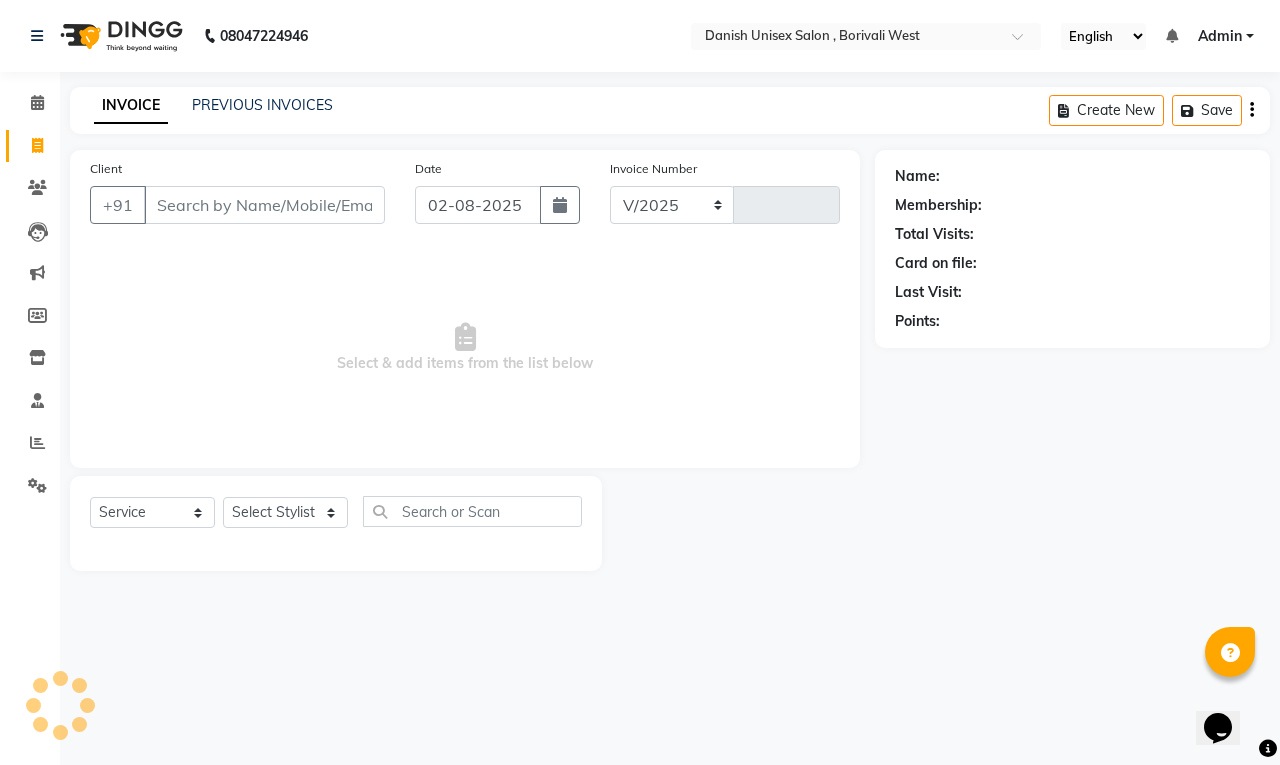select on "6929" 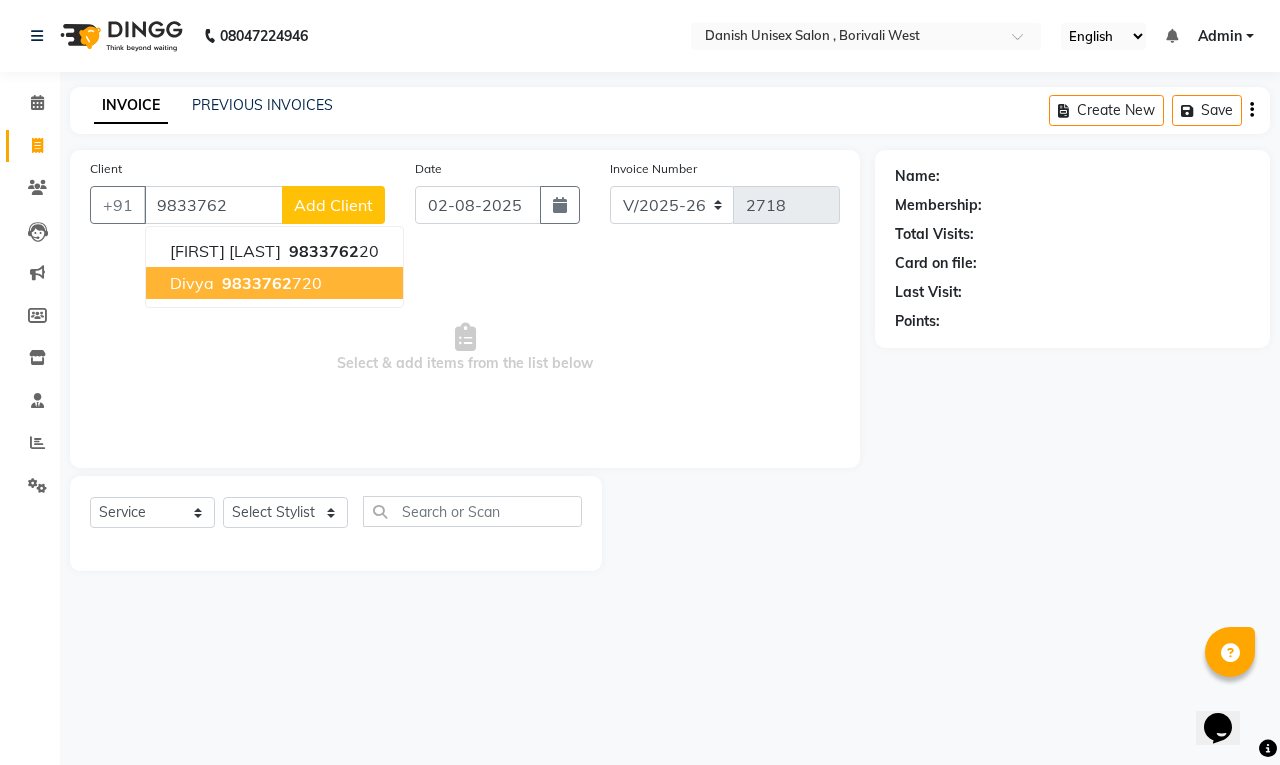click on "9833762 720" at bounding box center (270, 283) 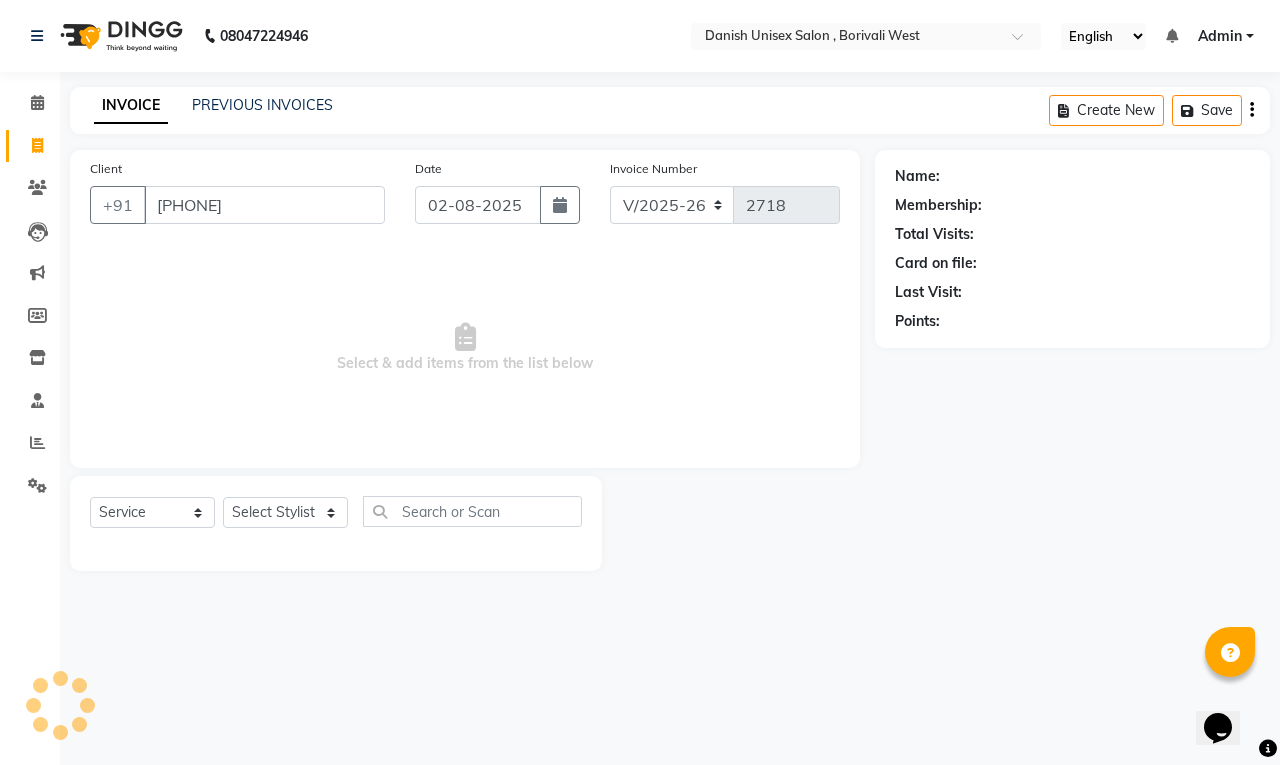 type on "9833762720" 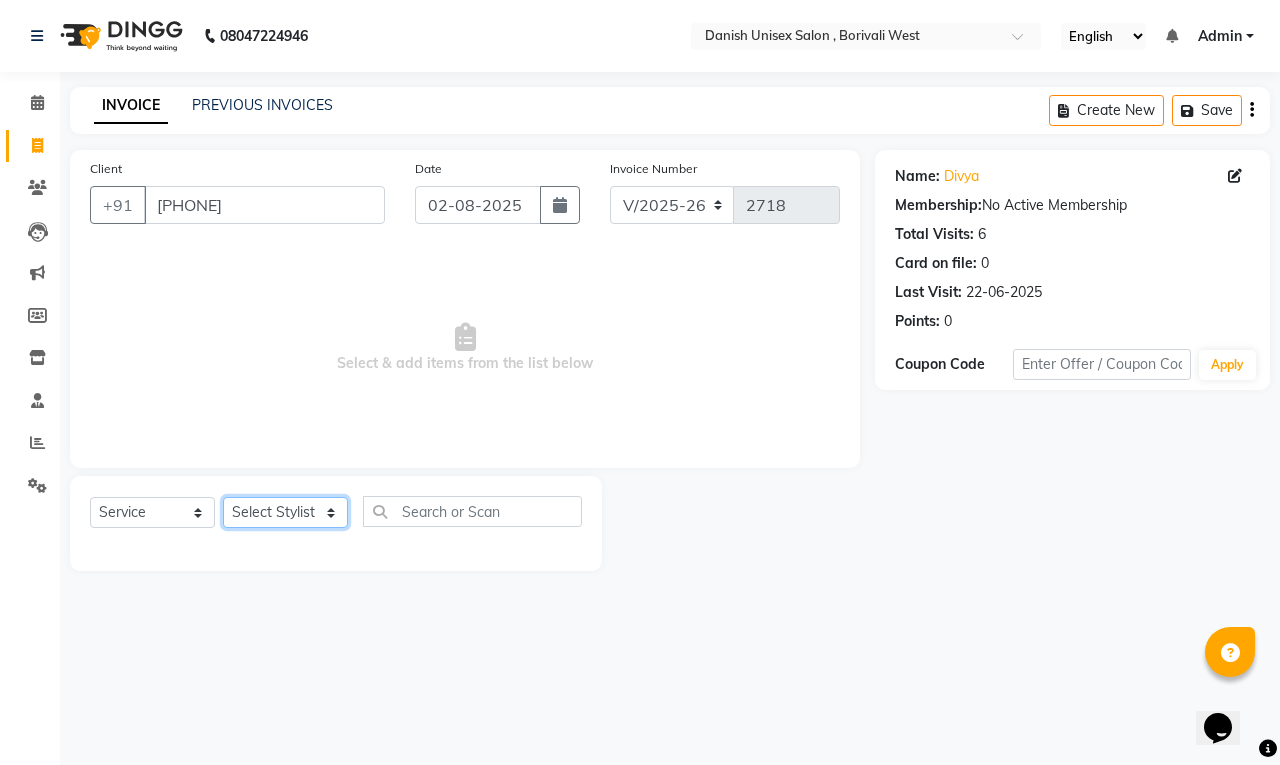 click on "Select Stylist Bhim Shing firoz alam Juber shaikh kajal Lubna Sayyad Nikhil Sharma Nikita Niraj Kanojiya Niyaz Salmani Pooja Yadav Riddhi Sabil salmani sapna" 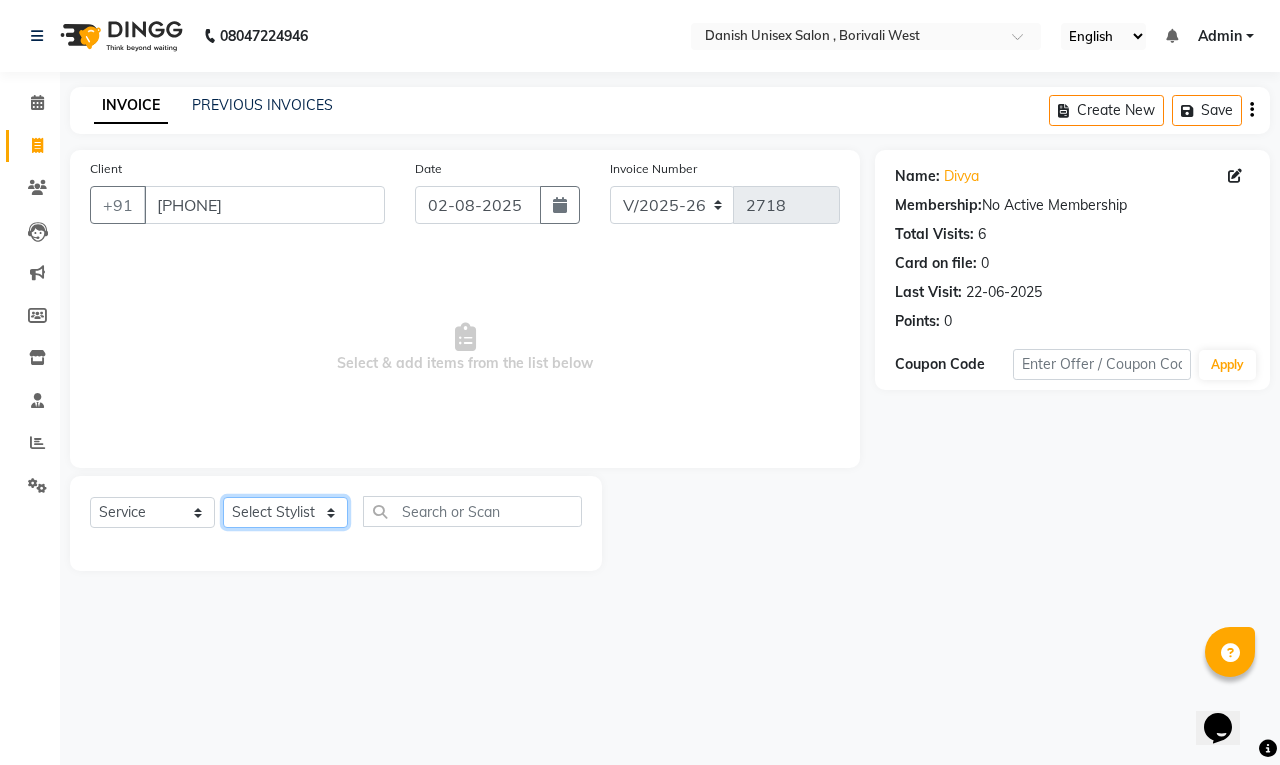 select on "54584" 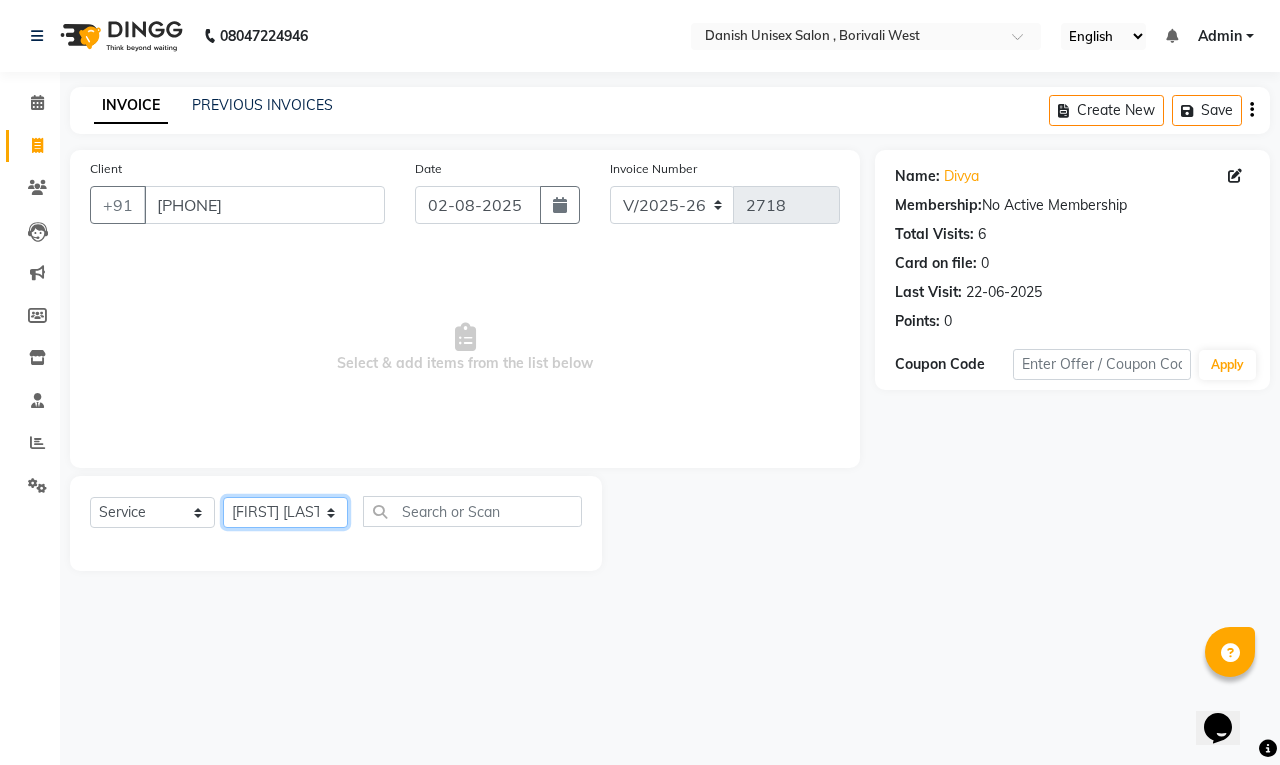click on "Select Stylist Bhim Shing firoz alam Juber shaikh kajal Lubna Sayyad Nikhil Sharma Nikita Niraj Kanojiya Niyaz Salmani Pooja Yadav Riddhi Sabil salmani sapna" 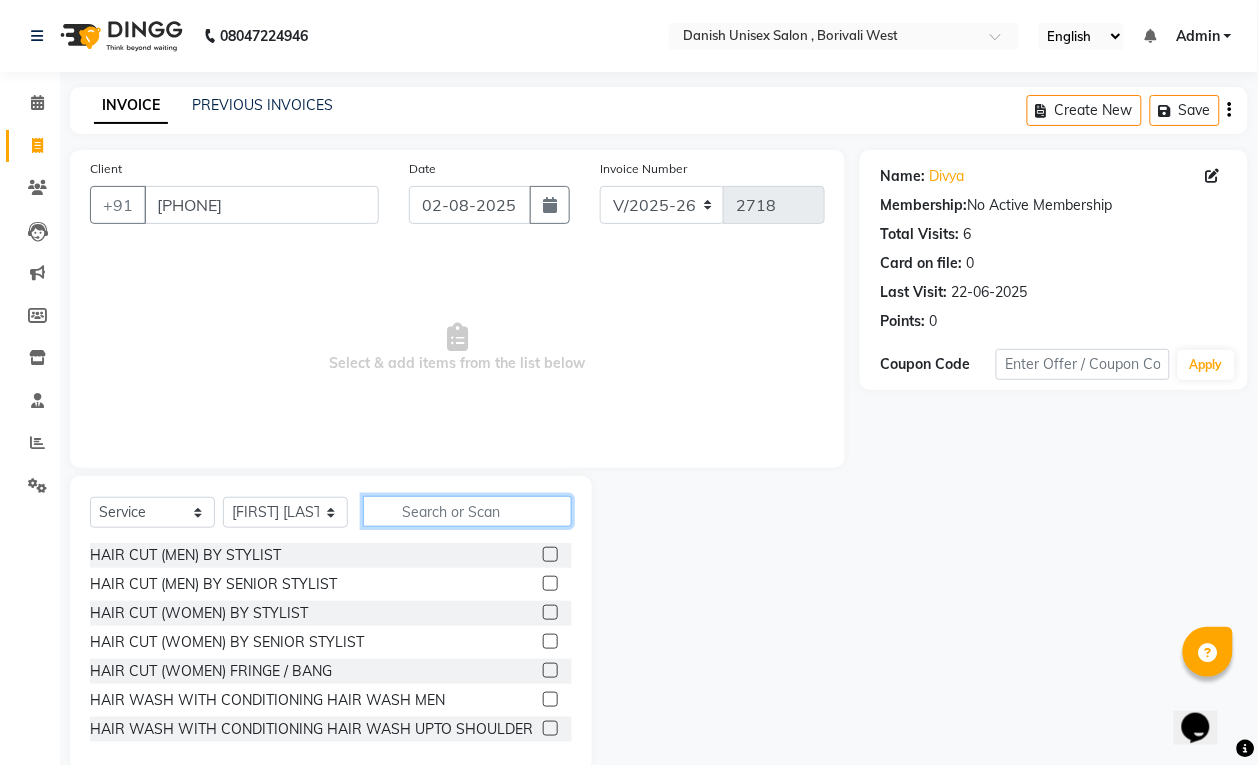 click 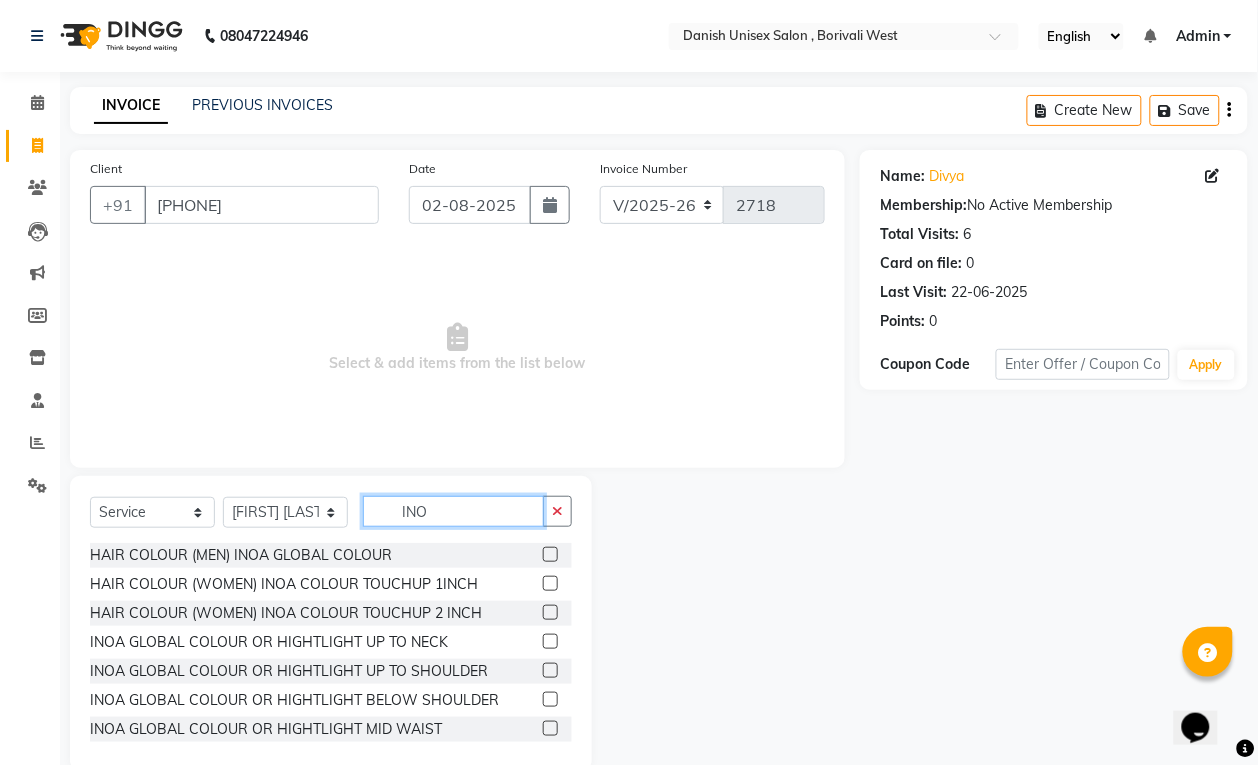 type on "INO" 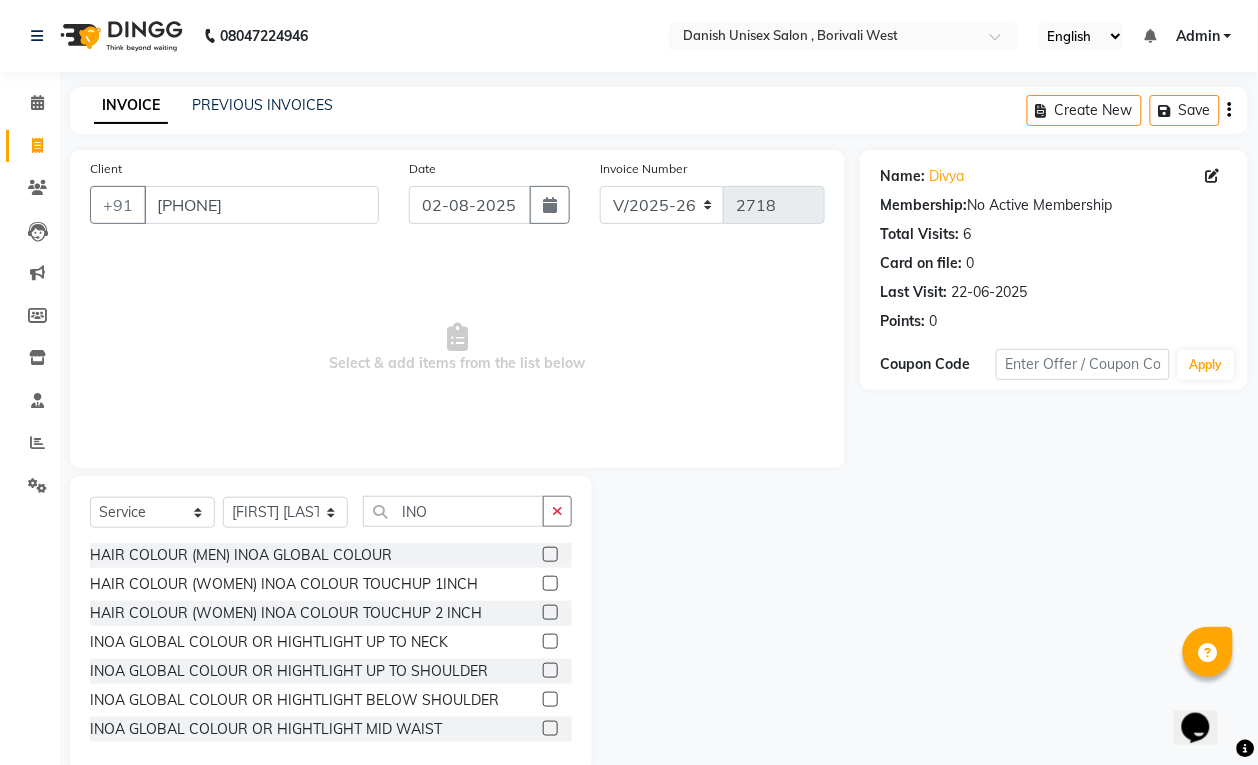 click 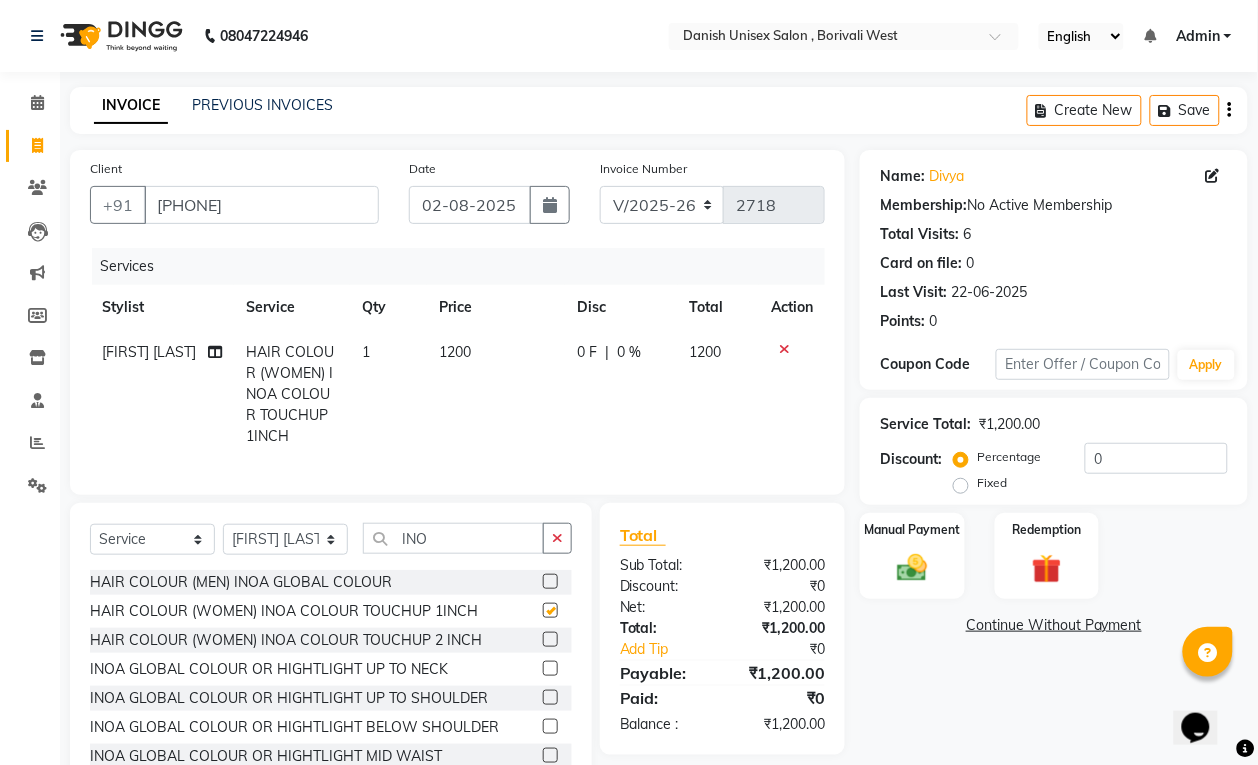 checkbox on "false" 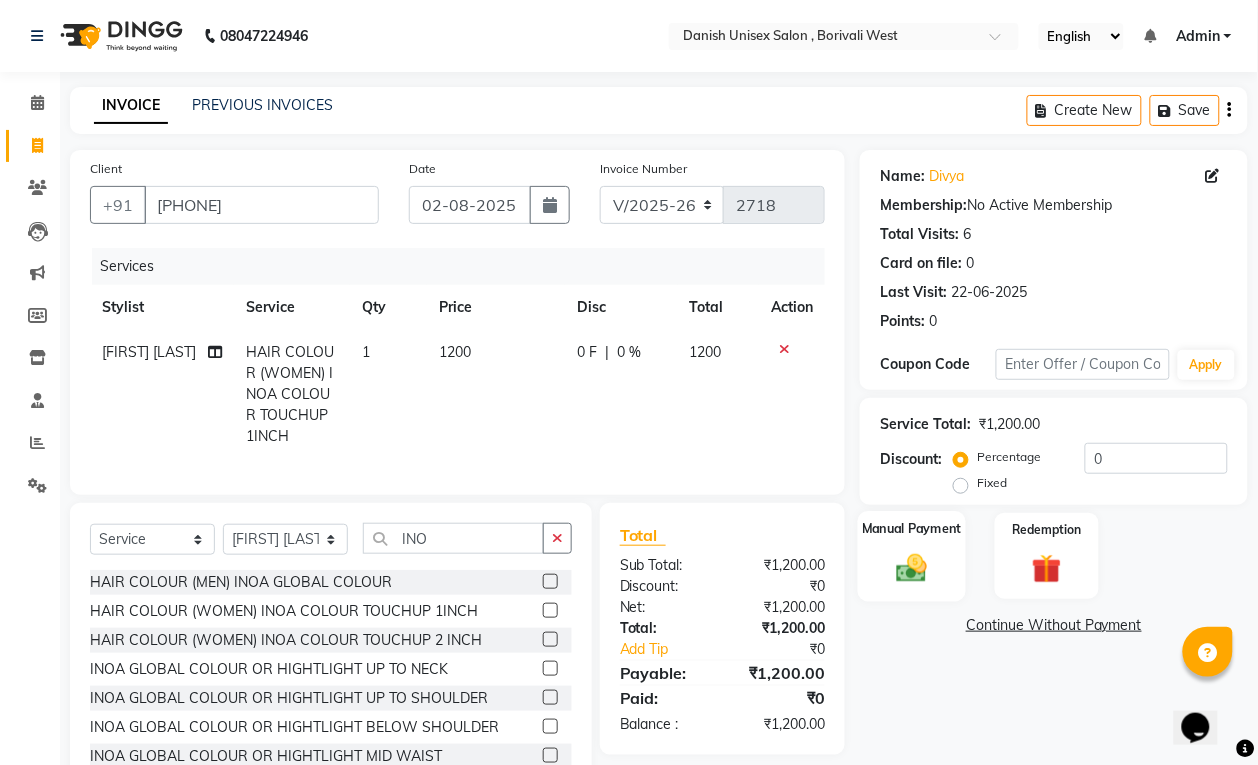 click on "Manual Payment" 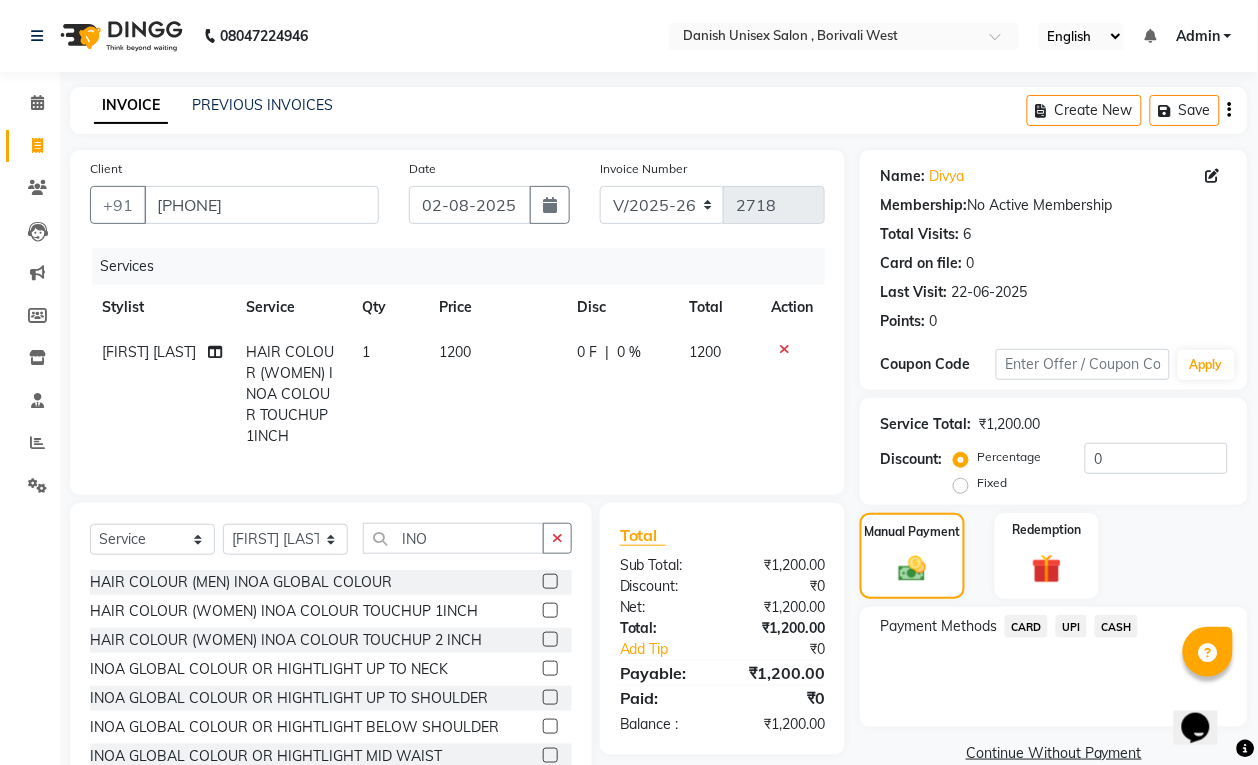 click on "UPI" 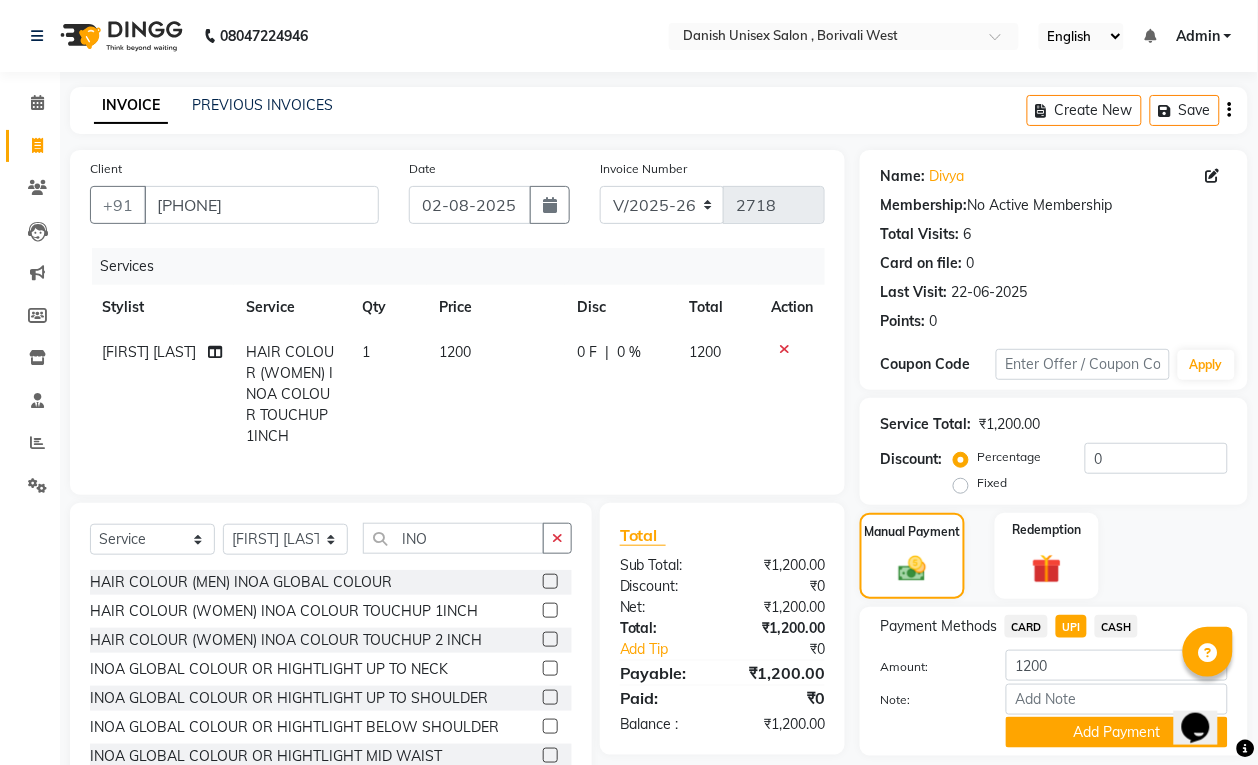 scroll, scrollTop: 83, scrollLeft: 0, axis: vertical 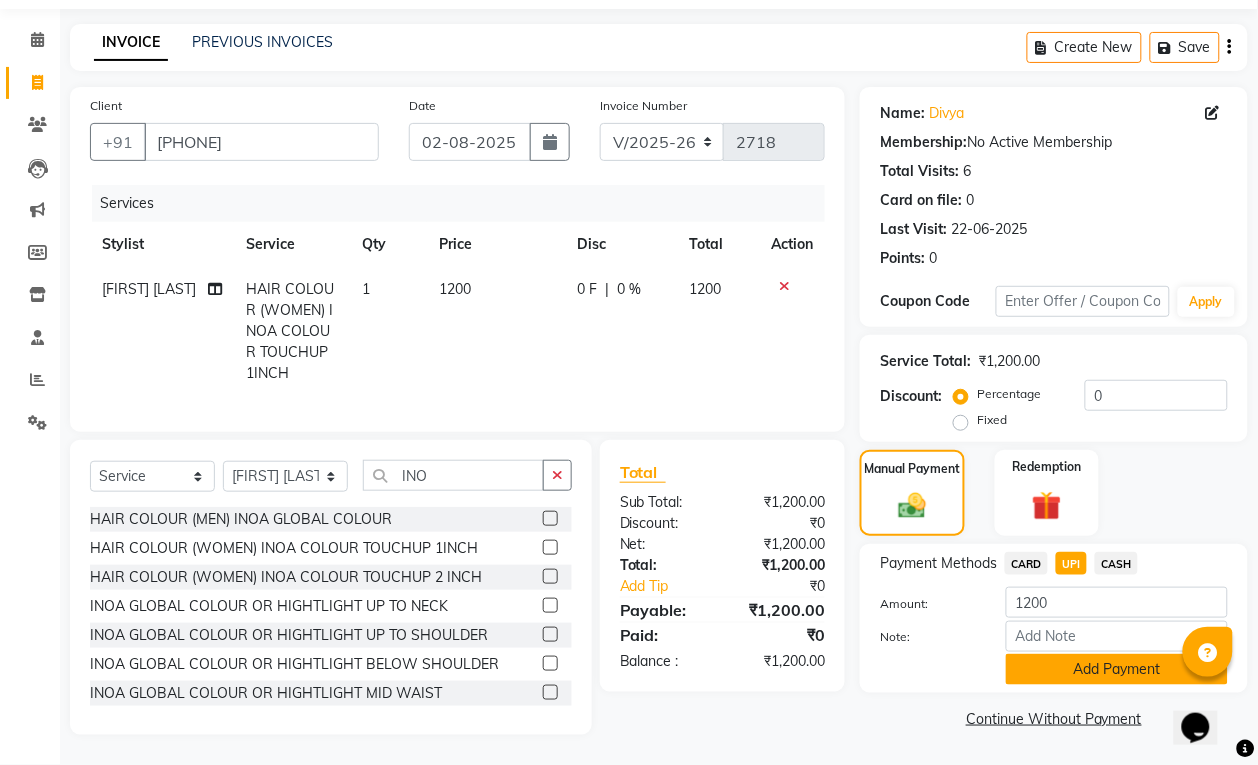 click on "Add Payment" 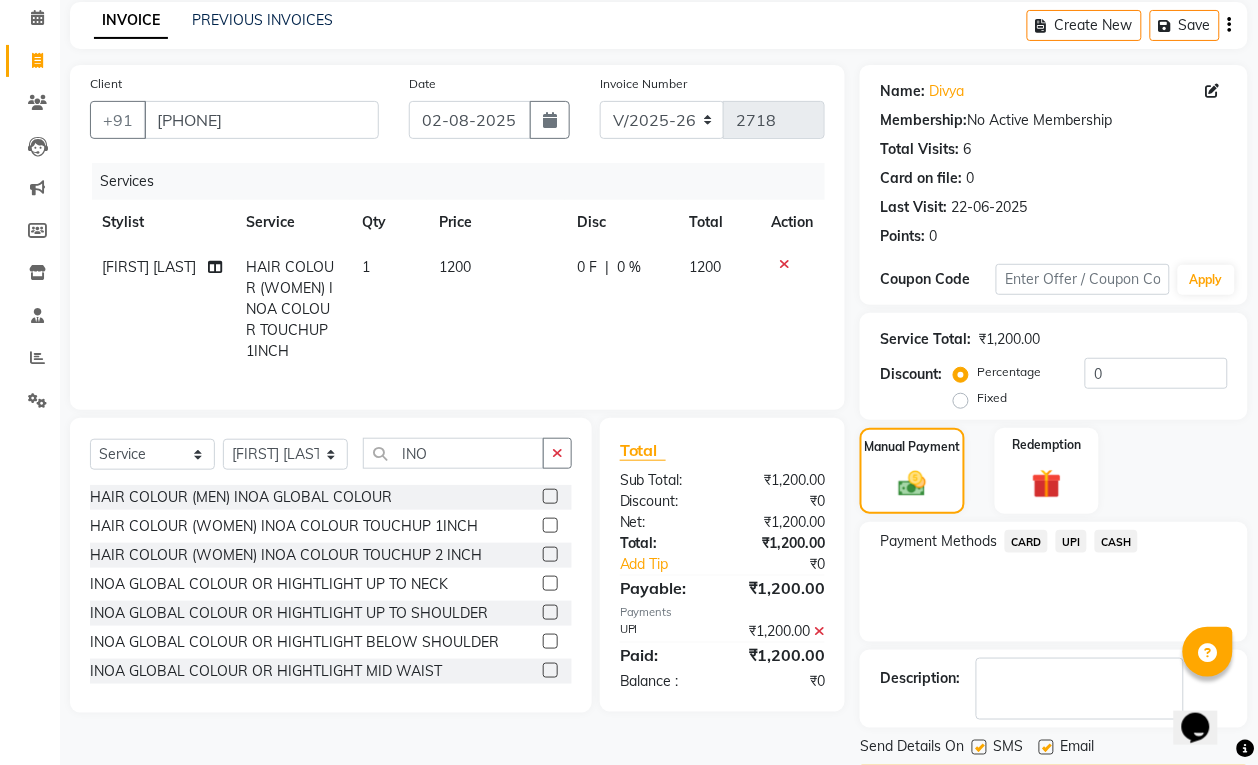 scroll, scrollTop: 147, scrollLeft: 0, axis: vertical 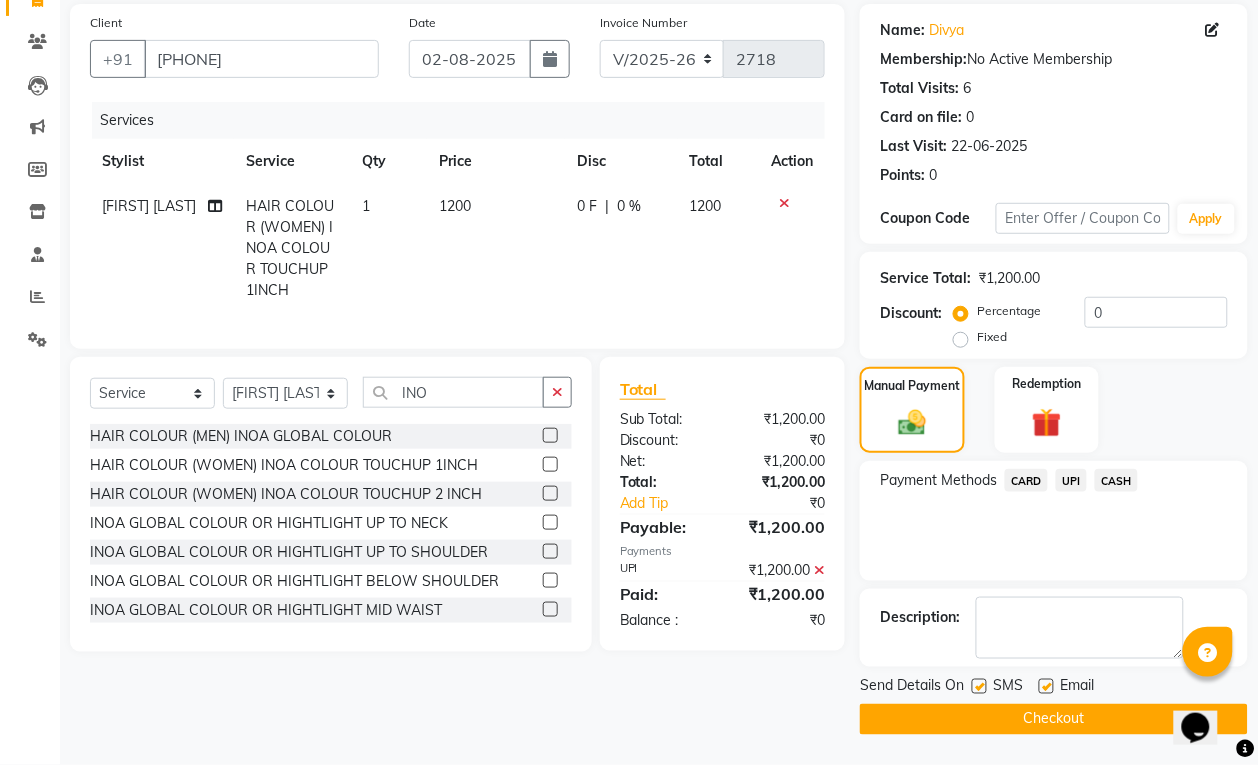 click on "Checkout" 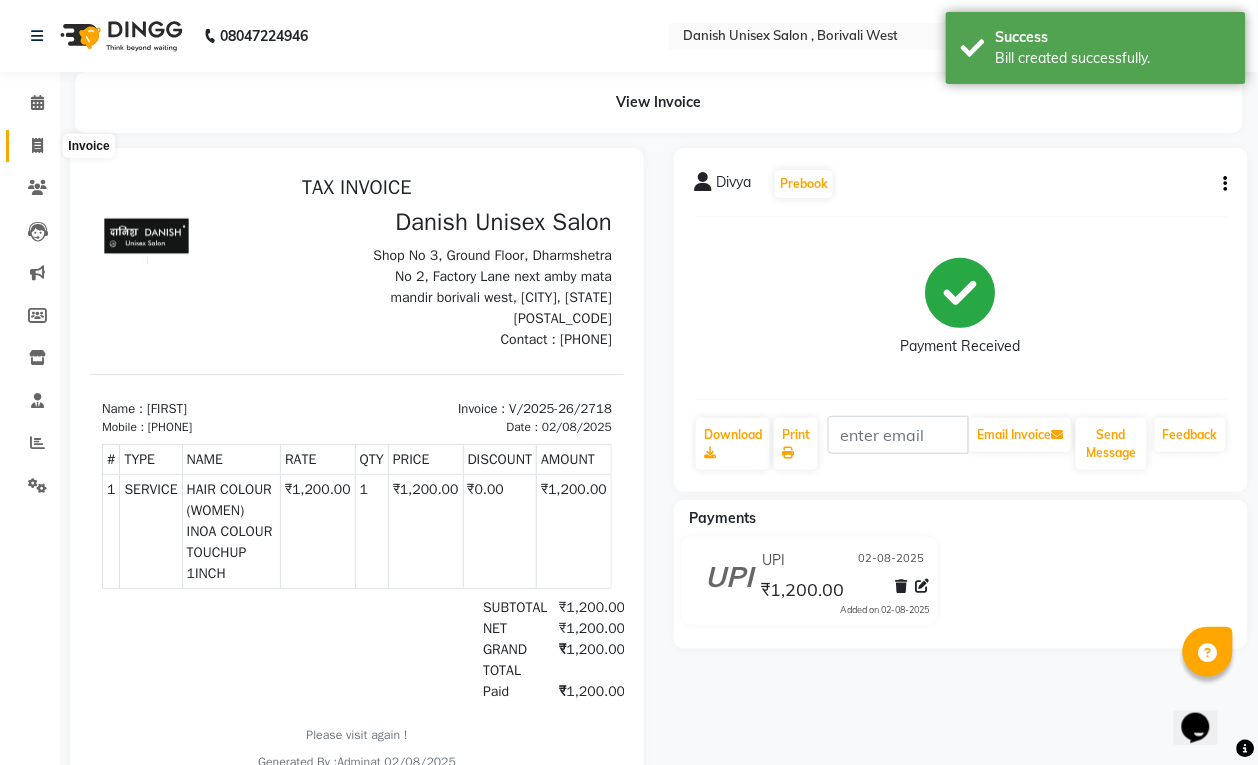 scroll, scrollTop: 0, scrollLeft: 0, axis: both 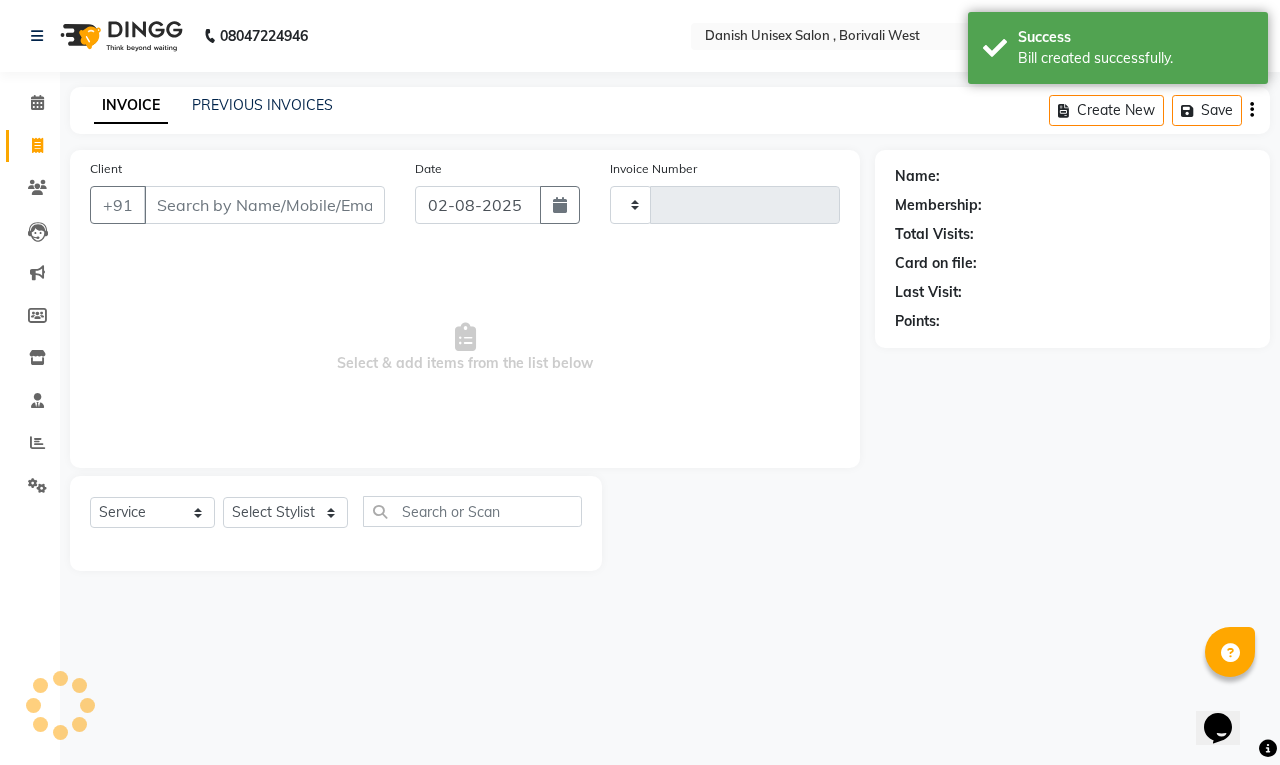 type on "2719" 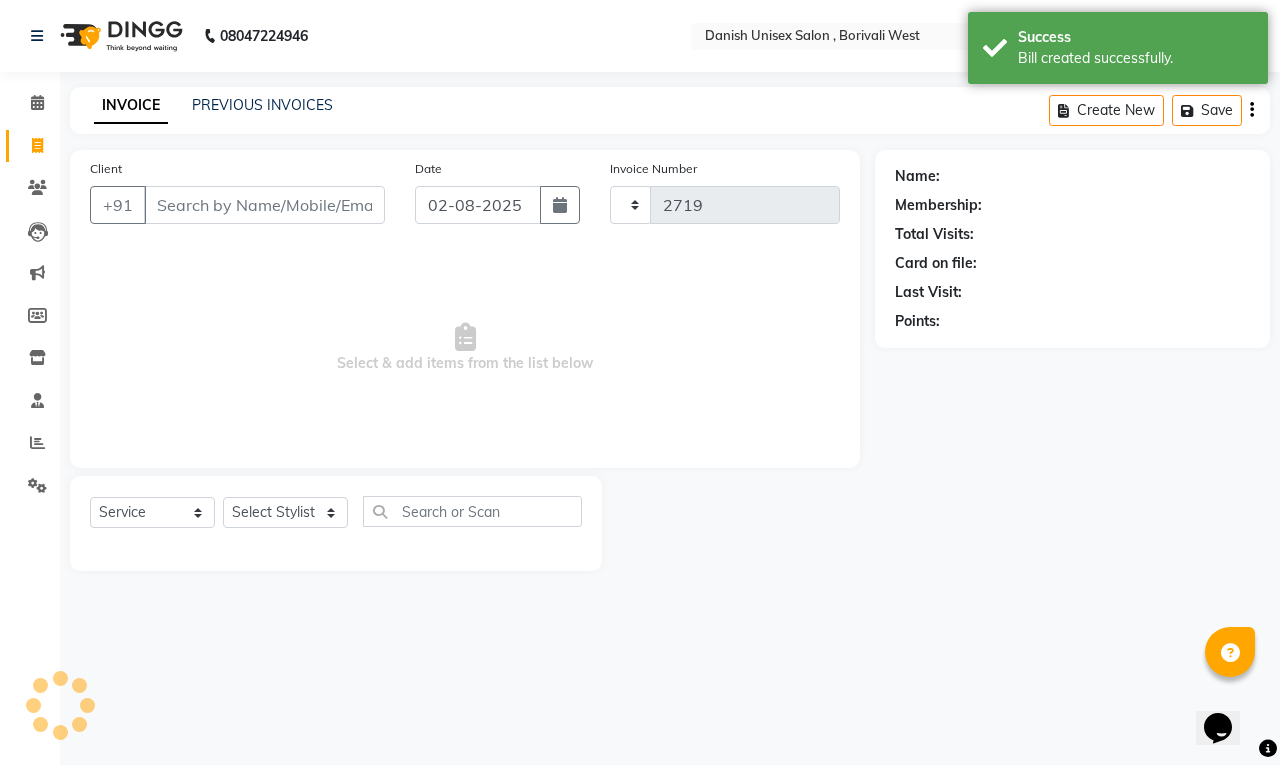 select on "6929" 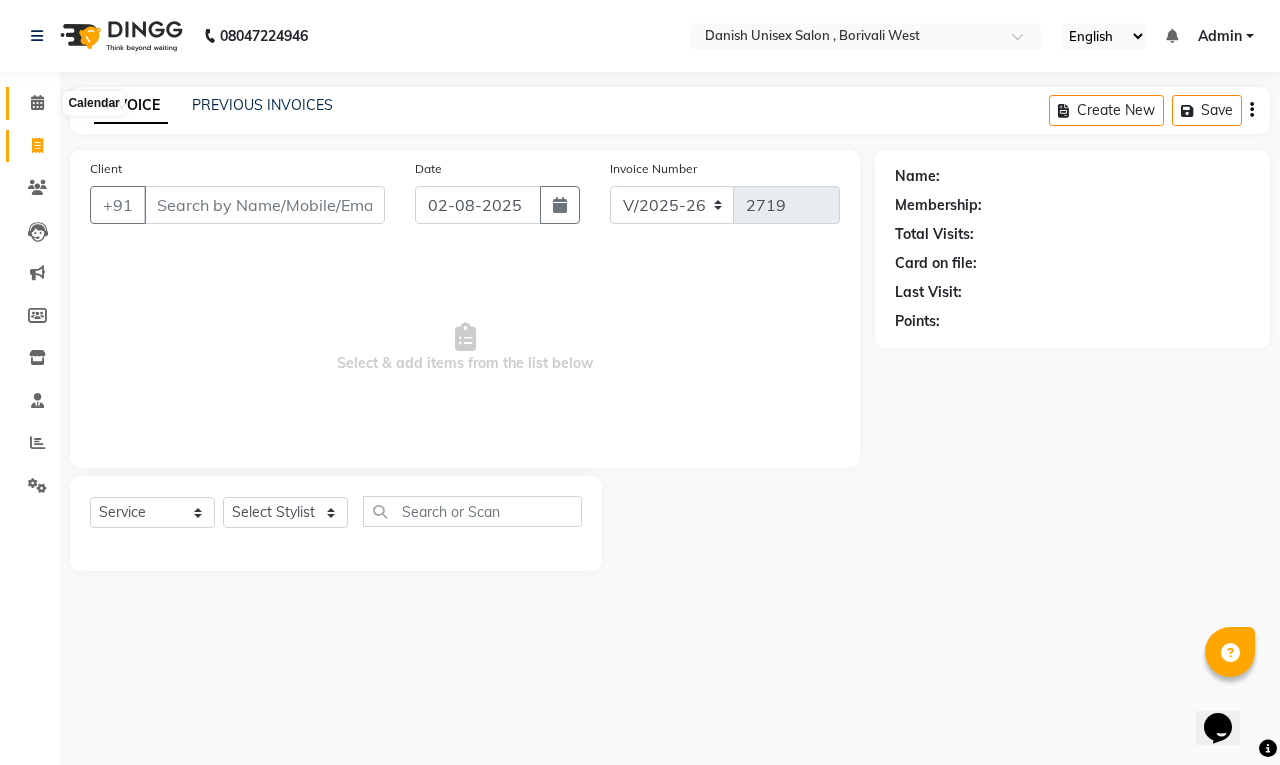 click 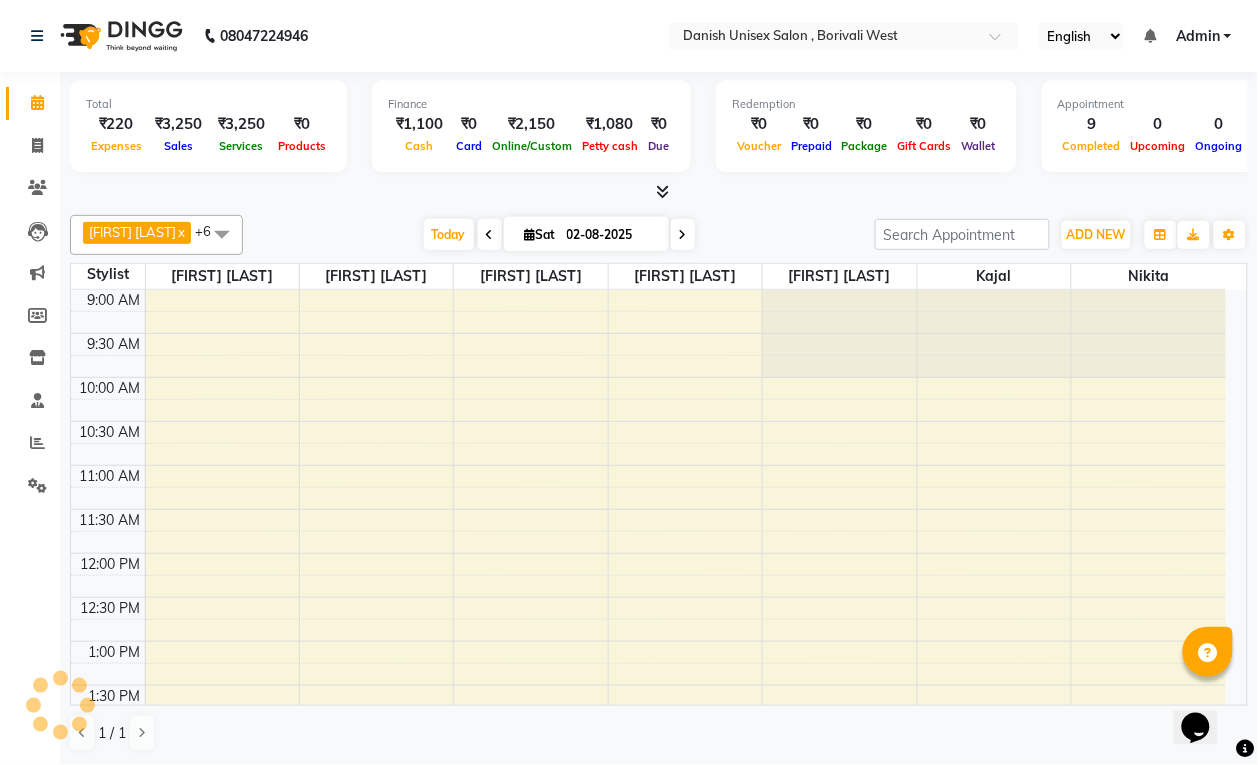 scroll, scrollTop: 0, scrollLeft: 0, axis: both 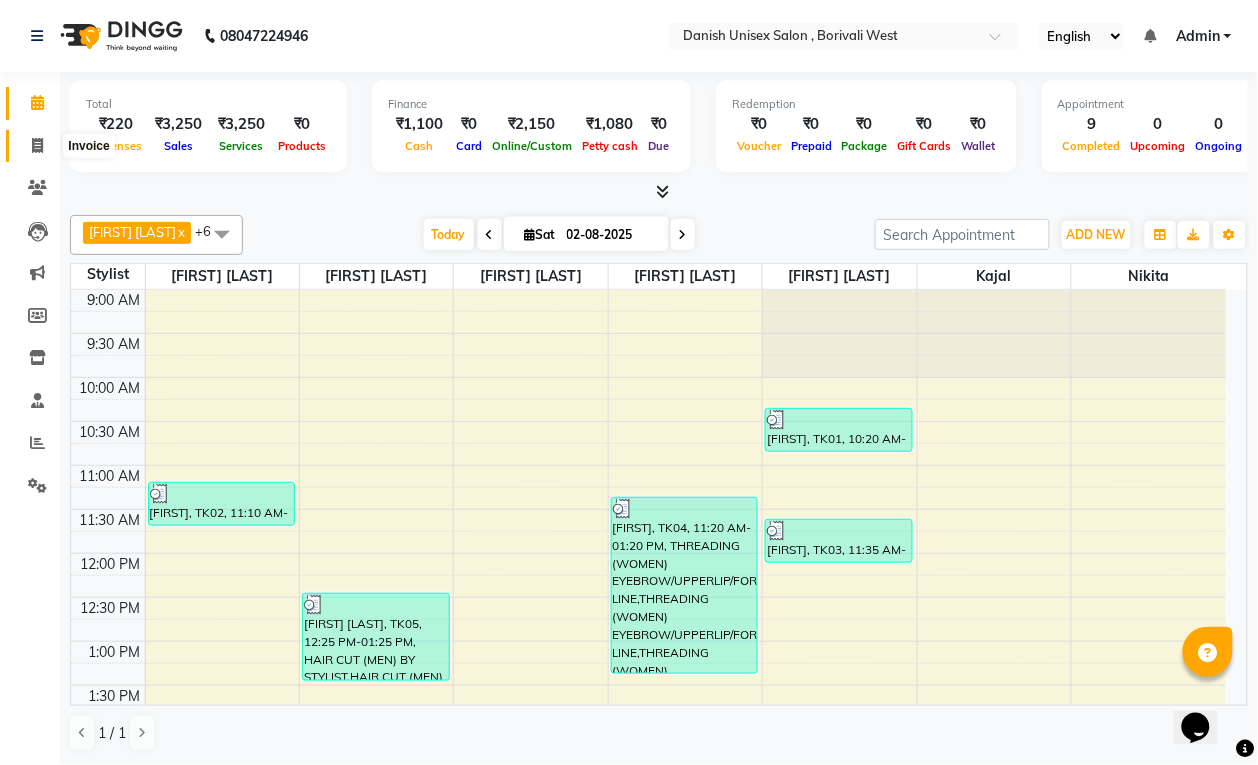 click 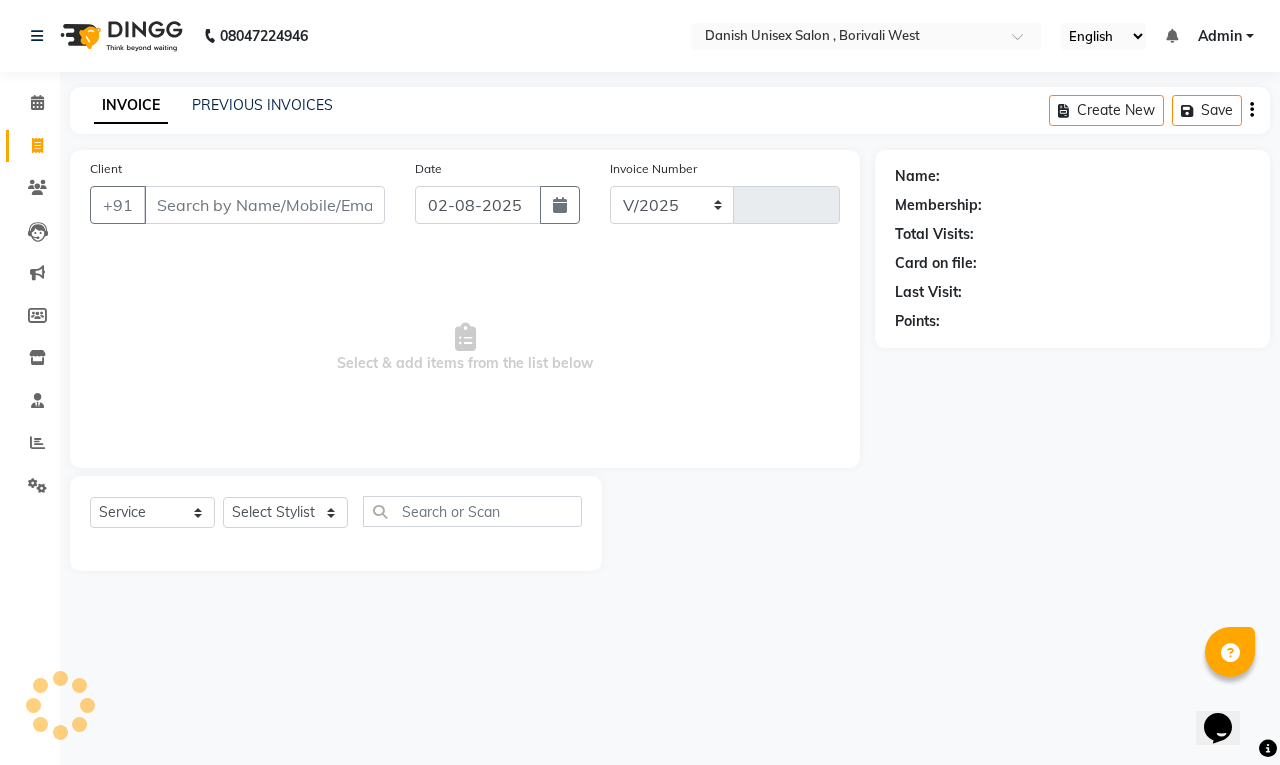 select on "6929" 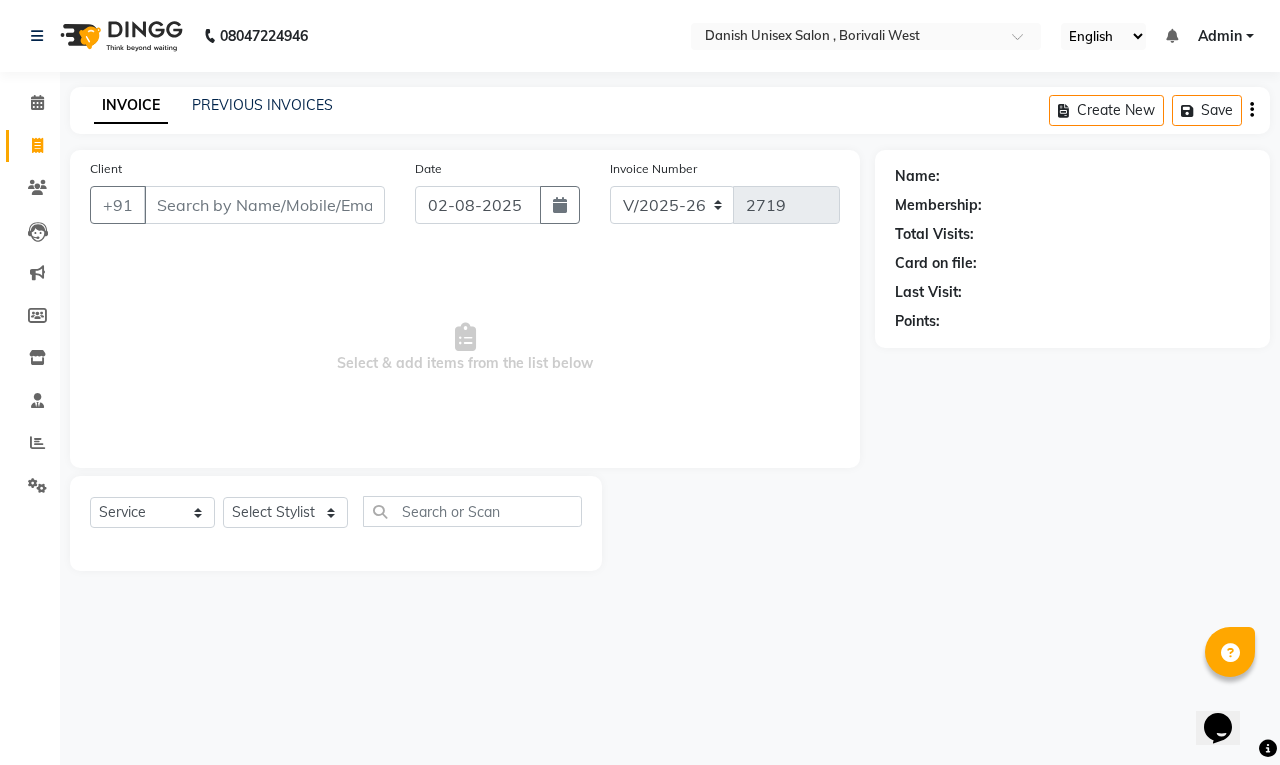 type on "r" 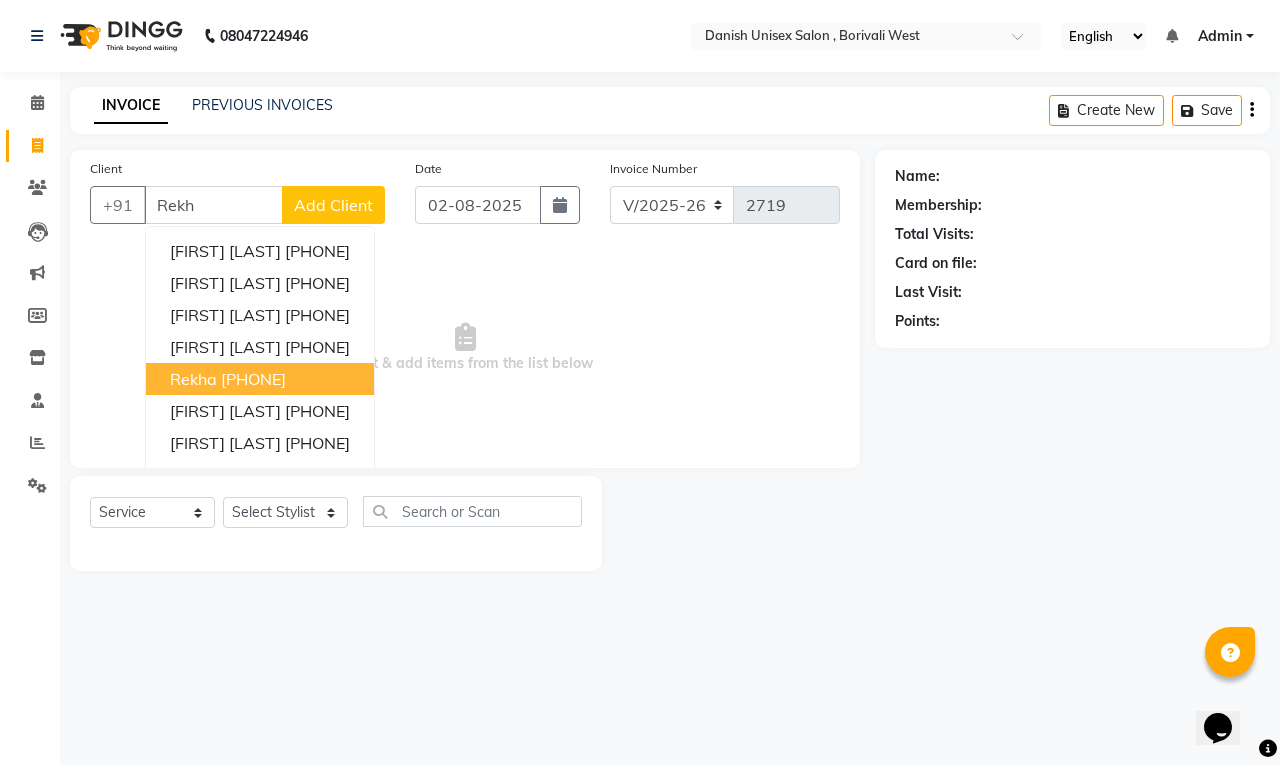 click on "9322886337" at bounding box center [253, 379] 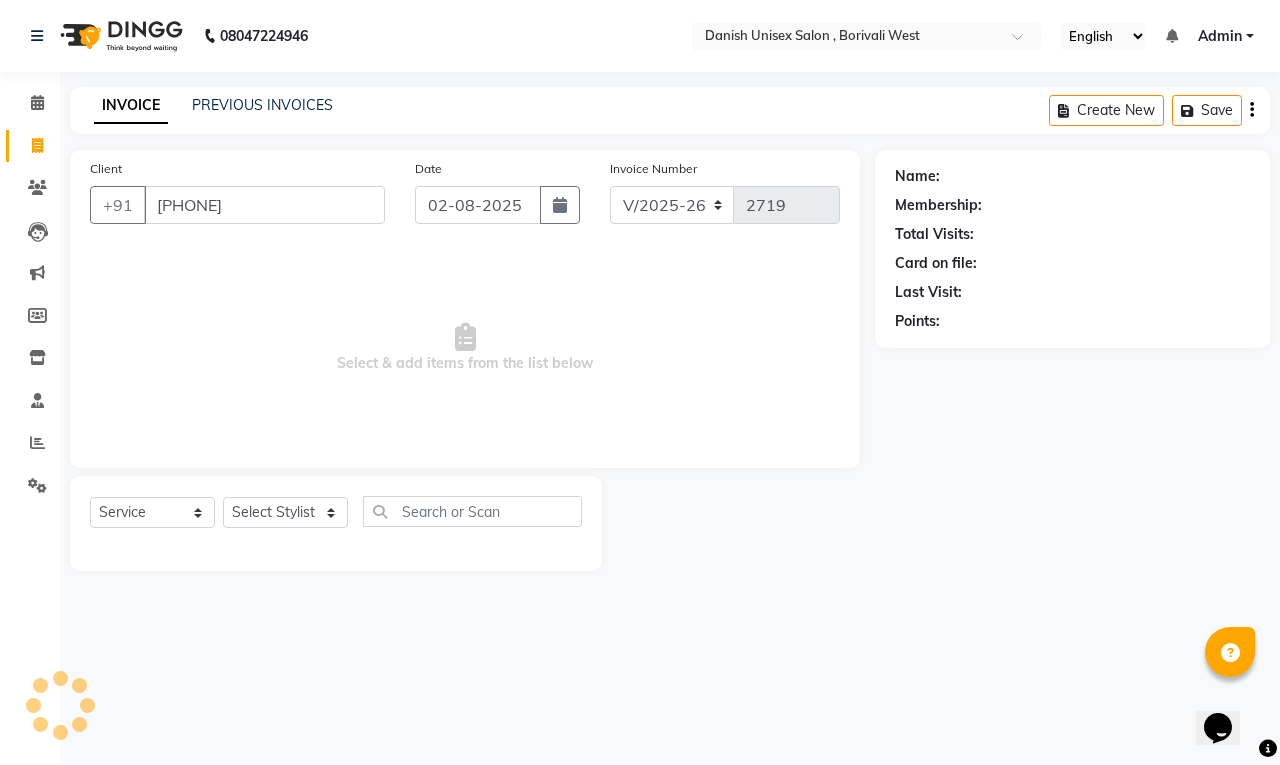 type on "9322886337" 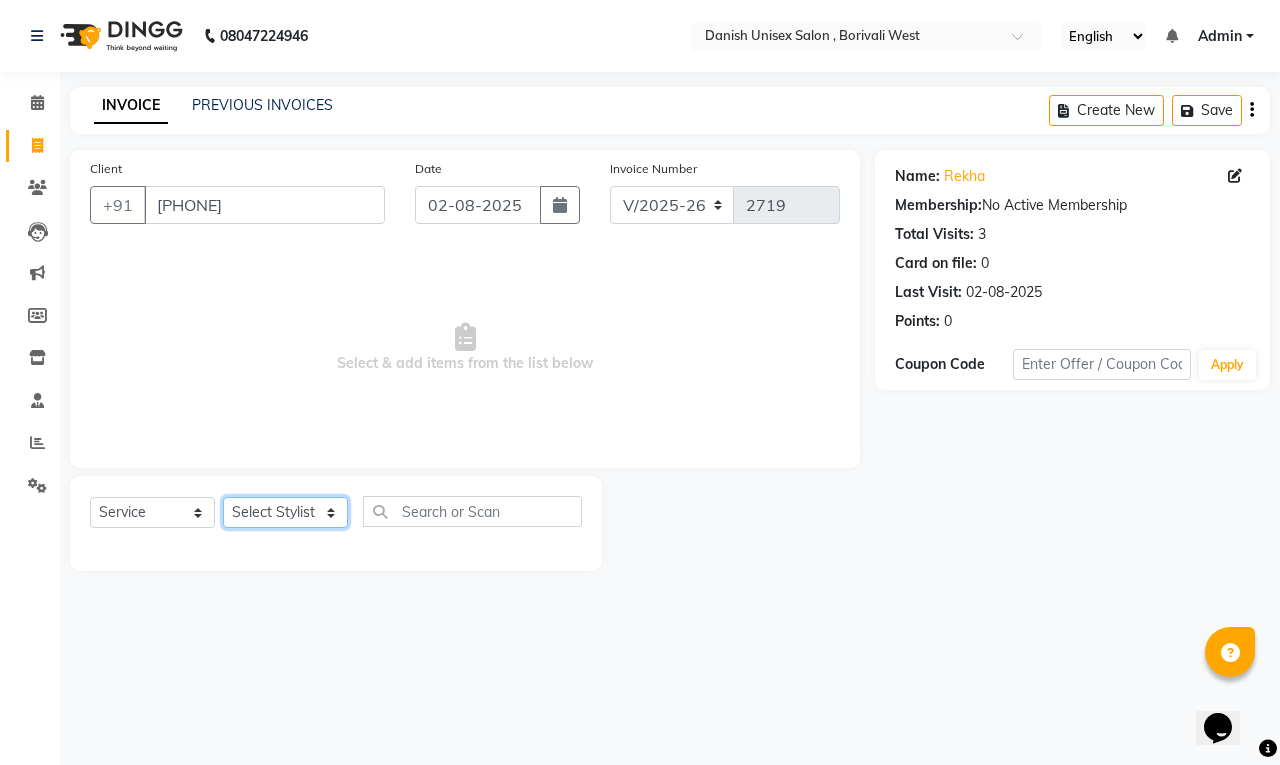click on "Select Stylist Bhim Shing firoz alam Juber shaikh kajal Lubna Sayyad Nikhil Sharma Nikita Niraj Kanojiya Niyaz Salmani Pooja Yadav Riddhi Sabil salmani sapna" 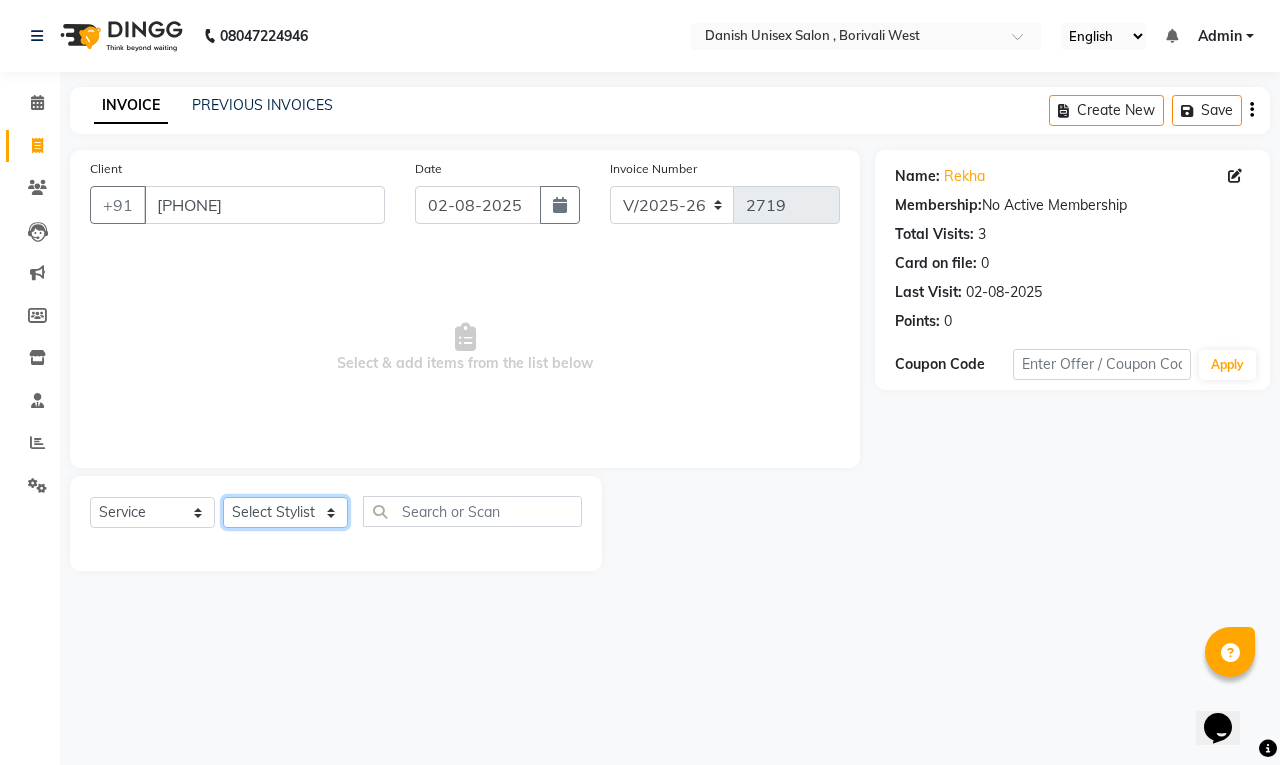 select on "54585" 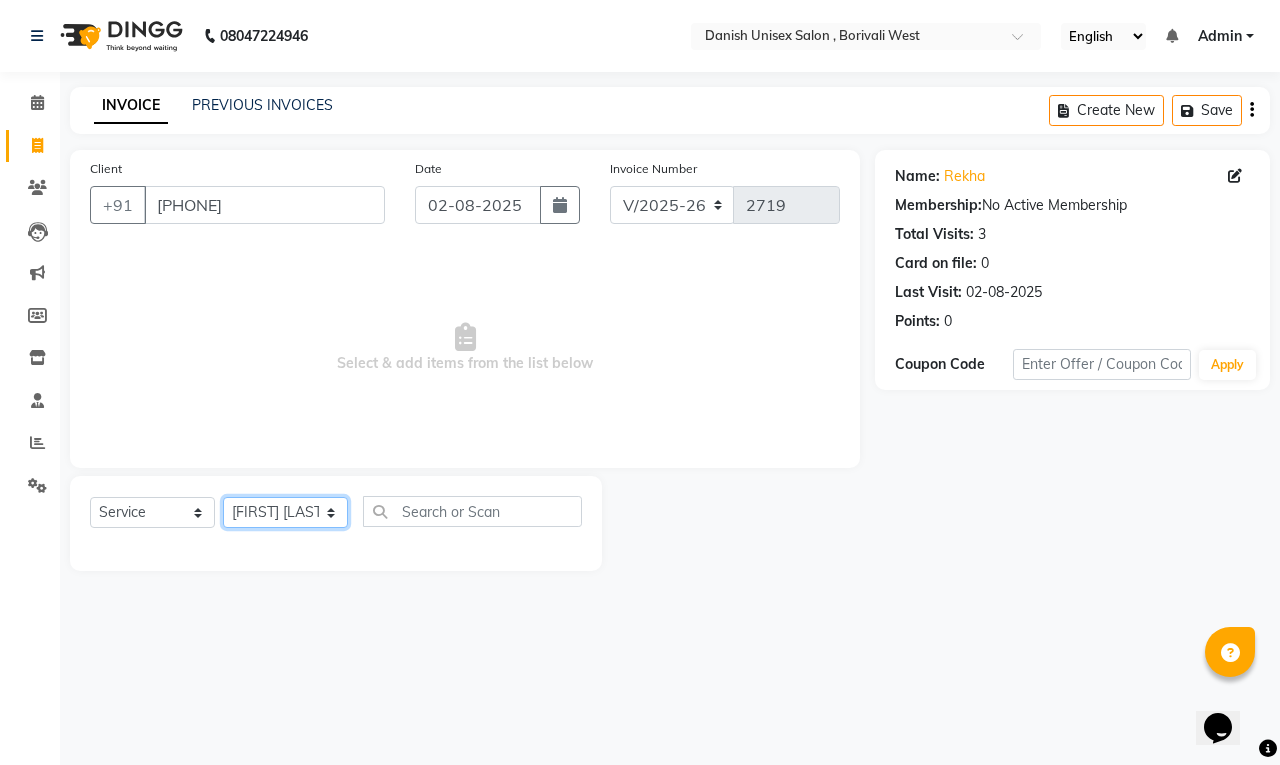 click on "Select Stylist Bhim Shing firoz alam Juber shaikh kajal Lubna Sayyad Nikhil Sharma Nikita Niraj Kanojiya Niyaz Salmani Pooja Yadav Riddhi Sabil salmani sapna" 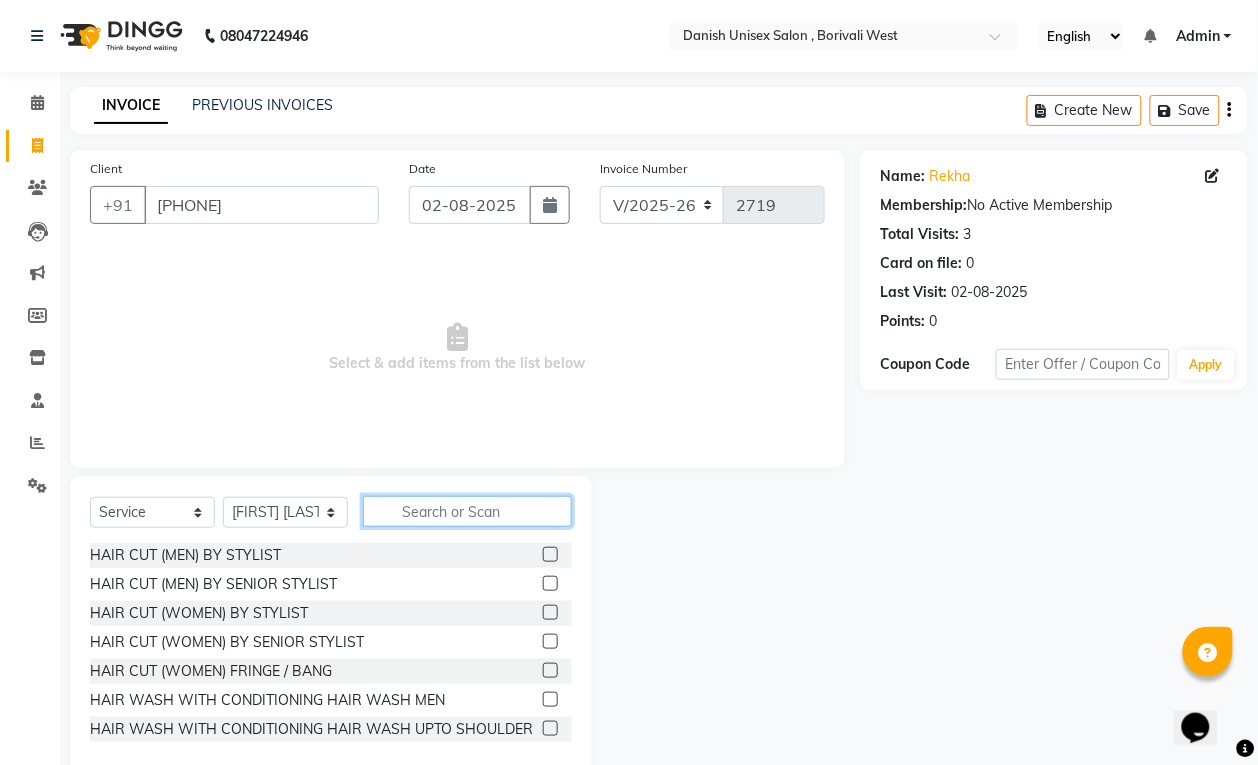 click 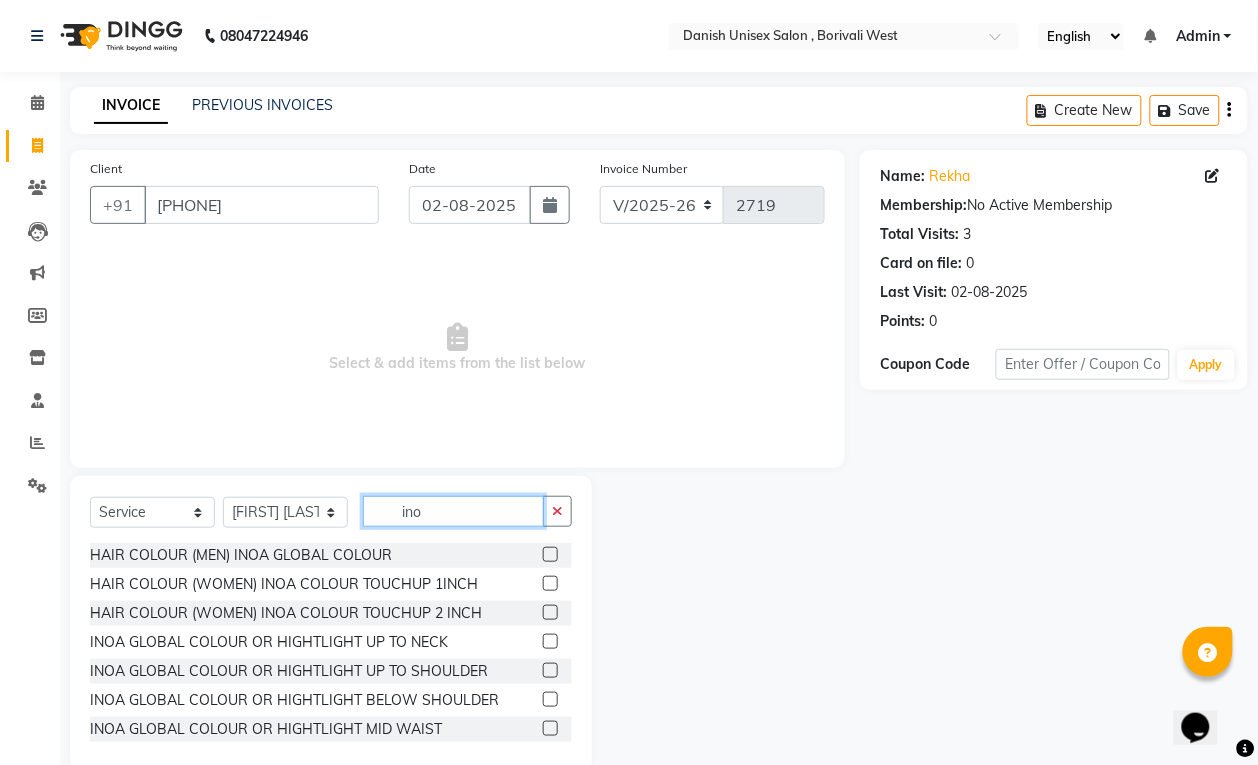 type on "ino" 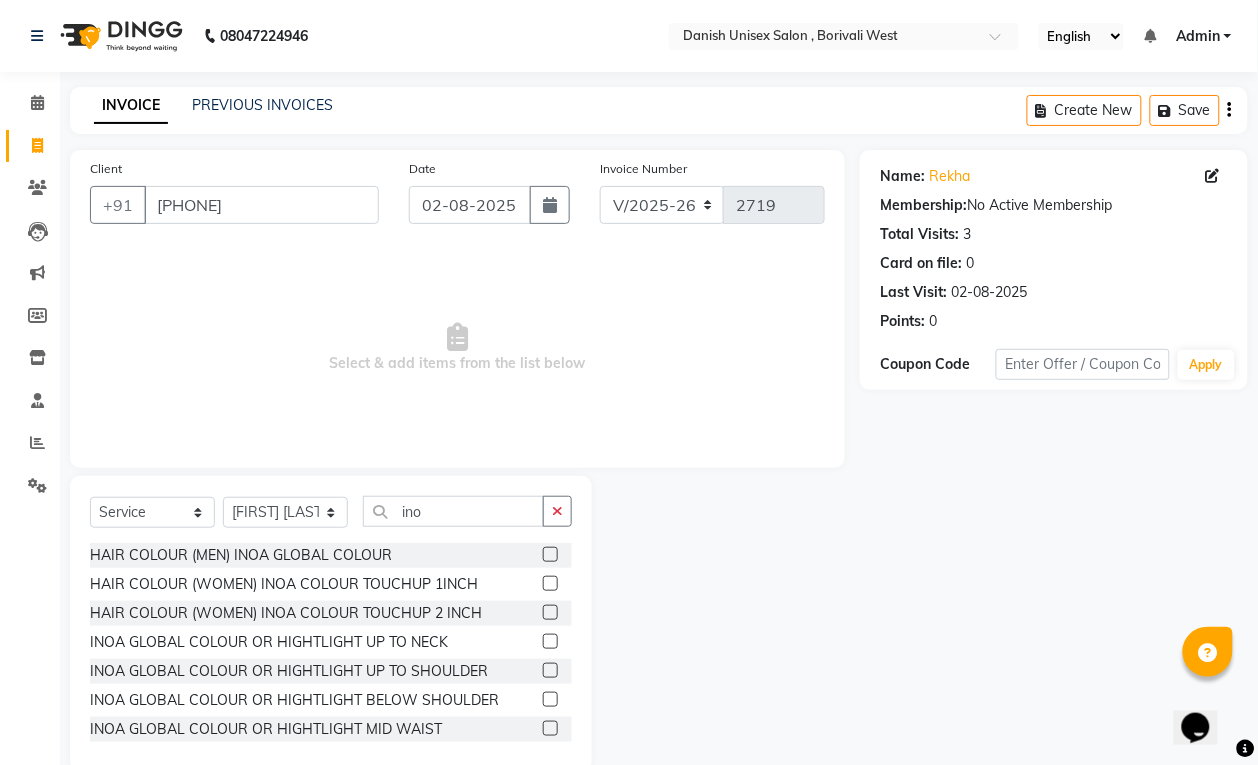 click 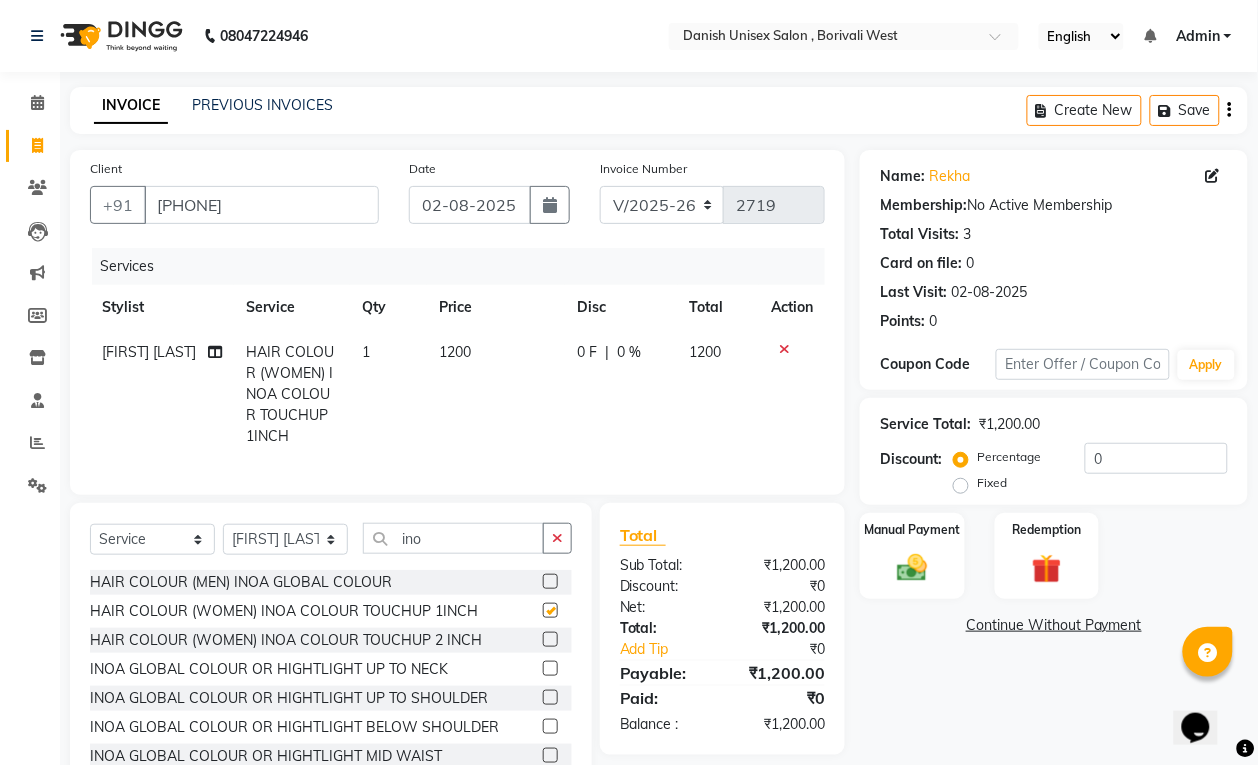 checkbox on "false" 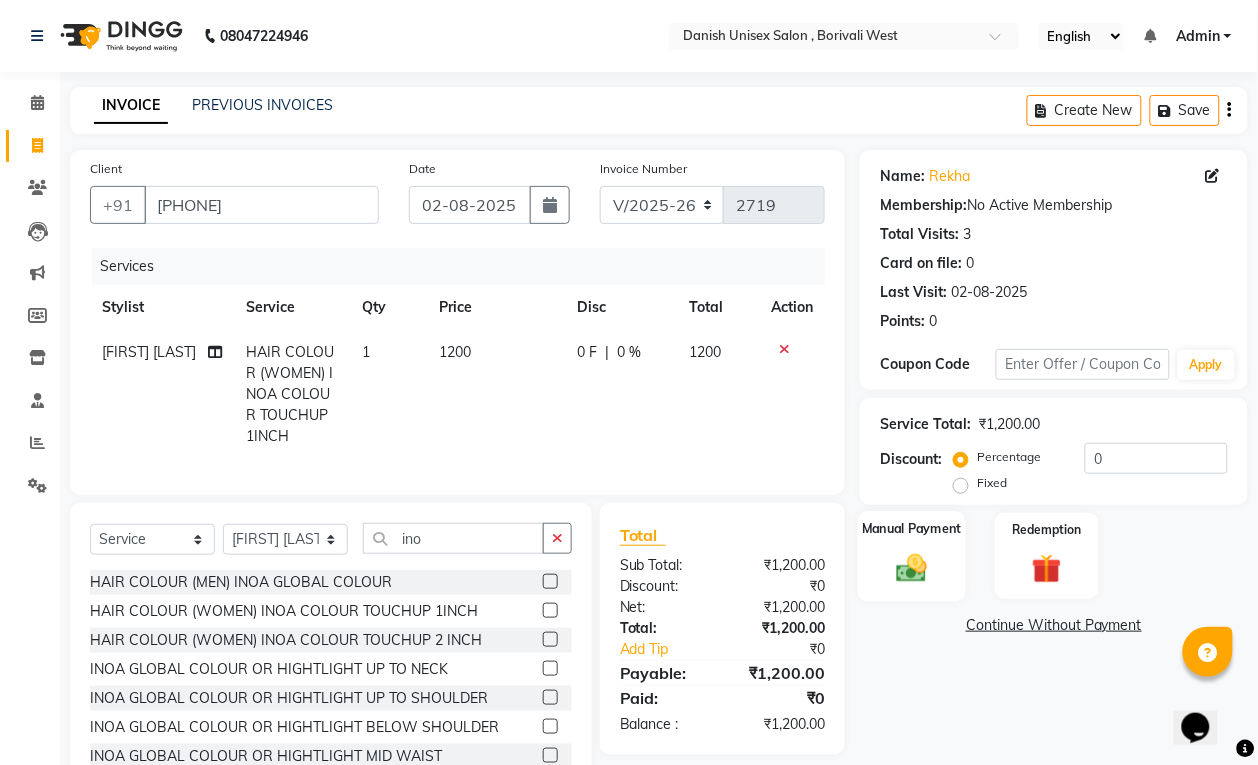 click on "Manual Payment" 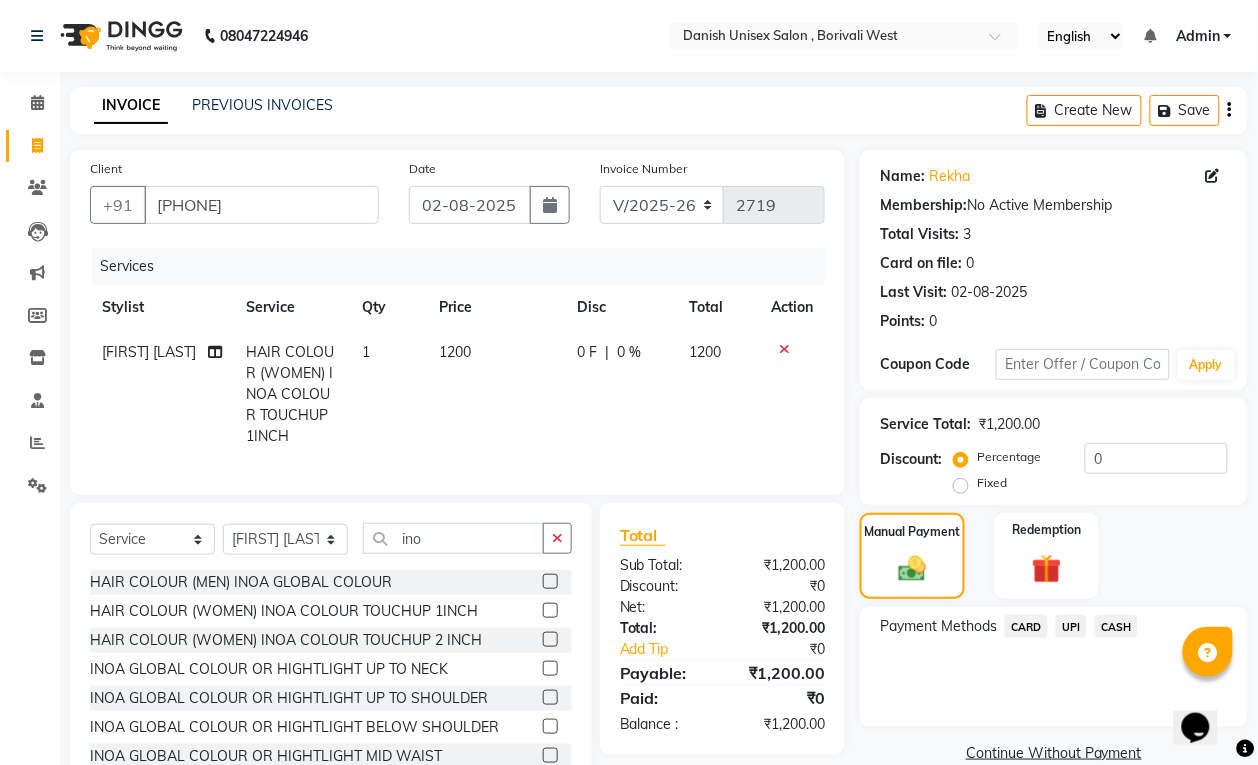 click on "CASH" 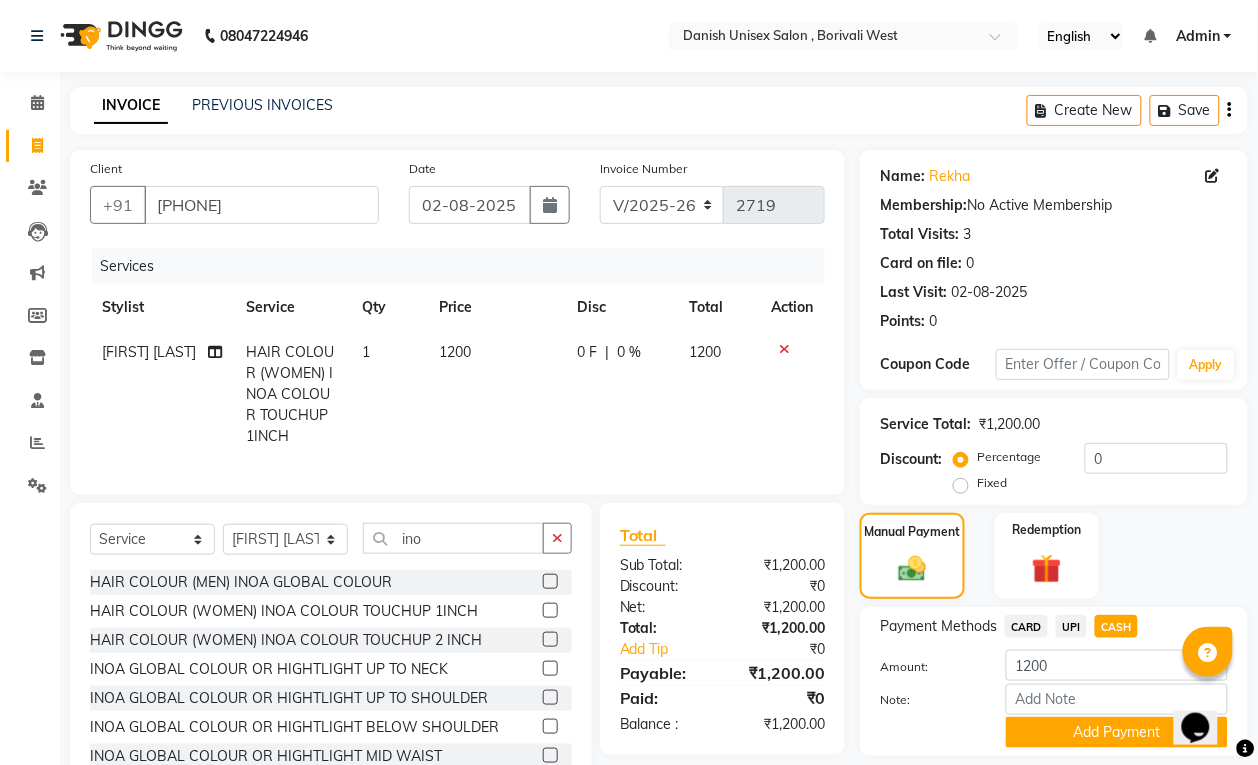 scroll, scrollTop: 83, scrollLeft: 0, axis: vertical 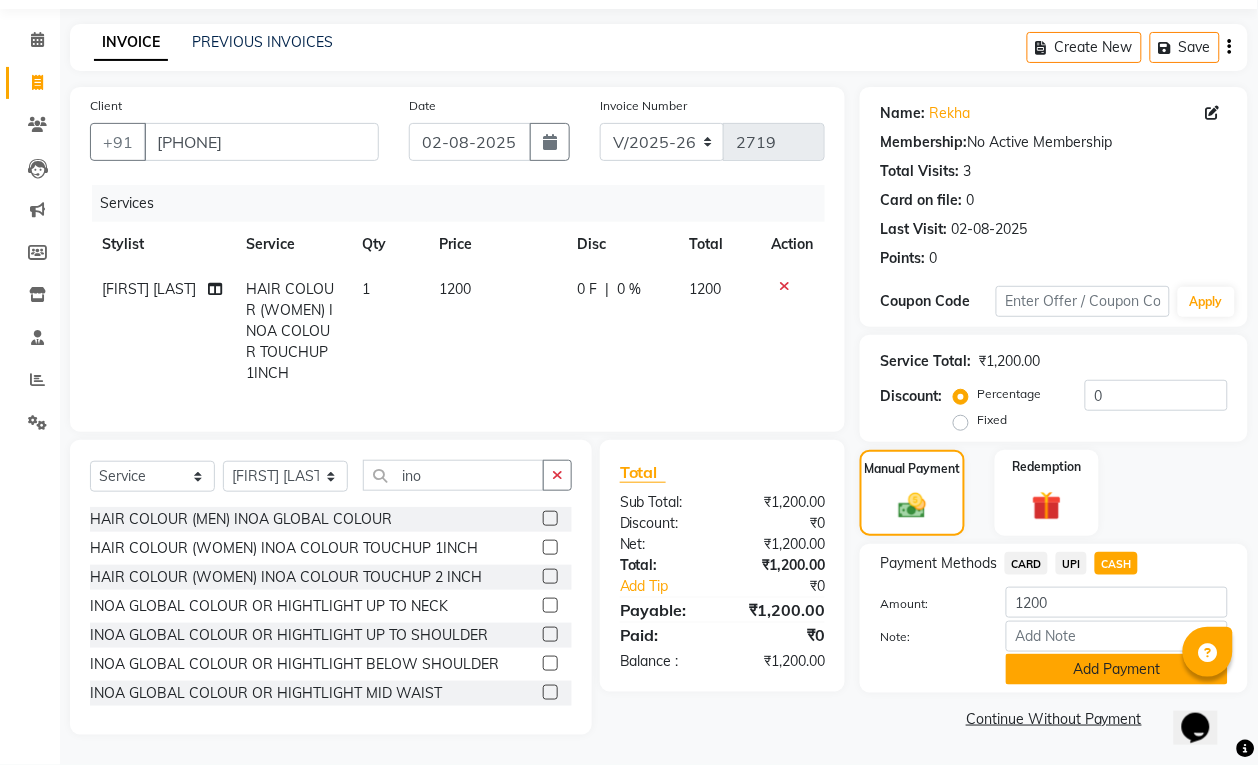 click on "Add Payment" 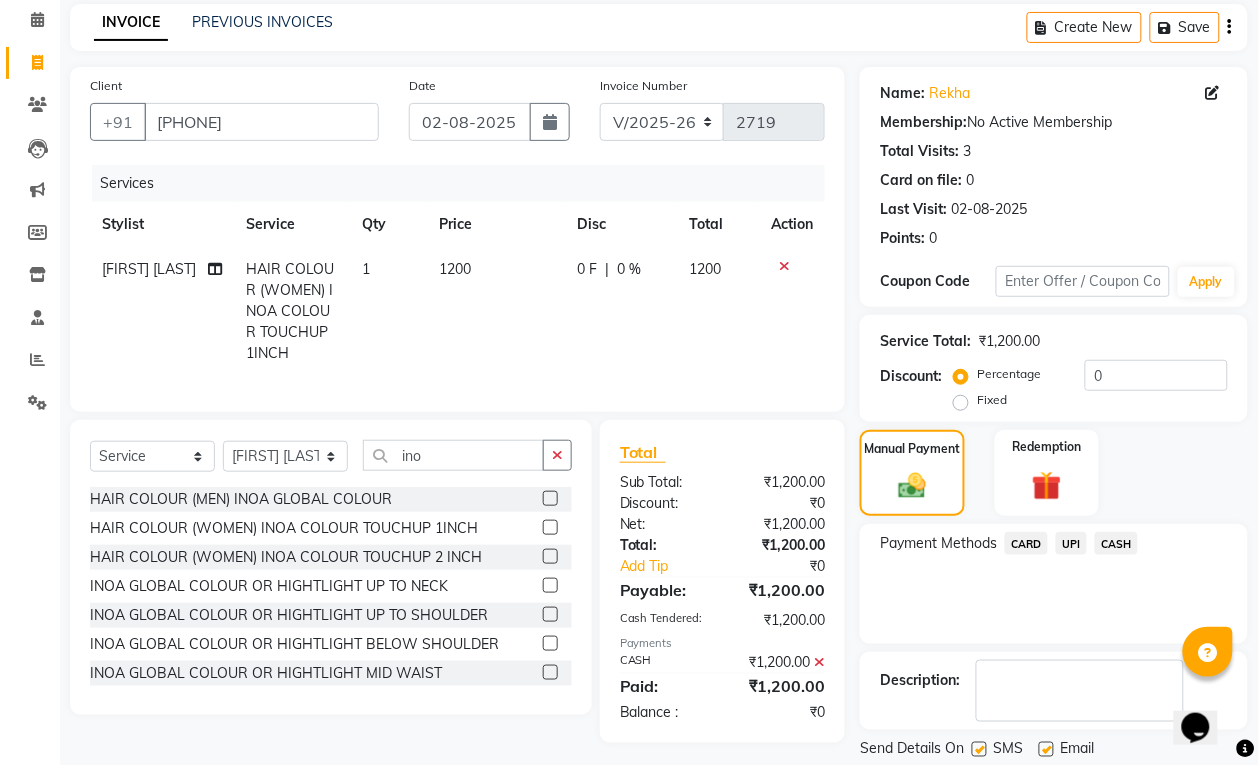 scroll, scrollTop: 147, scrollLeft: 0, axis: vertical 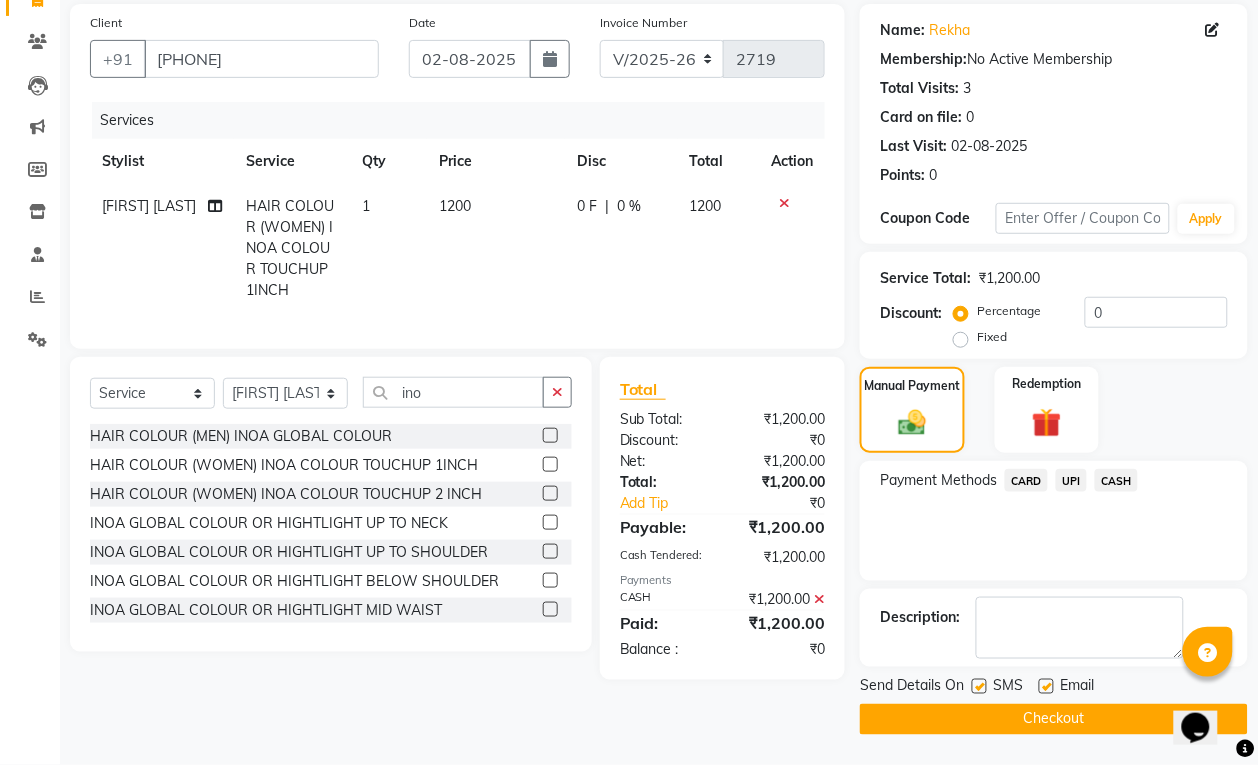 click on "Checkout" 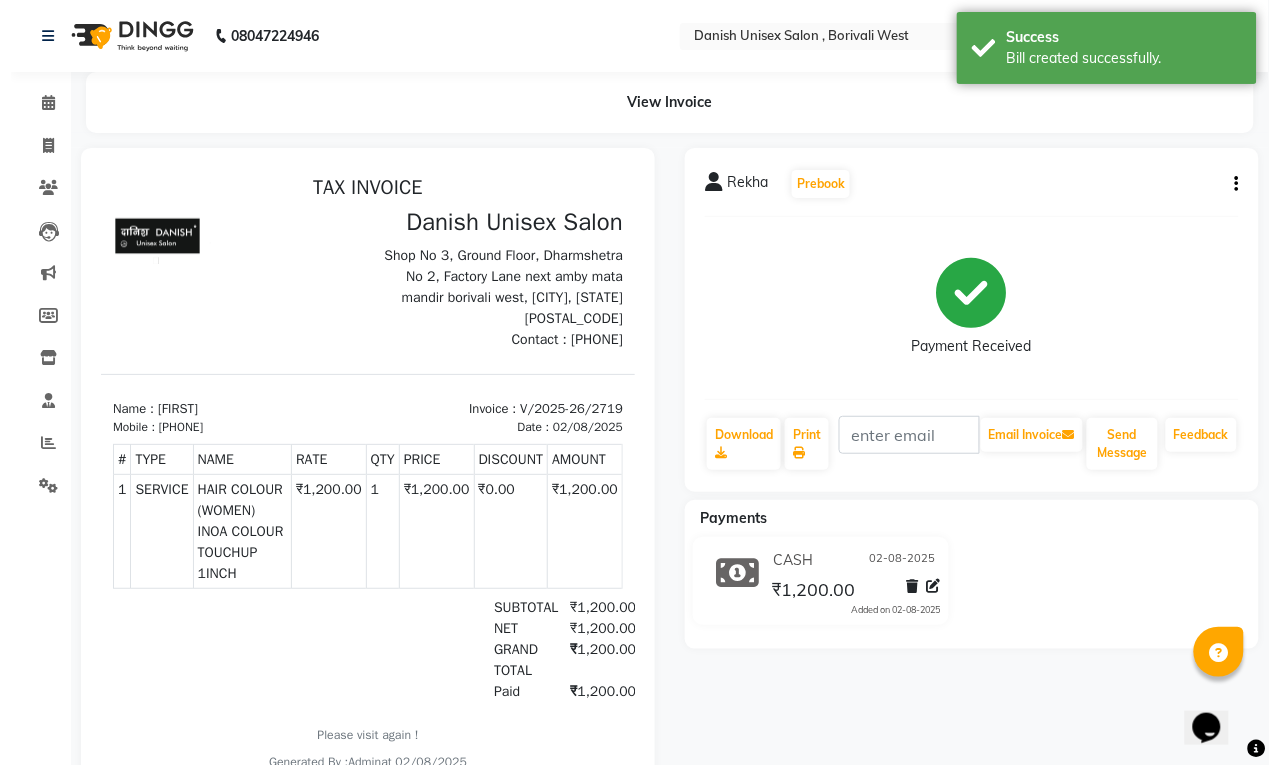scroll, scrollTop: 0, scrollLeft: 0, axis: both 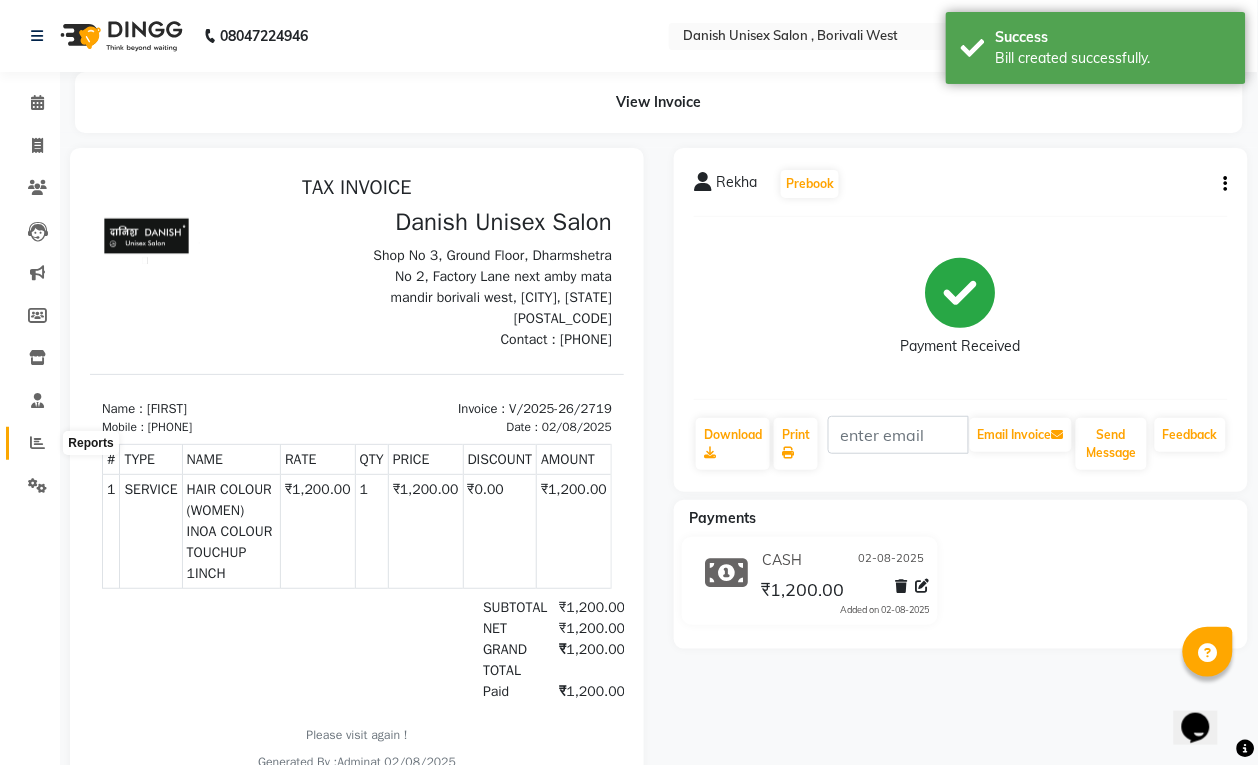 click 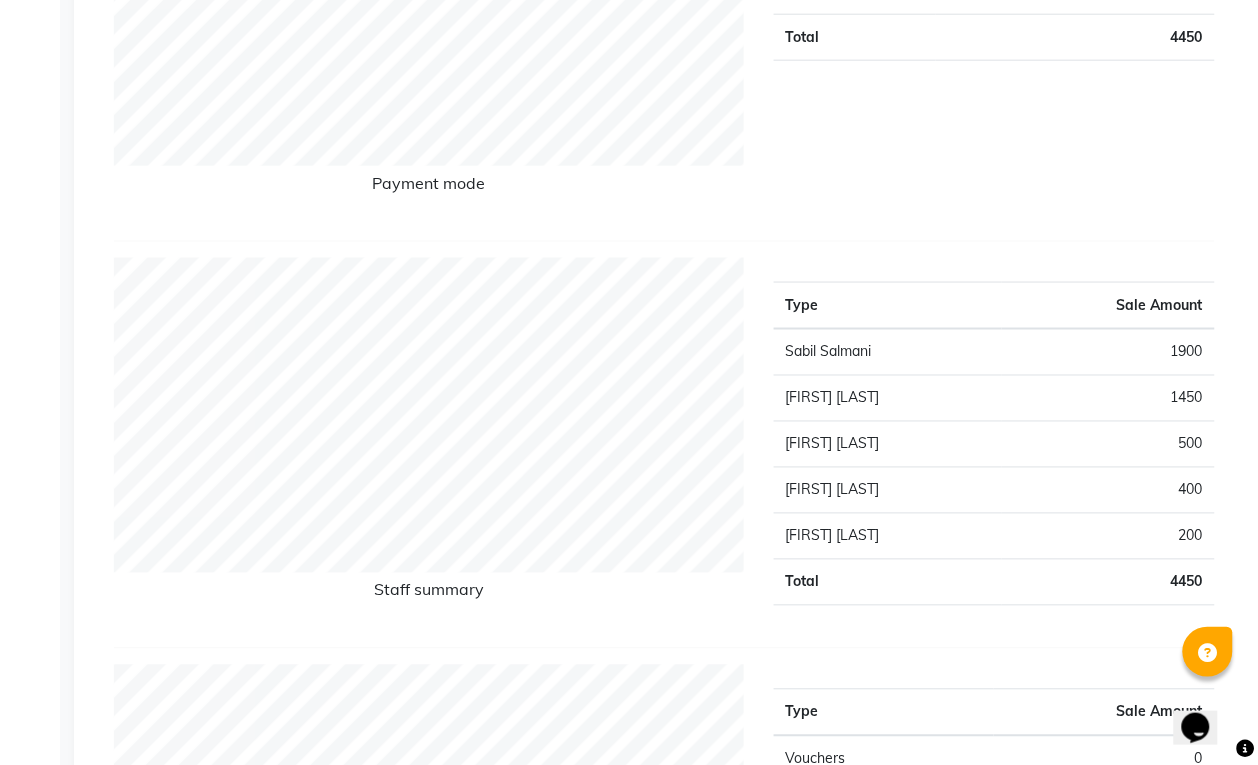 scroll, scrollTop: 0, scrollLeft: 0, axis: both 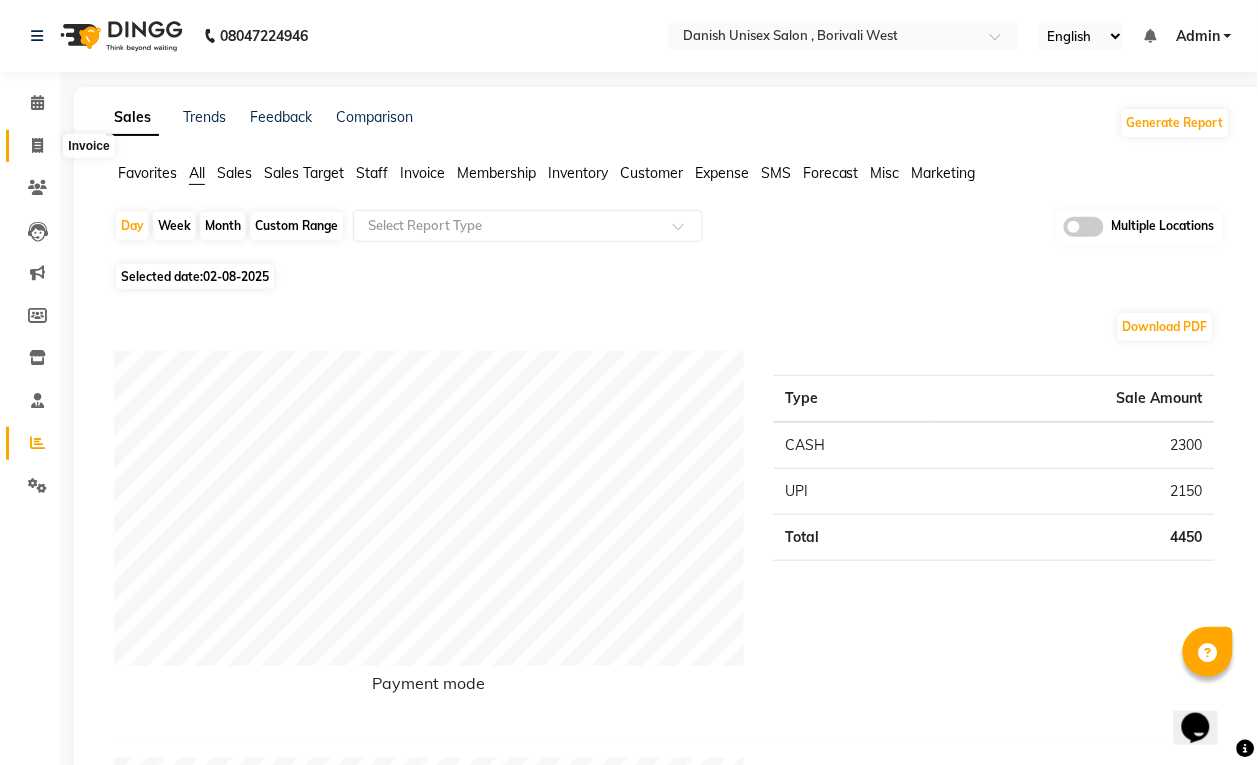 click 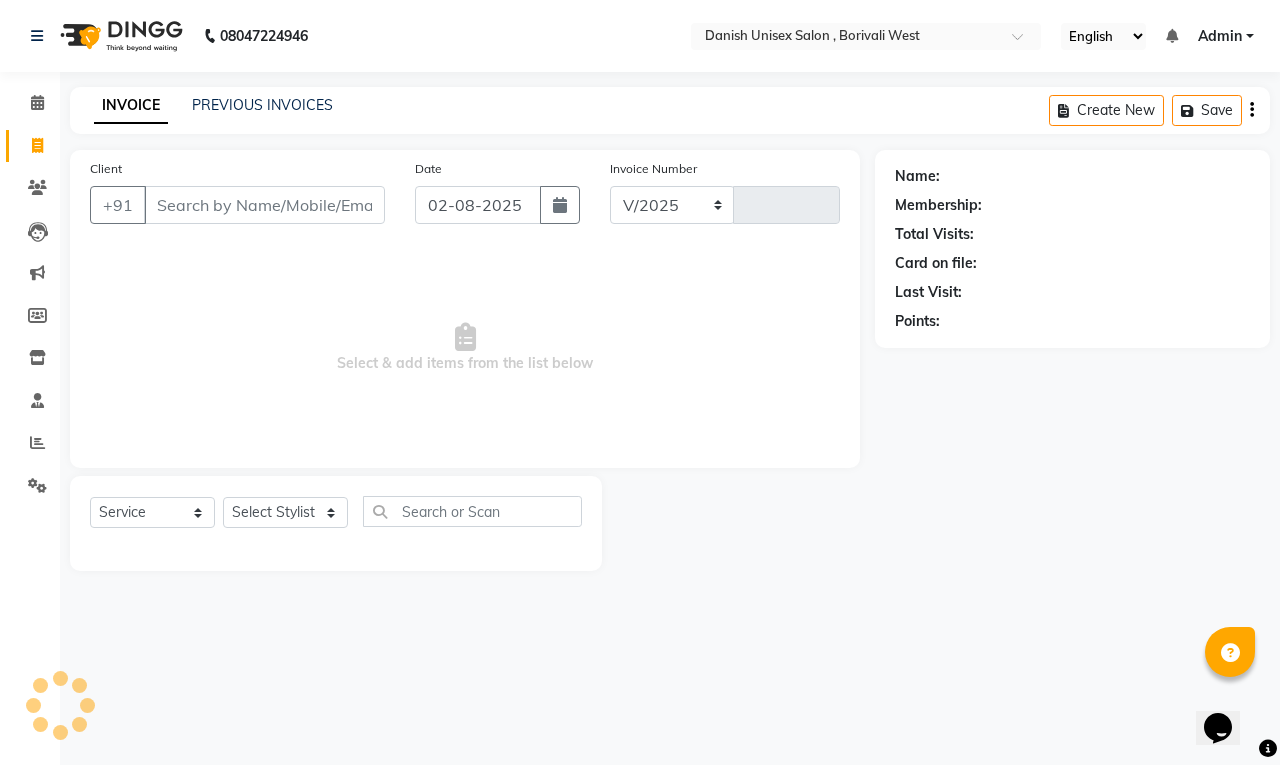 select on "6929" 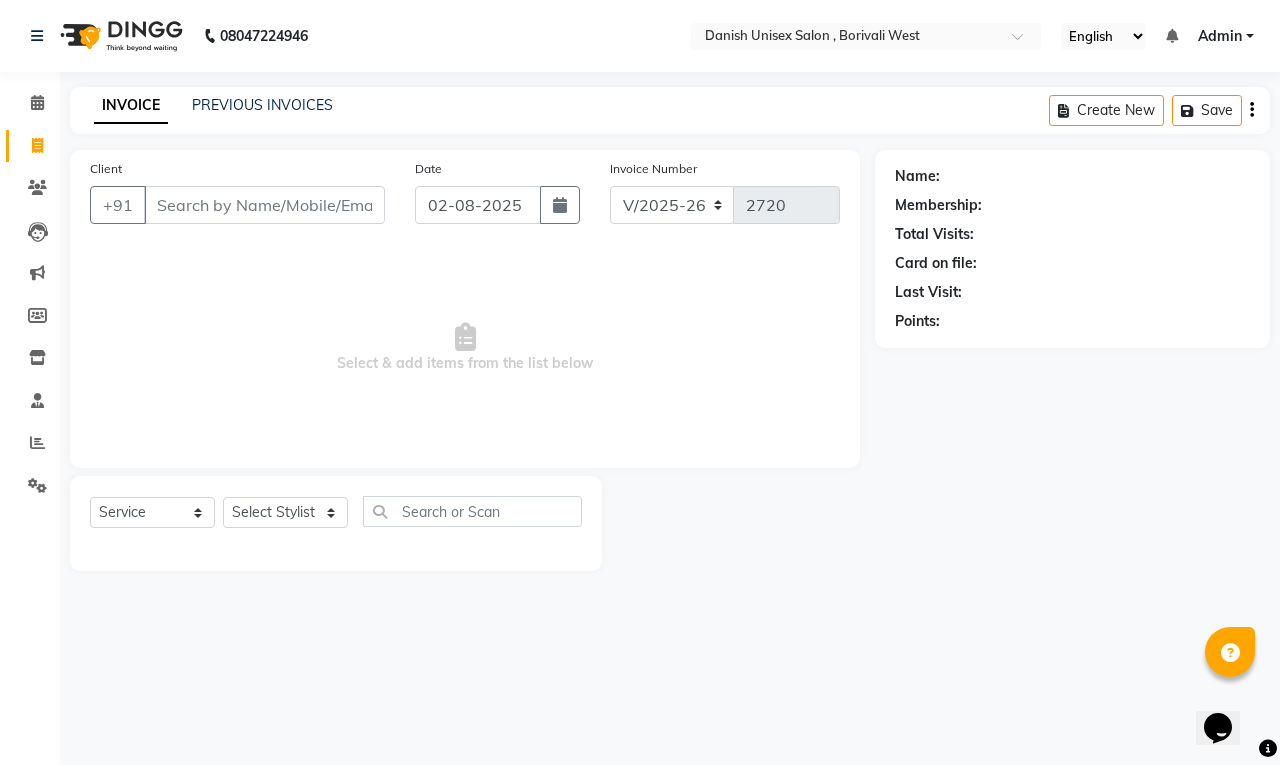 drag, startPoint x: 1, startPoint y: 706, endPoint x: 710, endPoint y: 643, distance: 711.7935 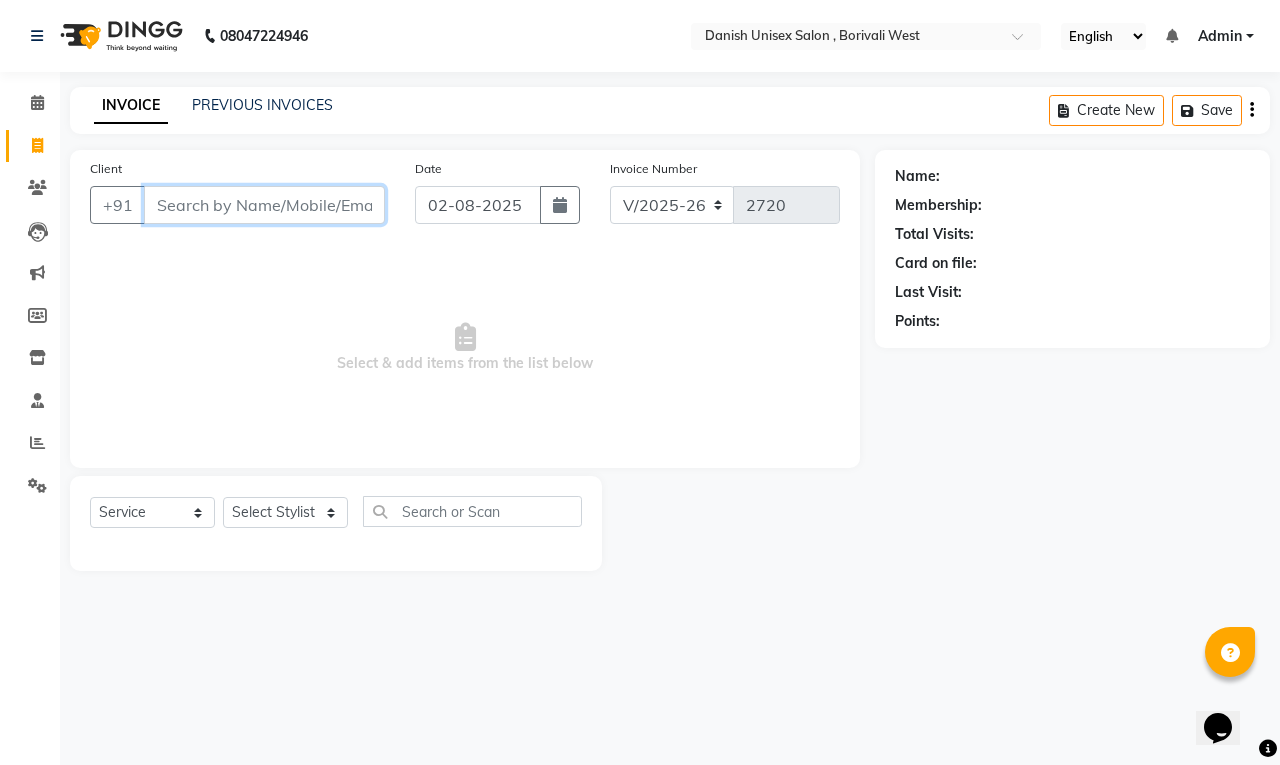 click on "Client" at bounding box center (264, 205) 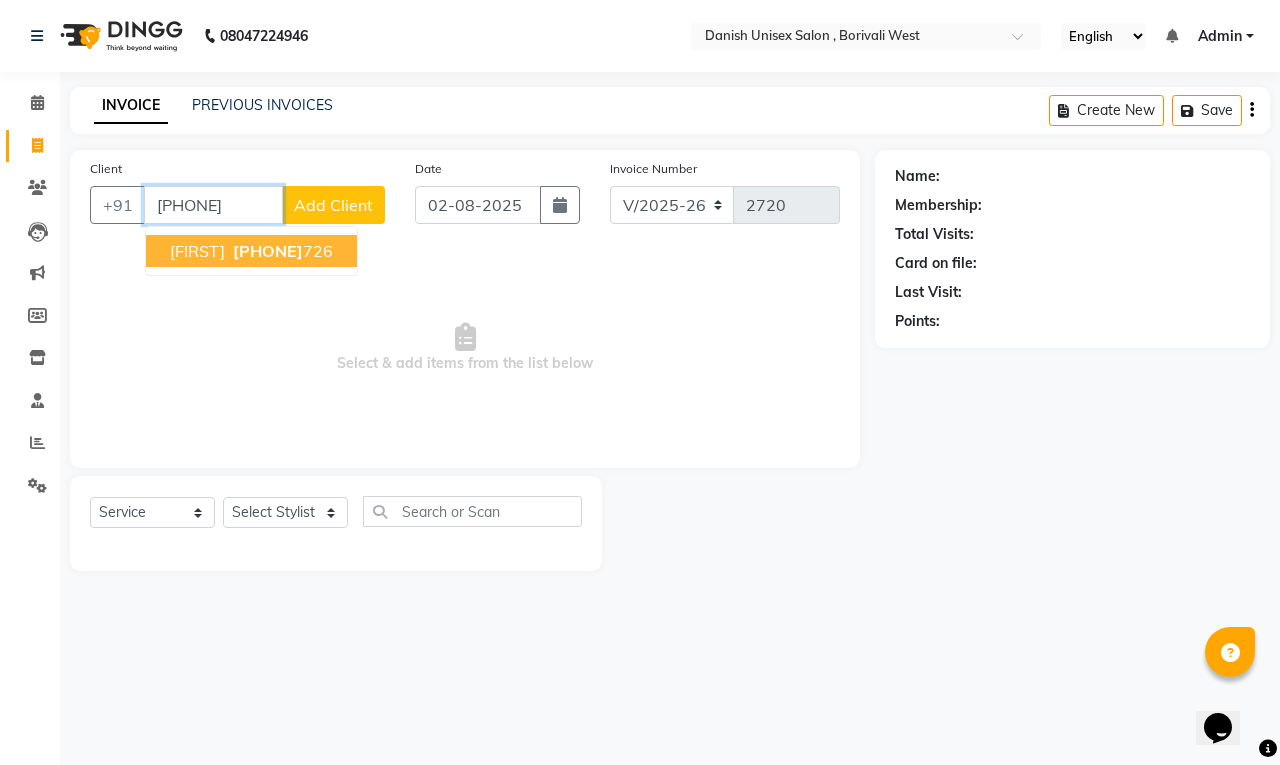 click on "9323555" at bounding box center (268, 251) 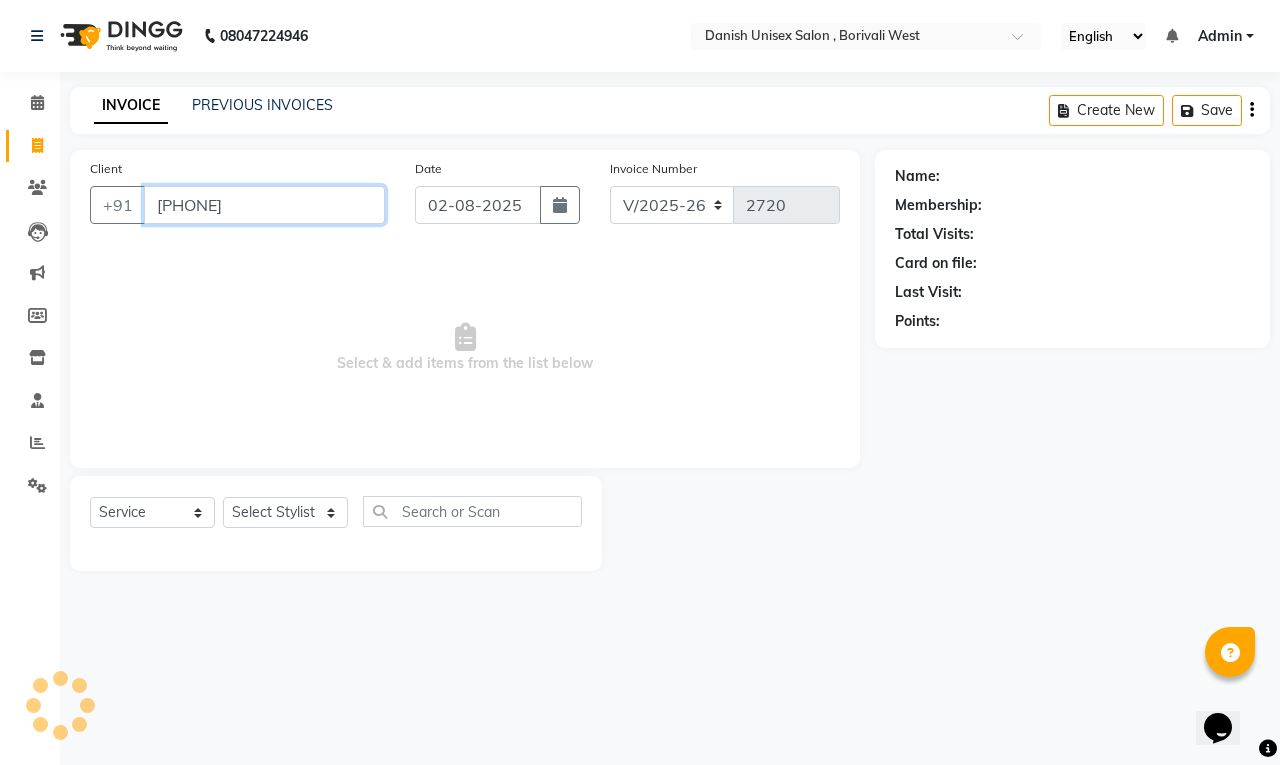 type on "9323555726" 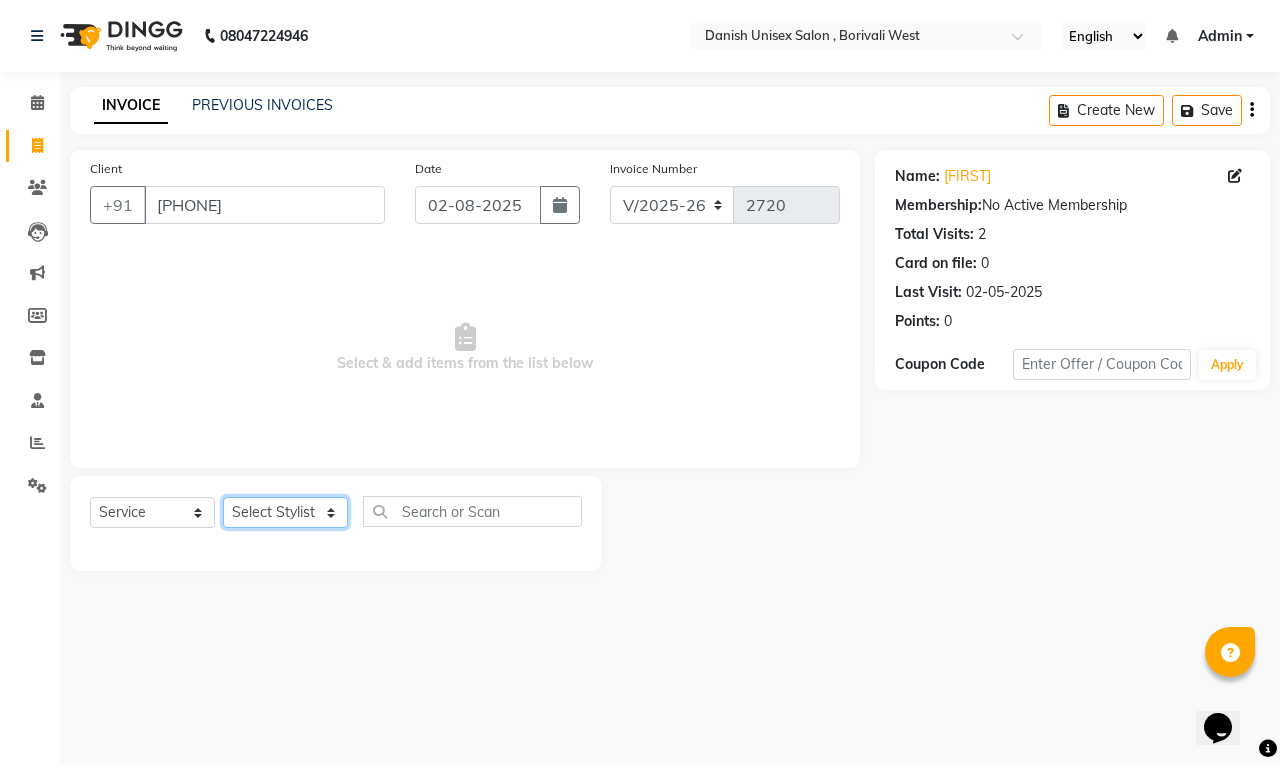 click on "Select Stylist Bhim Shing firoz alam Juber shaikh kajal Lubna Sayyad Nikhil Sharma Nikita Niraj Kanojiya Niyaz Salmani Pooja Yadav Riddhi Sabil salmani sapna" 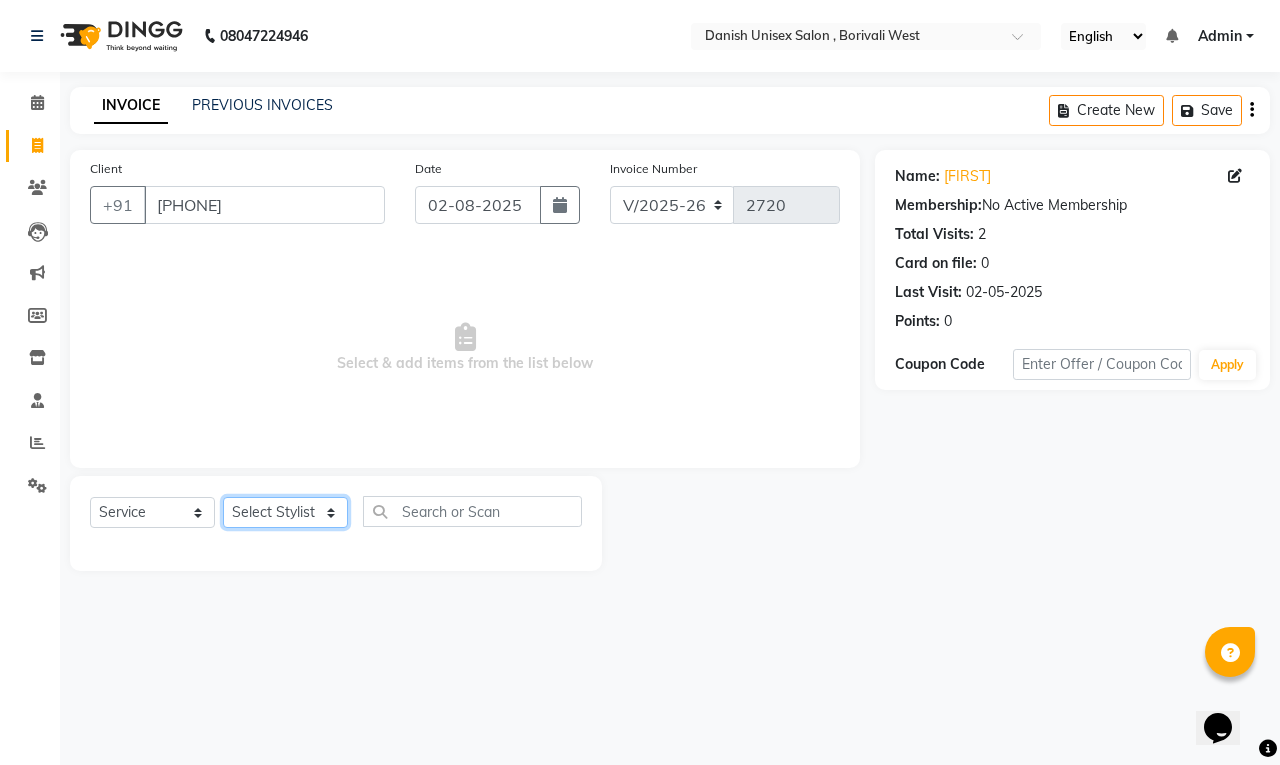 select on "54584" 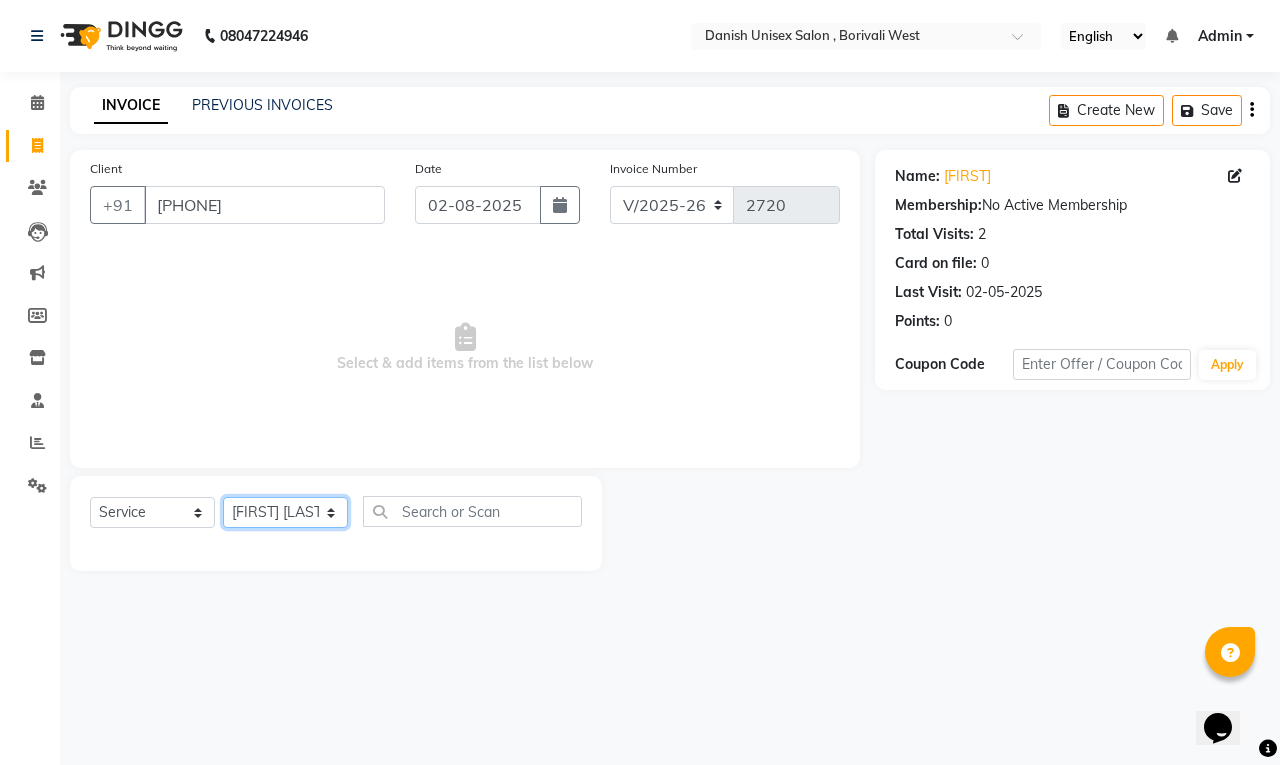 click on "Select Stylist Bhim Shing firoz alam Juber shaikh kajal Lubna Sayyad Nikhil Sharma Nikita Niraj Kanojiya Niyaz Salmani Pooja Yadav Riddhi Sabil salmani sapna" 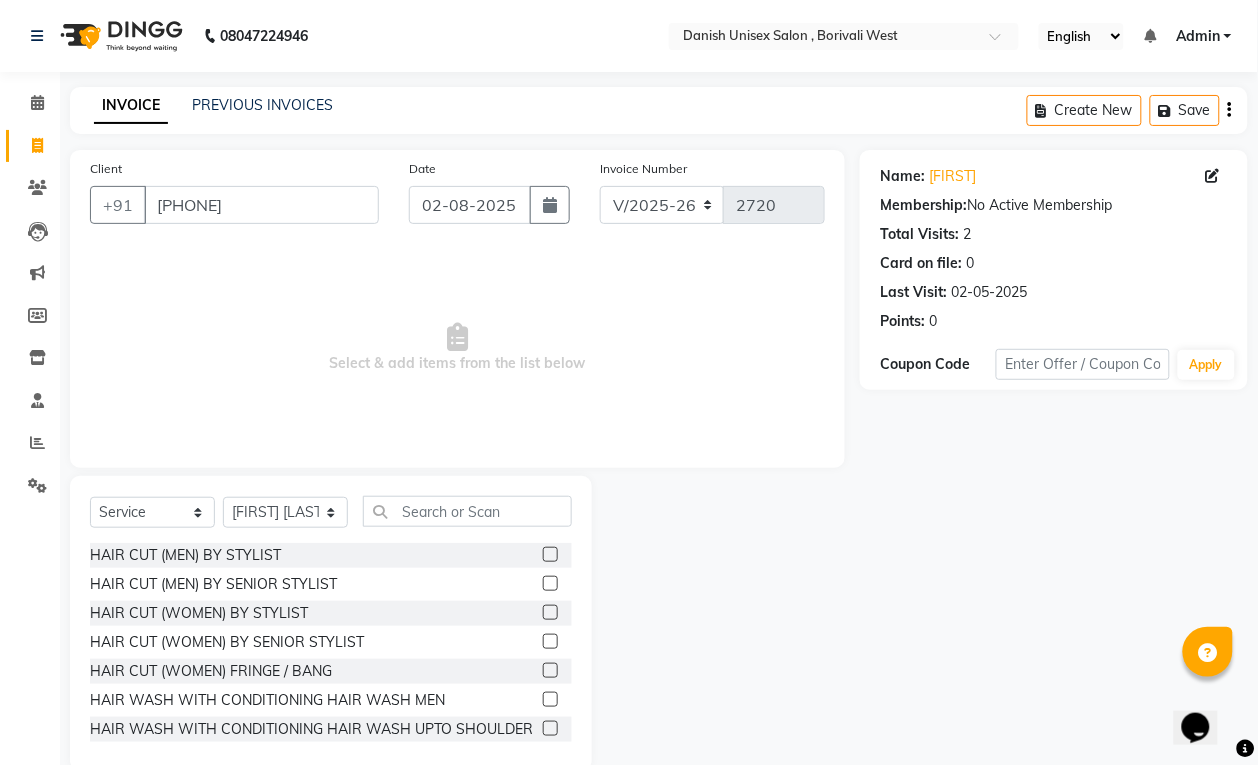 click 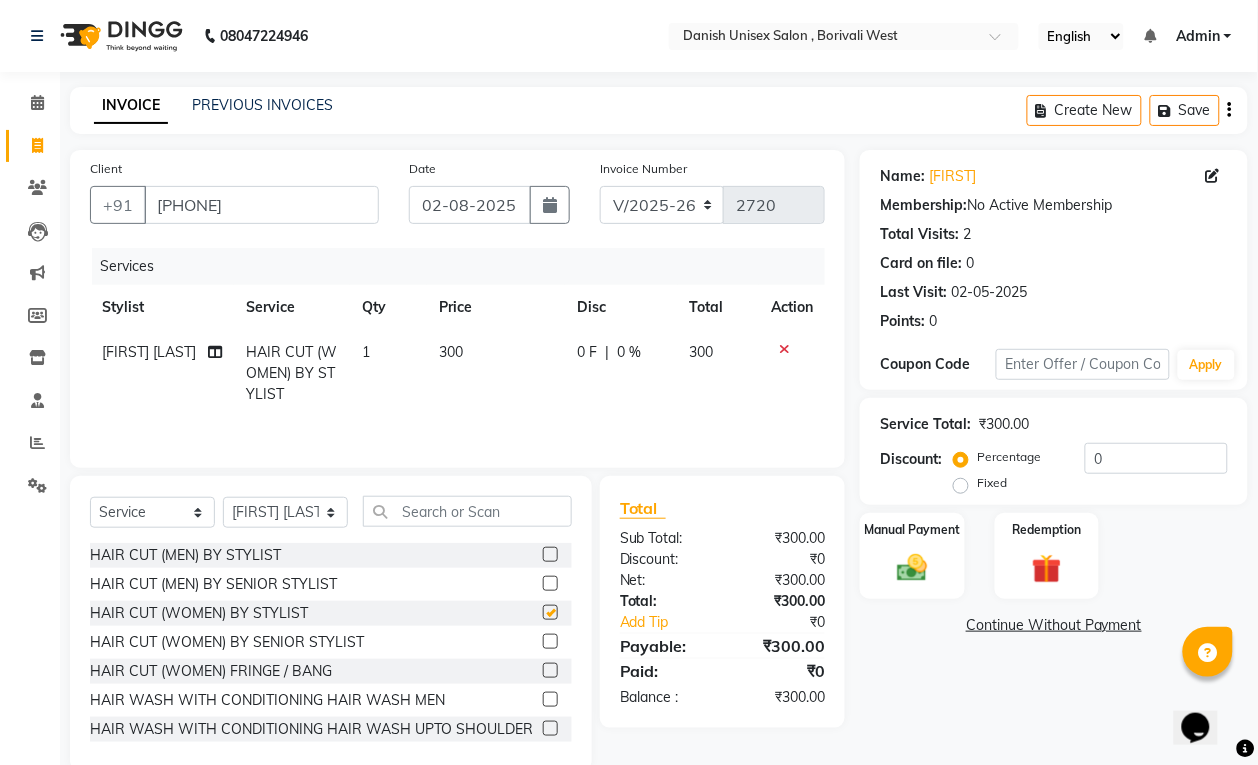 checkbox on "false" 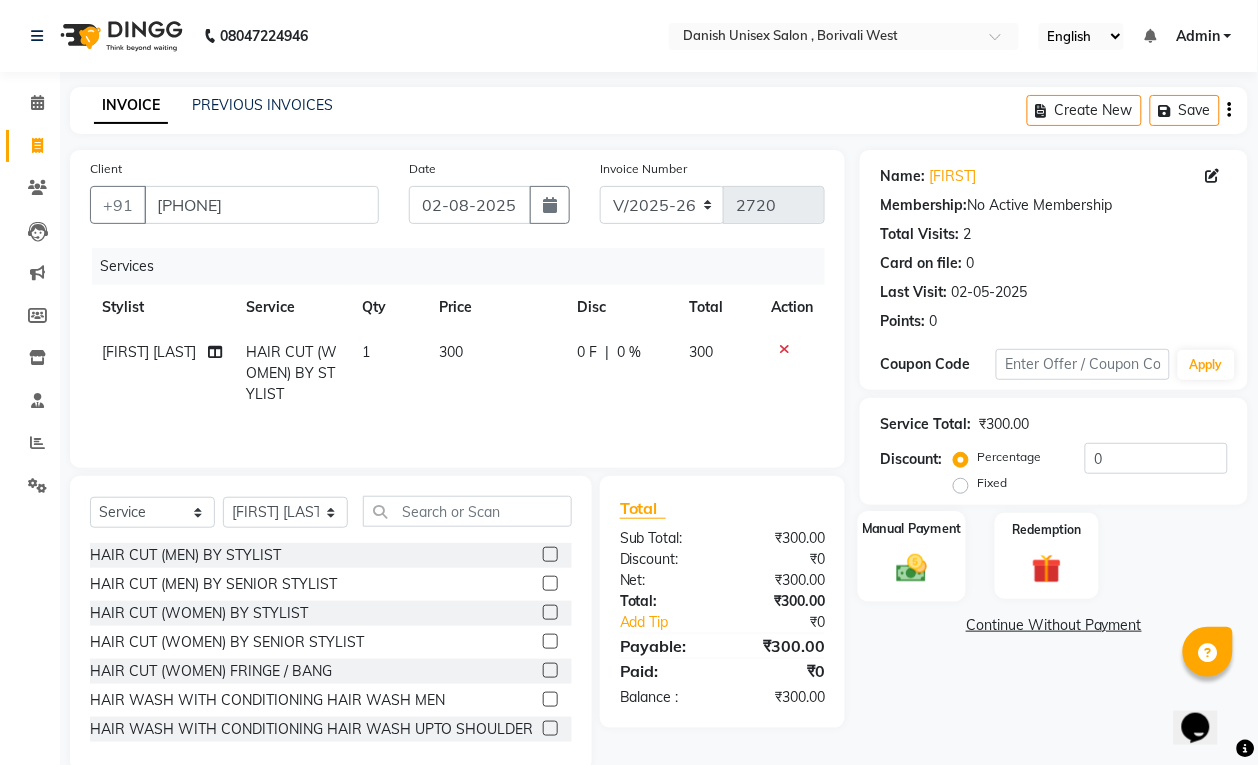 click on "Manual Payment" 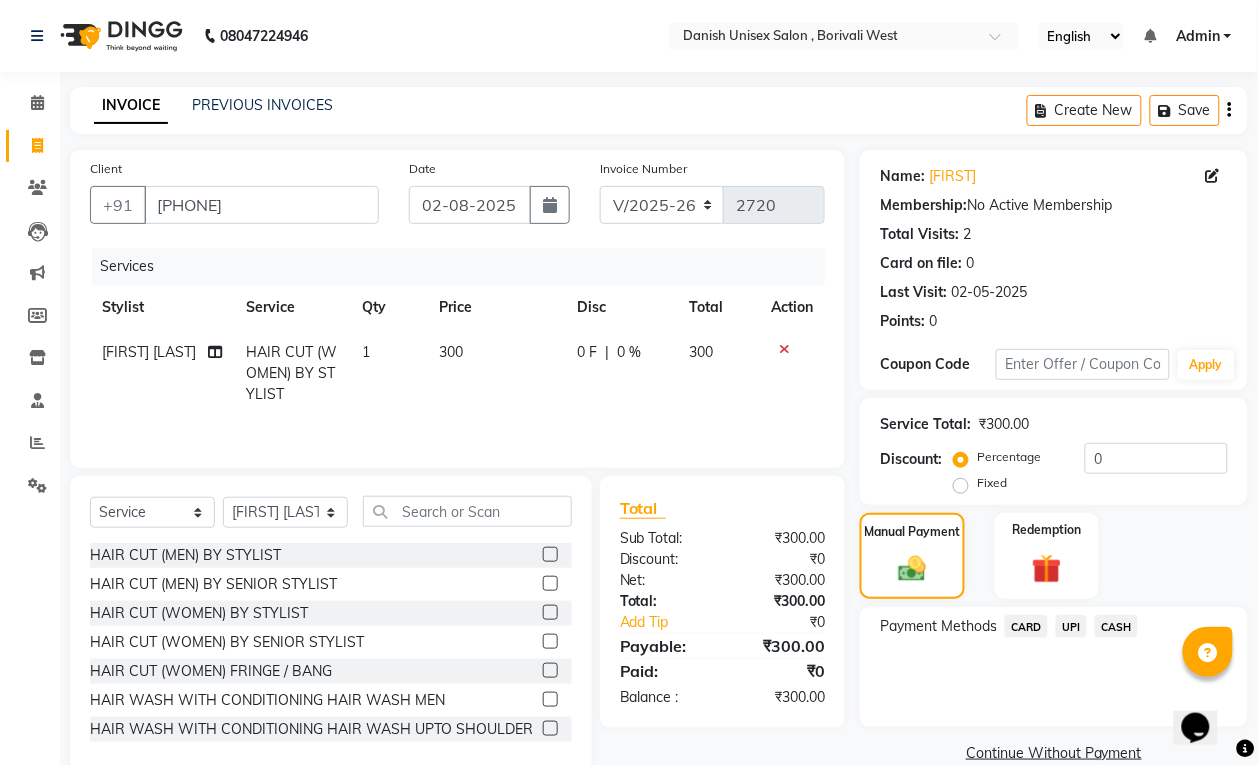 click on "CASH" 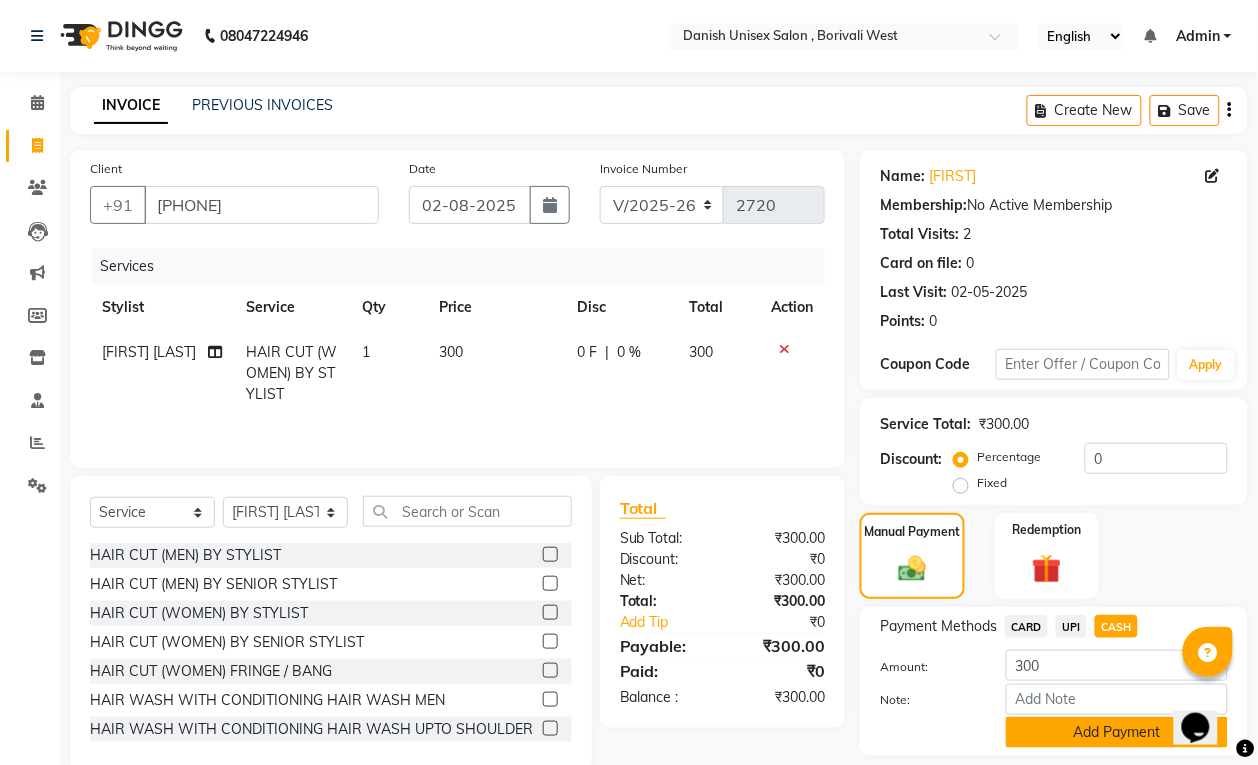 scroll, scrollTop: 61, scrollLeft: 0, axis: vertical 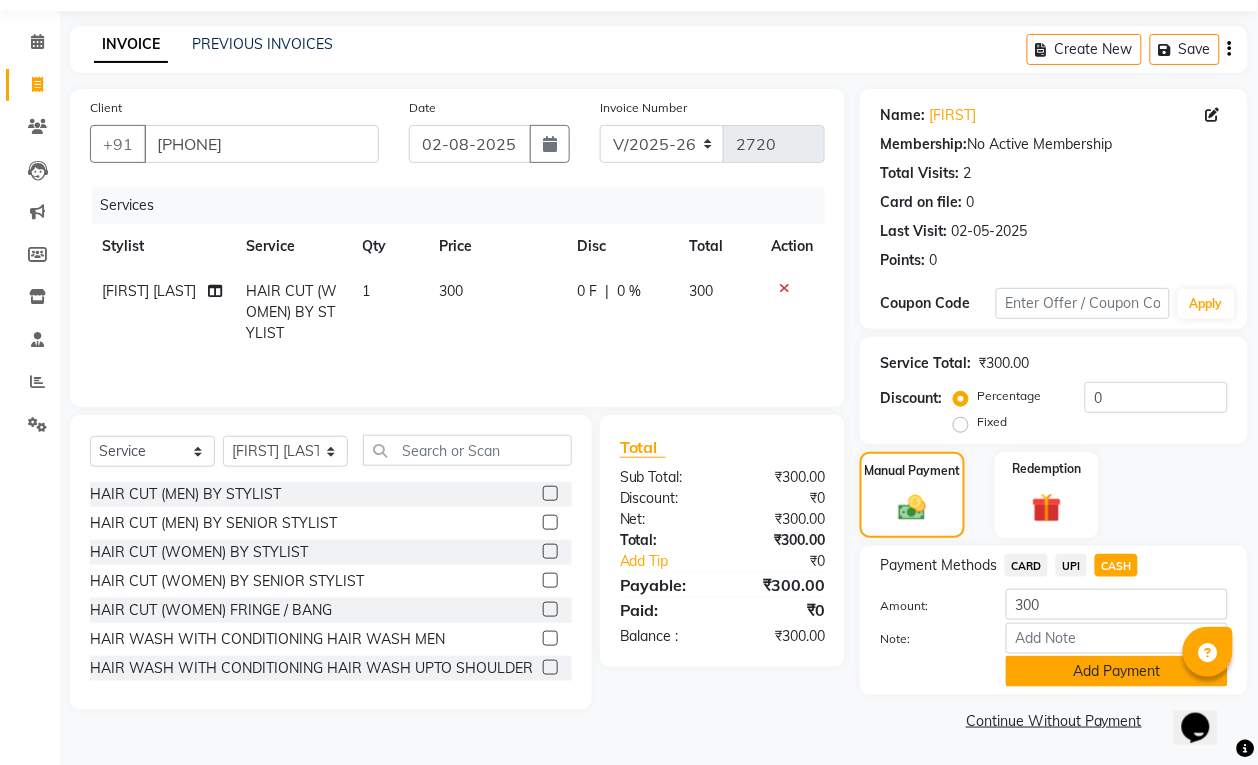 click on "Add Payment" 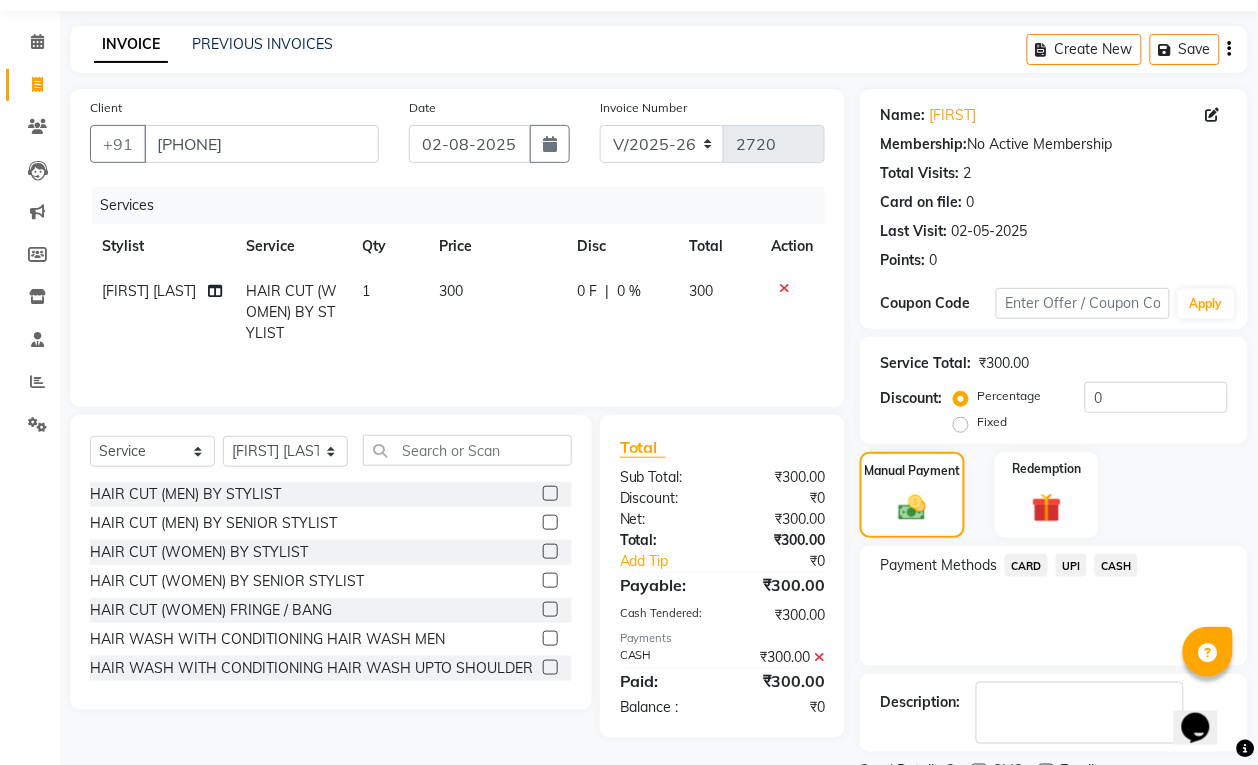scroll, scrollTop: 147, scrollLeft: 0, axis: vertical 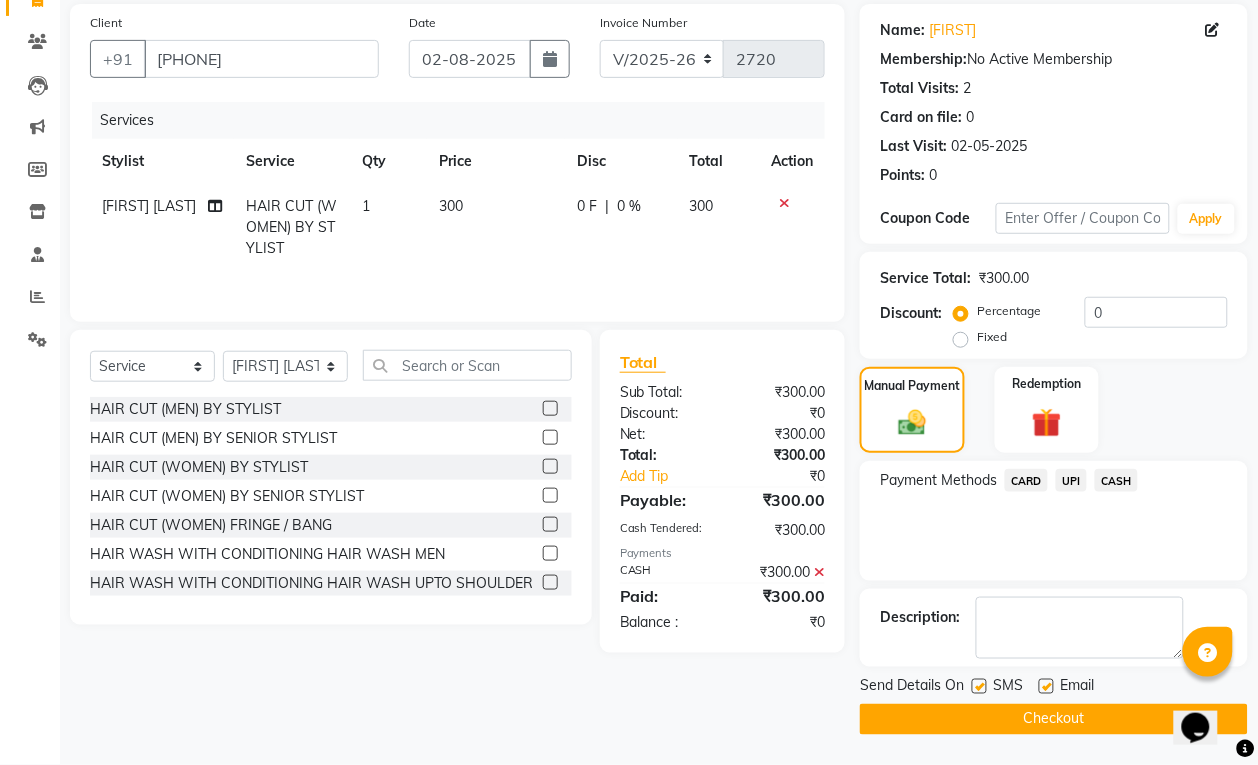 click on "Checkout" 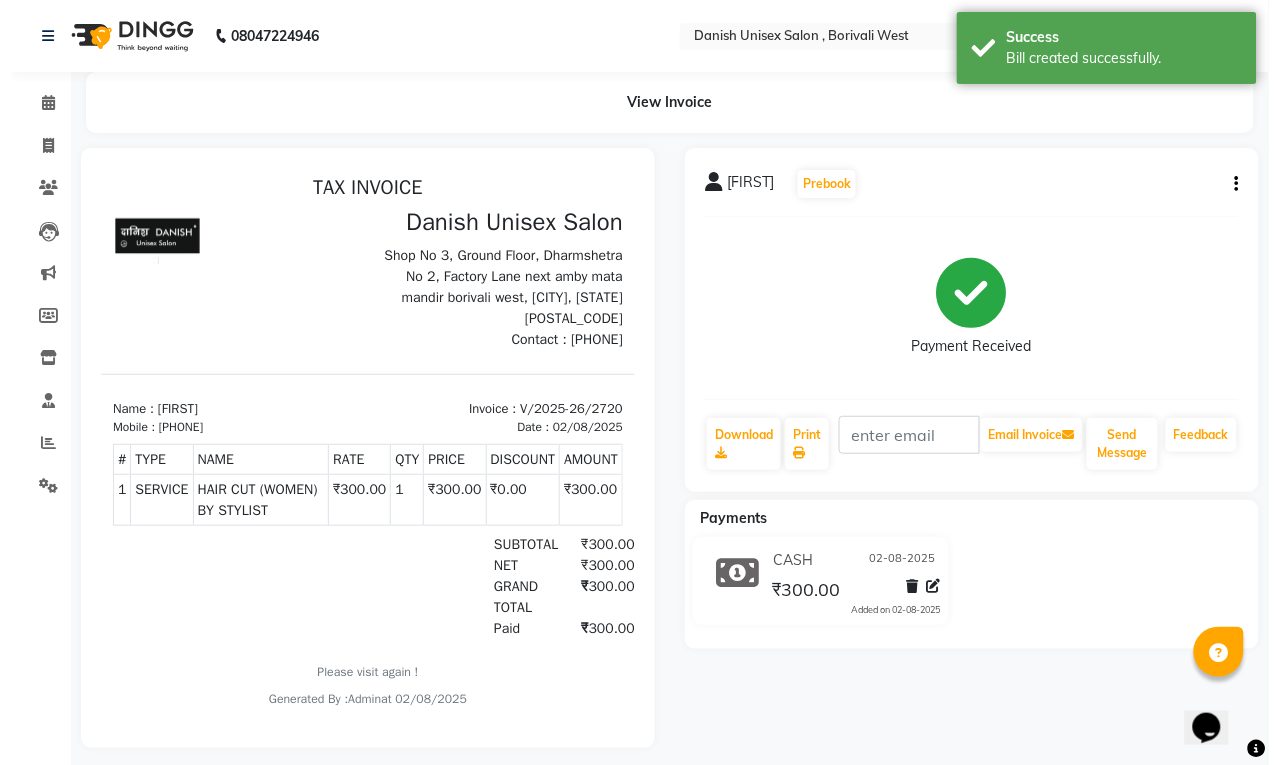 scroll, scrollTop: 0, scrollLeft: 0, axis: both 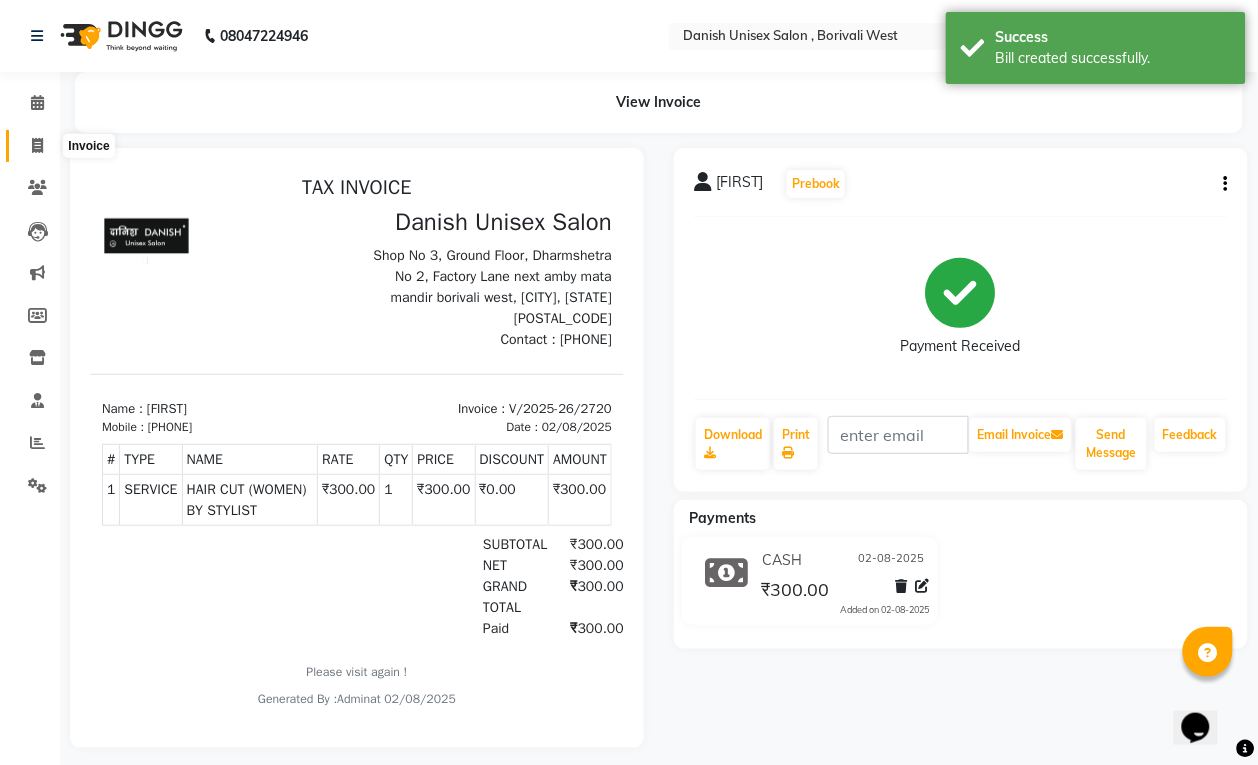 click 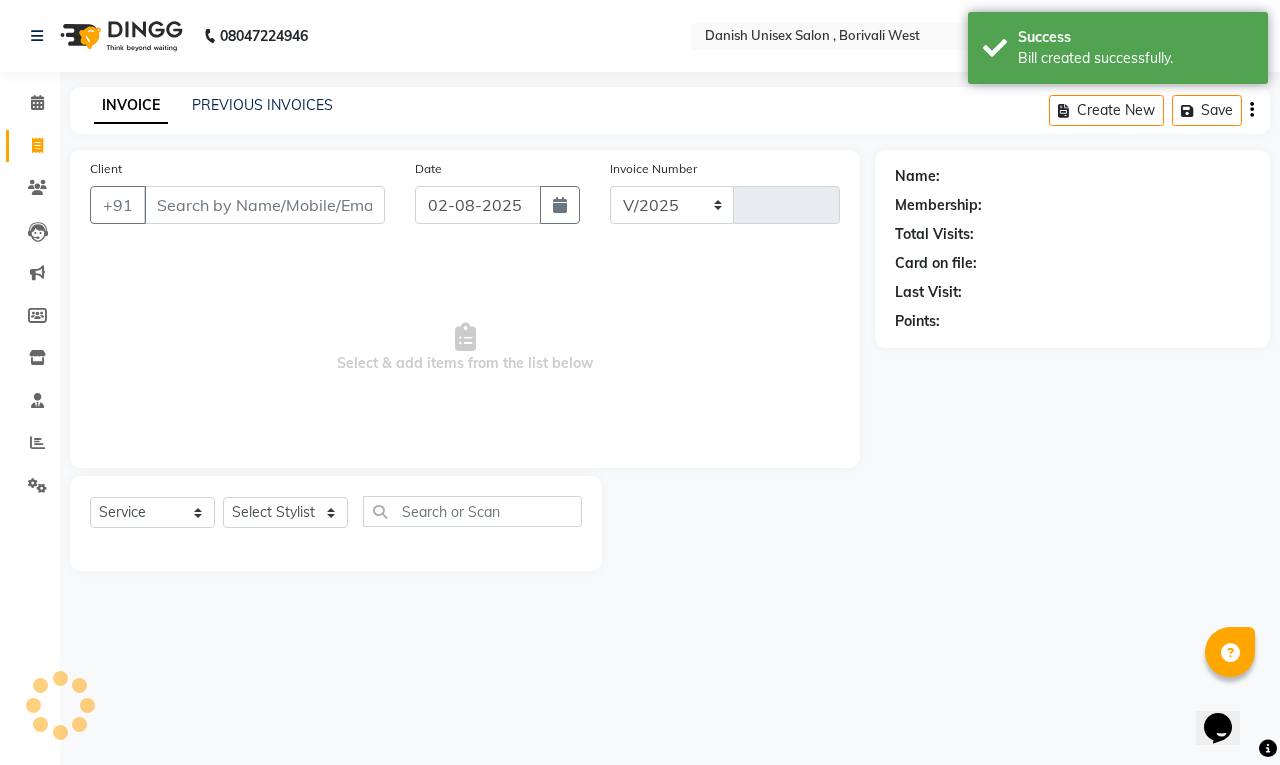 select on "6929" 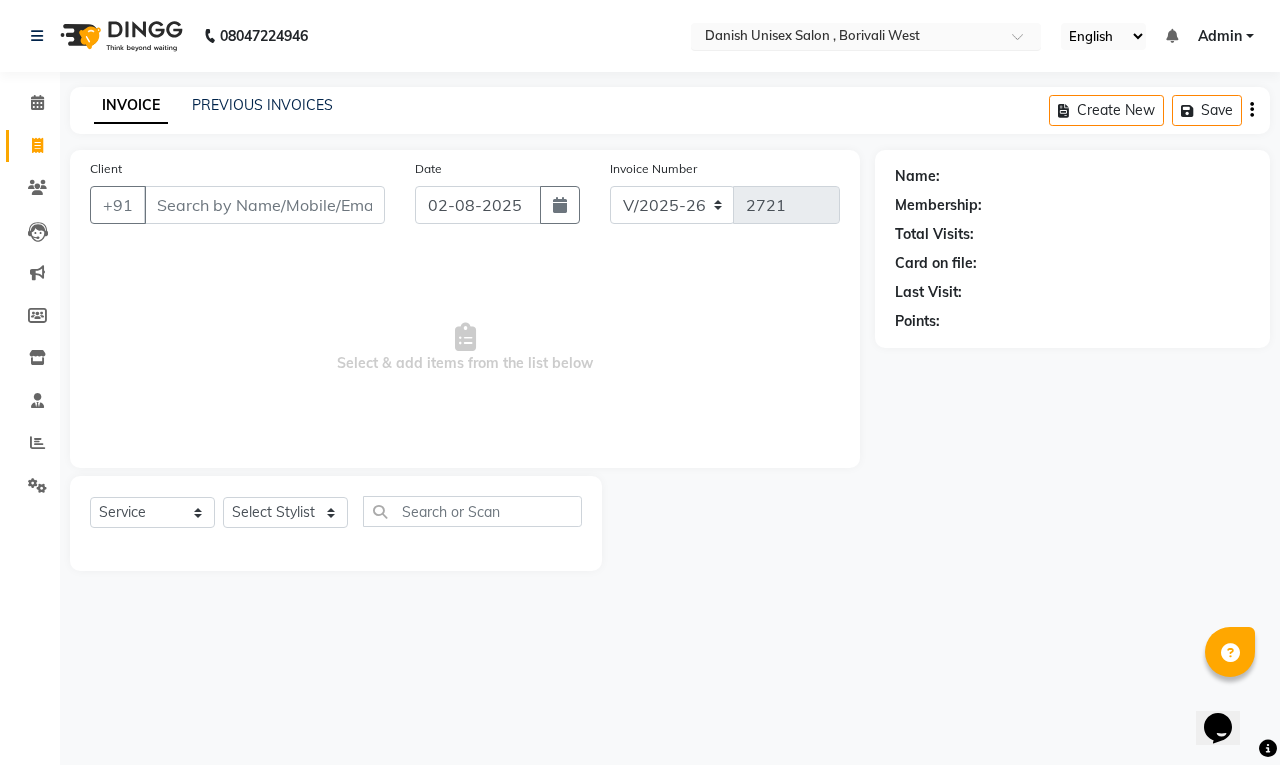 click at bounding box center [846, 38] 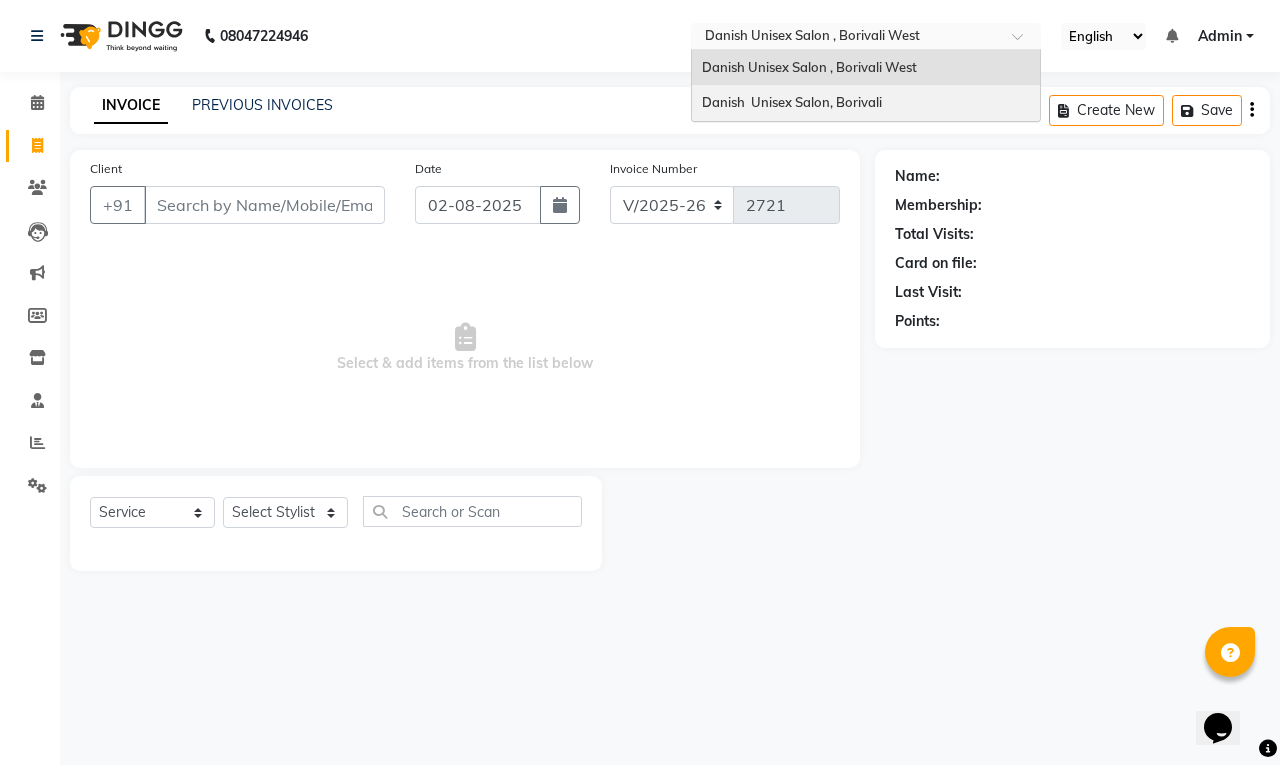 click on "Danish  Unisex Salon, Borivali" at bounding box center (792, 102) 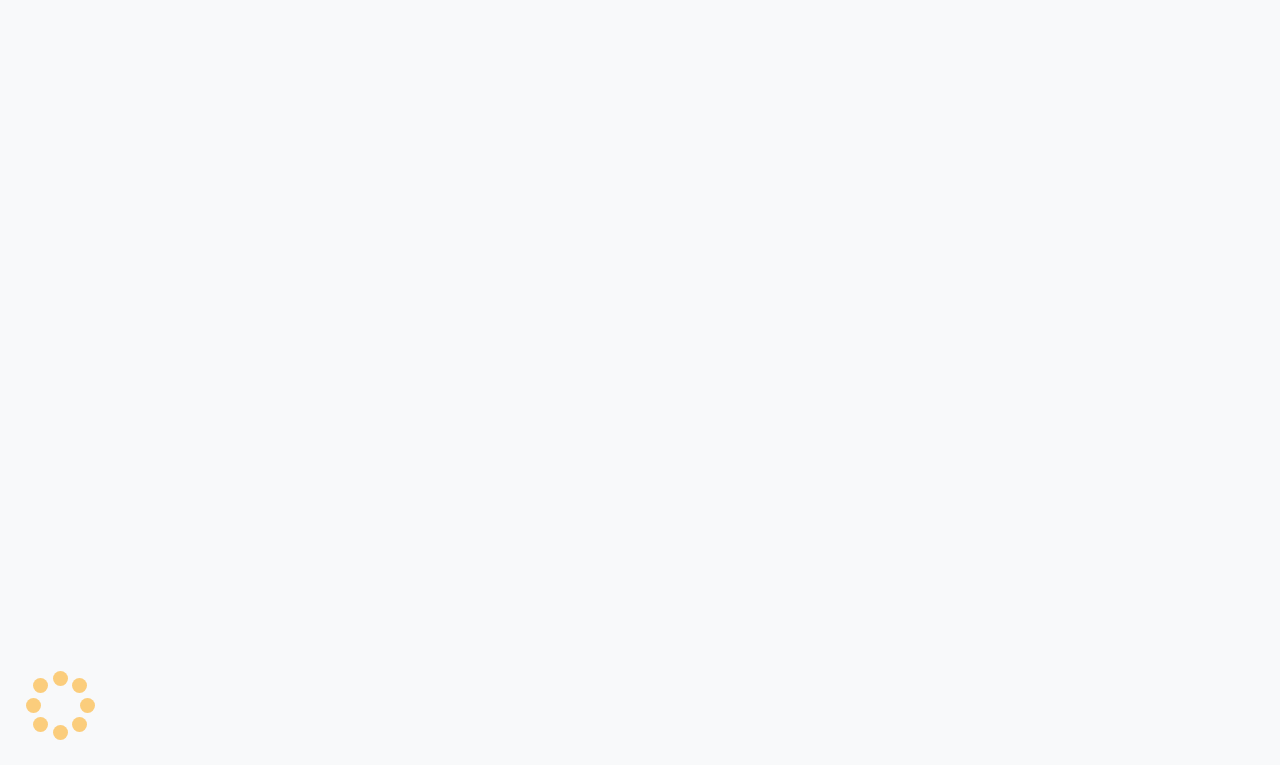 select on "service" 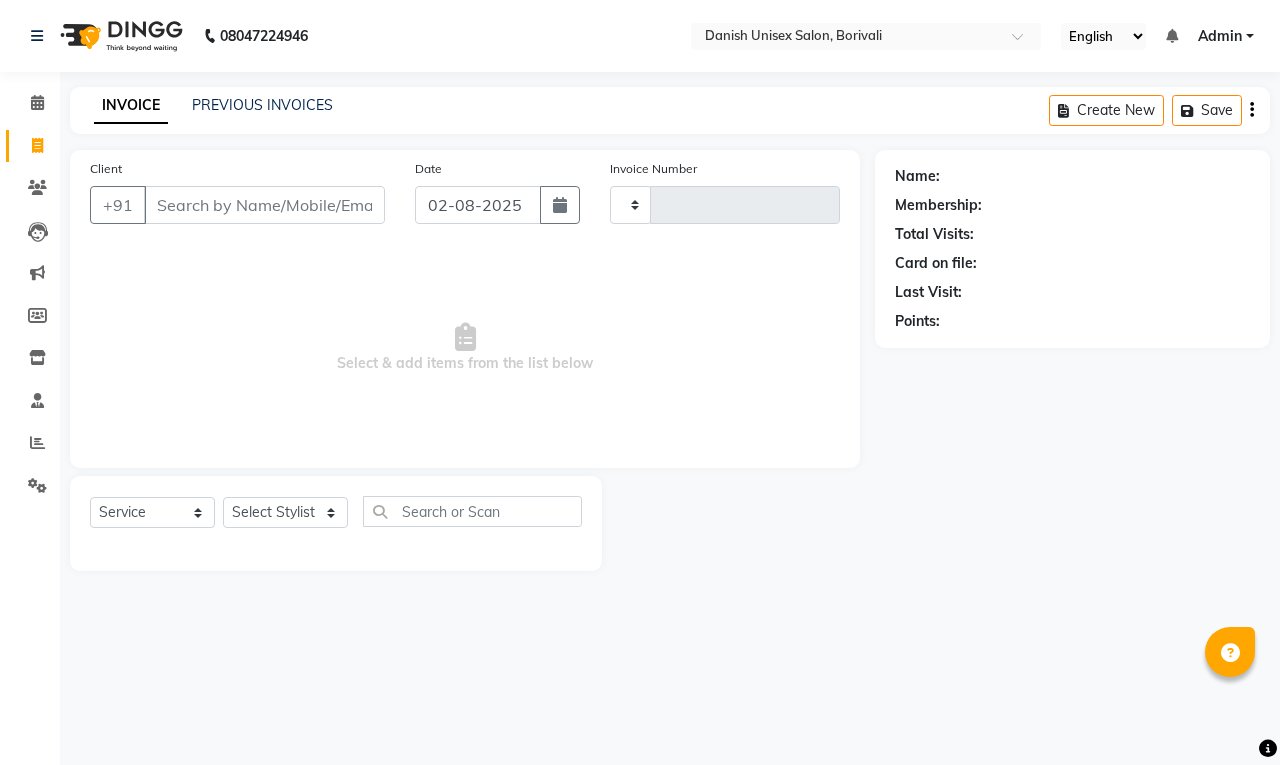 type on "1774" 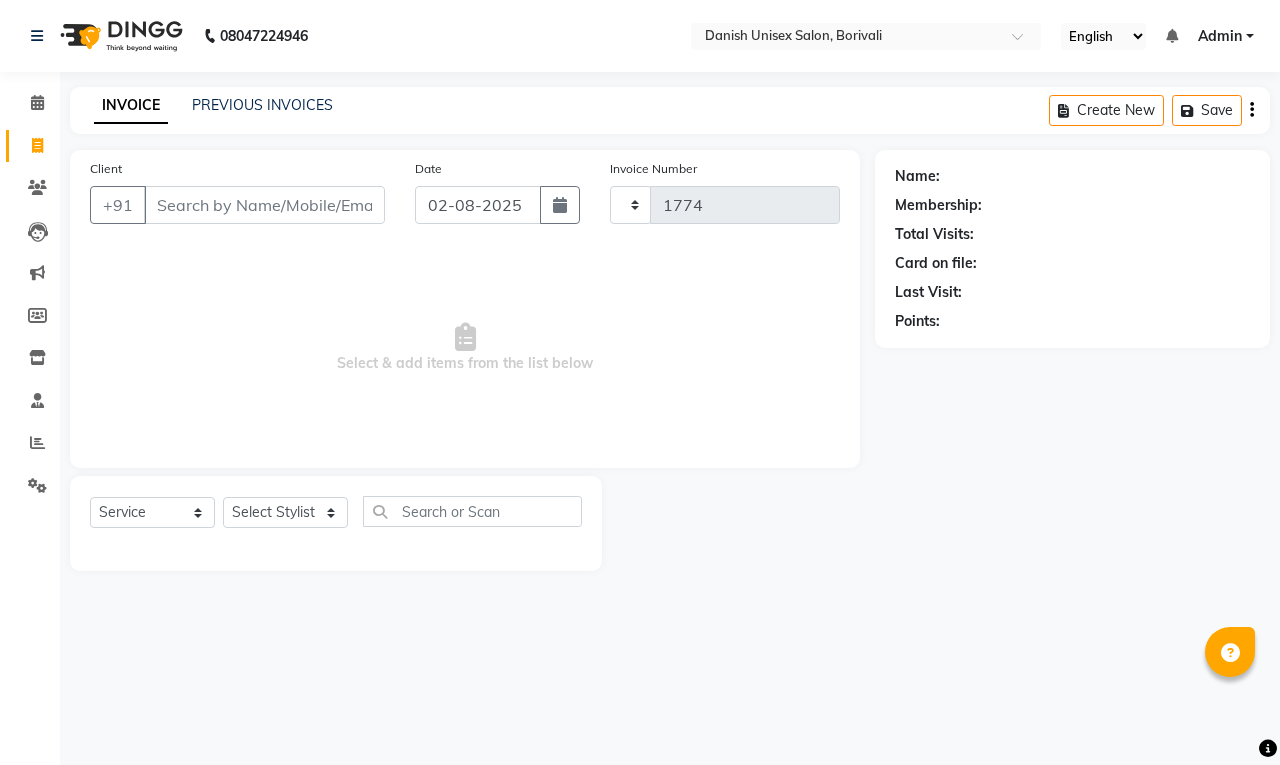 scroll, scrollTop: 0, scrollLeft: 0, axis: both 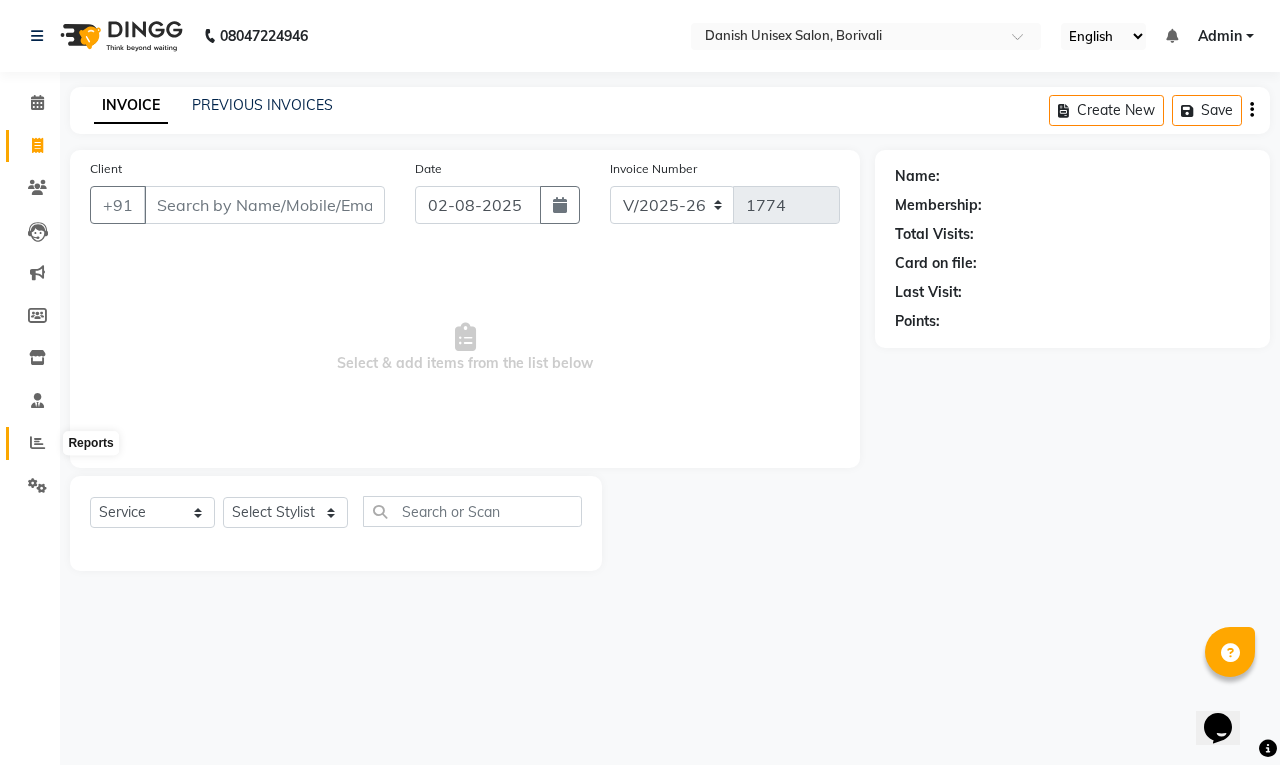 click 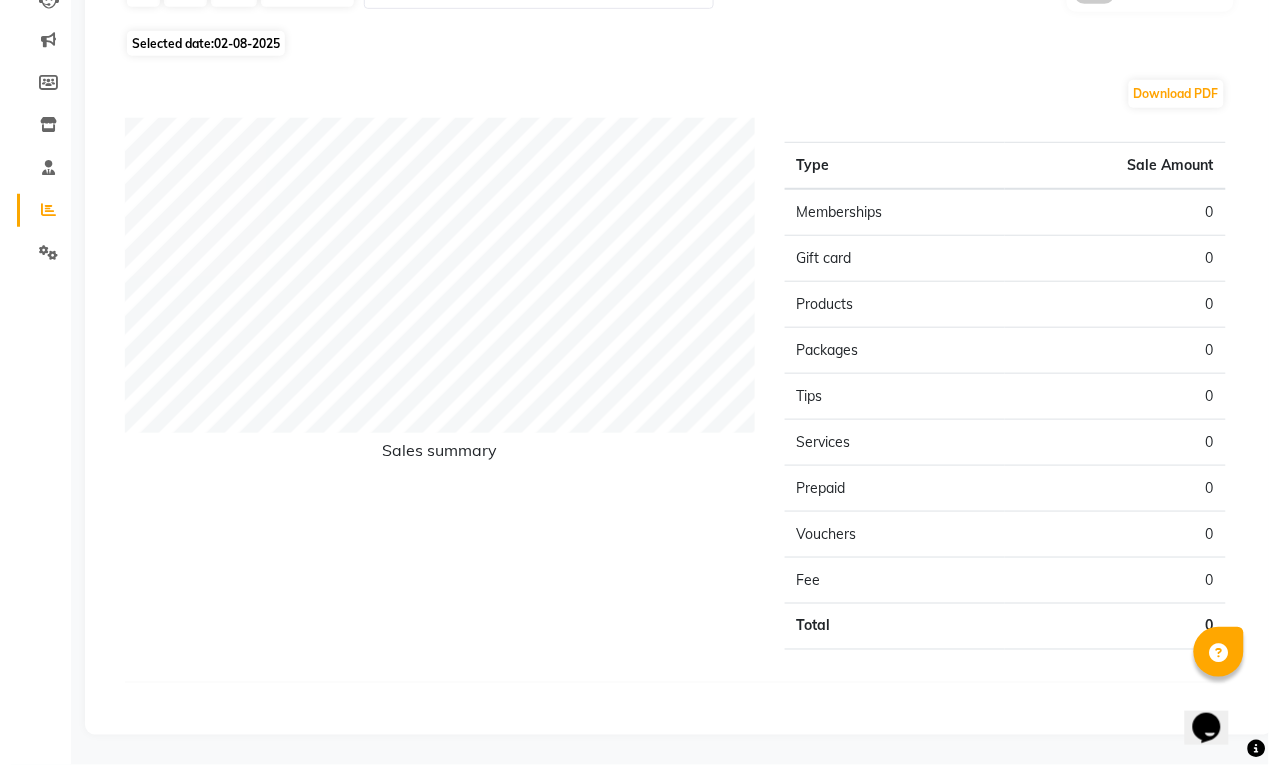 scroll, scrollTop: 0, scrollLeft: 0, axis: both 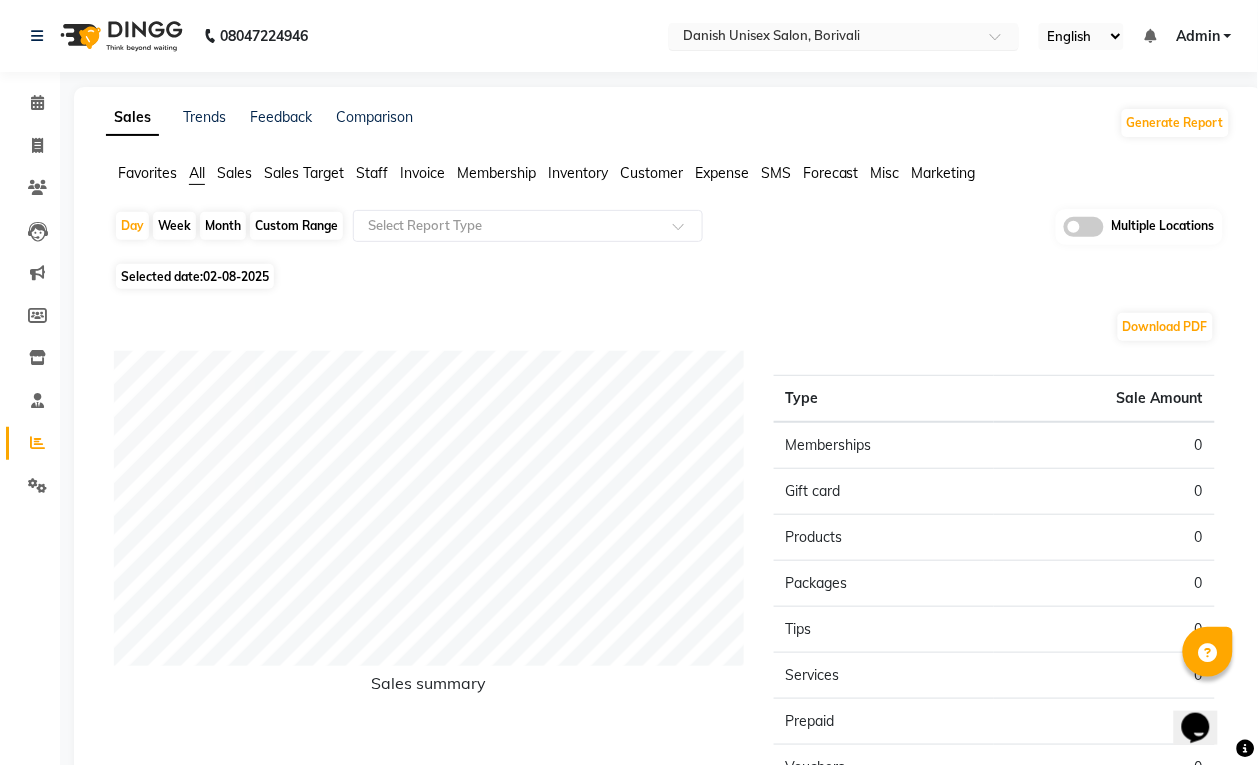 click on "Select Location × Danish  Unisex Salon, Borivali" at bounding box center (844, 36) 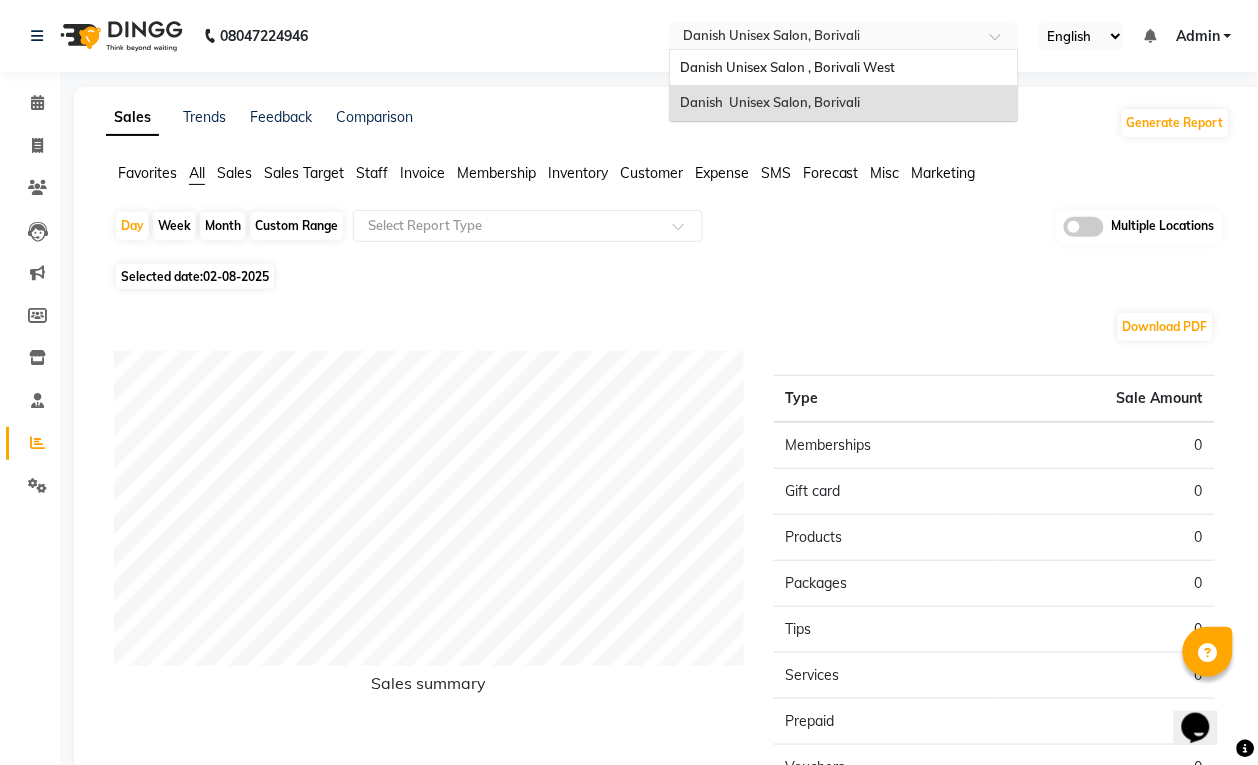 click on "Danish  Unisex Salon, Borivali" at bounding box center (770, 102) 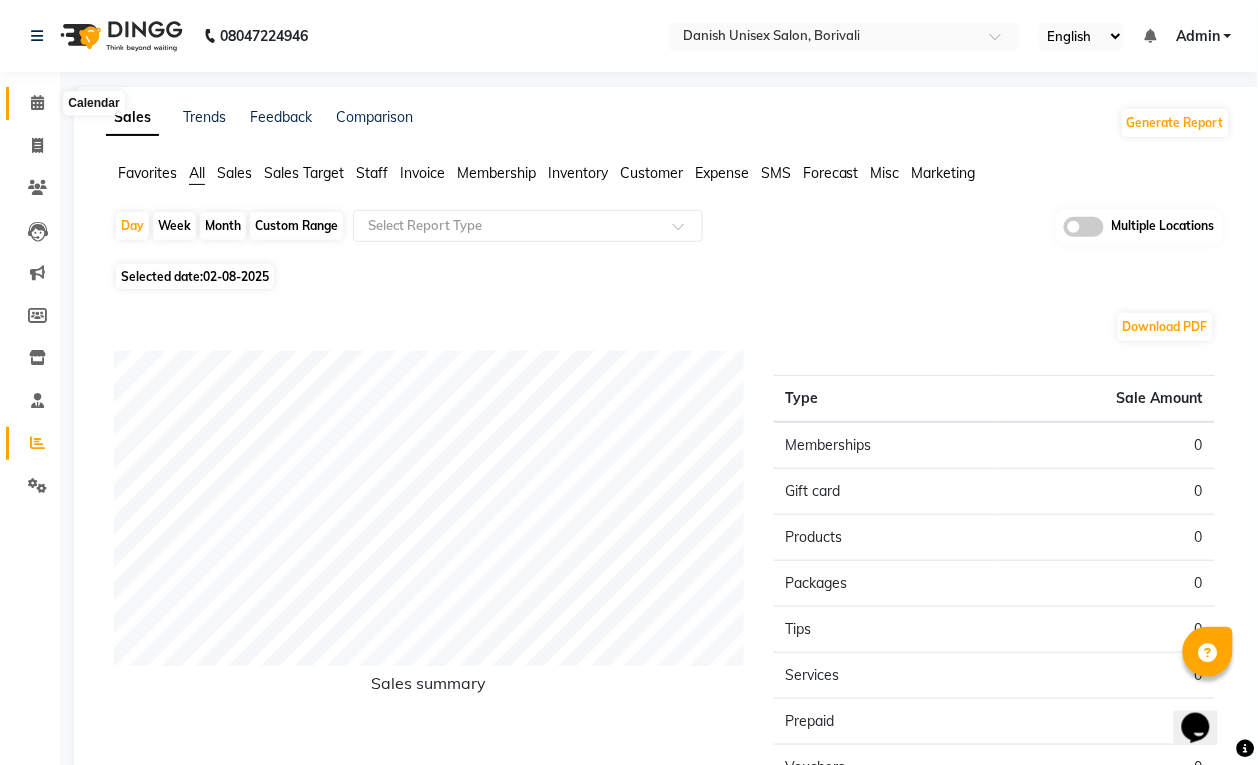 click 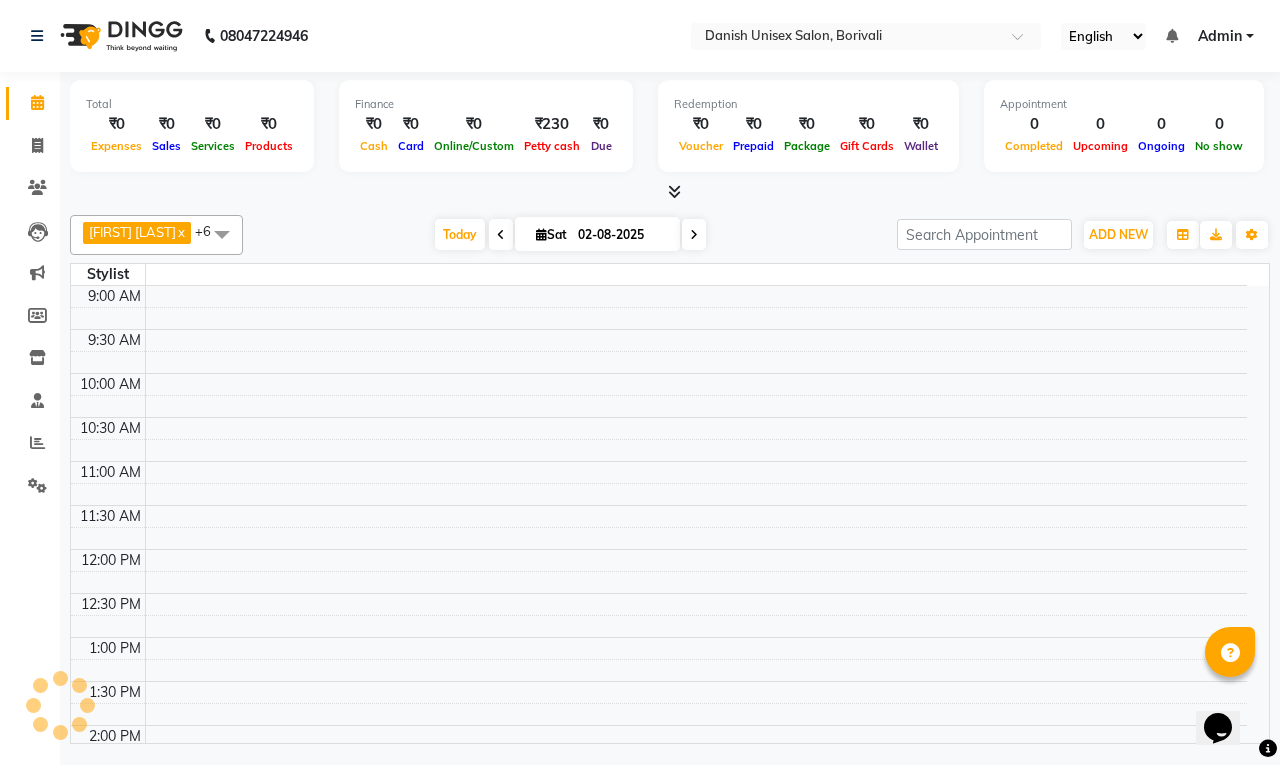 scroll, scrollTop: 0, scrollLeft: 0, axis: both 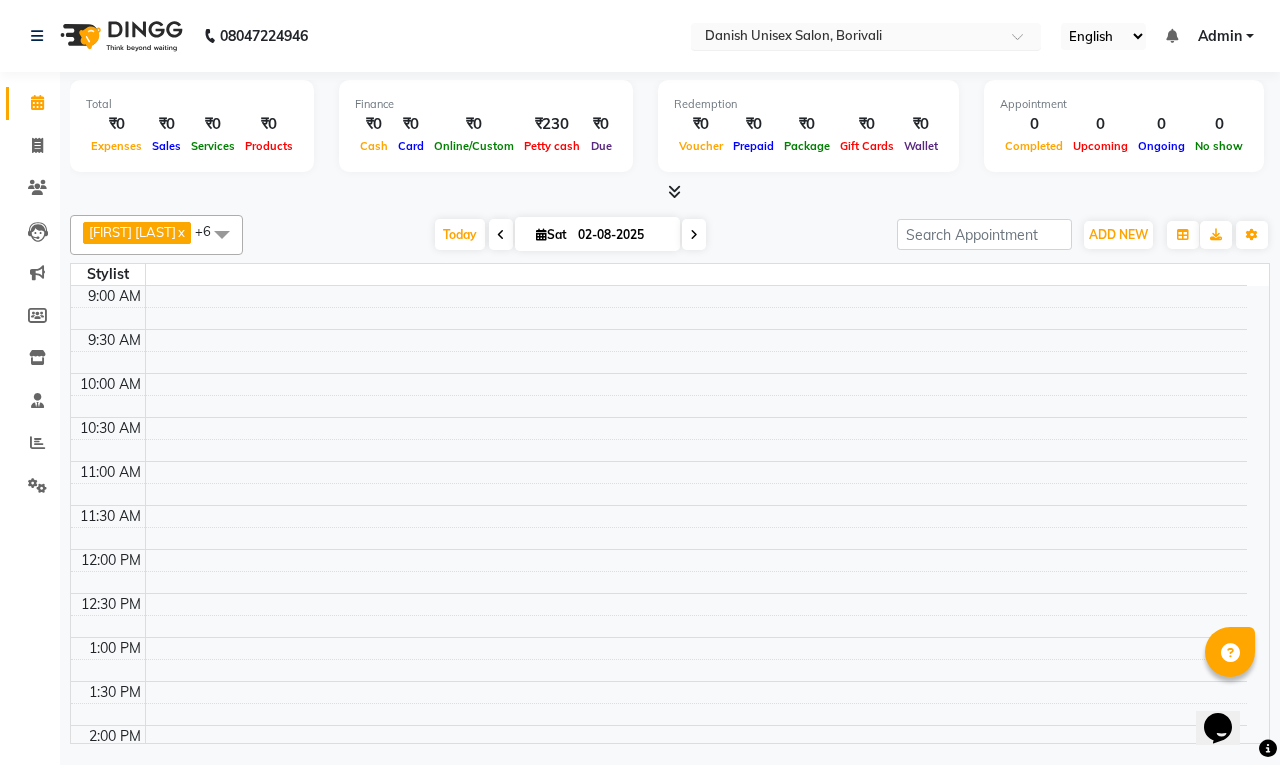 click at bounding box center [846, 38] 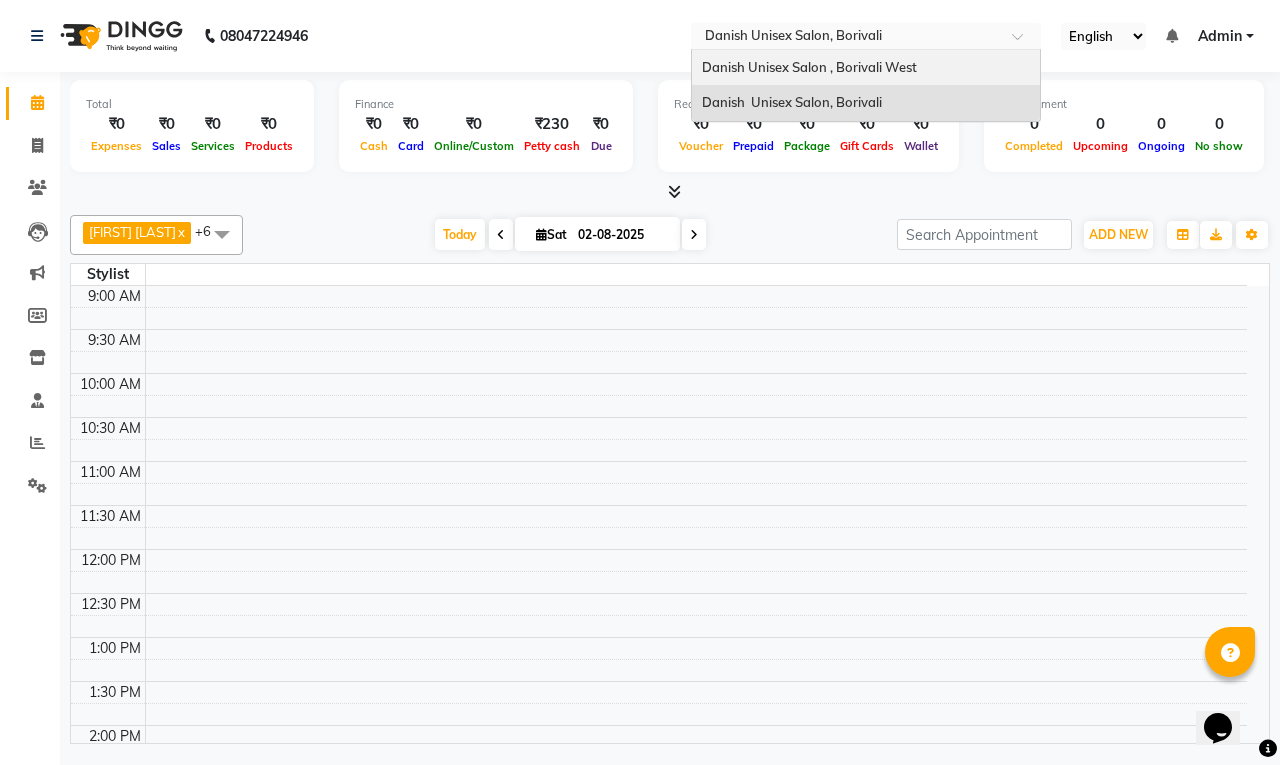 click on "Danish Unisex Salon , Borivali West" at bounding box center [809, 67] 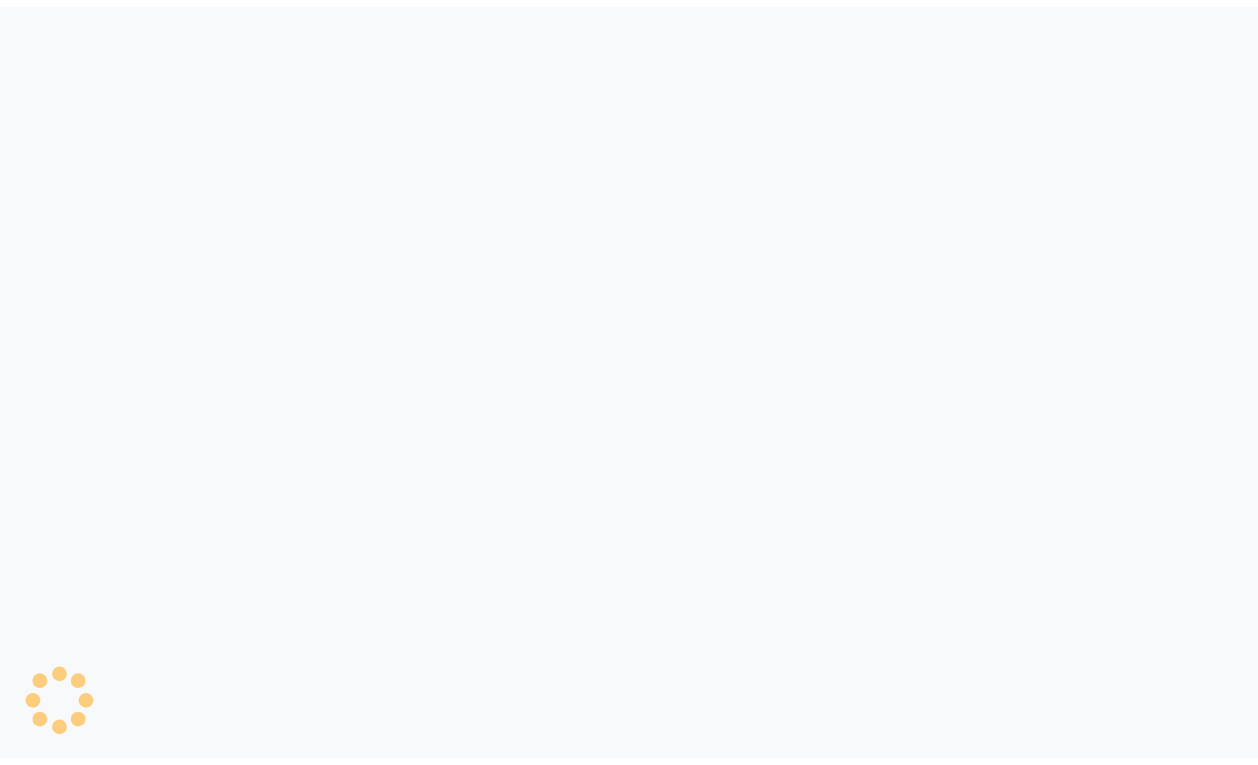 scroll, scrollTop: 0, scrollLeft: 0, axis: both 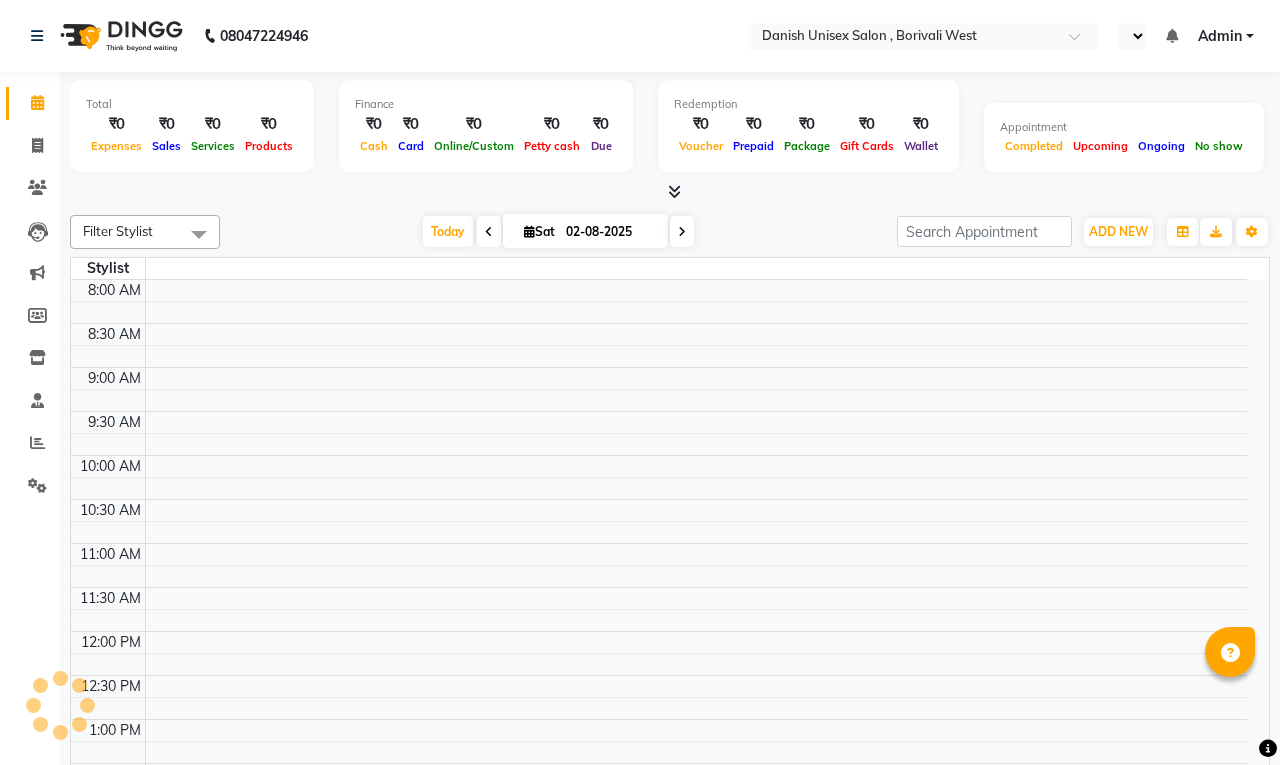 select on "en" 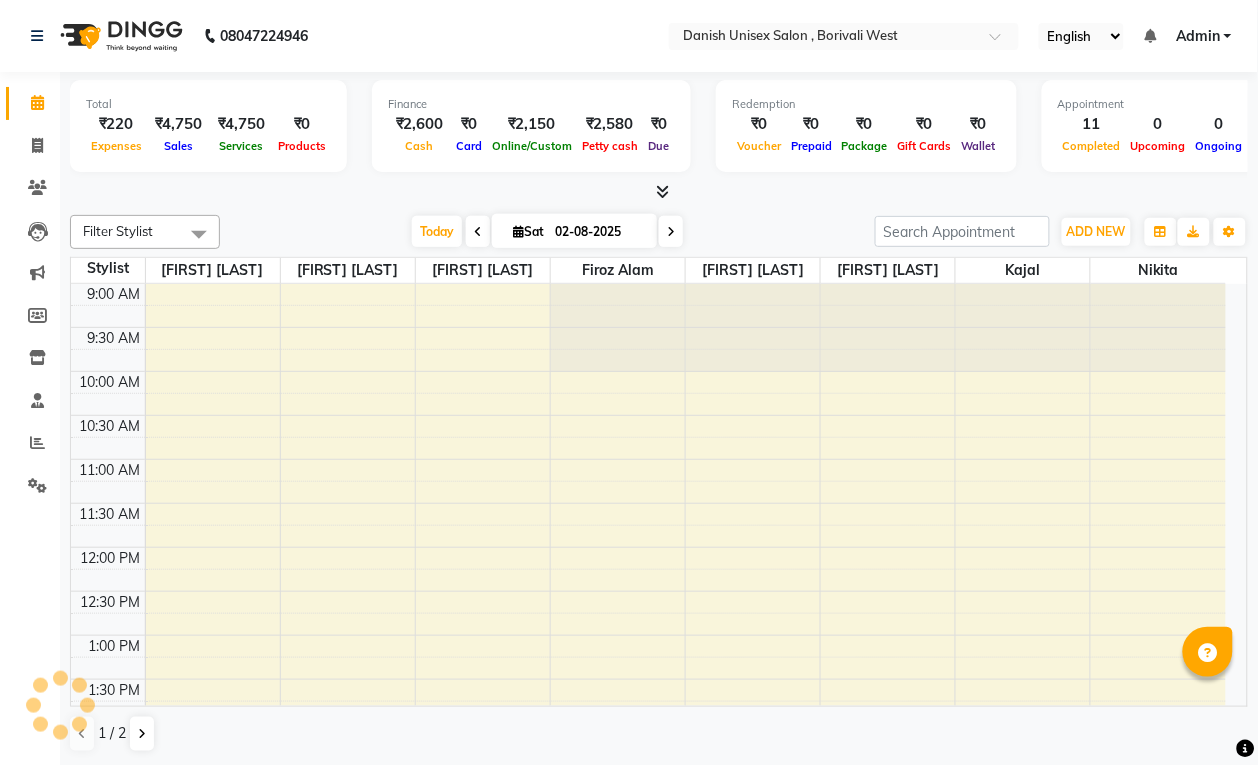 scroll, scrollTop: 0, scrollLeft: 0, axis: both 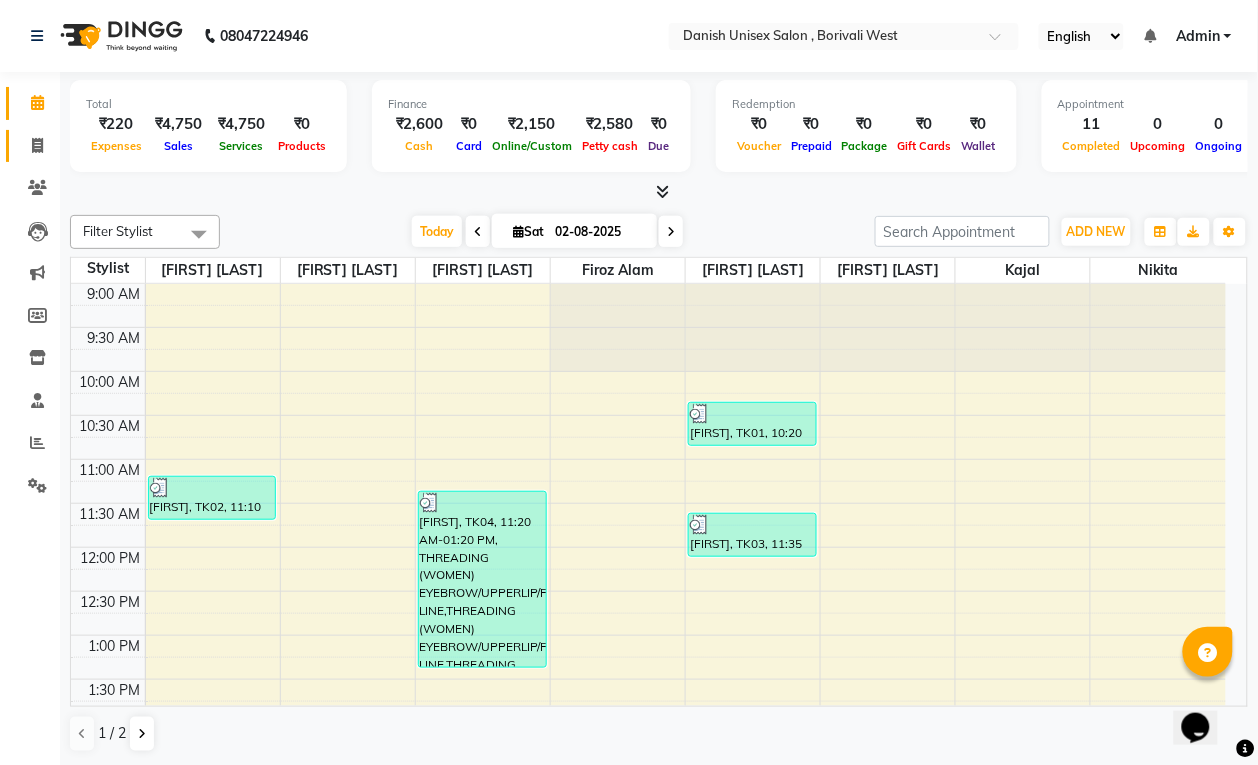 click 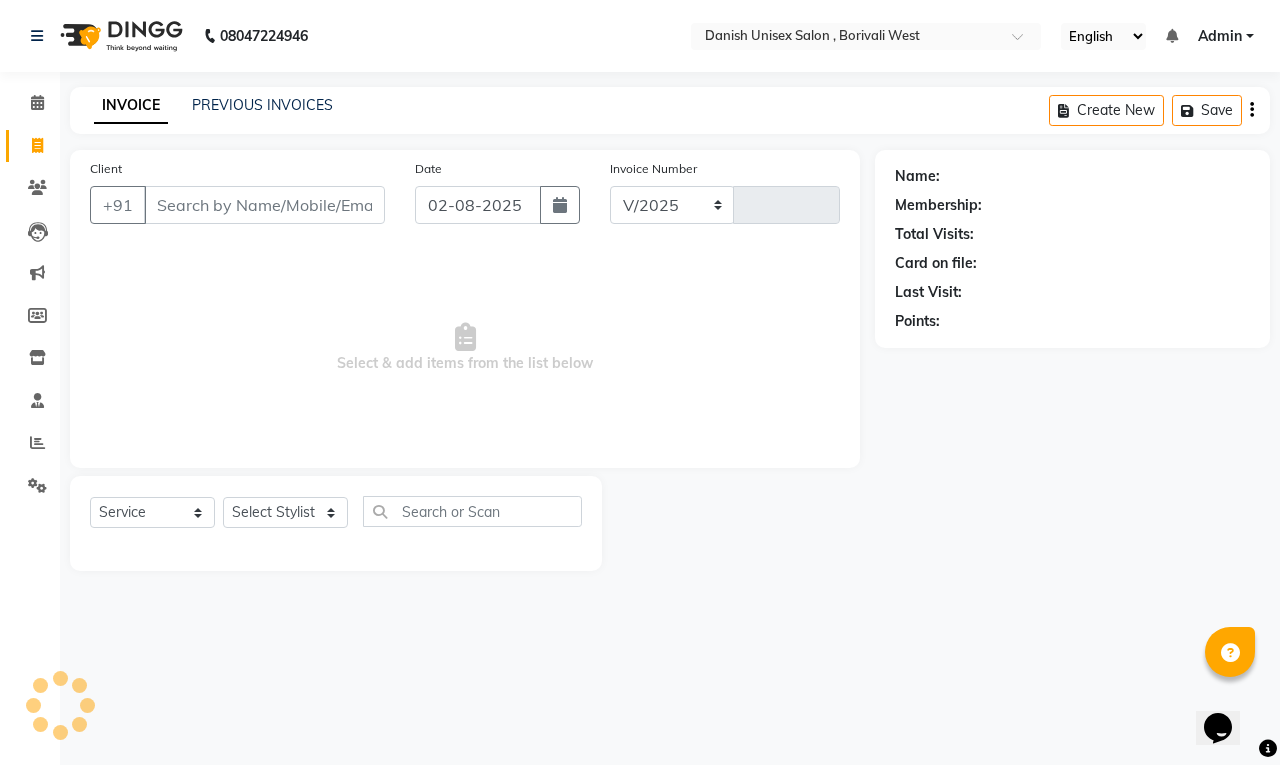 select on "6929" 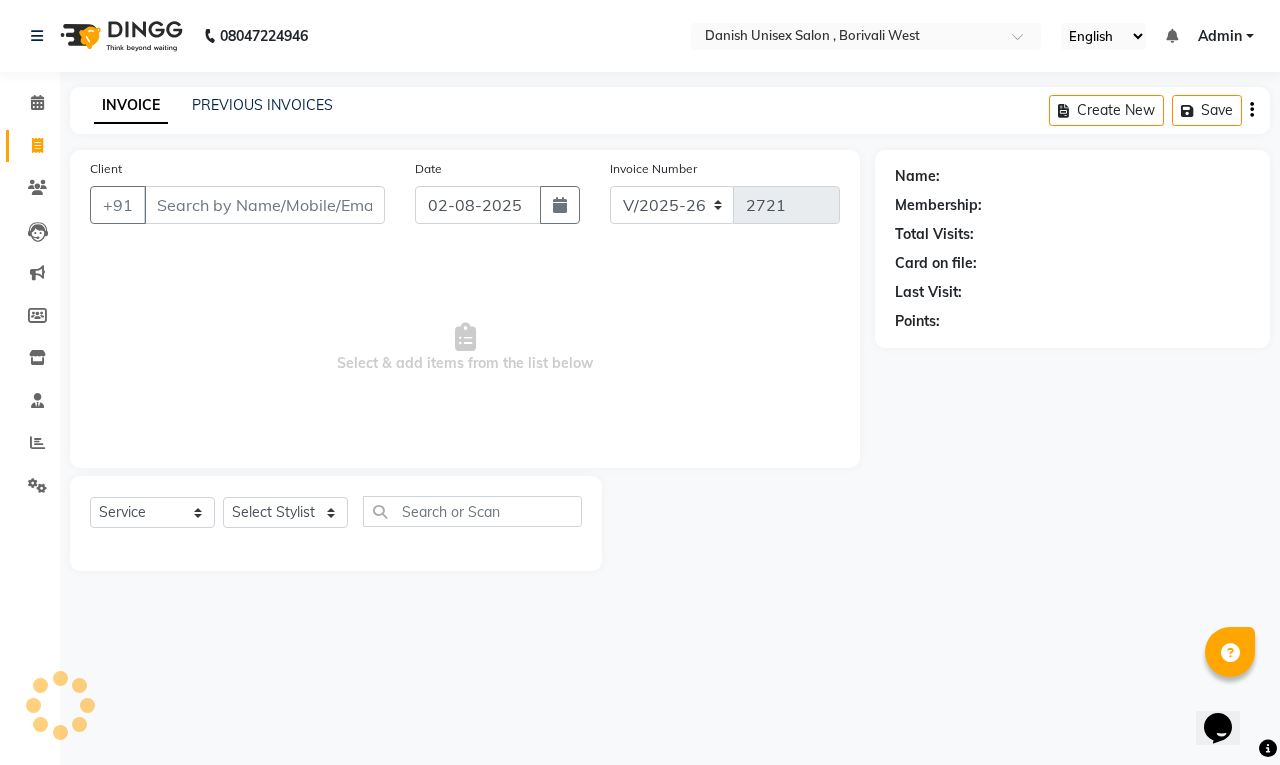 click on "Client" at bounding box center (264, 205) 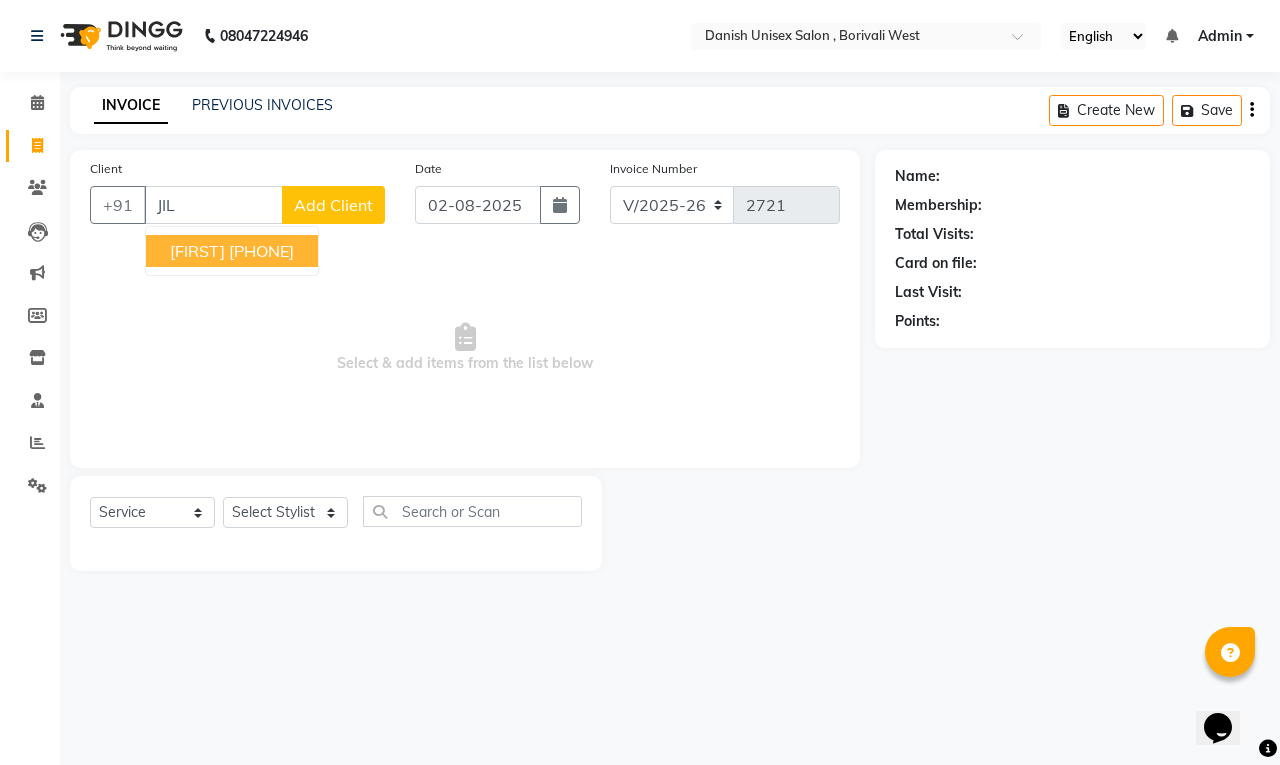 click on "JIL" at bounding box center (213, 205) 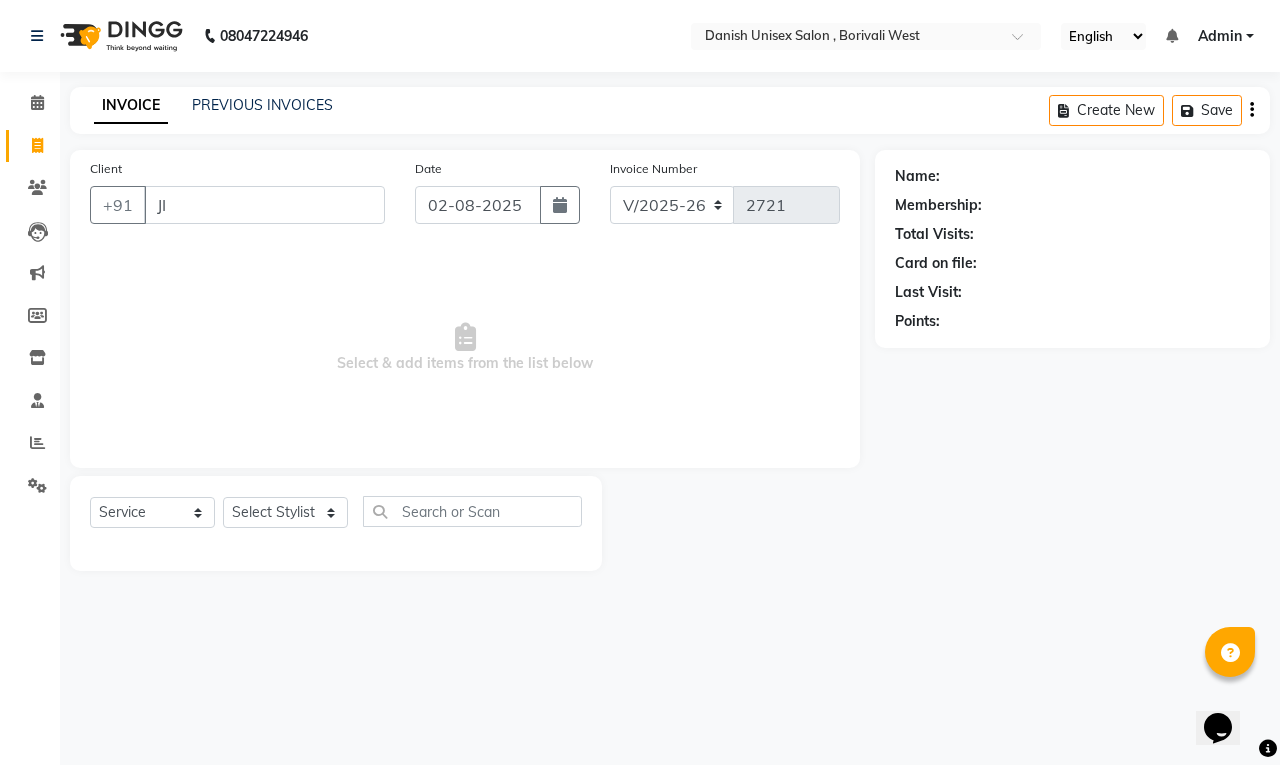 type on "J" 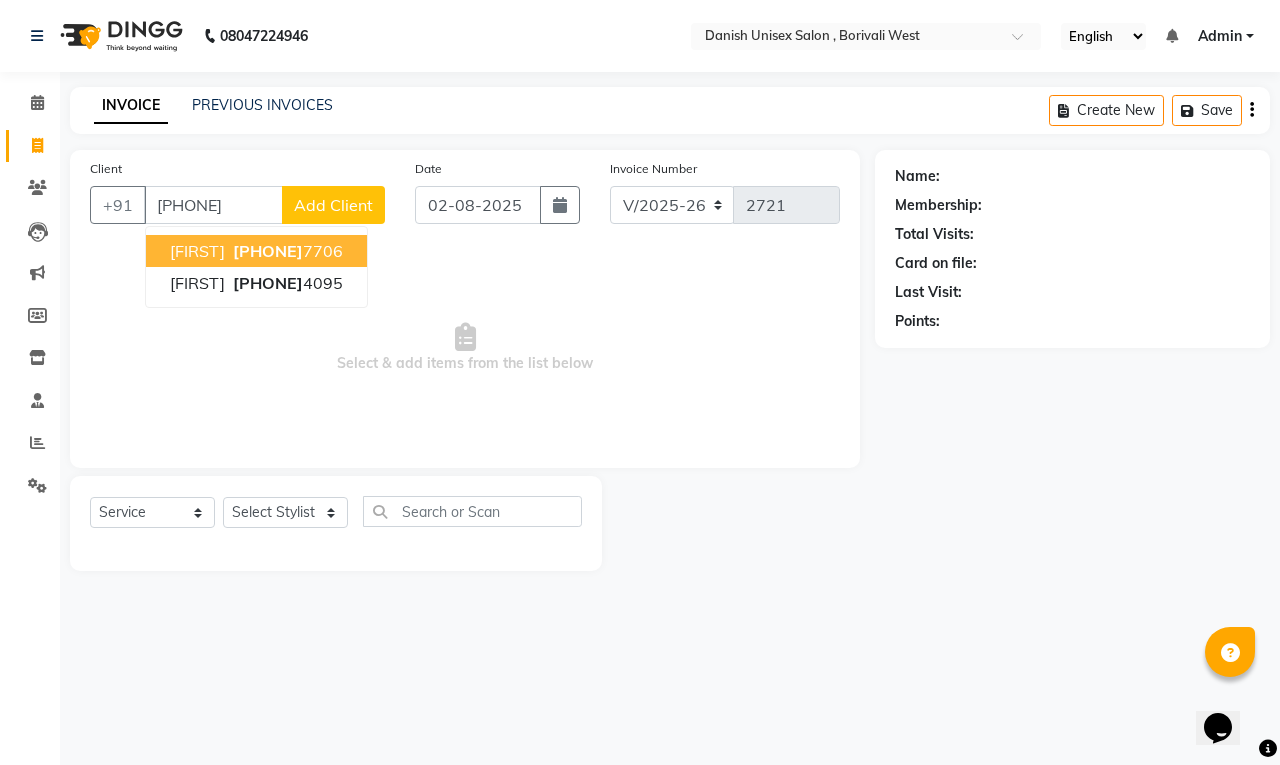 click on "900403 7706" at bounding box center [286, 251] 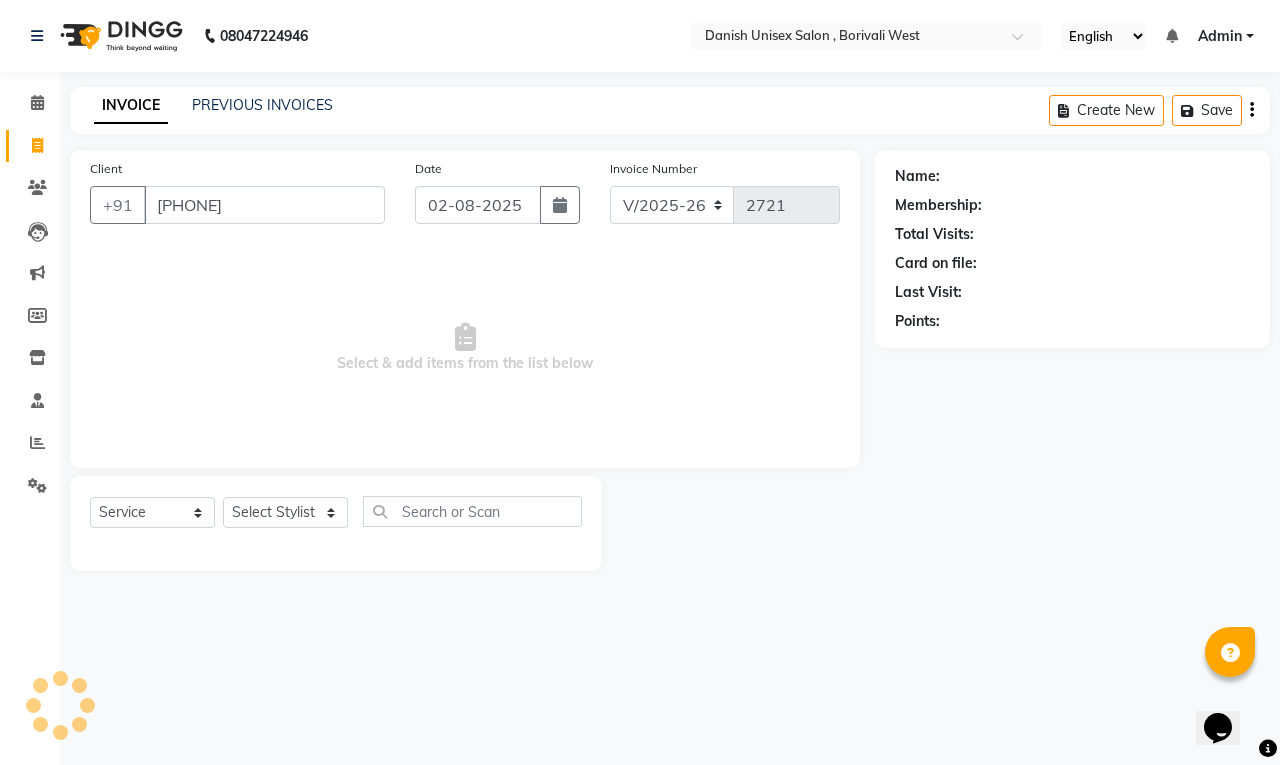 type on "9004037706" 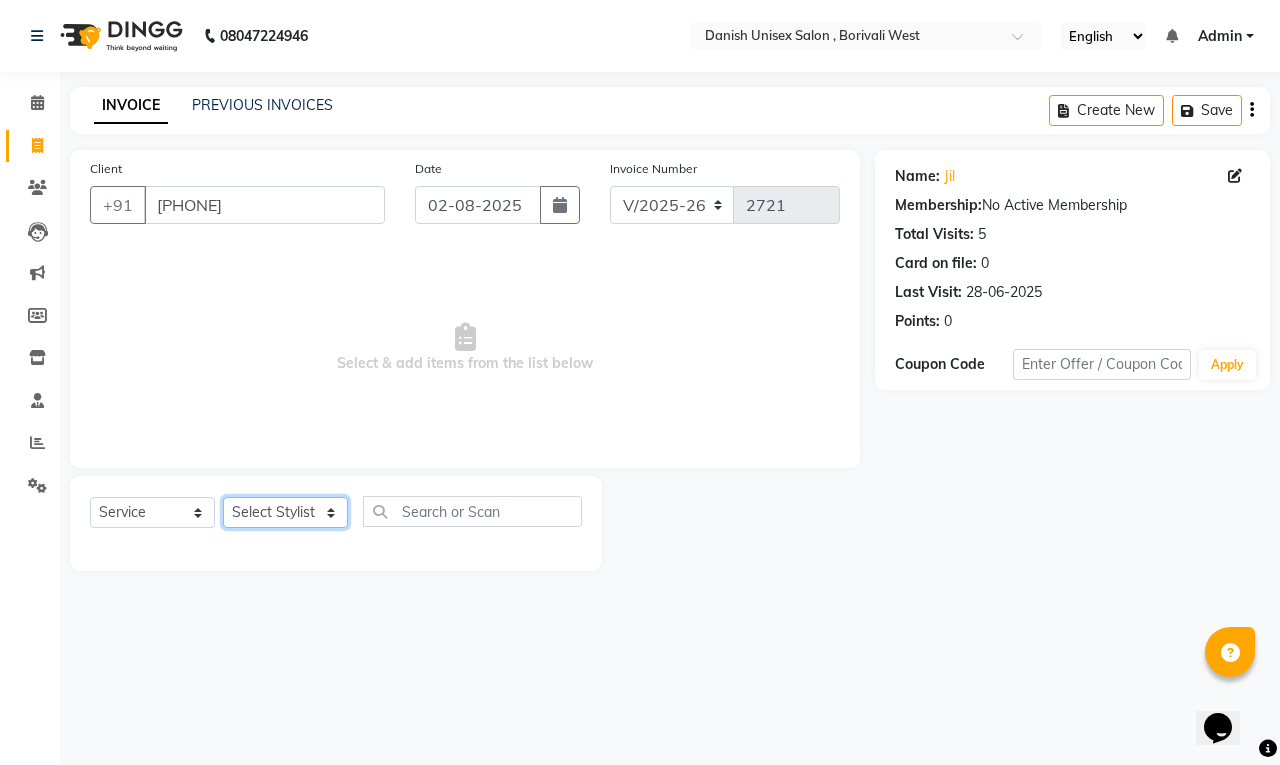 click on "Select Stylist Bhim Shing firoz alam Juber shaikh kajal Lubna Sayyad Nikhil Sharma Nikita Niraj Kanojiya Niyaz Salmani Pooja Yadav Riddhi Sabil salmani sapna" 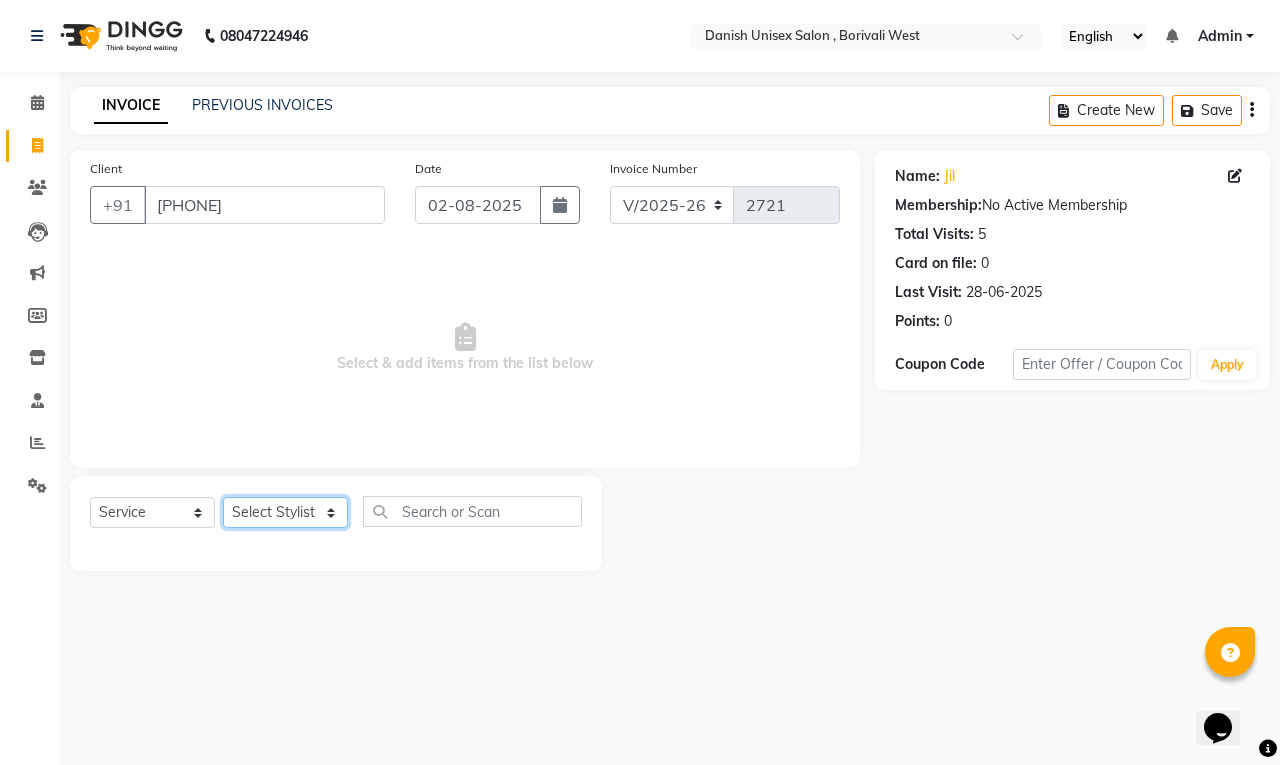select on "63506" 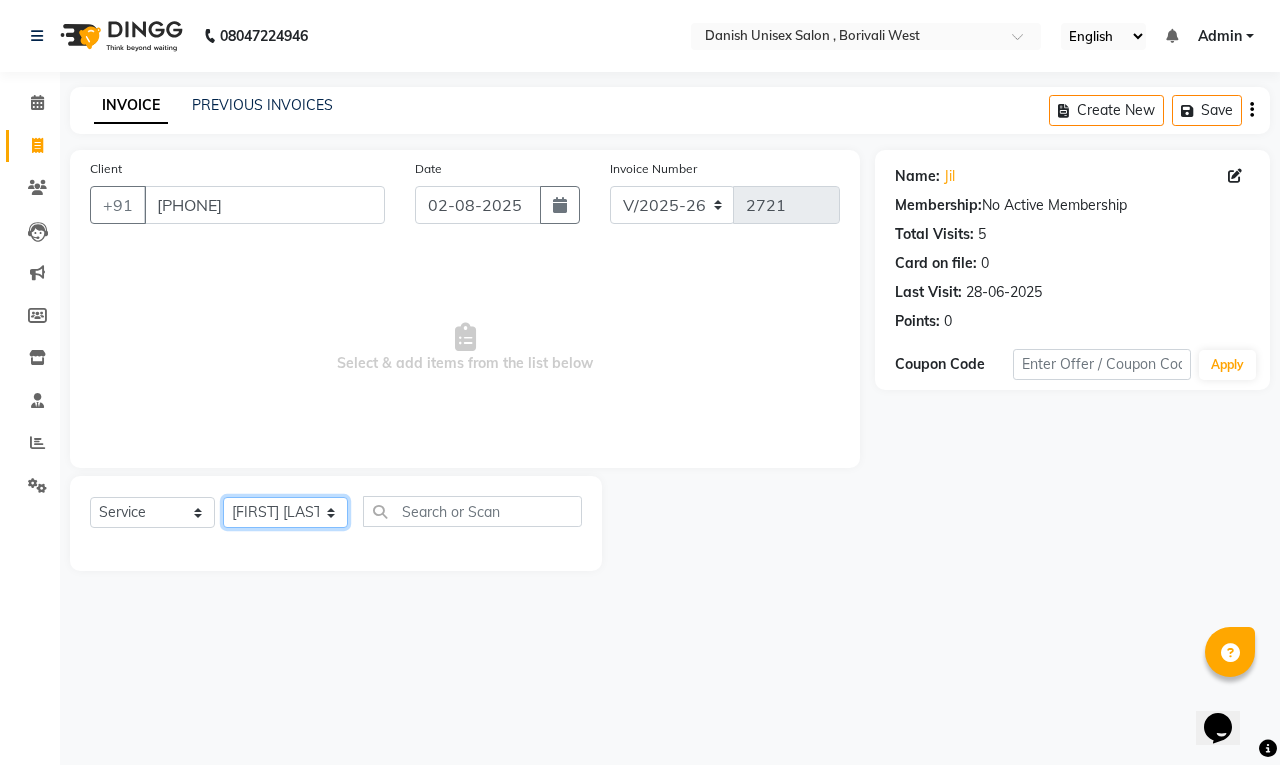 click on "Select Stylist Bhim Shing firoz alam Juber shaikh kajal Lubna Sayyad Nikhil Sharma Nikita Niraj Kanojiya Niyaz Salmani Pooja Yadav Riddhi Sabil salmani sapna" 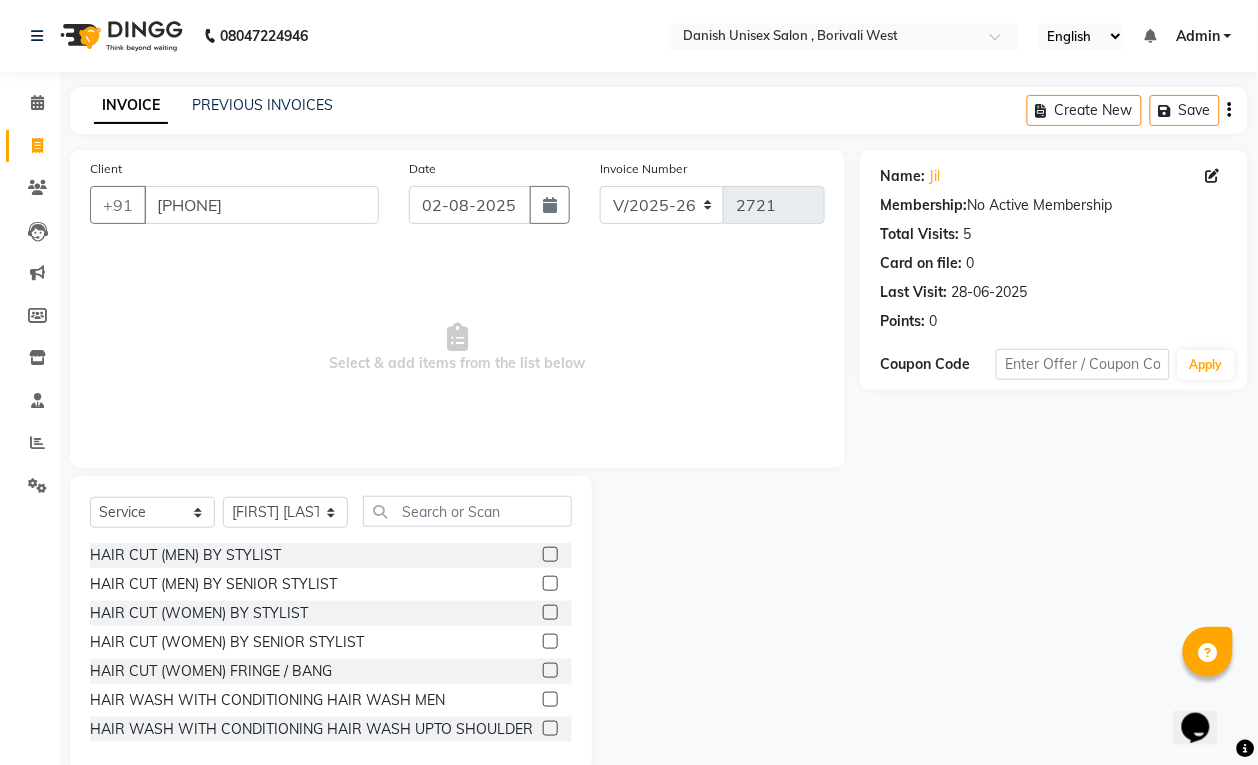 click 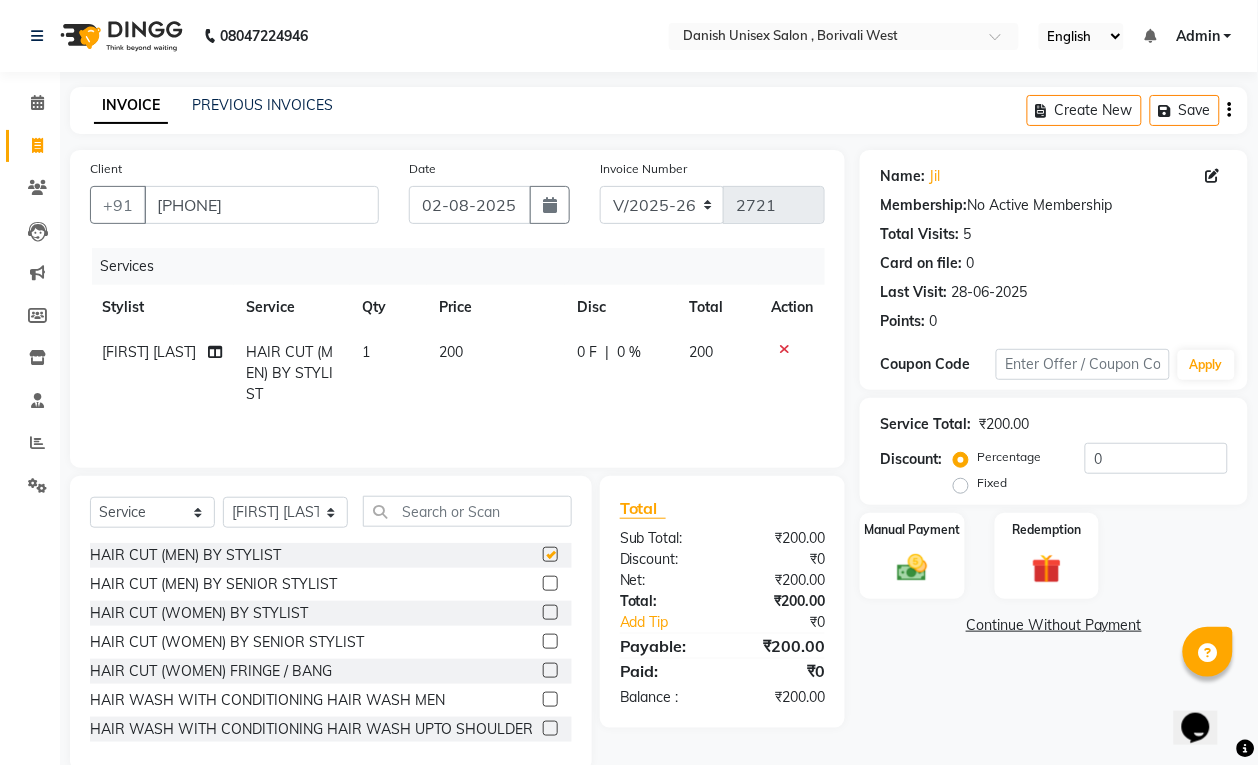 checkbox on "false" 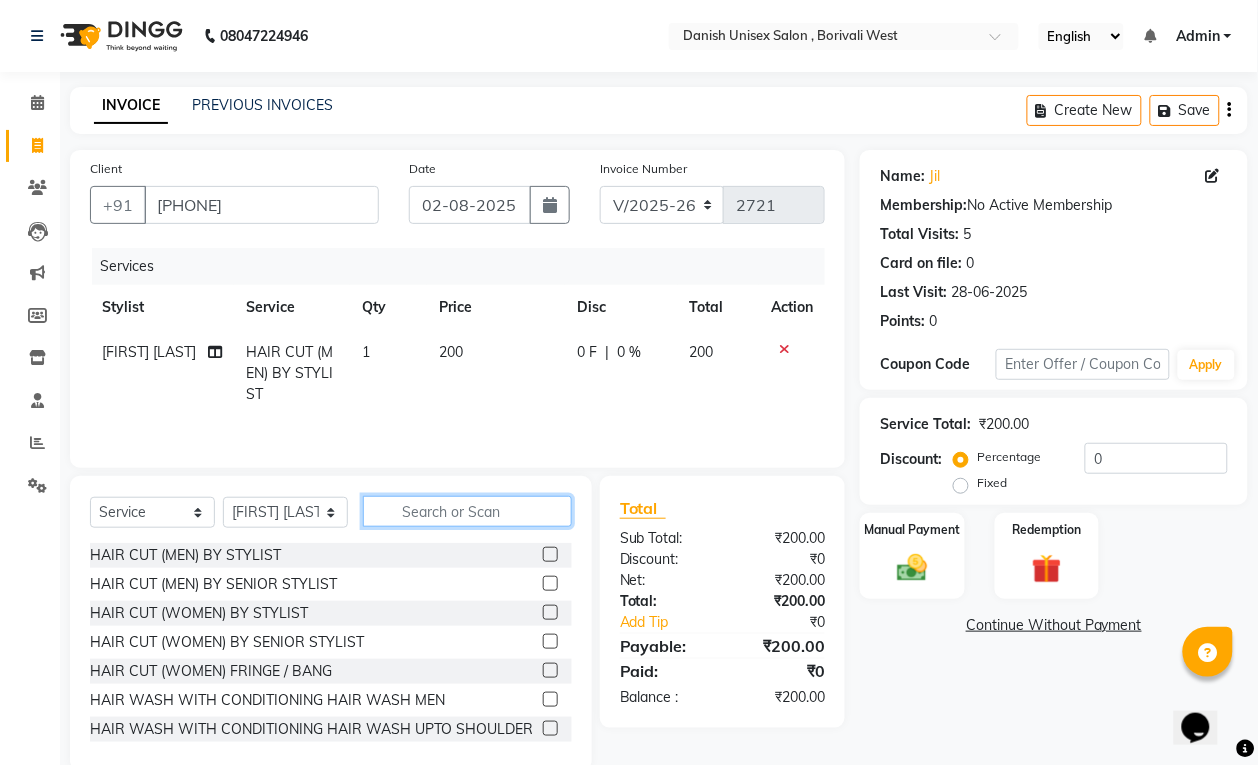 click 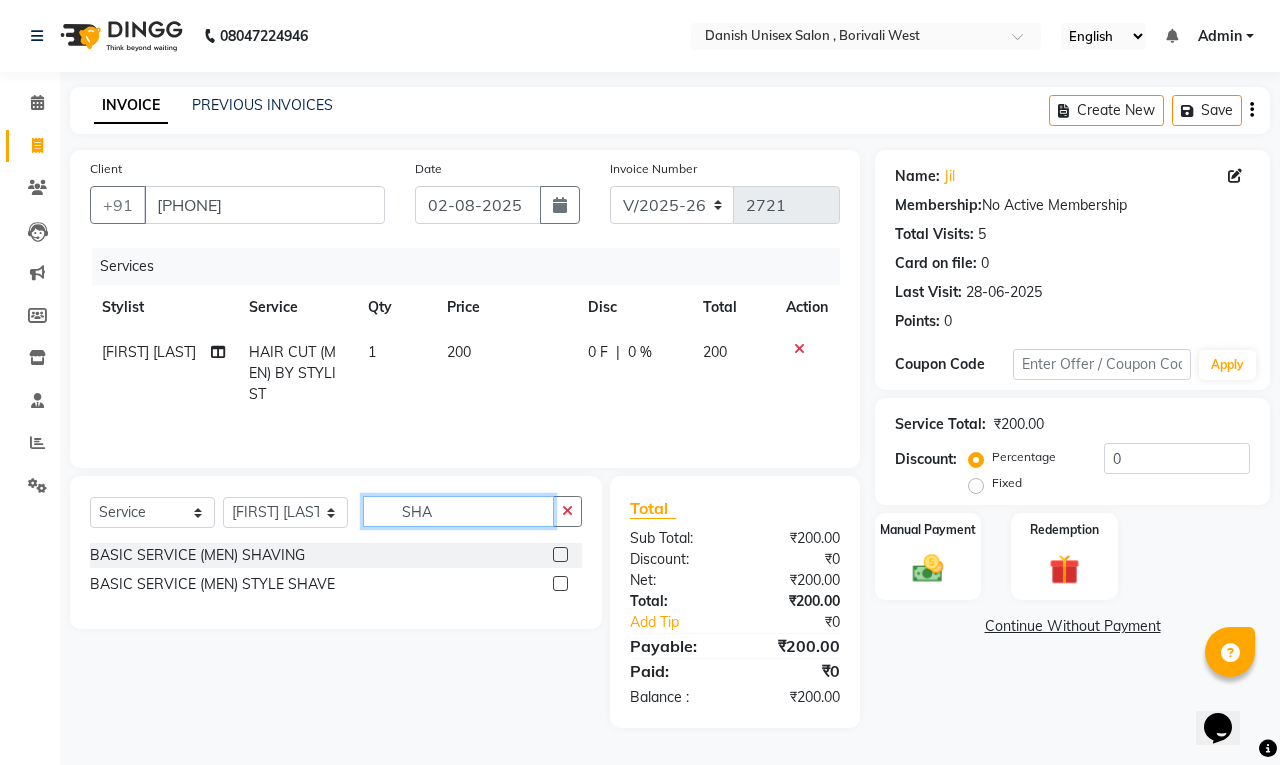 type on "SHA" 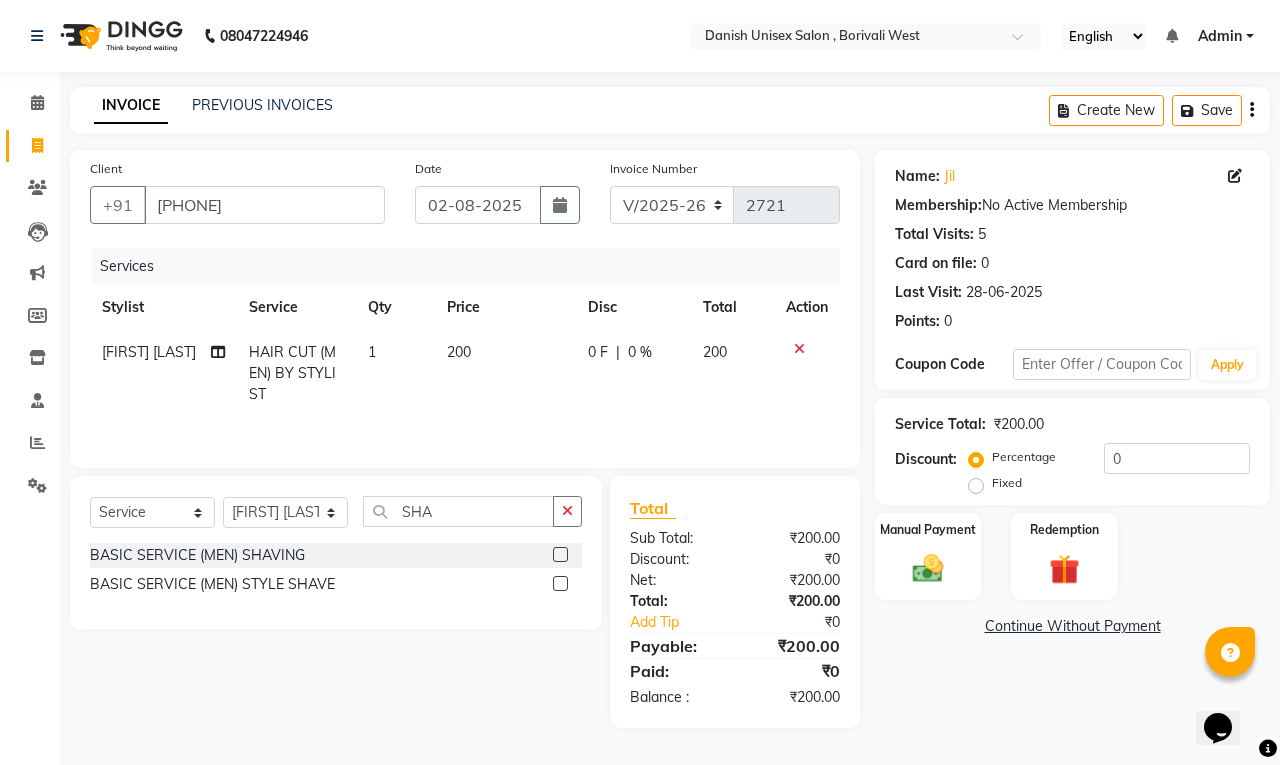 click 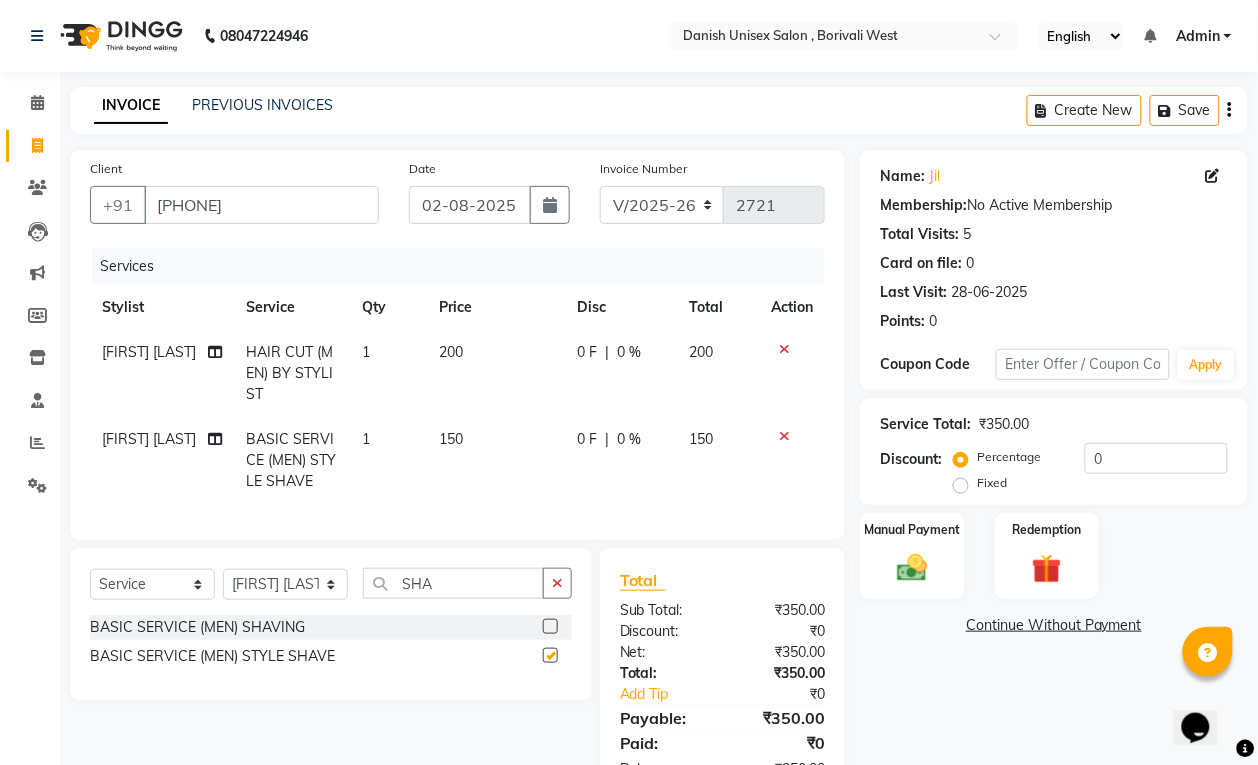 checkbox on "false" 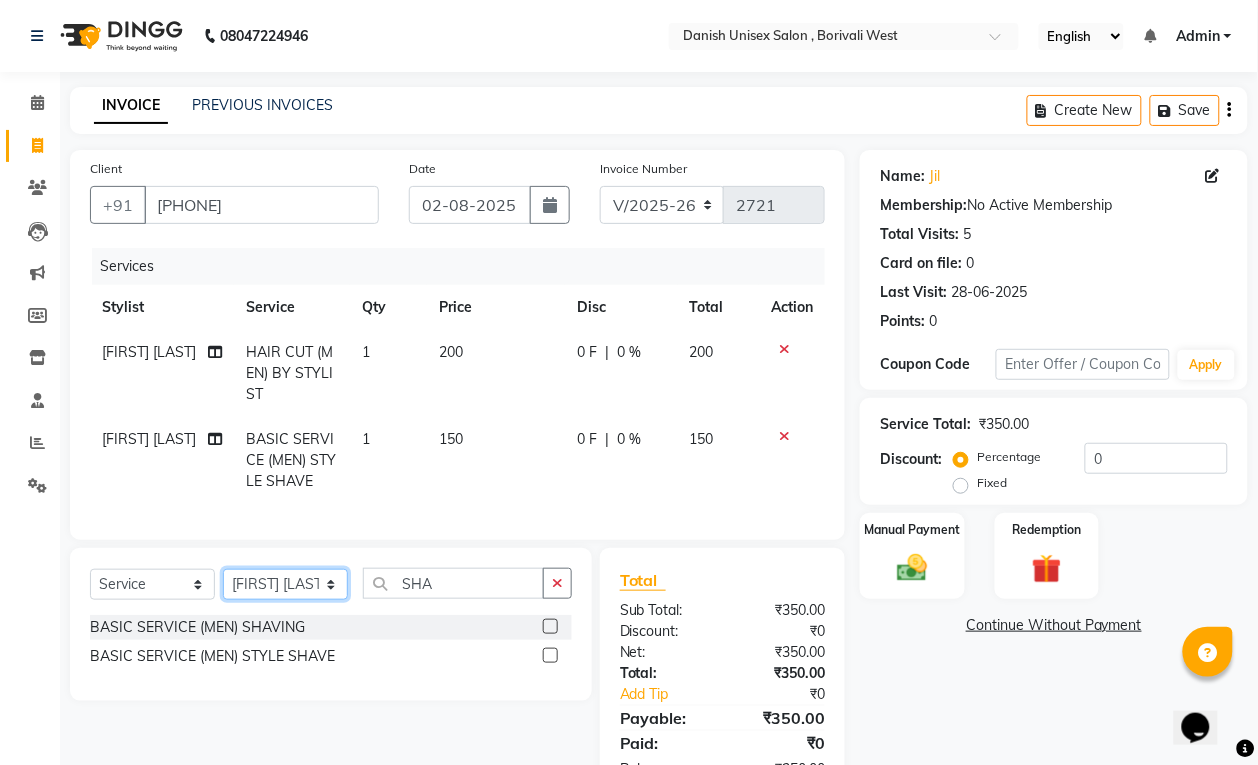 click on "Select Stylist Bhim Shing firoz alam Juber shaikh kajal Lubna Sayyad Nikhil Sharma Nikita Niraj Kanojiya Niyaz Salmani Pooja Yadav Riddhi Sabil salmani sapna" 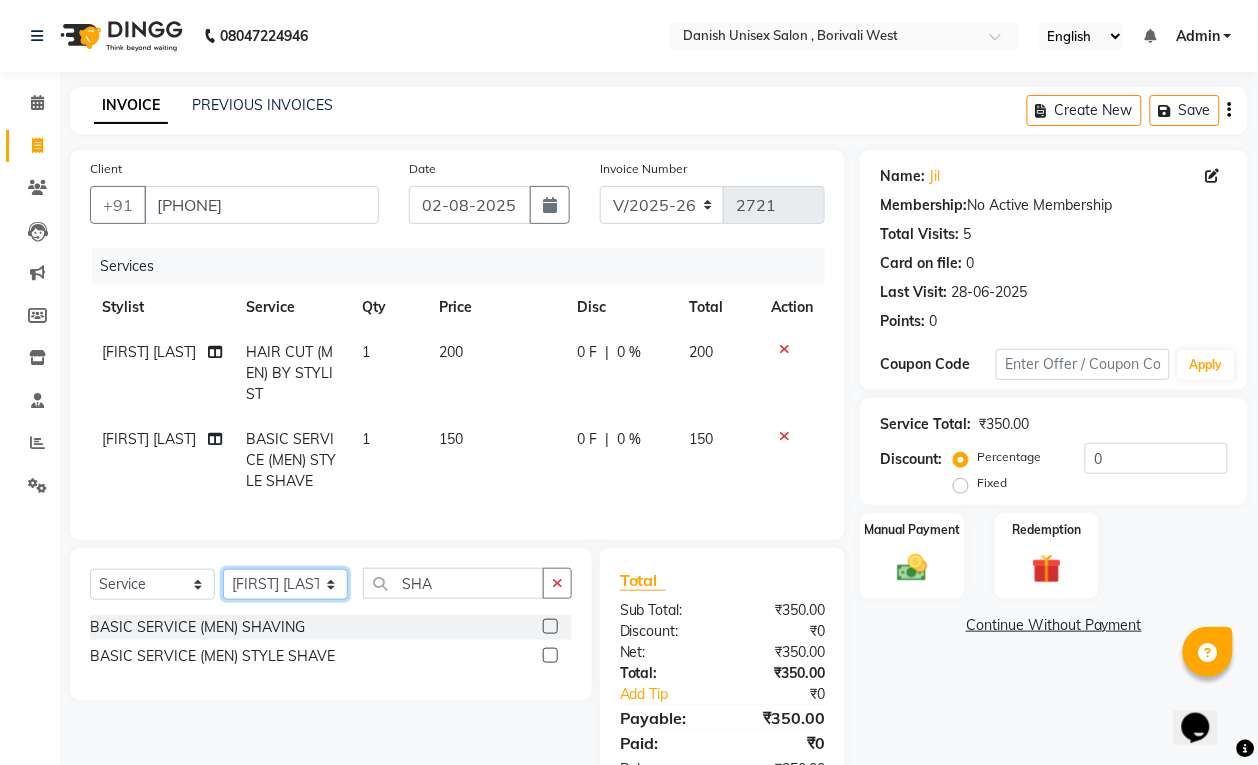 select on "87843" 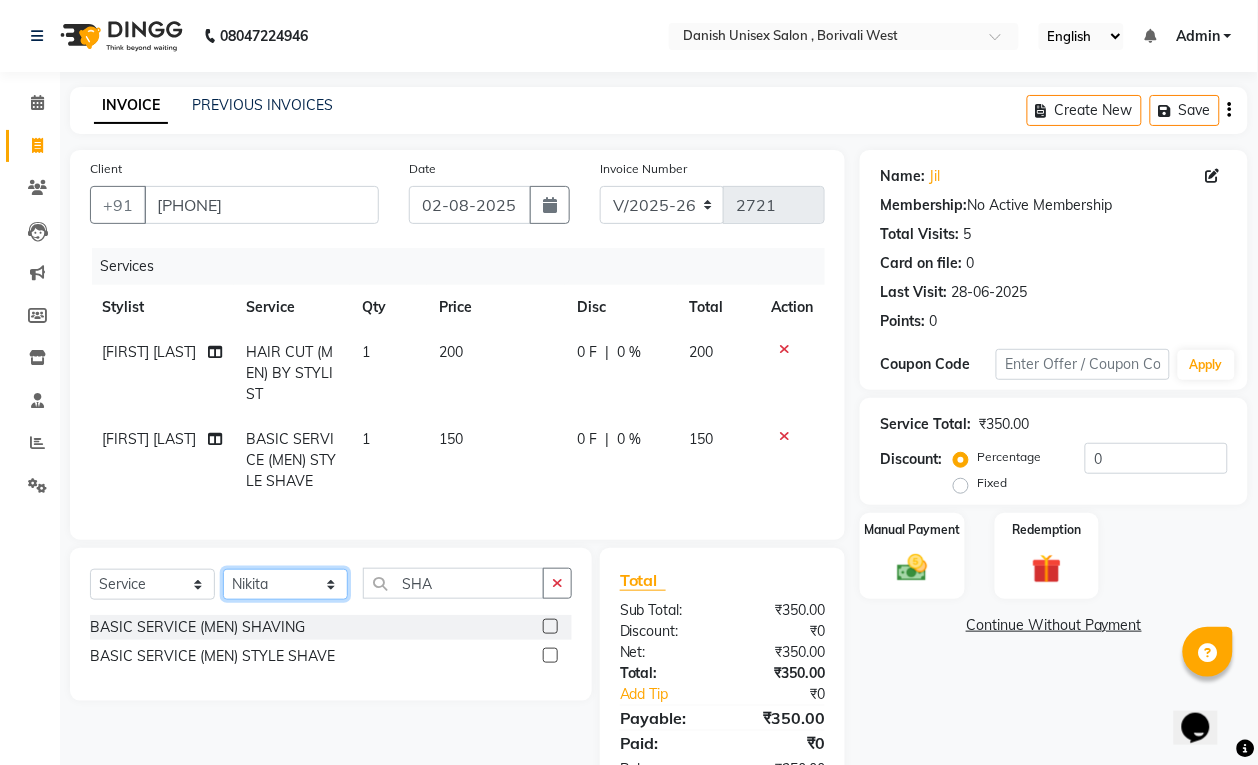 click on "Select Stylist Bhim Shing firoz alam Juber shaikh kajal Lubna Sayyad Nikhil Sharma Nikita Niraj Kanojiya Niyaz Salmani Pooja Yadav Riddhi Sabil salmani sapna" 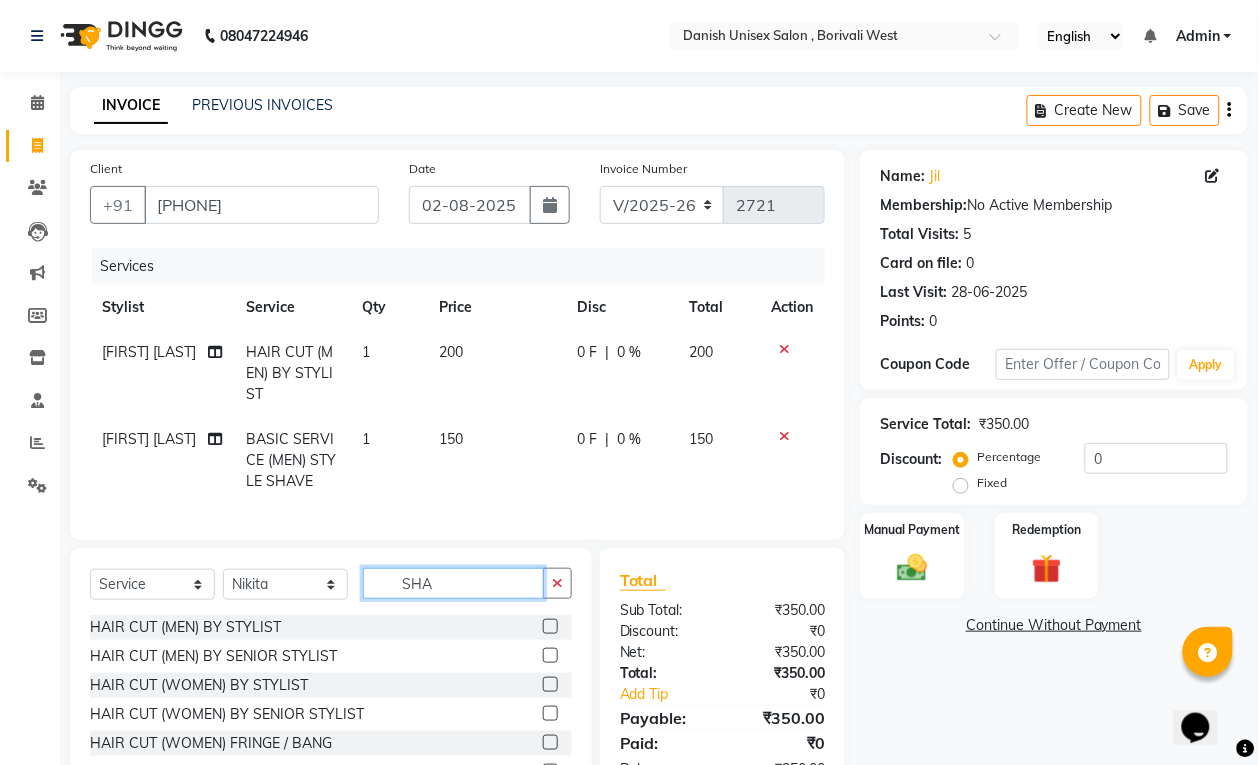 click on "SHA" 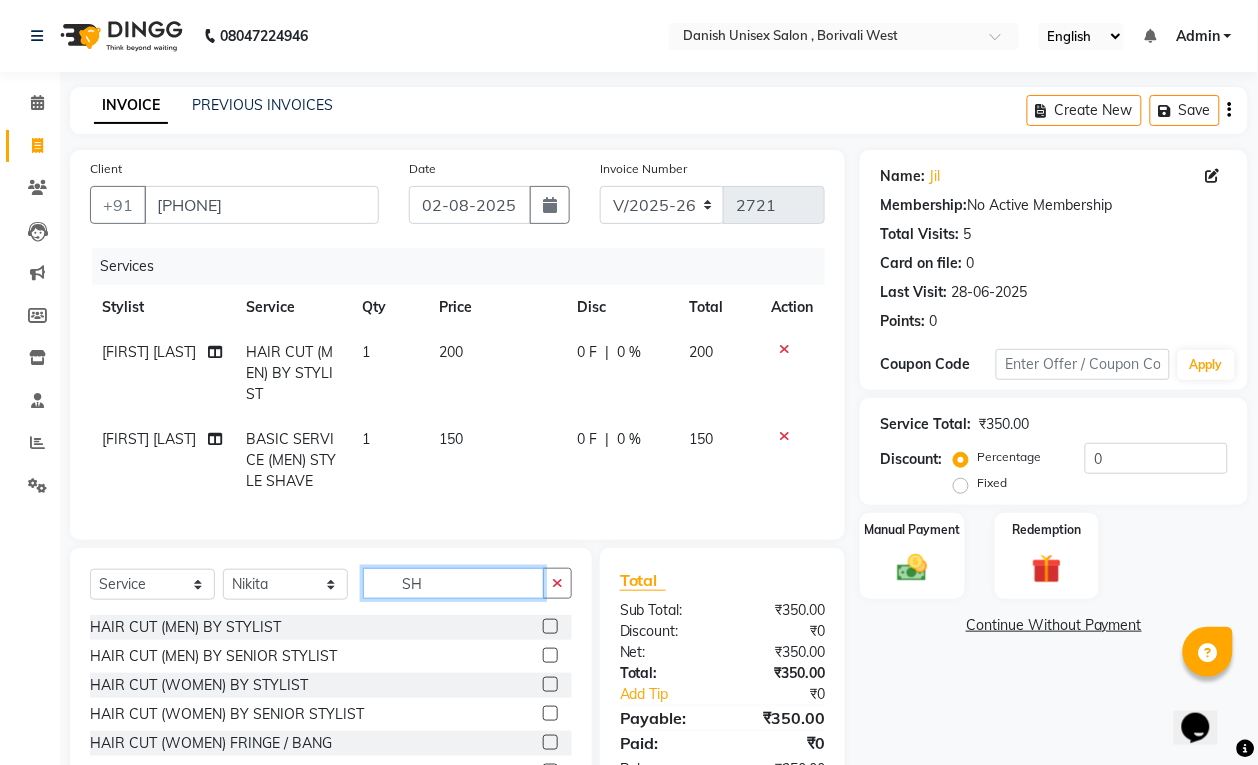 type on "S" 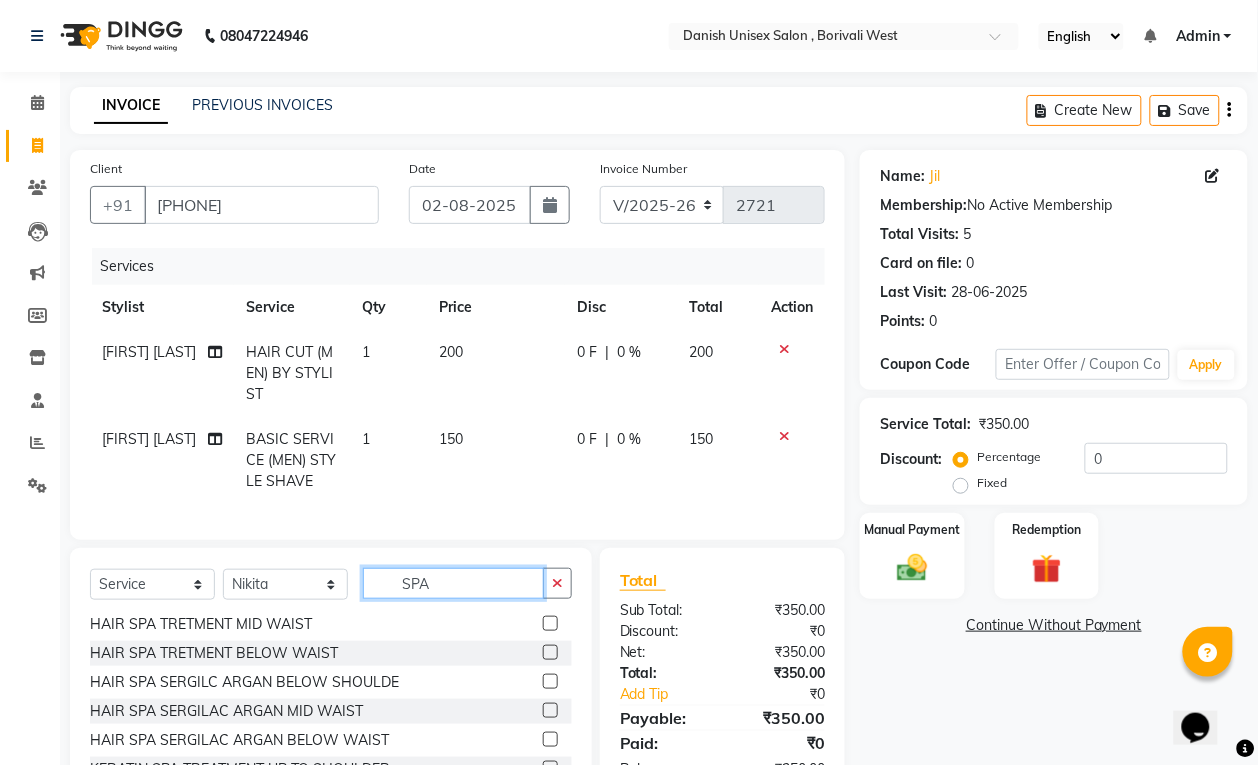 scroll, scrollTop: 125, scrollLeft: 0, axis: vertical 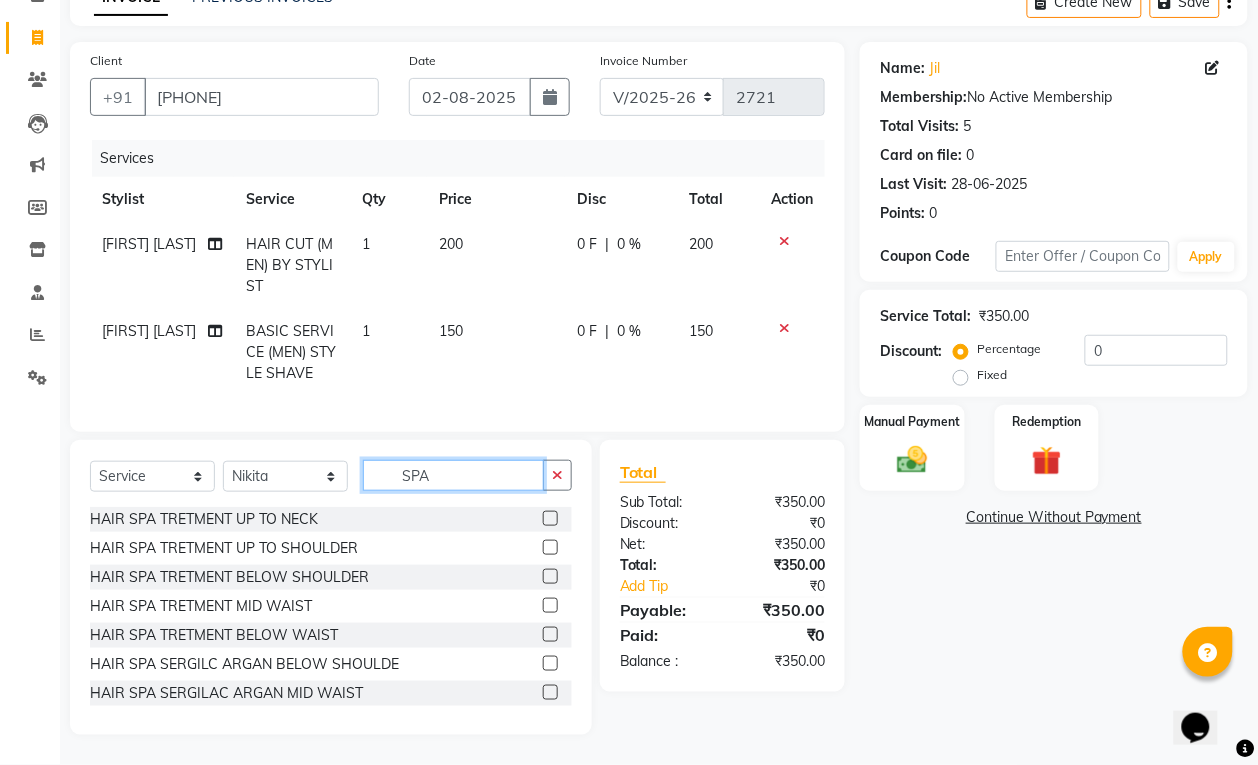 type on "SPA" 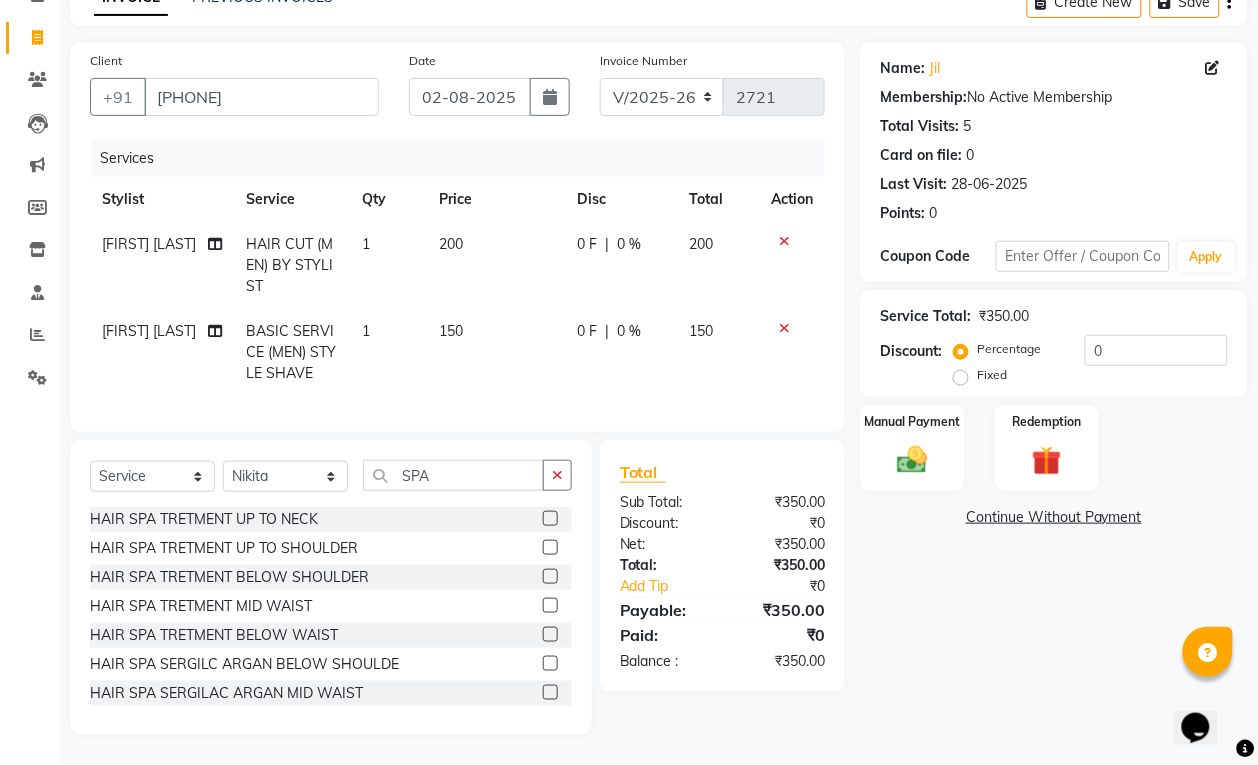 click 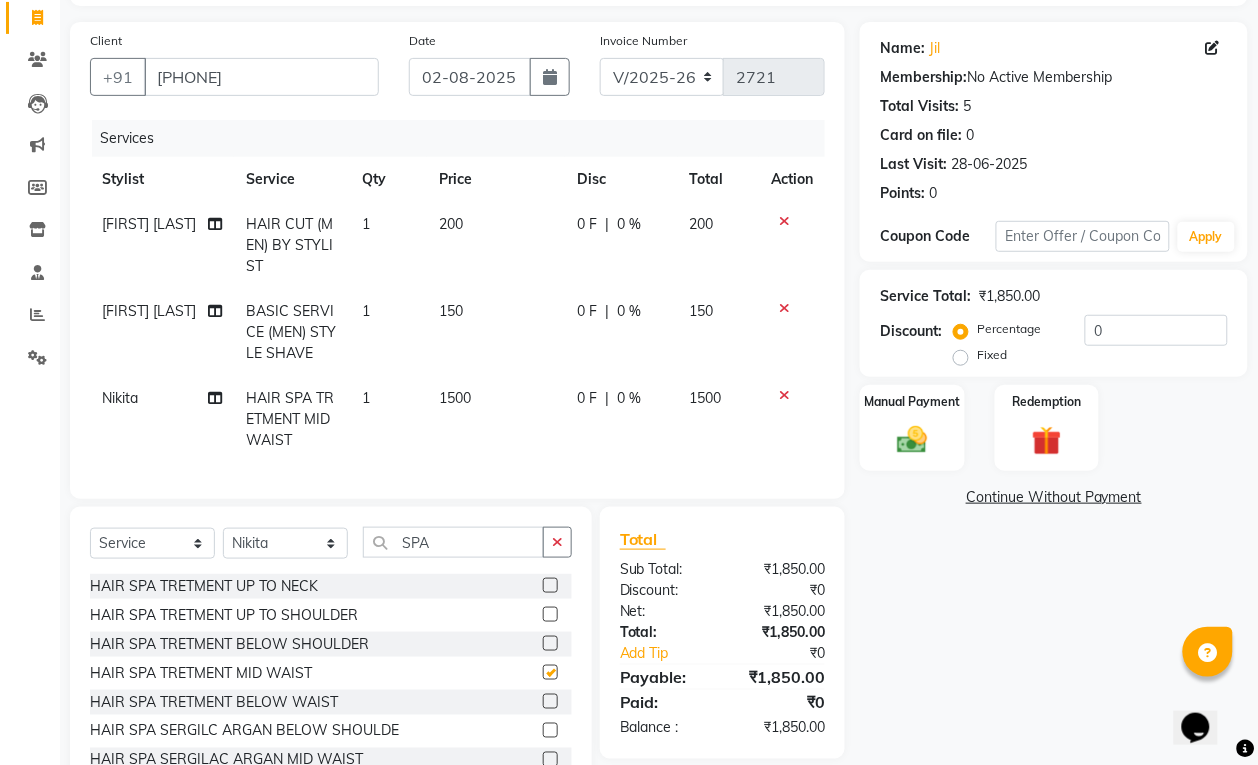 checkbox on "false" 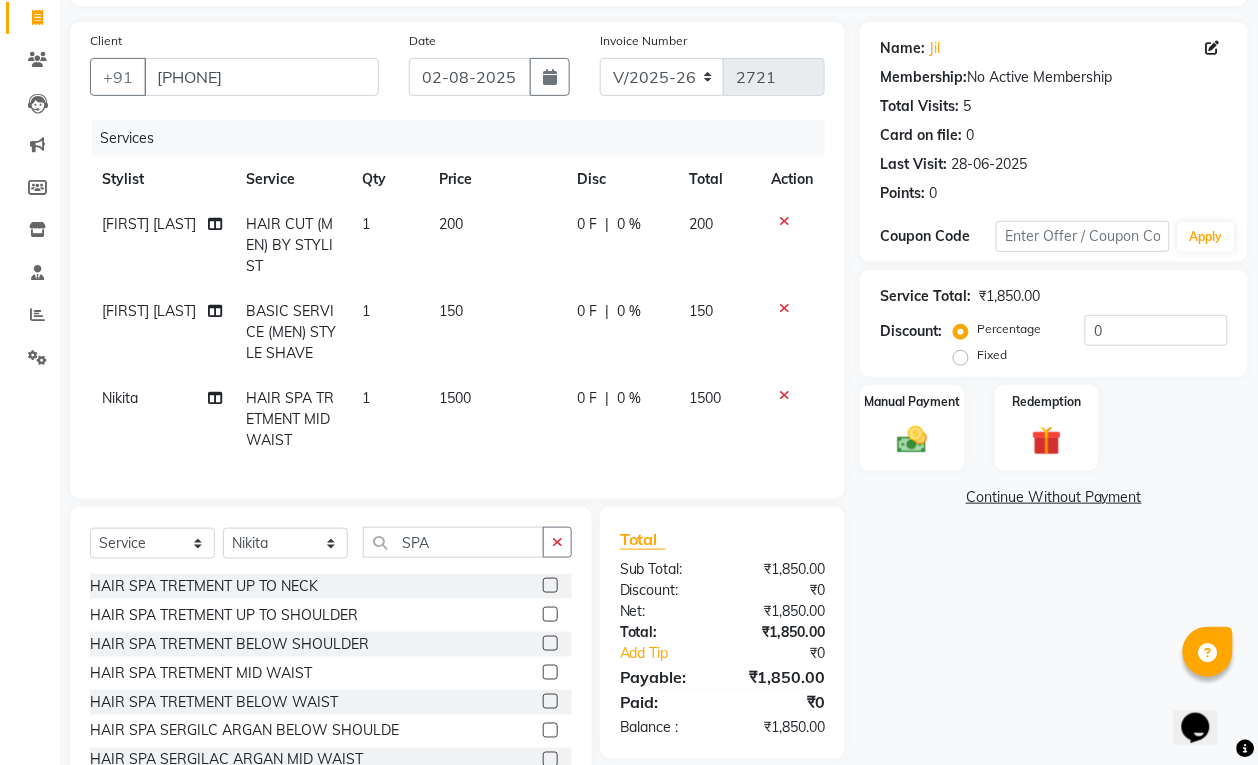 click 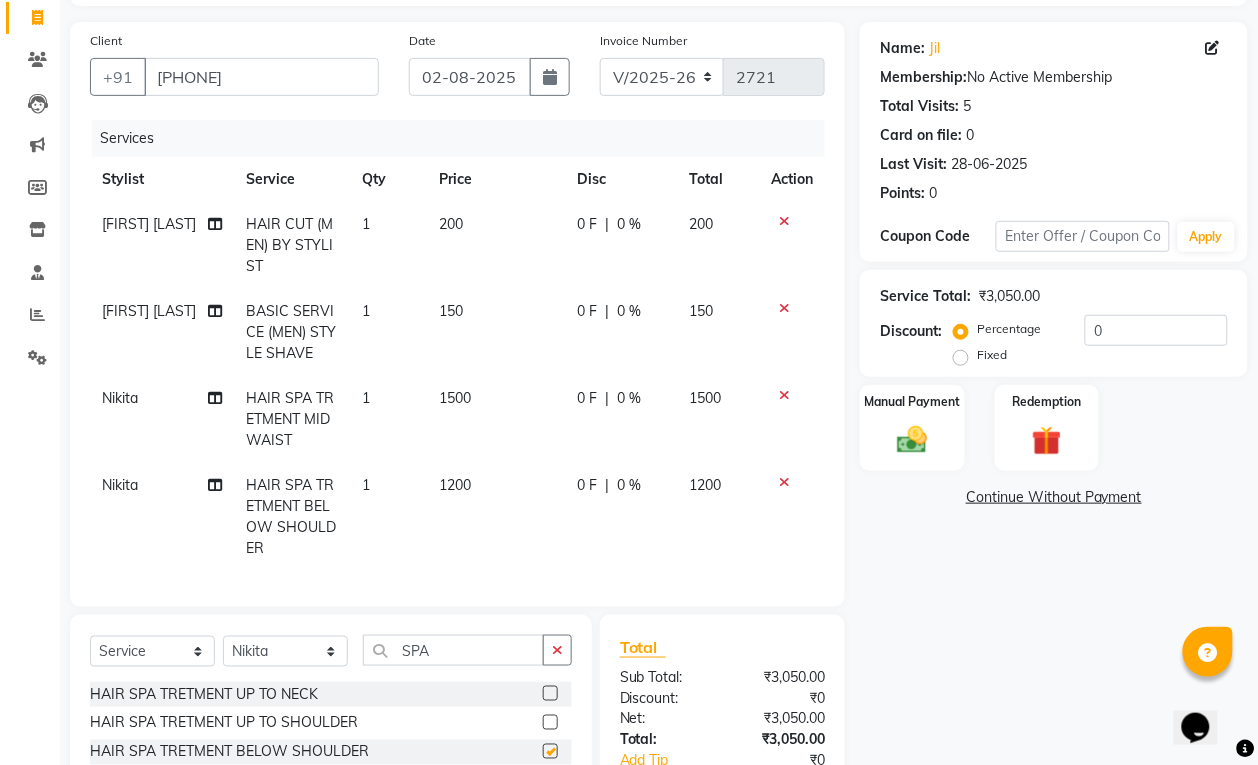 checkbox on "false" 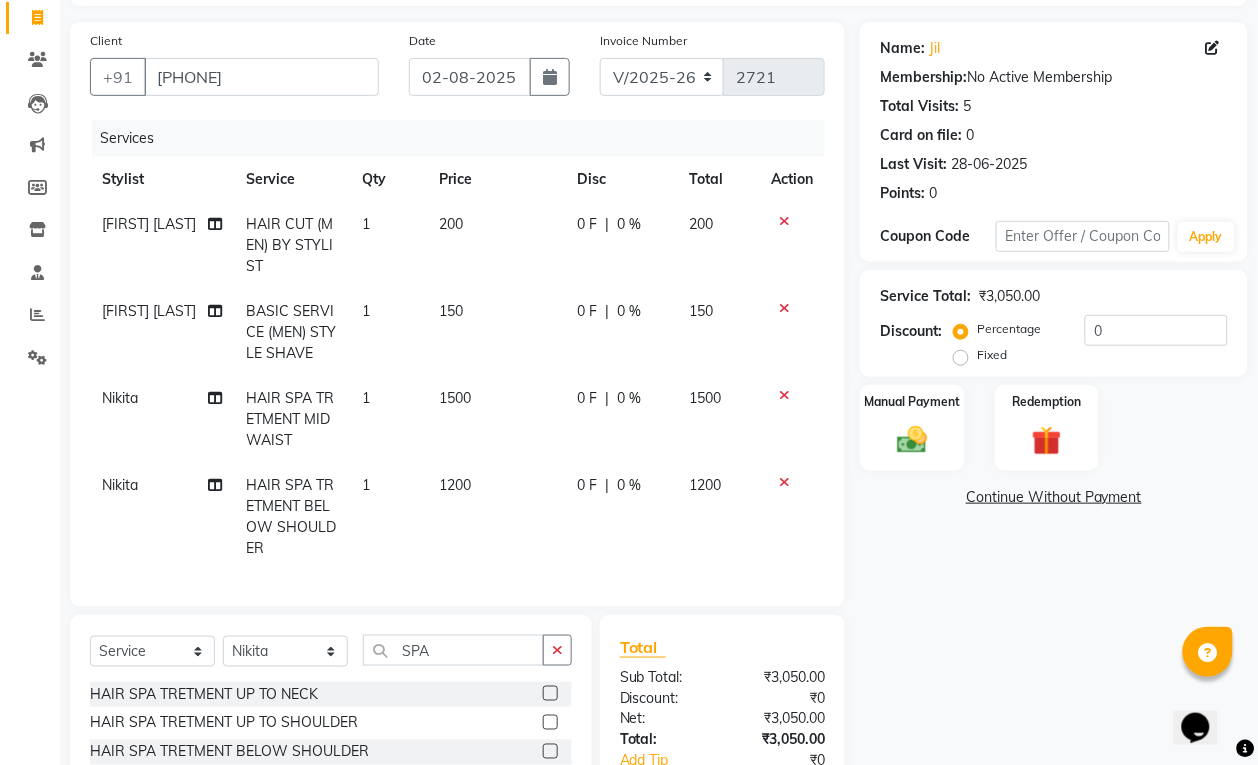 click 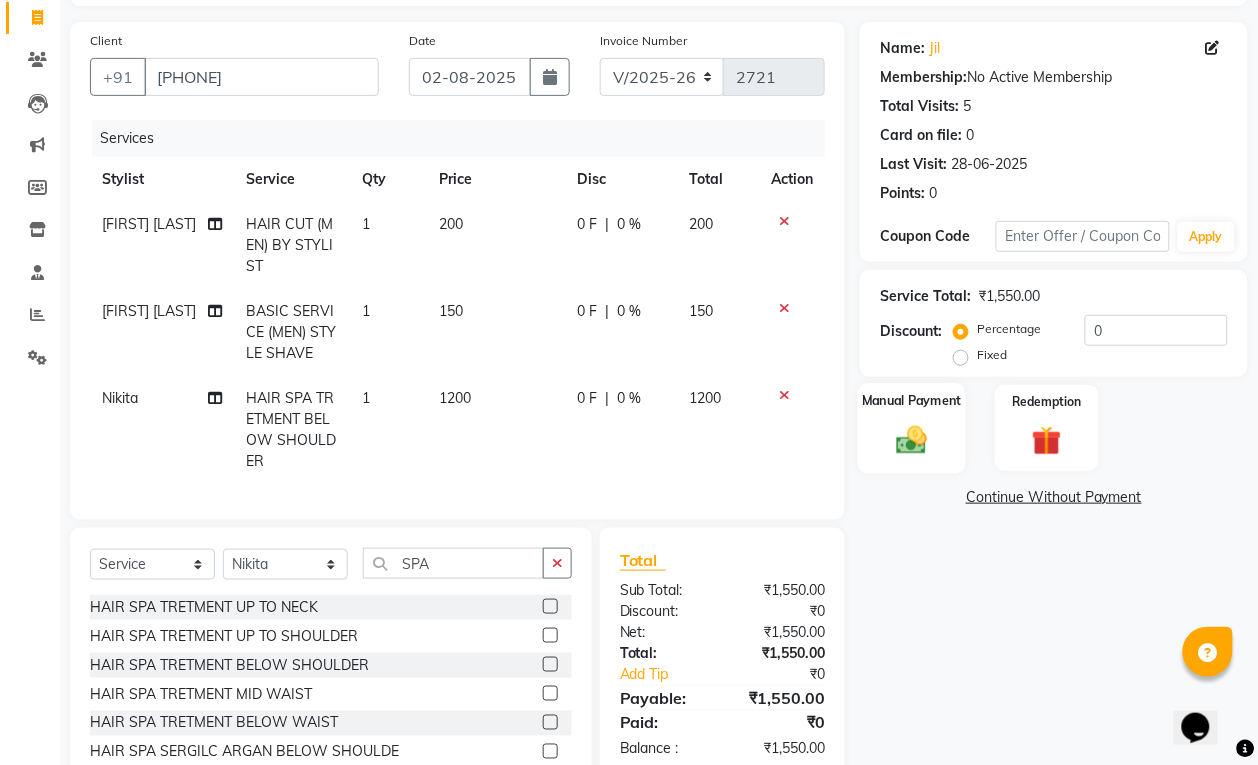 click on "Manual Payment" 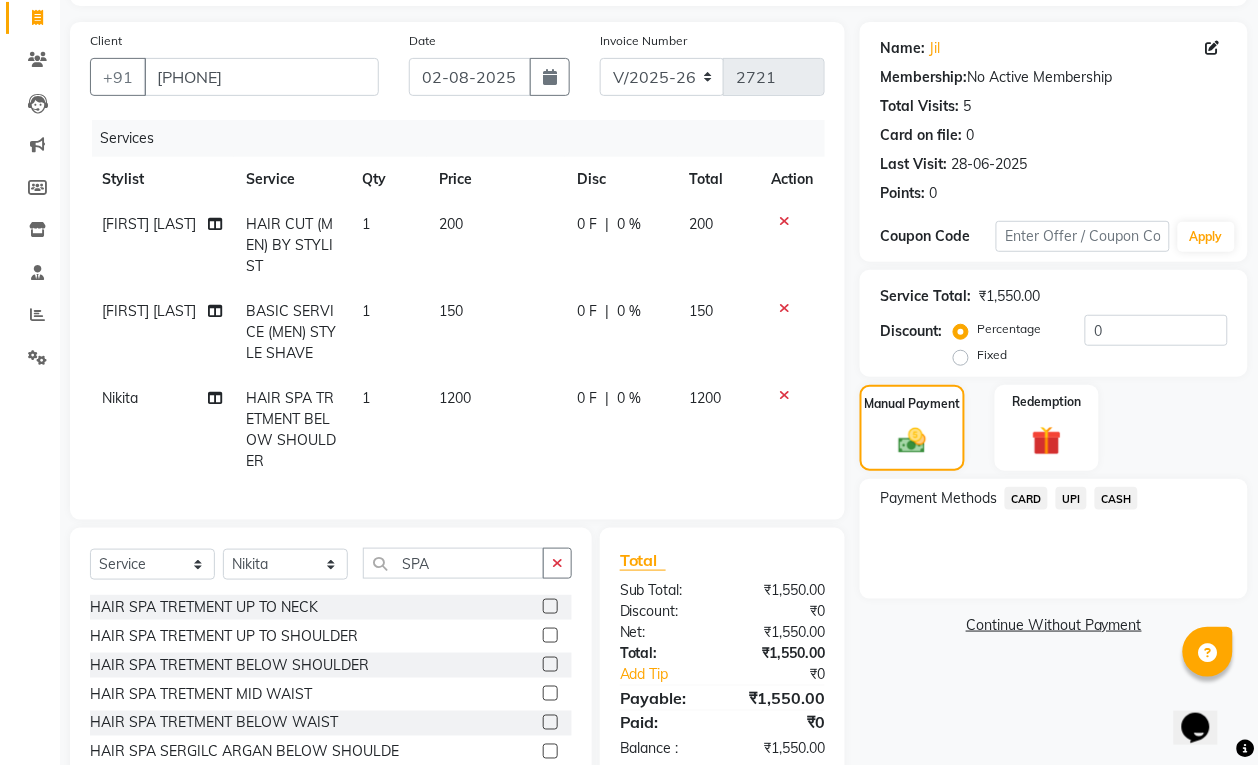 click on "CARD" 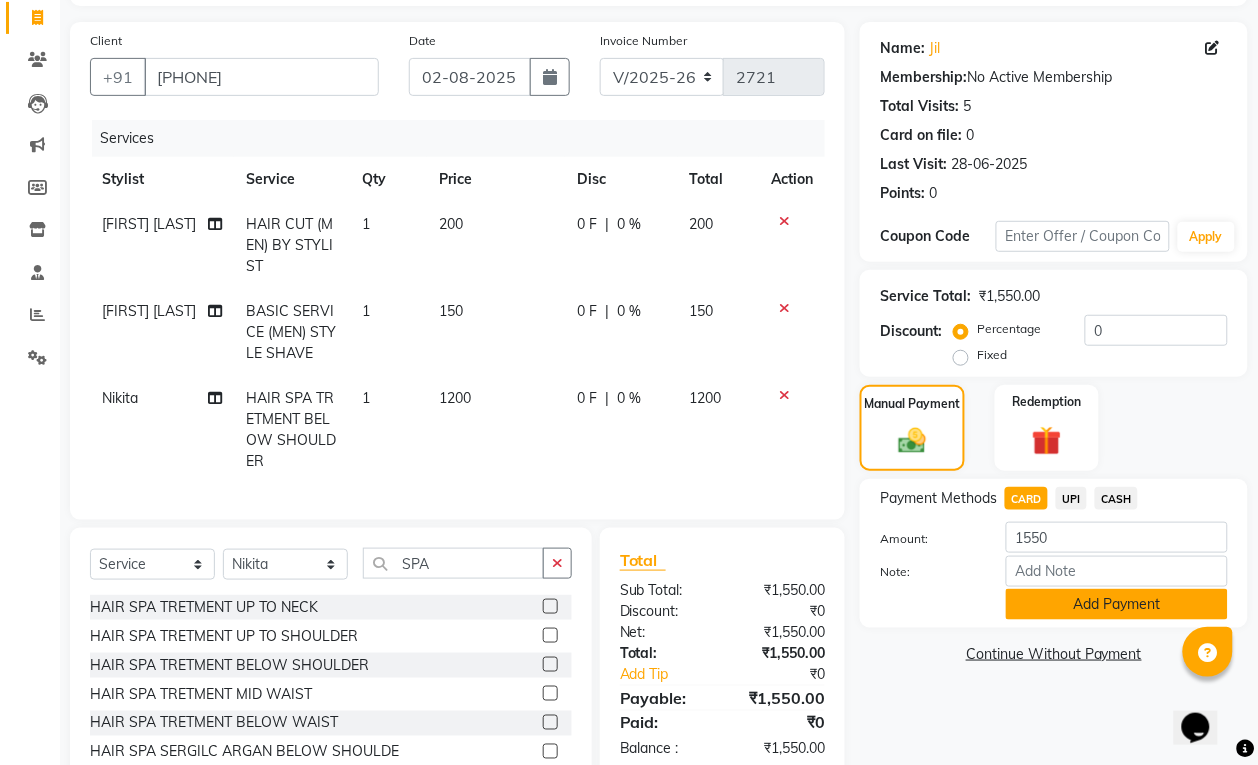 click on "Add Payment" 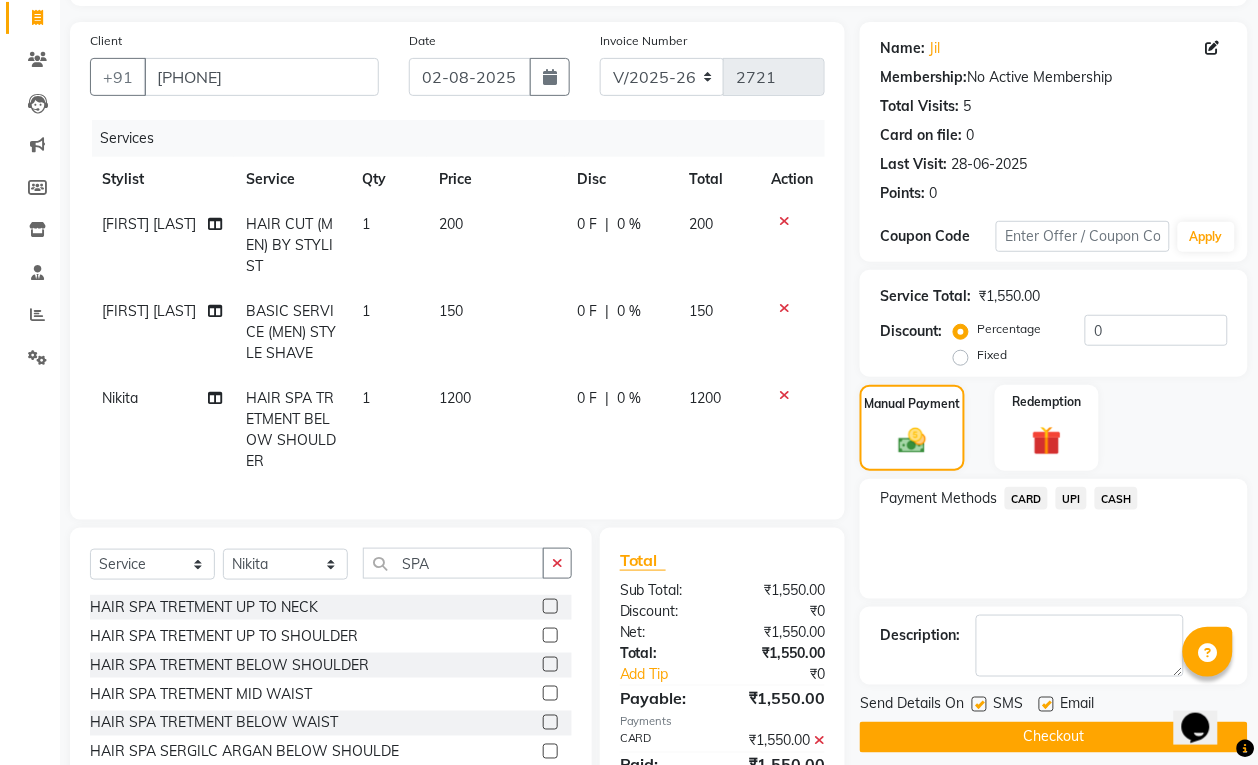 scroll, scrollTop: 237, scrollLeft: 0, axis: vertical 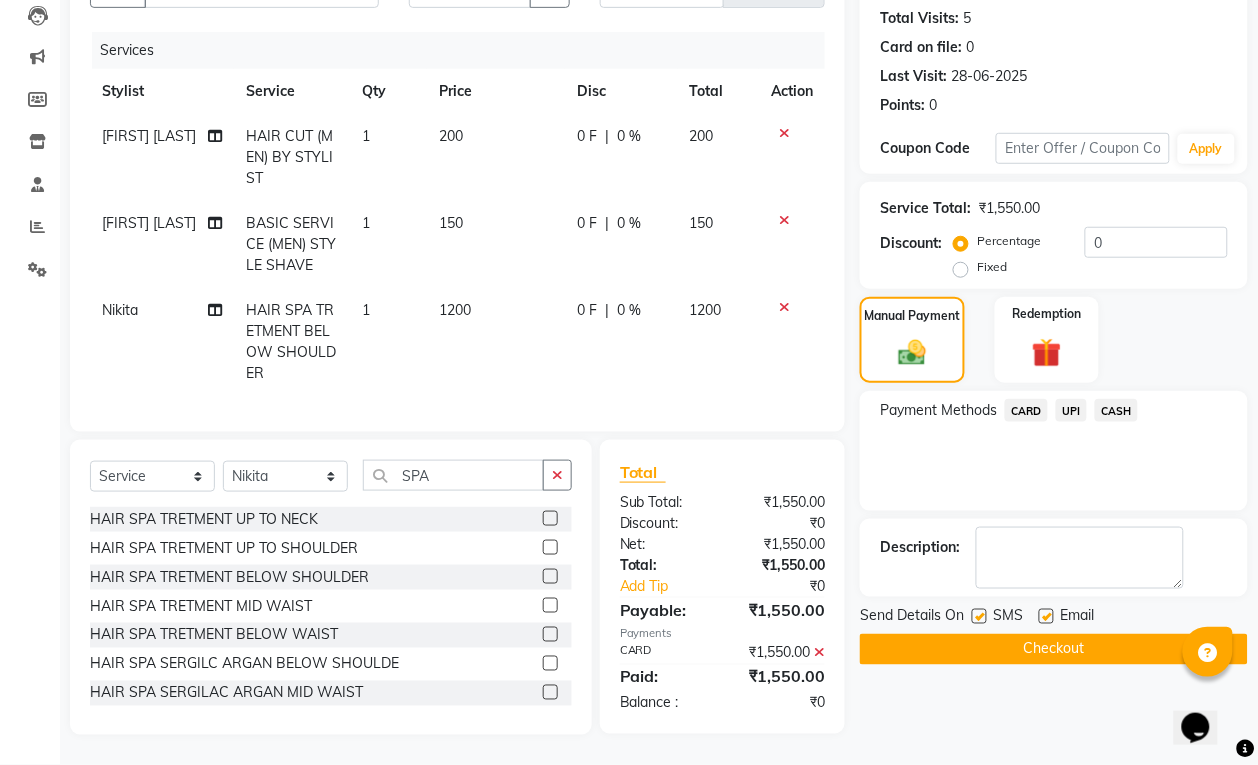 click on "Checkout" 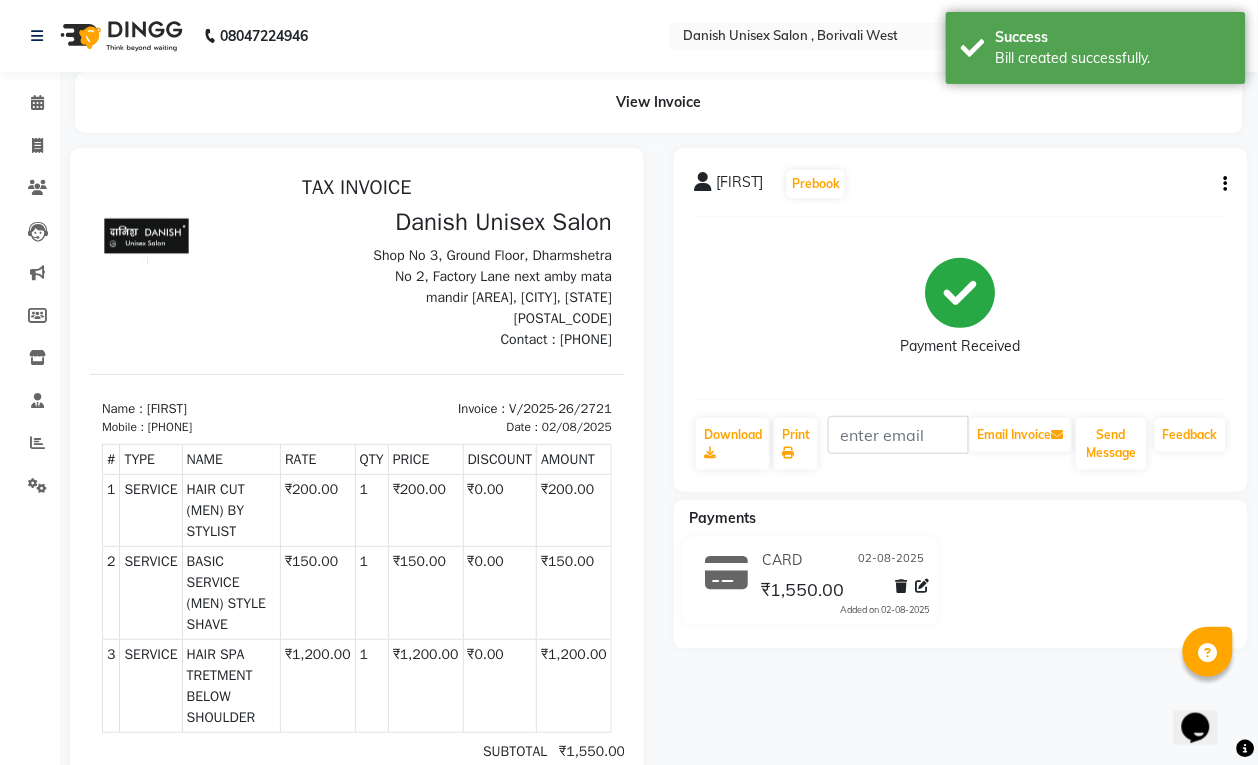 scroll, scrollTop: 0, scrollLeft: 0, axis: both 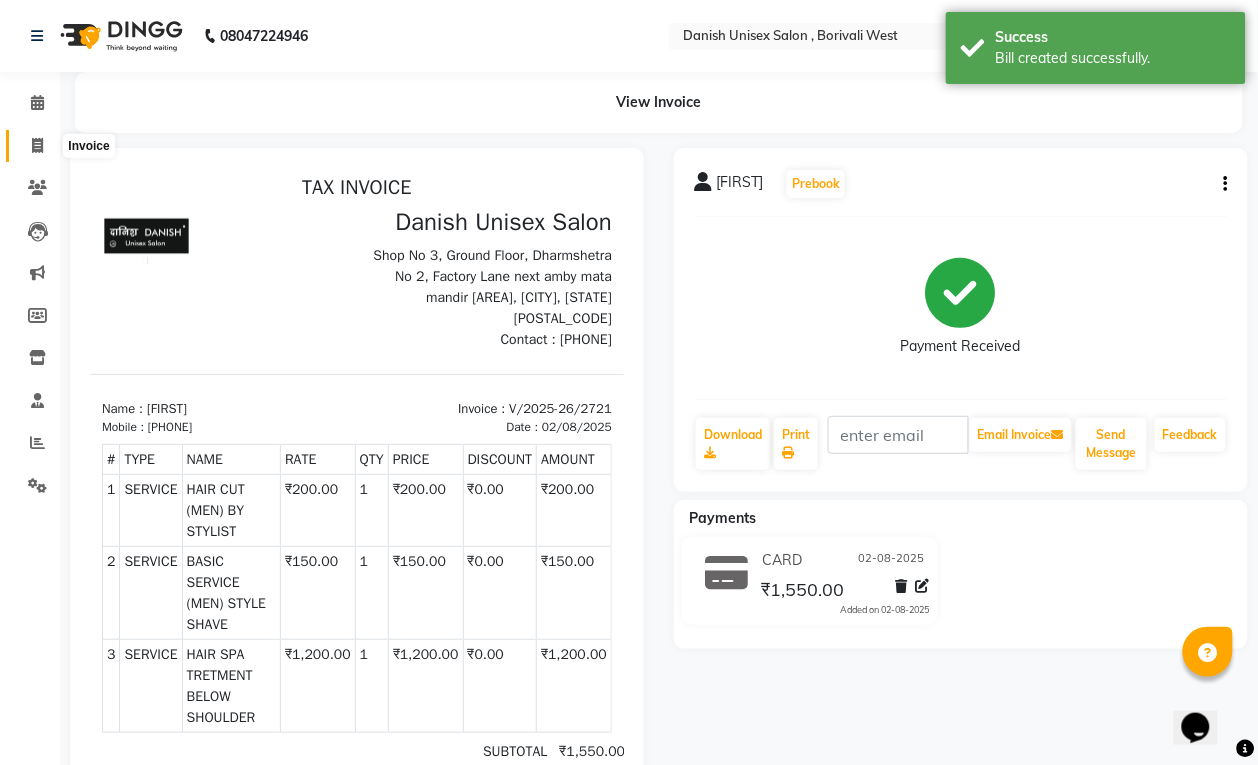 click 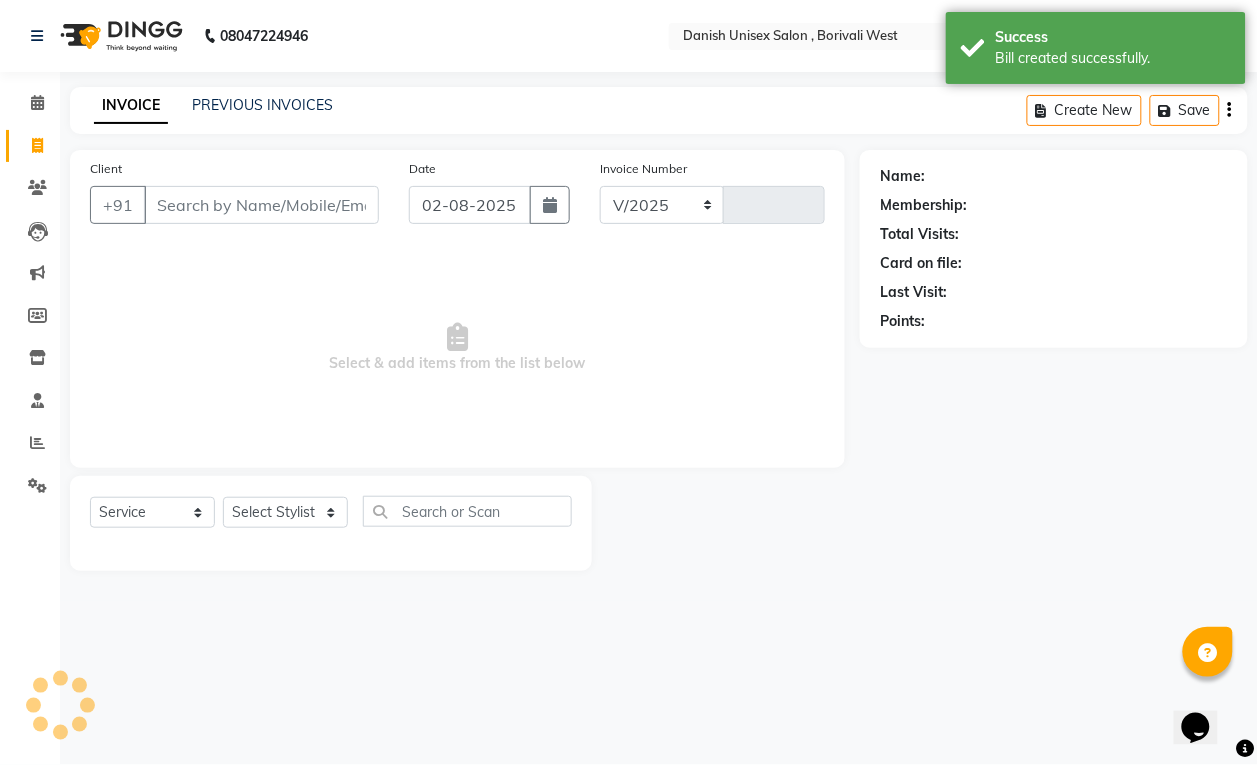 select on "6929" 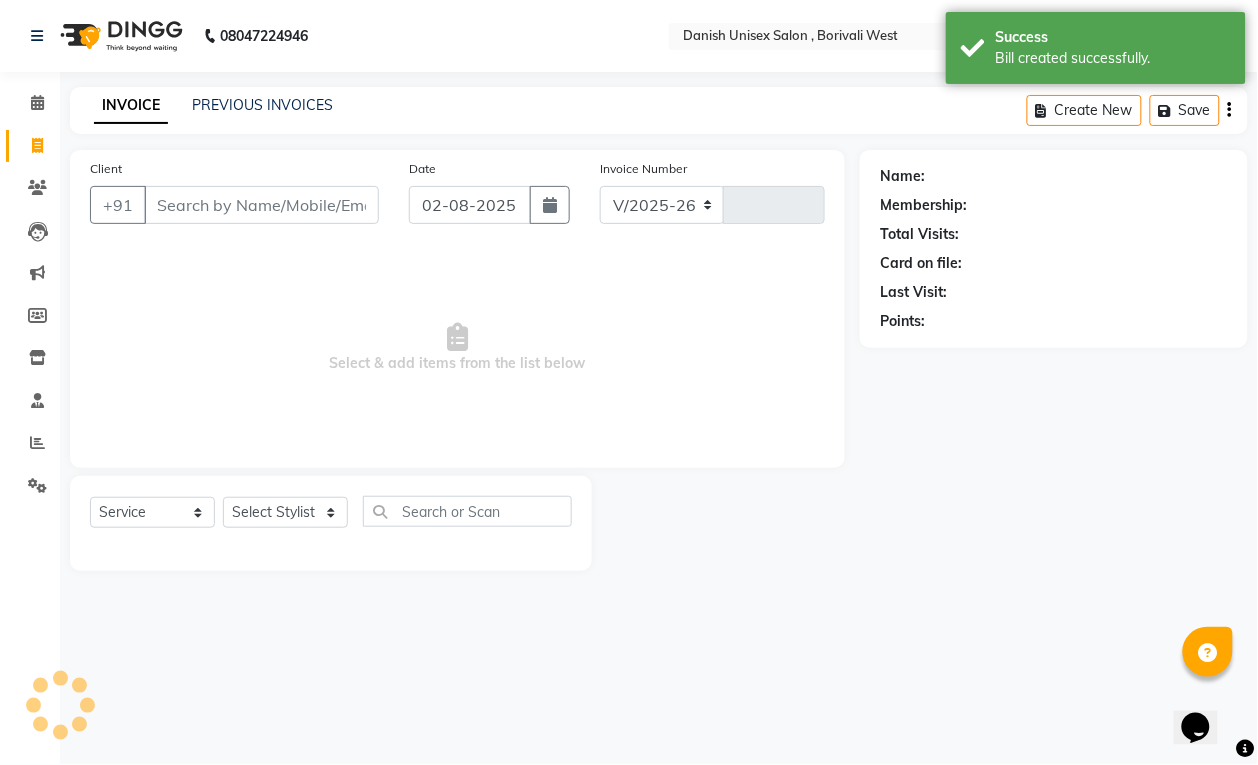 type on "2722" 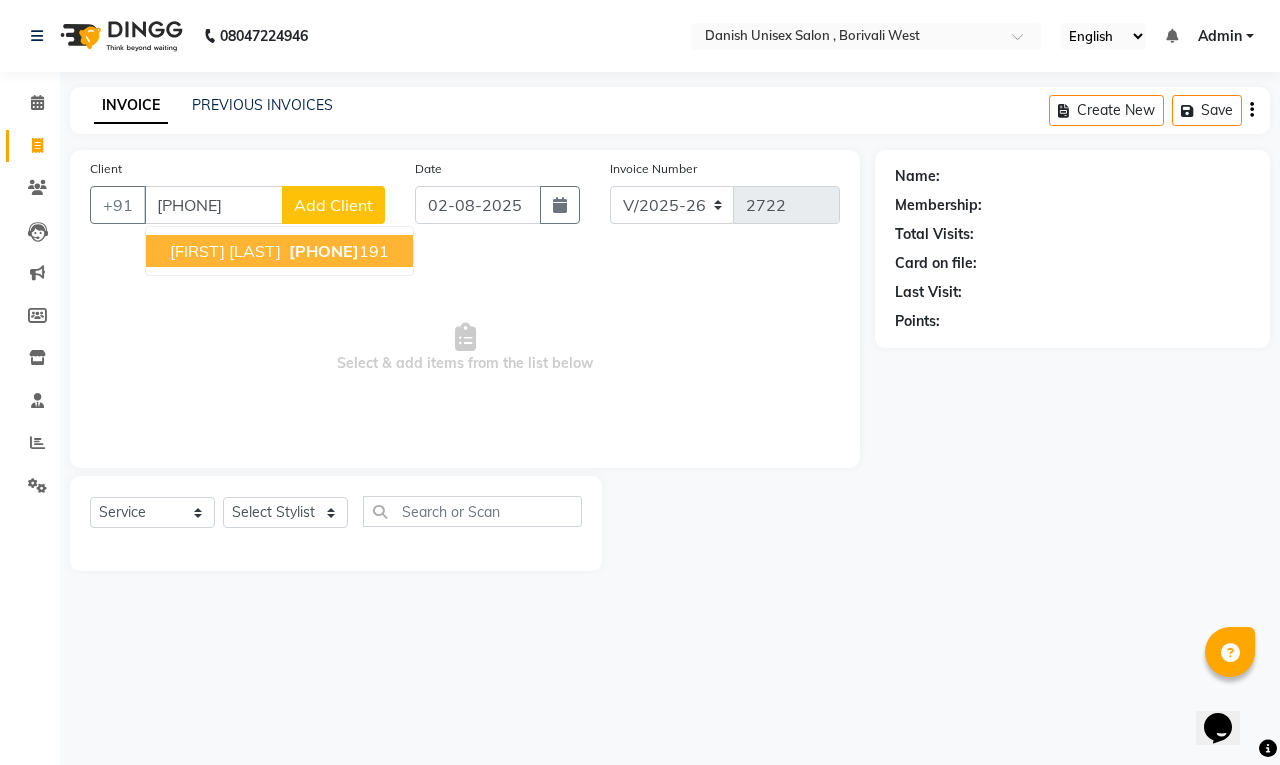 click on "ANushka Jashi" at bounding box center (225, 251) 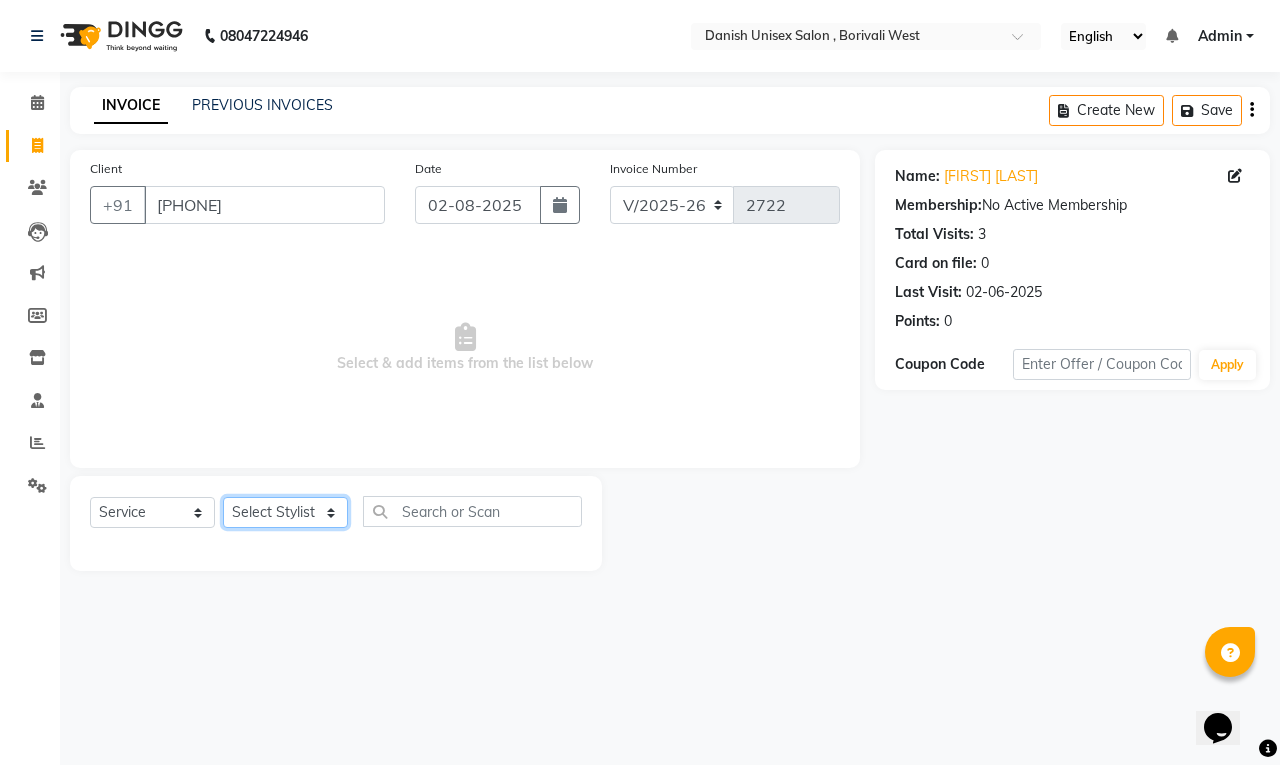click on "Select Stylist Bhim Shing firoz alam Juber shaikh kajal Lubna Sayyad Nikhil Sharma Nikita Niraj Kanojiya Niyaz Salmani Pooja Yadav Riddhi Sabil salmani sapna" 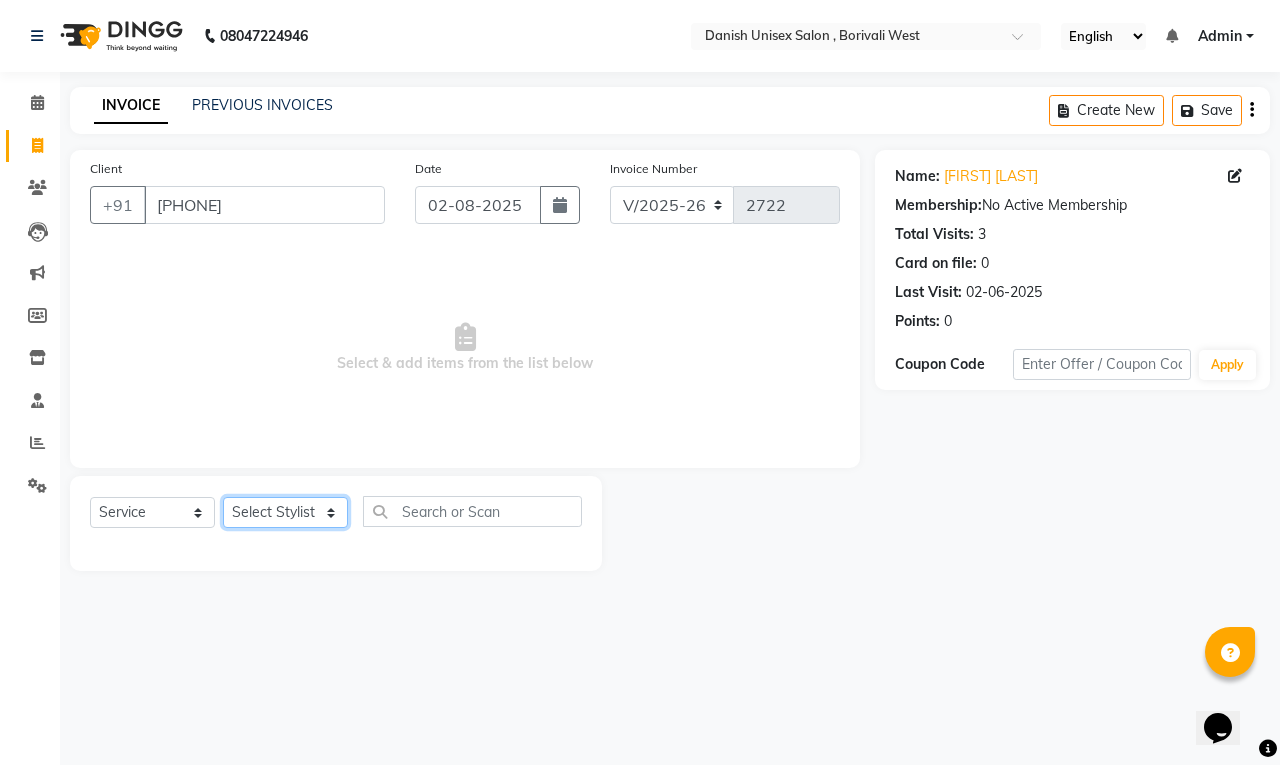 select on "63506" 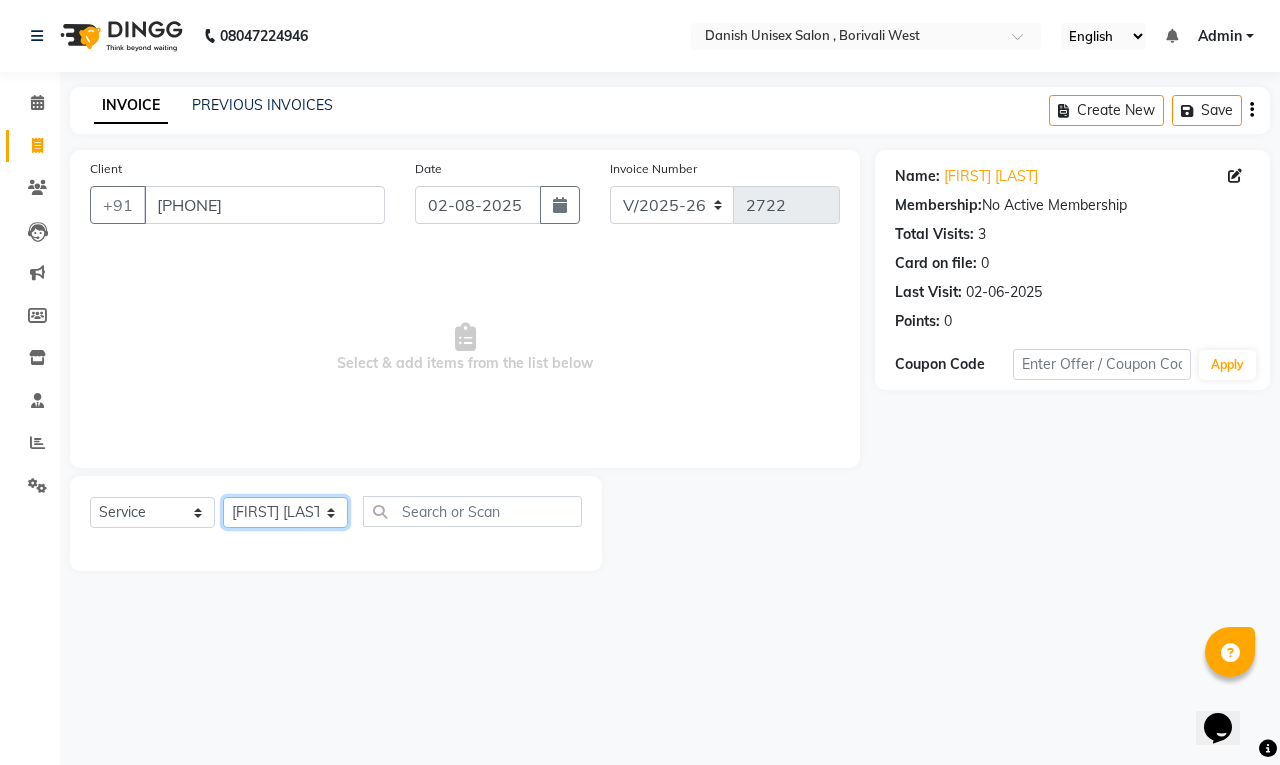 click on "Select Stylist Bhim Shing firoz alam Juber shaikh kajal Lubna Sayyad Nikhil Sharma Nikita Niraj Kanojiya Niyaz Salmani Pooja Yadav Riddhi Sabil salmani sapna" 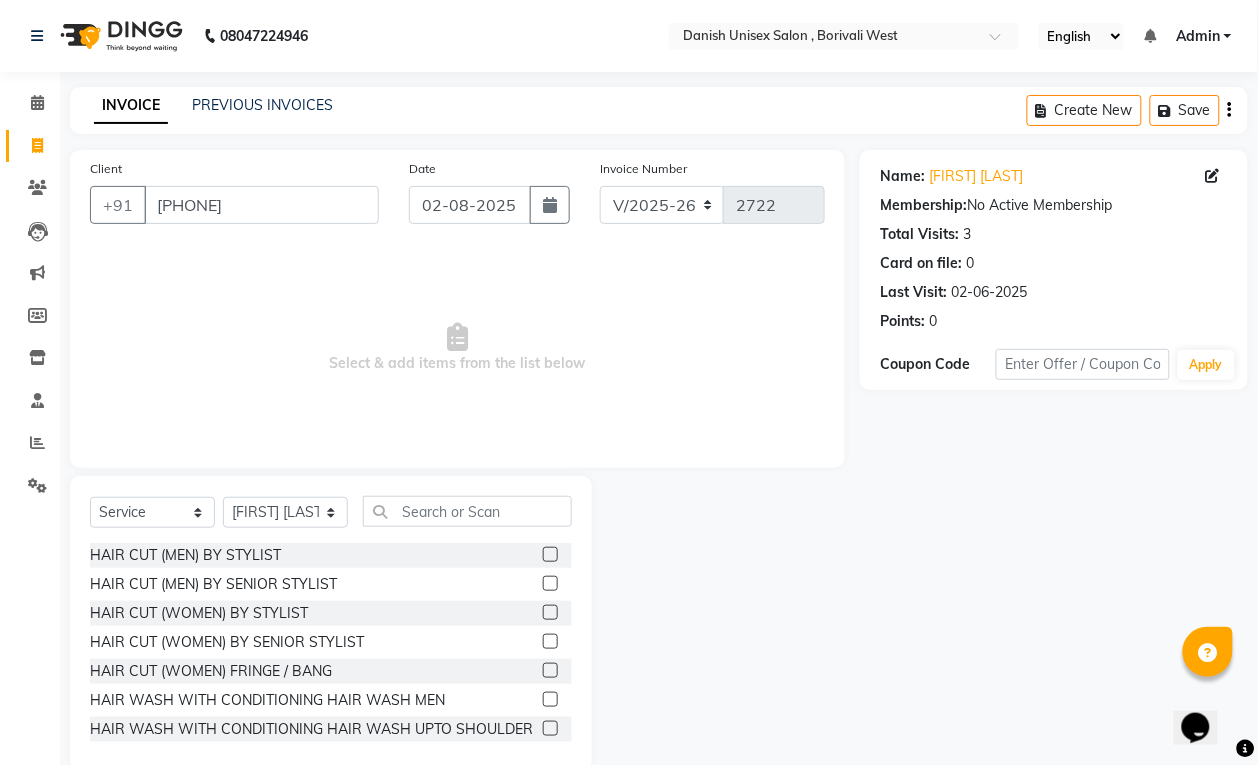 click 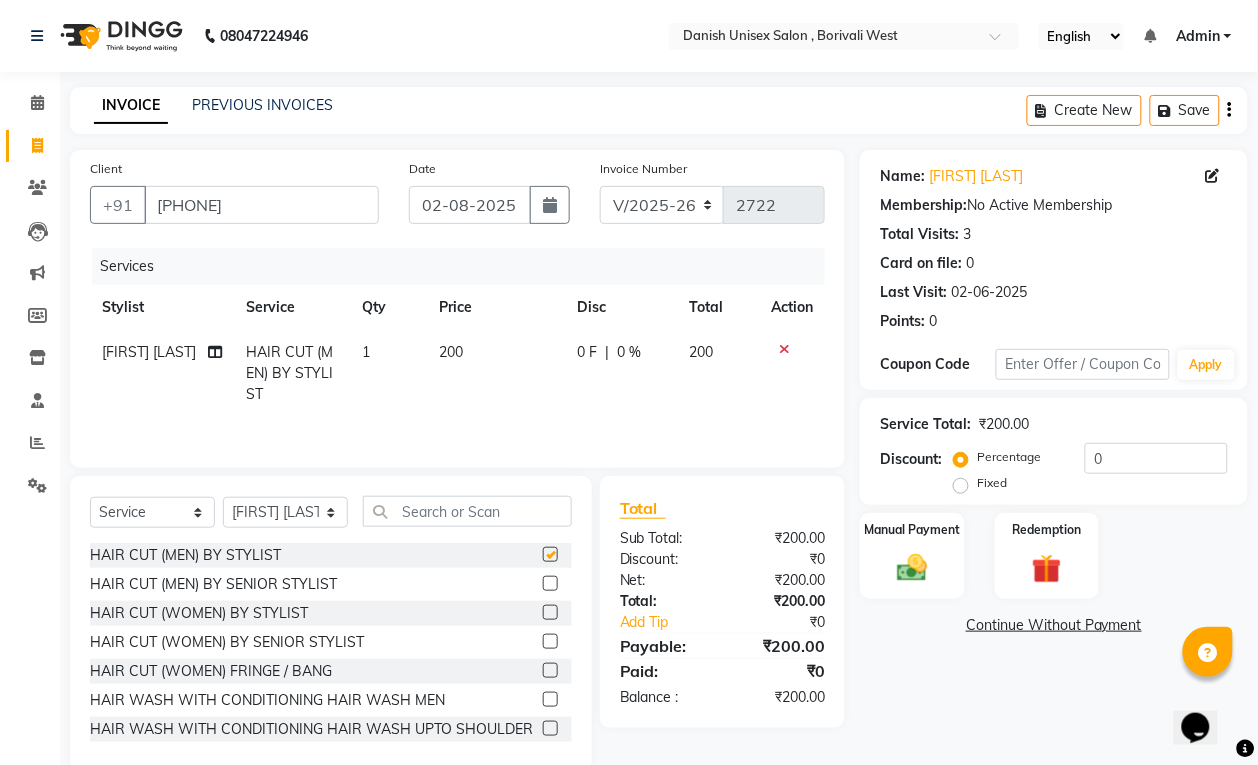 checkbox on "false" 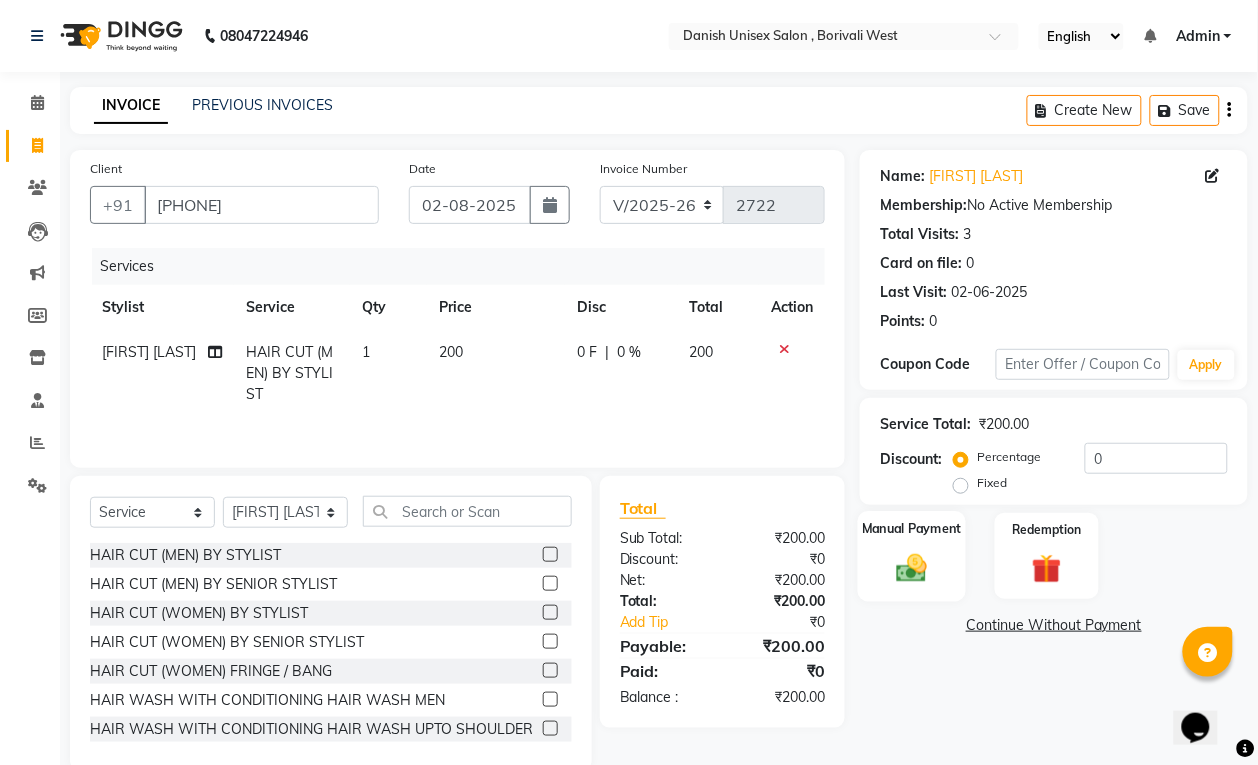 click 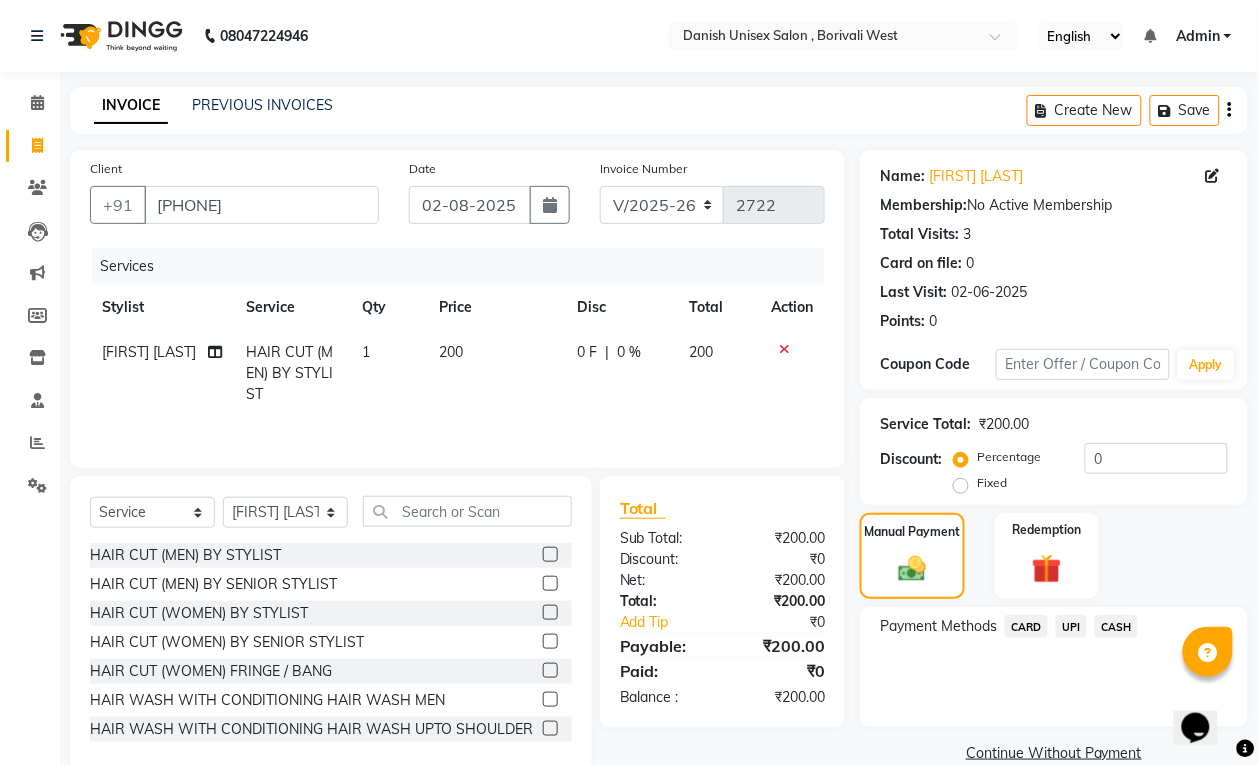 click on "UPI" 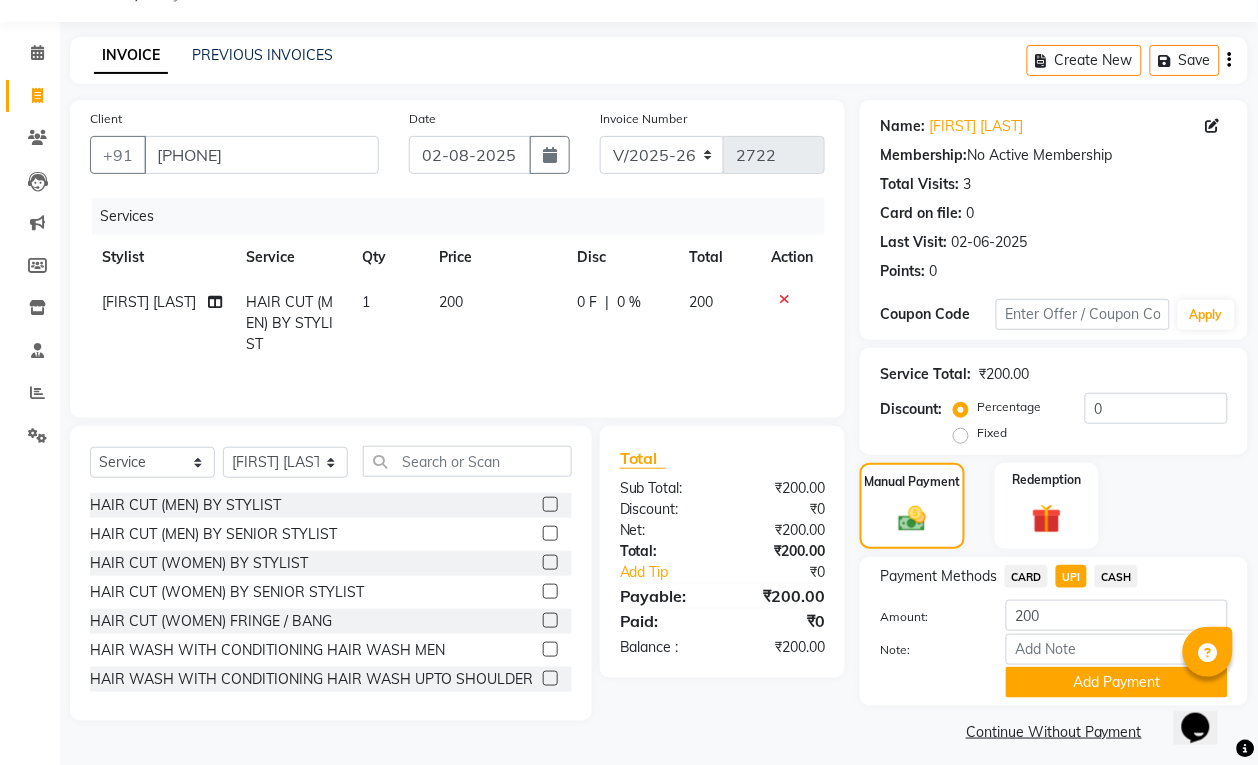scroll, scrollTop: 61, scrollLeft: 0, axis: vertical 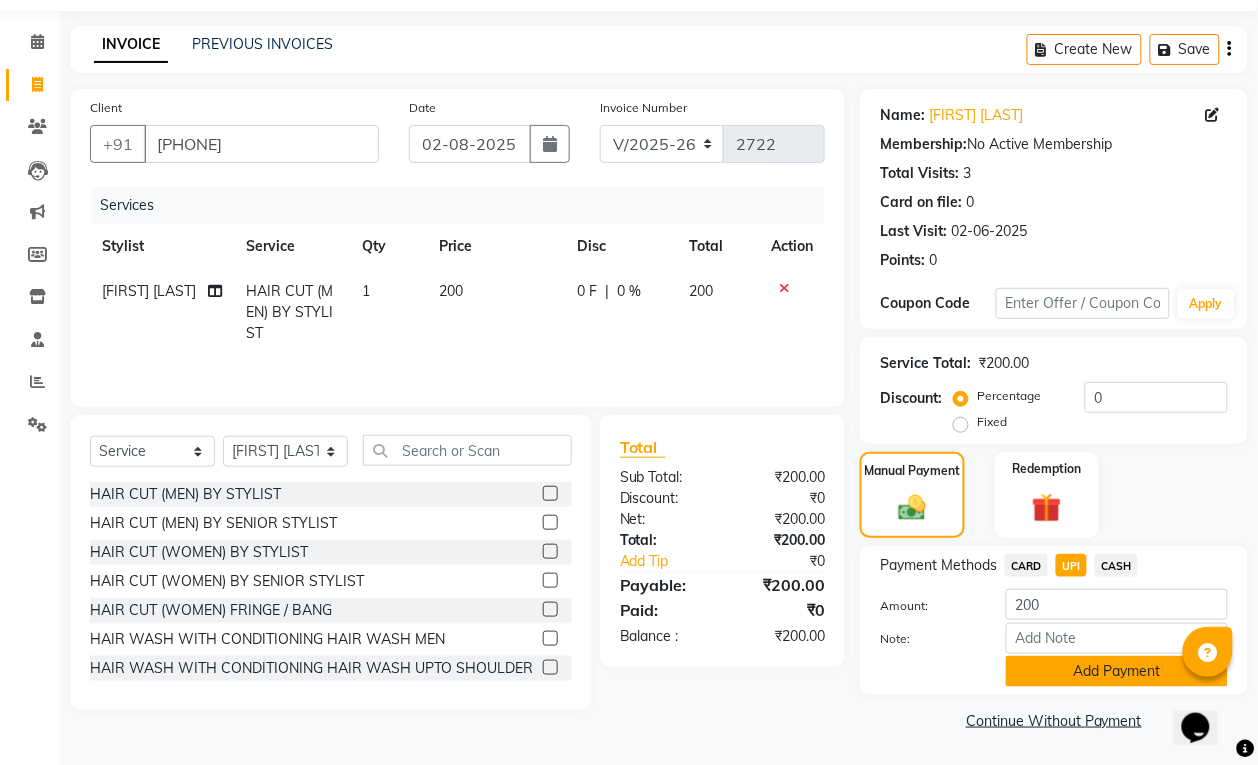 click on "Add Payment" 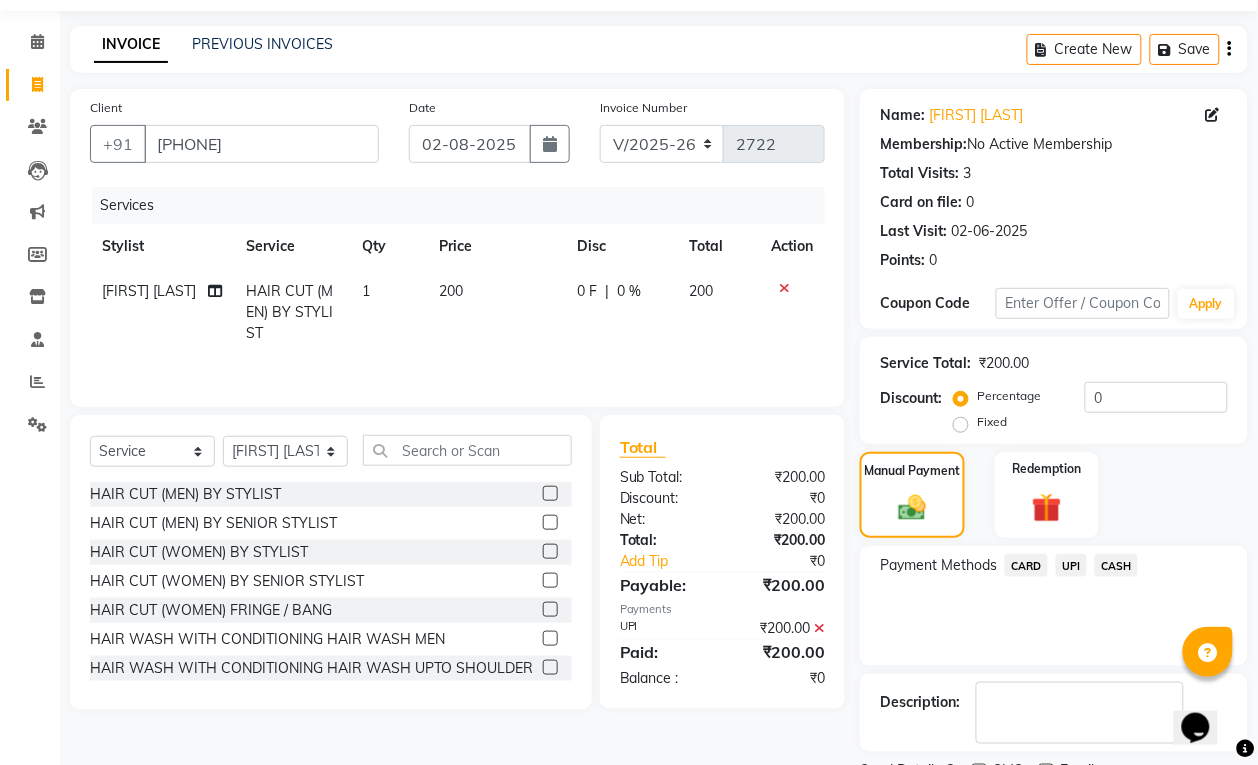 scroll, scrollTop: 147, scrollLeft: 0, axis: vertical 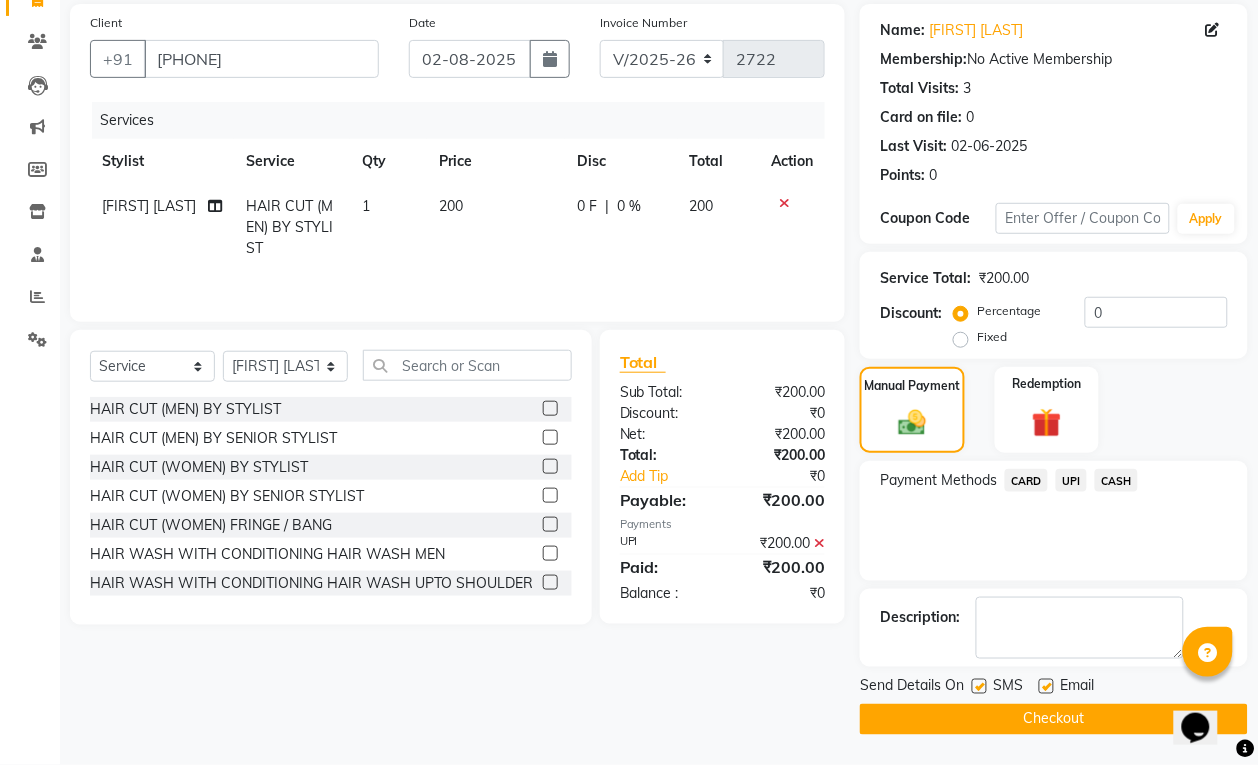 click on "Checkout" 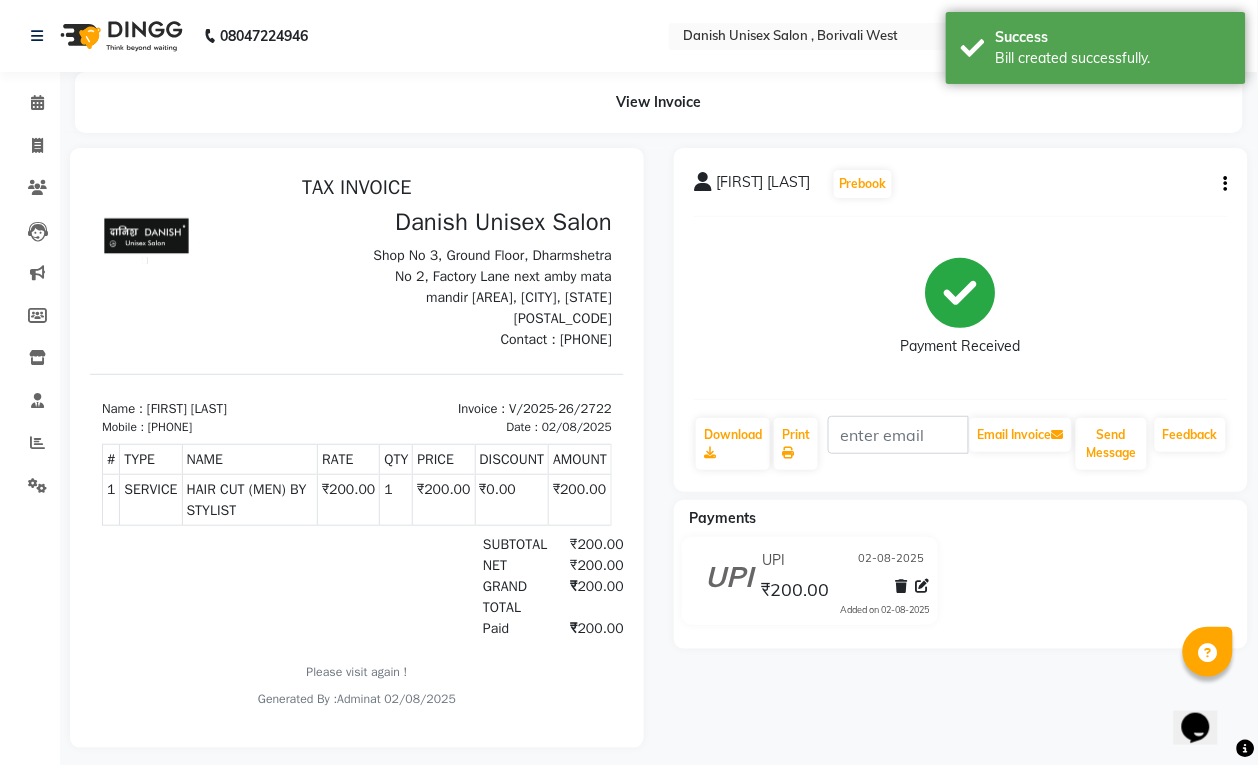 scroll, scrollTop: 0, scrollLeft: 0, axis: both 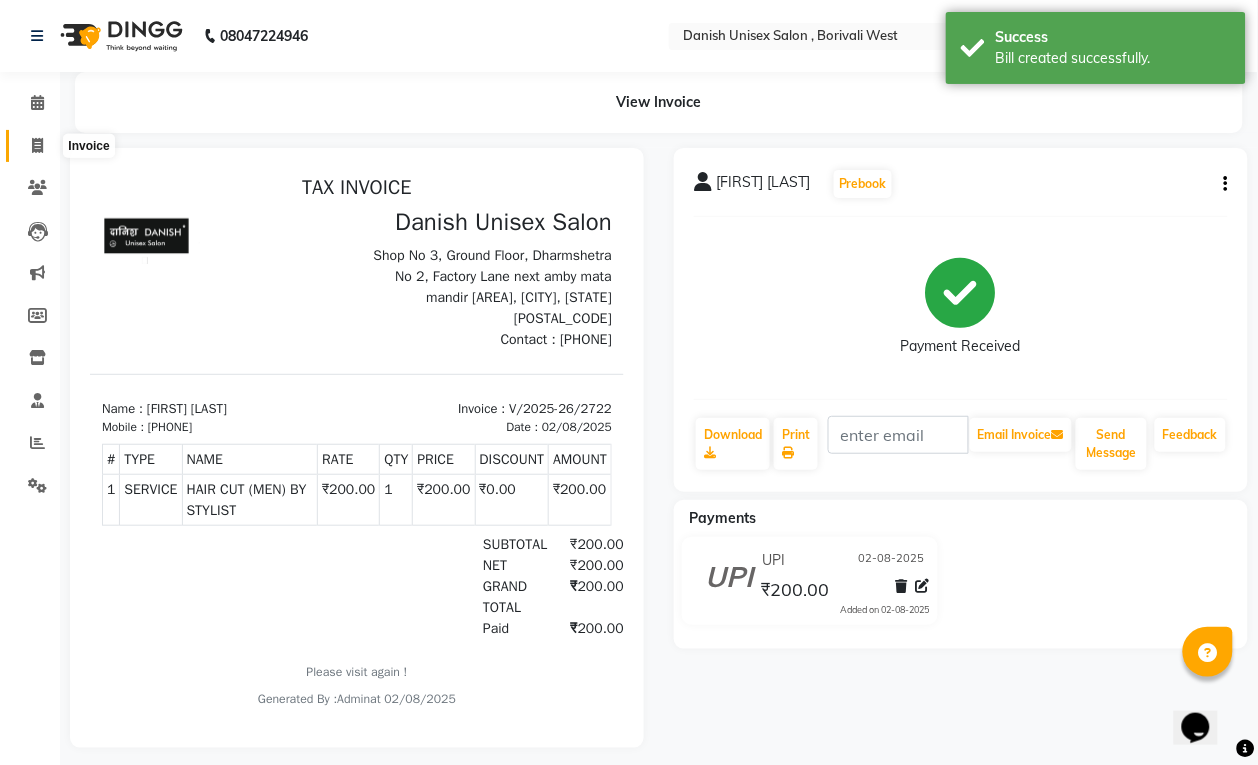 click 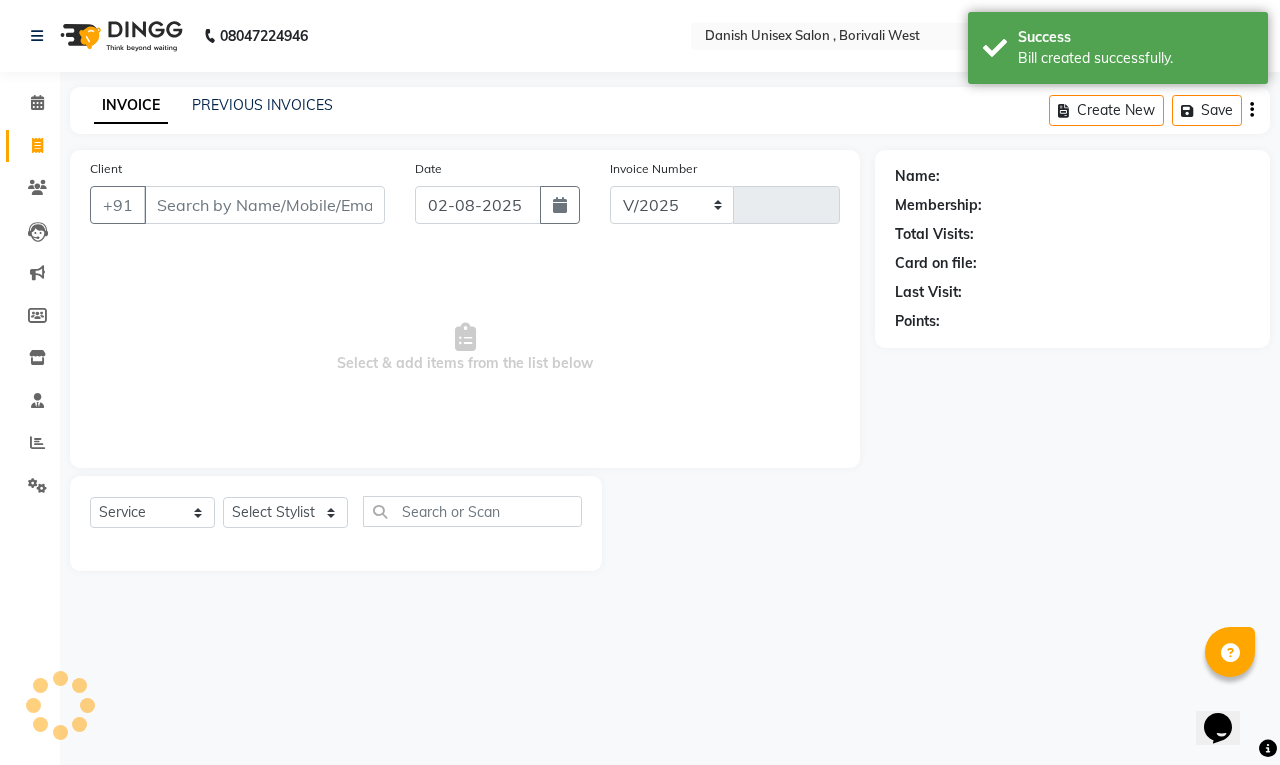 select on "6929" 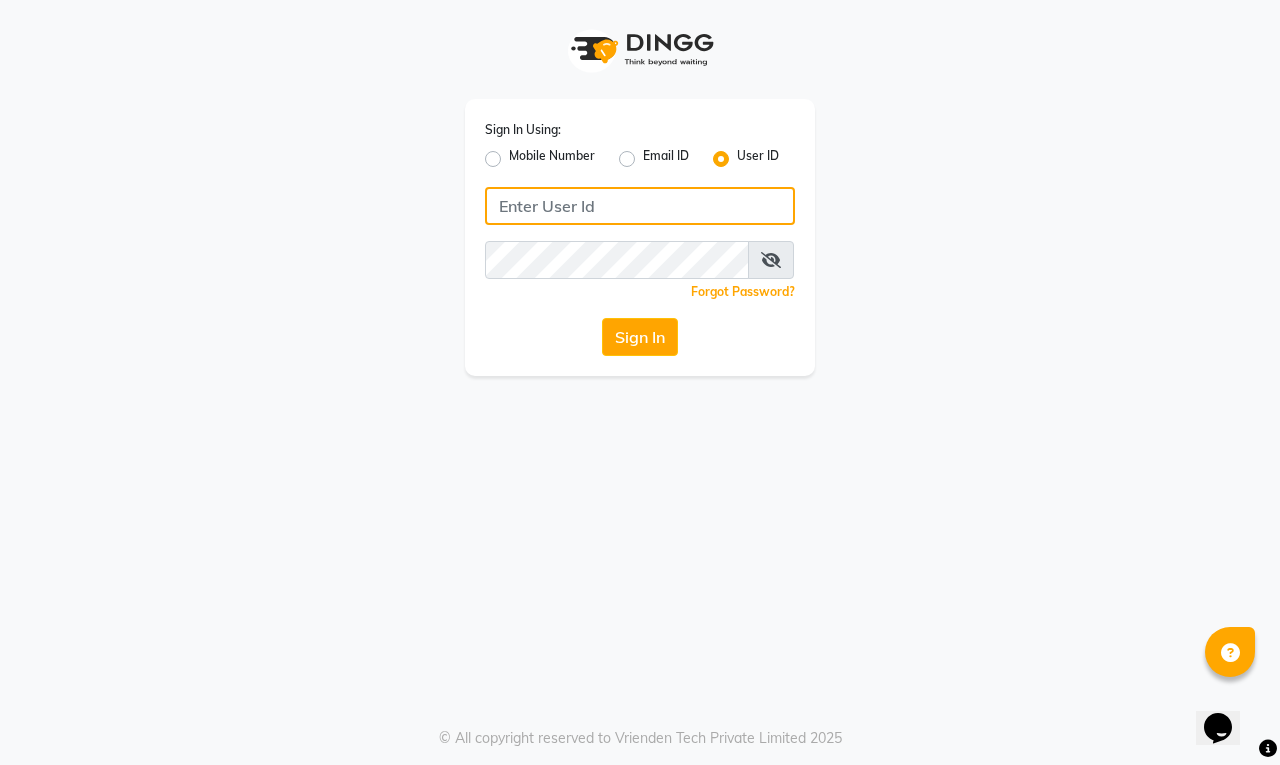 type on "firoz" 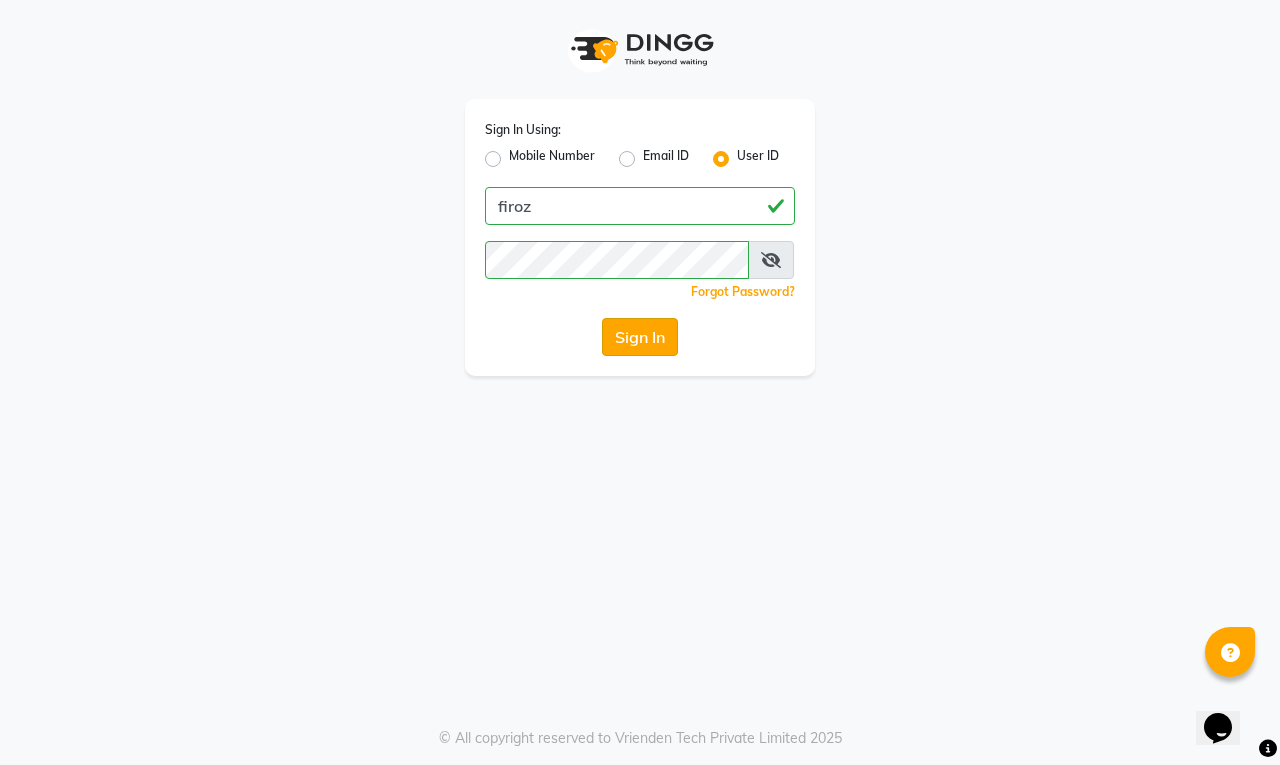 click on "Sign In" 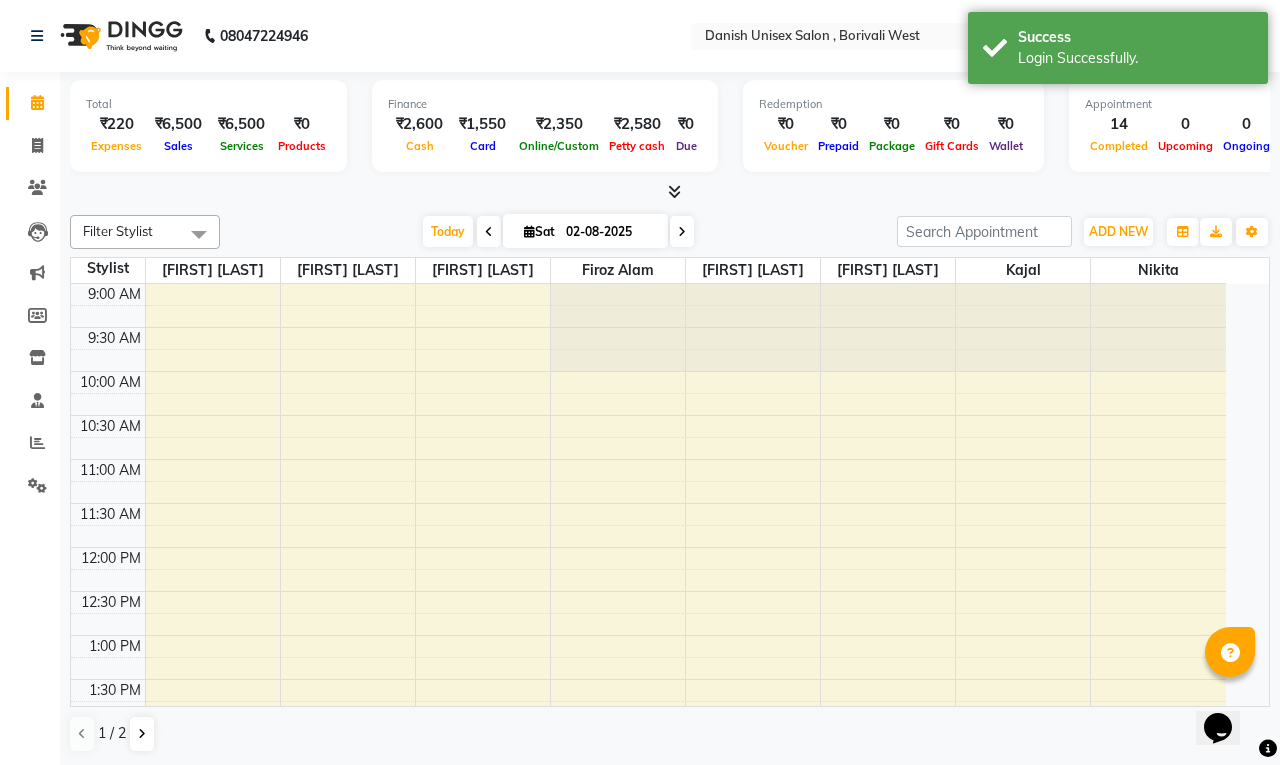 select on "en" 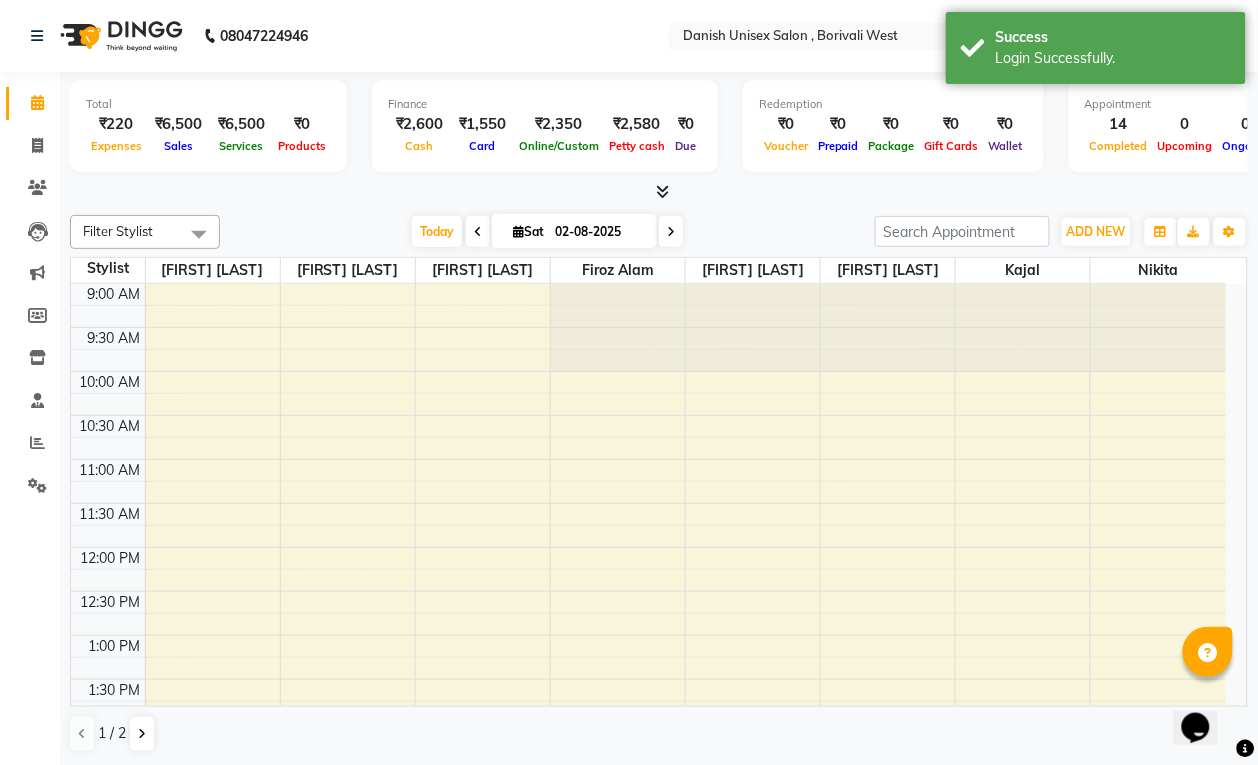 scroll, scrollTop: 0, scrollLeft: 0, axis: both 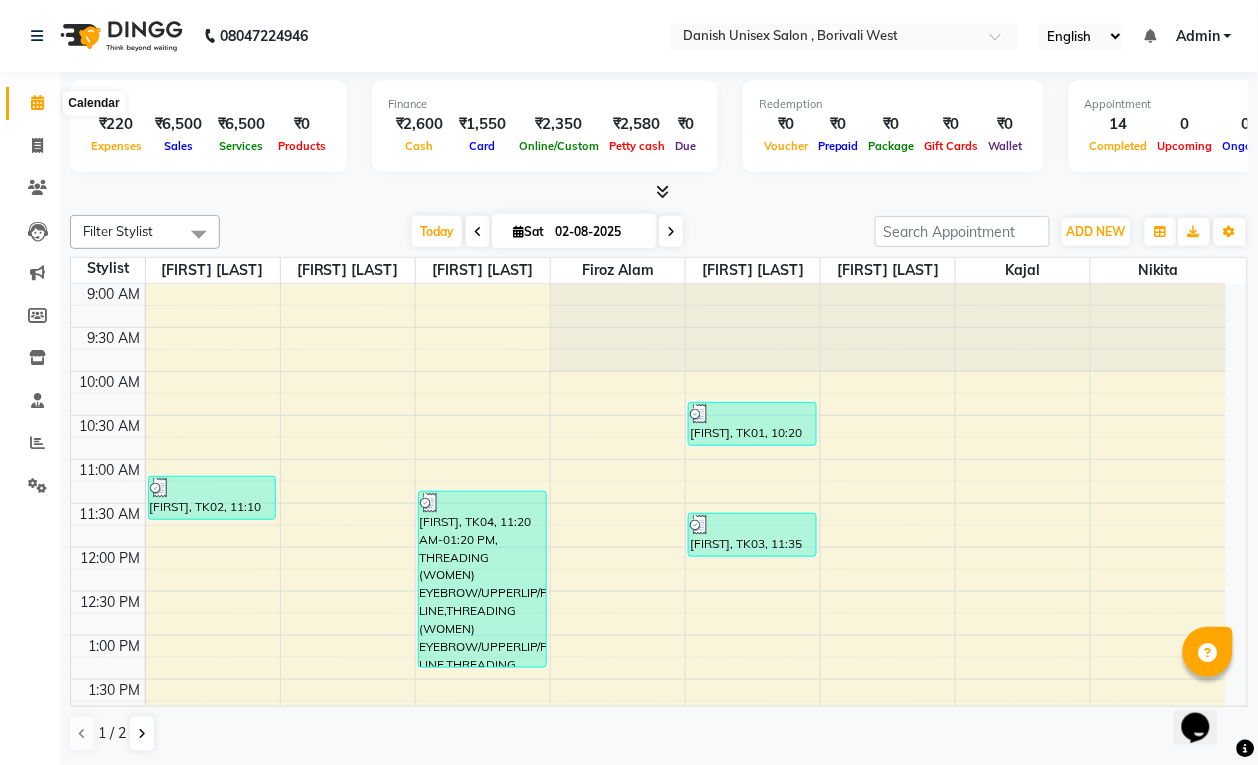 click 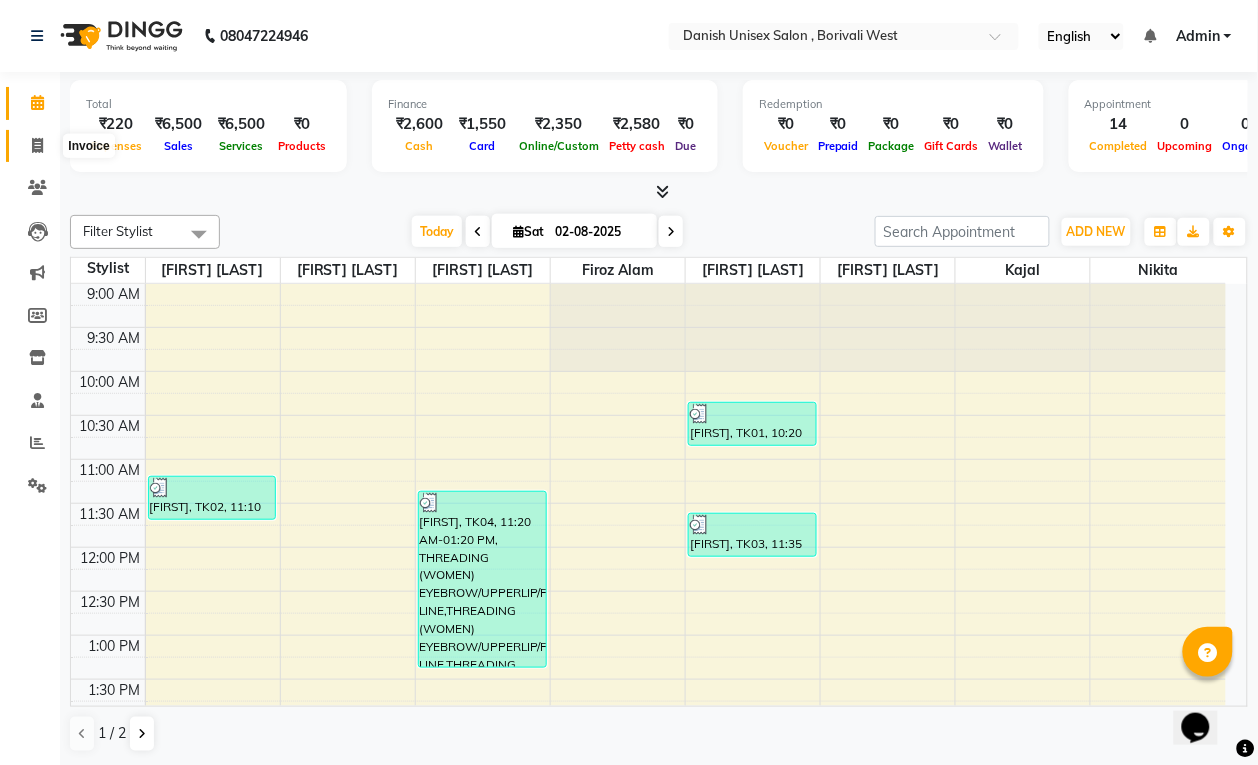 click 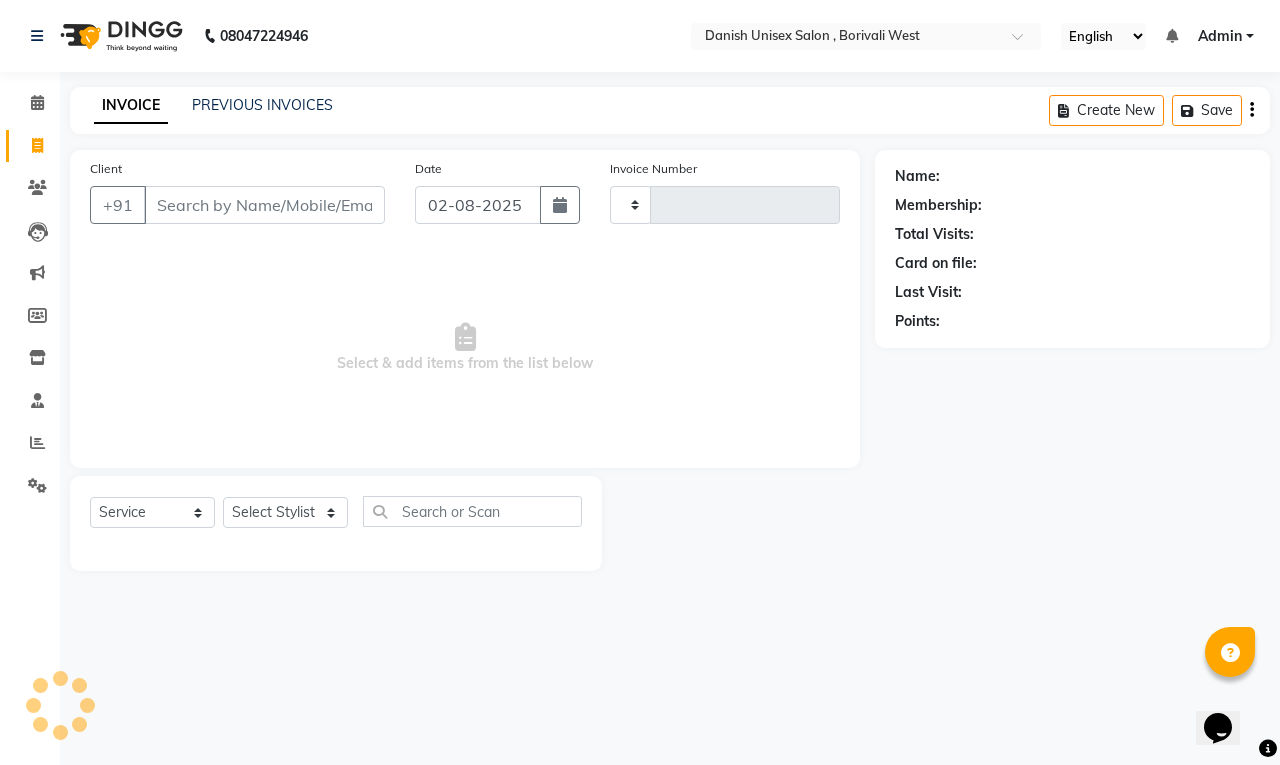 type on "2723" 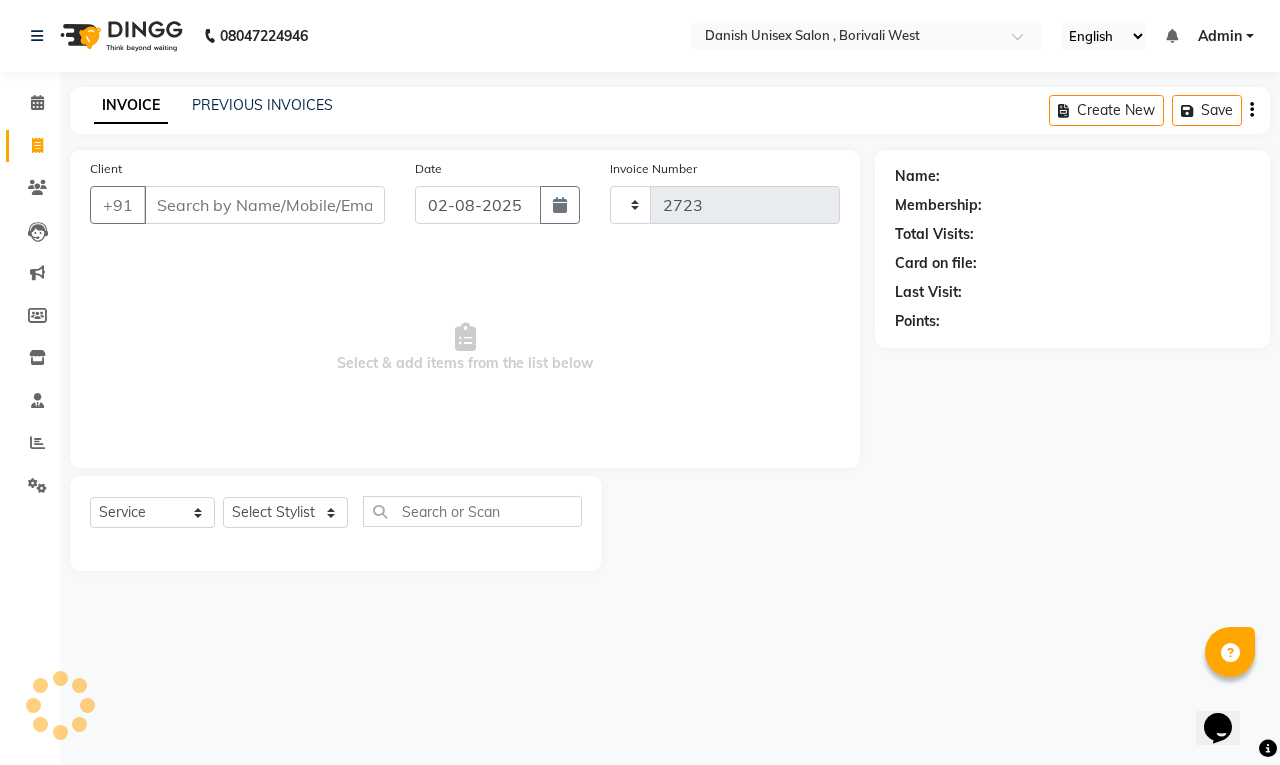 select on "6929" 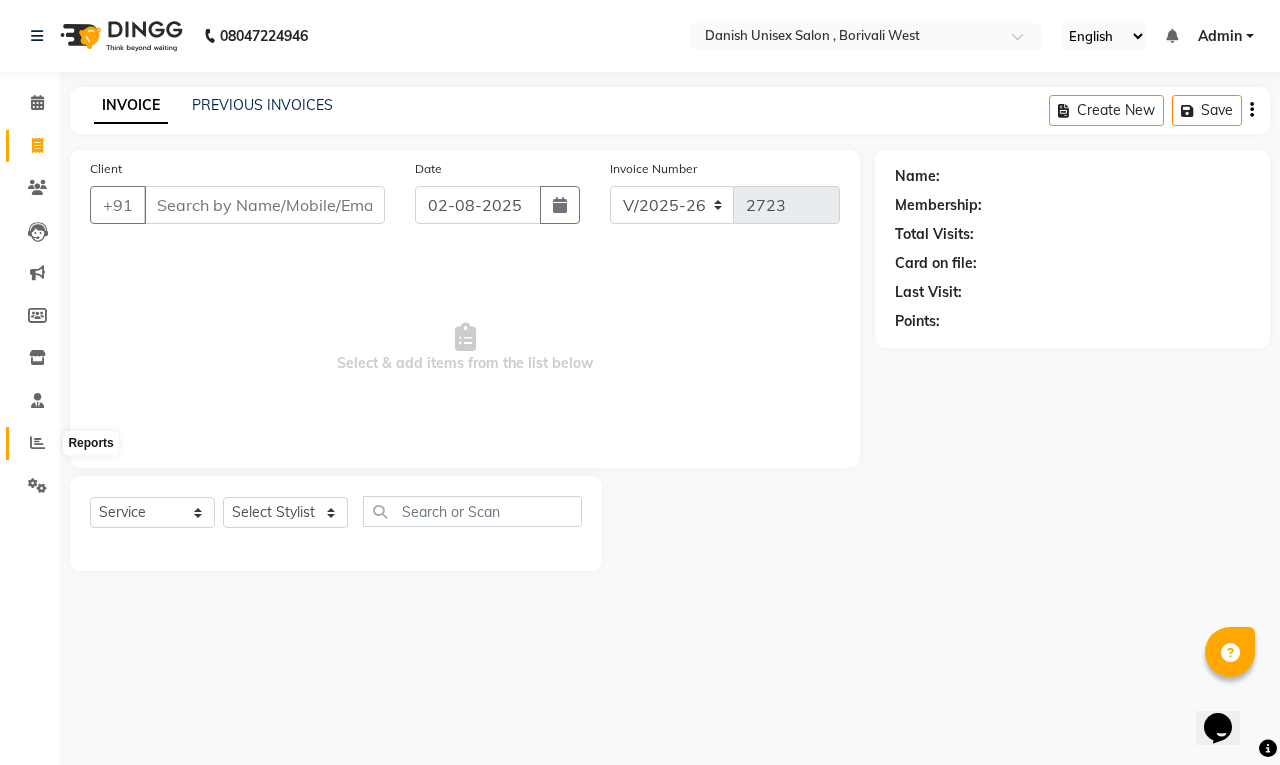 click 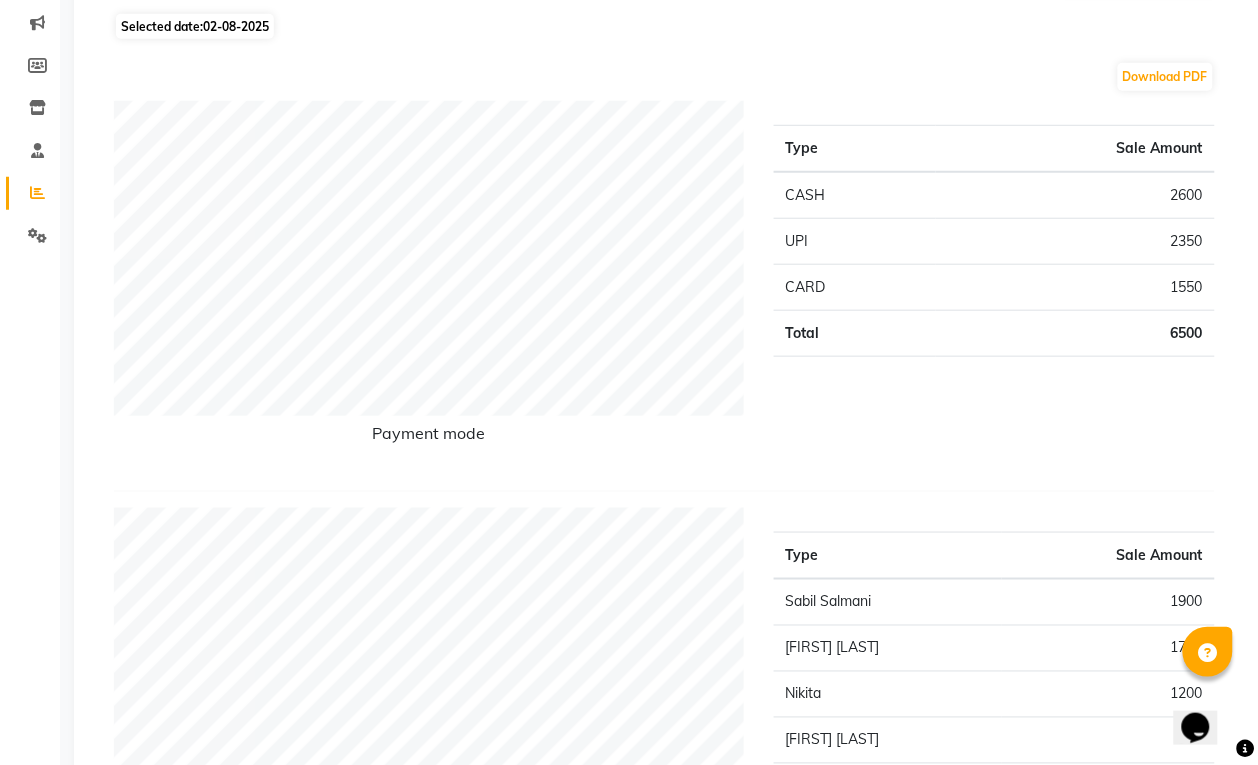 scroll, scrollTop: 0, scrollLeft: 0, axis: both 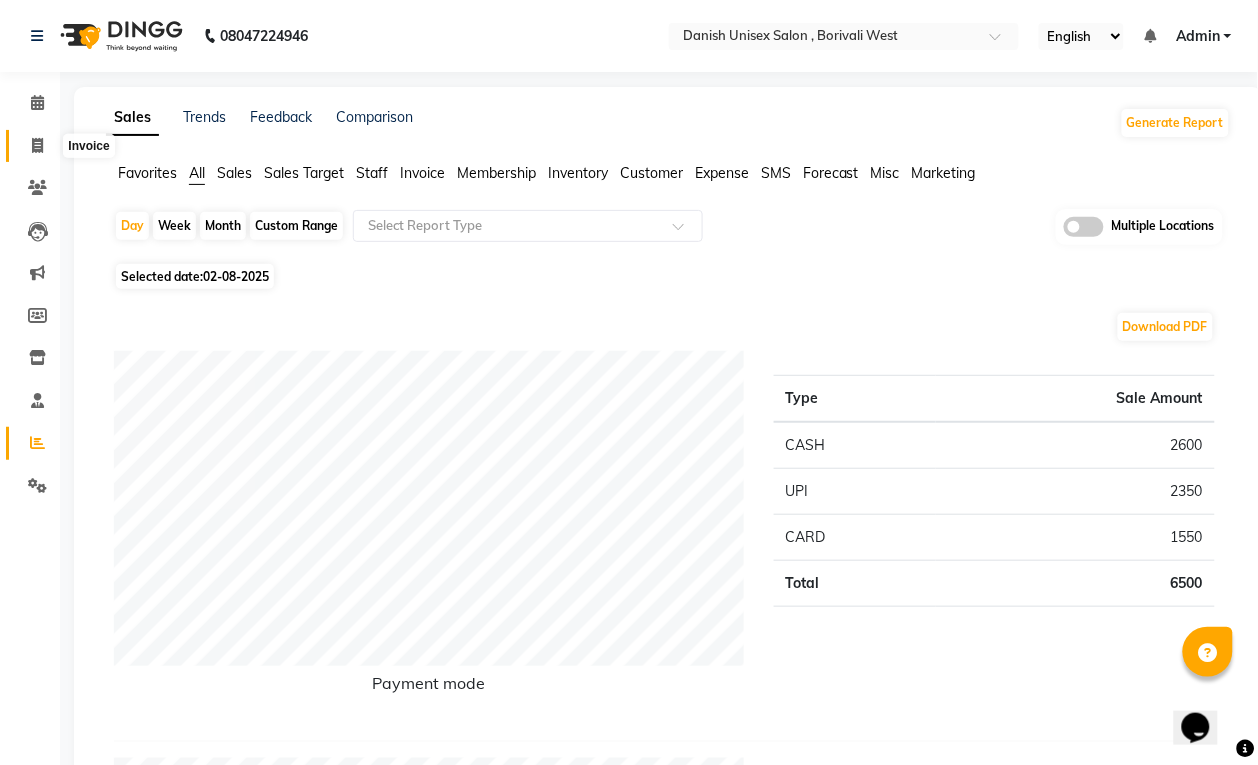 click 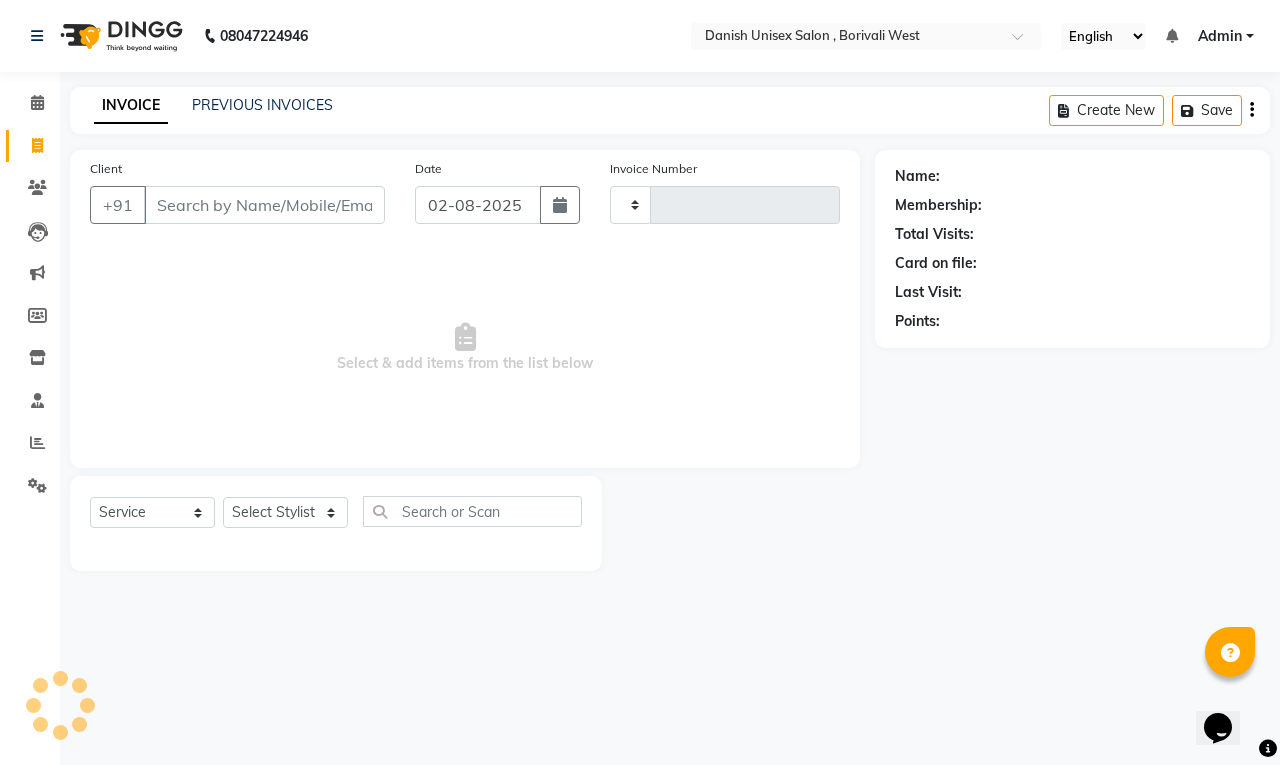 type on "2723" 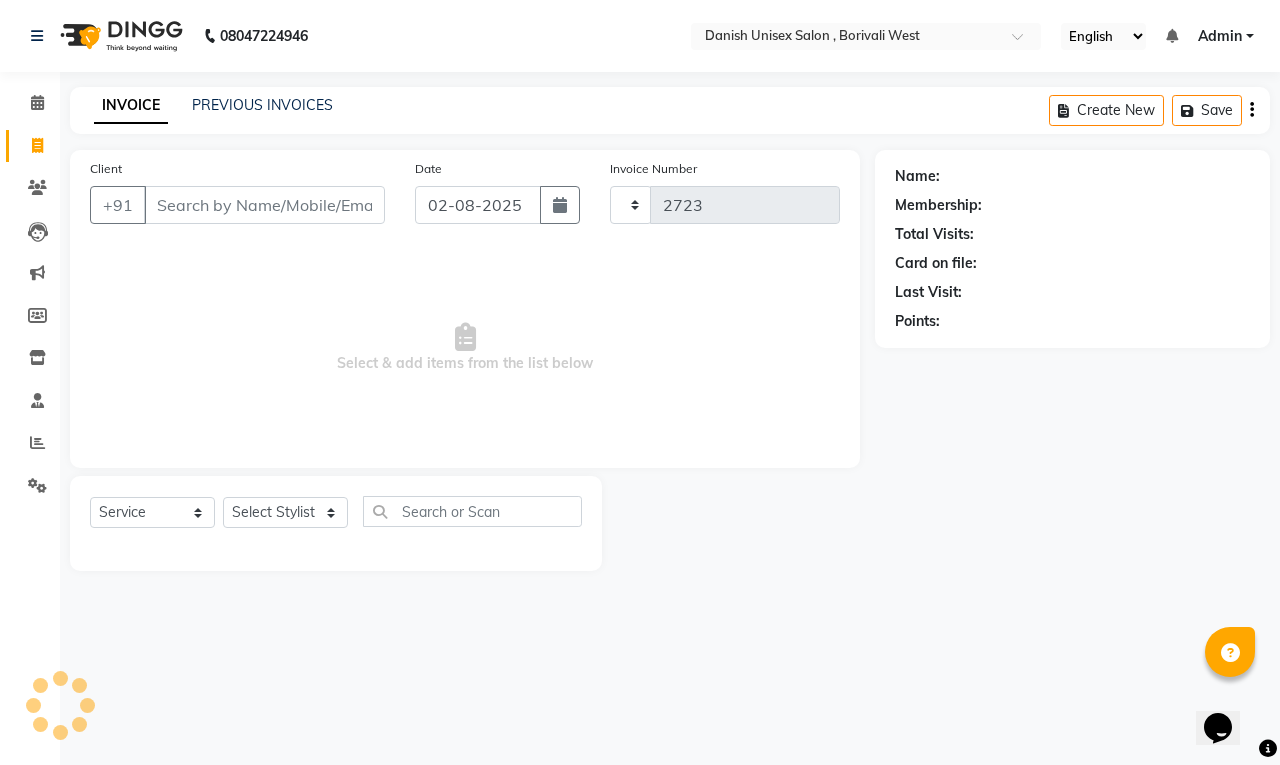 select on "6929" 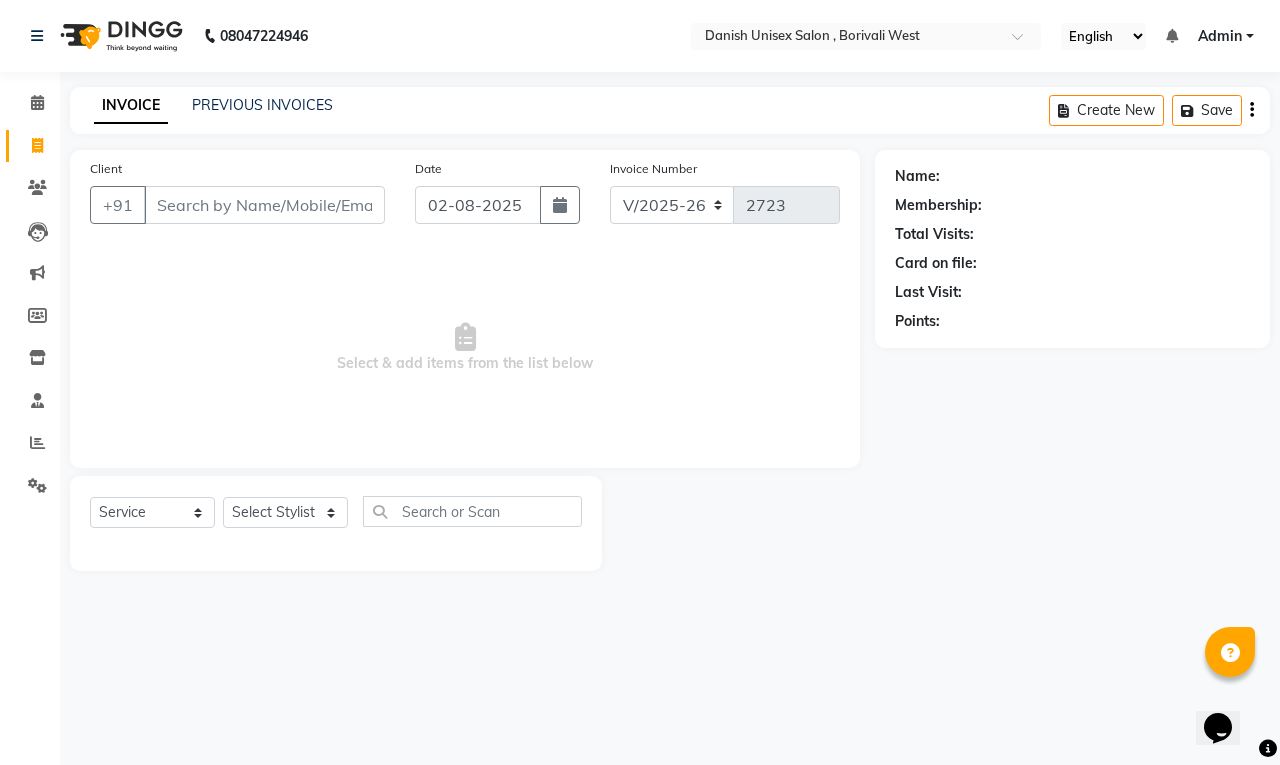 click 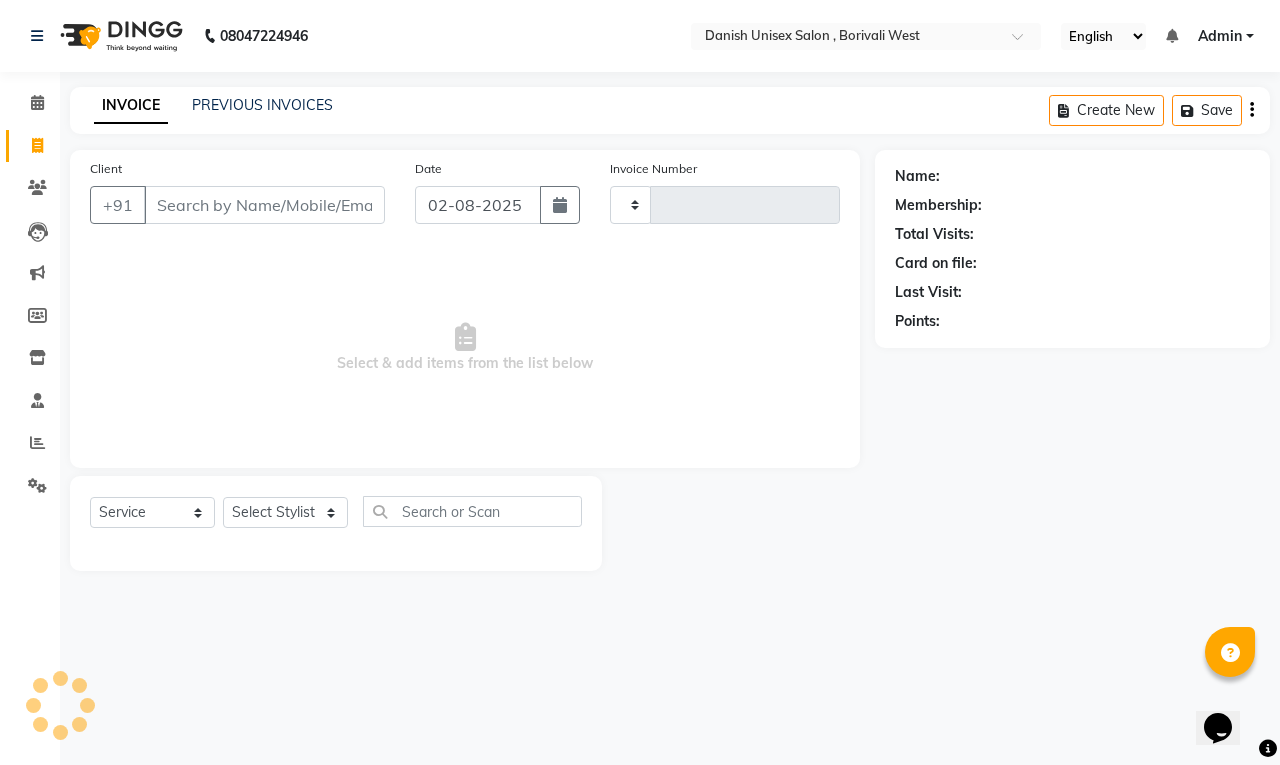 type on "2723" 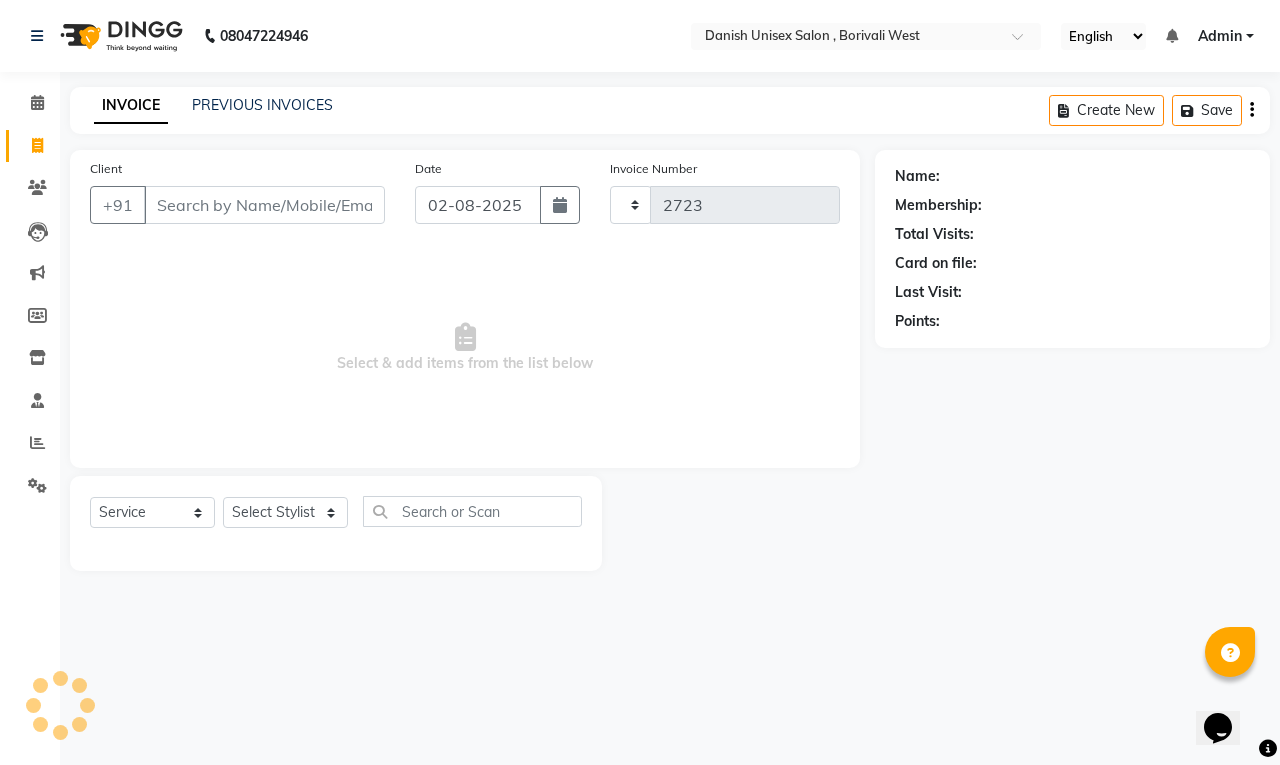 select on "6929" 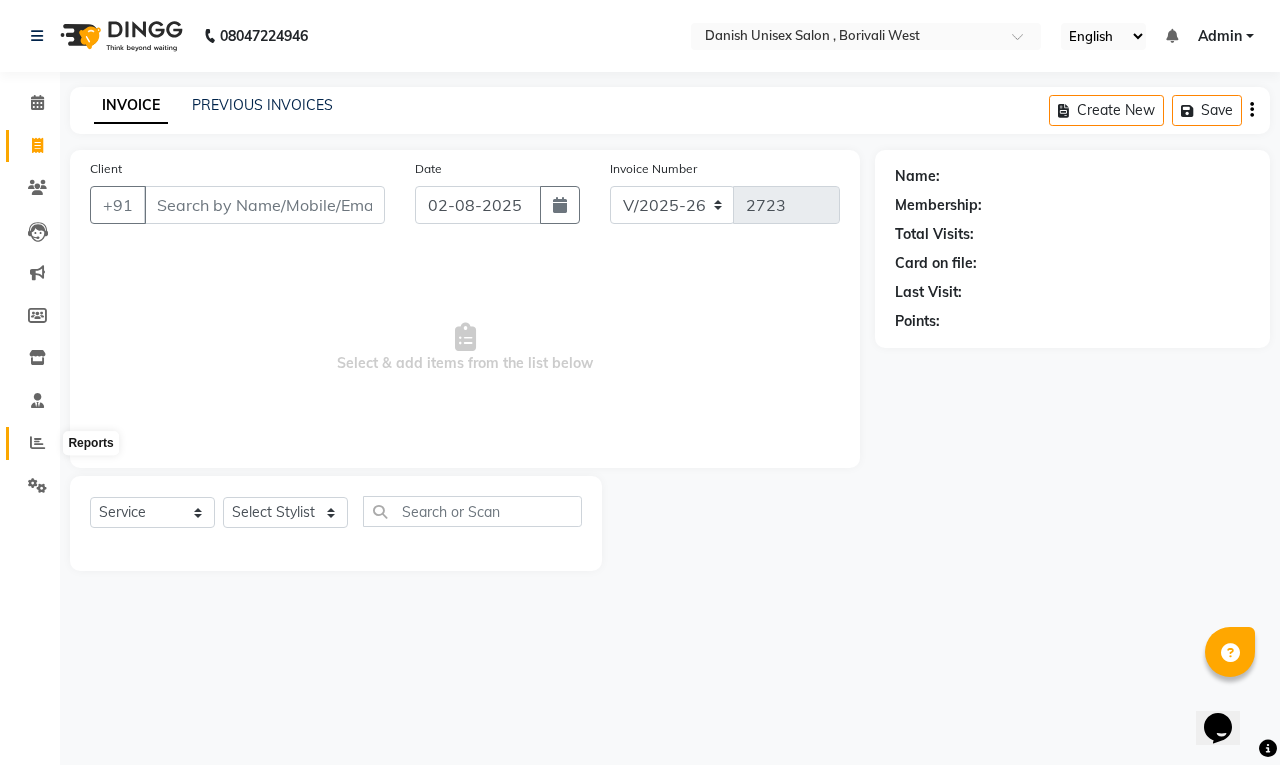 click 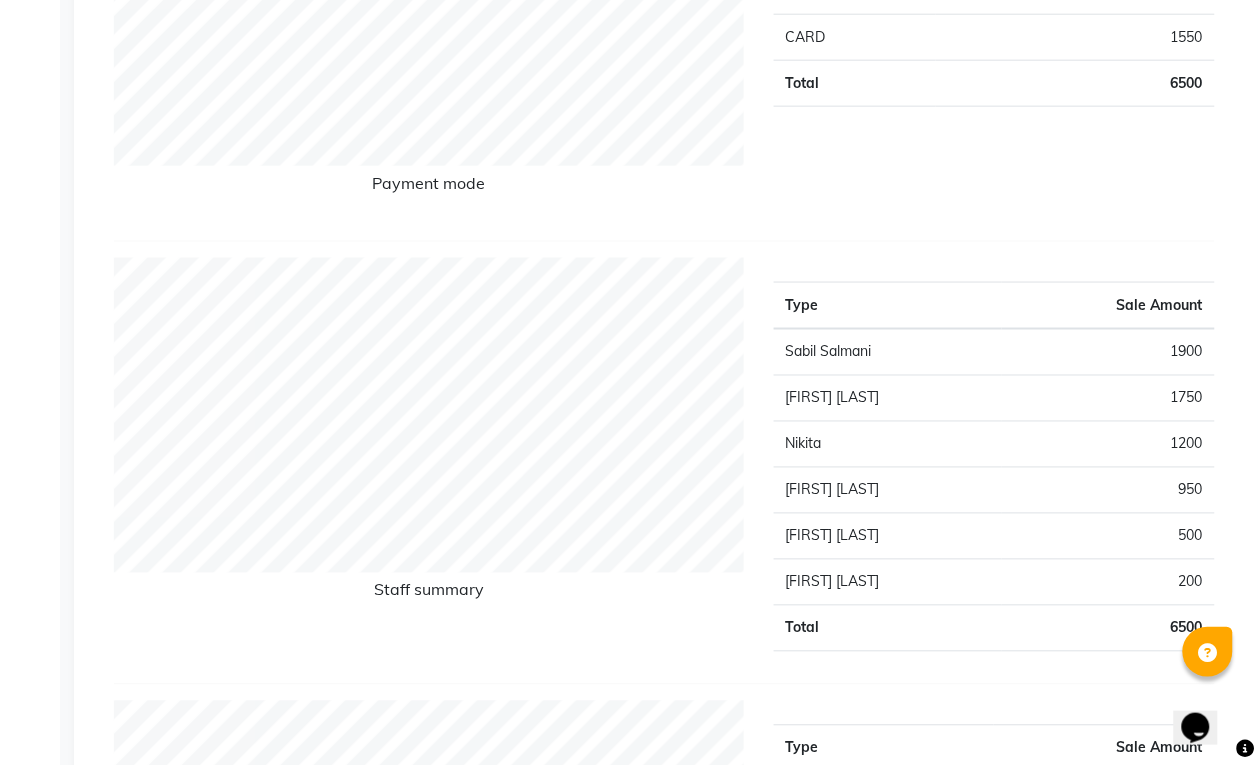scroll, scrollTop: 0, scrollLeft: 0, axis: both 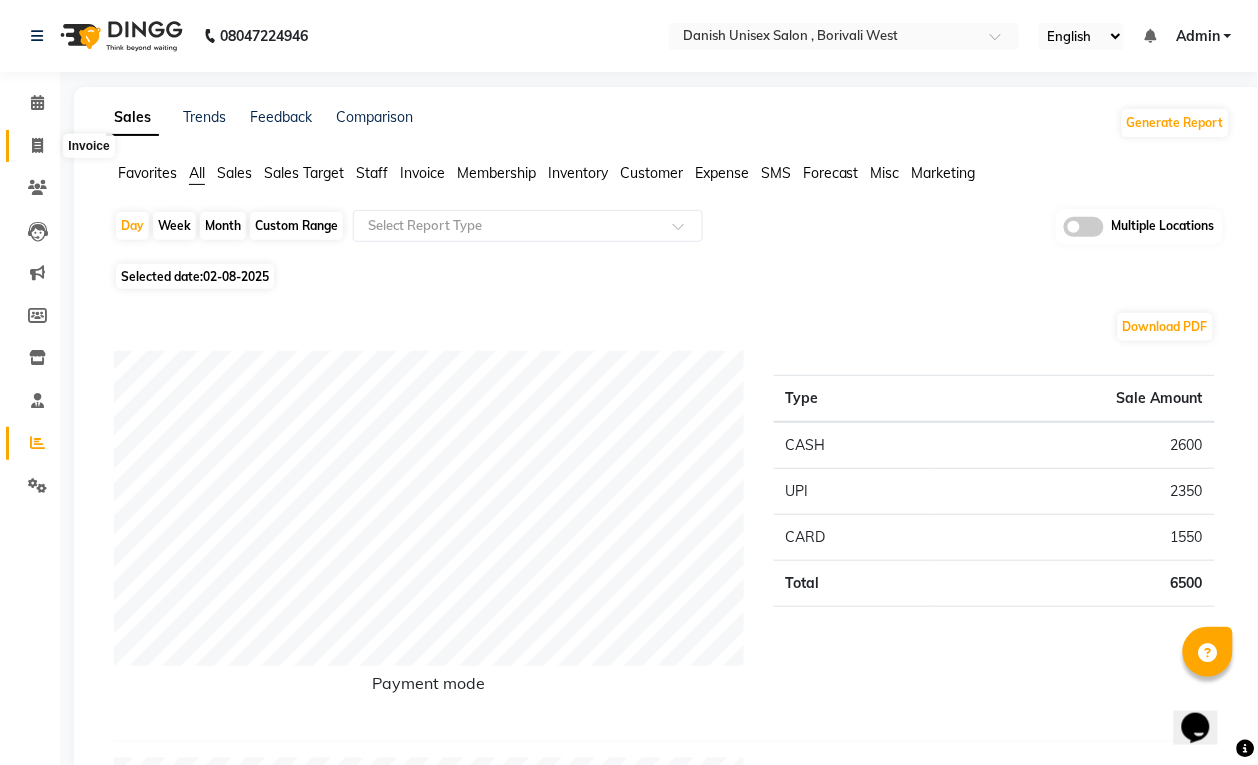 click 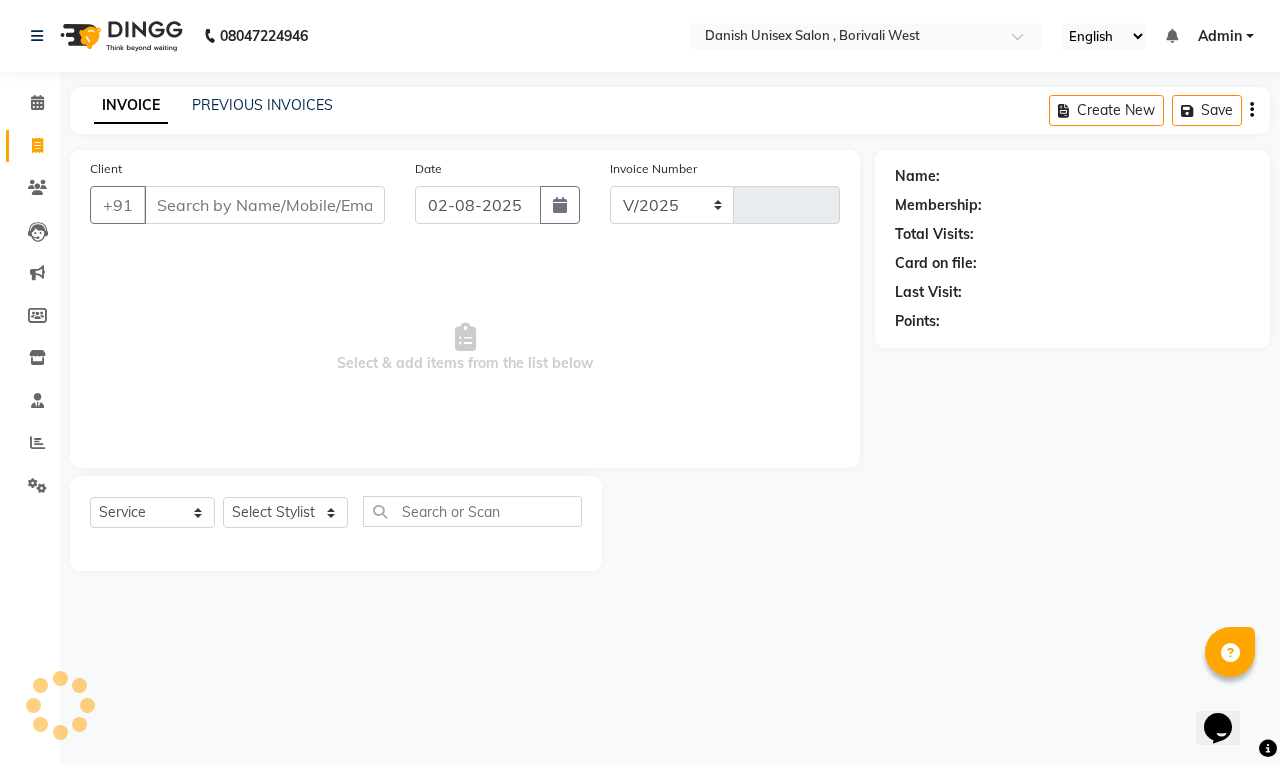select on "6929" 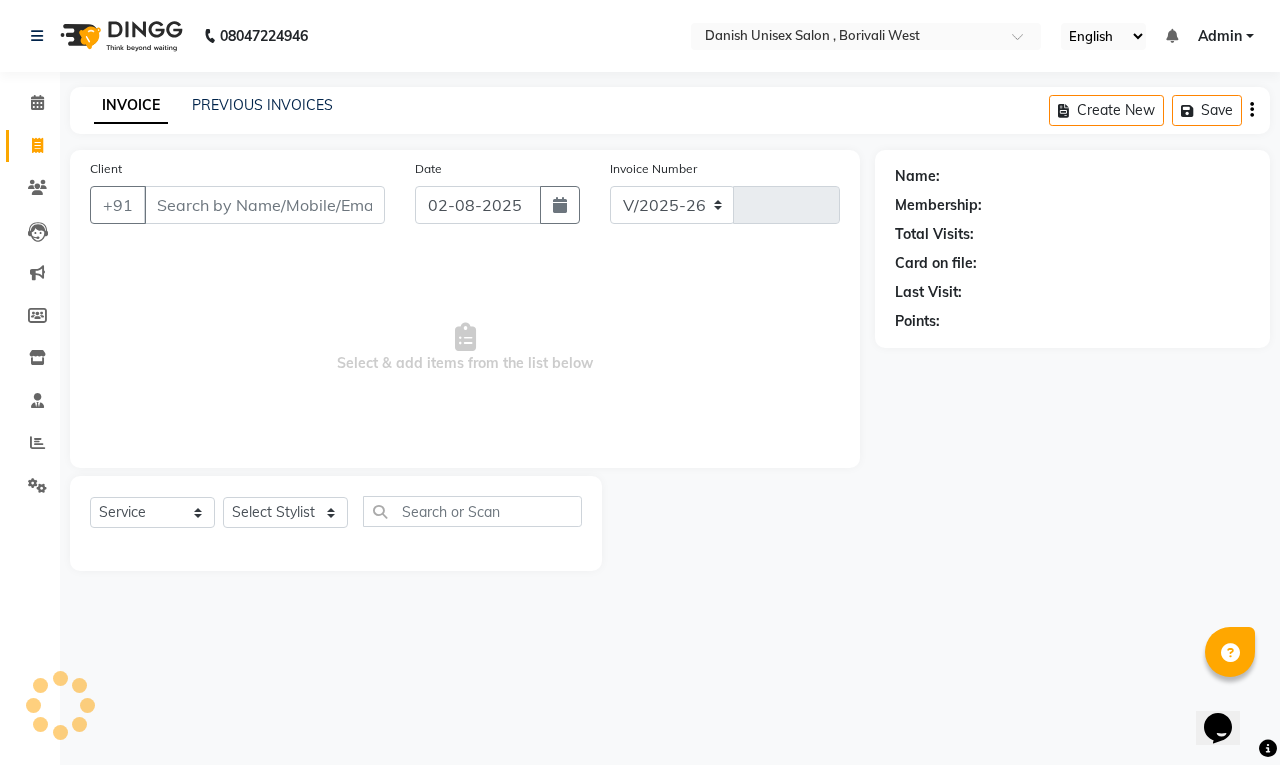 type on "2723" 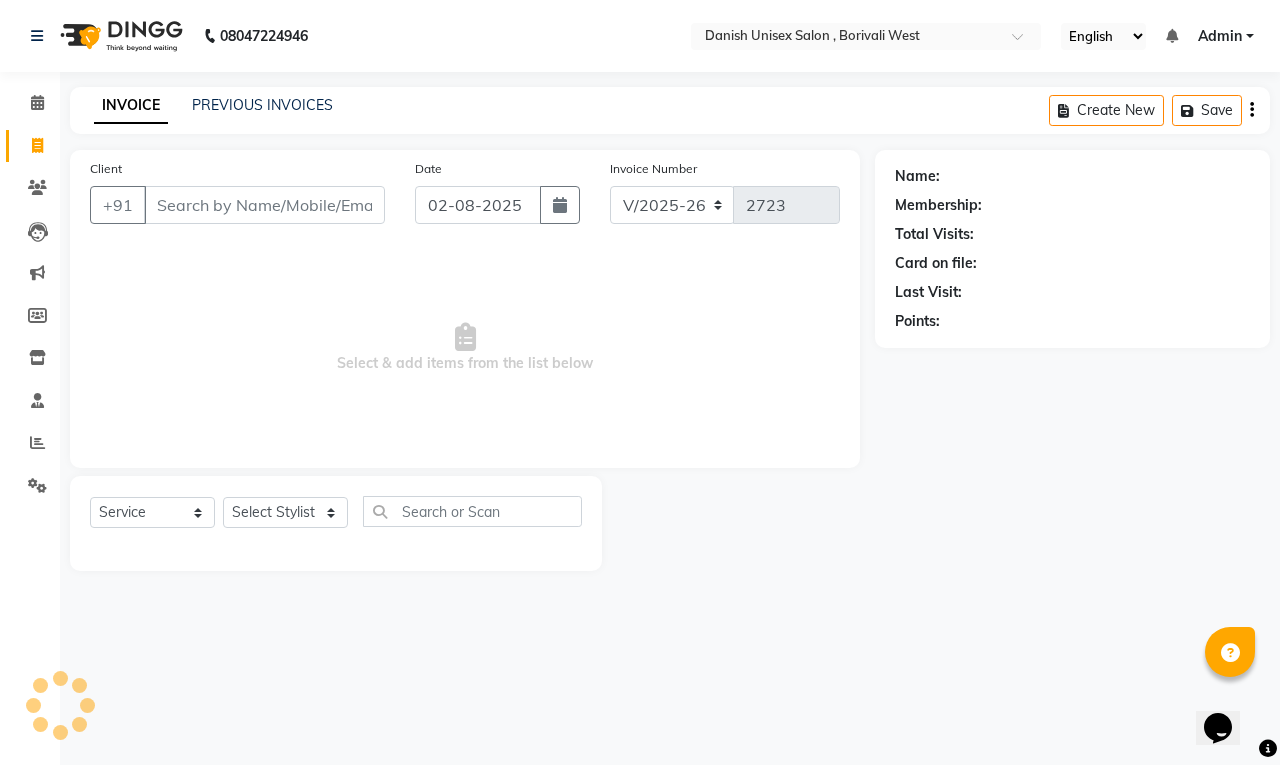 click on "Client" at bounding box center [264, 205] 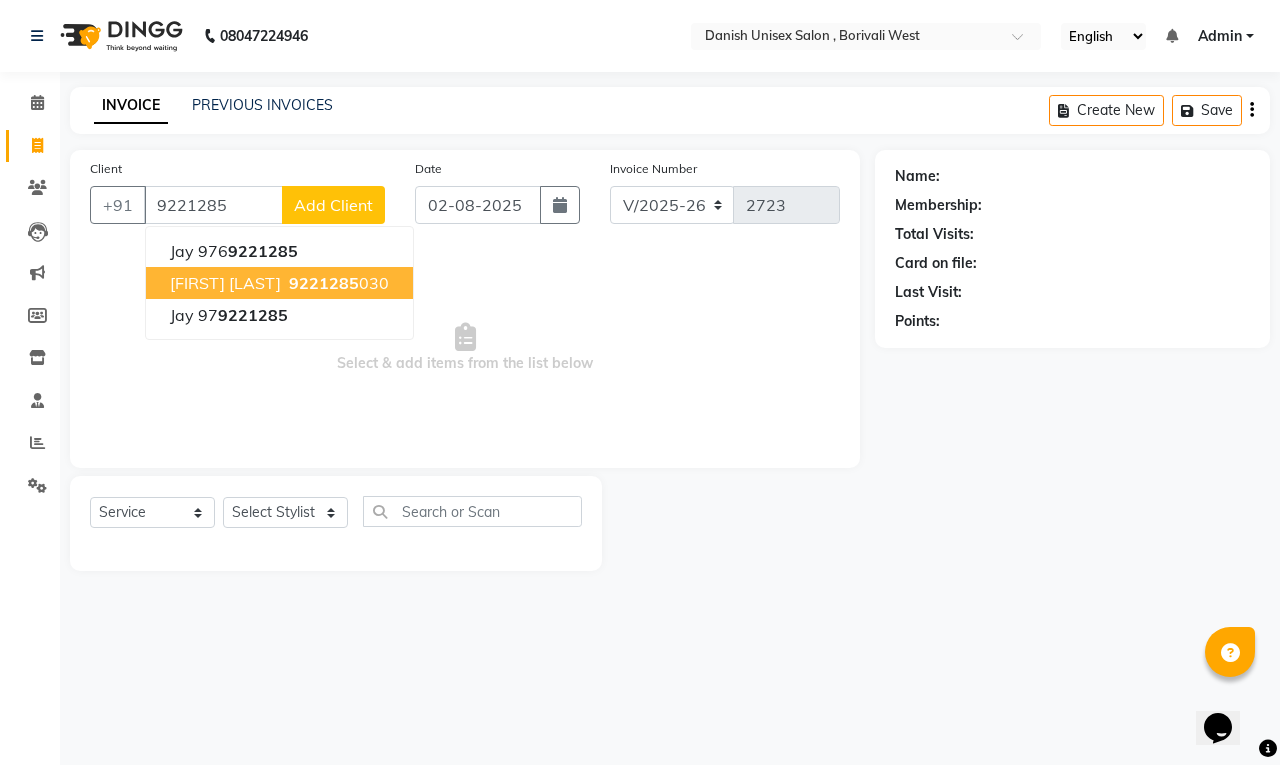 click on "Bijal Shah" at bounding box center (225, 283) 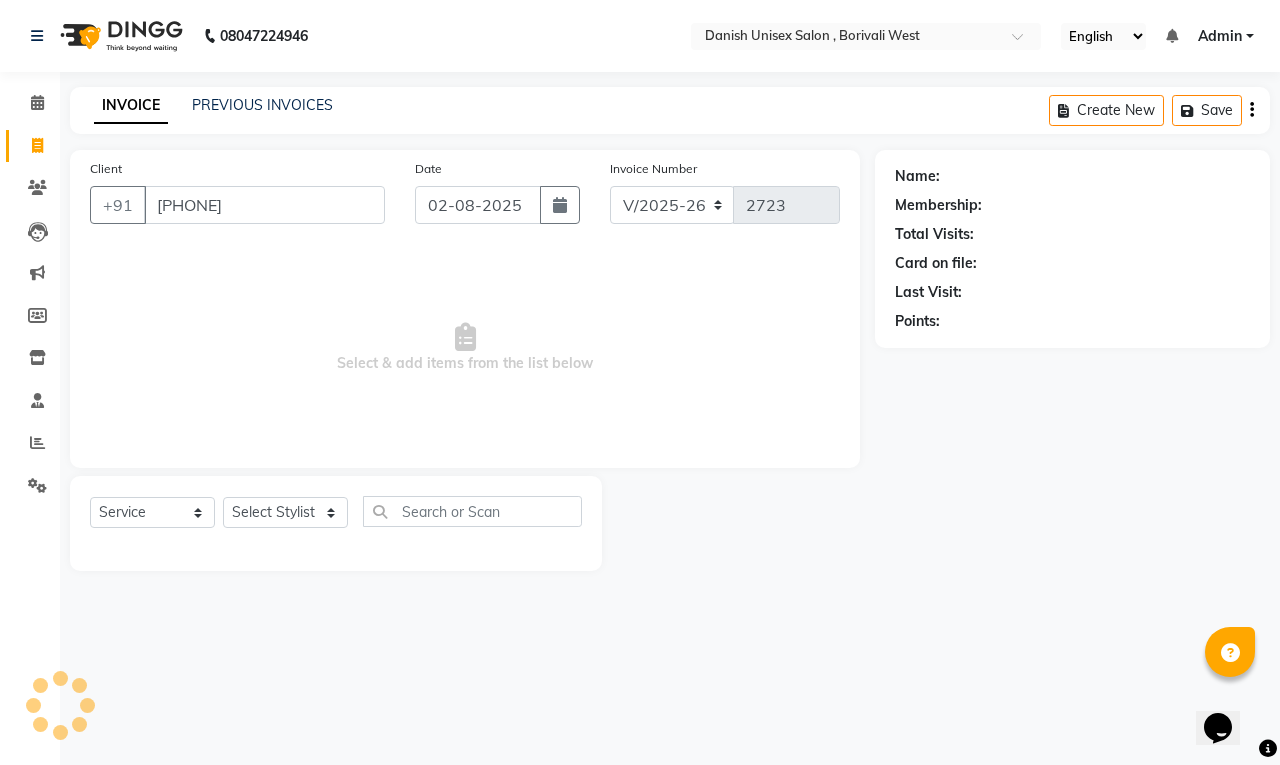 type on "9221285030" 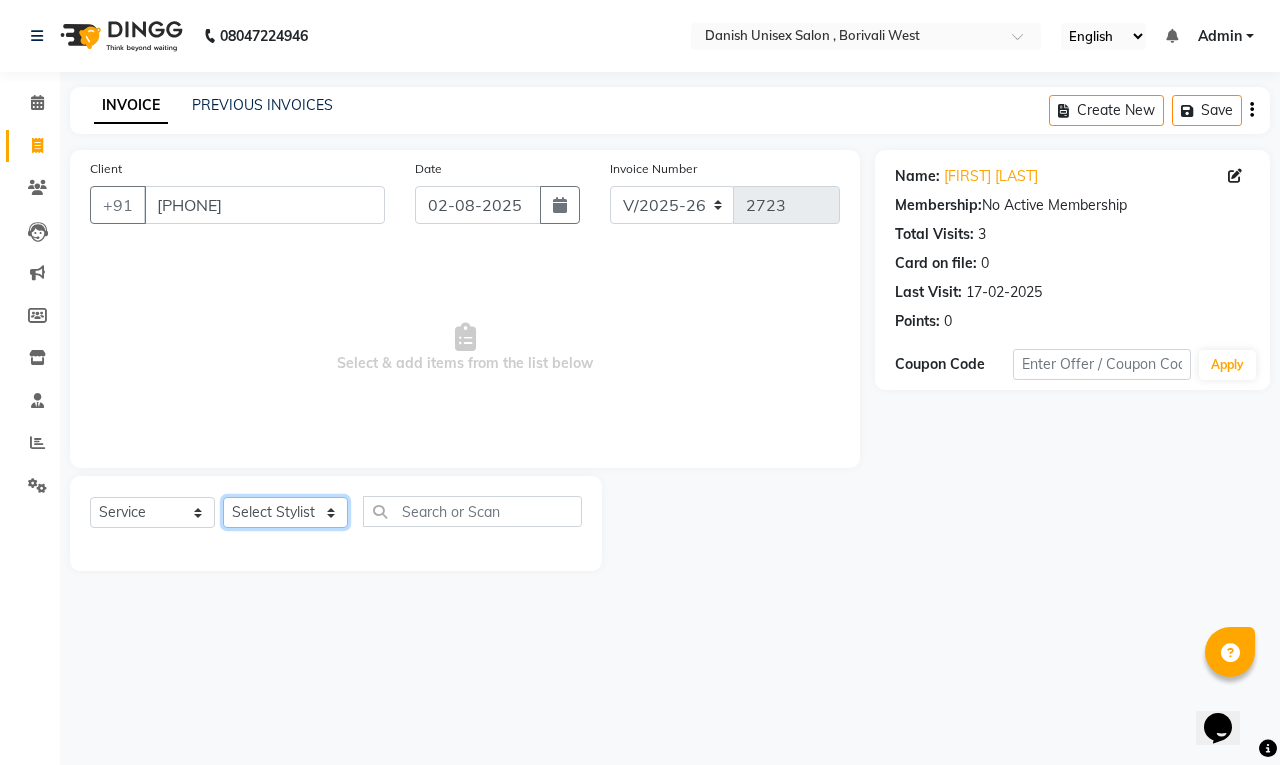 click on "Select Stylist Bhim Shing firoz alam Juber shaikh kajal Lubna Sayyad Nikhil Sharma Nikita Niraj Kanojiya Niyaz Salmani Pooja Yadav Riddhi Sabil salmani sapna" 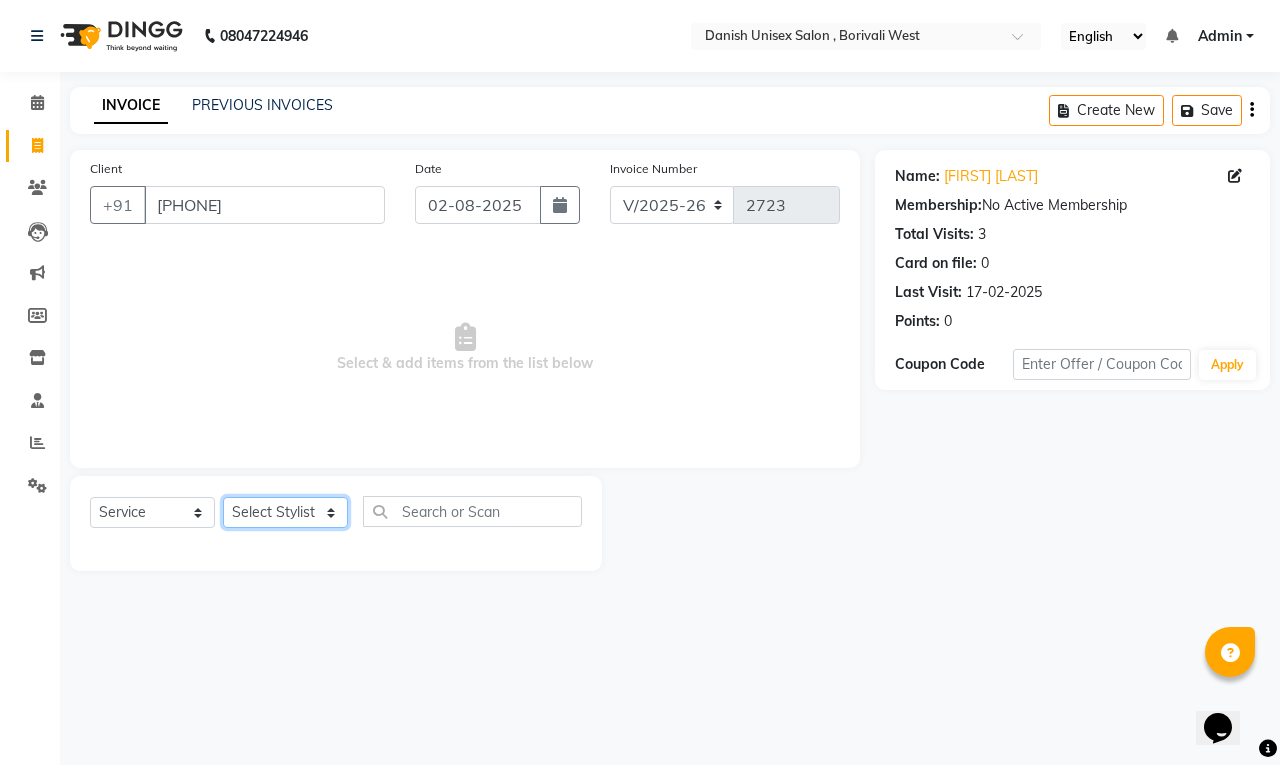 select on "54589" 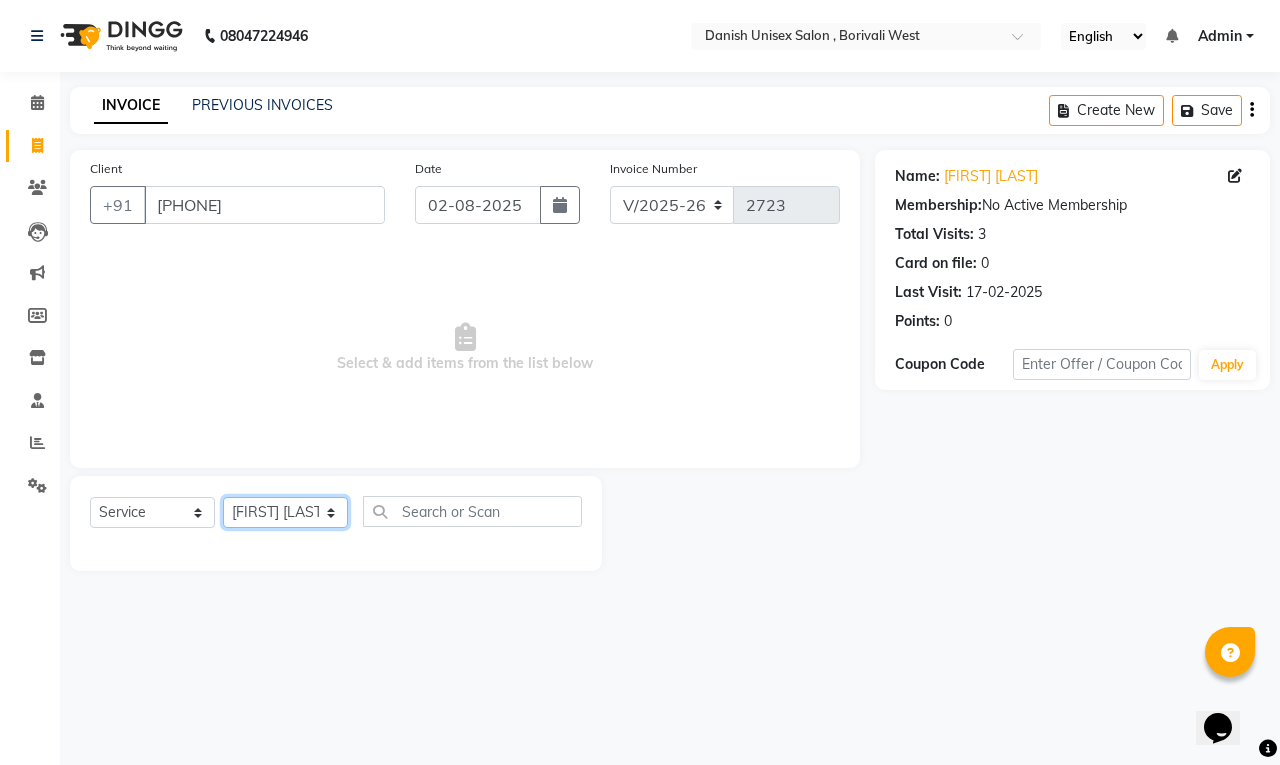 click on "Select Stylist Bhim Shing firoz alam Juber shaikh kajal Lubna Sayyad Nikhil Sharma Nikita Niraj Kanojiya Niyaz Salmani Pooja Yadav Riddhi Sabil salmani sapna" 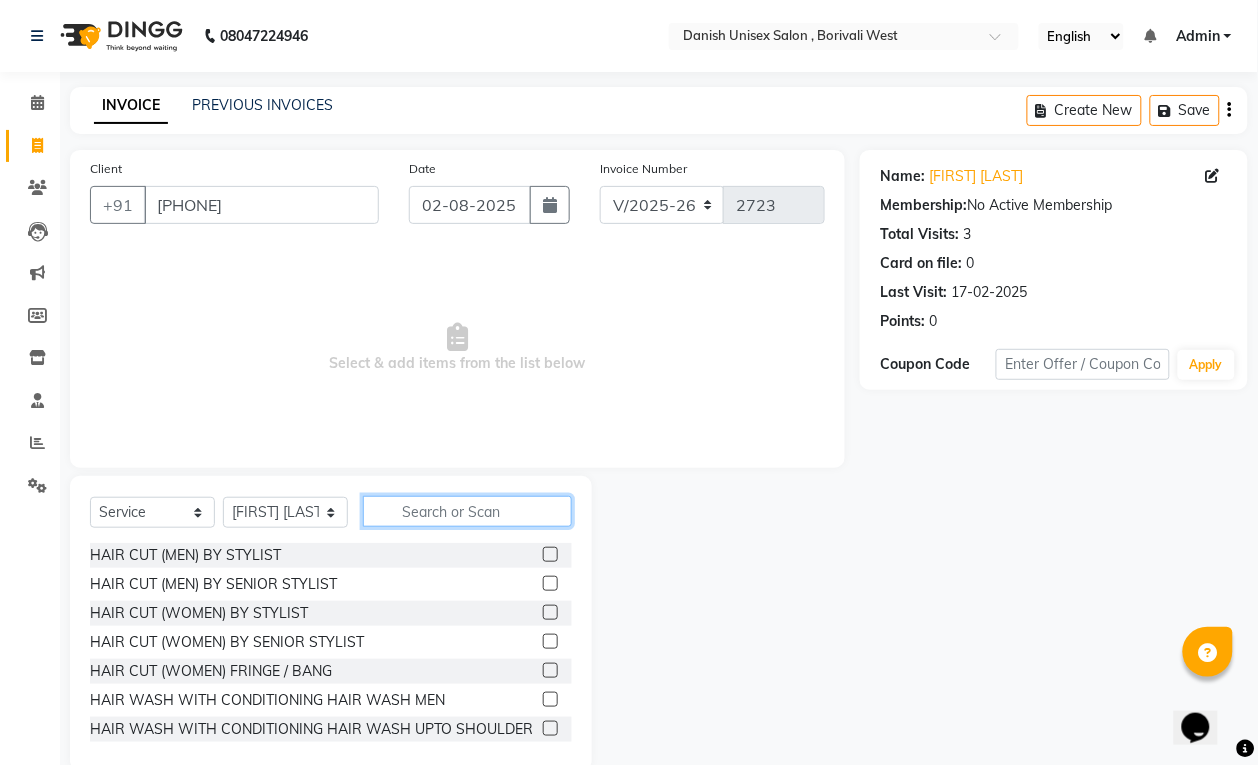 click 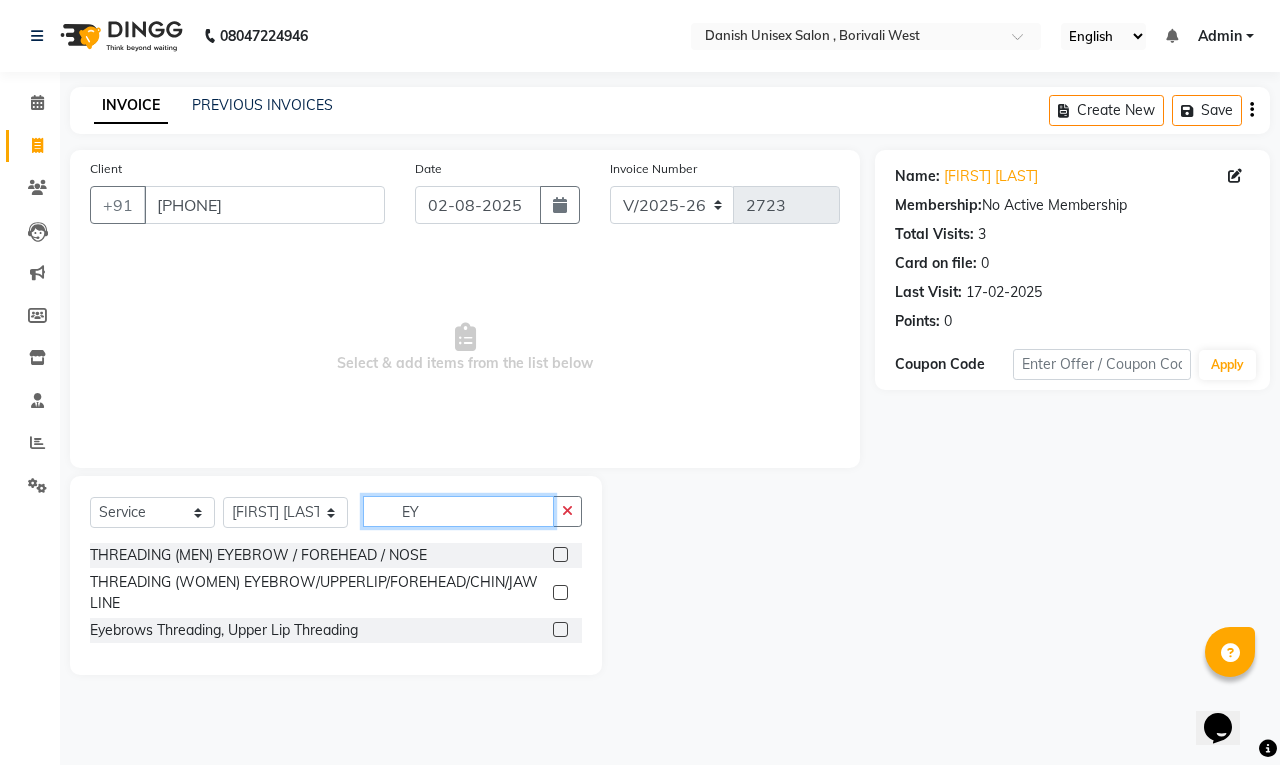type on "EY" 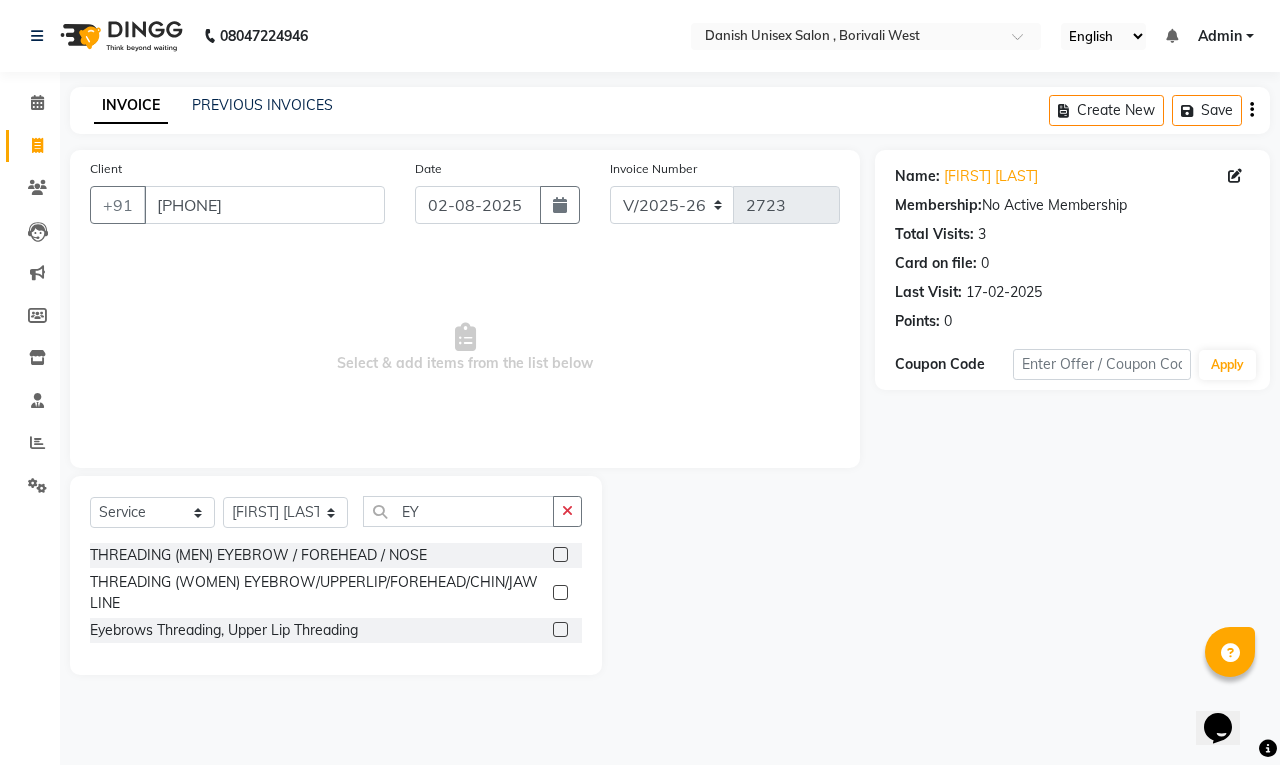 click 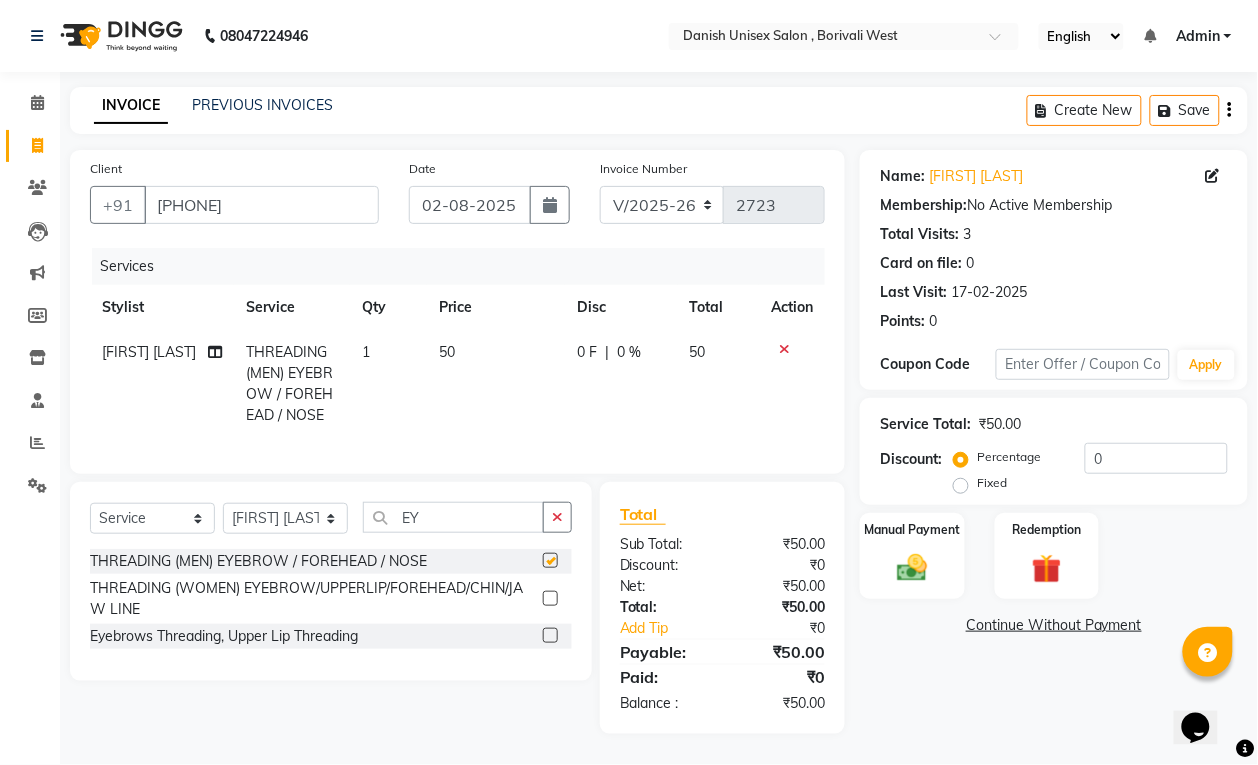 checkbox on "false" 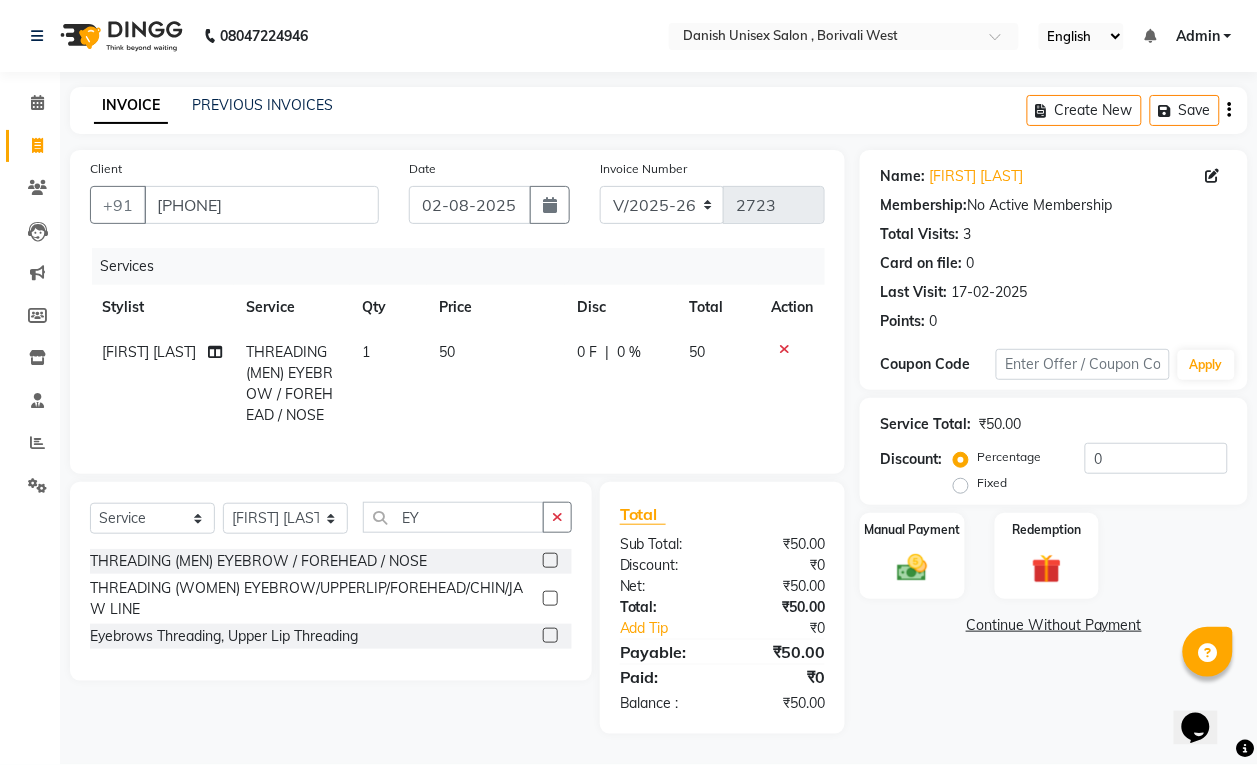 click 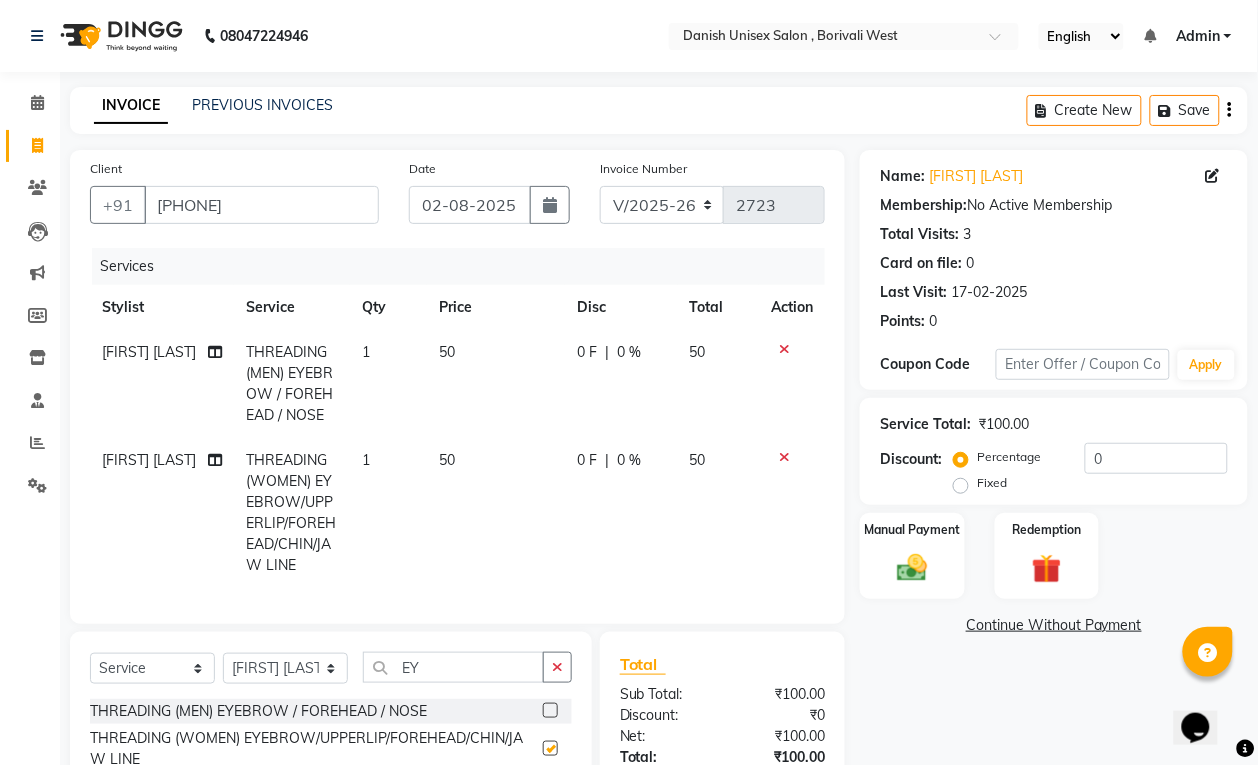 checkbox on "false" 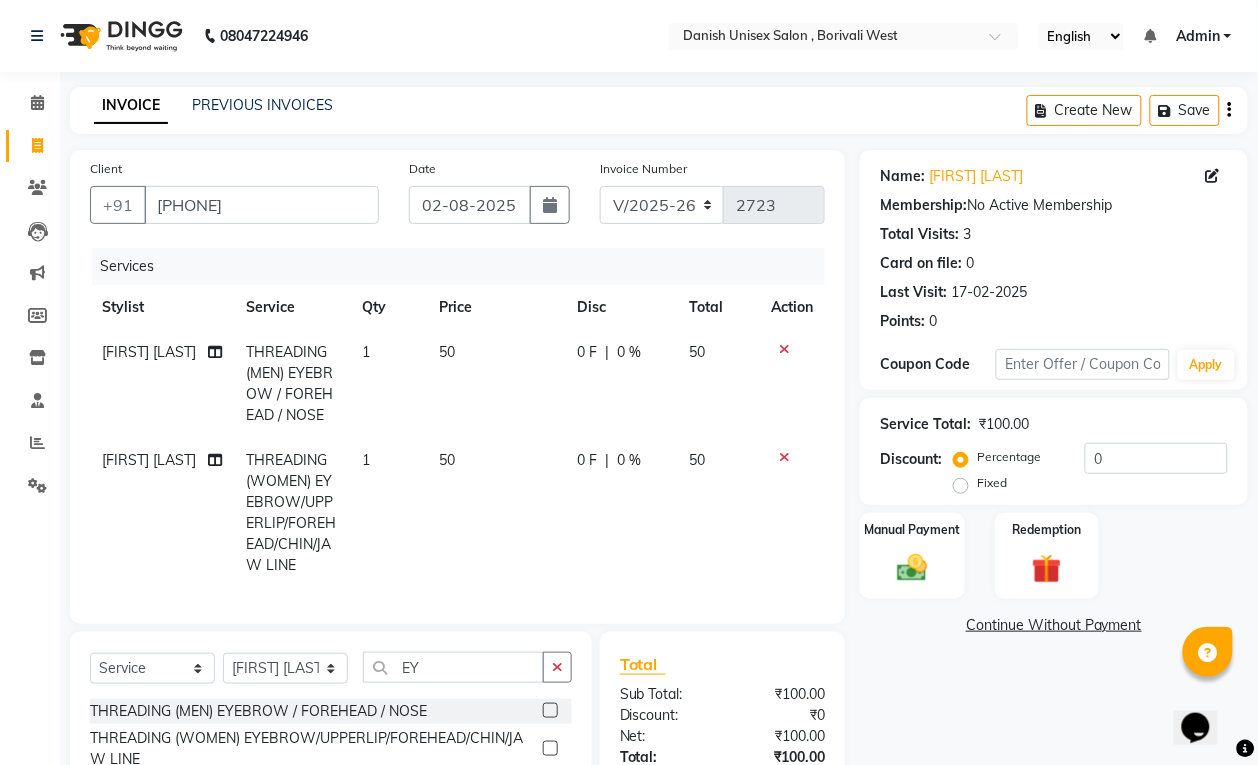 scroll, scrollTop: 170, scrollLeft: 0, axis: vertical 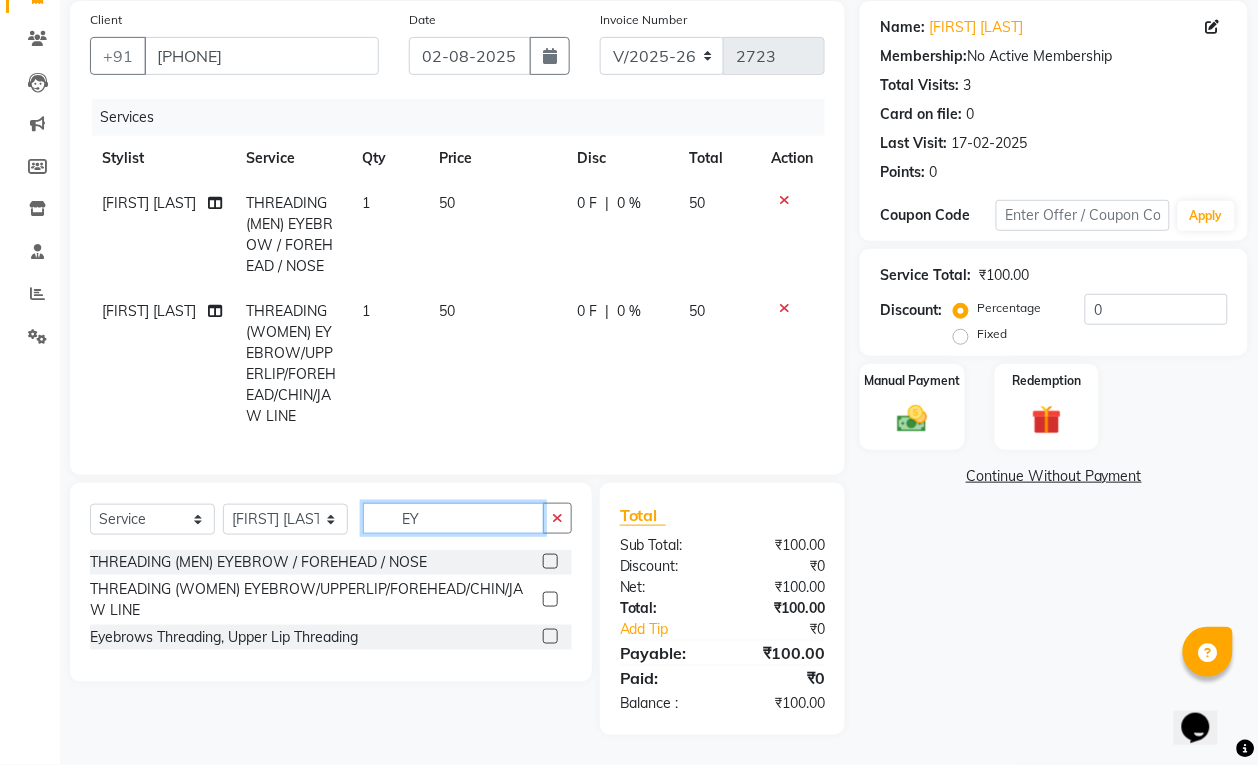 click on "EY" 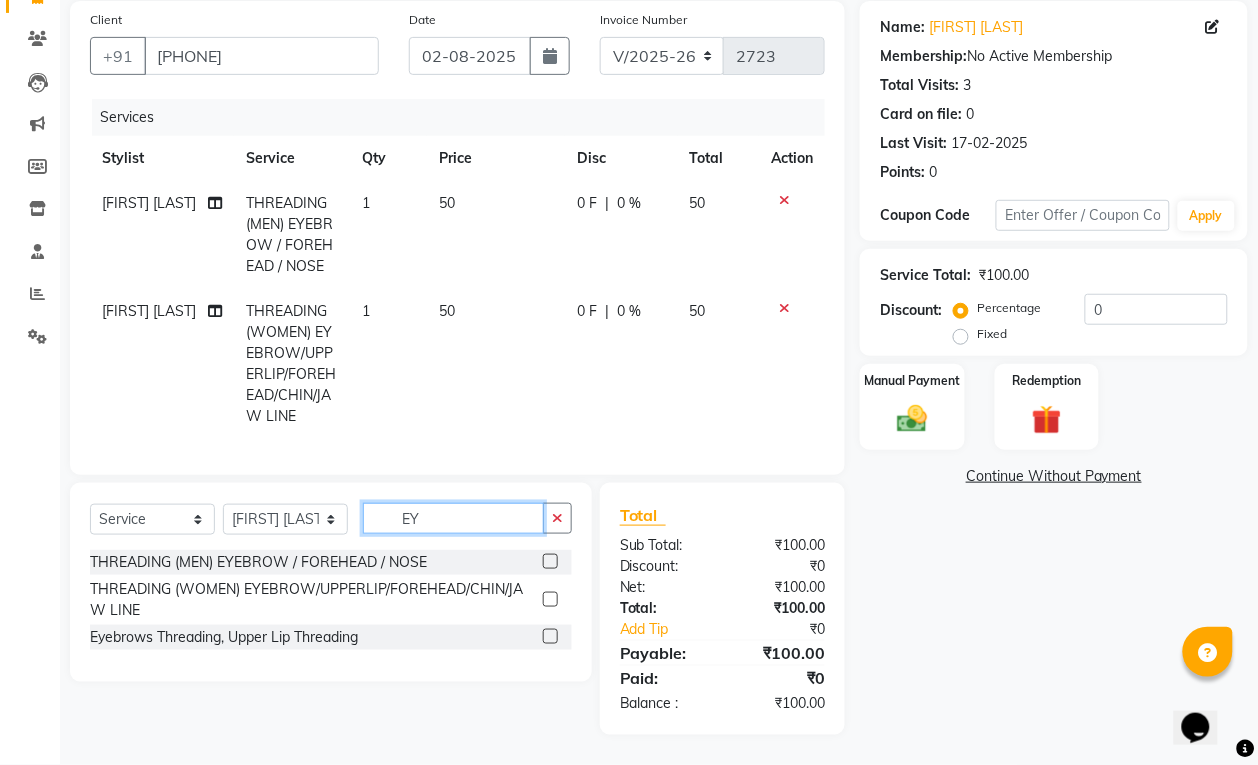 type on "E" 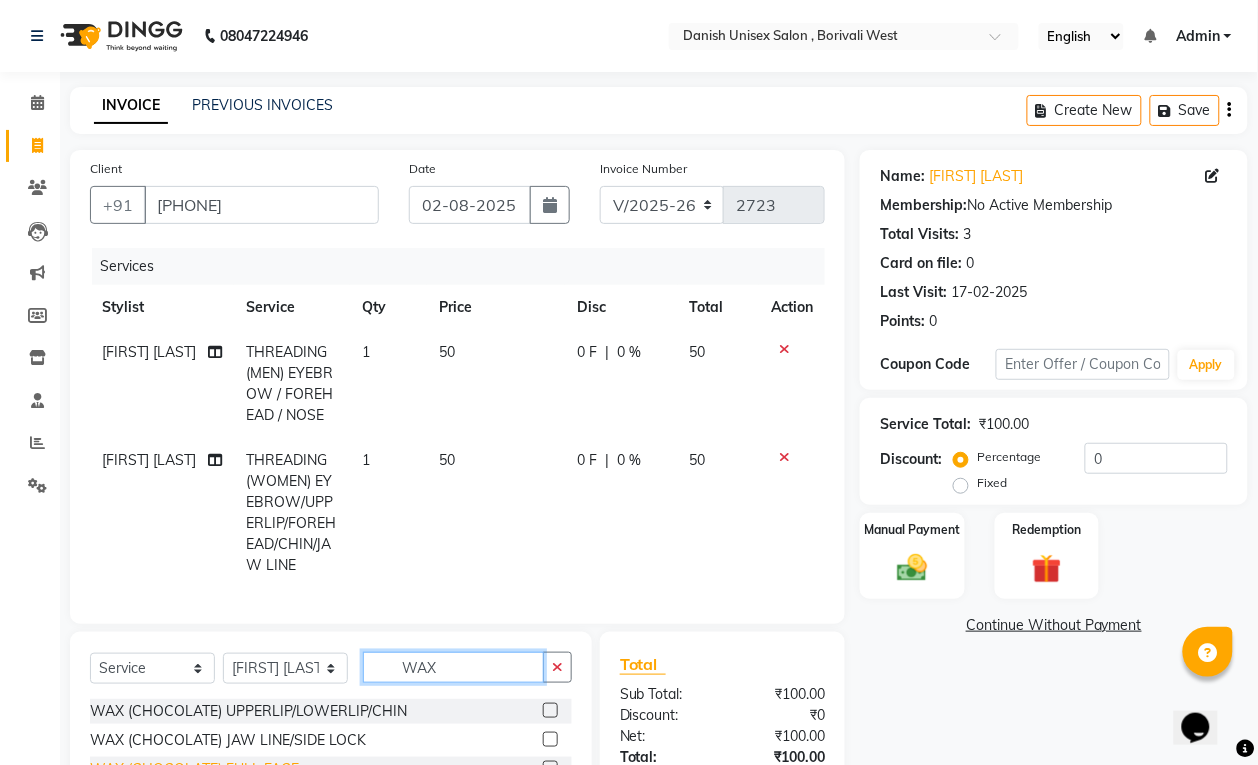 scroll, scrollTop: 213, scrollLeft: 0, axis: vertical 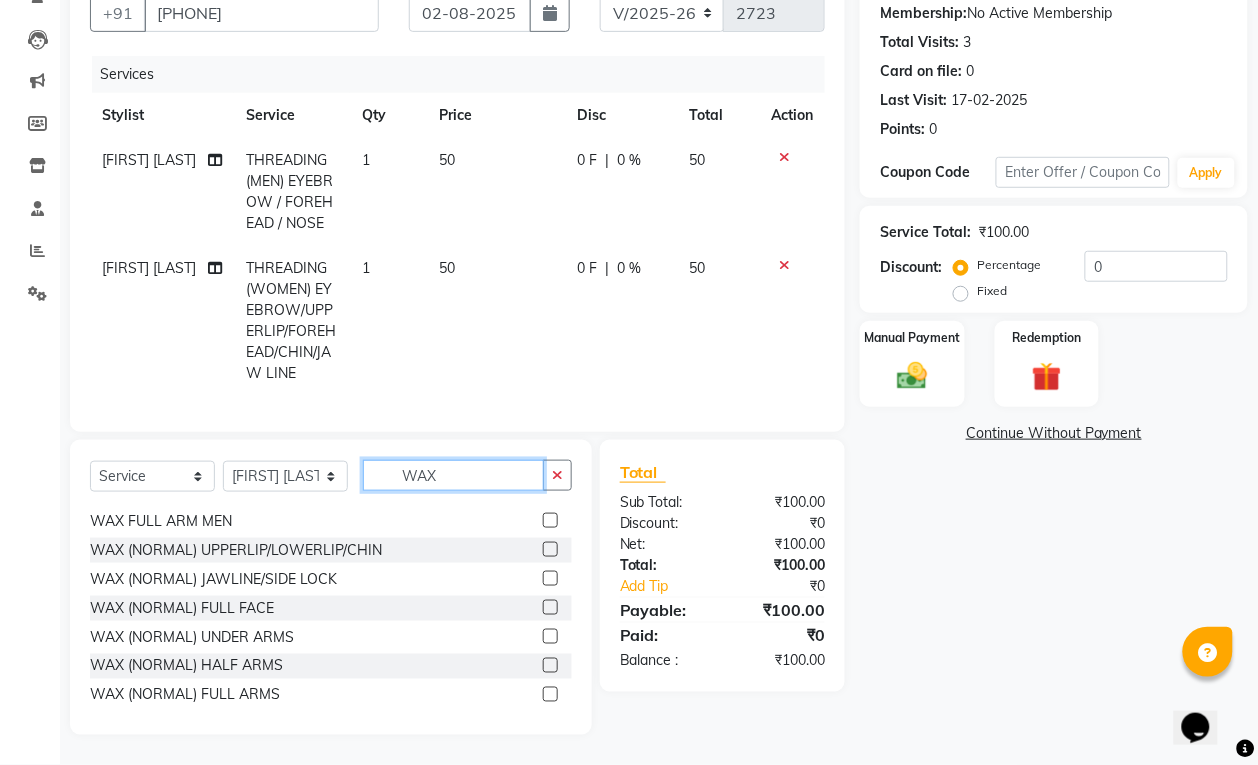 type on "WAX" 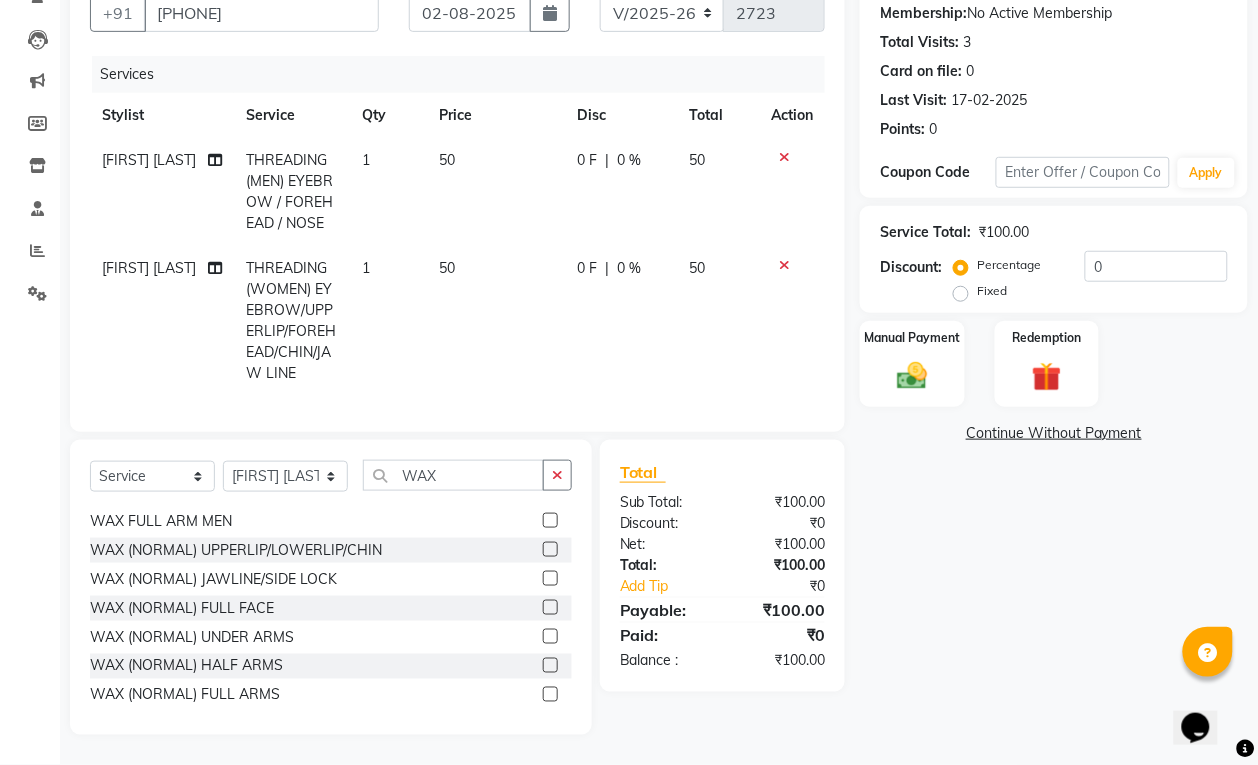 click 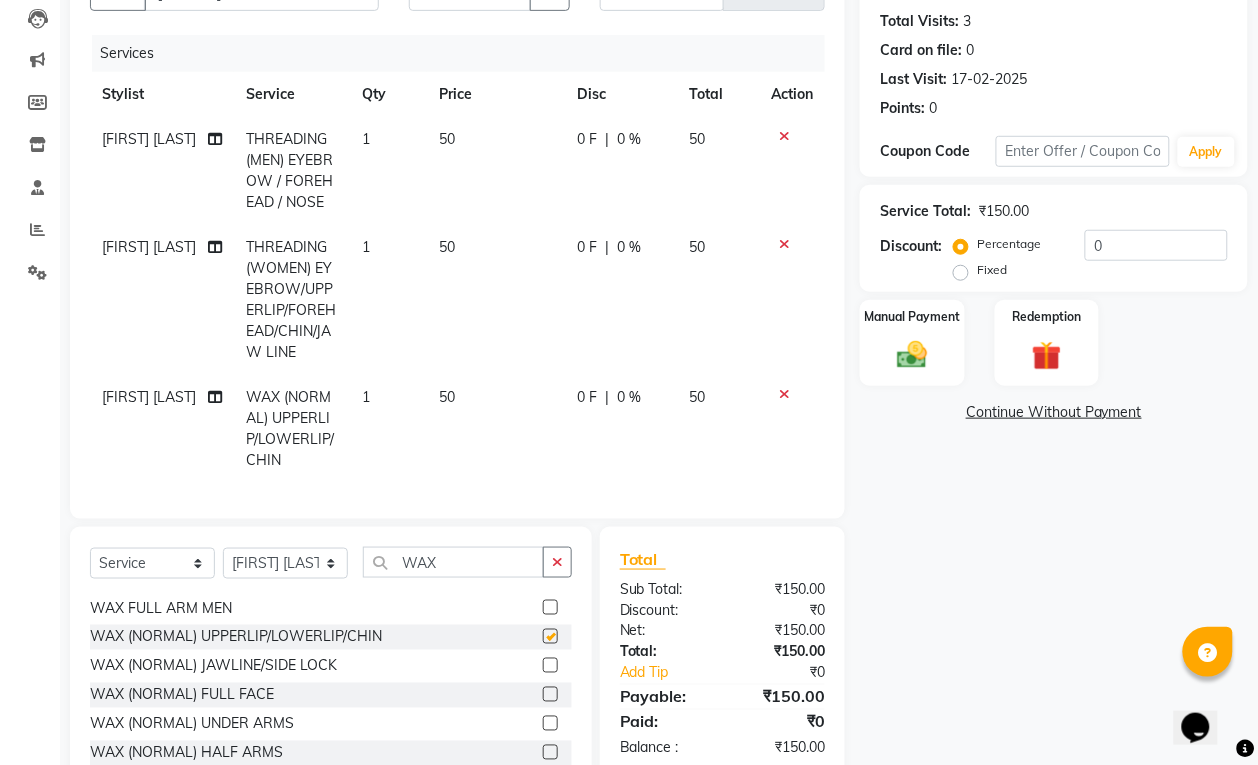 checkbox on "false" 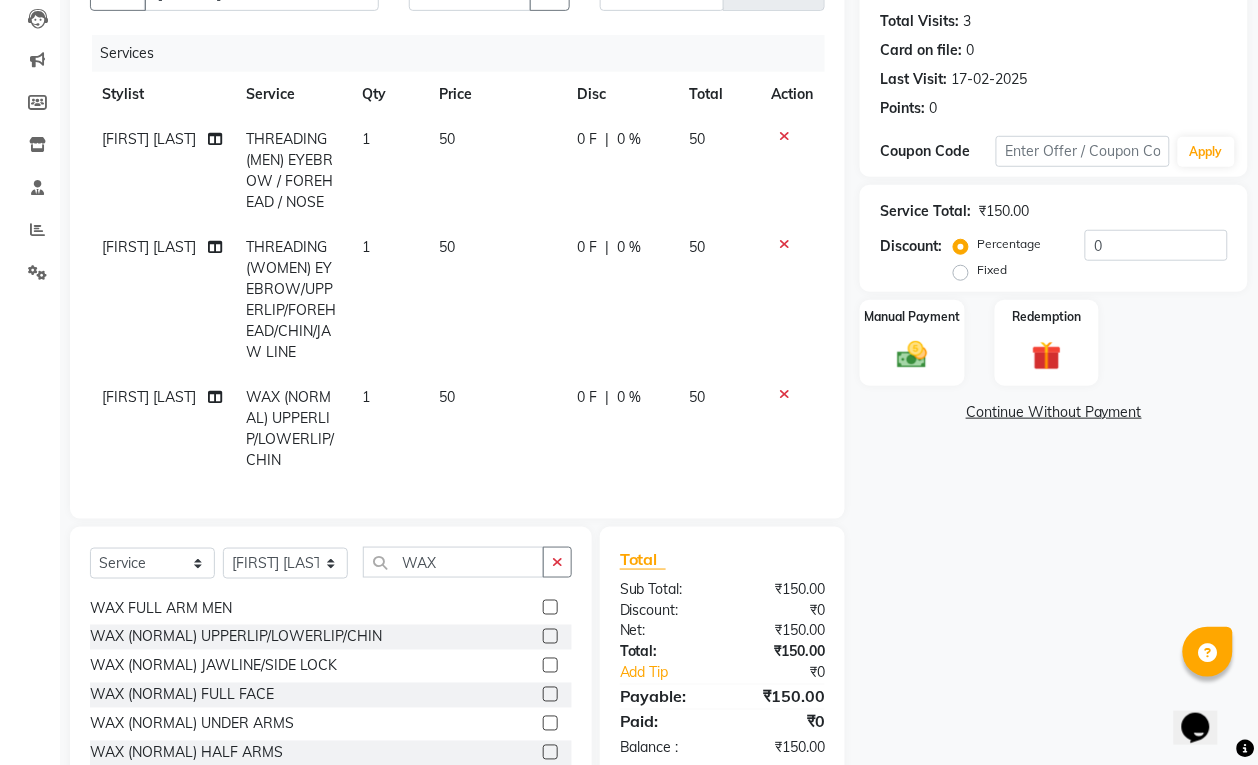 click 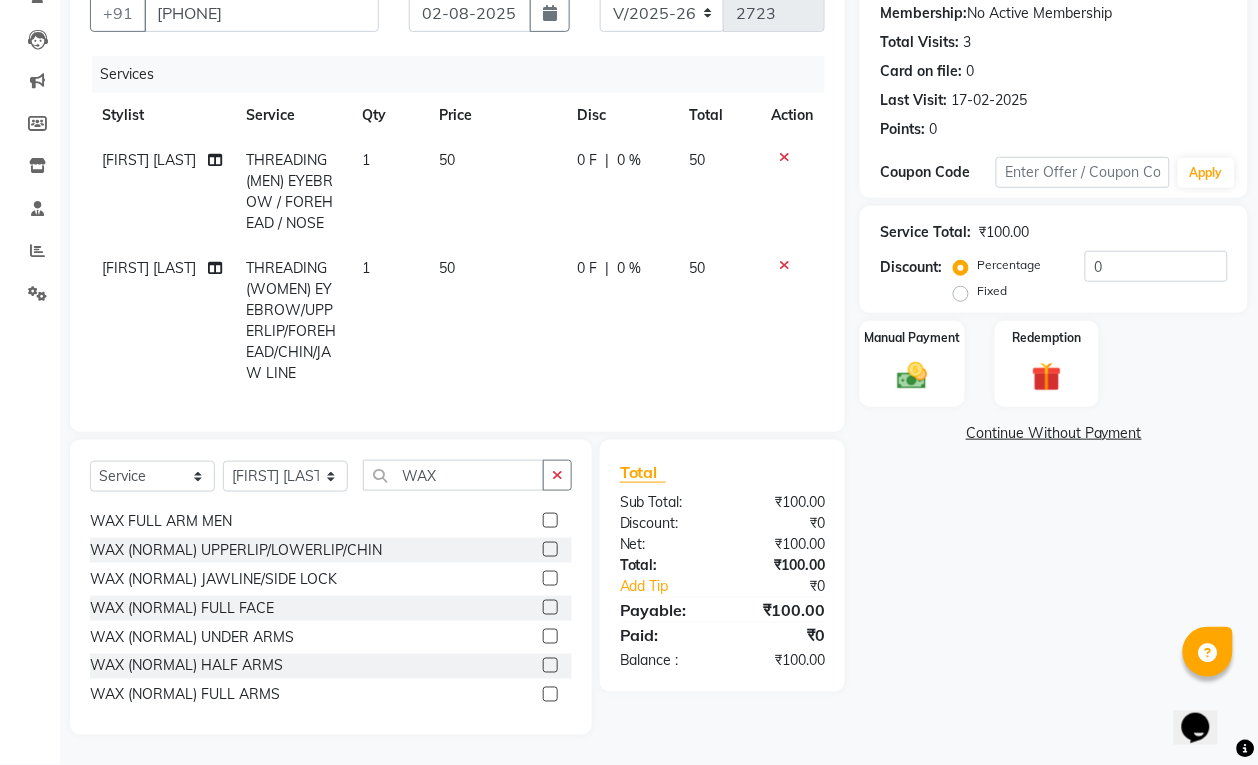 click 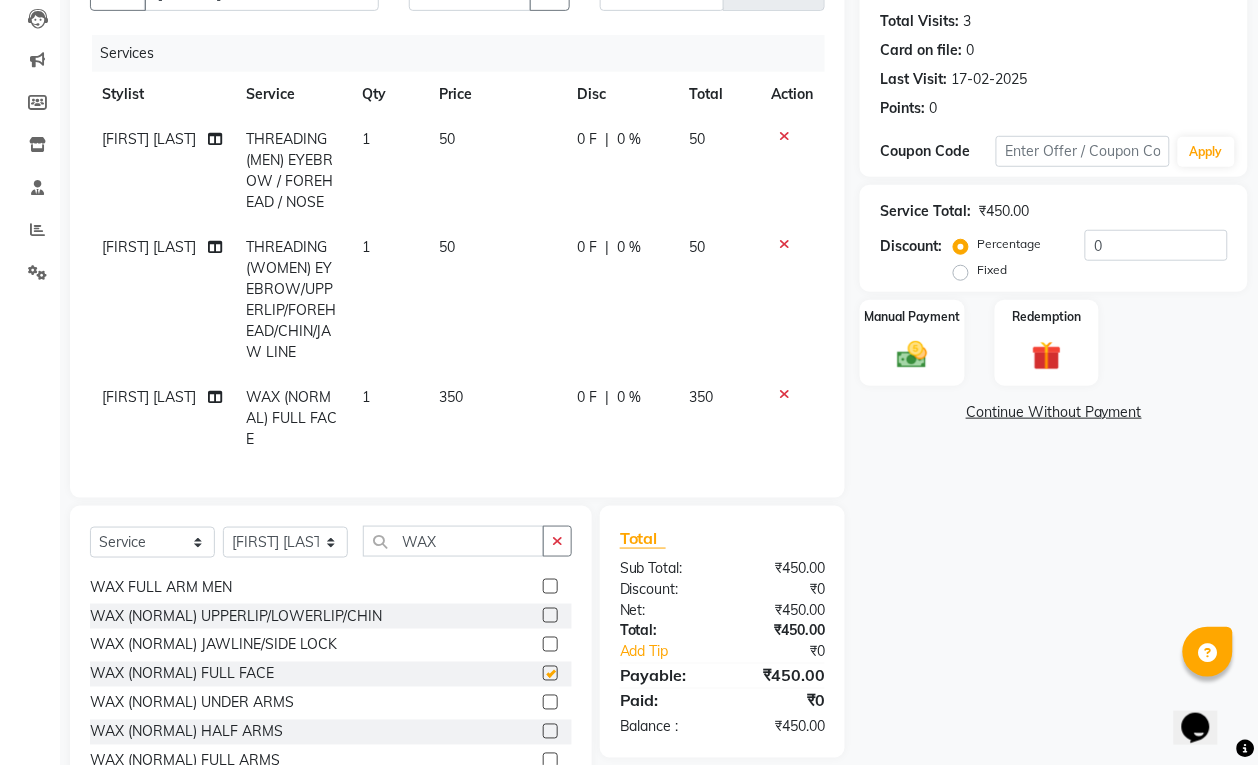 checkbox on "false" 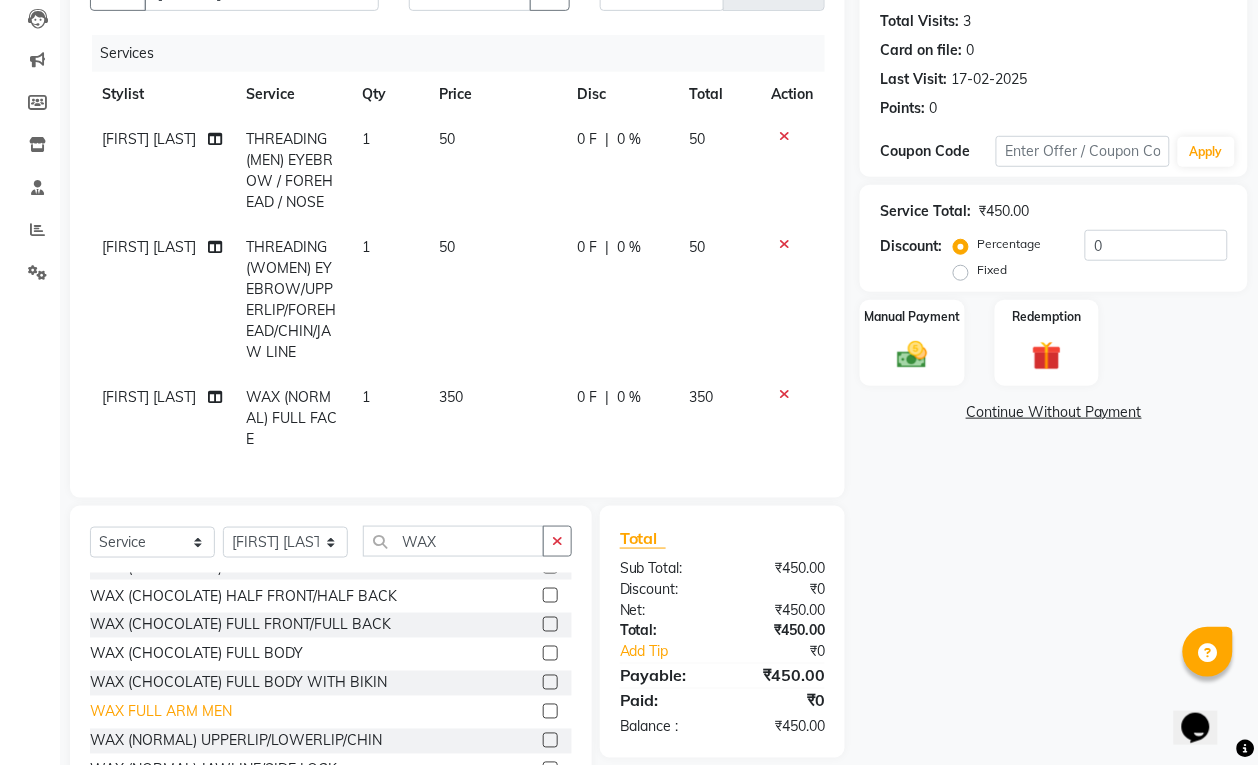 scroll, scrollTop: 375, scrollLeft: 0, axis: vertical 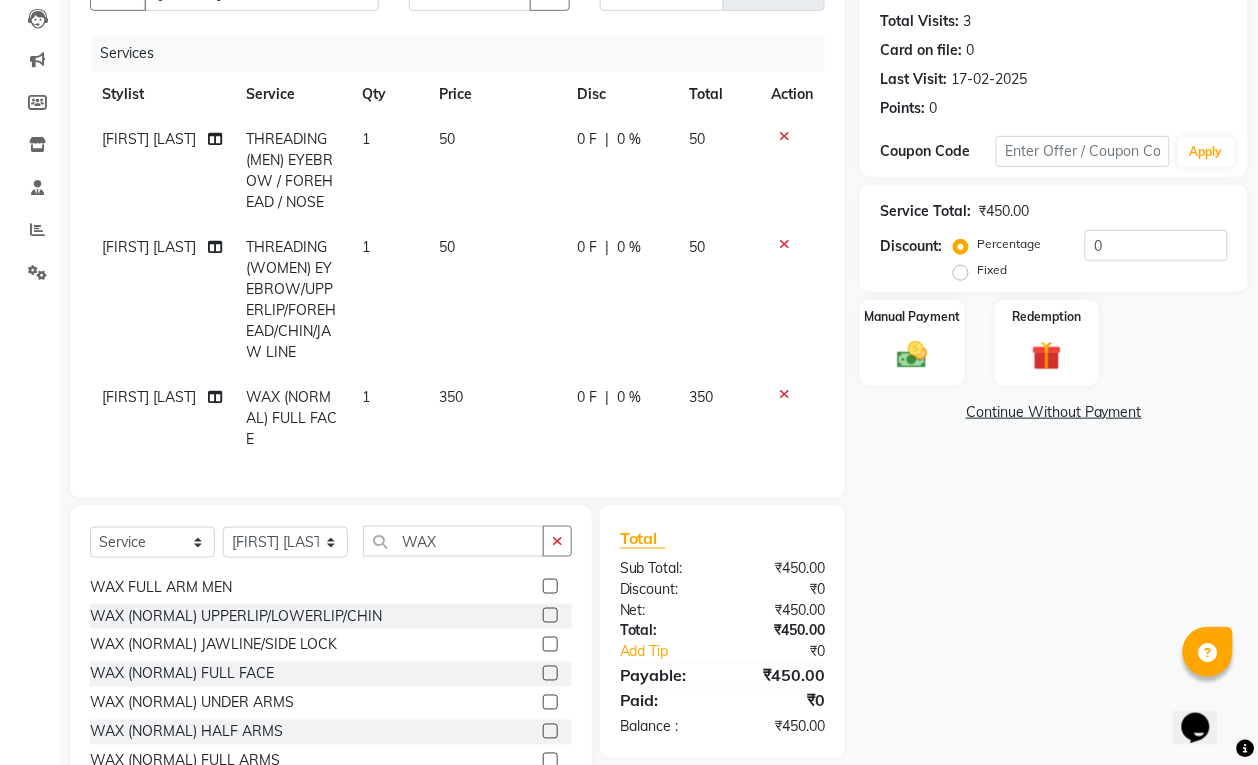 click 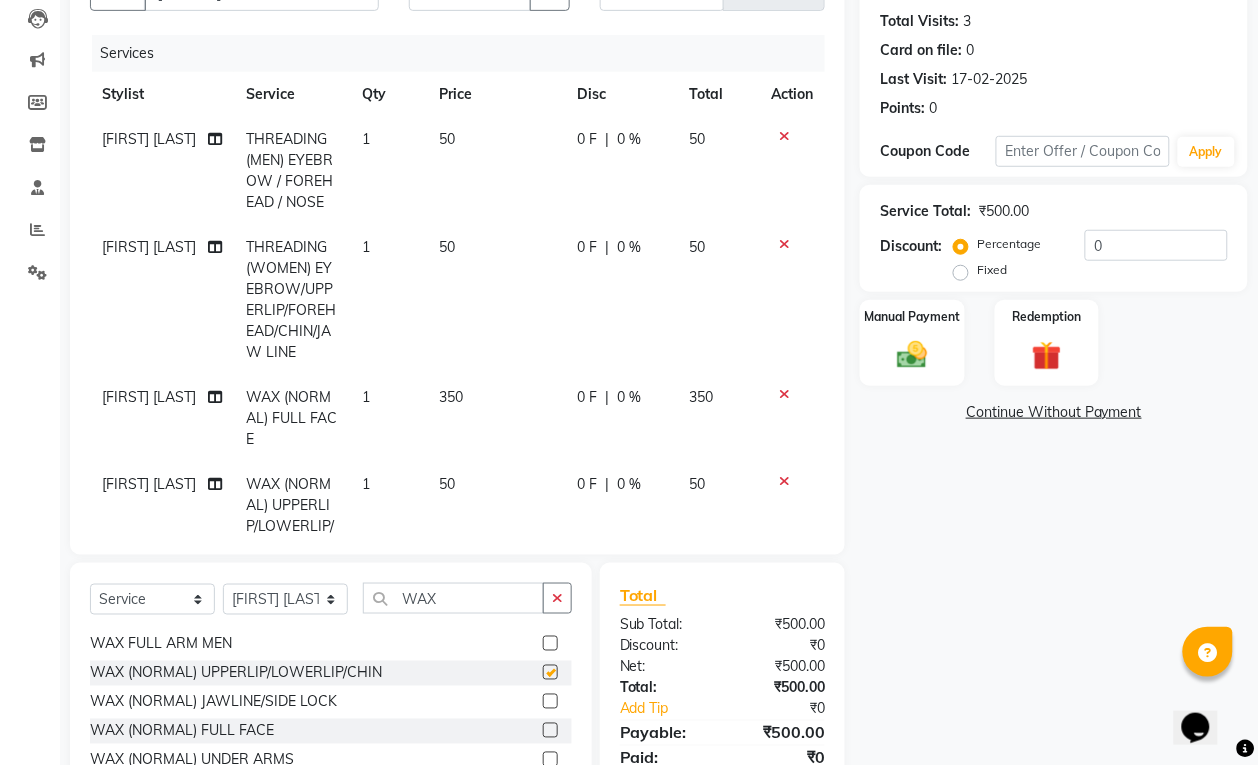 checkbox on "false" 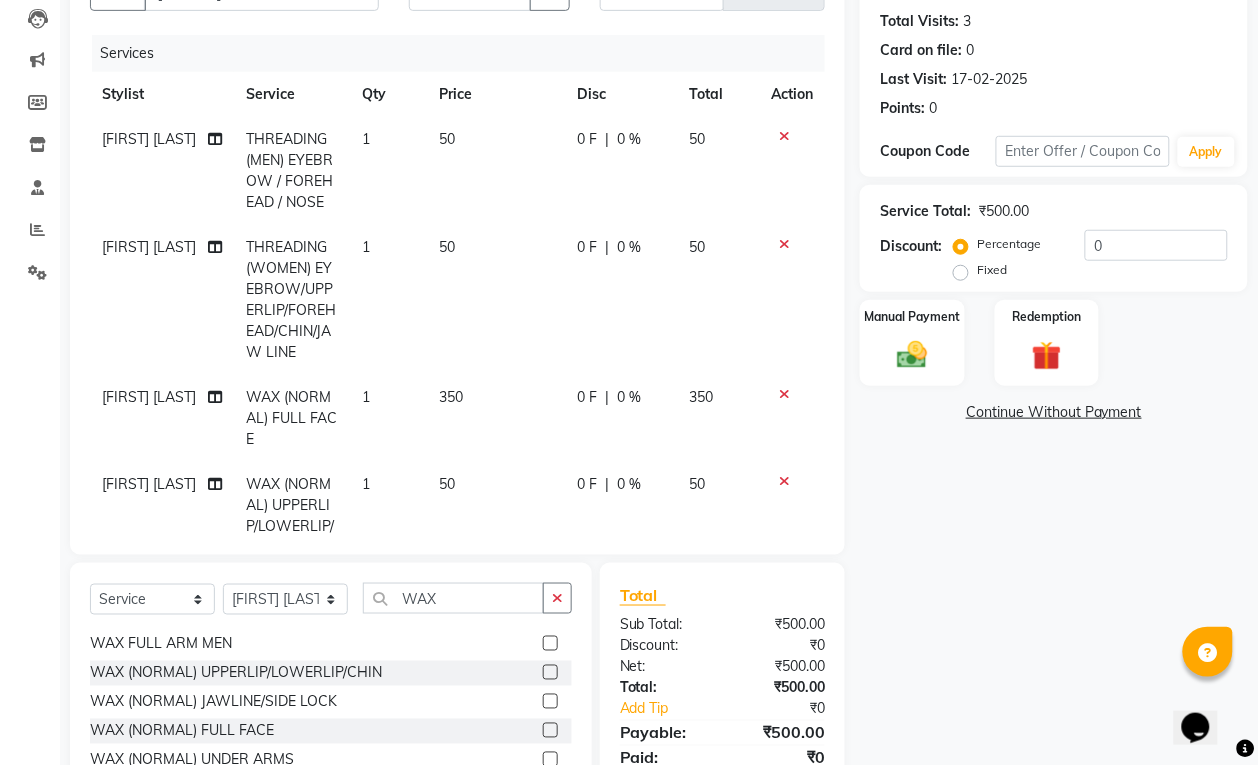 click 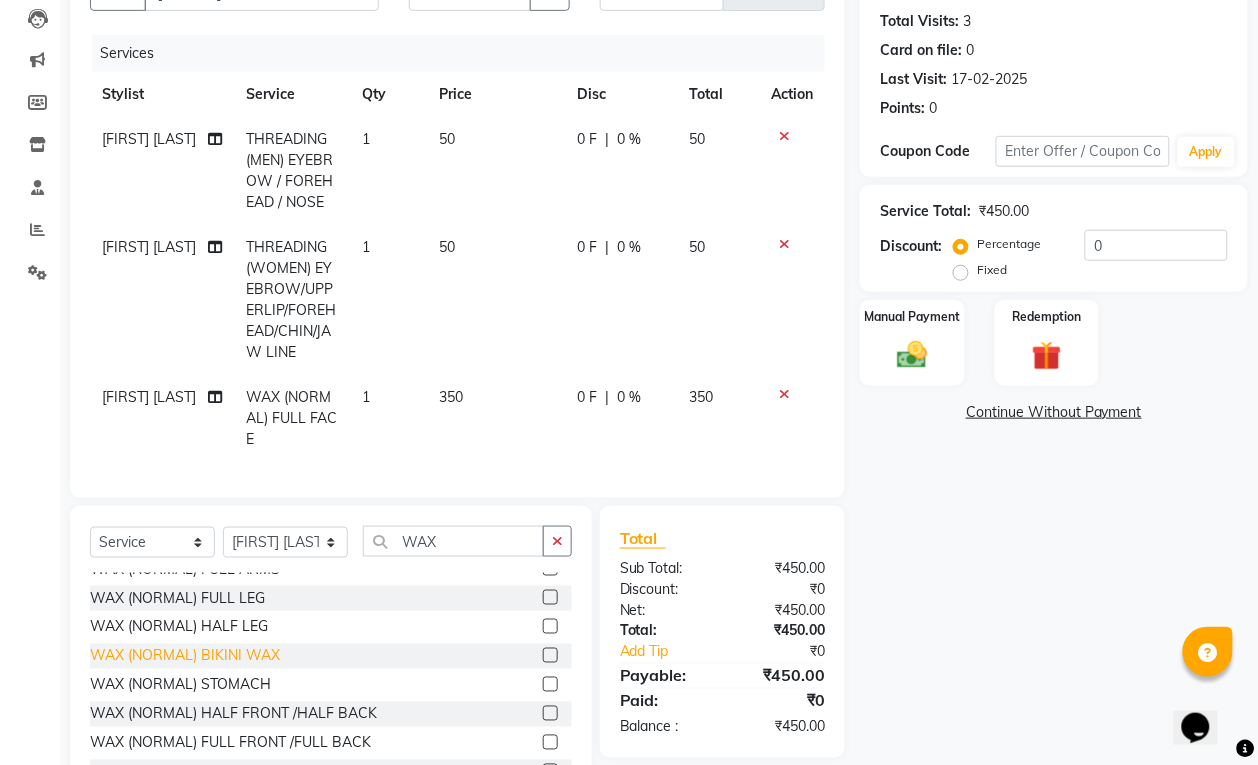 scroll, scrollTop: 611, scrollLeft: 0, axis: vertical 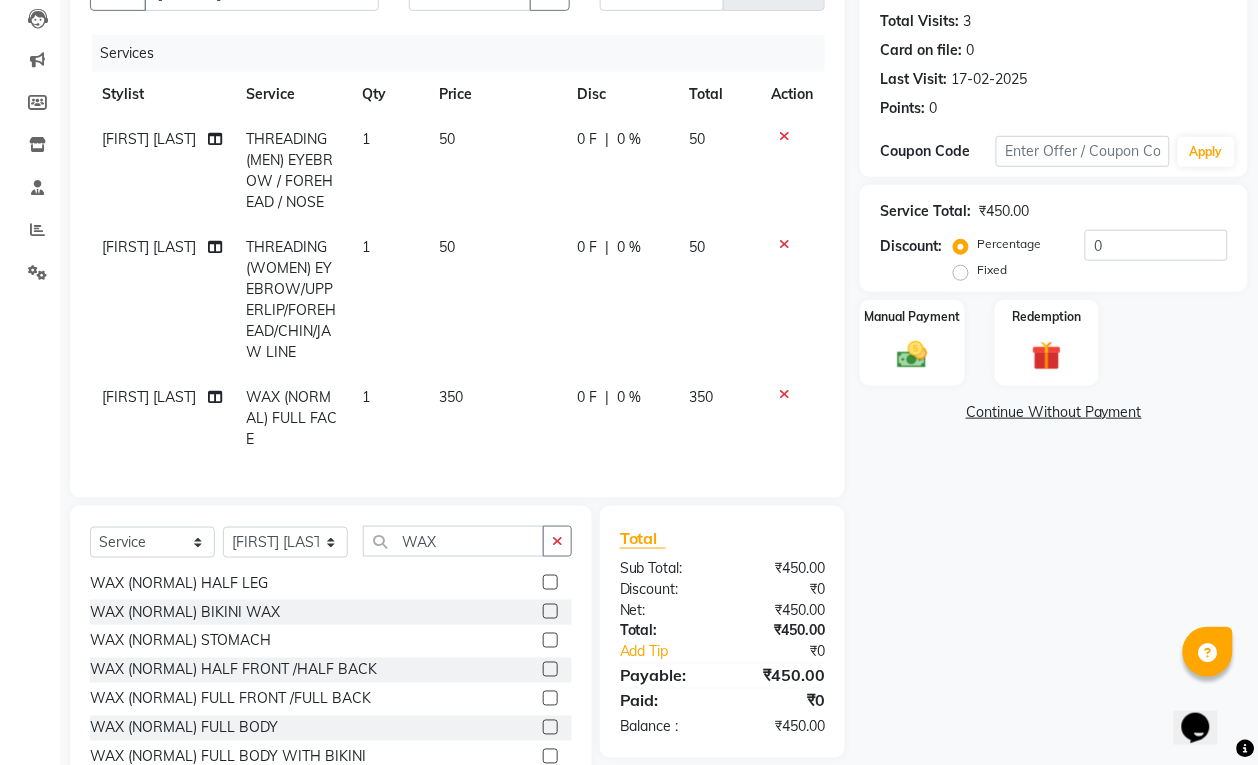click 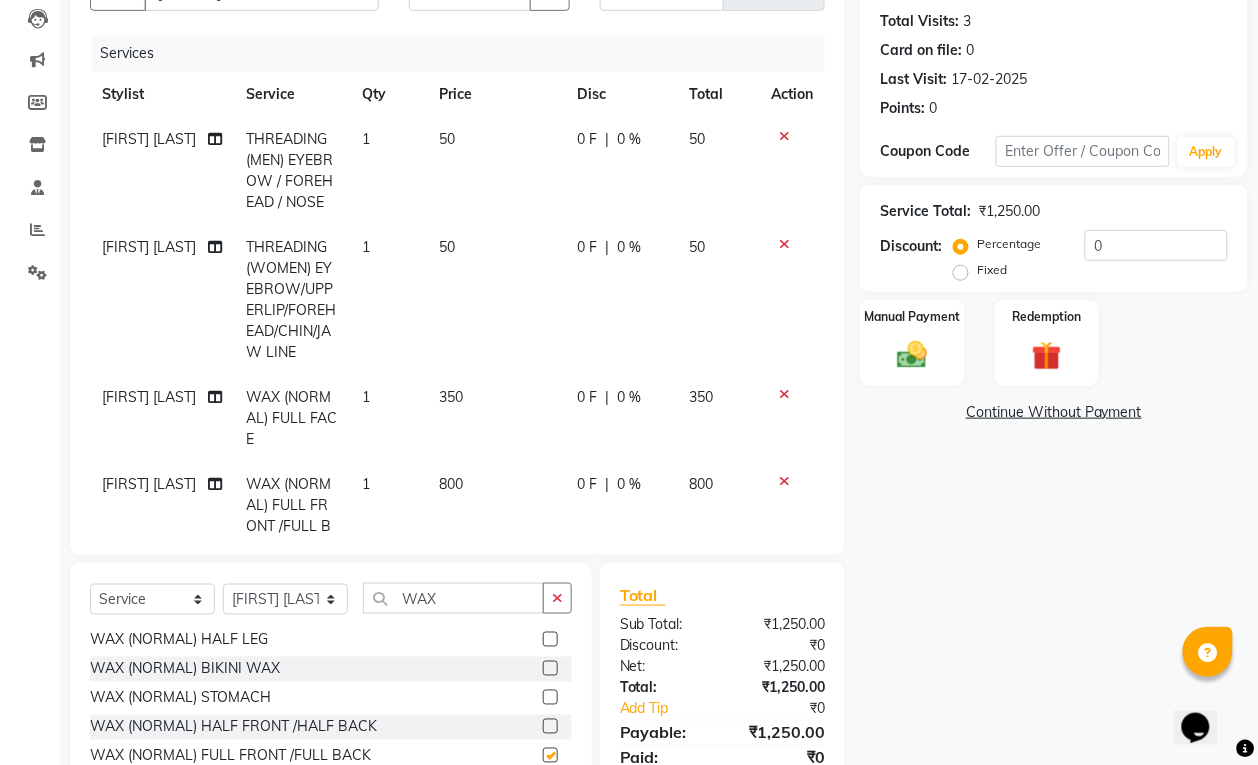 checkbox on "false" 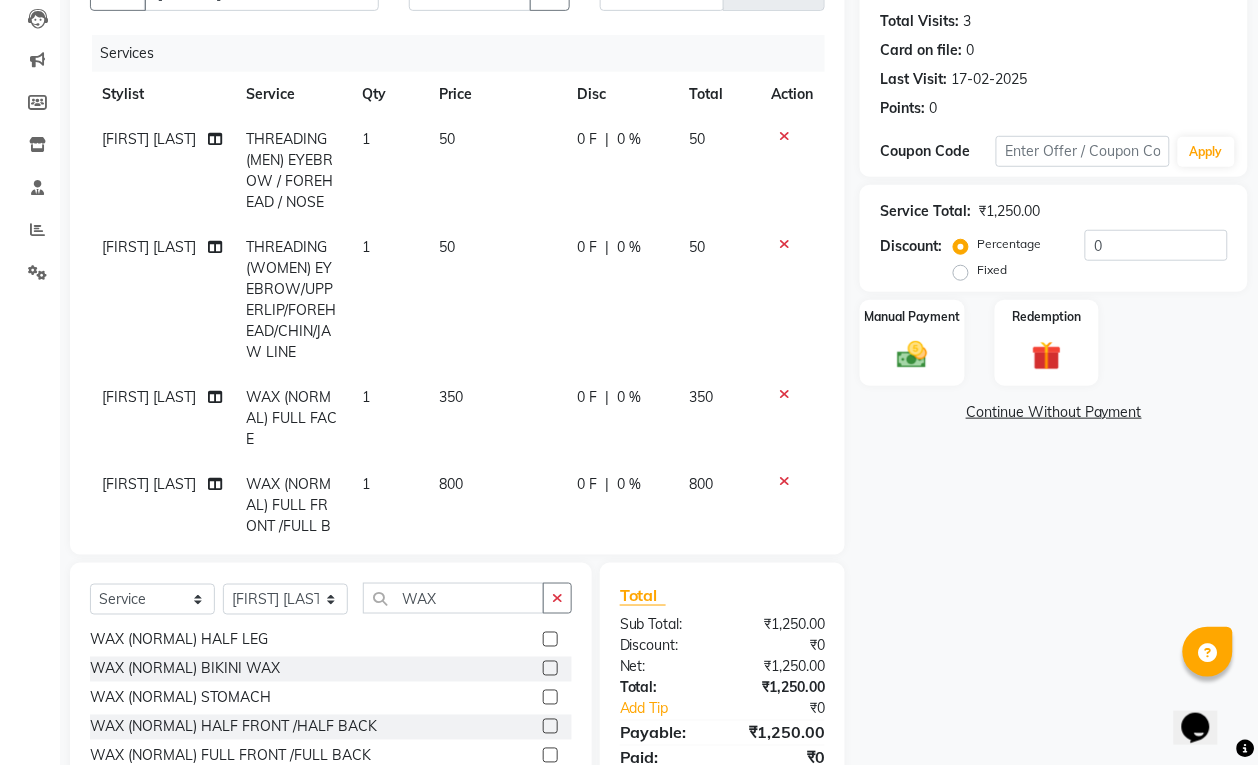 click 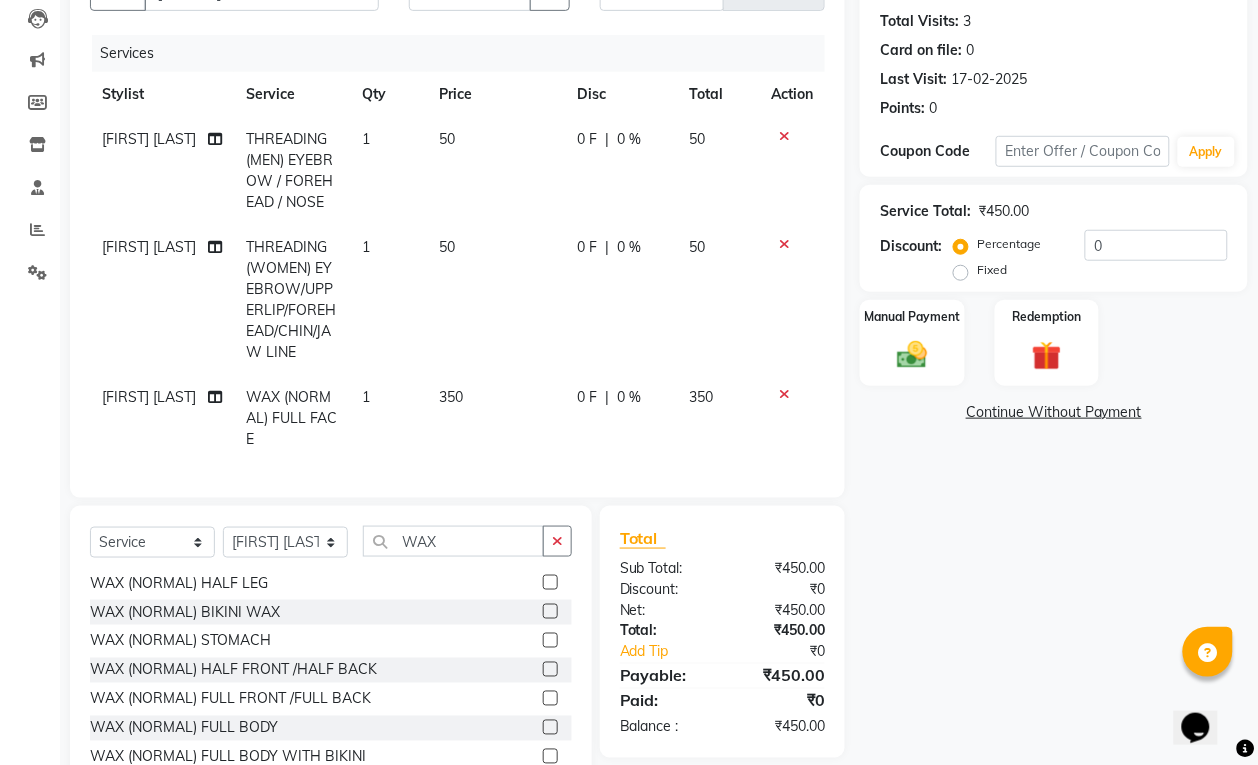 click 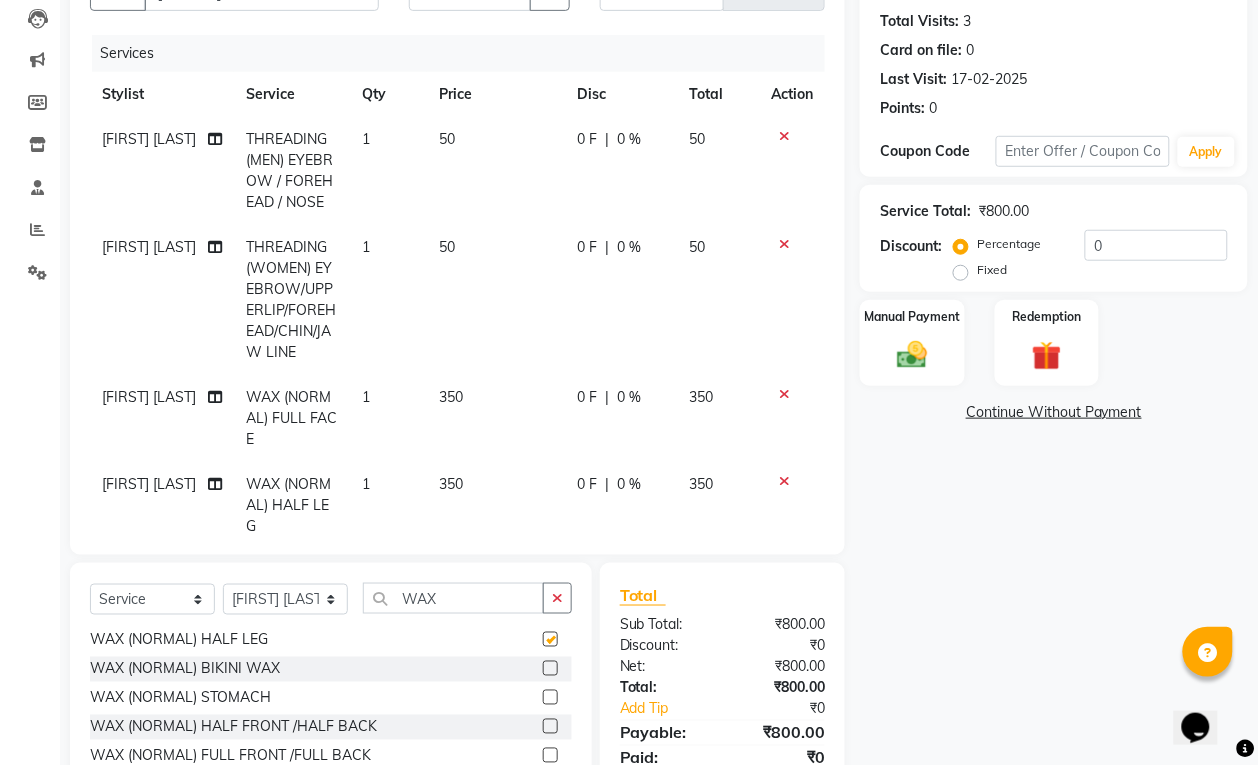 checkbox on "false" 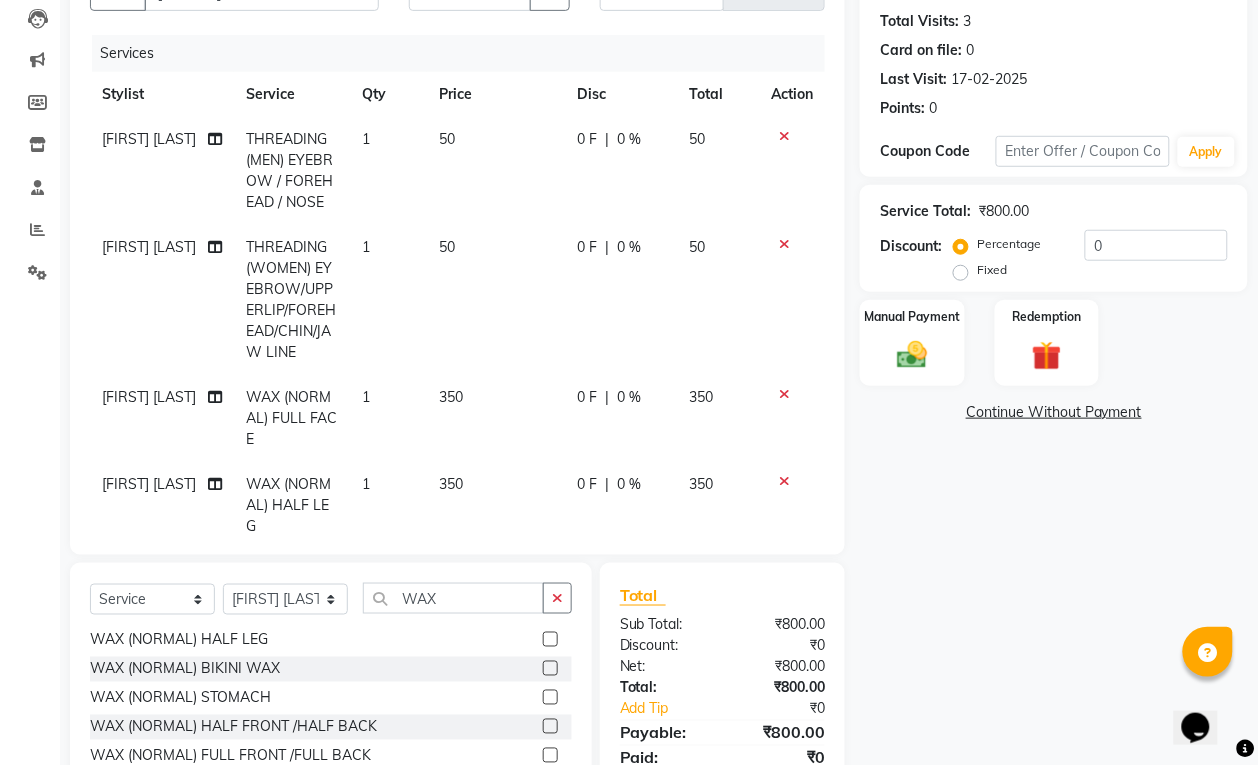 click 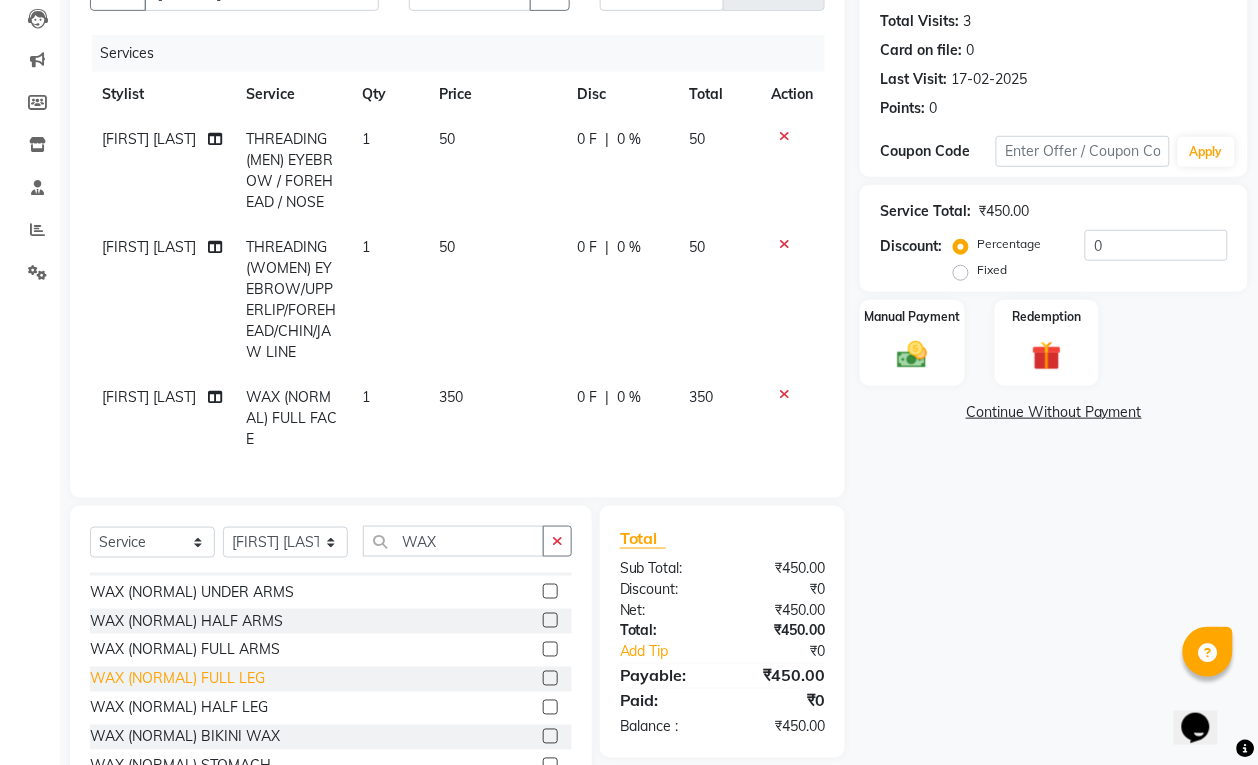 scroll, scrollTop: 611, scrollLeft: 0, axis: vertical 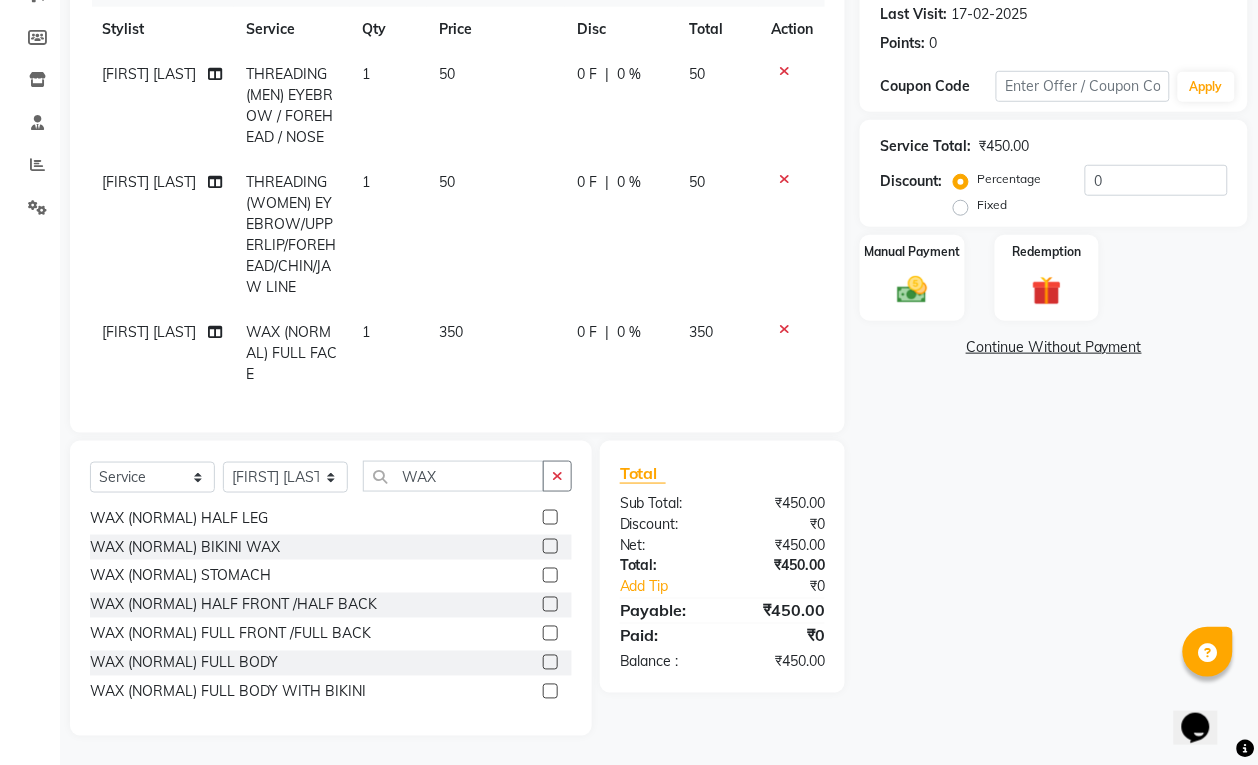 click 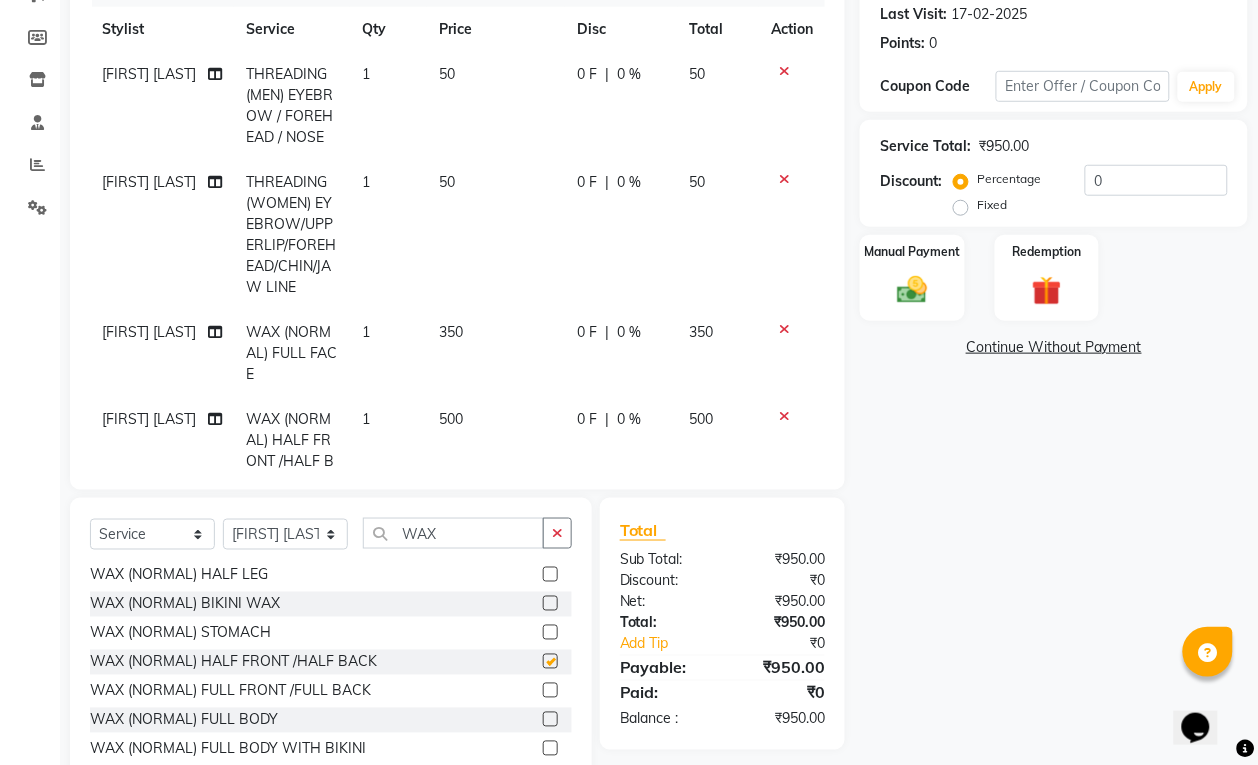 checkbox on "false" 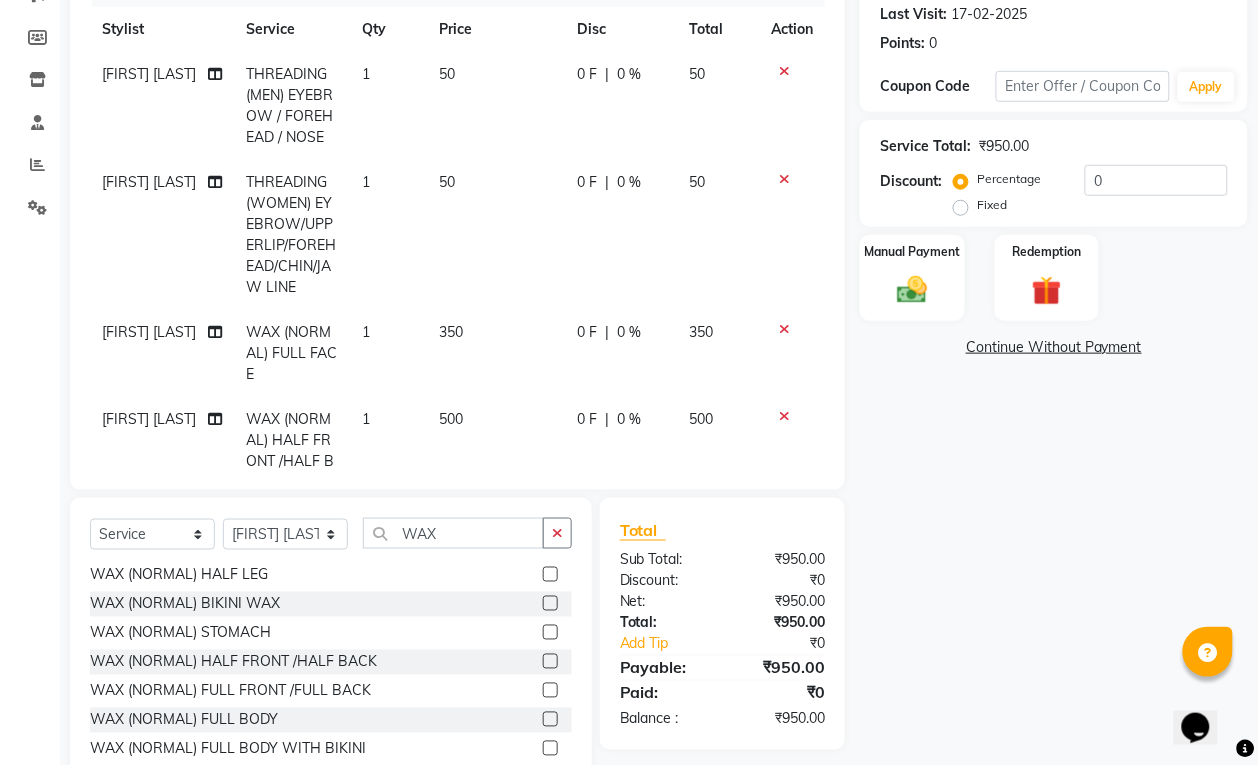 click 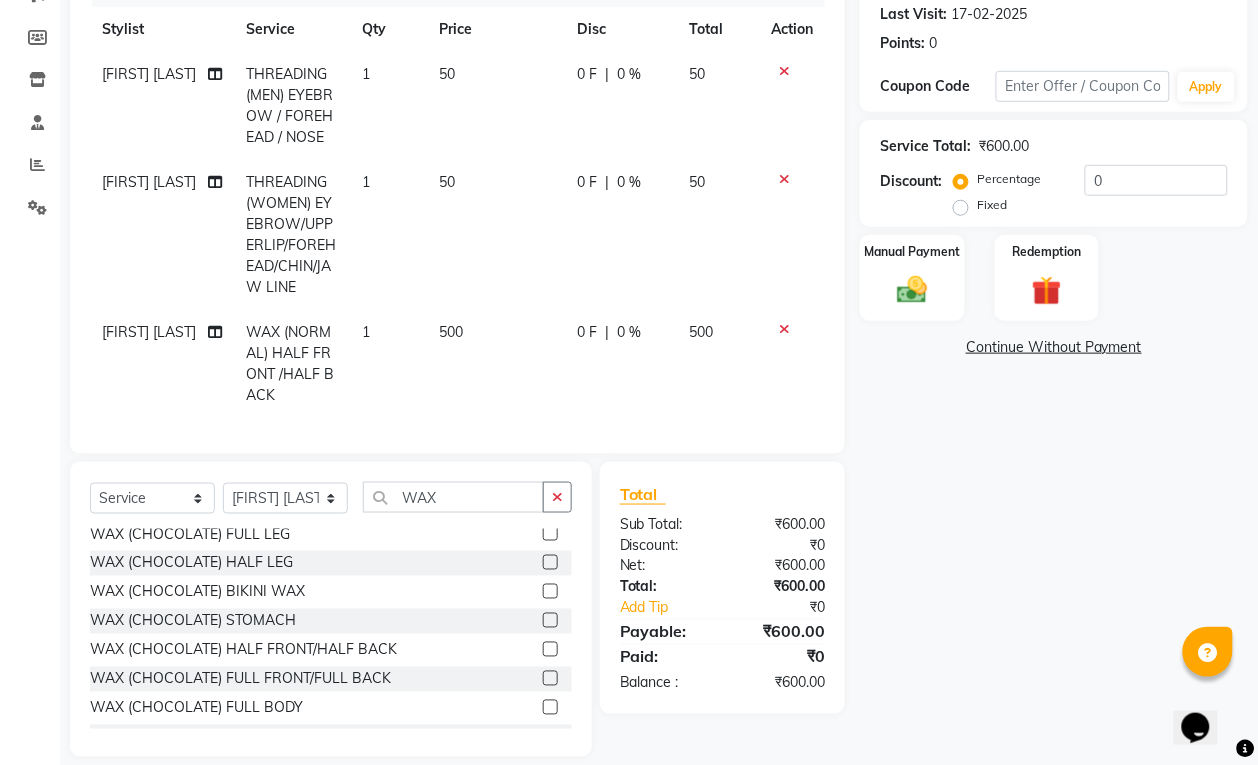 scroll, scrollTop: 111, scrollLeft: 0, axis: vertical 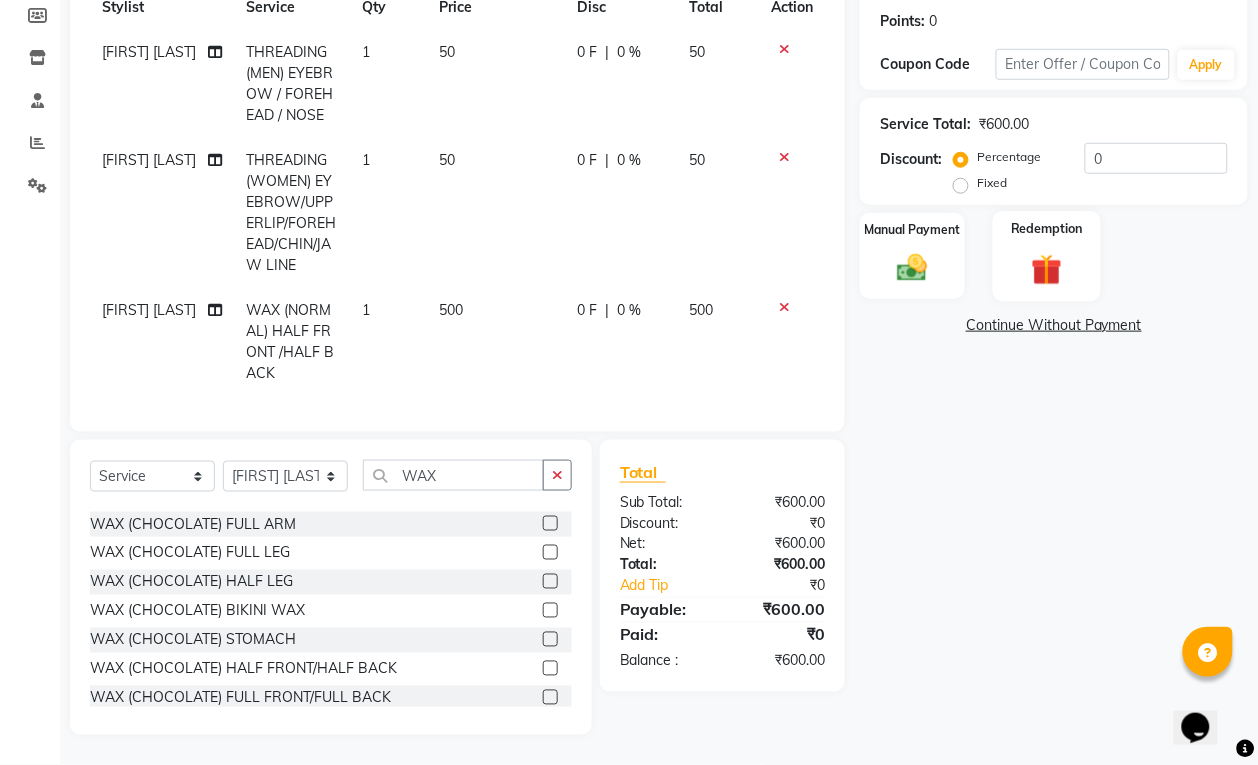 click on "Redemption" 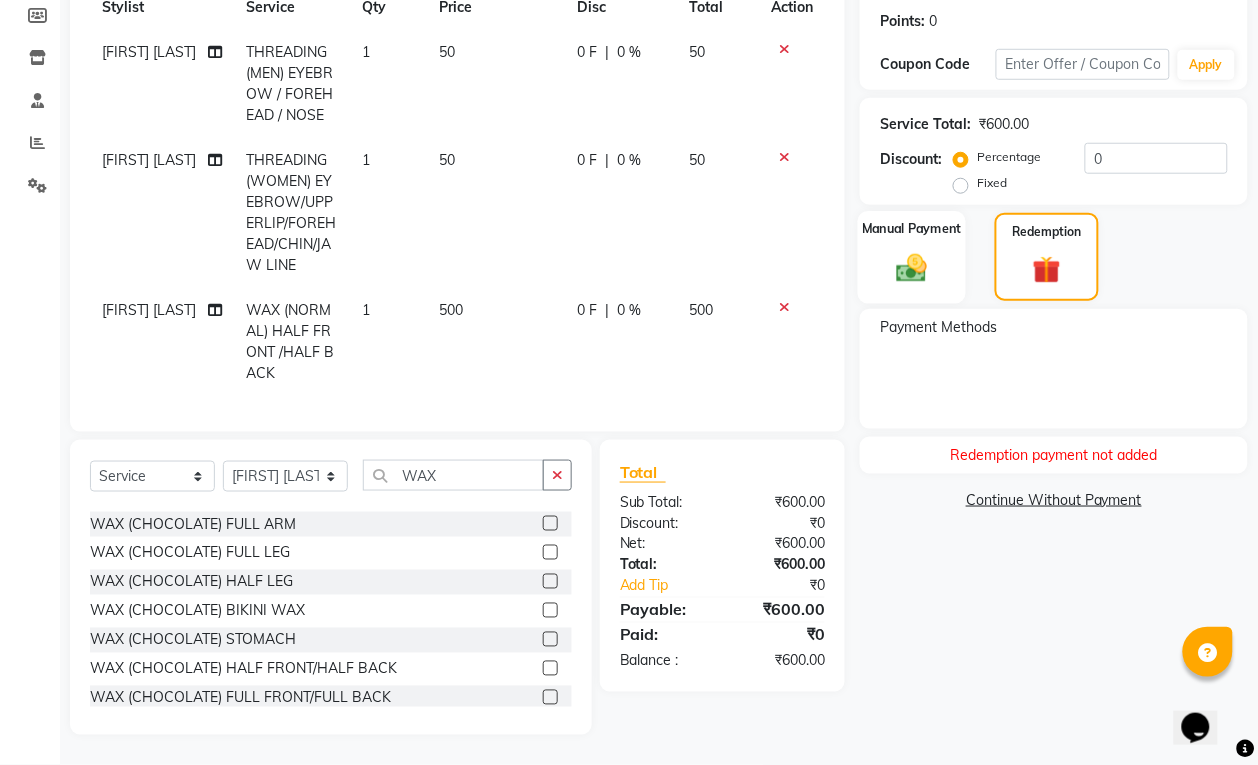 click 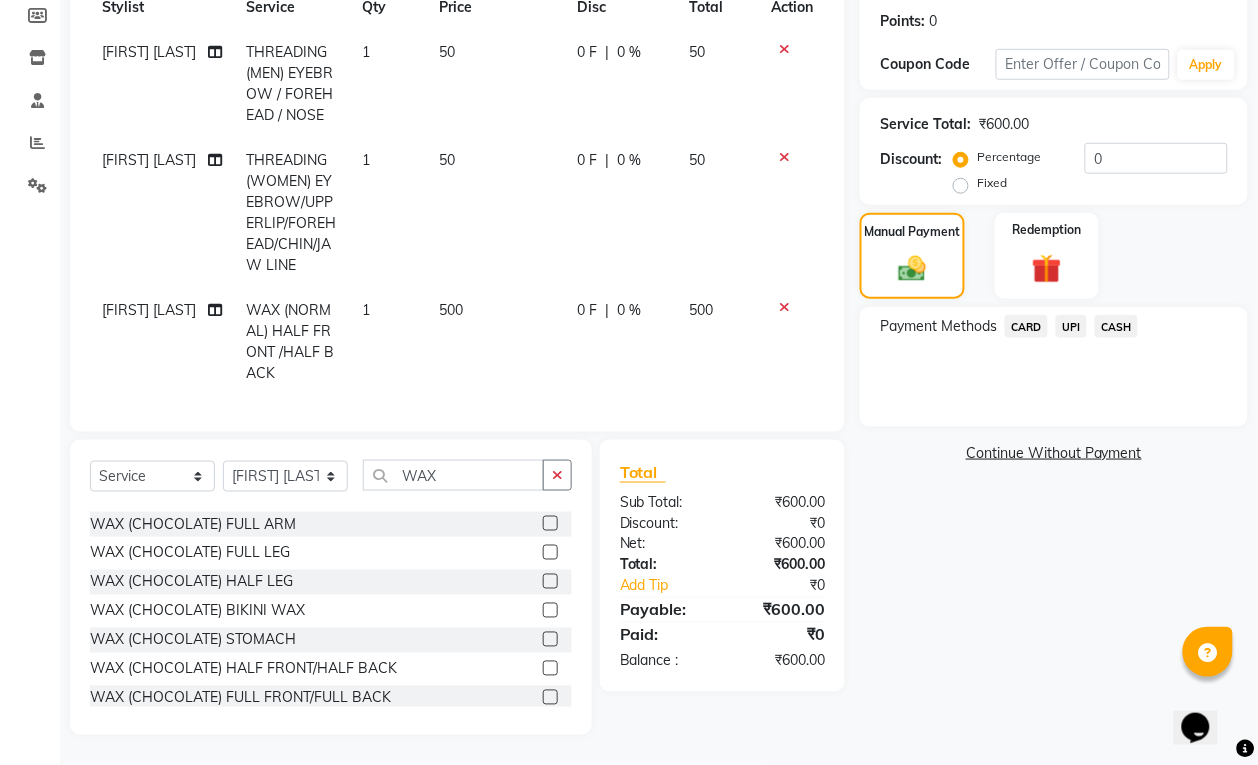 click on "UPI" 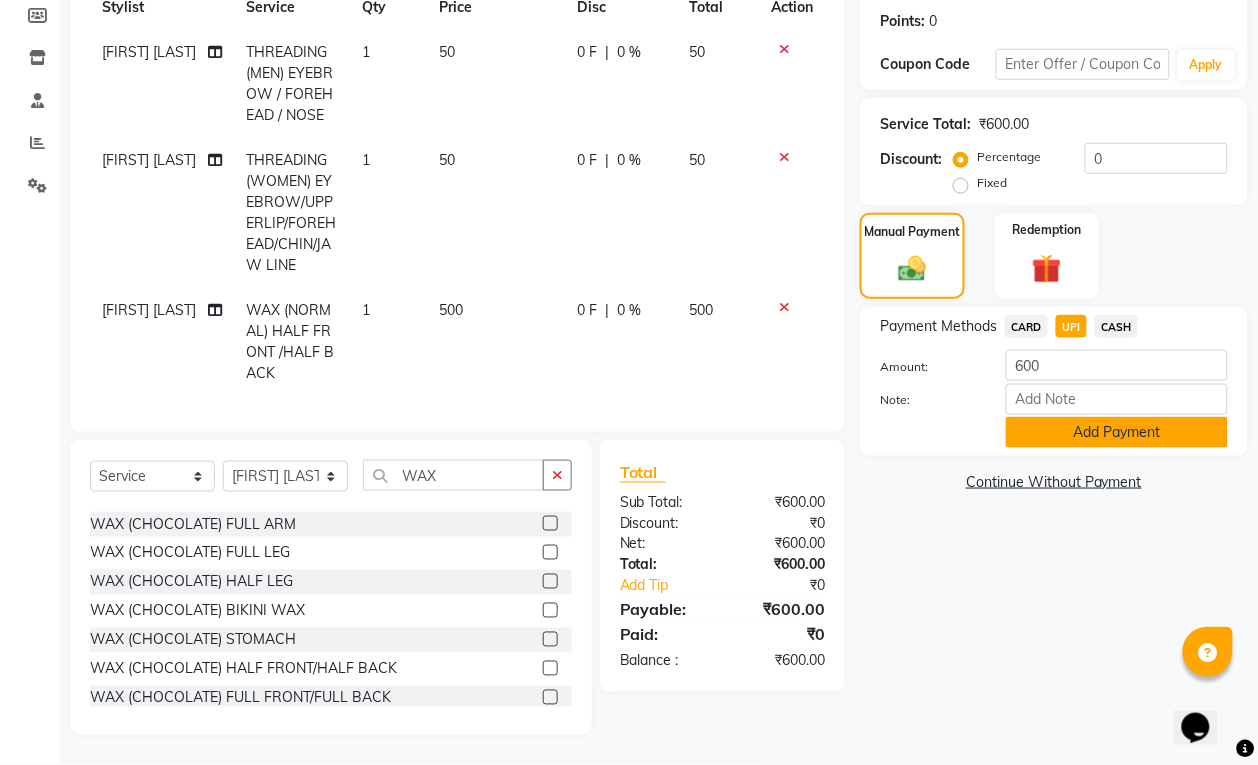 click on "Add Payment" 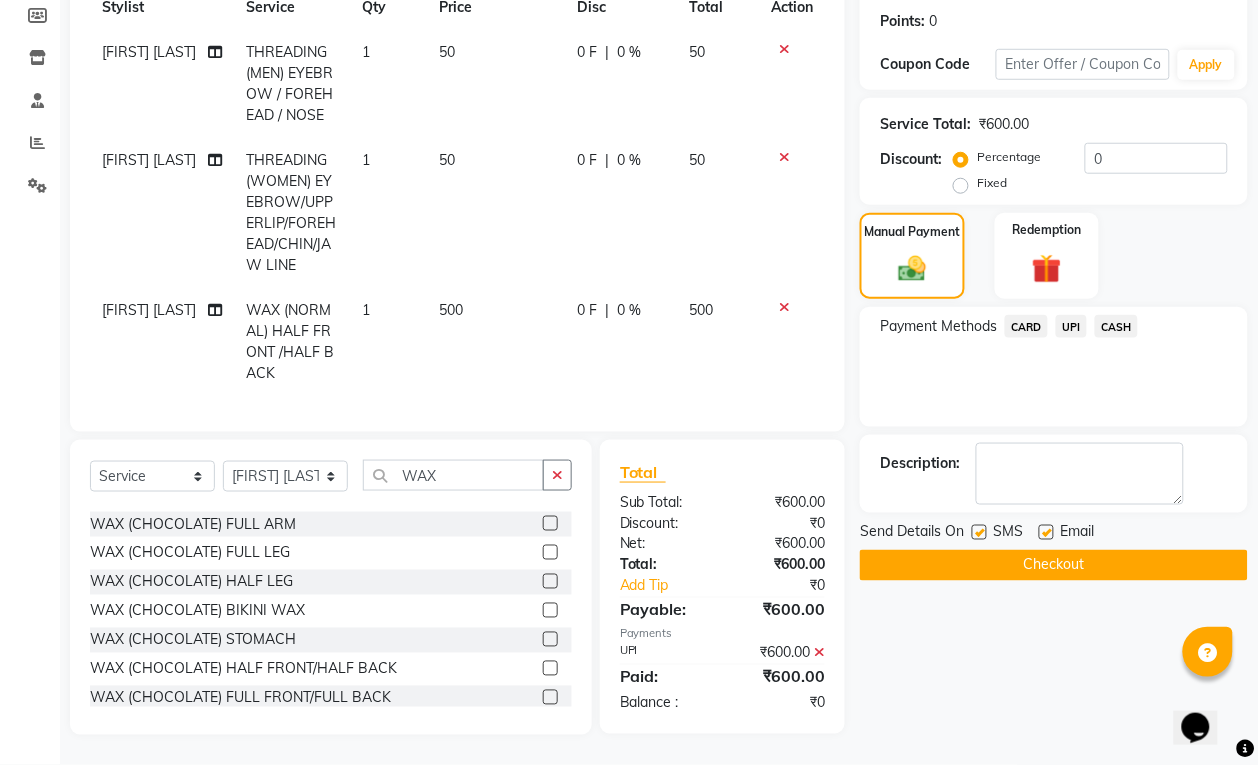 click on "Checkout" 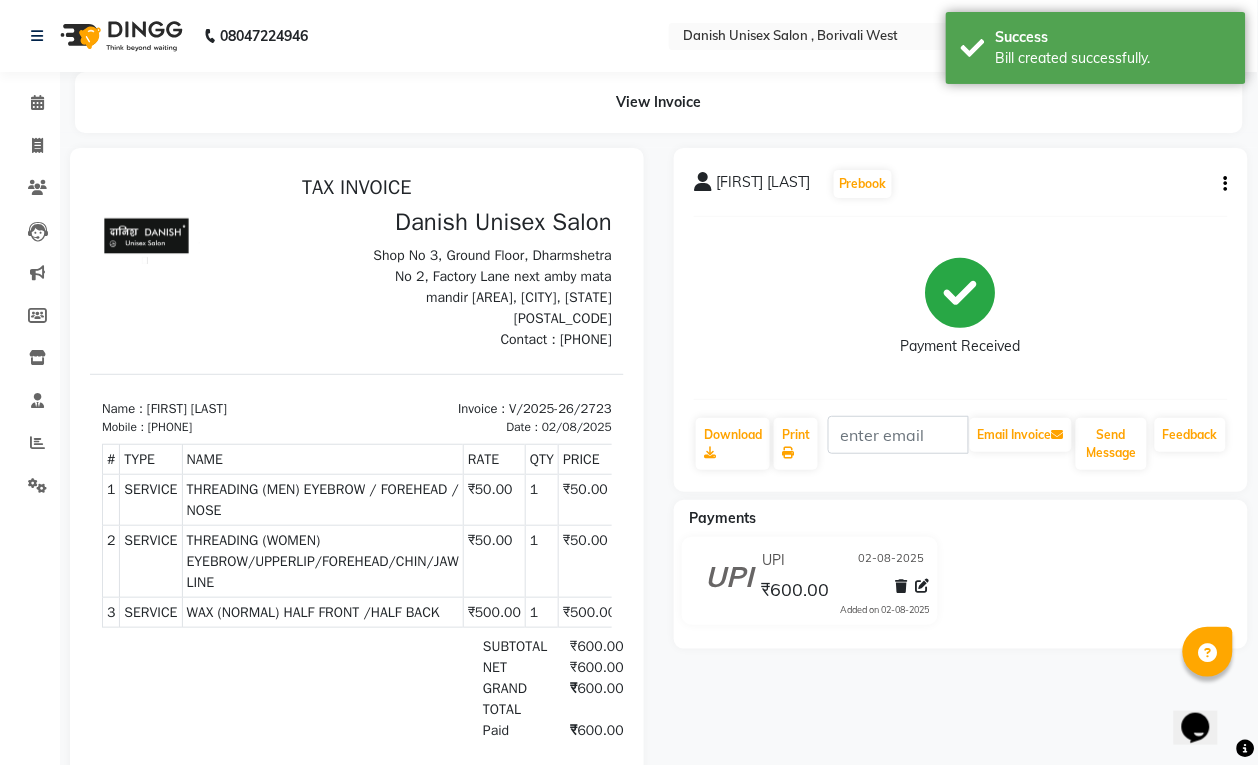 scroll, scrollTop: 0, scrollLeft: 0, axis: both 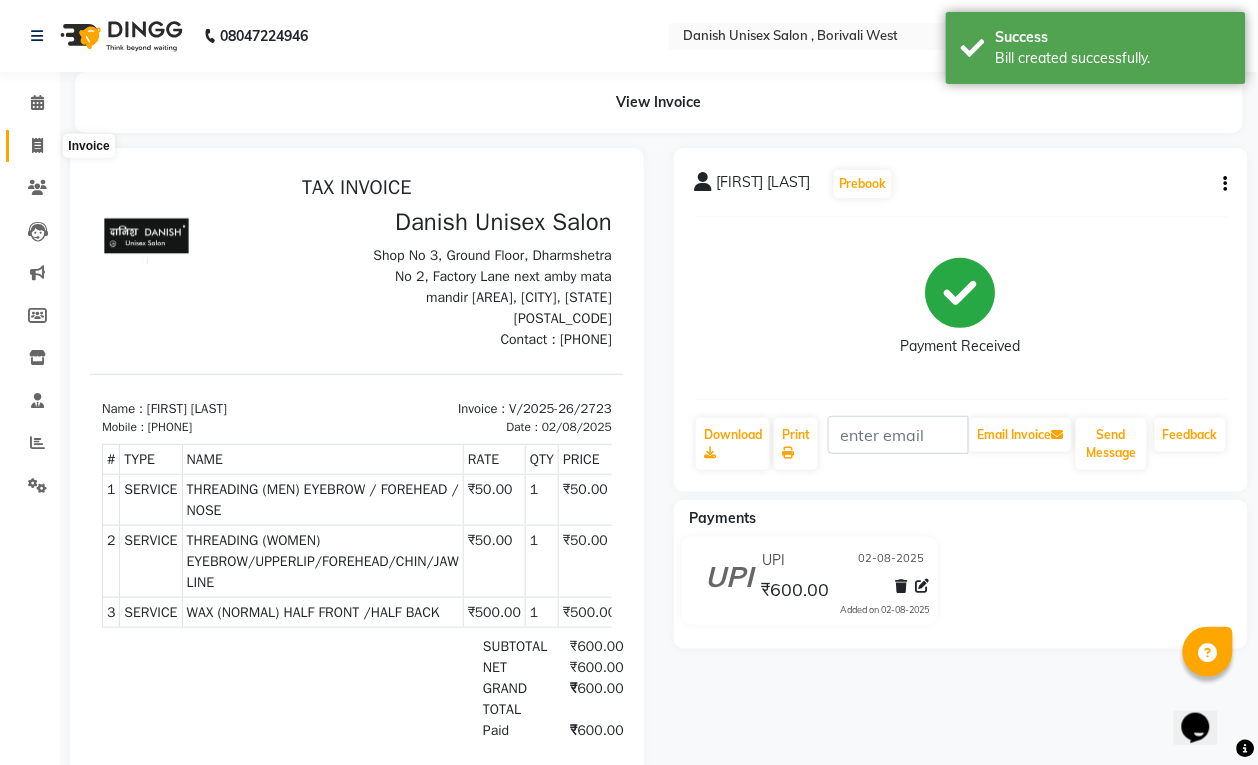 click 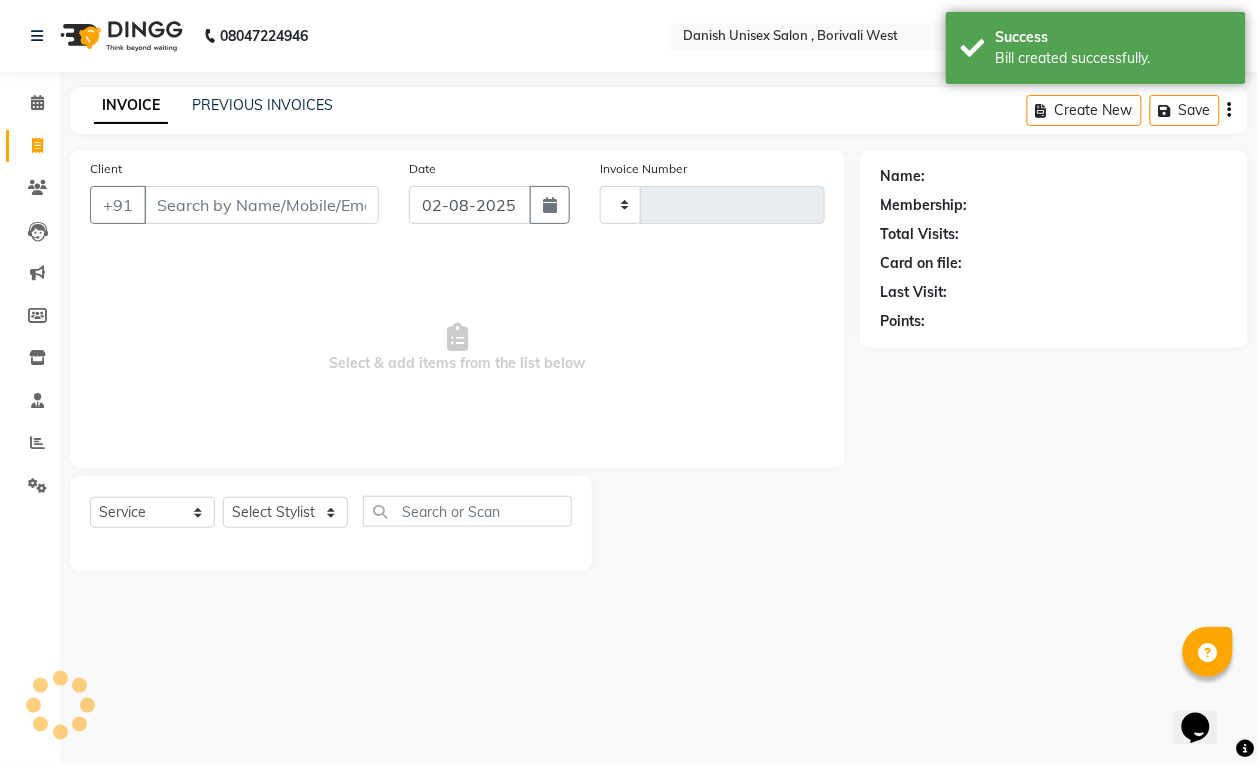 type on "2724" 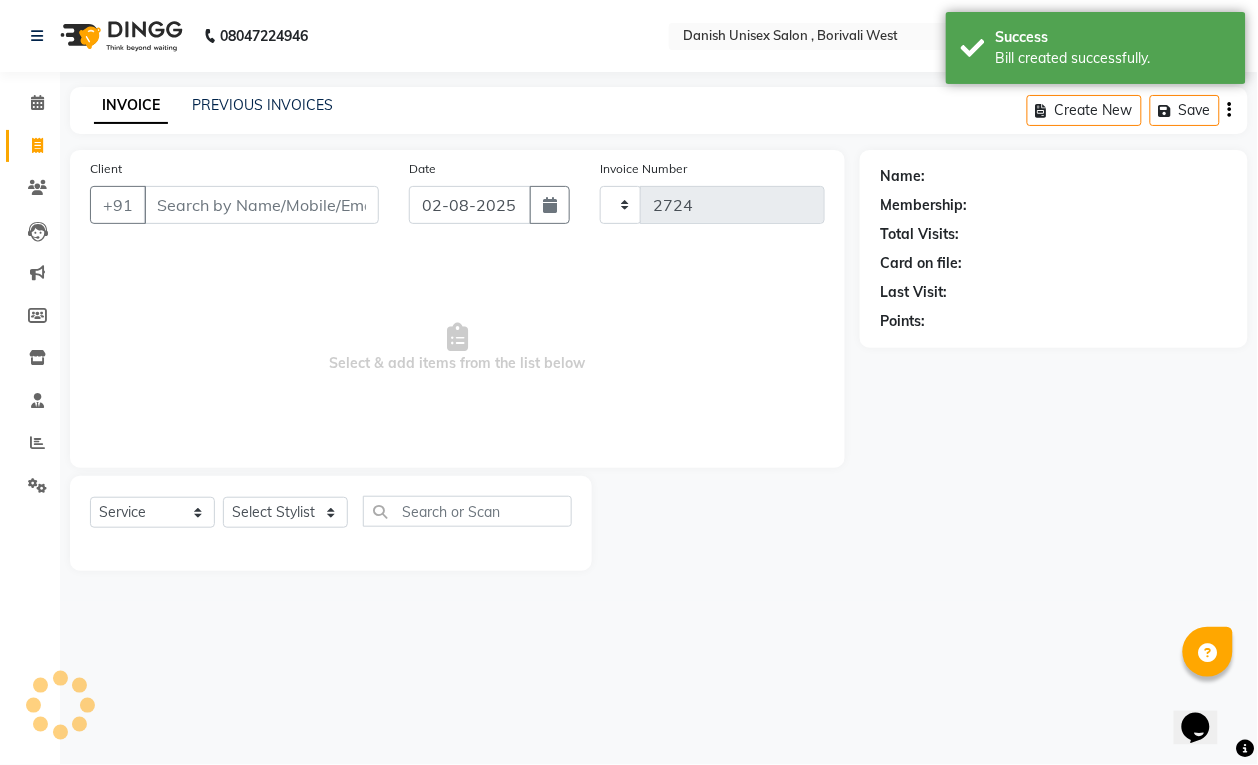 select on "6929" 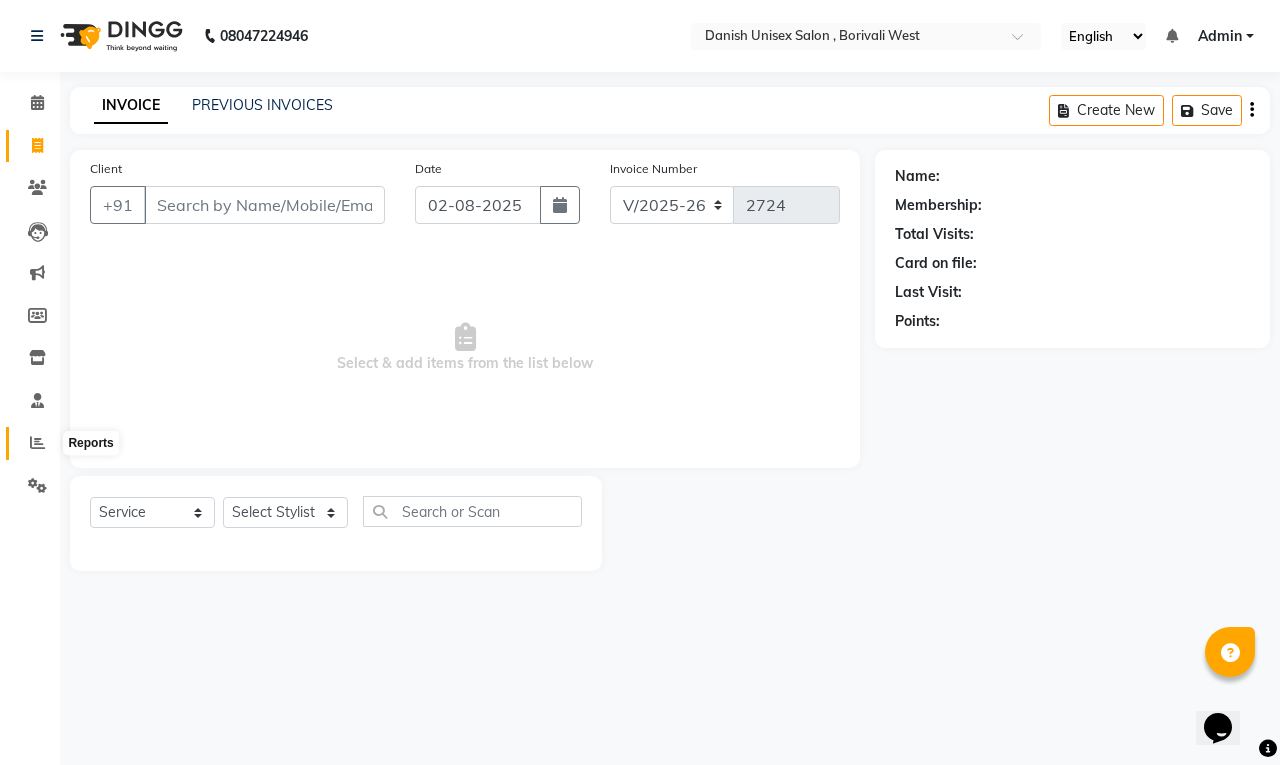 click 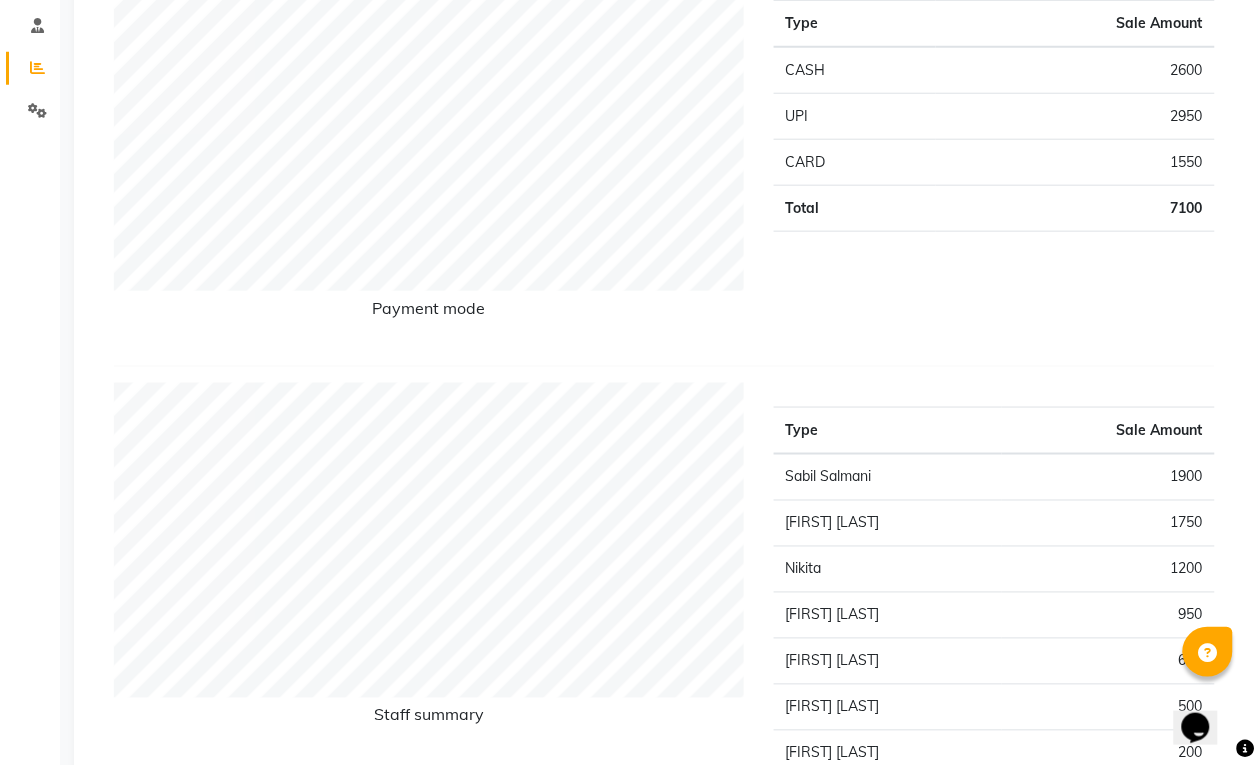scroll, scrollTop: 0, scrollLeft: 0, axis: both 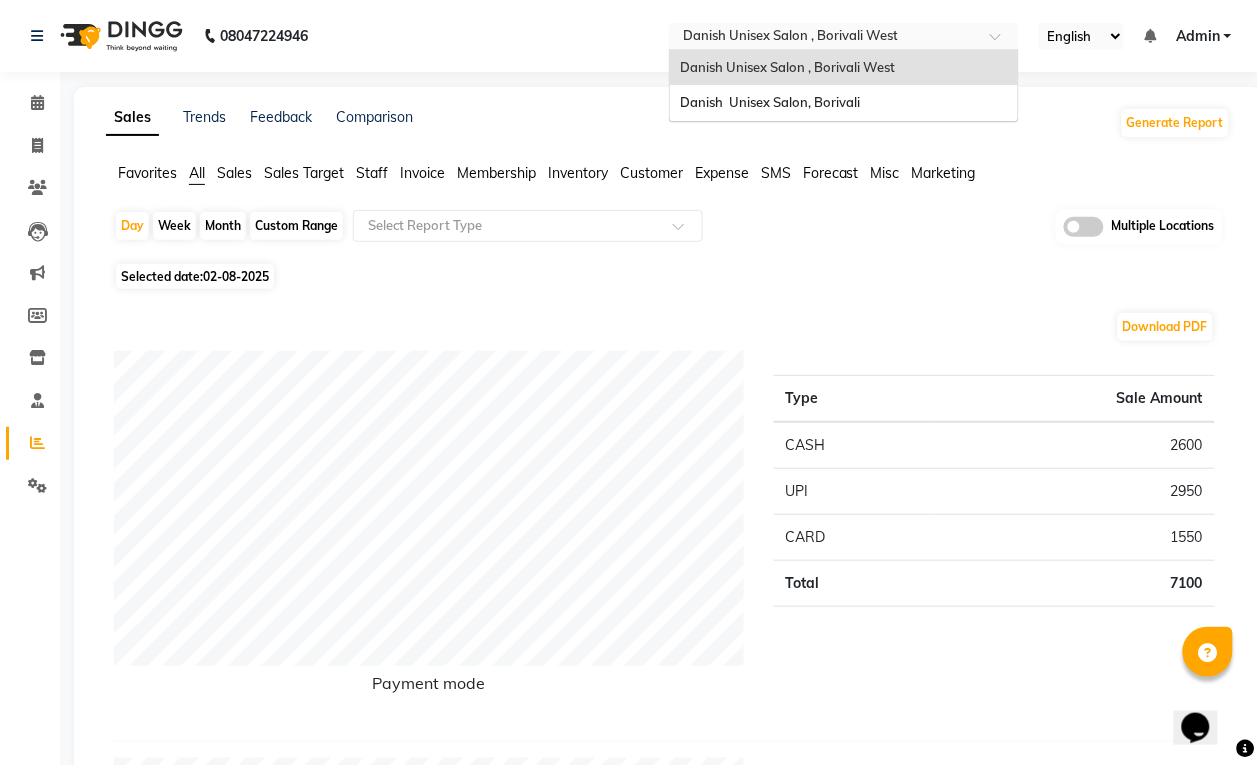 click on "Select Location × Danish Unisex Salon , Borivali West  Danish Unisex Salon , Borivali West  Danish  Unisex Salon, Borivali" at bounding box center (844, 36) 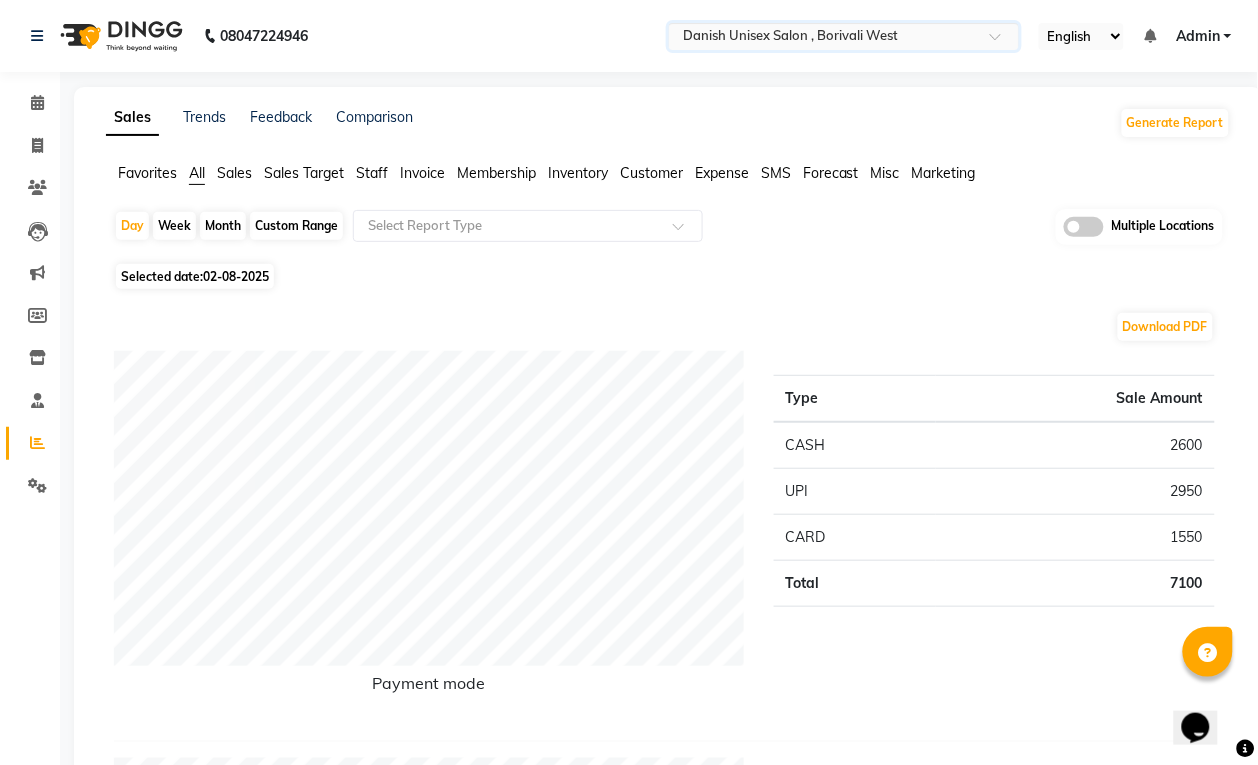 click at bounding box center (824, 38) 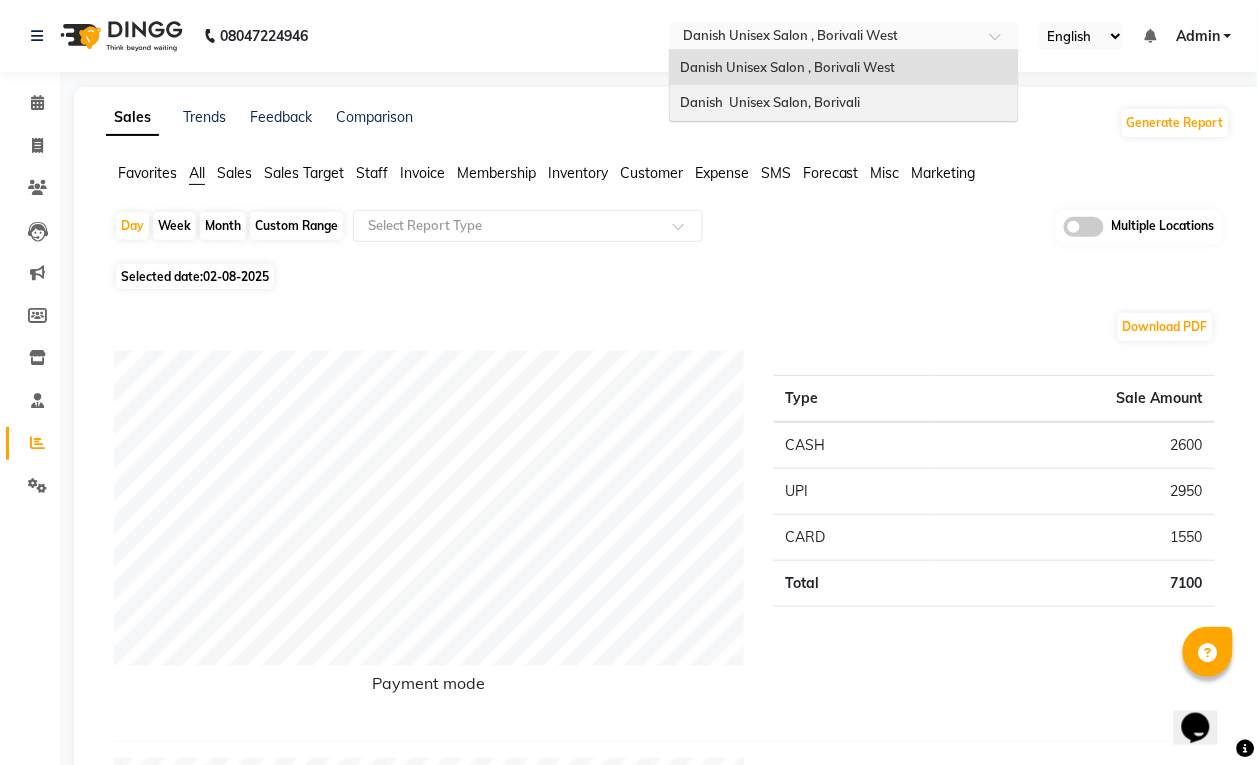 click on "Danish  Unisex Salon, Borivali" at bounding box center (844, 103) 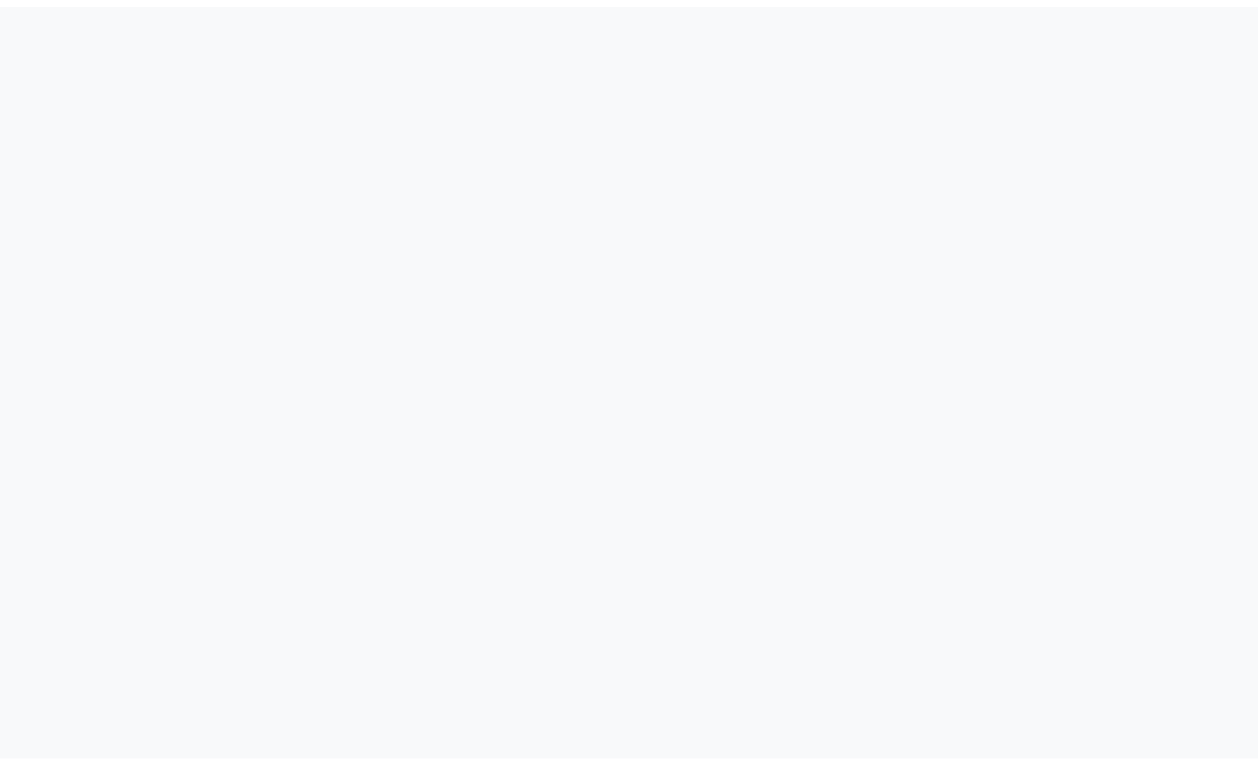 scroll, scrollTop: 0, scrollLeft: 0, axis: both 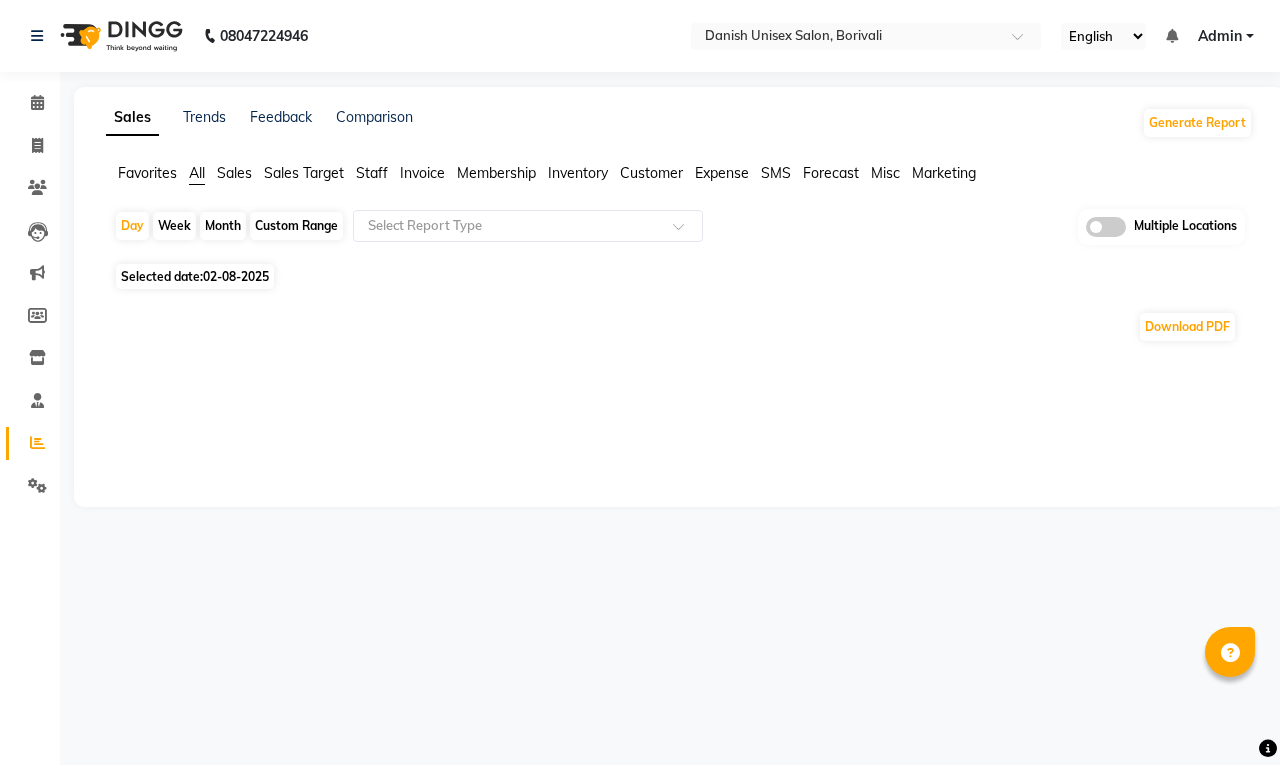 select on "en" 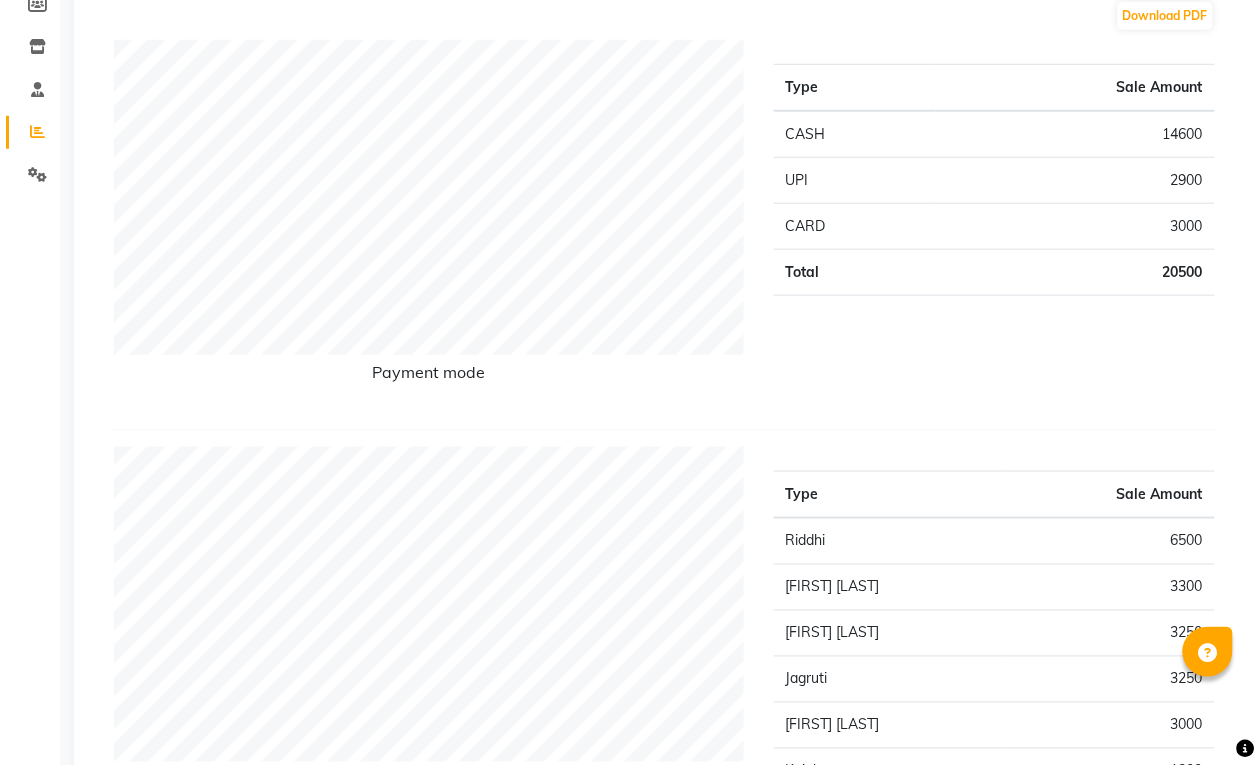 scroll, scrollTop: 375, scrollLeft: 0, axis: vertical 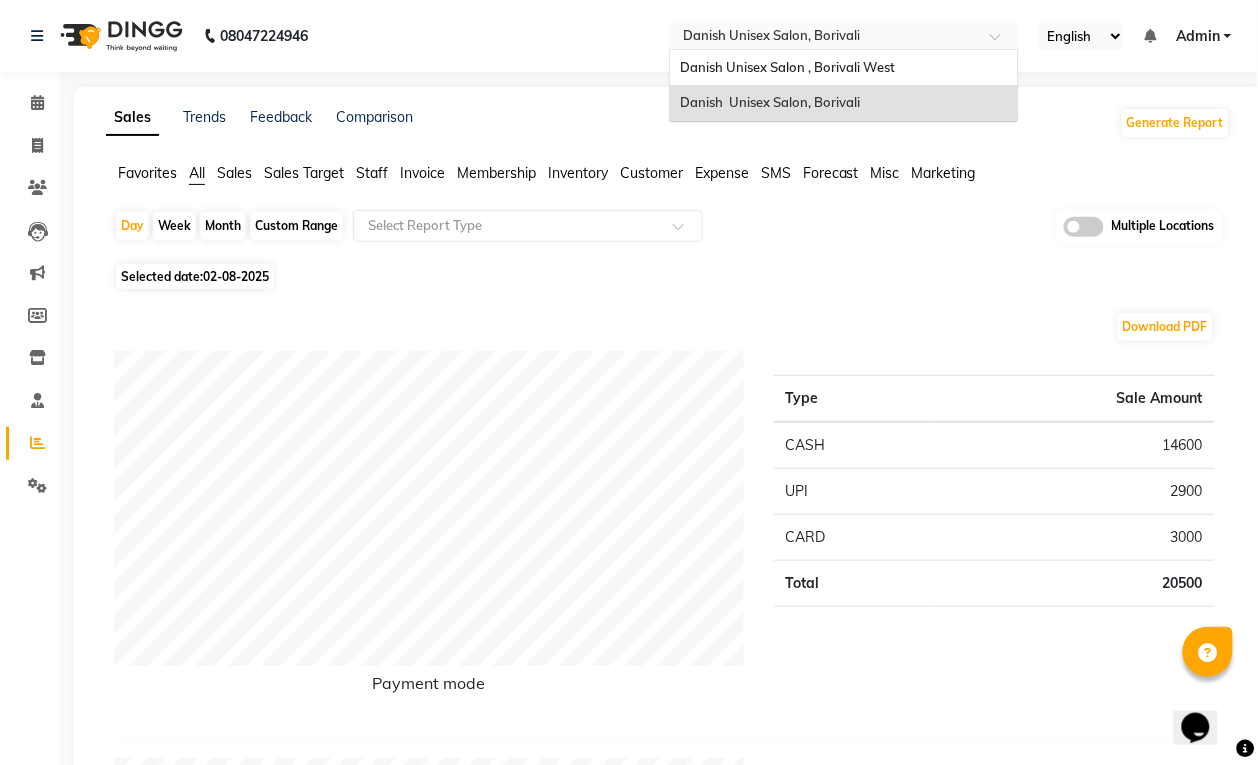 click at bounding box center (824, 38) 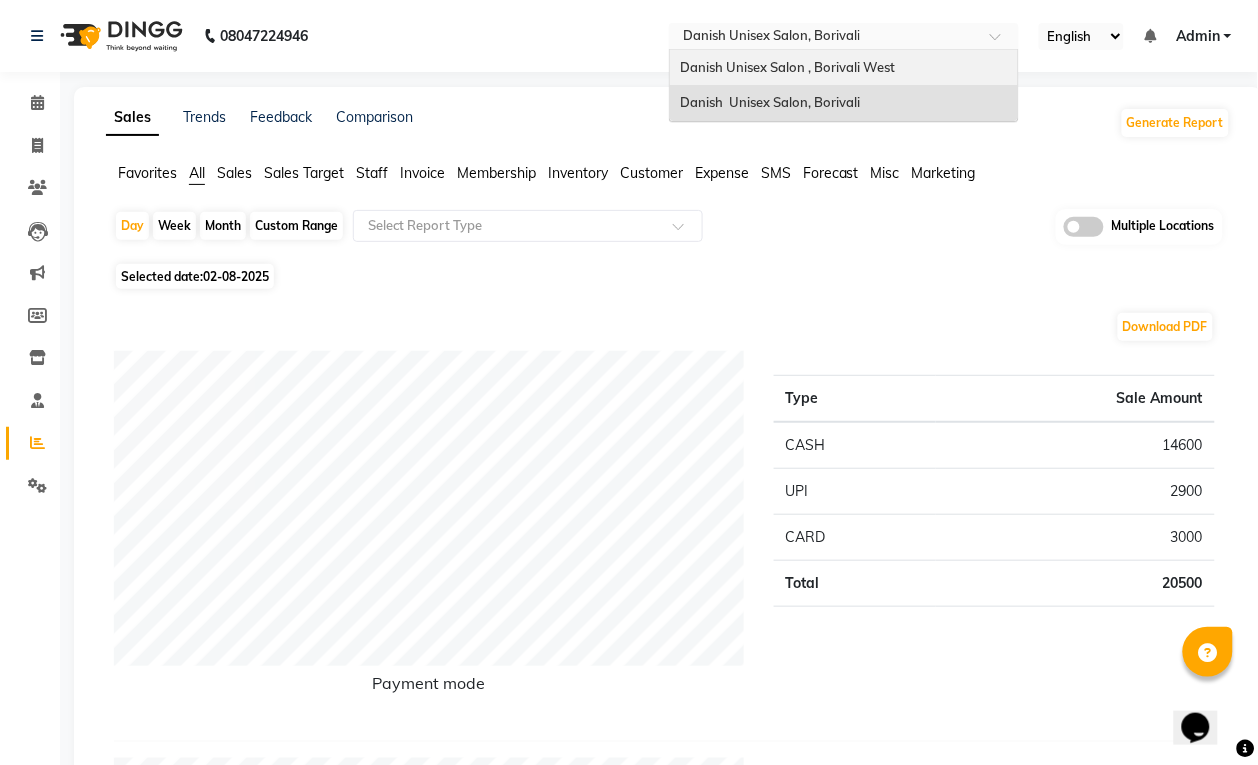 click on "Danish Unisex Salon , Borivali West" at bounding box center [787, 67] 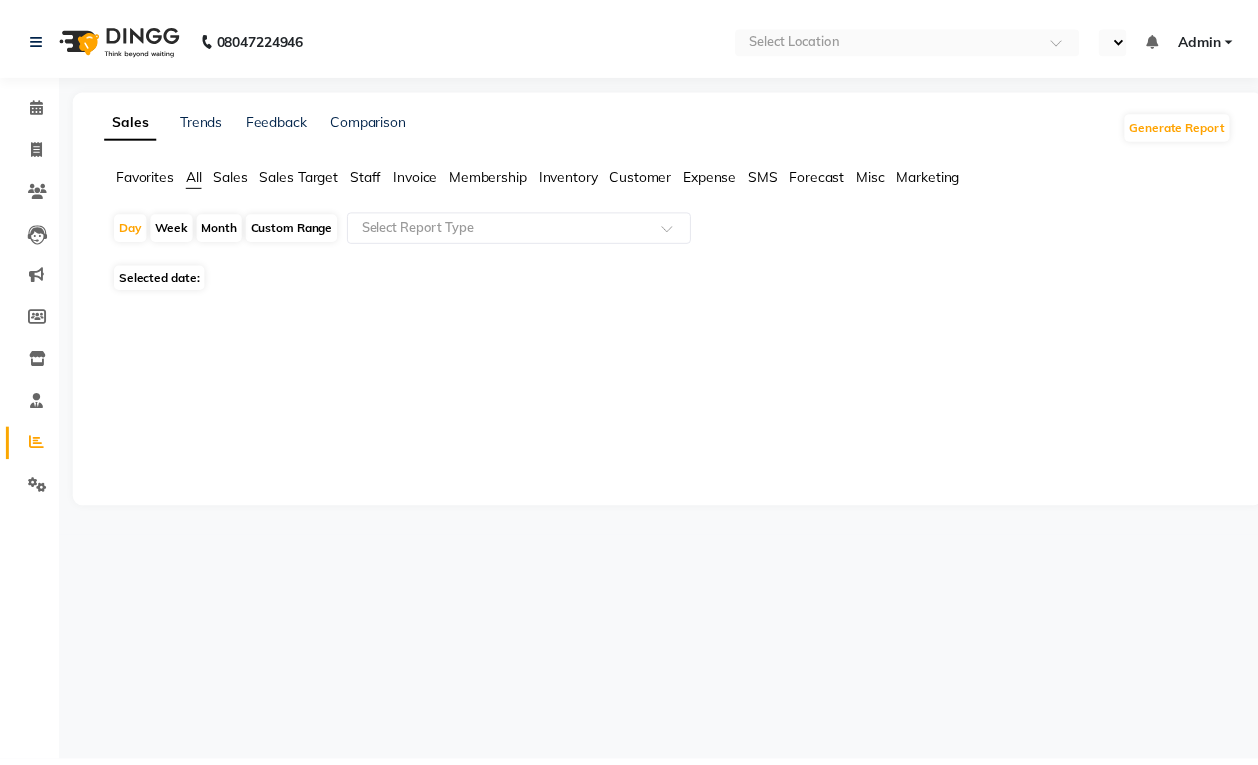 scroll, scrollTop: 0, scrollLeft: 0, axis: both 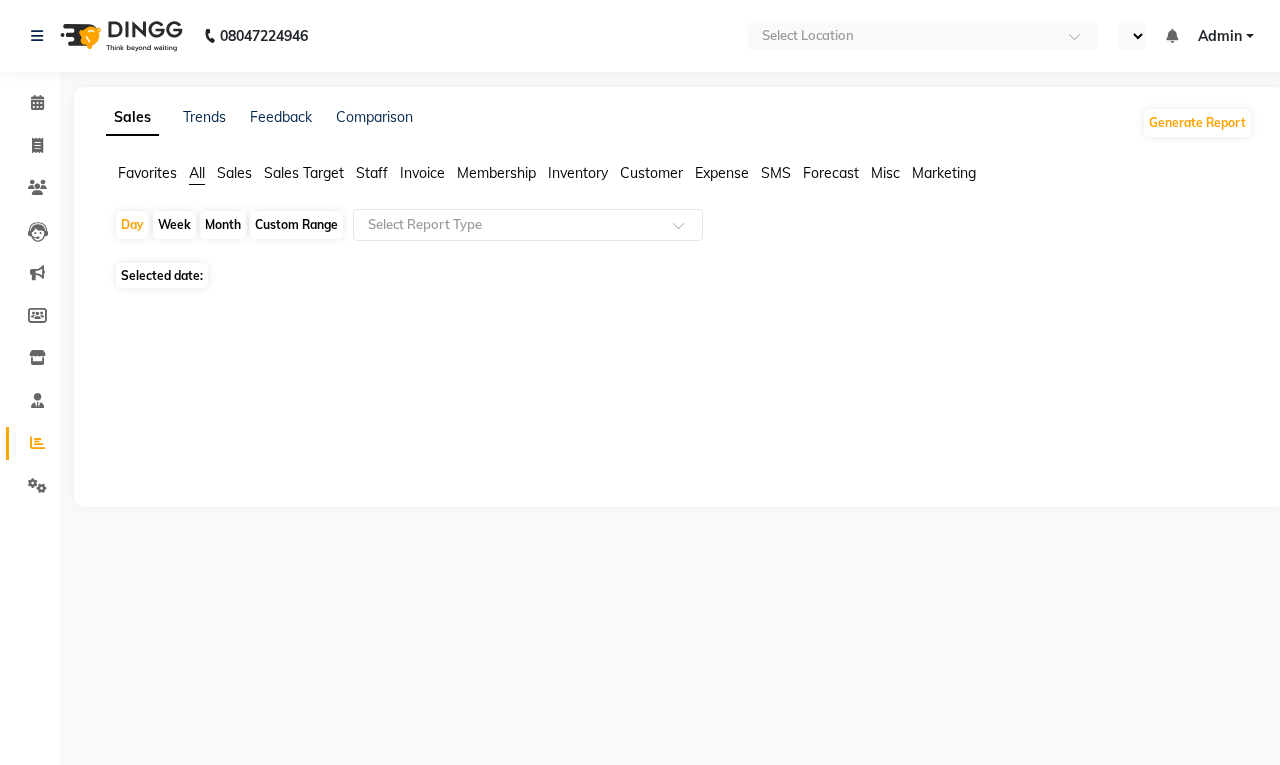 select on "en" 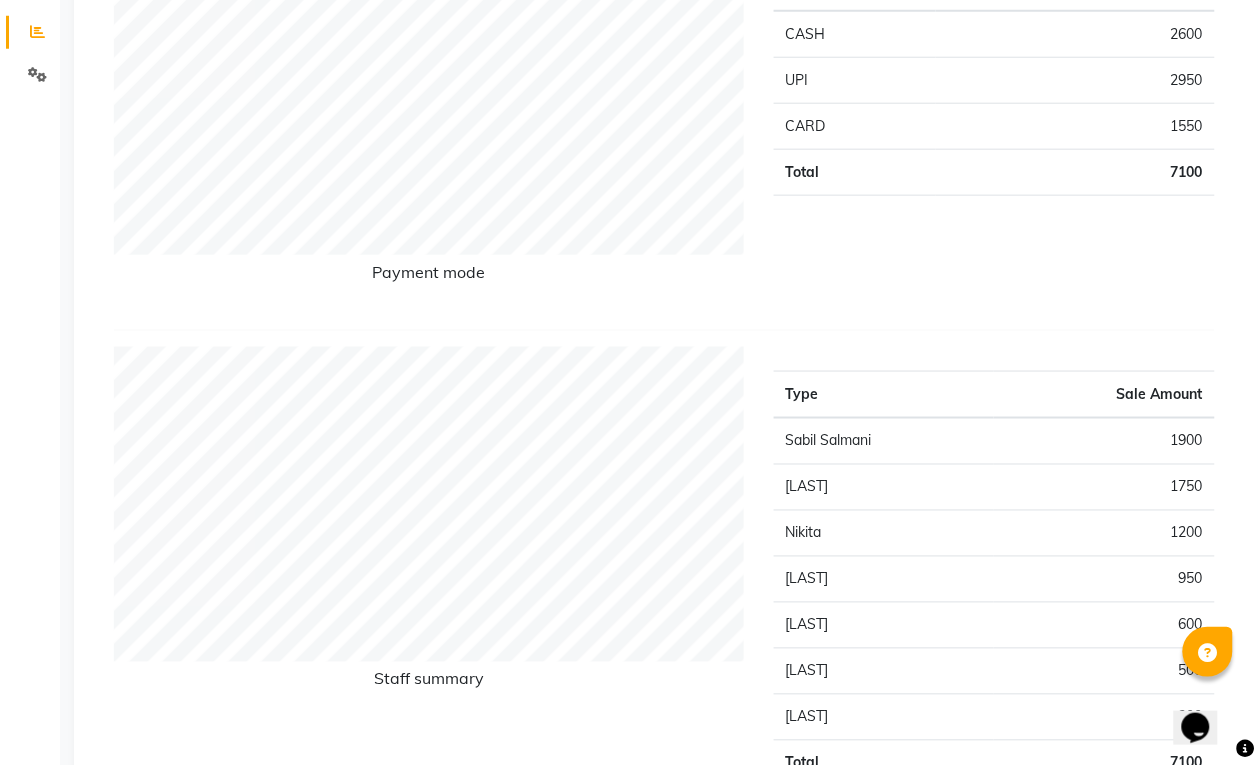 scroll, scrollTop: 500, scrollLeft: 0, axis: vertical 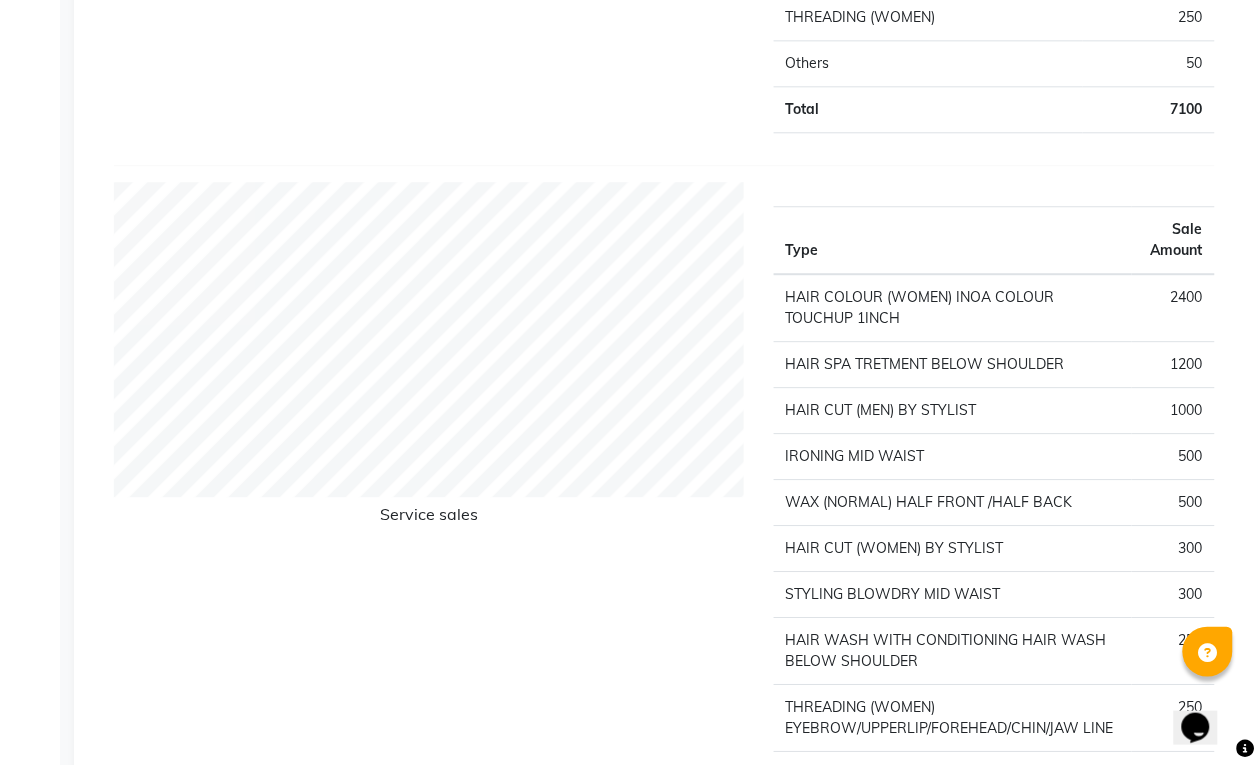click on "Calendar  Invoice  Clients  Leads   Marketing  Members  Inventory  Staff  Reports  Settings Completed InProgress Upcoming Dropped Tentative Check-In Confirm Bookings Generate Report Segments Page Builder" 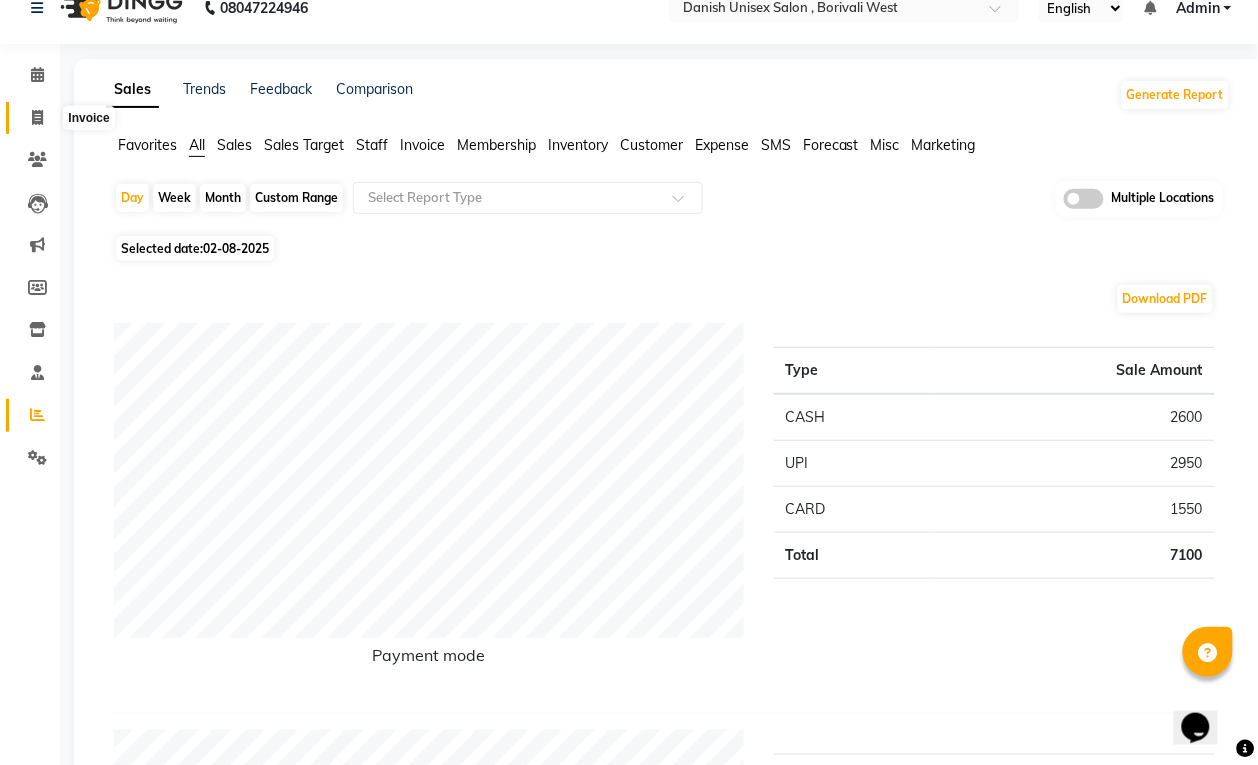 scroll, scrollTop: 0, scrollLeft: 0, axis: both 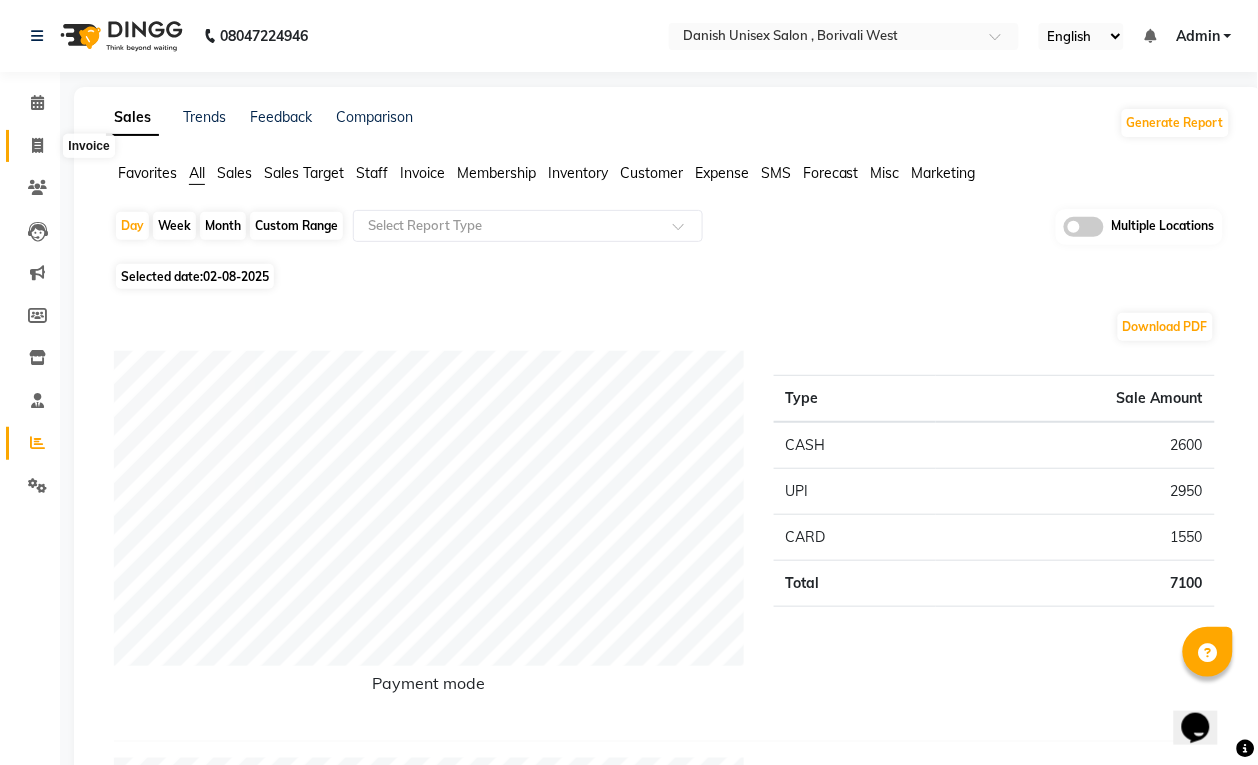 click 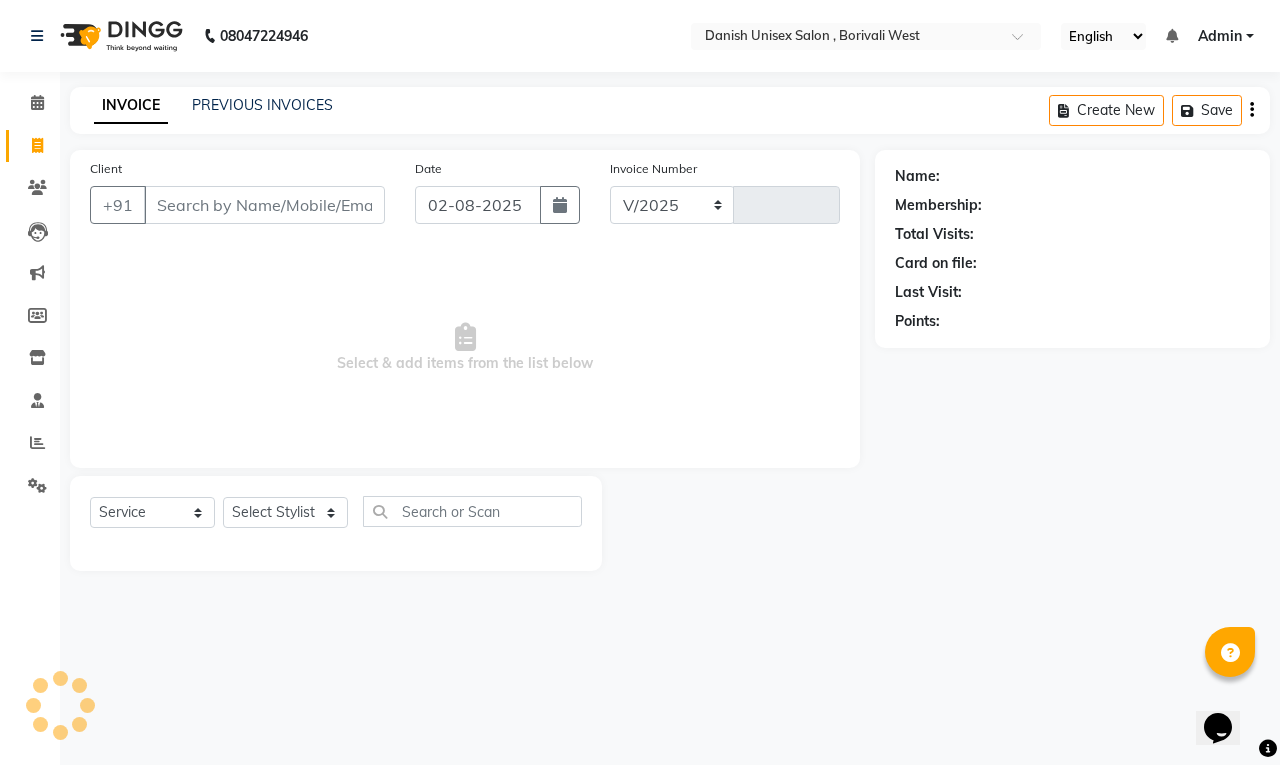 select on "6929" 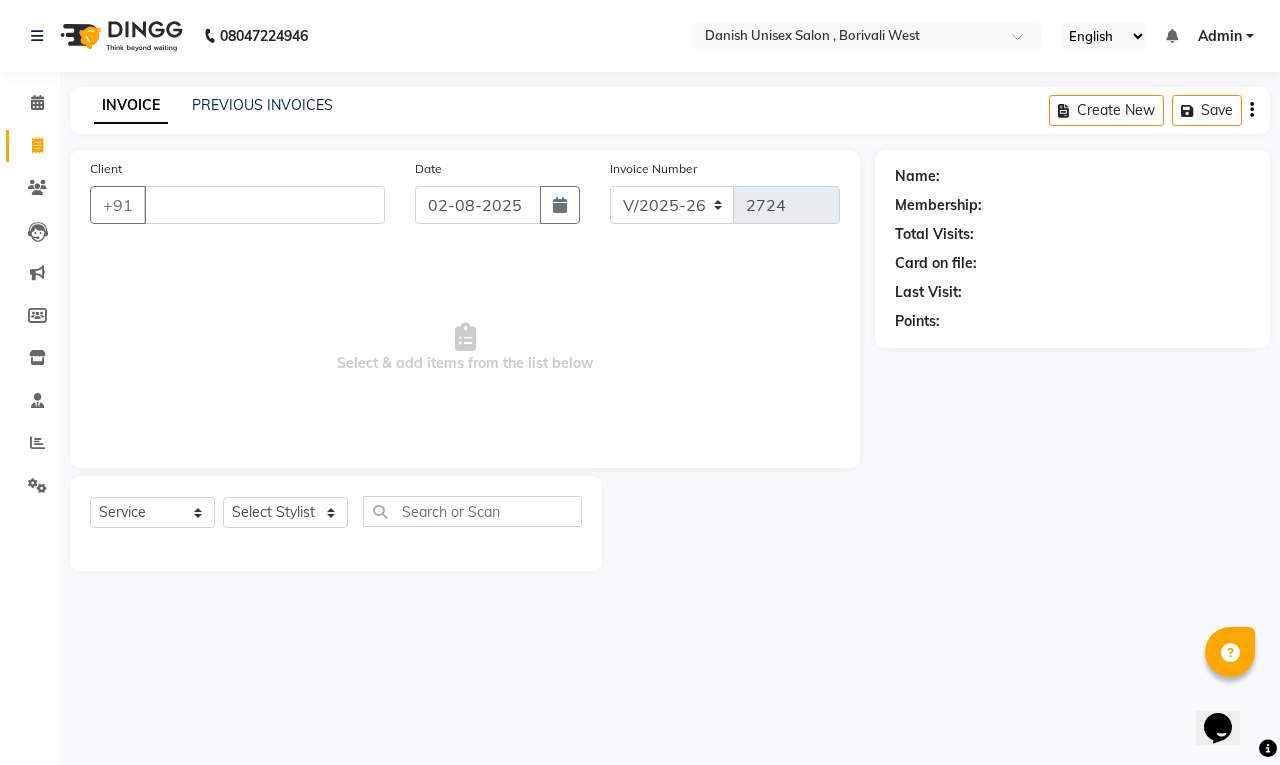 click on "Client" at bounding box center [264, 205] 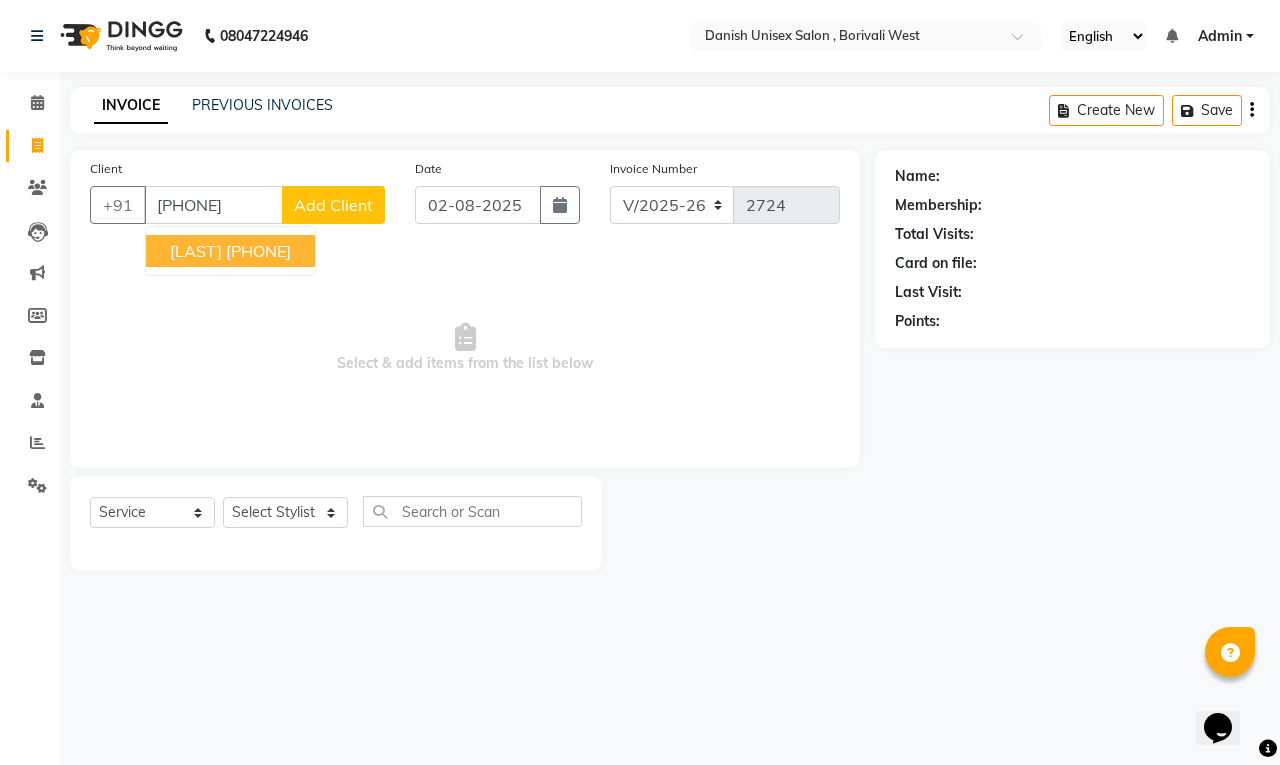 click on "Bansari" at bounding box center (196, 251) 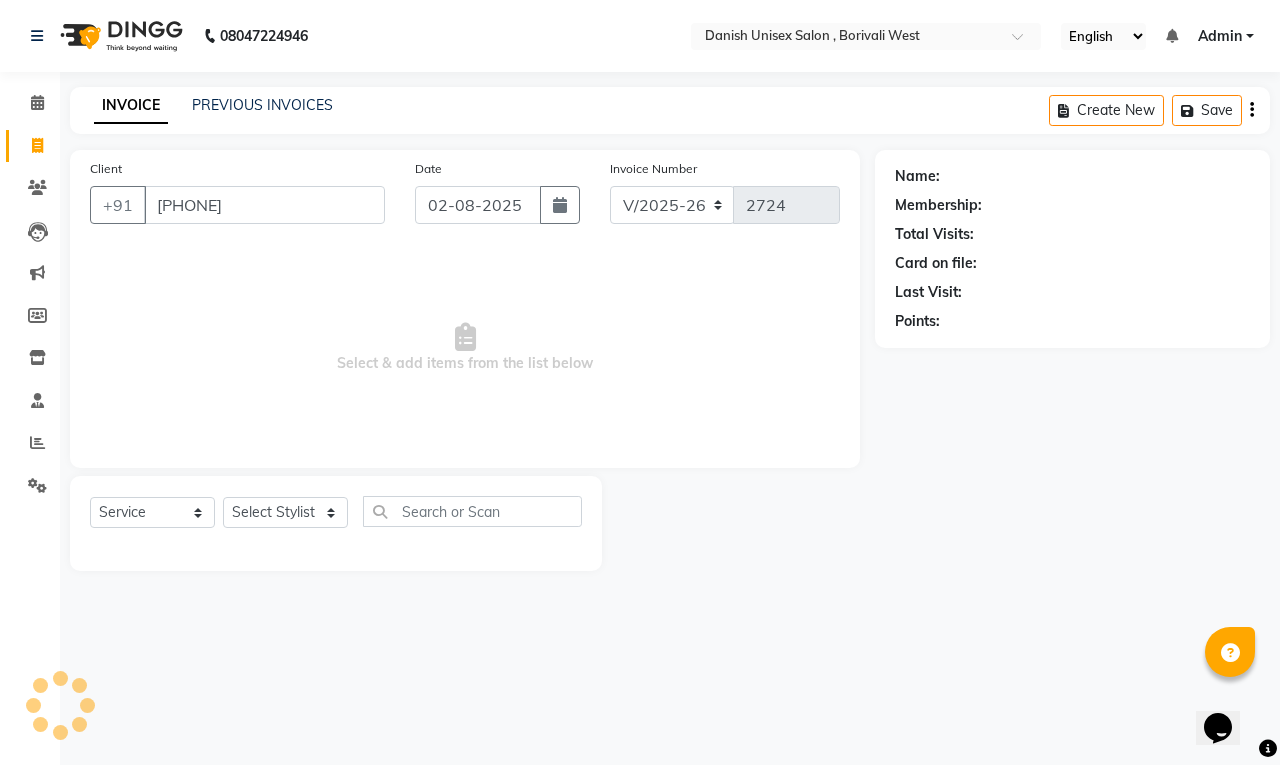 type on "9082333373" 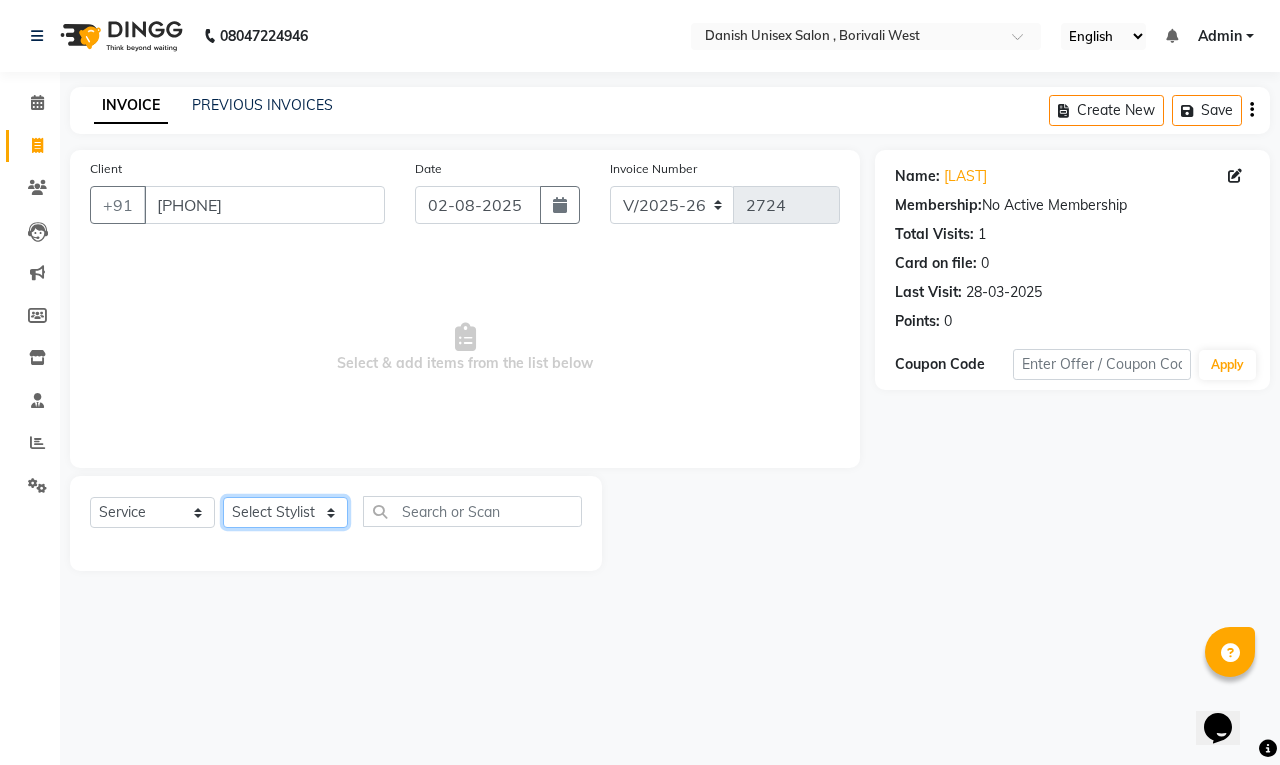 click on "Select Stylist Bhim Shing firoz alam Juber shaikh kajal Lubna Sayyad Nikhil Sharma Nikita Niraj Kanojiya Niyaz Salmani Pooja Yadav Riddhi Sabil salmani sapna" 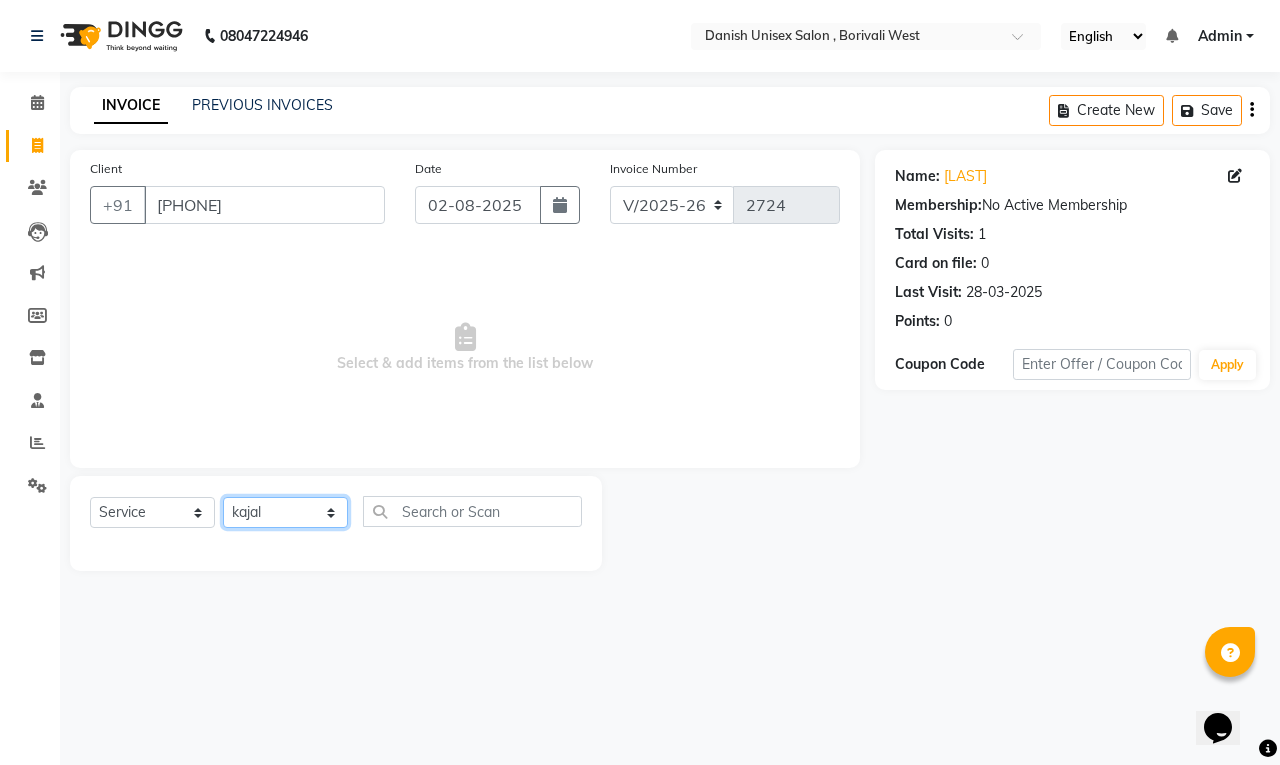 click on "Select Stylist Bhim Shing firoz alam Juber shaikh kajal Lubna Sayyad Nikhil Sharma Nikita Niraj Kanojiya Niyaz Salmani Pooja Yadav Riddhi Sabil salmani sapna" 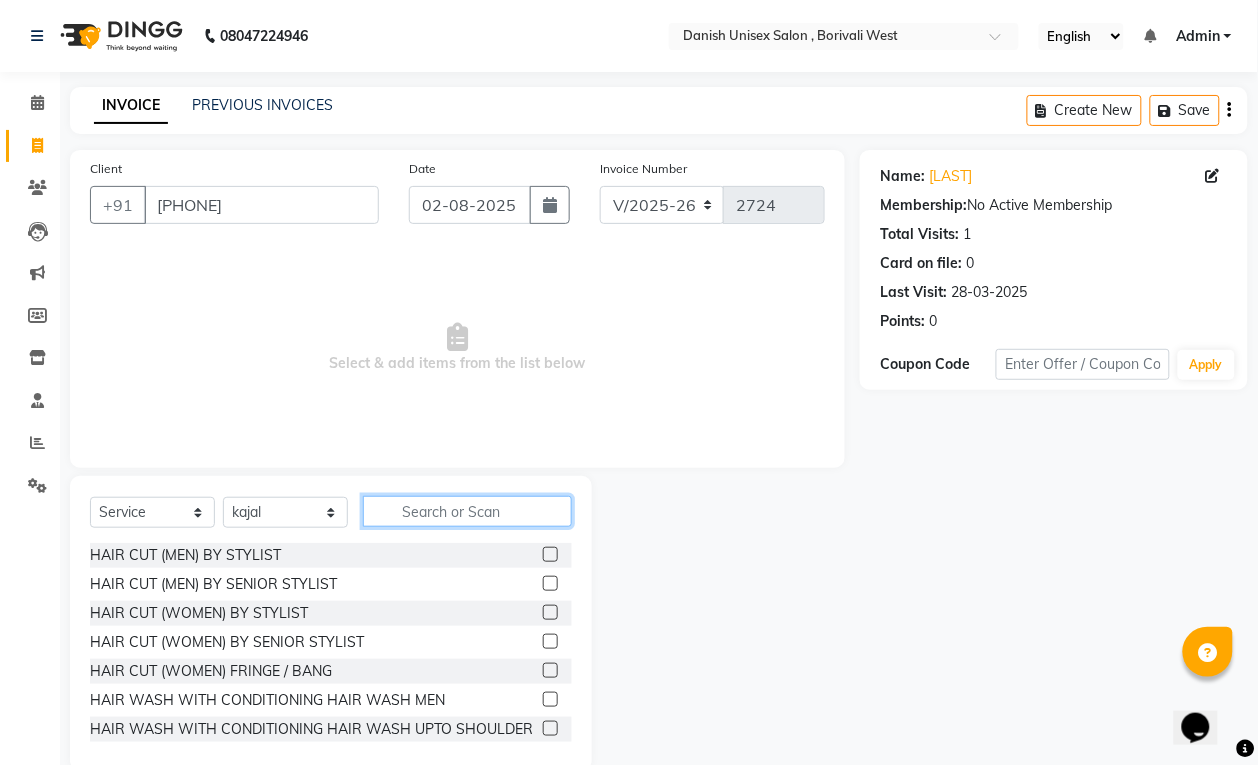 click 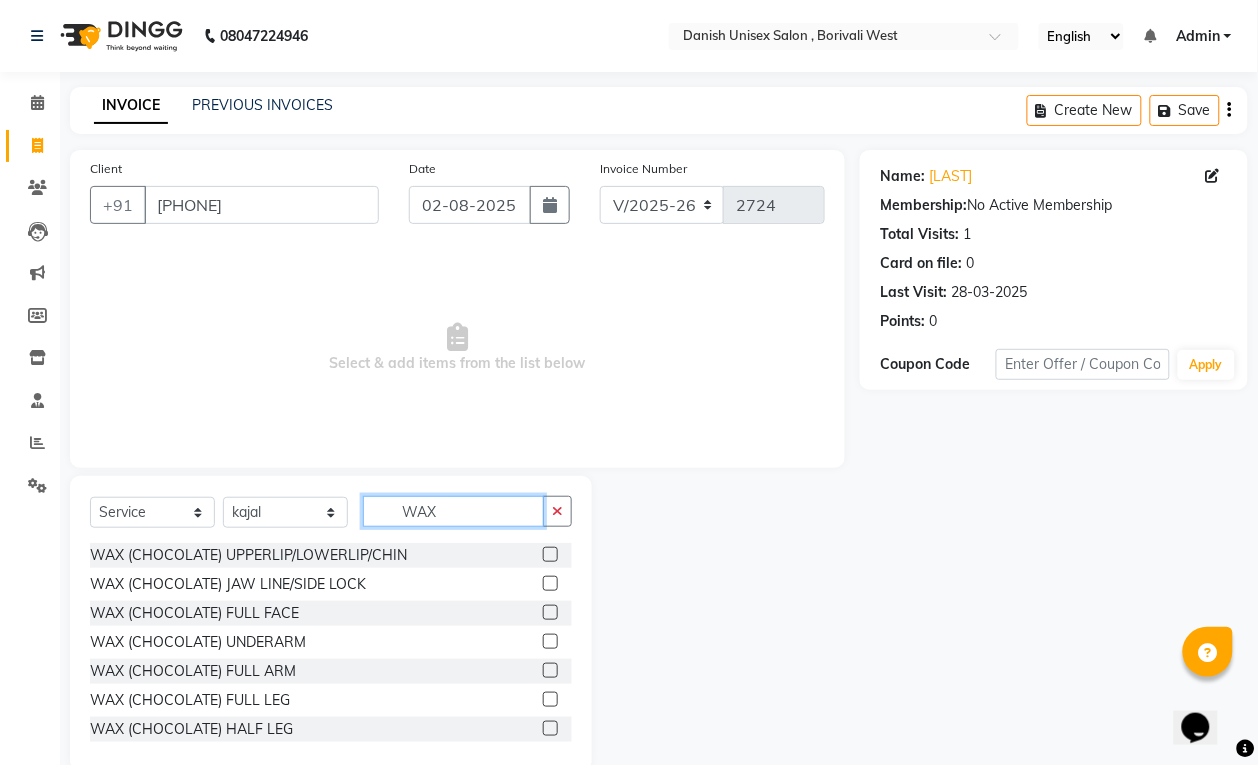 type on "WAX" 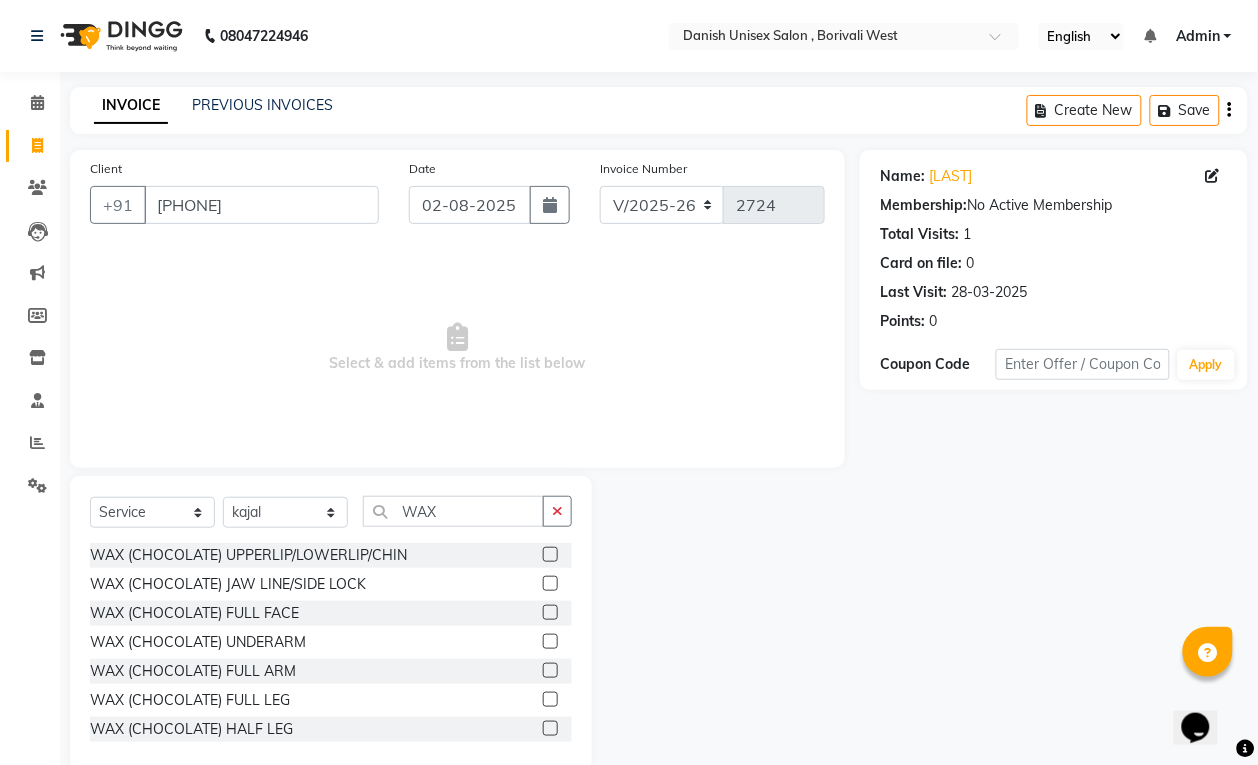 click 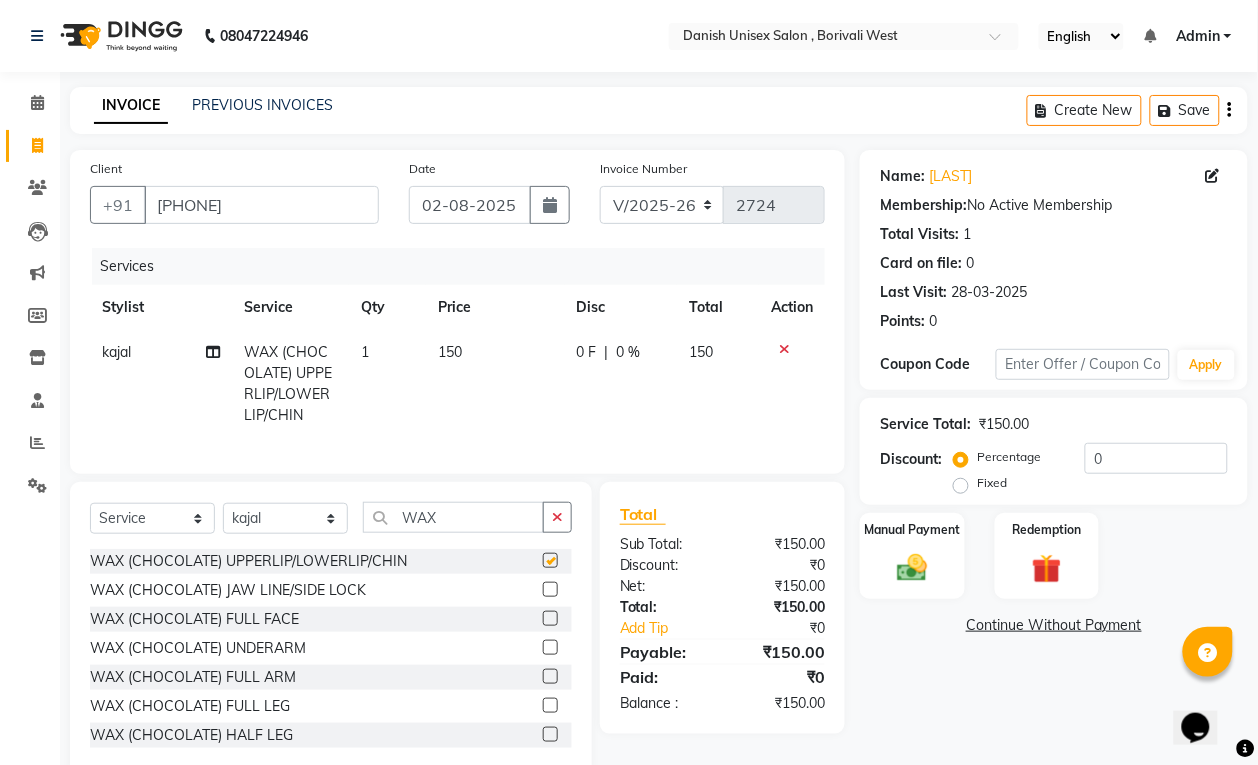 checkbox on "false" 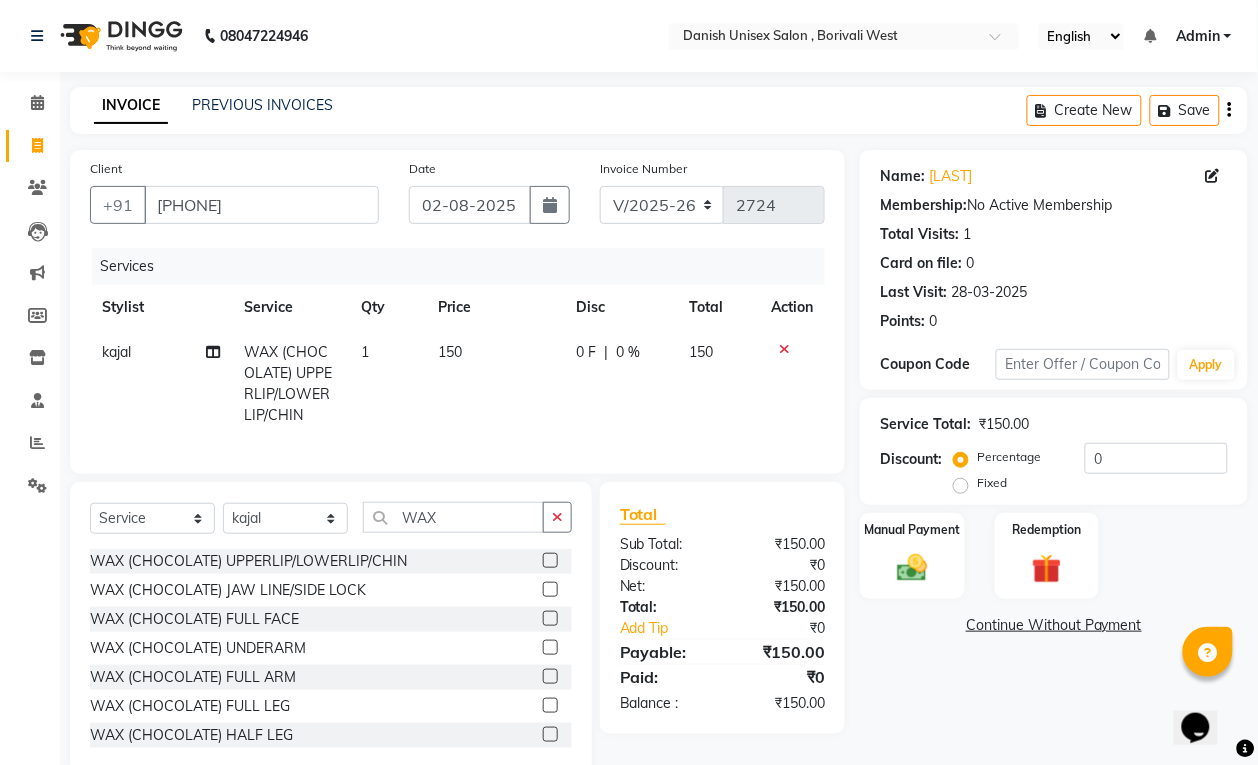 click 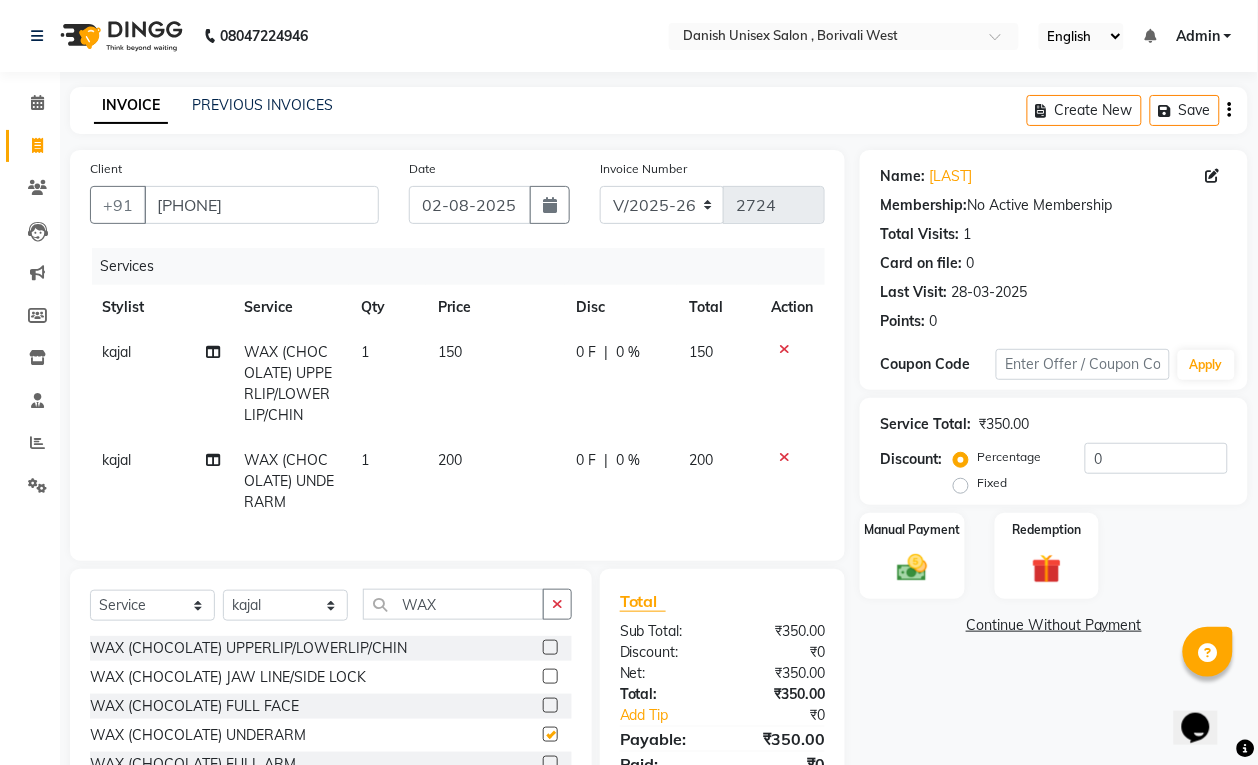checkbox on "false" 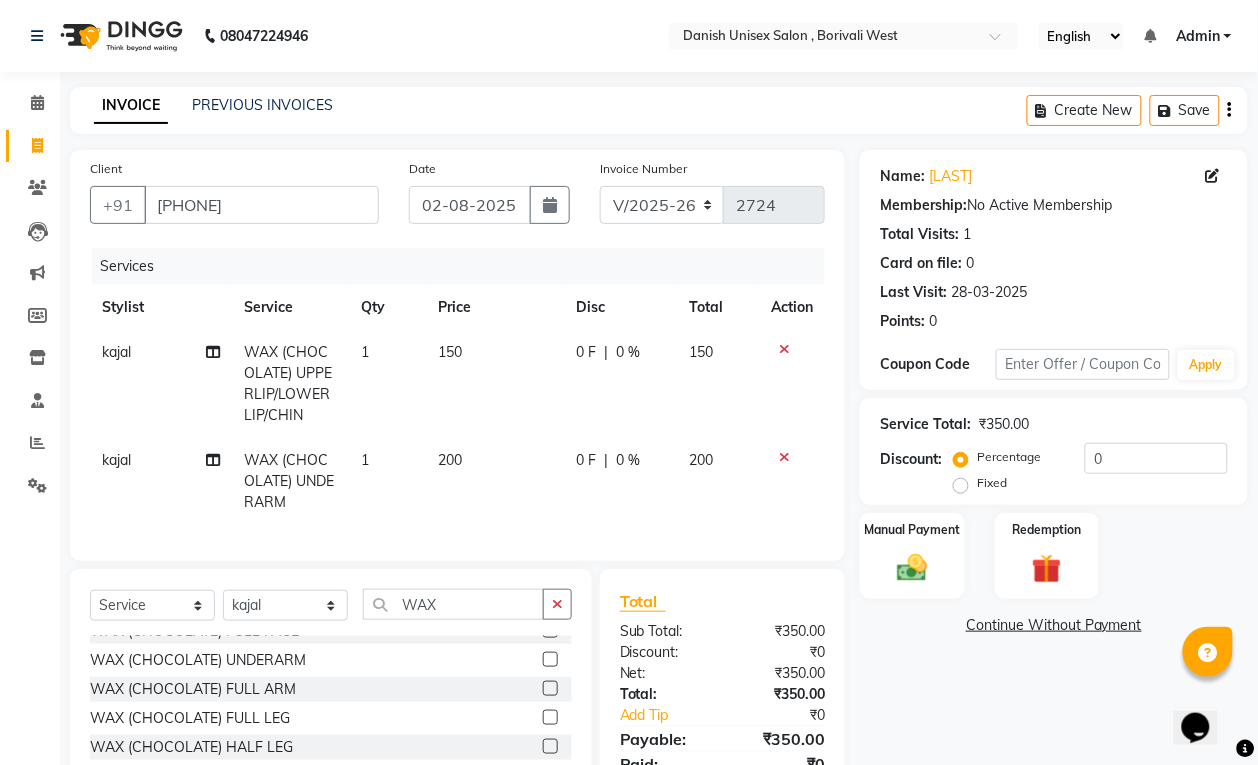 scroll, scrollTop: 125, scrollLeft: 0, axis: vertical 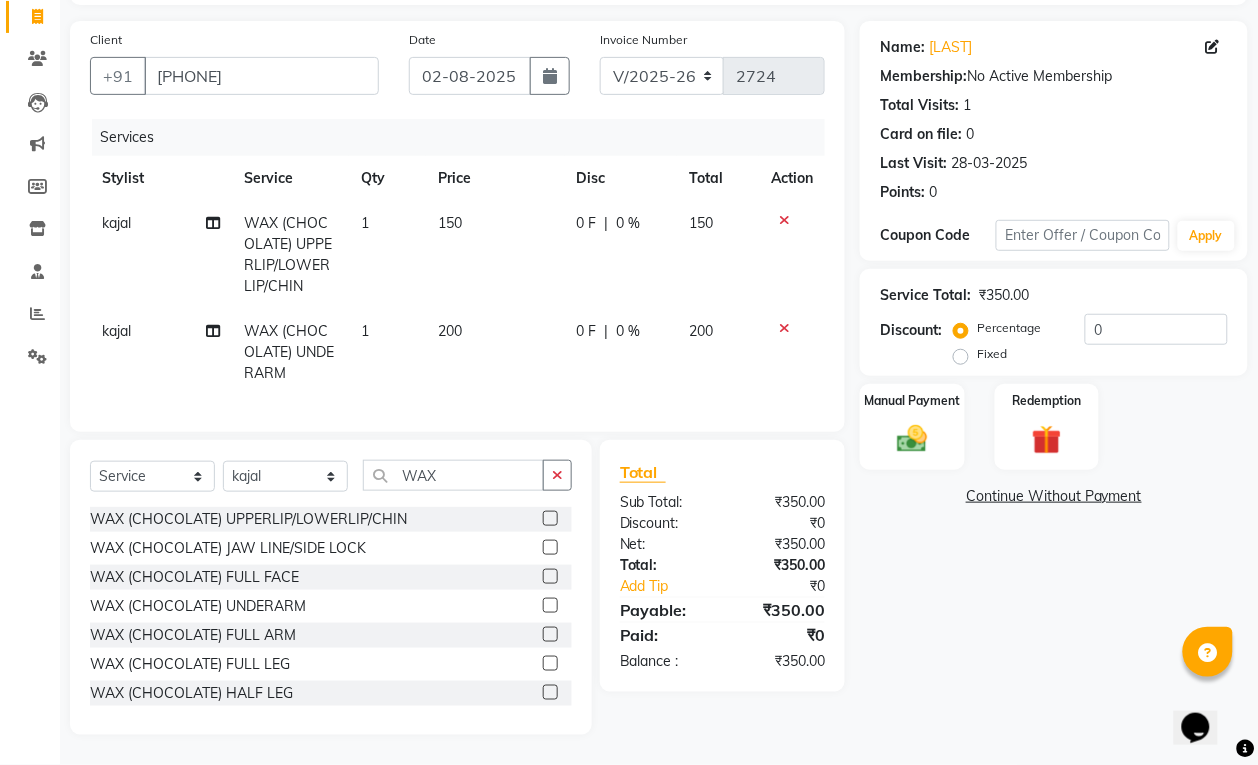 click 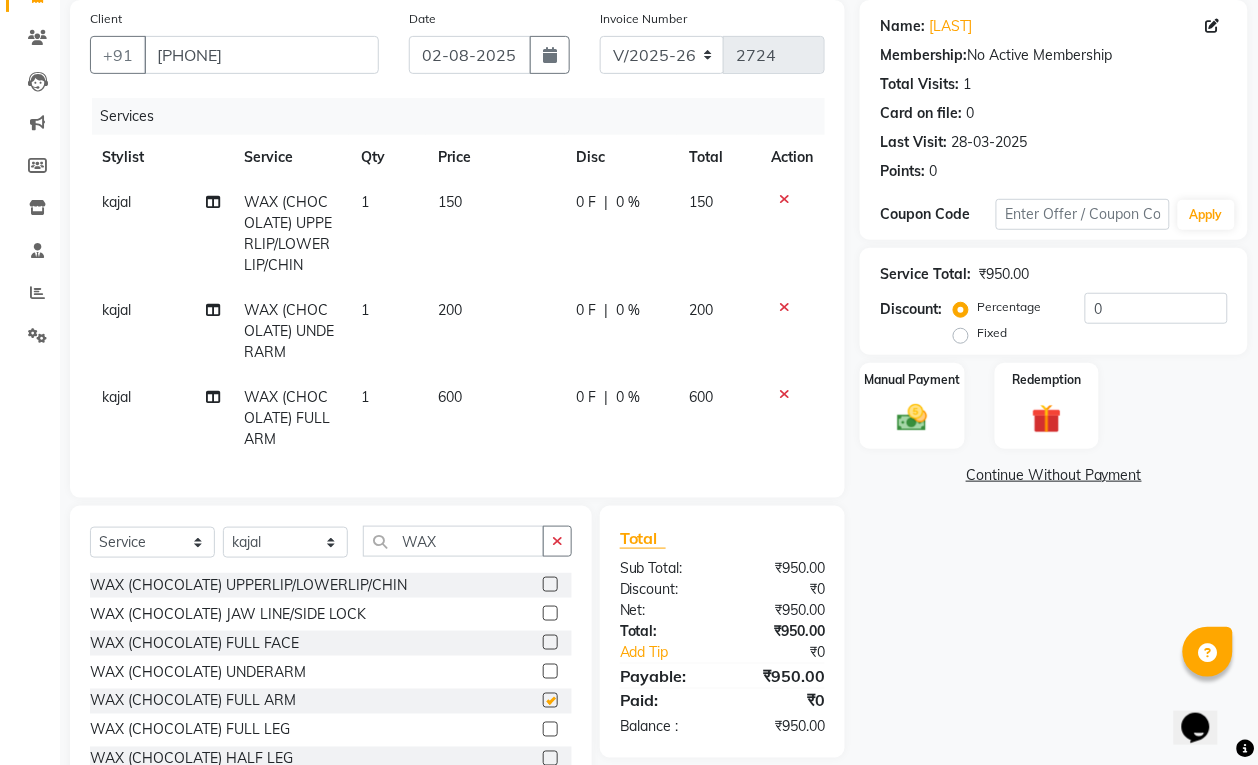 checkbox on "false" 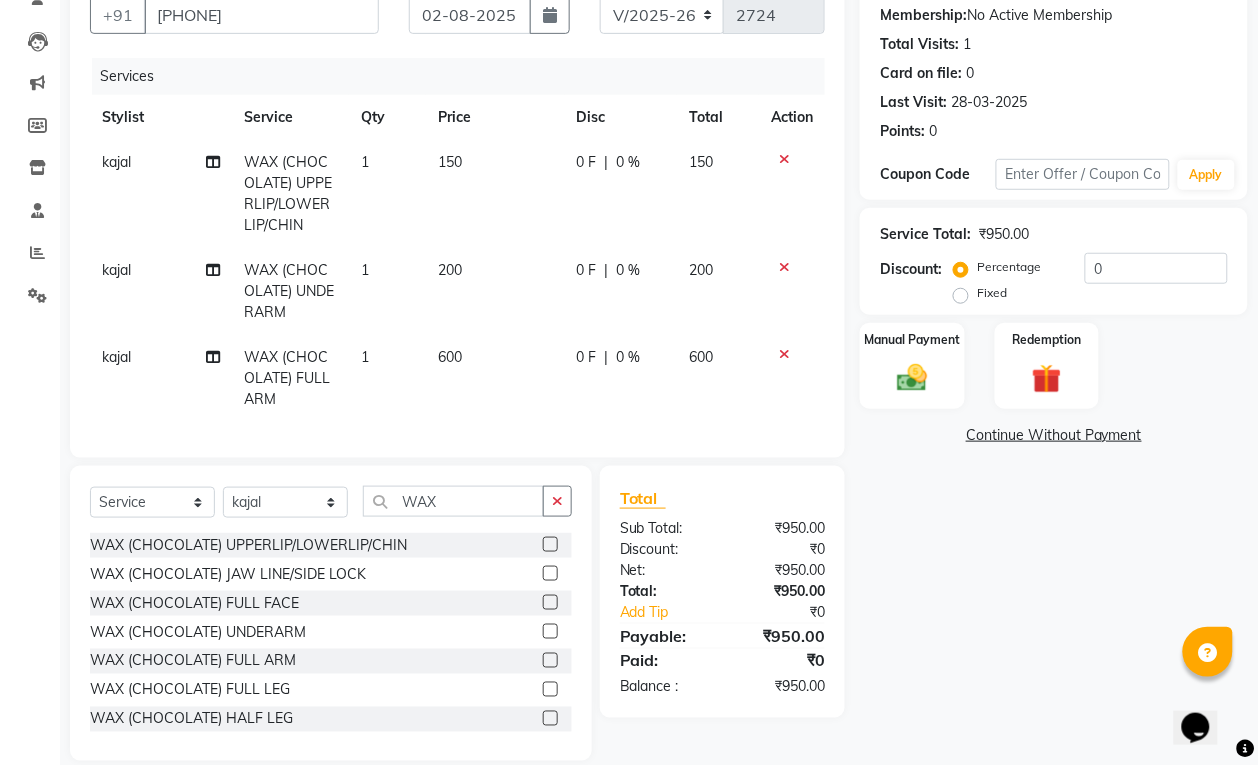 scroll, scrollTop: 237, scrollLeft: 0, axis: vertical 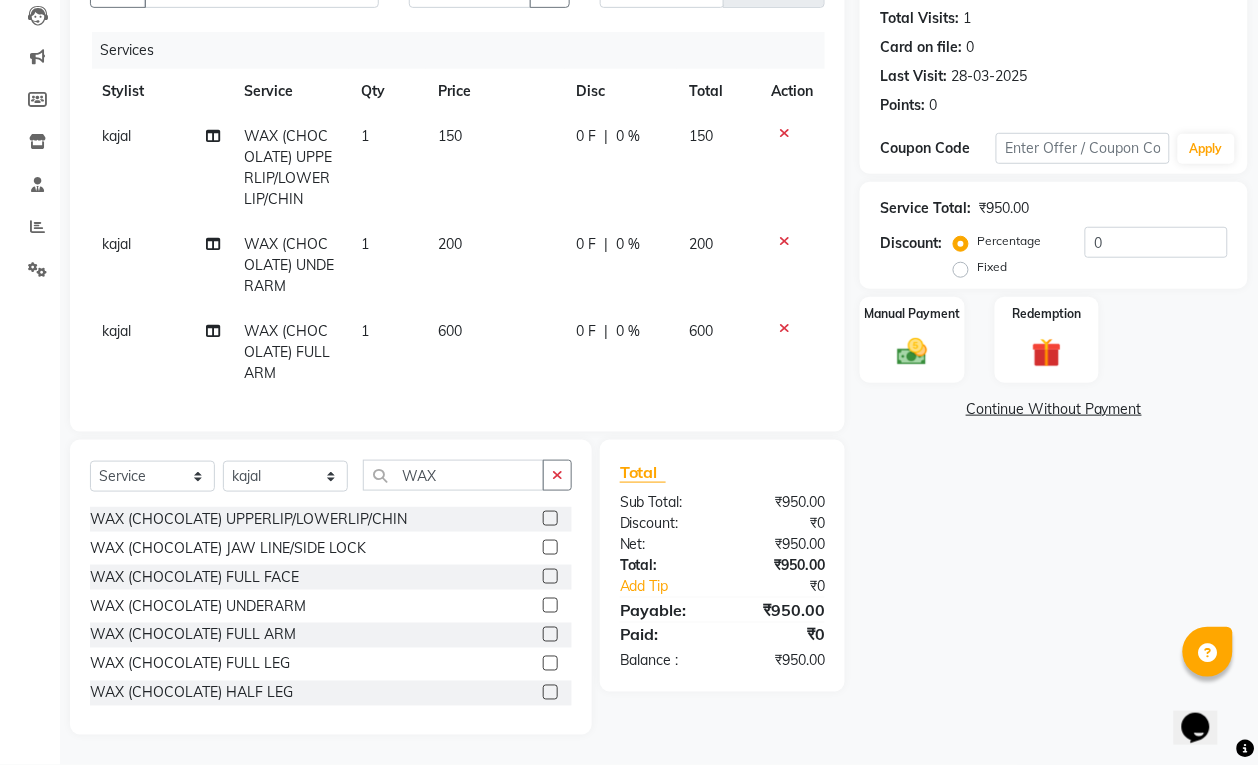 click 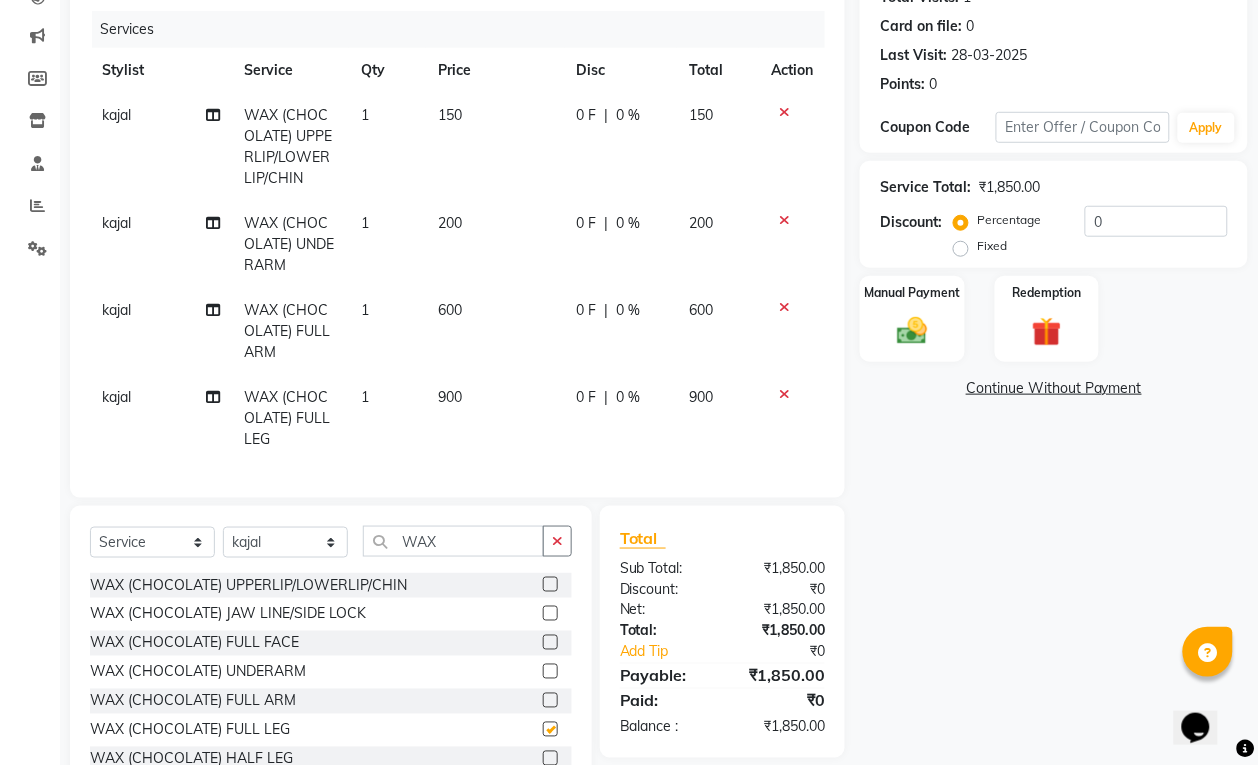 checkbox on "false" 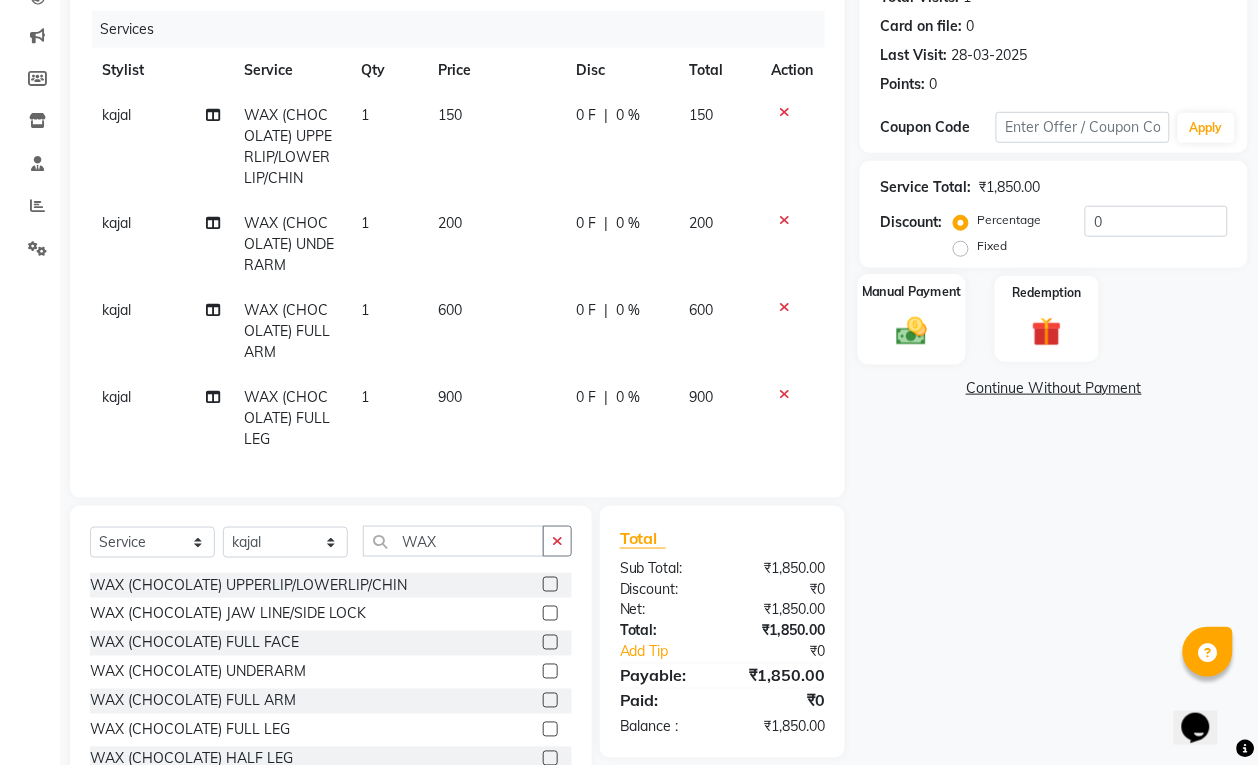 click on "Manual Payment" 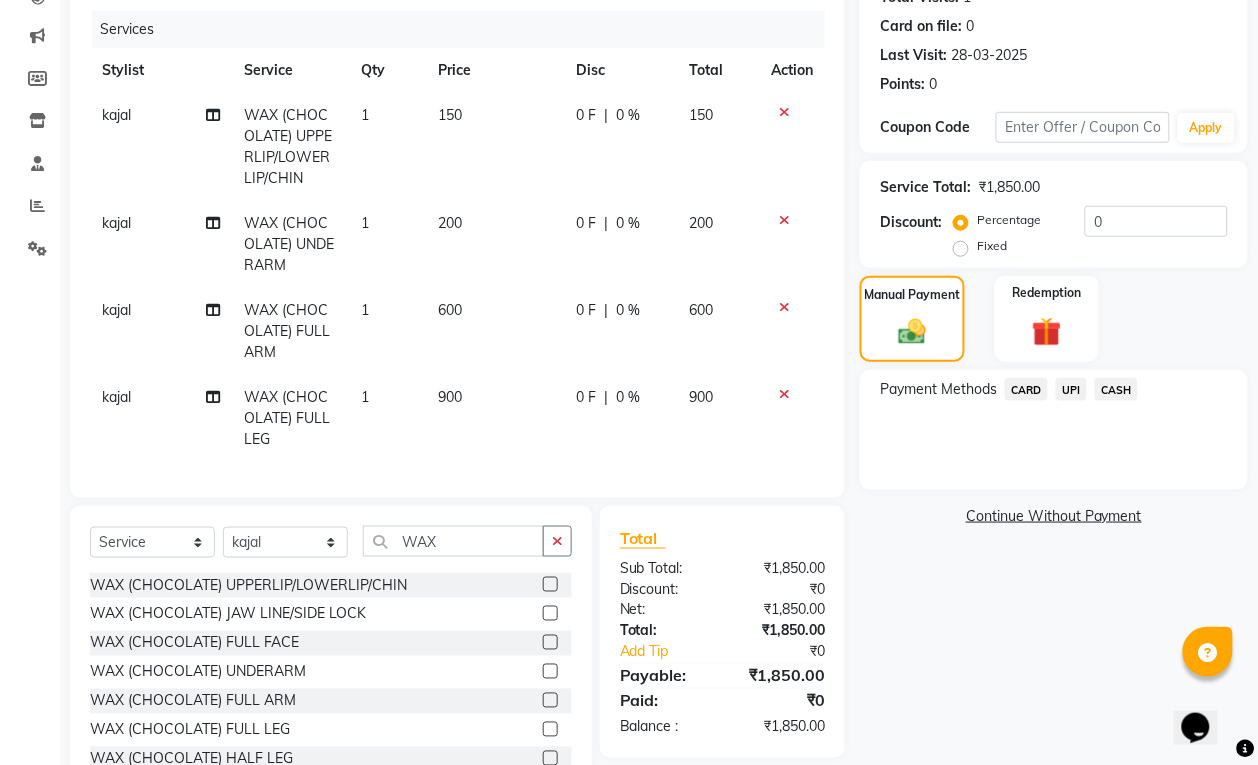 click on "UPI" 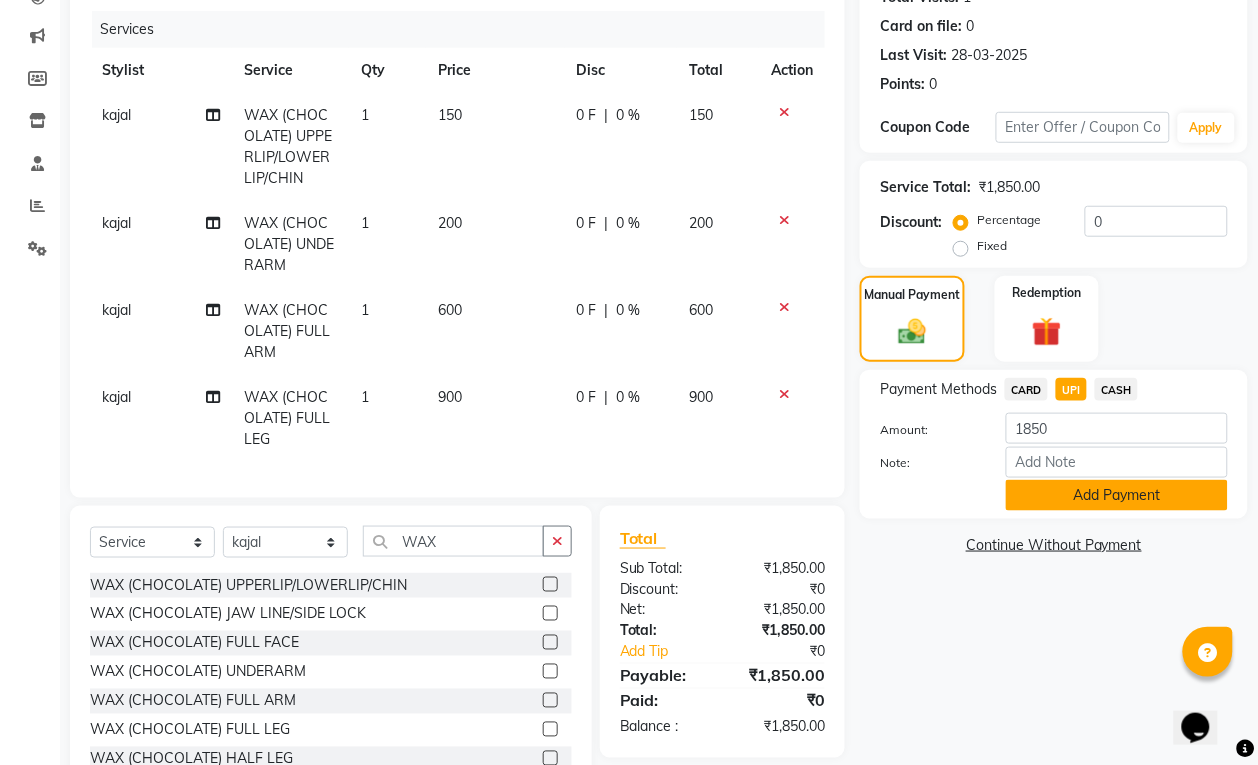 click on "Add Payment" 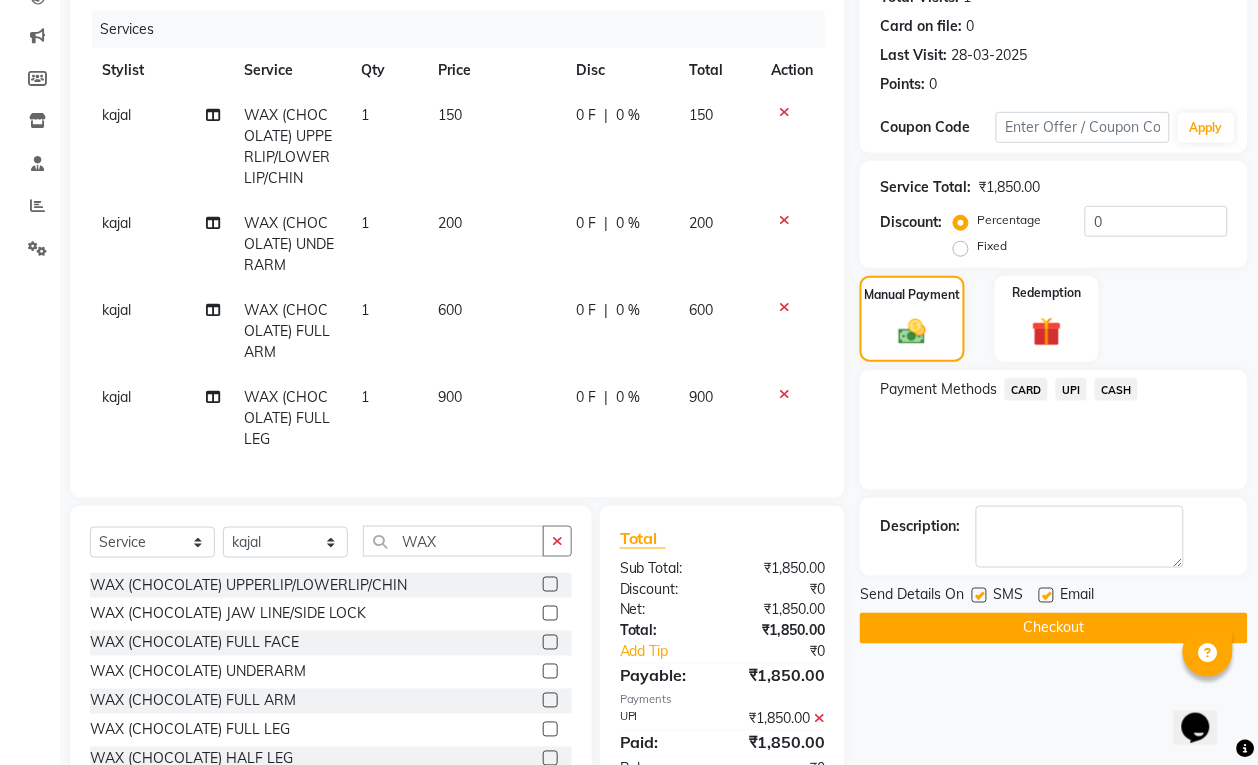 click on "Checkout" 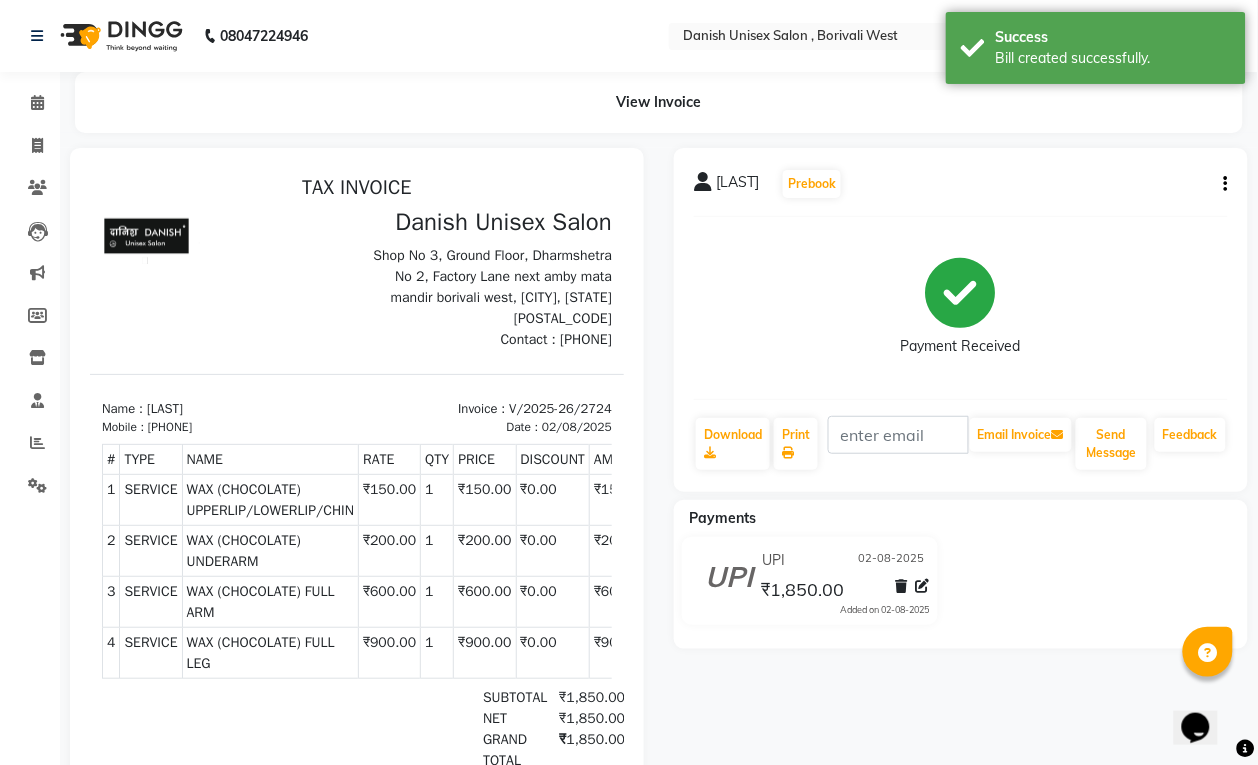 scroll, scrollTop: 0, scrollLeft: 0, axis: both 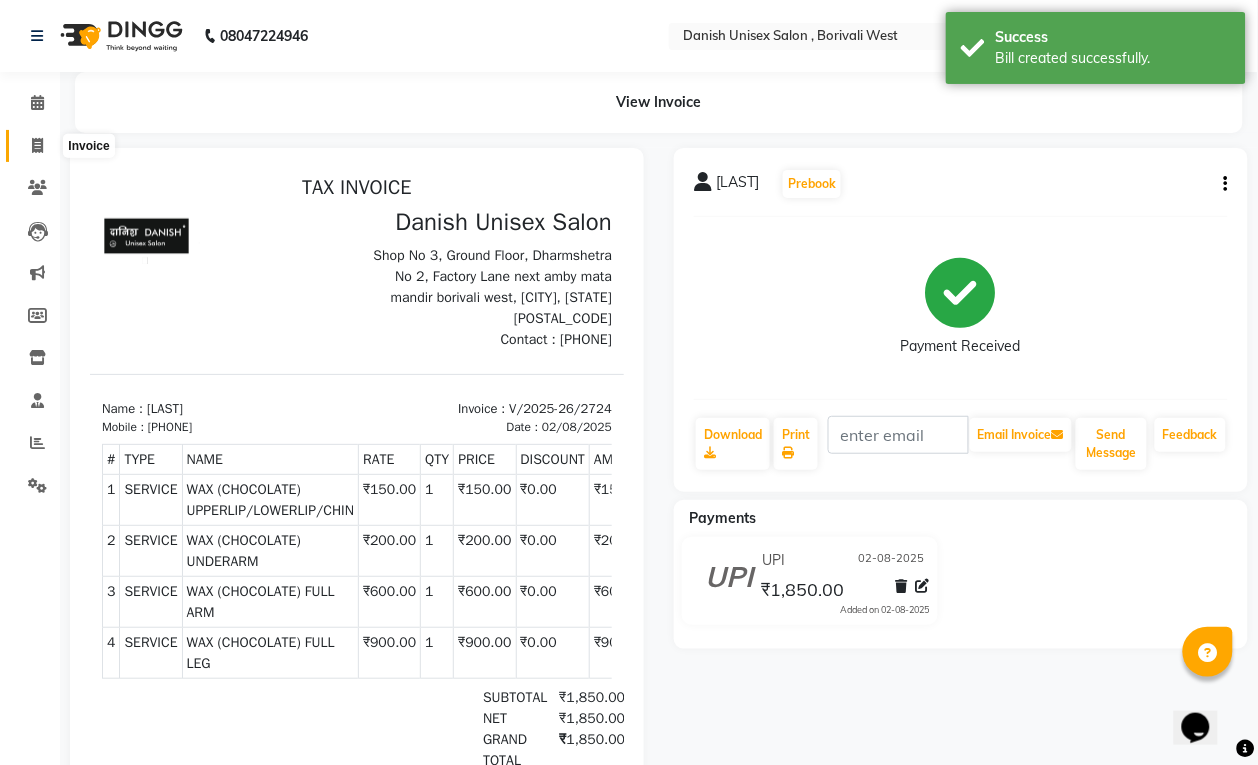 click 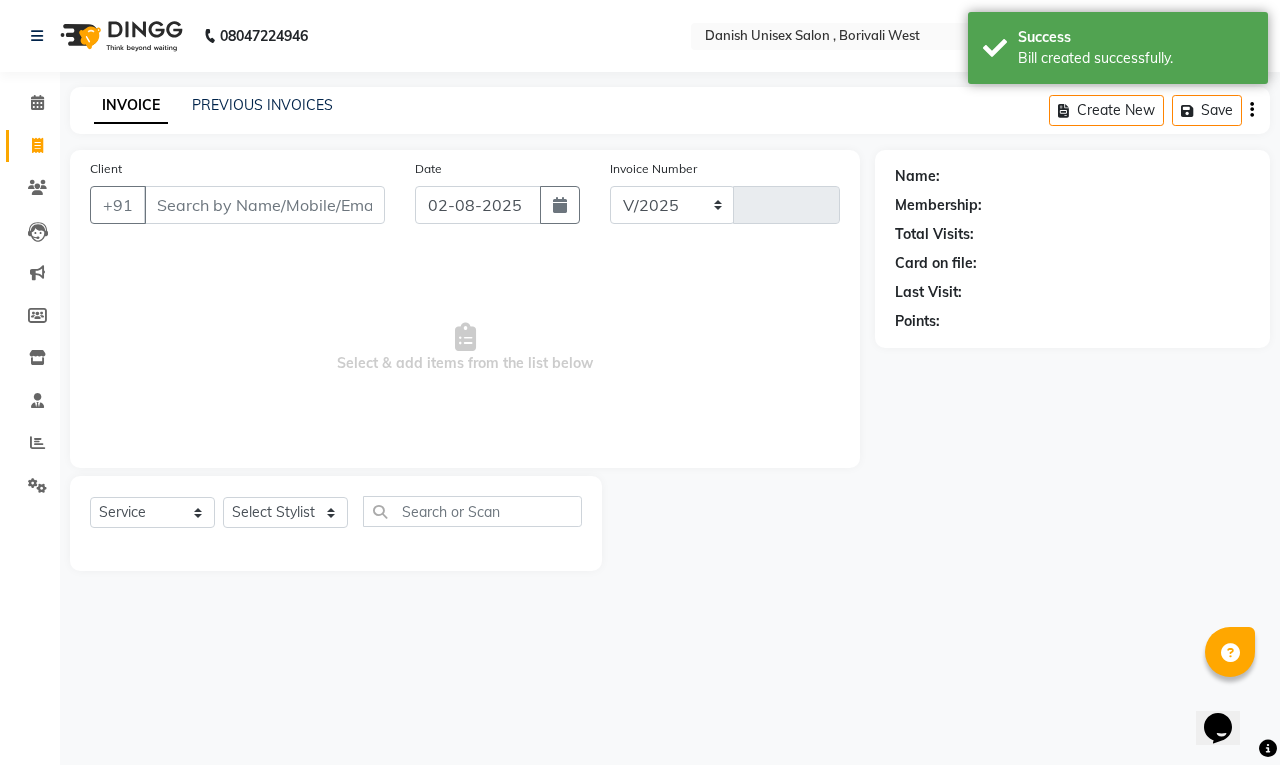 select on "6929" 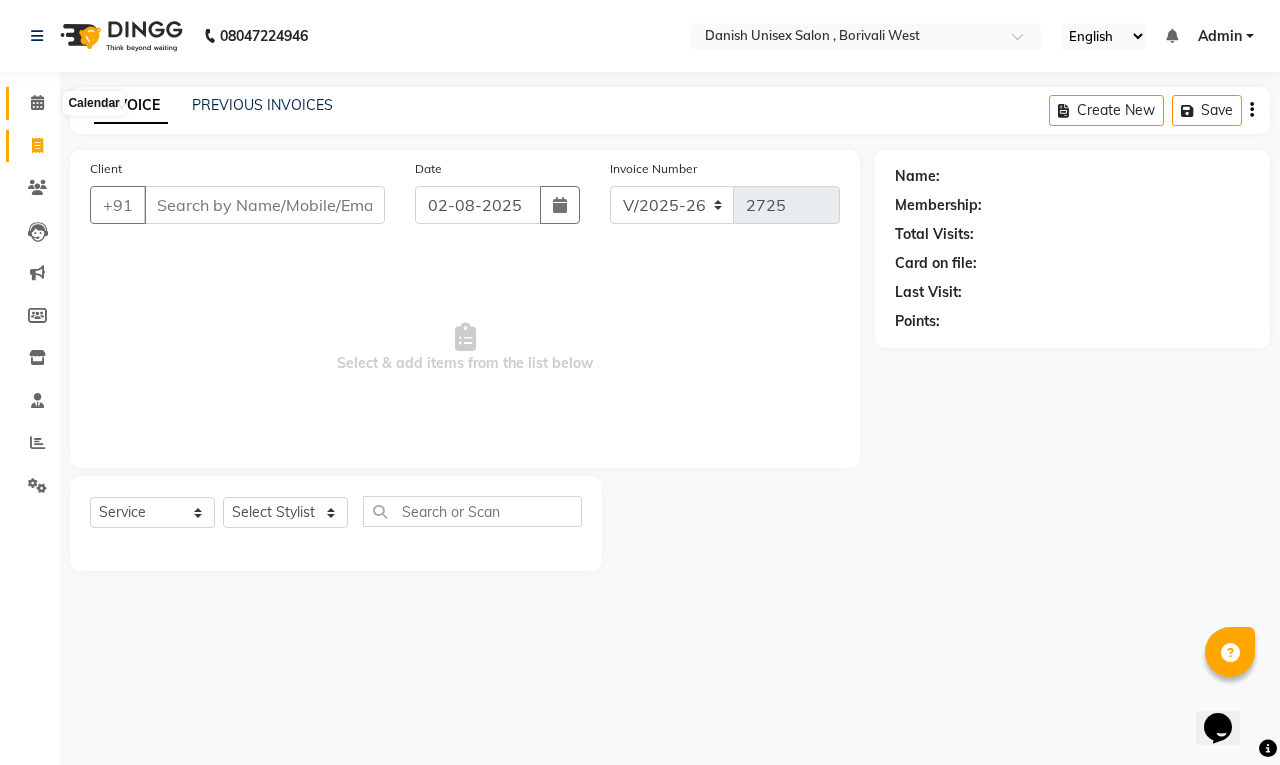 click 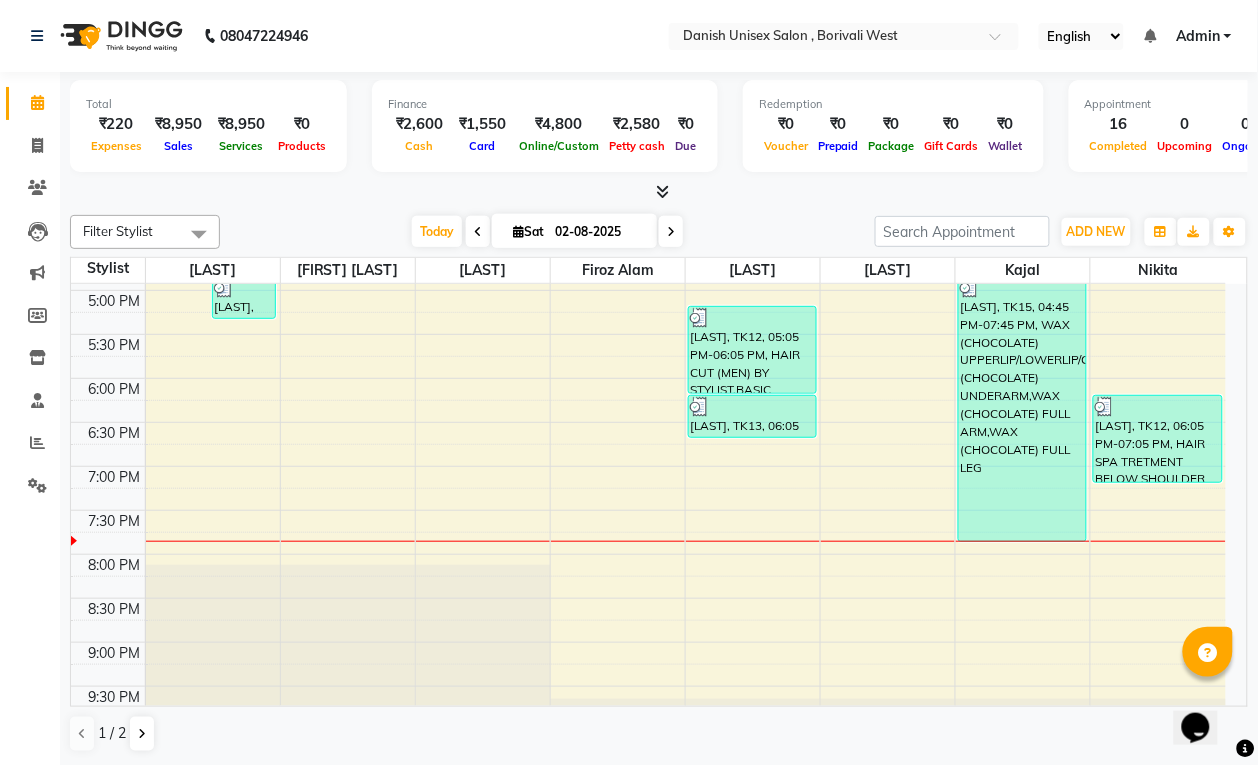 scroll, scrollTop: 735, scrollLeft: 0, axis: vertical 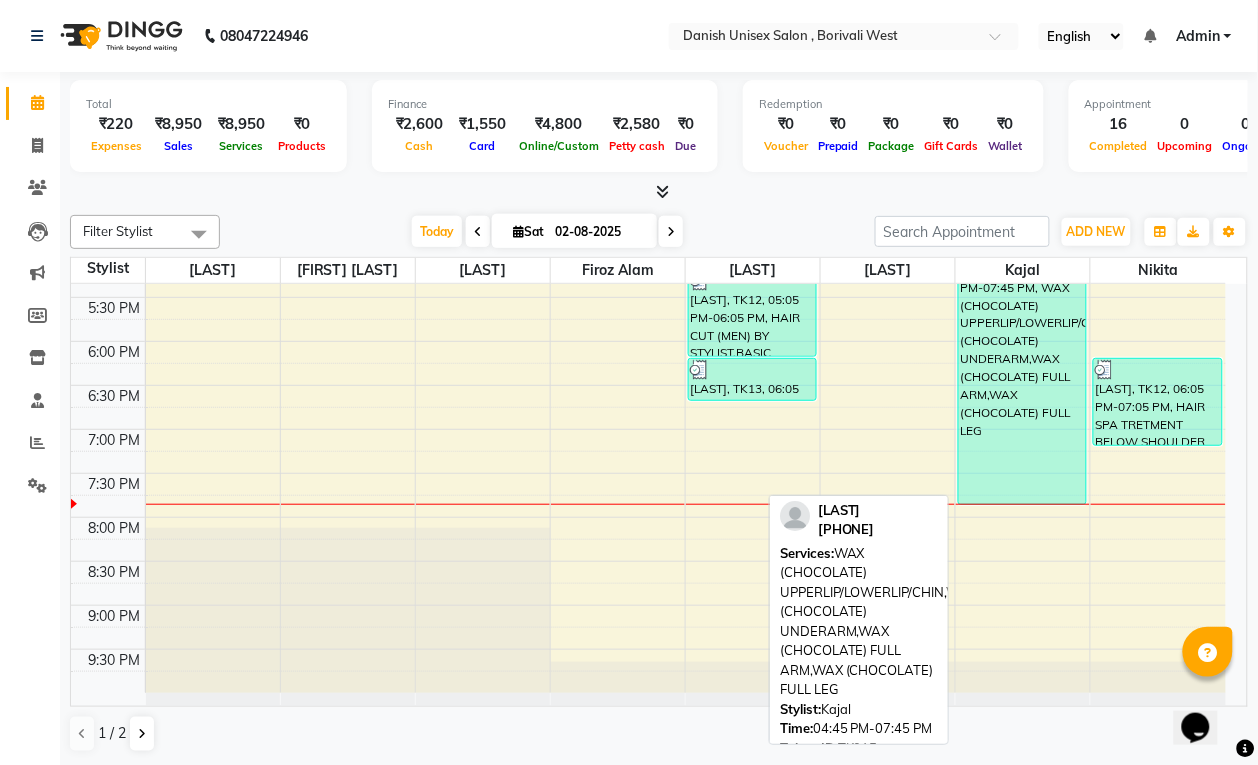 click on "[FIRST], TK15, 04:45 PM-07:45 PM, WAX (CHOCOLATE) UPPERLIP/LOWERLIP/CHIN,WAX (CHOCOLATE) UNDERARM,WAX (CHOCOLATE) FULL ARM,WAX (CHOCOLATE) FULL LEG" at bounding box center (1022, 372) 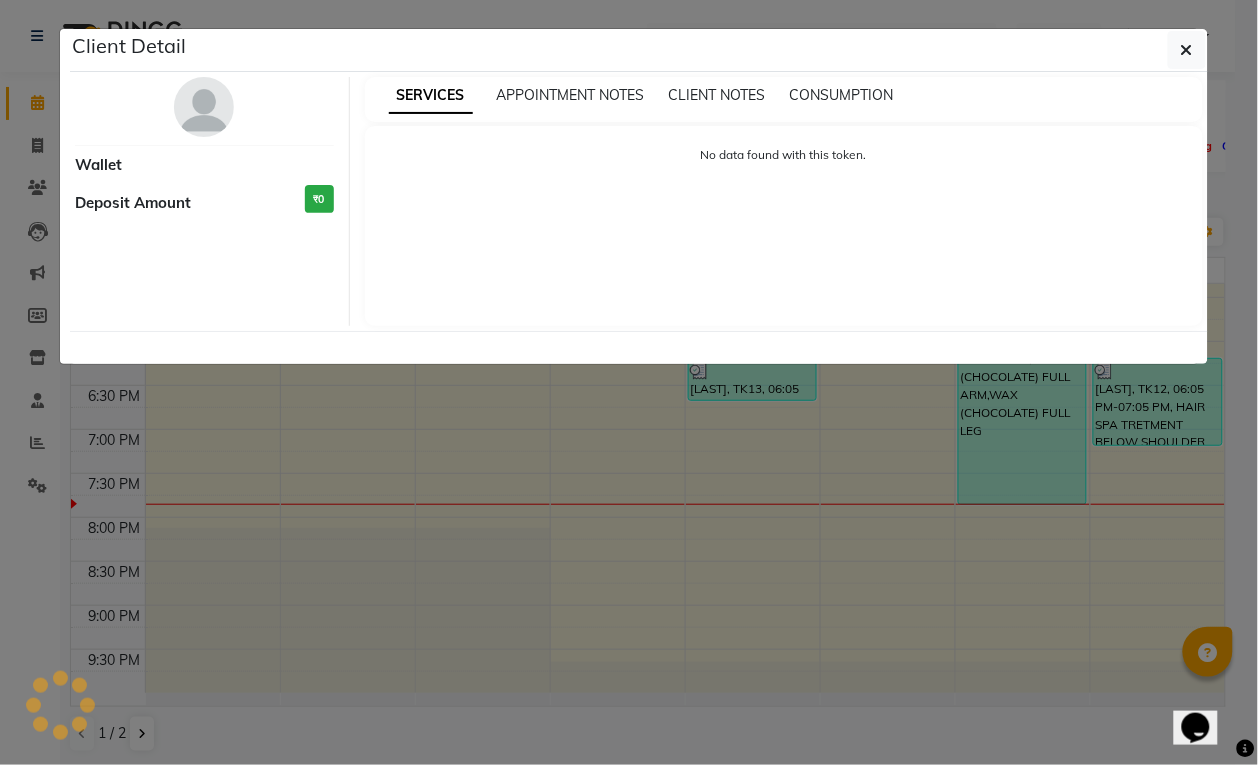 select on "3" 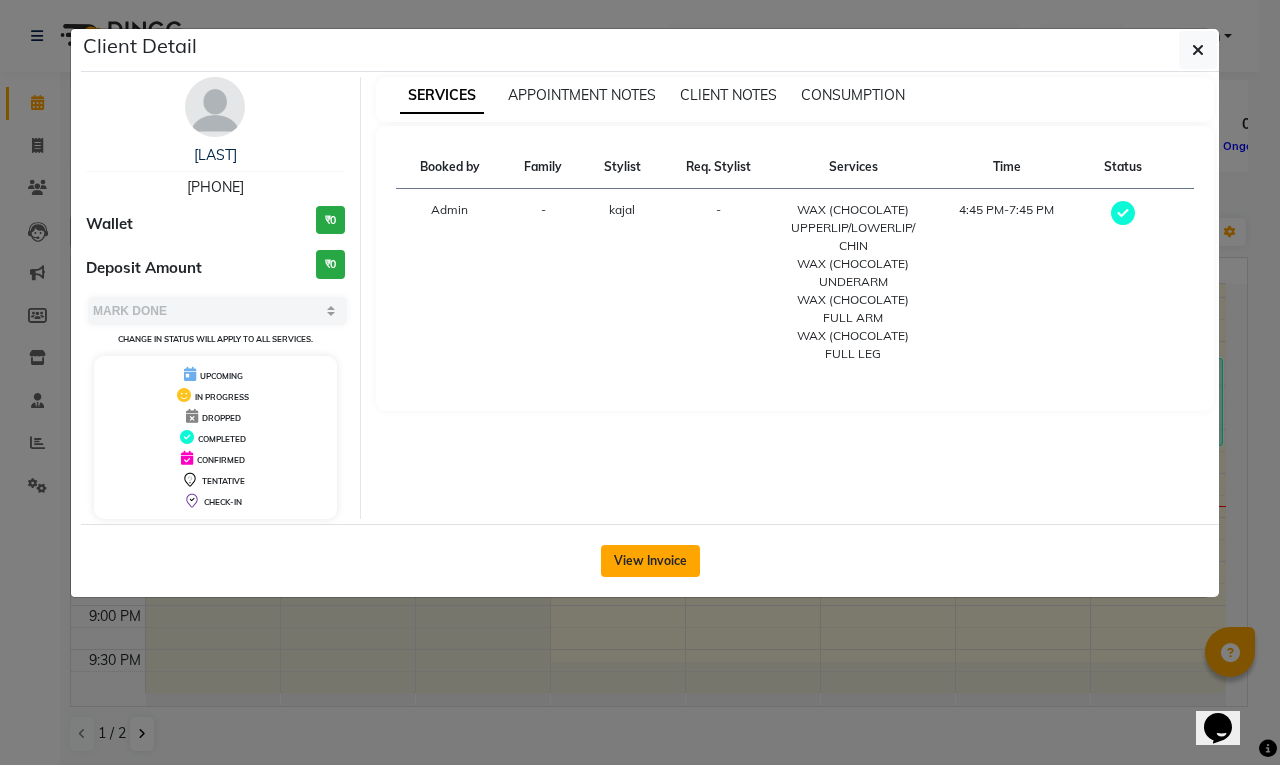 click on "View Invoice" 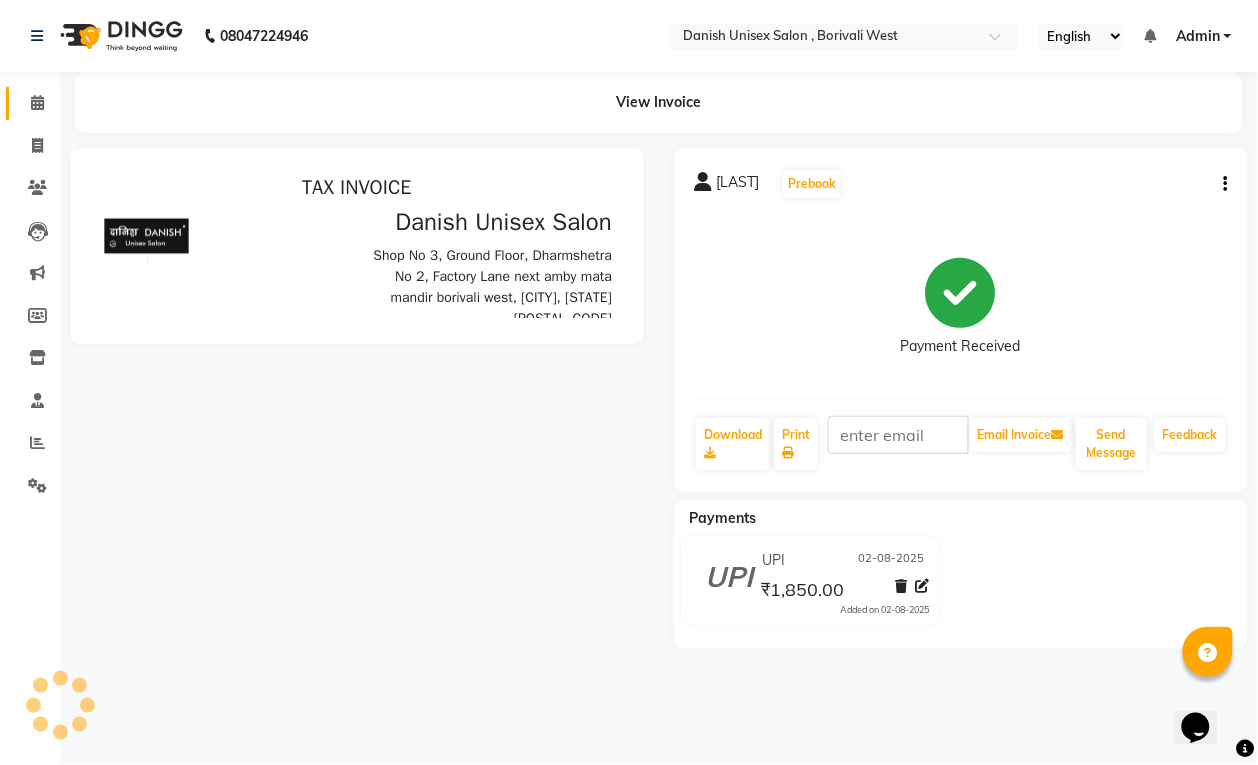 scroll, scrollTop: 0, scrollLeft: 0, axis: both 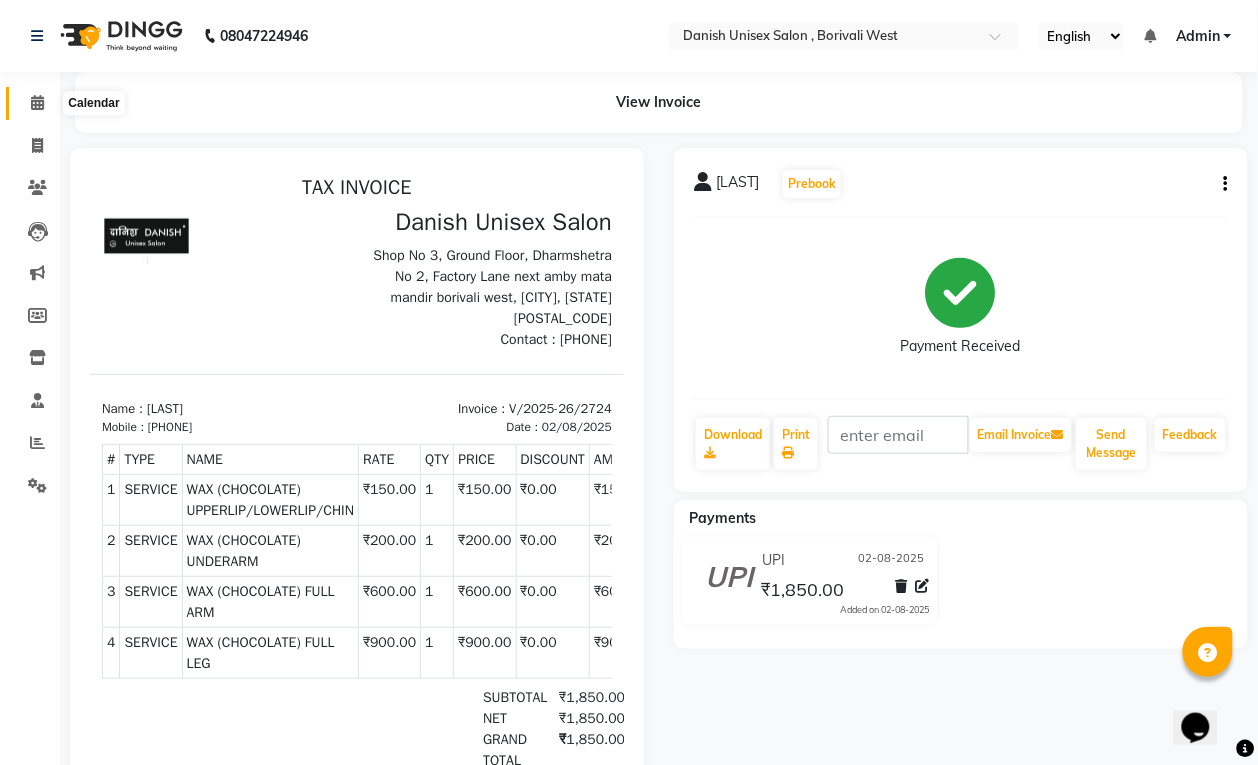 click 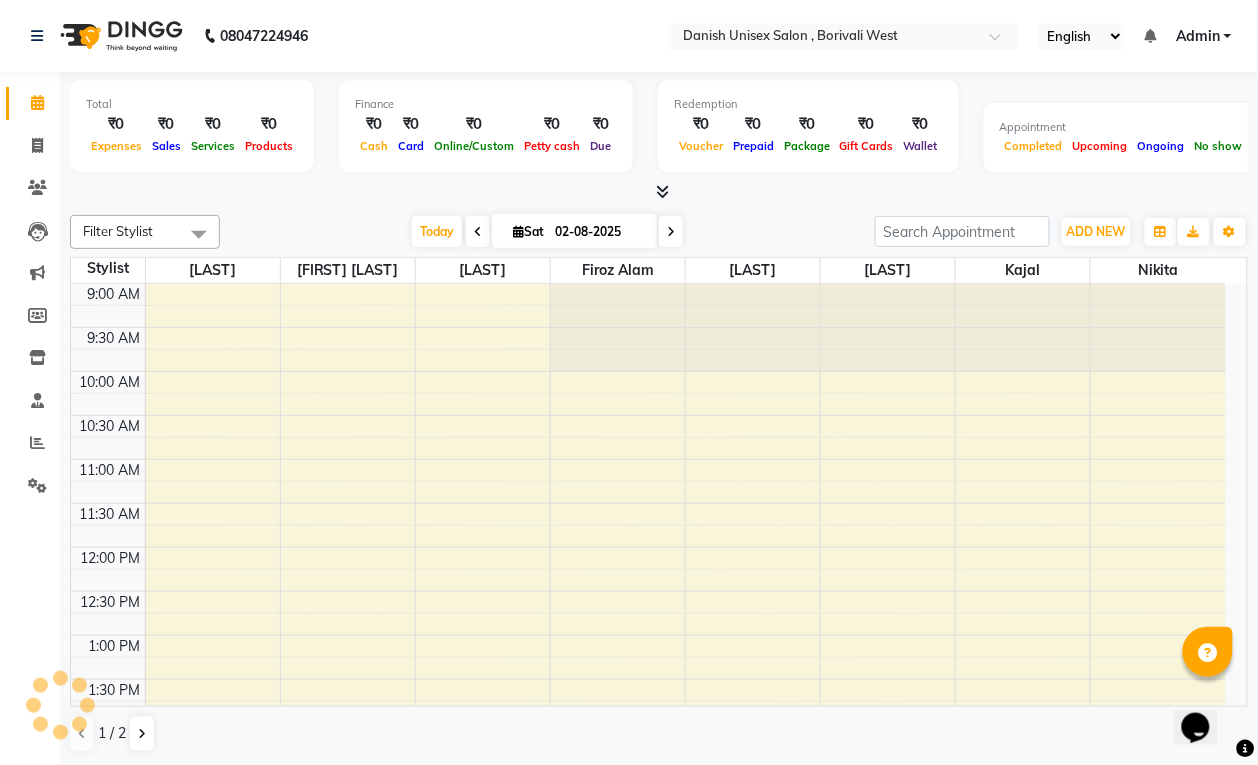 scroll, scrollTop: 0, scrollLeft: 0, axis: both 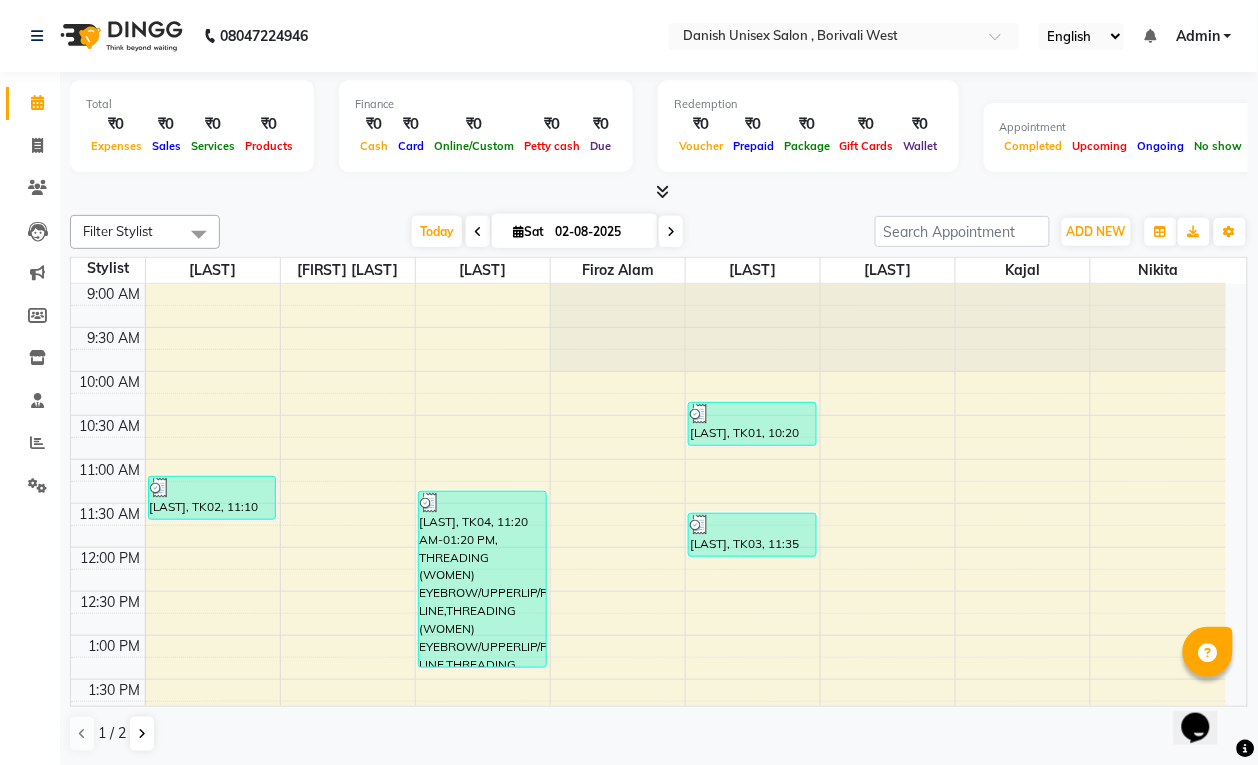 click at bounding box center [199, 234] 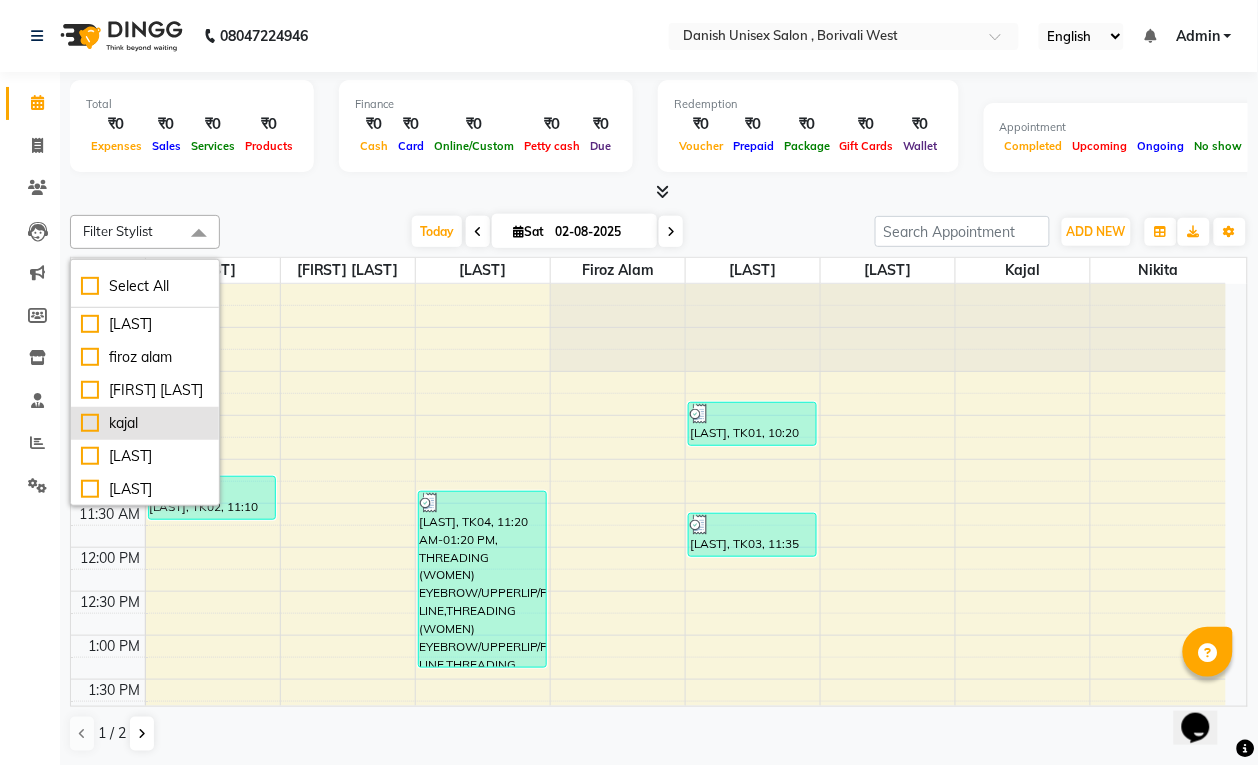 click on "kajal" at bounding box center [145, 423] 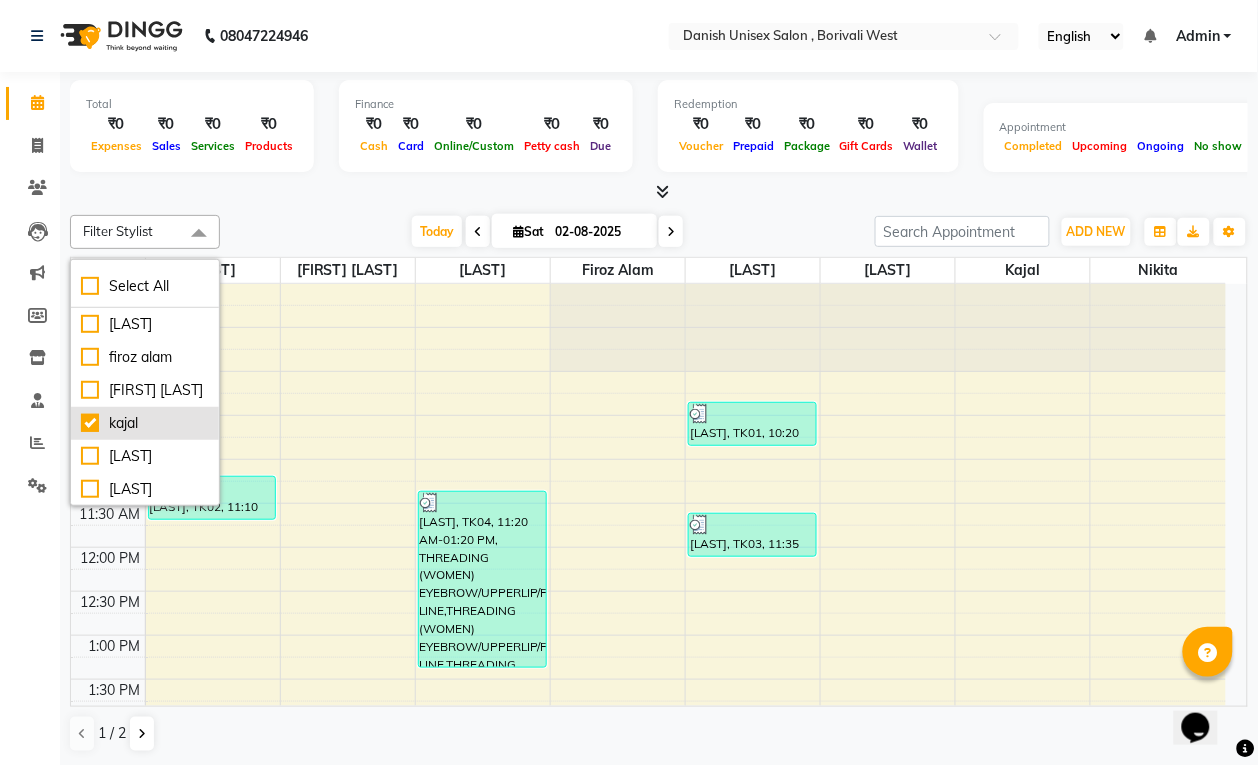 checkbox on "true" 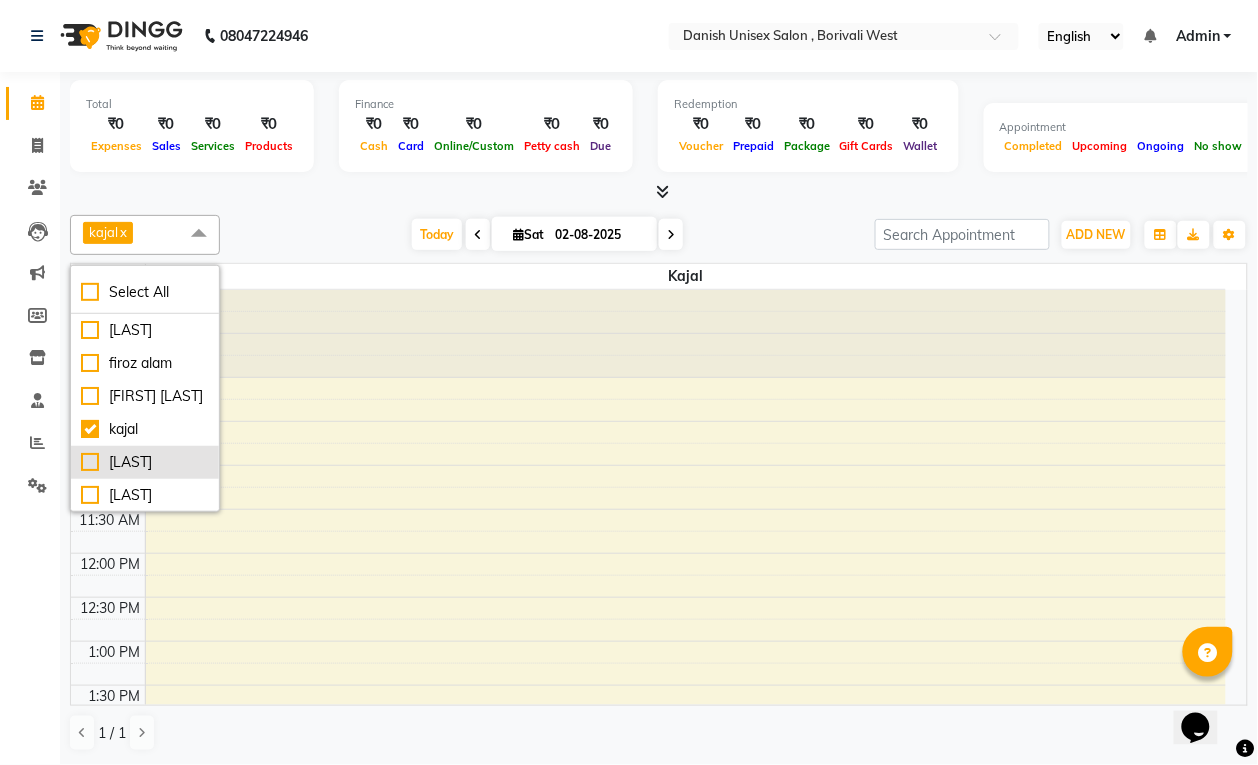 click on "[FIRST] [LAST]" at bounding box center [145, 462] 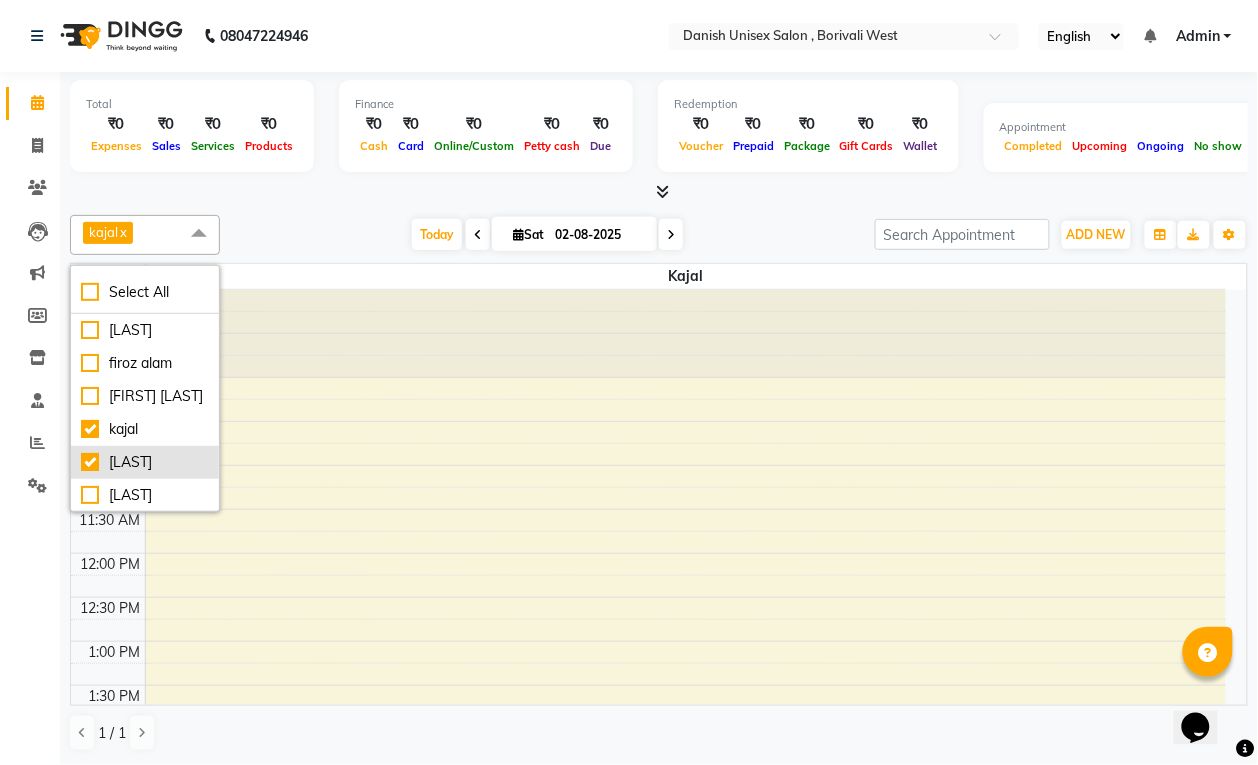 checkbox on "true" 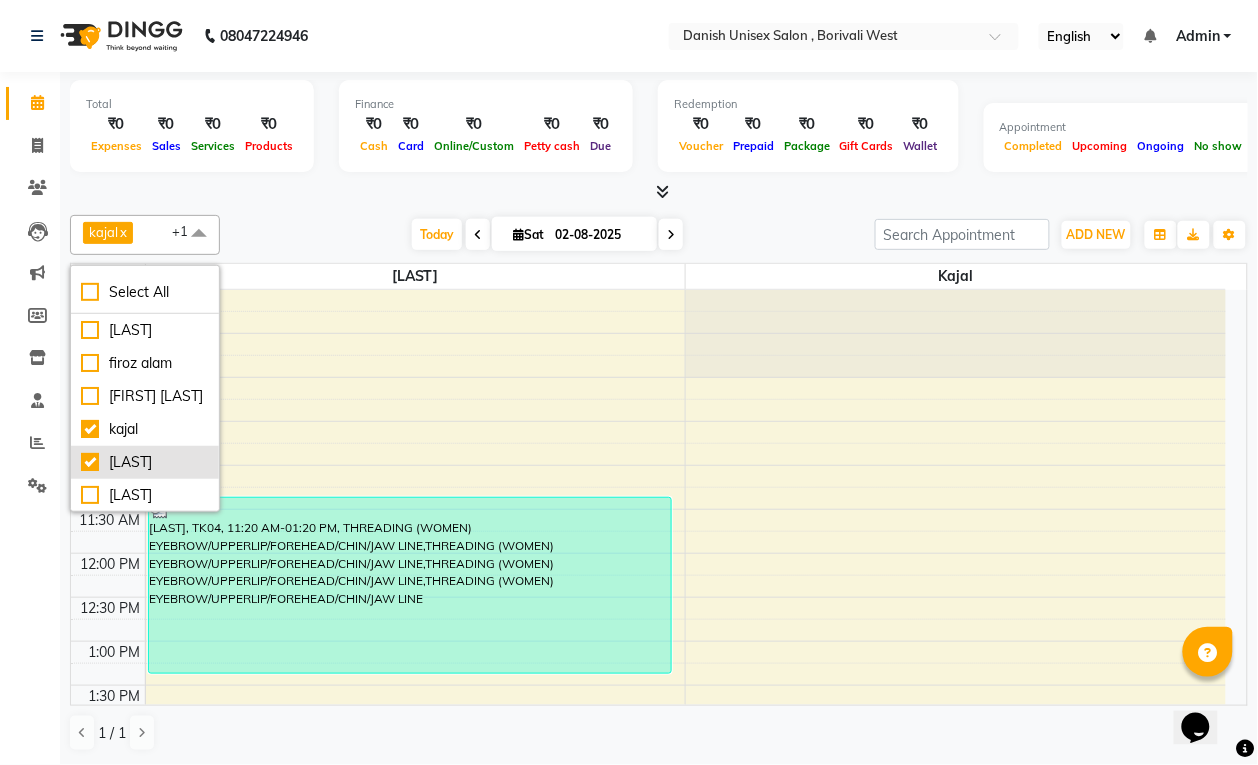 scroll, scrollTop: 125, scrollLeft: 0, axis: vertical 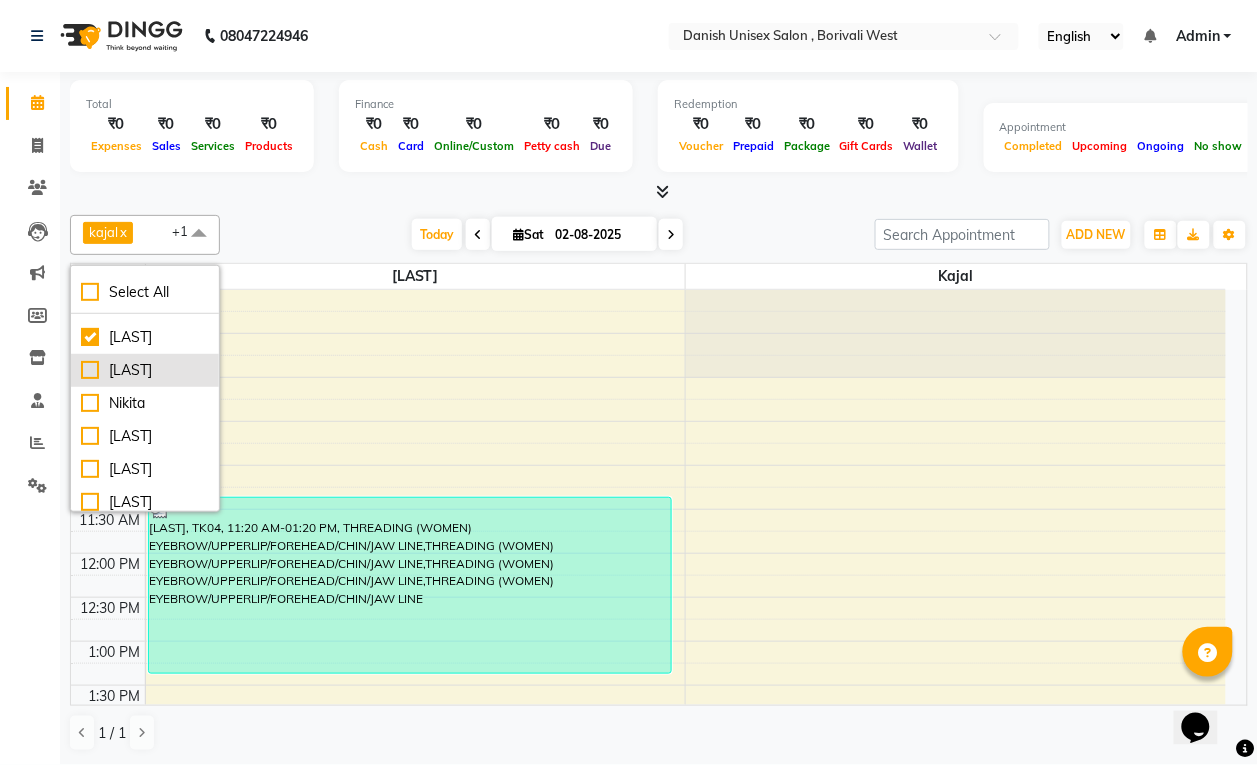 click on "[FIRST] [LAST]" at bounding box center (145, 370) 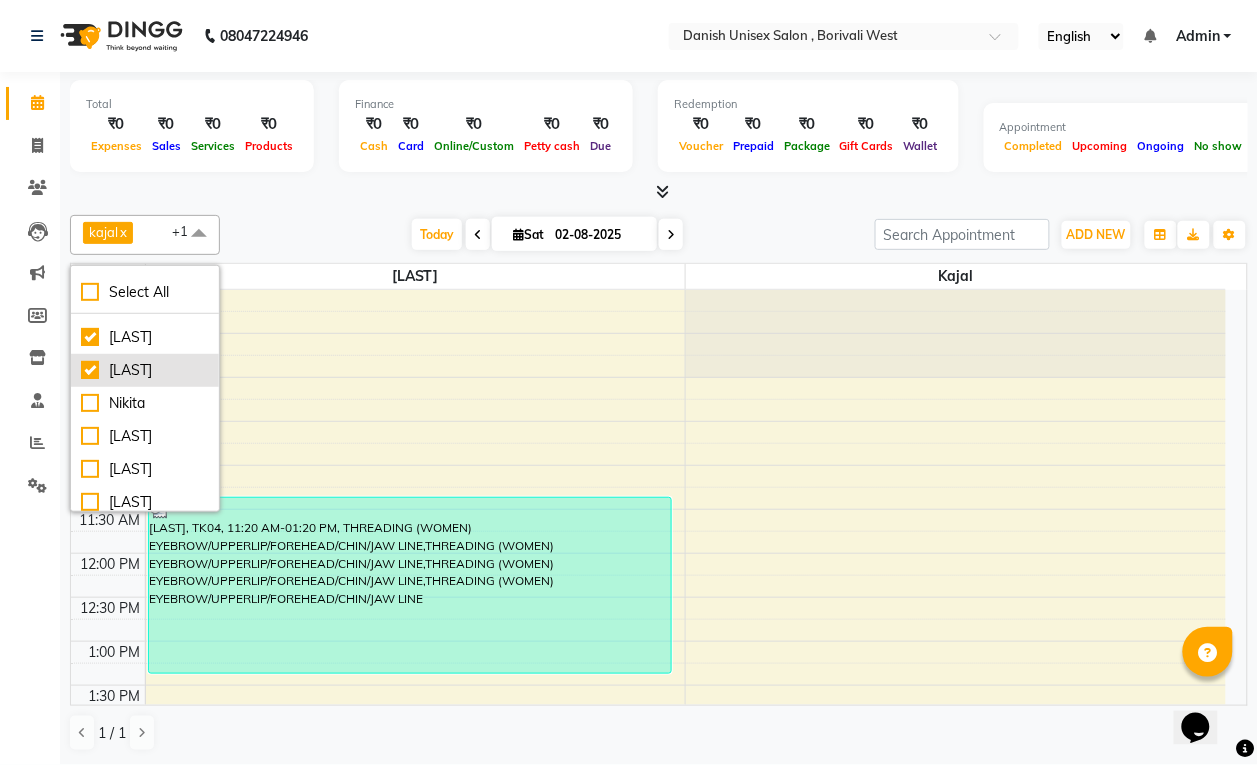 checkbox on "true" 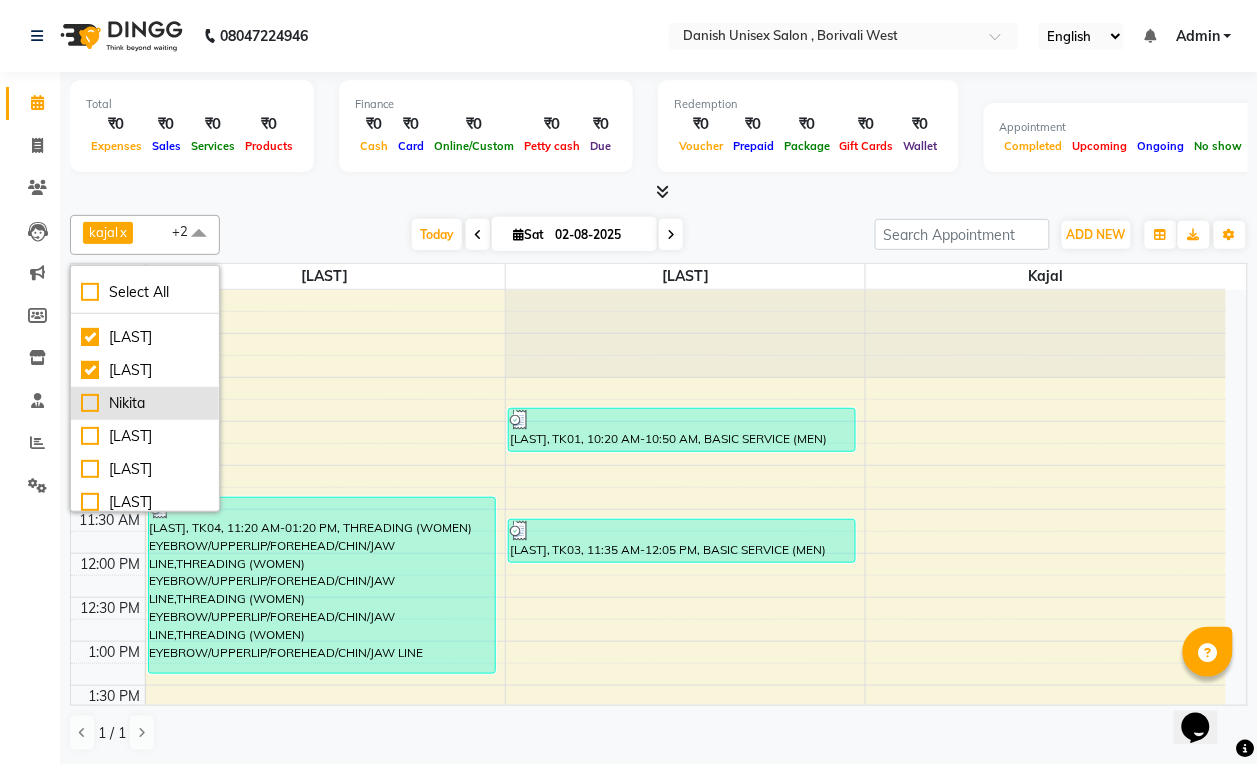 click on "Nikita" at bounding box center [145, 403] 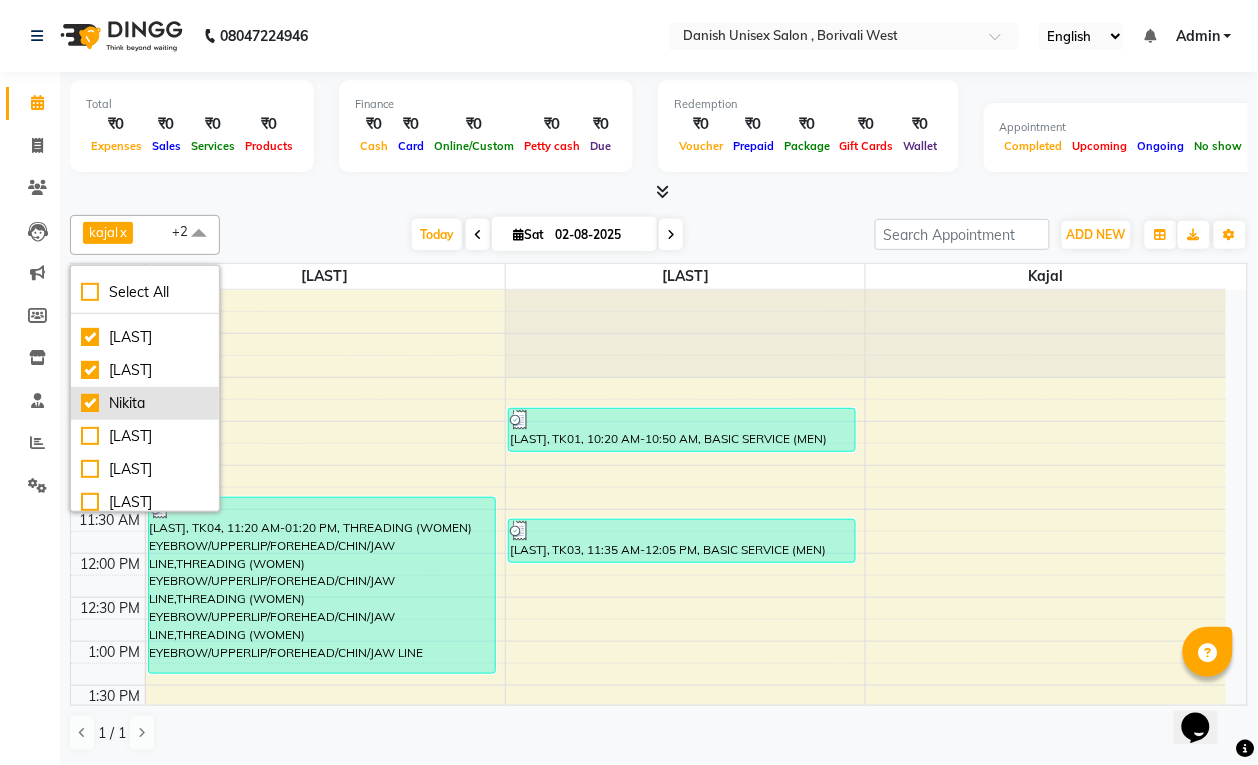 checkbox on "true" 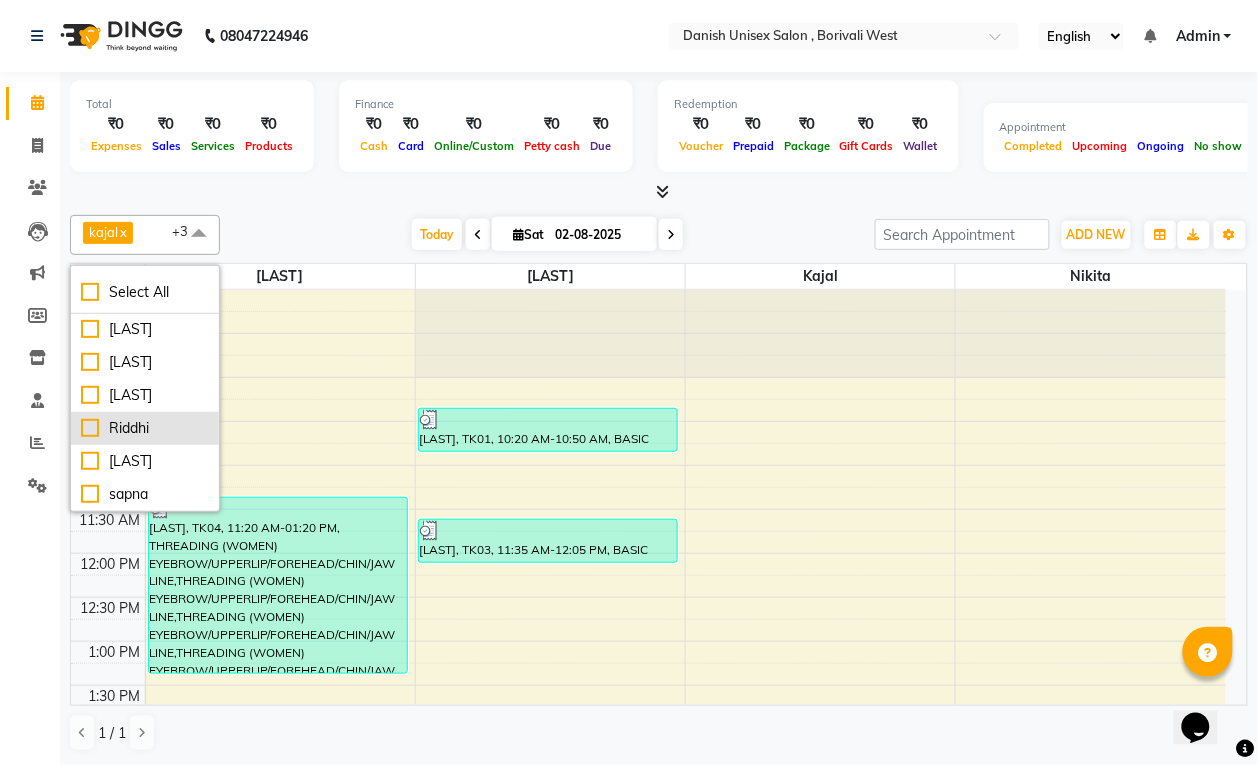 scroll, scrollTop: 250, scrollLeft: 0, axis: vertical 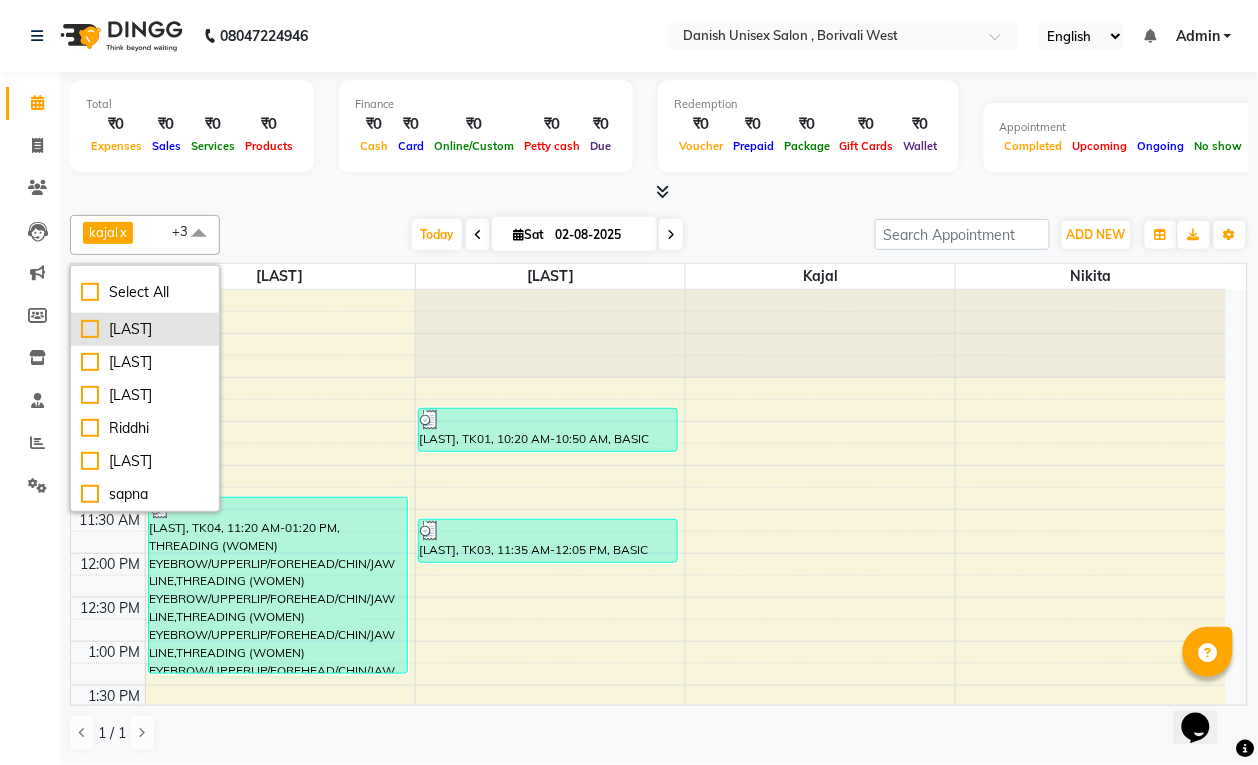 click on "[FIRST] [LAST]" at bounding box center (145, 329) 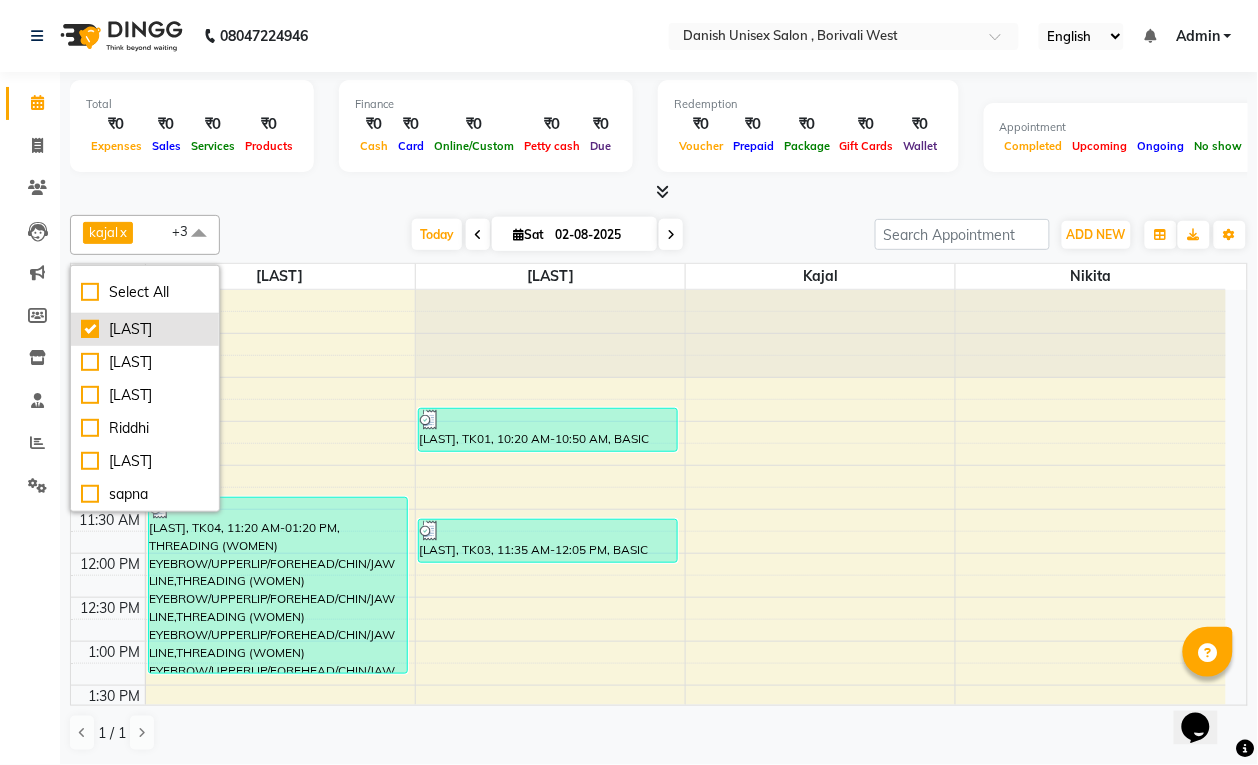 checkbox on "true" 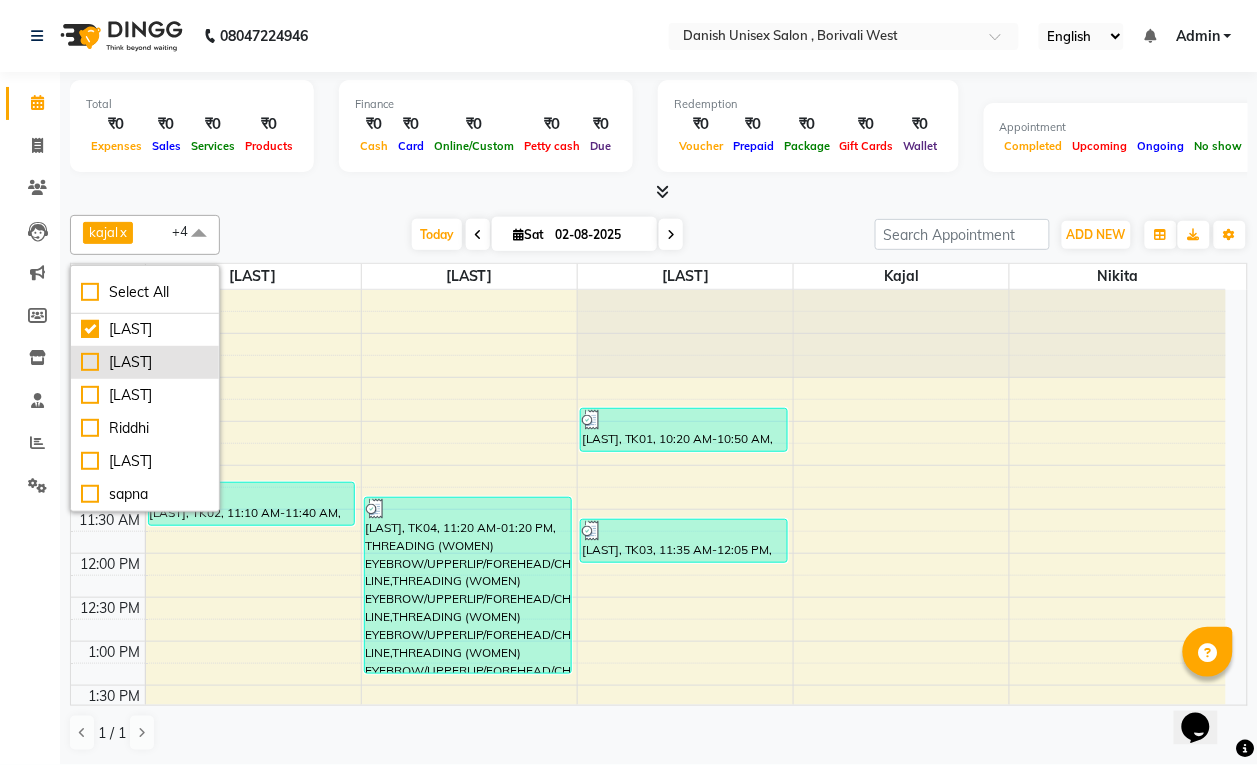 click on "[FIRST] [LAST]" at bounding box center [145, 362] 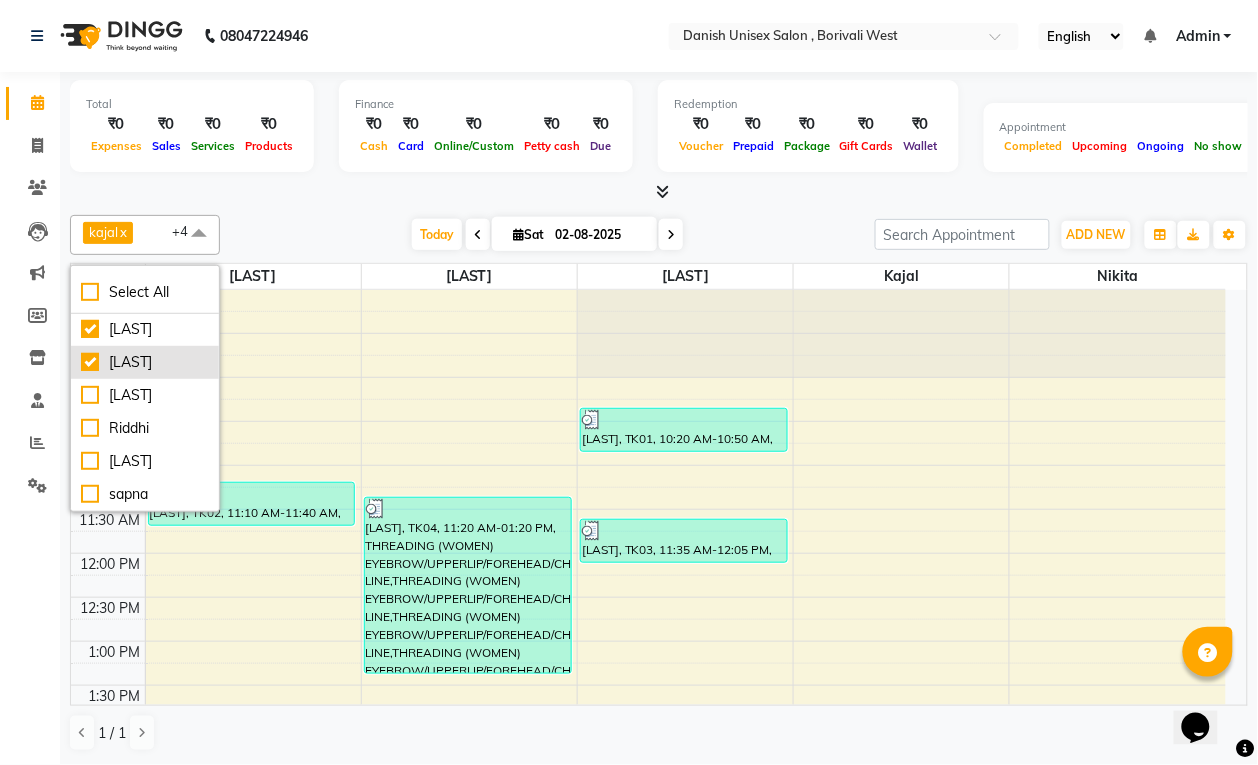 checkbox on "true" 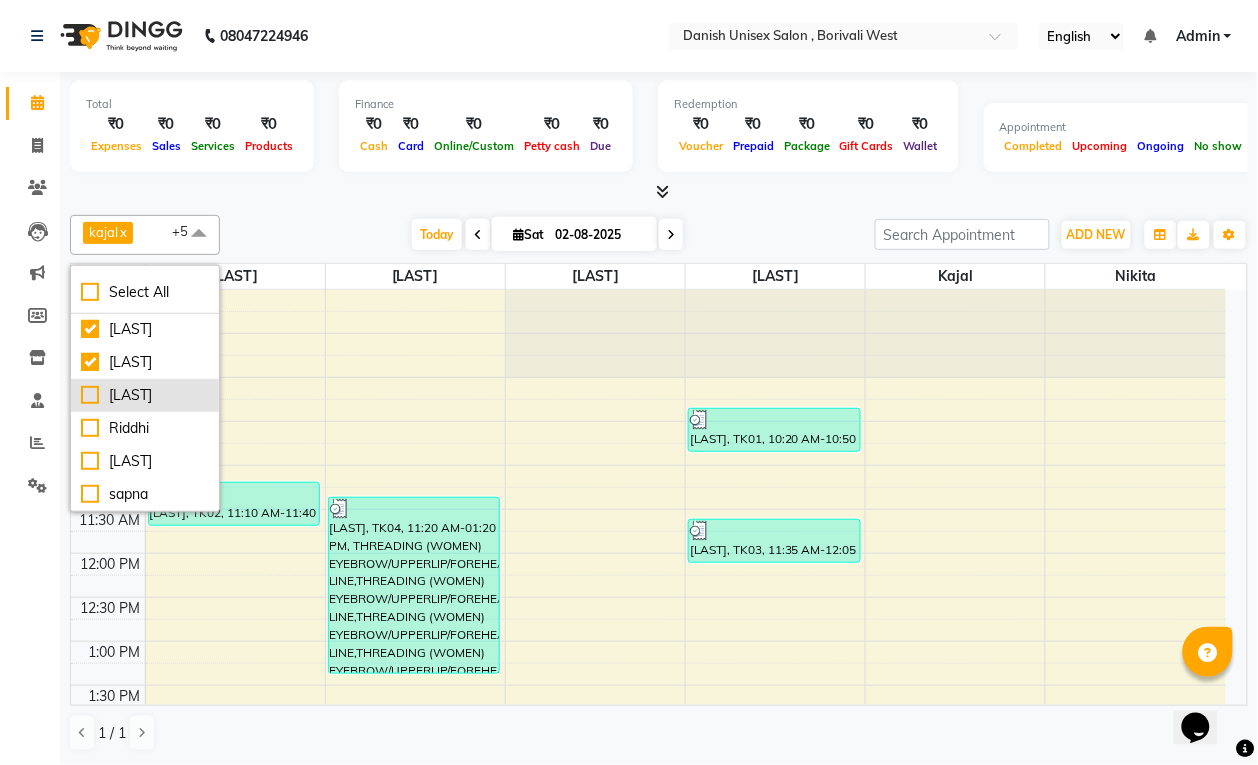 click on "[FIRST] [LAST]" at bounding box center (145, 395) 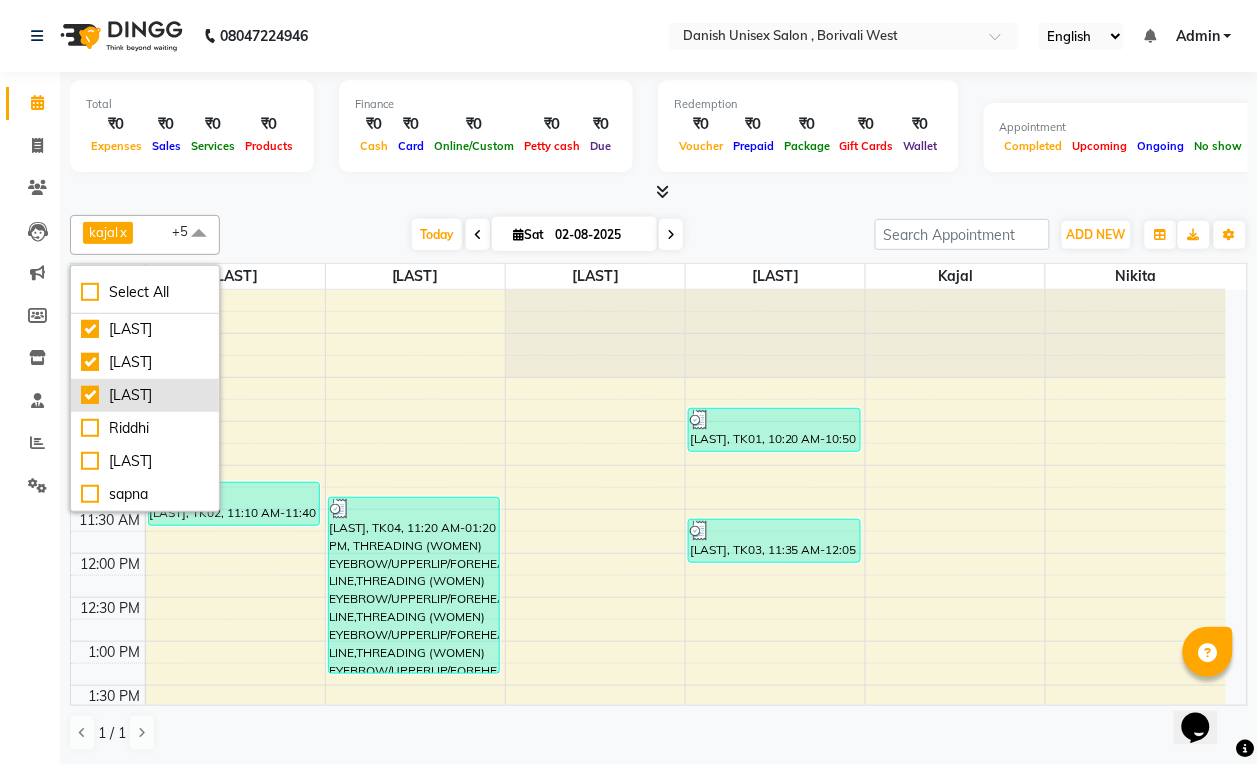 checkbox on "true" 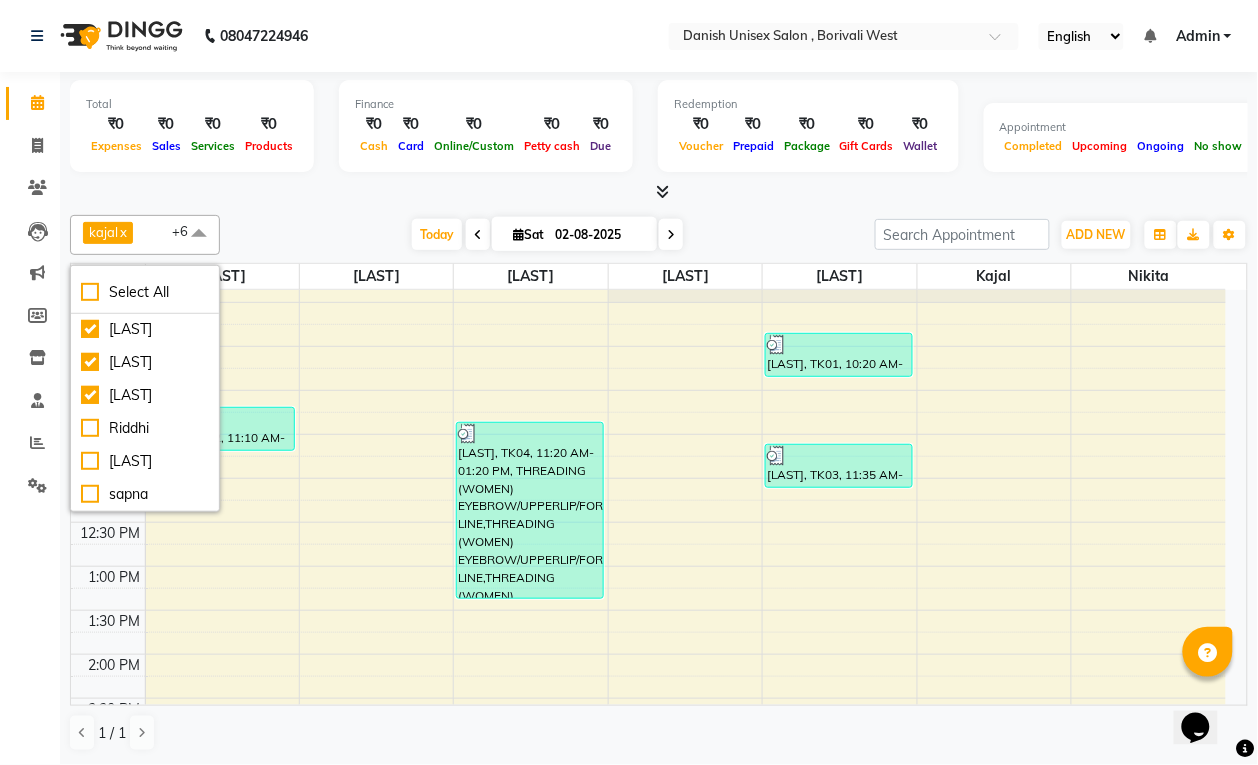 scroll, scrollTop: 125, scrollLeft: 0, axis: vertical 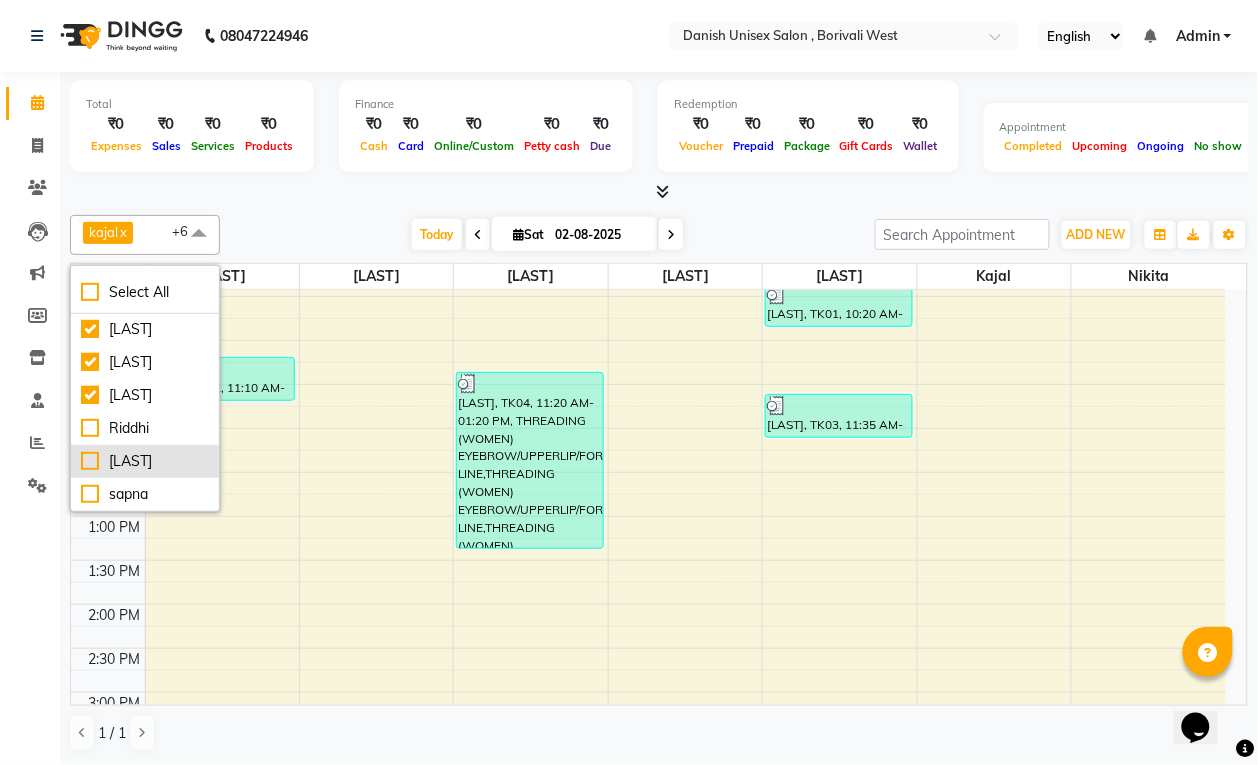 click on "[FIRST] [LAST]" at bounding box center (145, 461) 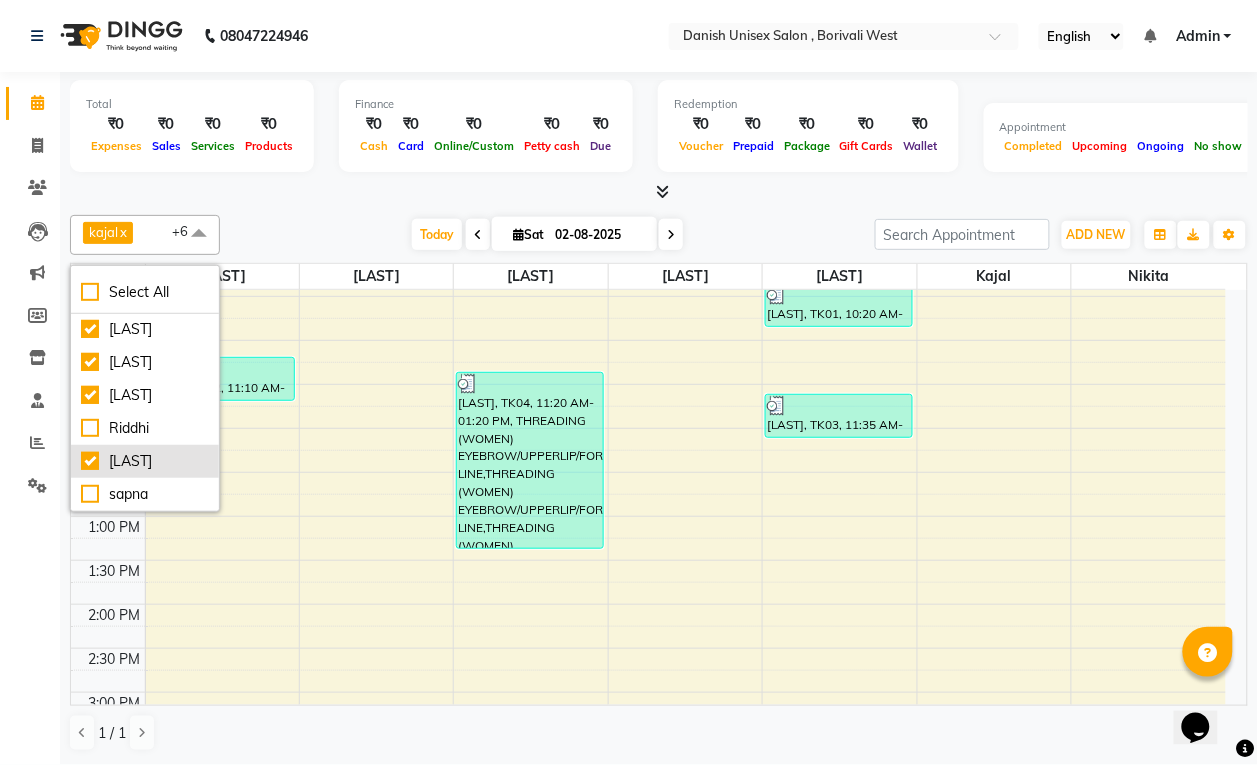 checkbox on "true" 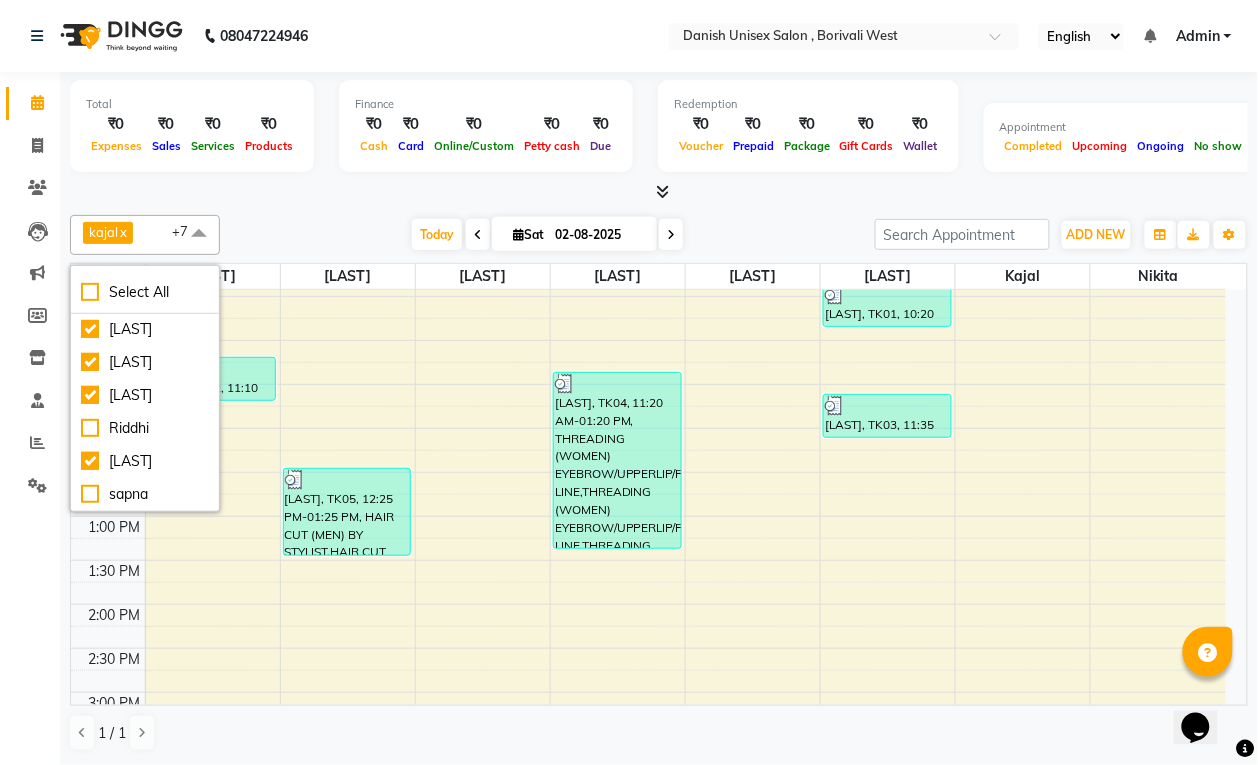 click on "Calendar  Invoice  Clients  Leads   Marketing  Members  Inventory  Staff  Reports  Settings Completed InProgress Upcoming Dropped Tentative Check-In Confirm Bookings Generate Report Segments Page Builder" 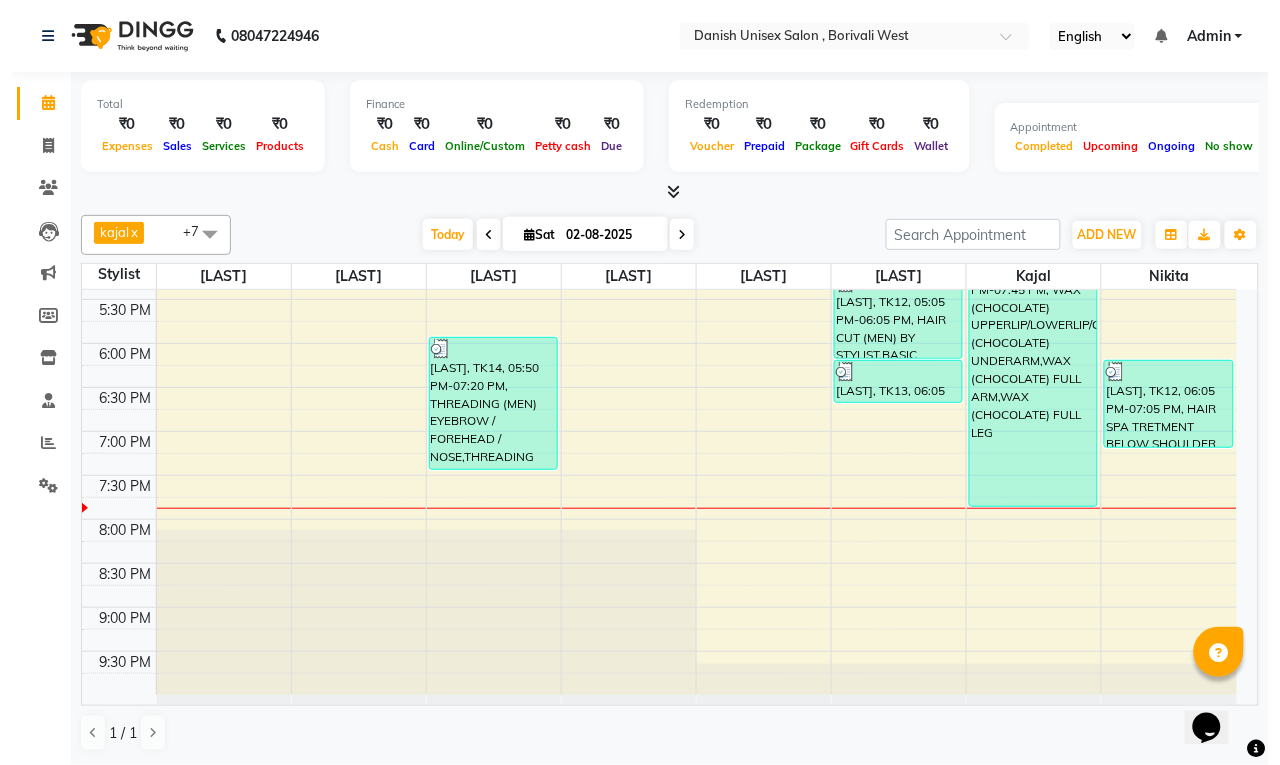 scroll, scrollTop: 741, scrollLeft: 0, axis: vertical 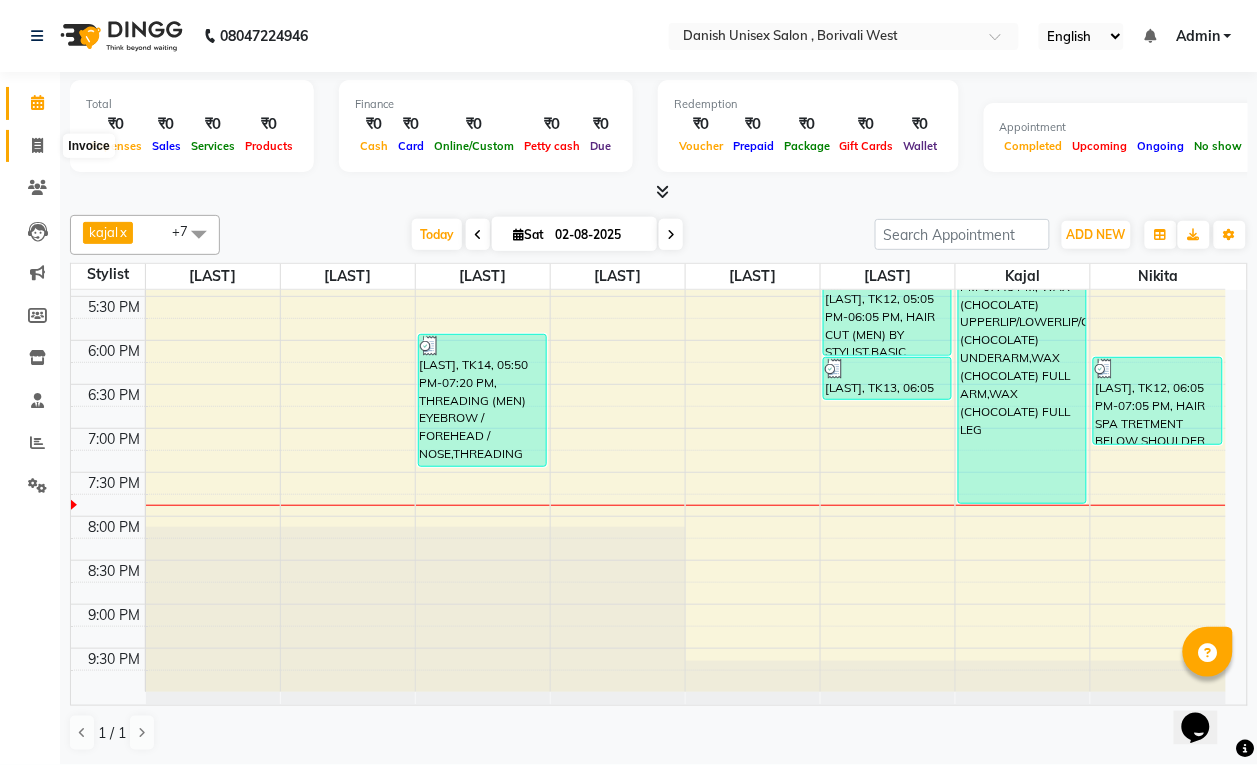 click 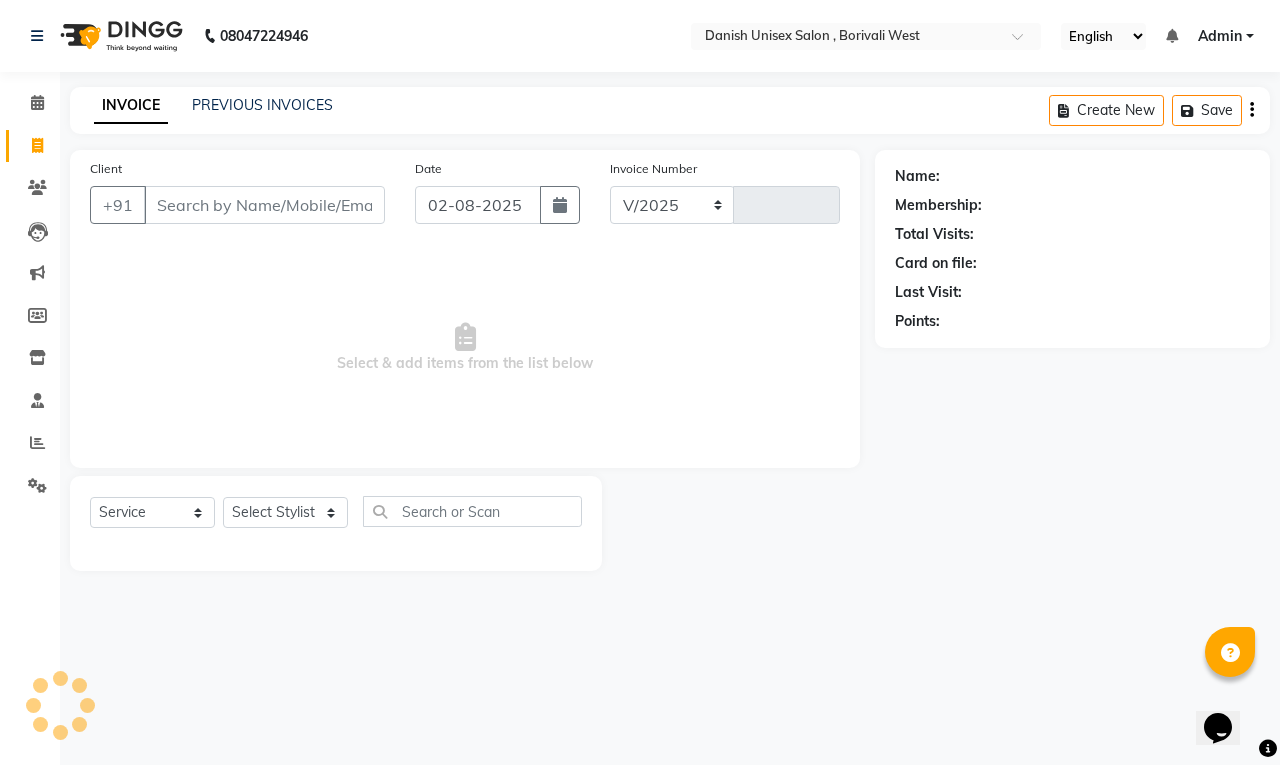 select on "6929" 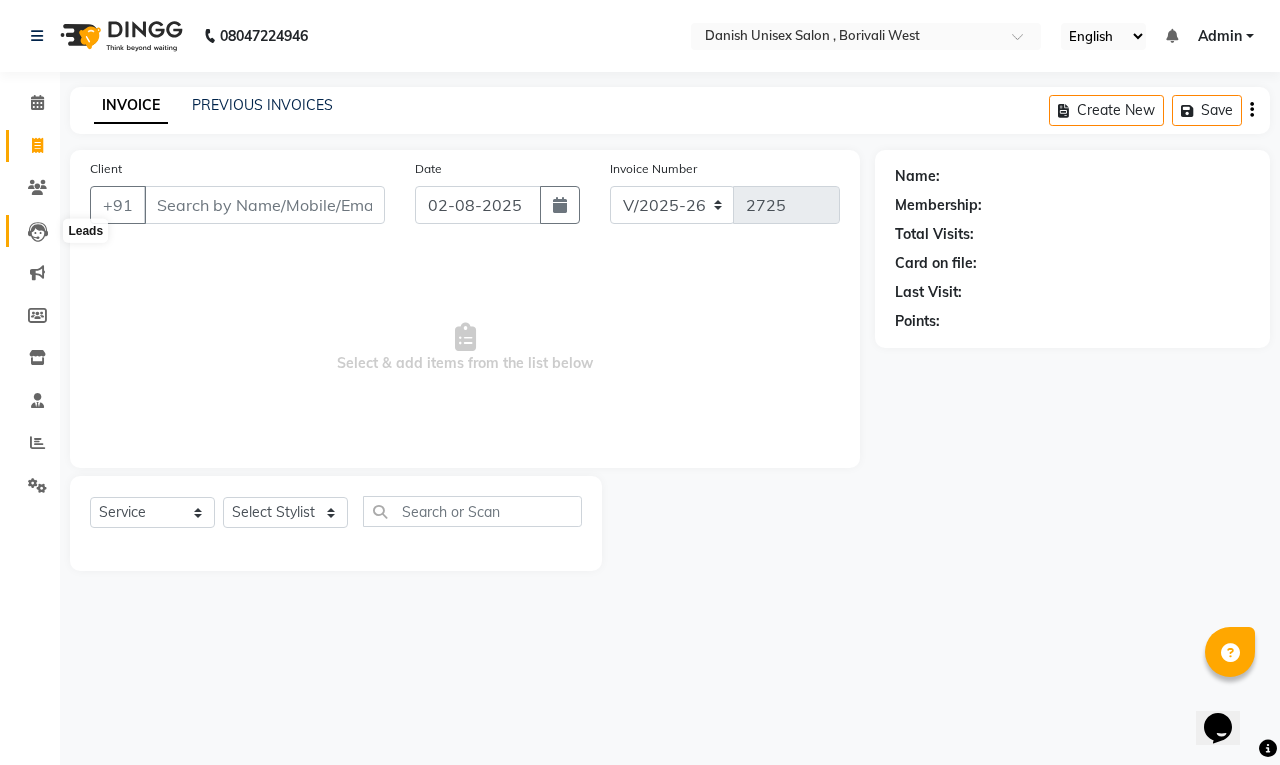 click 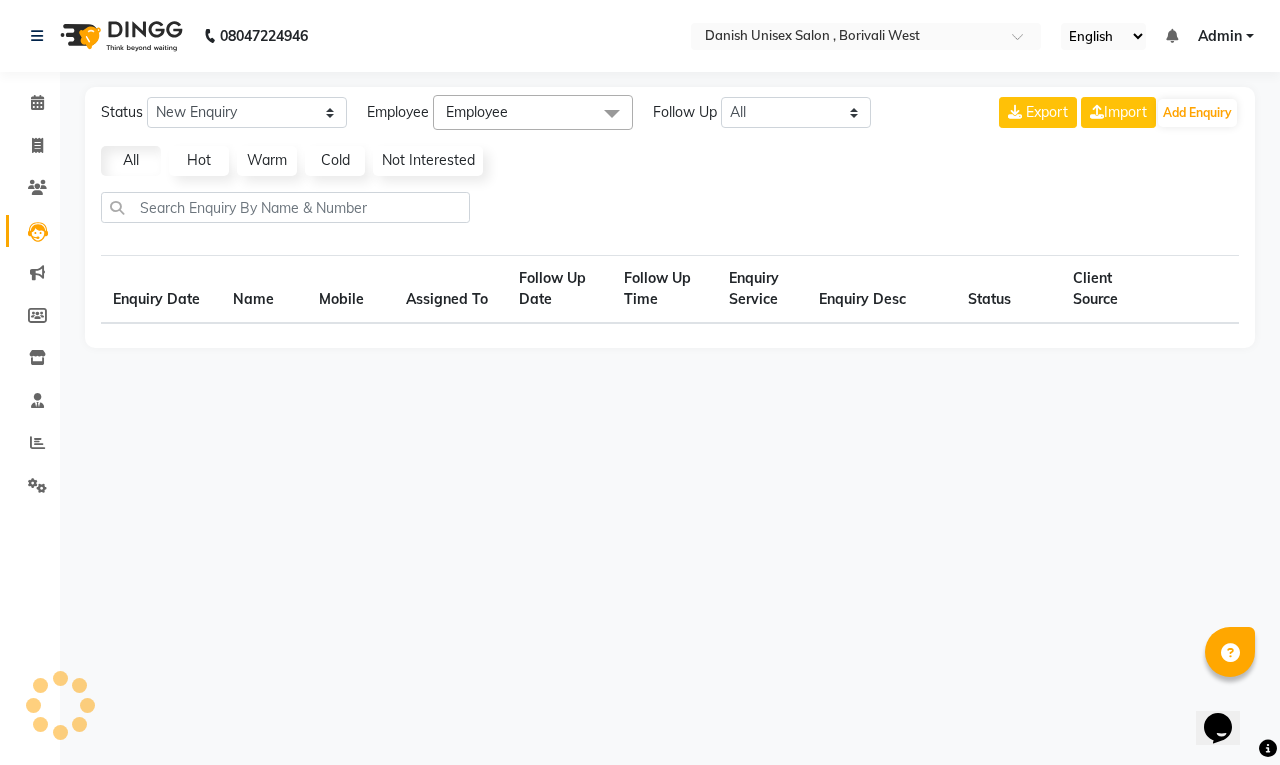 select on "10" 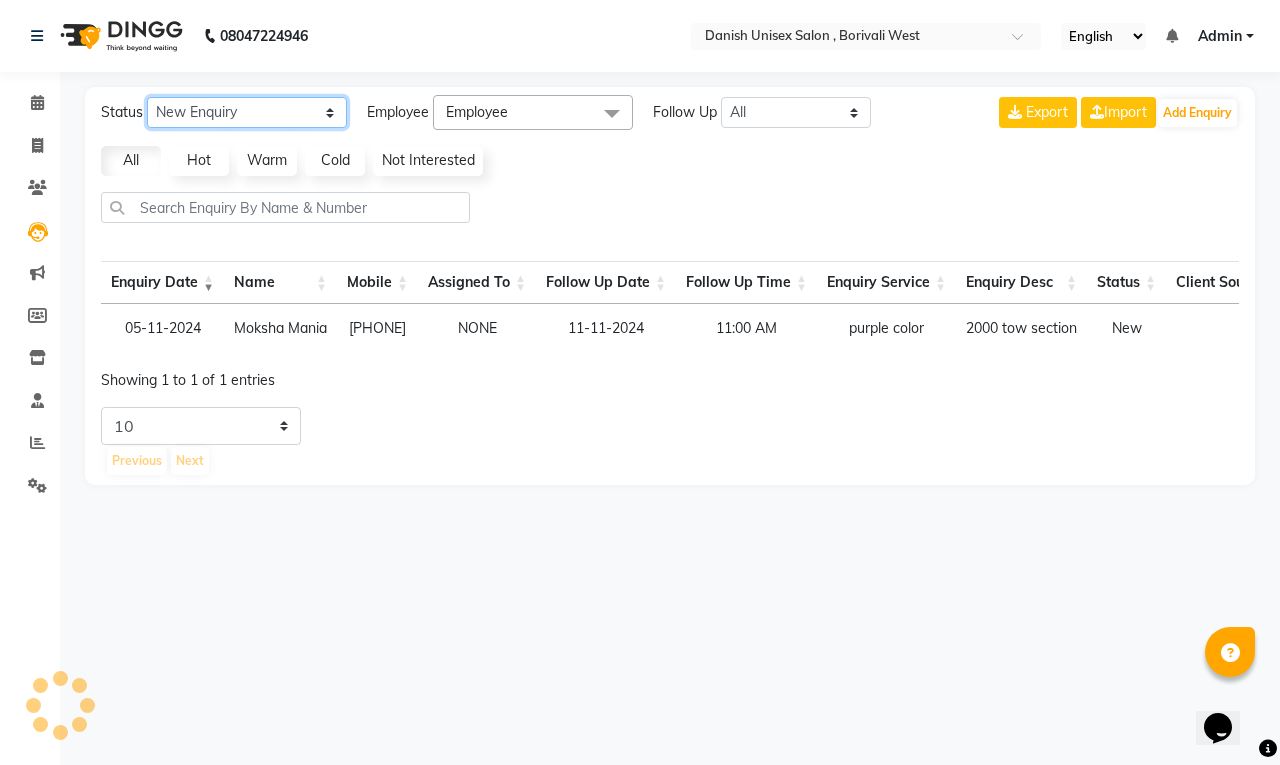 click on "New Enquiry Open Enquiry Converted Enquiry  All" 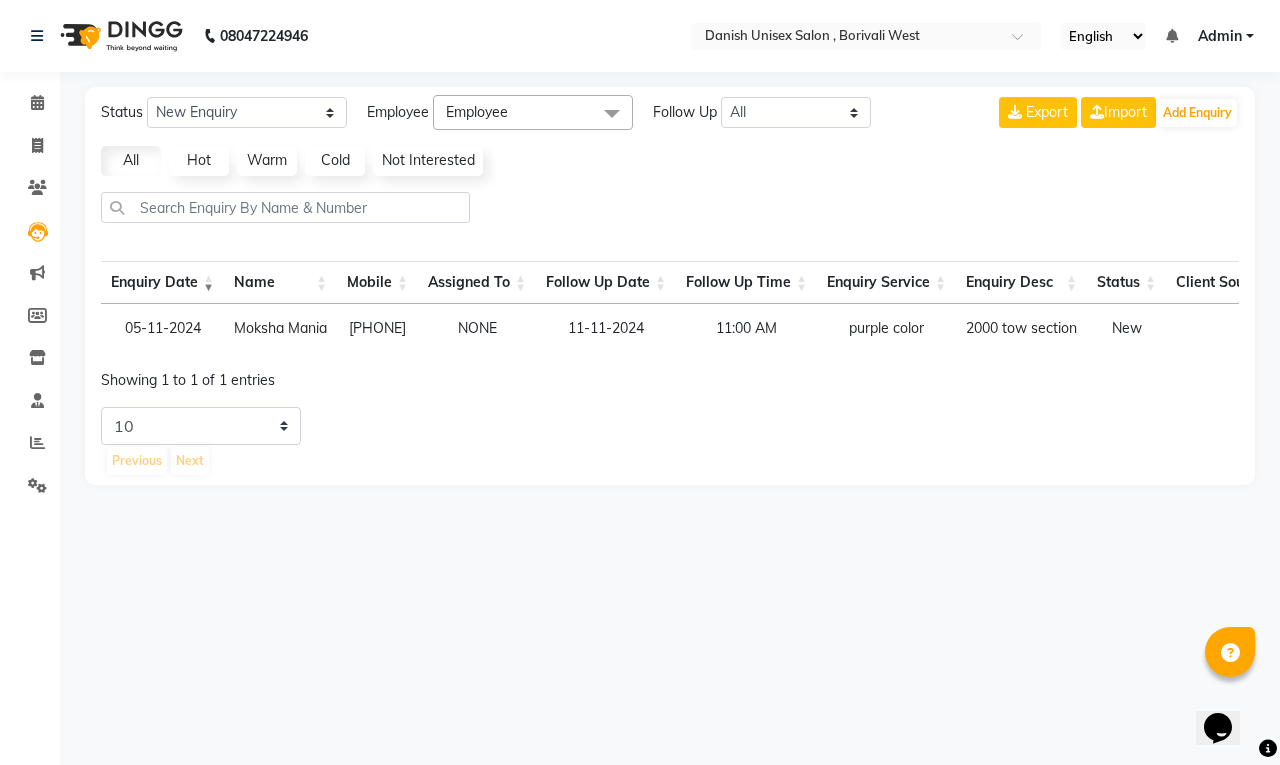 click on "08047224946 Select Location × Danish Unisex Salon , Borivali West  English ENGLISH Español العربية मराठी हिंदी ગુજરાતી தமிழ் 中文 Notifications nothing to show Admin Manage Profile Change Password Sign out  Version:3.15.11" 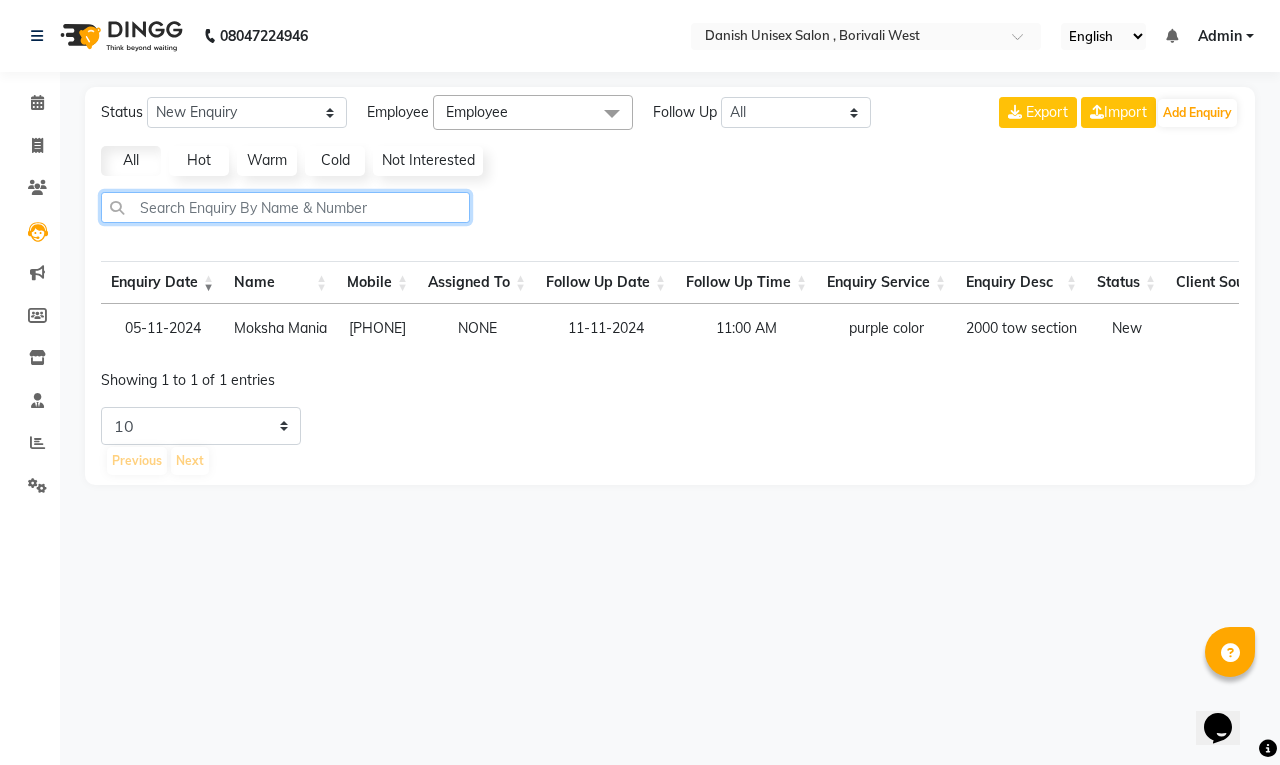 click 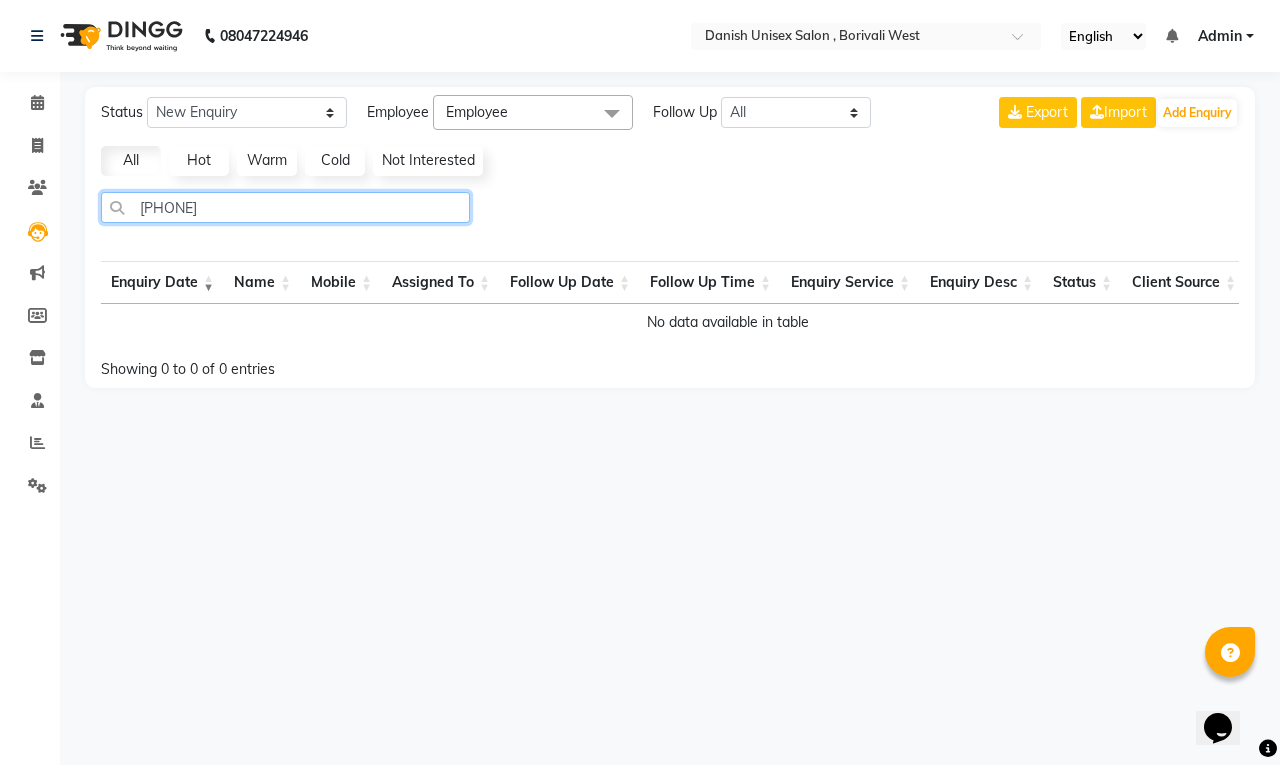 click on "9167266562" 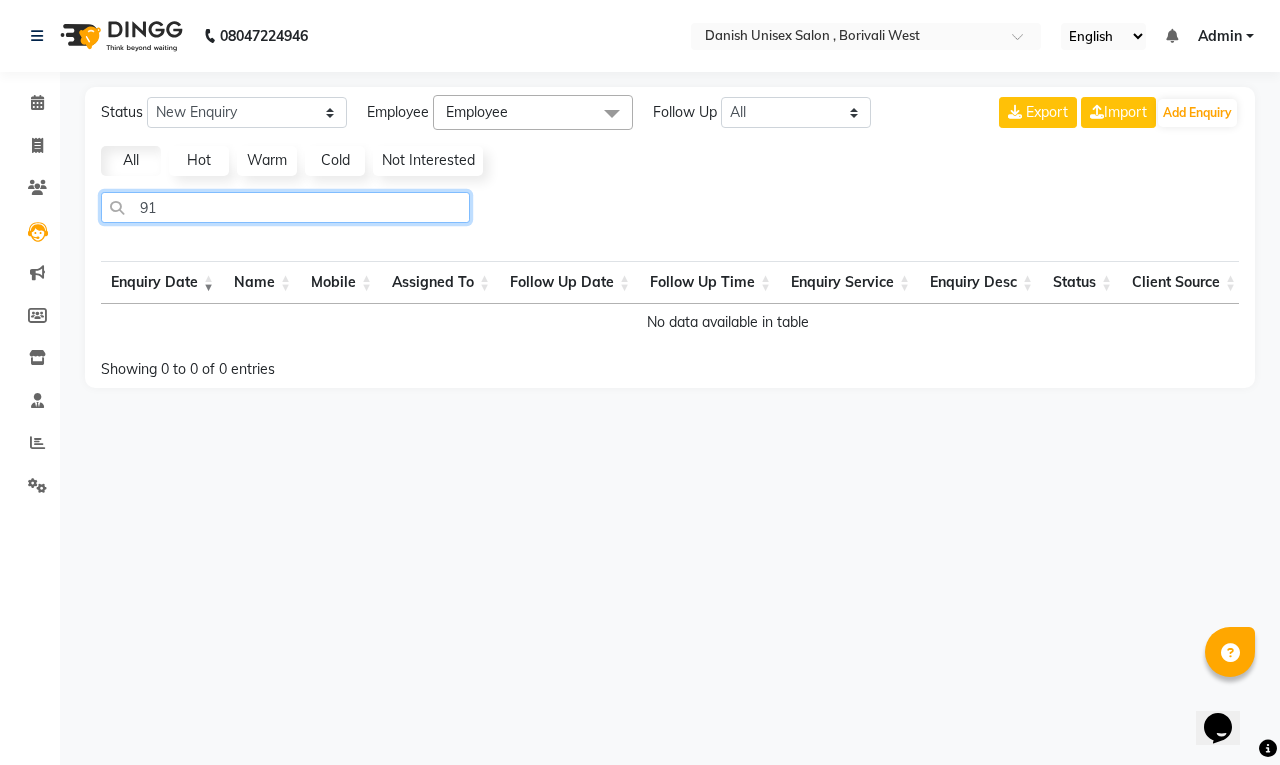 type on "9" 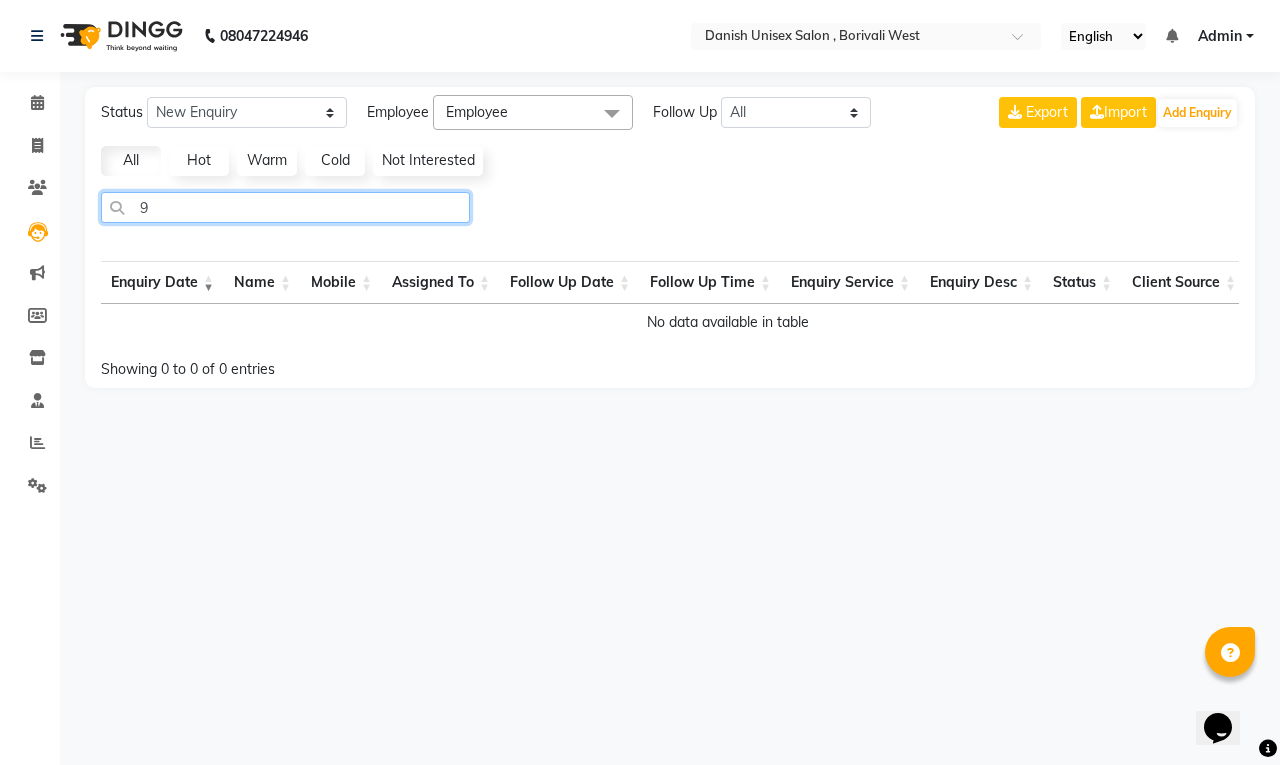 type 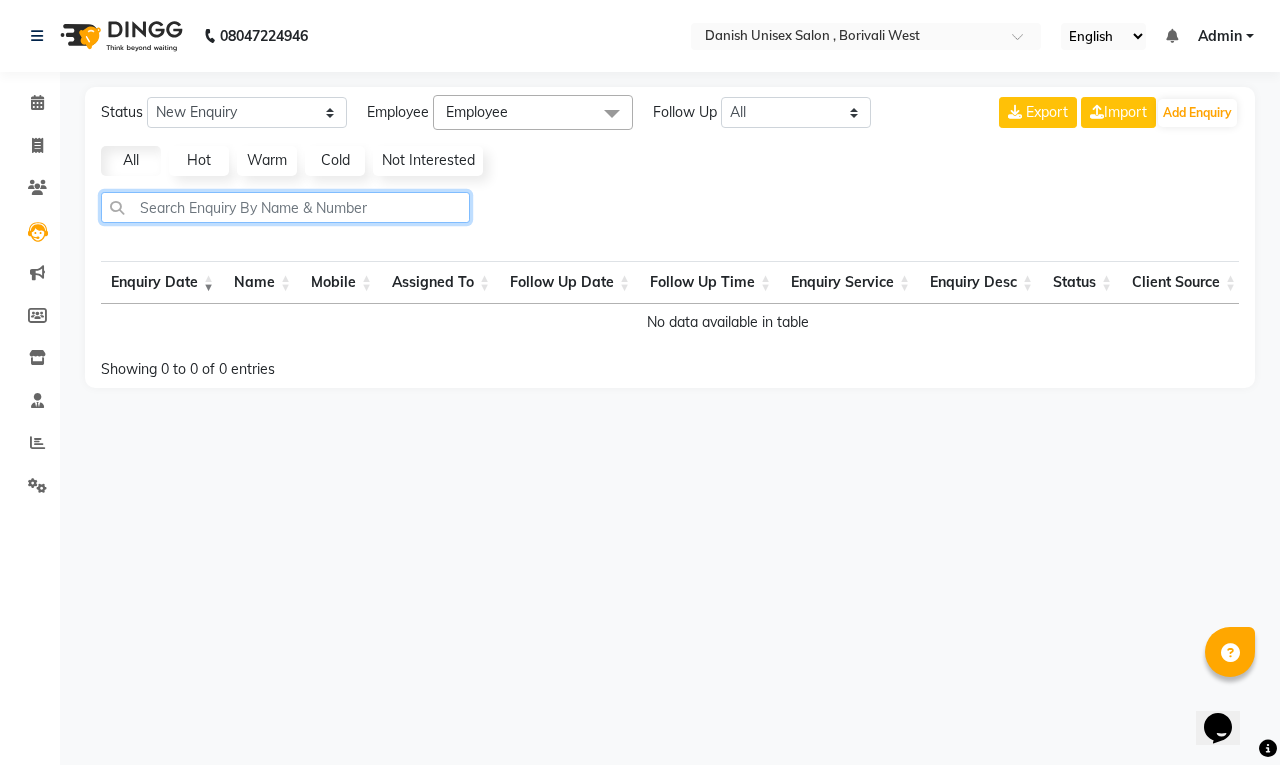 select on "10" 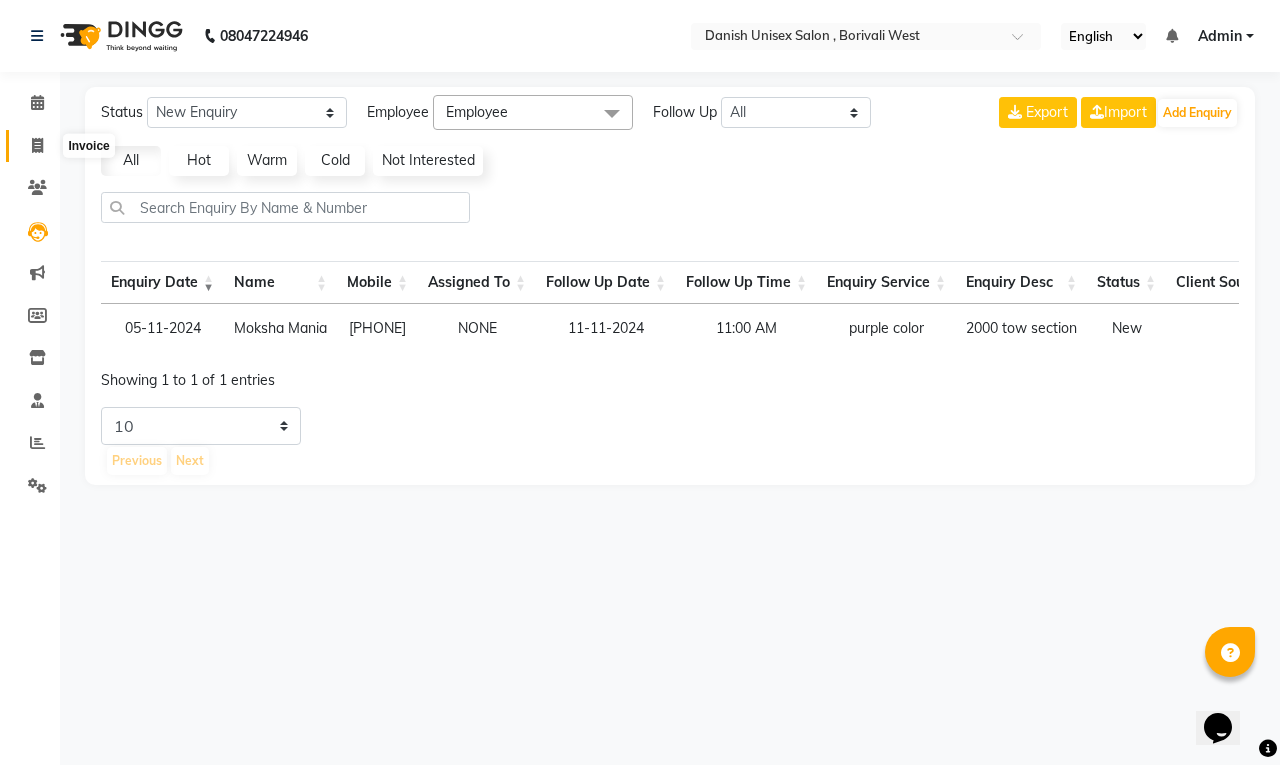 click 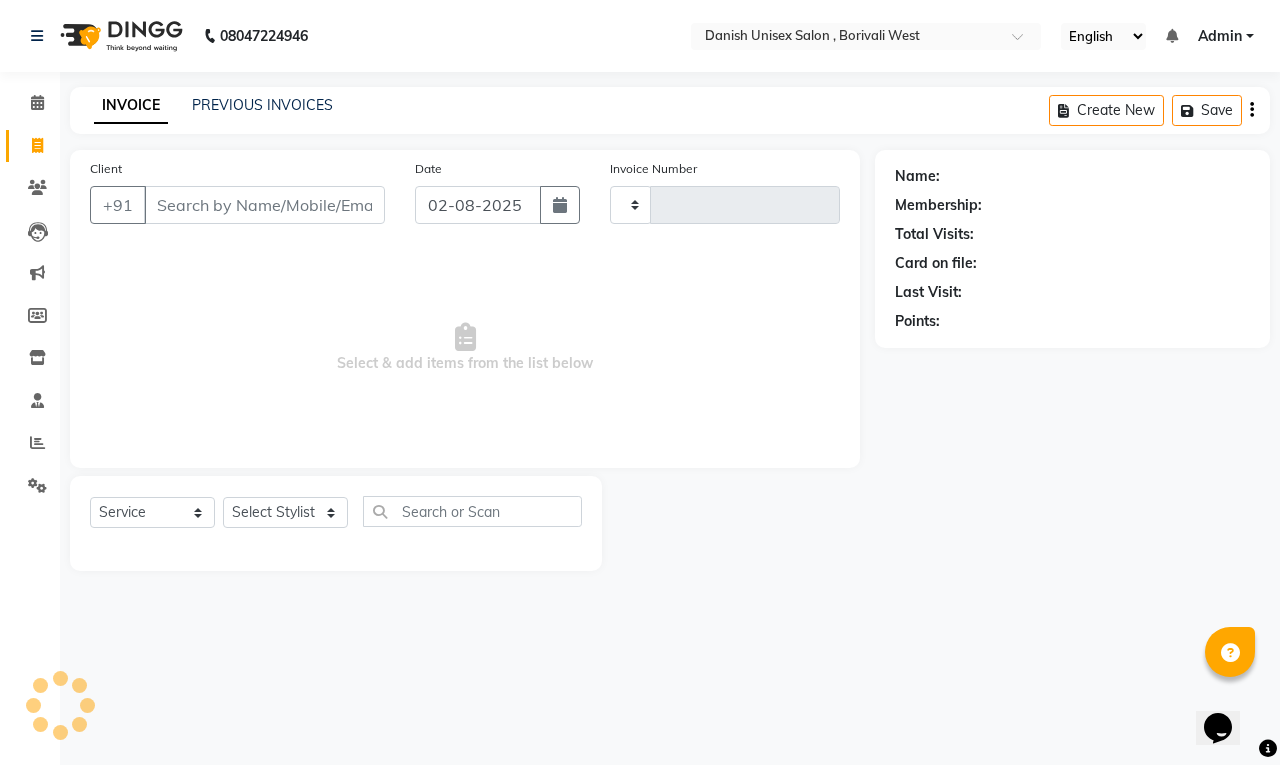 type on "2725" 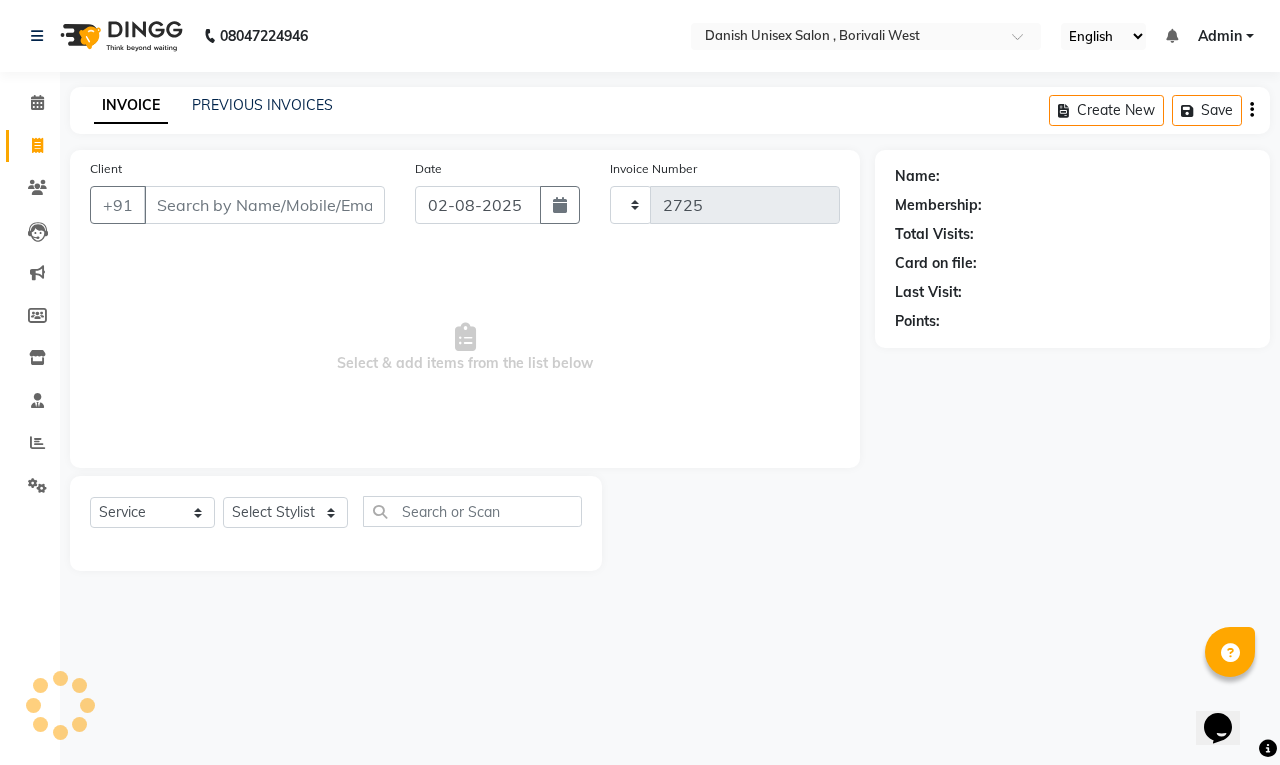 select on "6929" 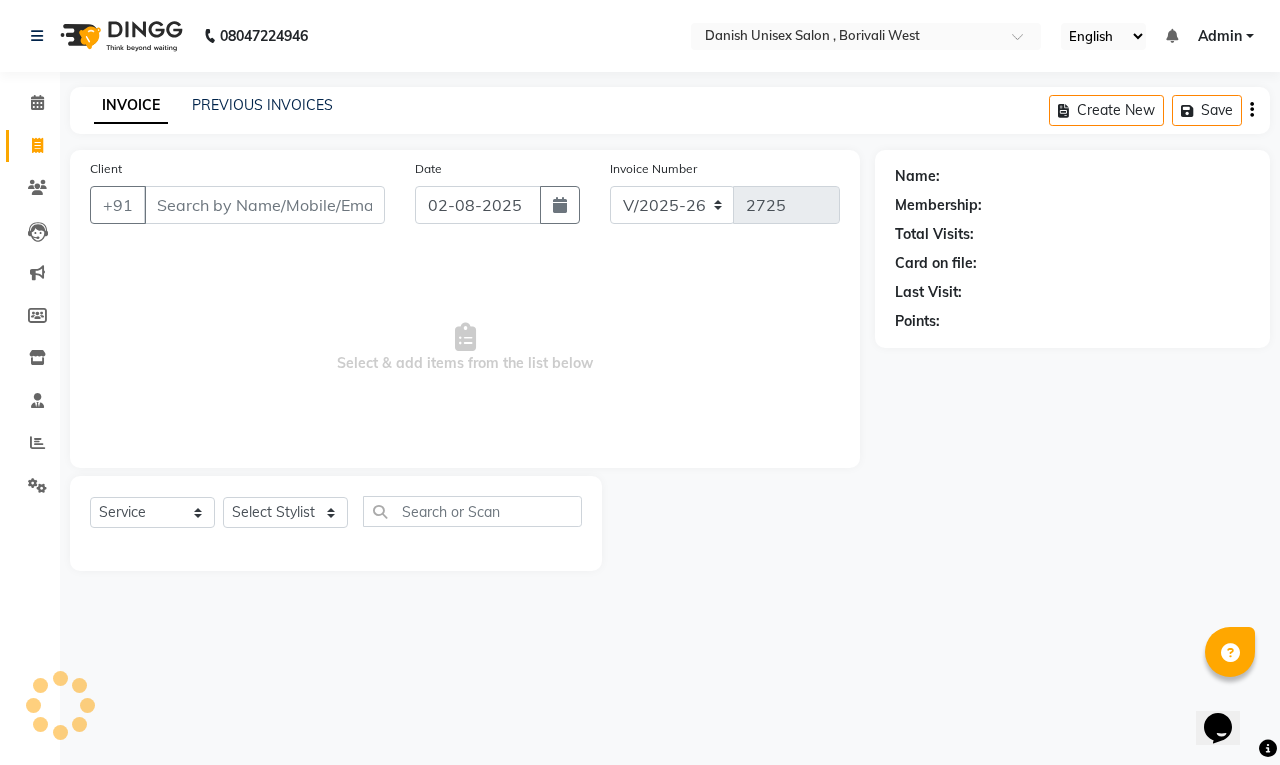 click on "08047224946 Select Location × Danish Unisex Salon , Borivali West  English ENGLISH Español العربية मराठी हिंदी ગુજરાતી தமிழ் 中文 Notifications nothing to show Admin Manage Profile Change Password Sign out  Version:3.15.11  ☀ Danish Unisex Salon , Borivali West  ☀ Danish  Unisex salon, Borivali   Calendar  Invoice  Clients  Leads   Marketing  Members  Inventory  Staff  Reports  Settings Completed InProgress Upcoming Dropped Tentative Check-In Confirm Bookings Generate Report Segments Page Builder INVOICE PREVIOUS INVOICES Create New   Save  Client +91 Date 02-08-2025 Invoice Number V/2025 V/2025-26 2725  Select & add items from the list below  Select  Service  Product  Membership  Package Voucher Prepaid Gift Card  Select Stylist Name: Membership: Total Visits: Card on file: Last Visit:  Points:" at bounding box center [640, 382] 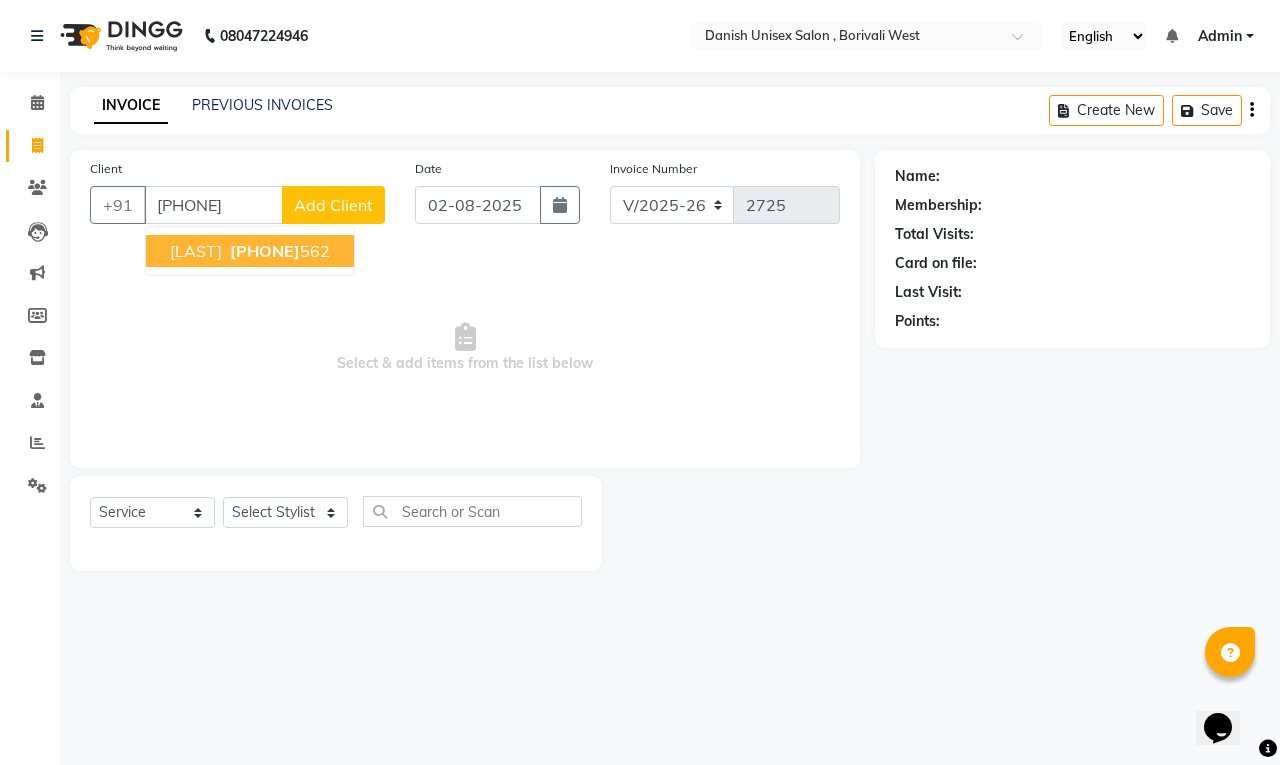 click on "9167266" at bounding box center (265, 251) 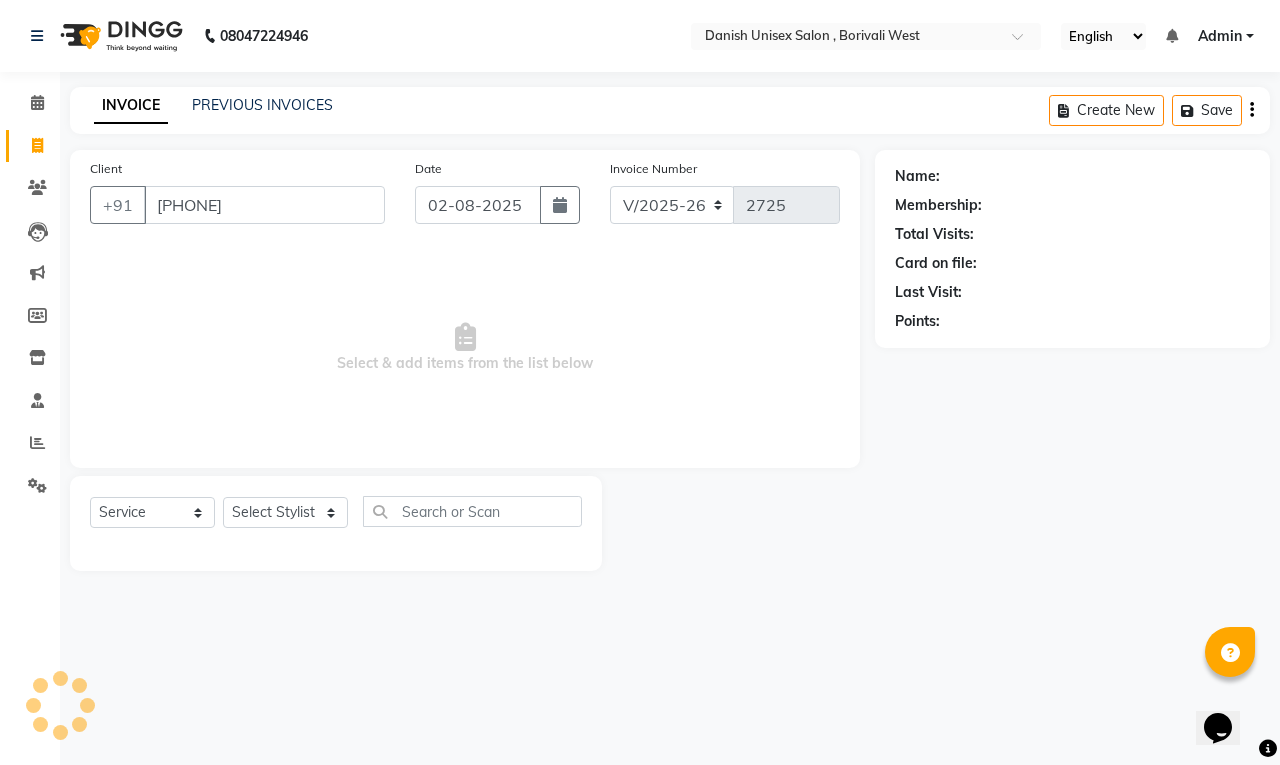 type on "9167266562" 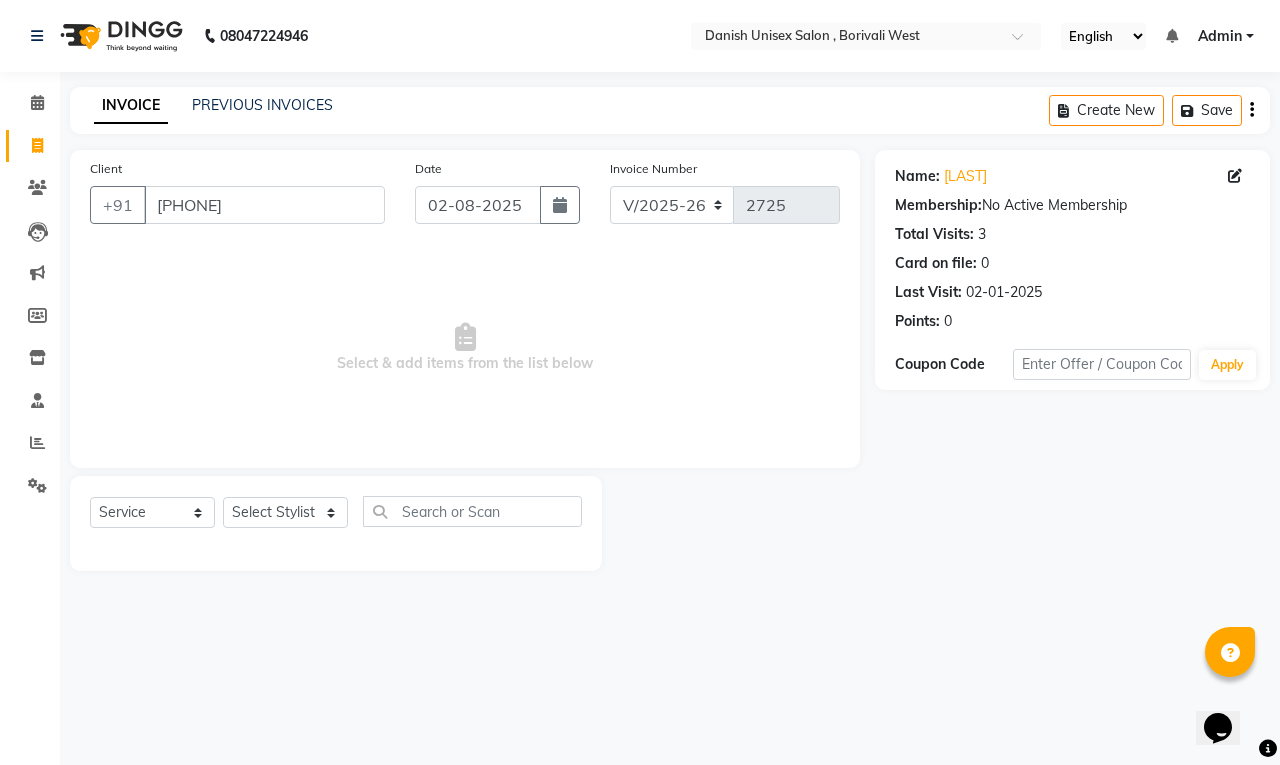 click 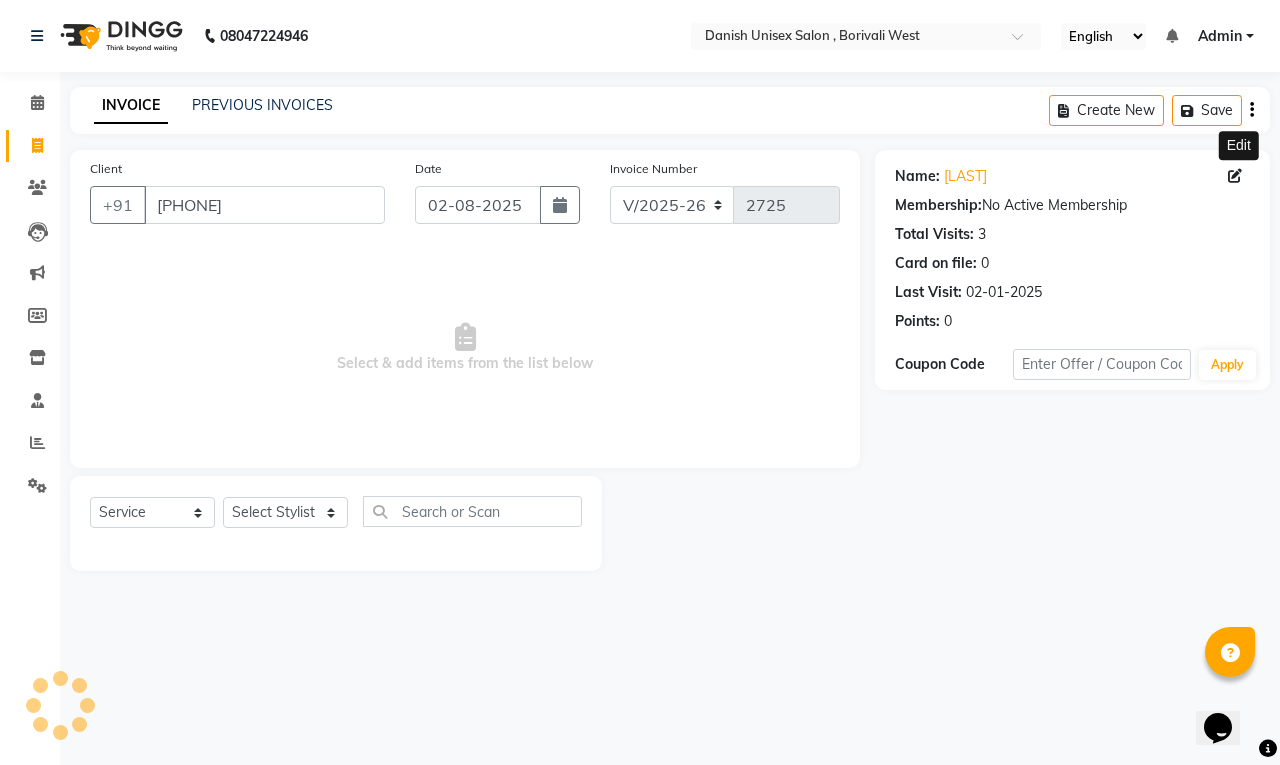 select on "23" 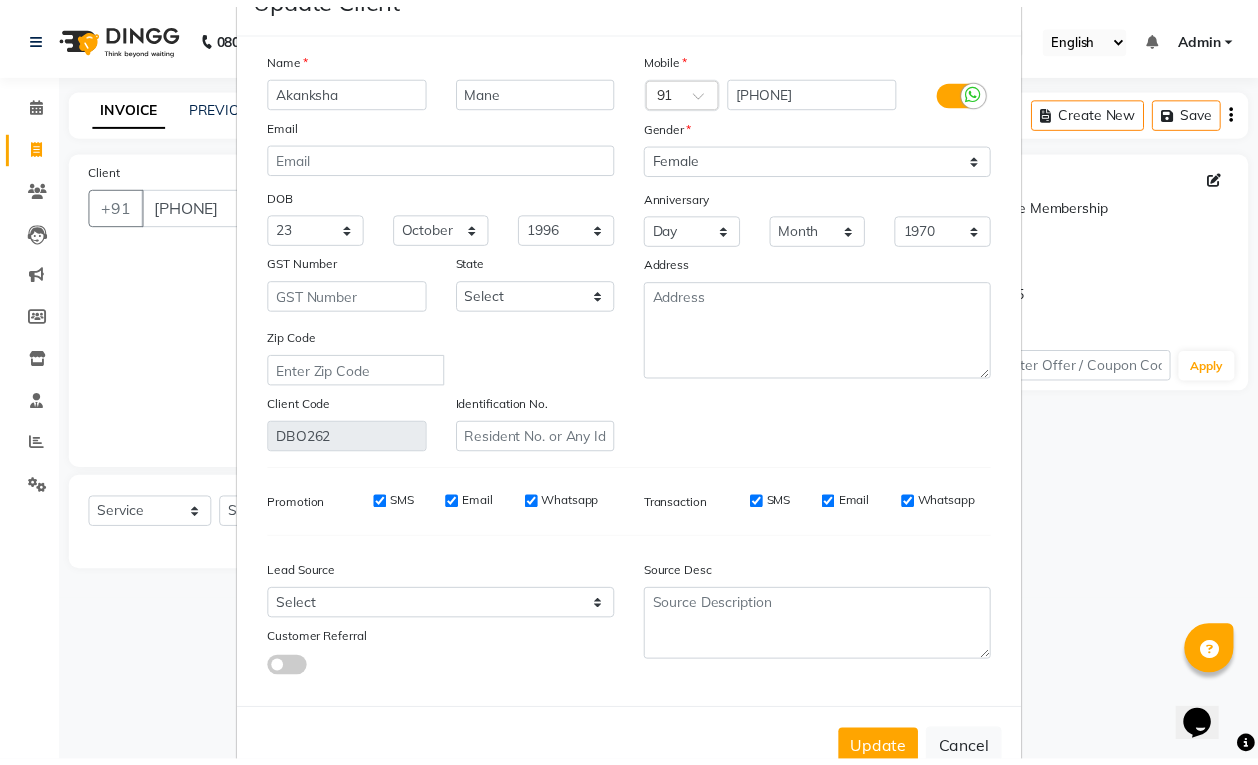 scroll, scrollTop: 116, scrollLeft: 0, axis: vertical 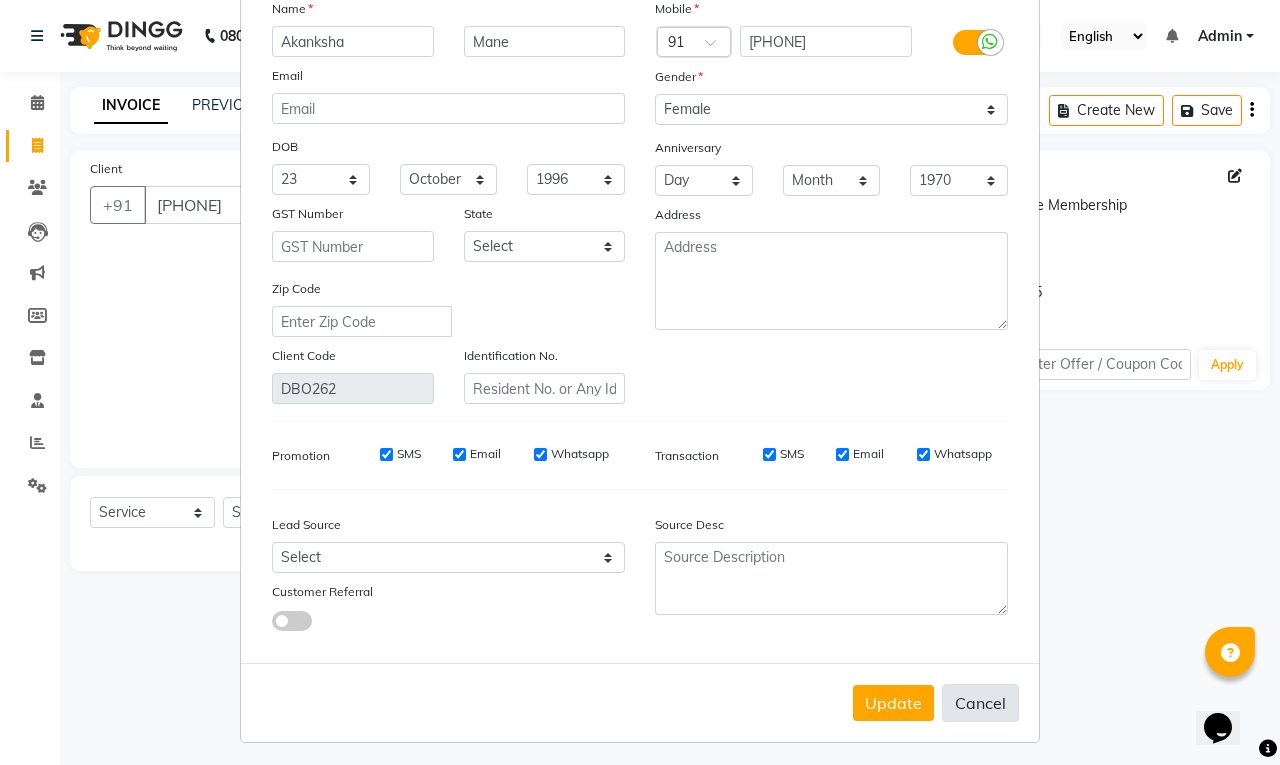 click on "Cancel" at bounding box center [980, 703] 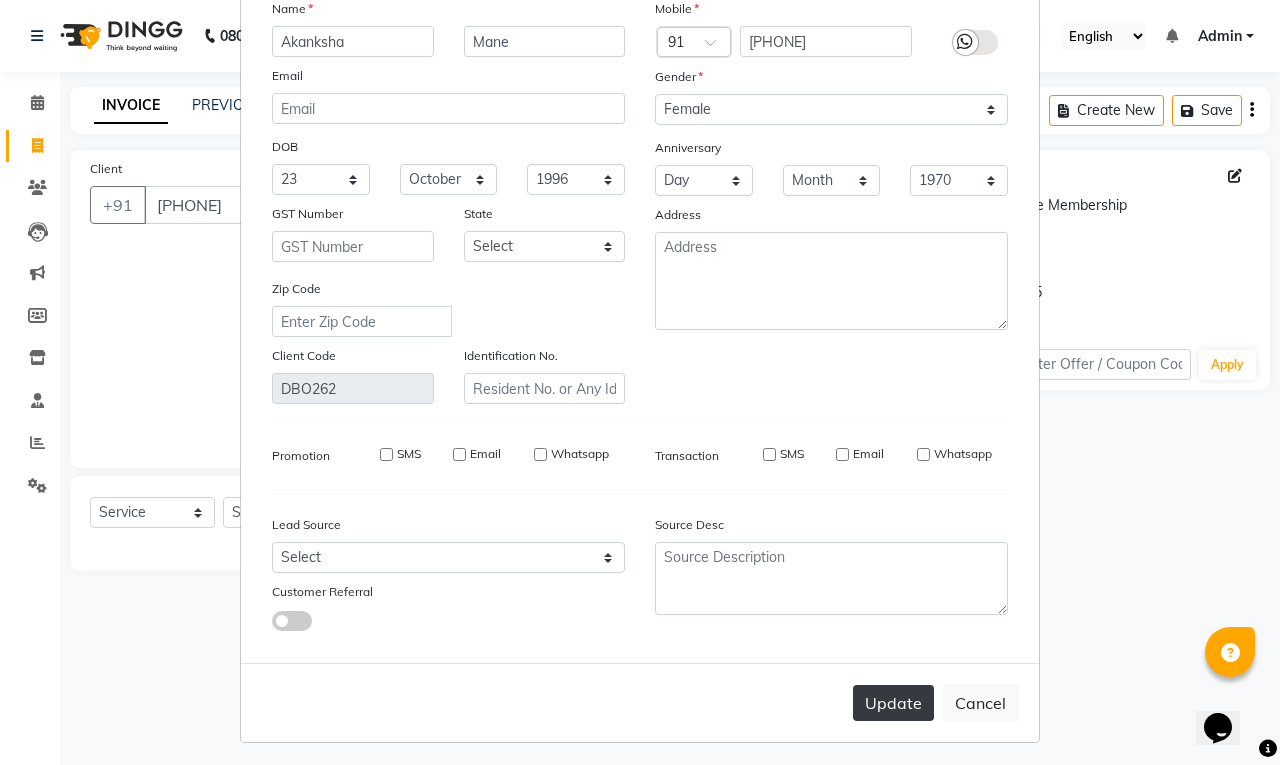 type 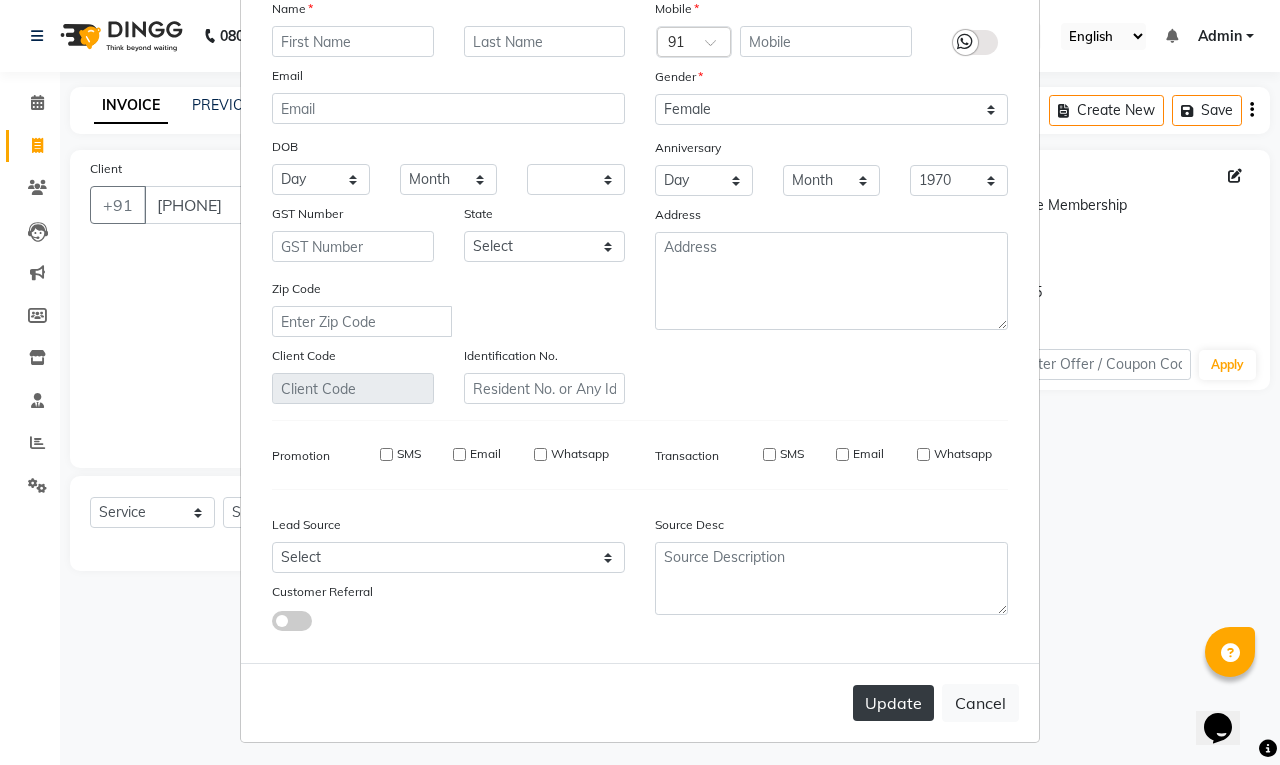 select 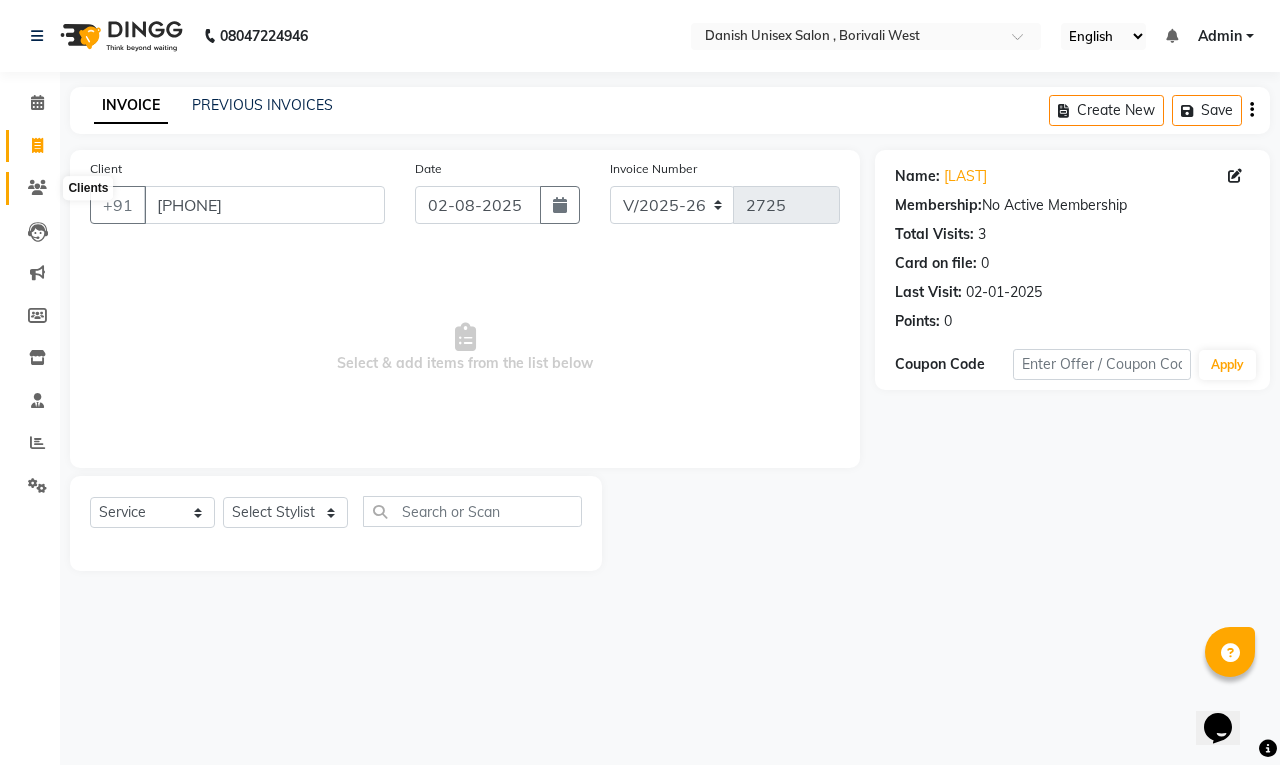 click 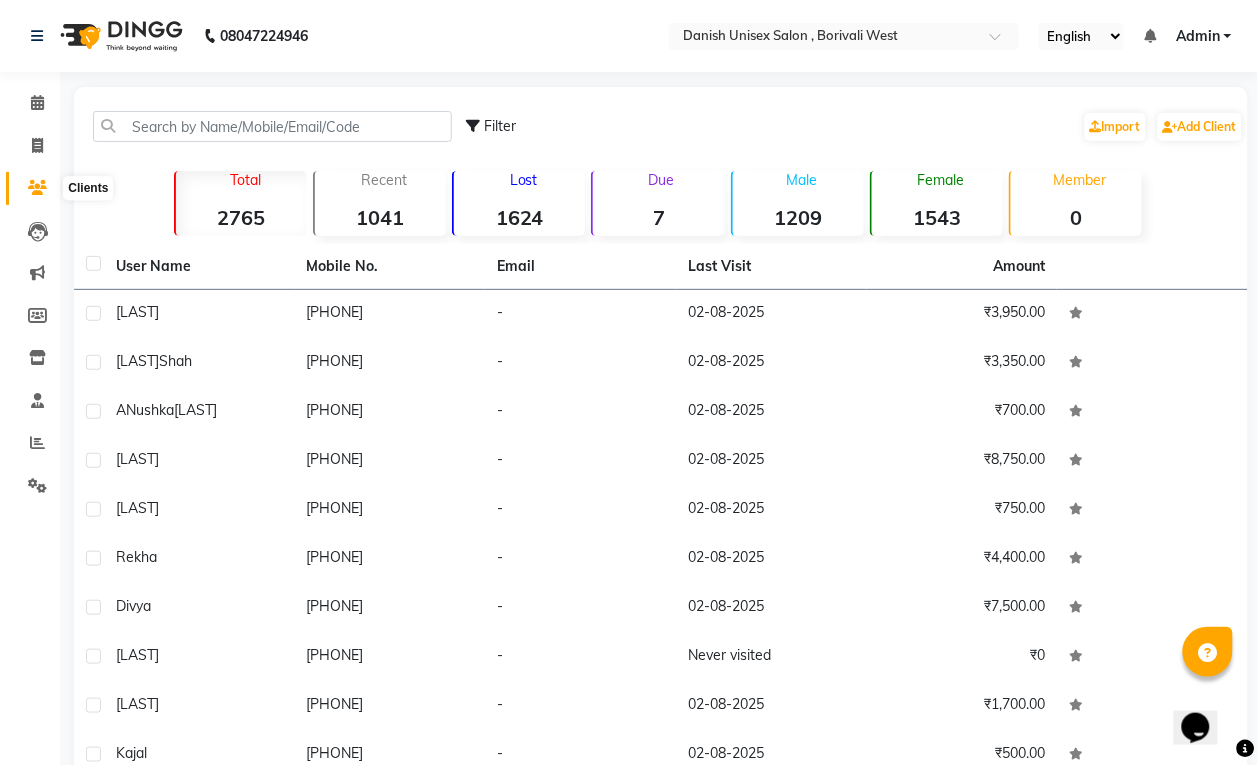 click 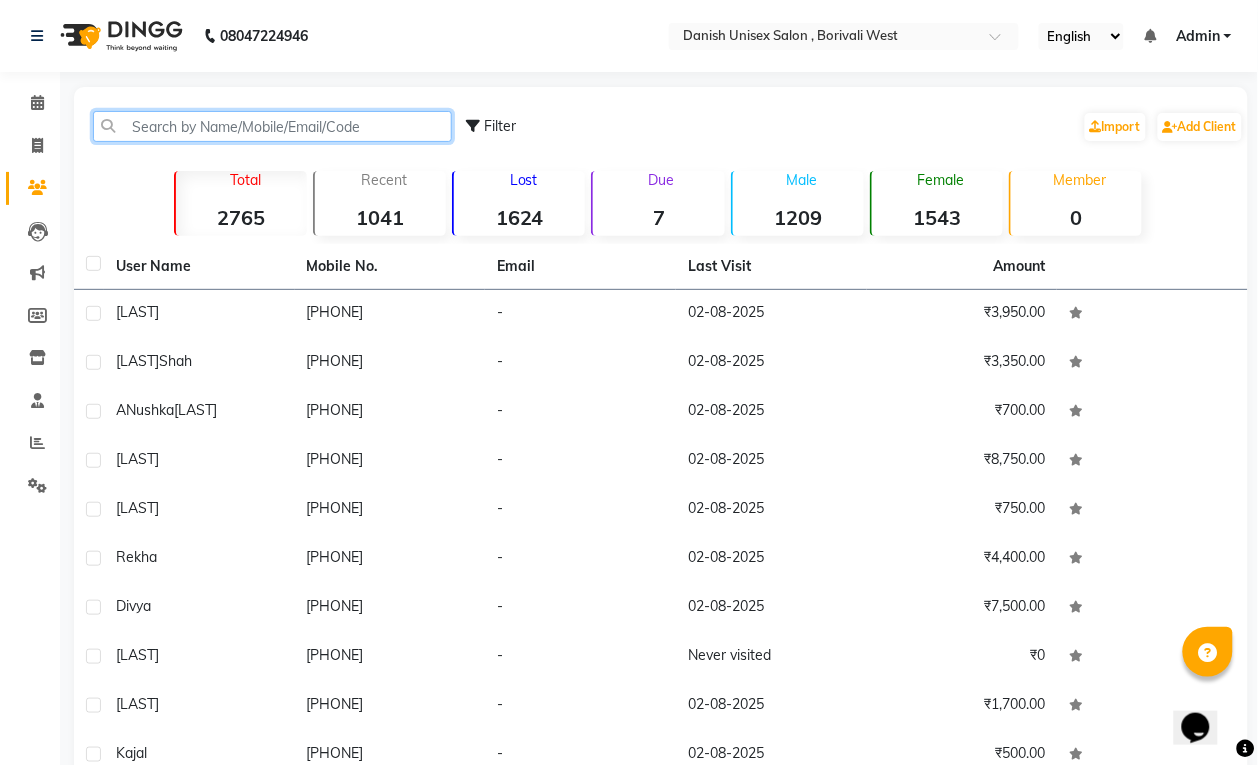 click 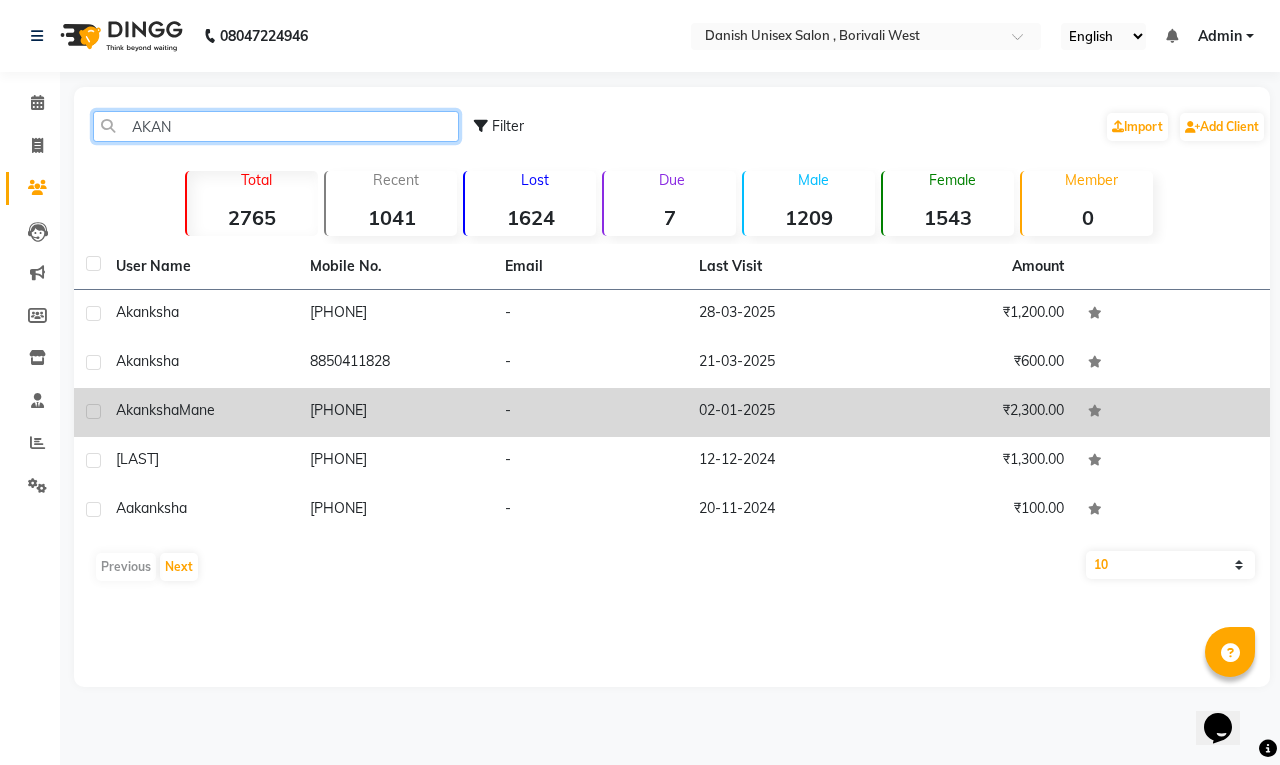 type on "AKAN" 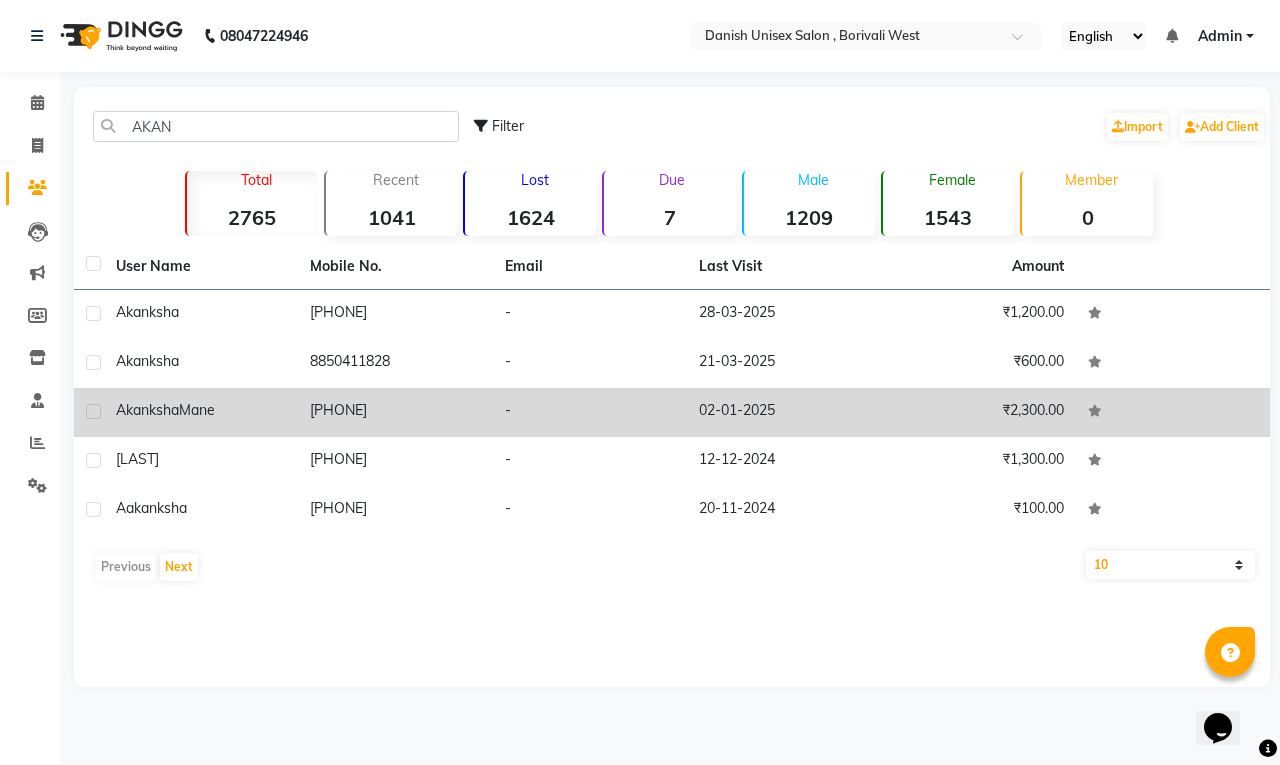 click 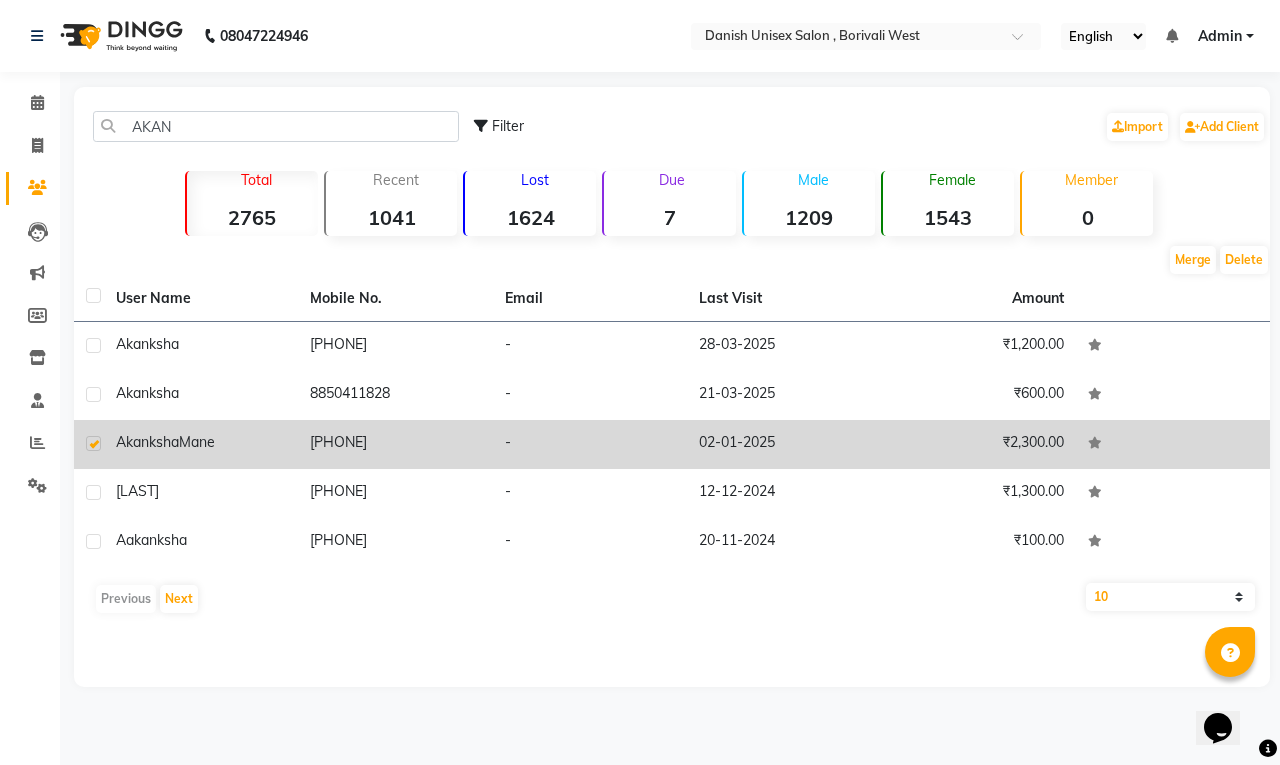 click on "02-01-2025" 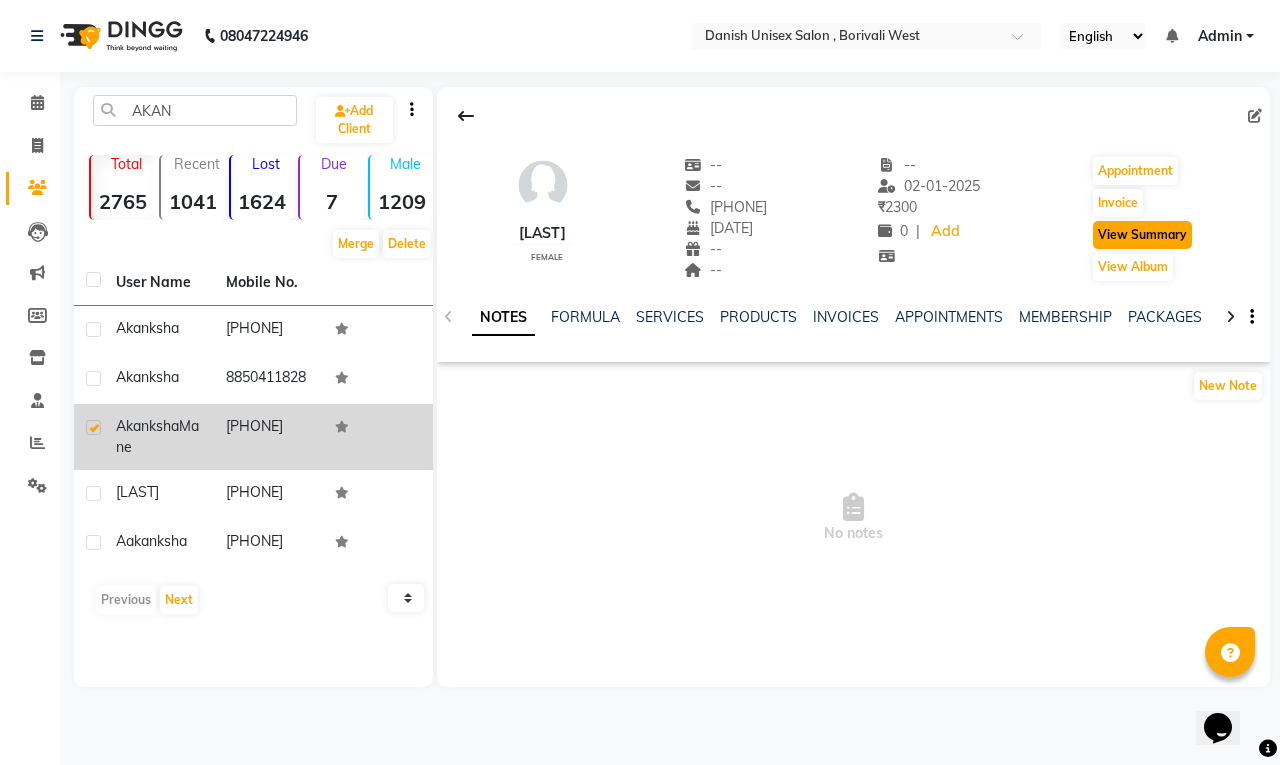 click on "View Summary" 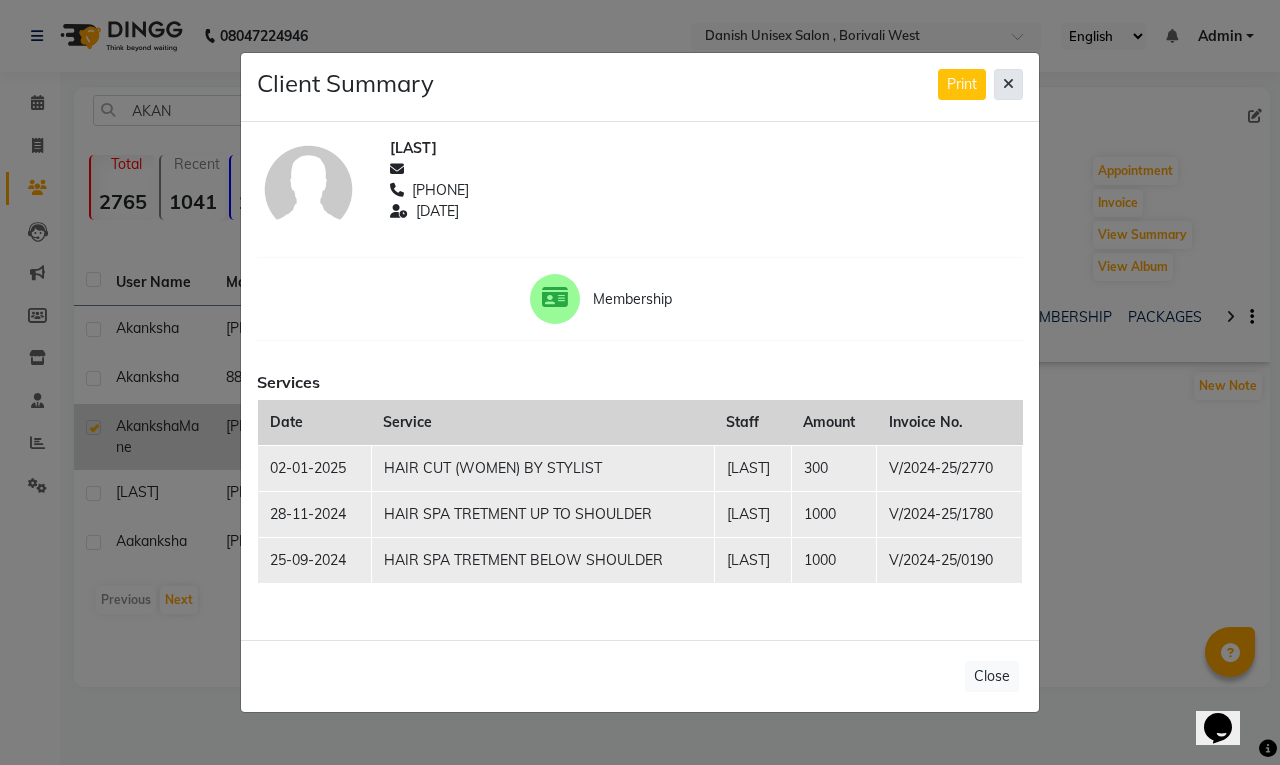 click 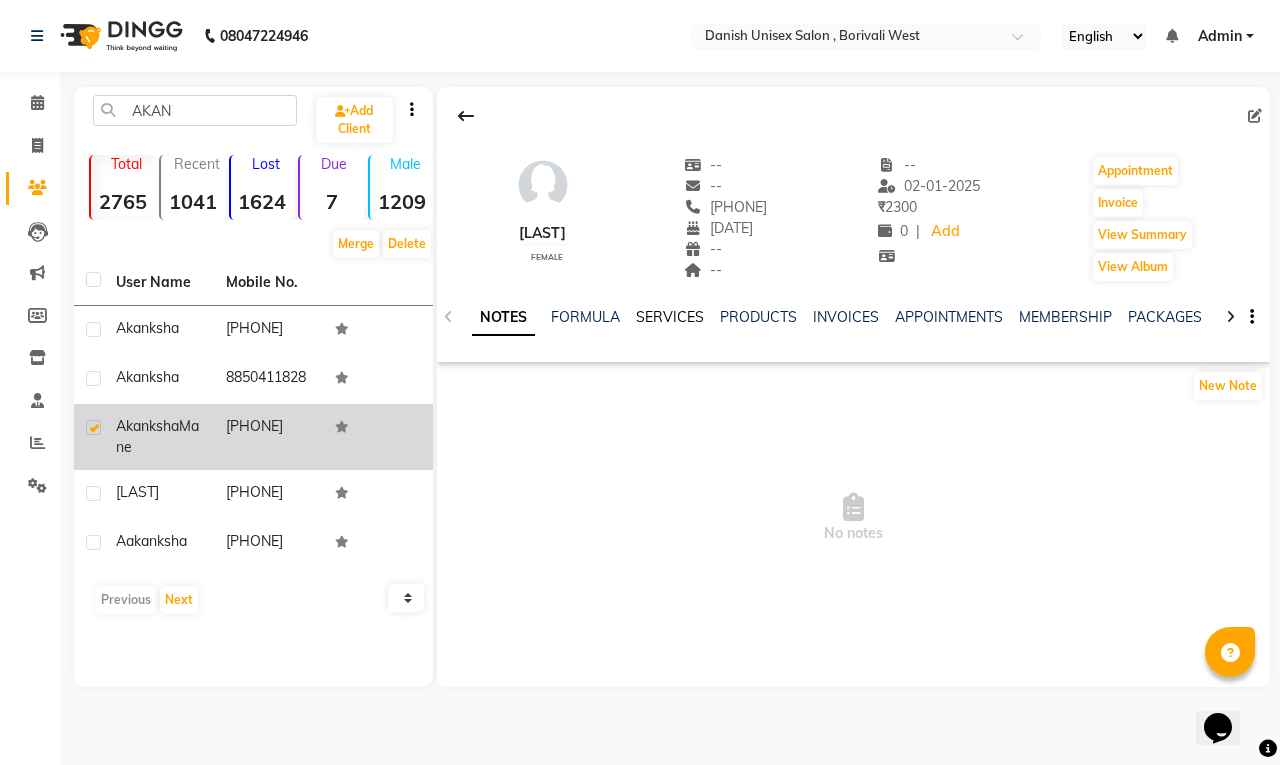click on "SERVICES" 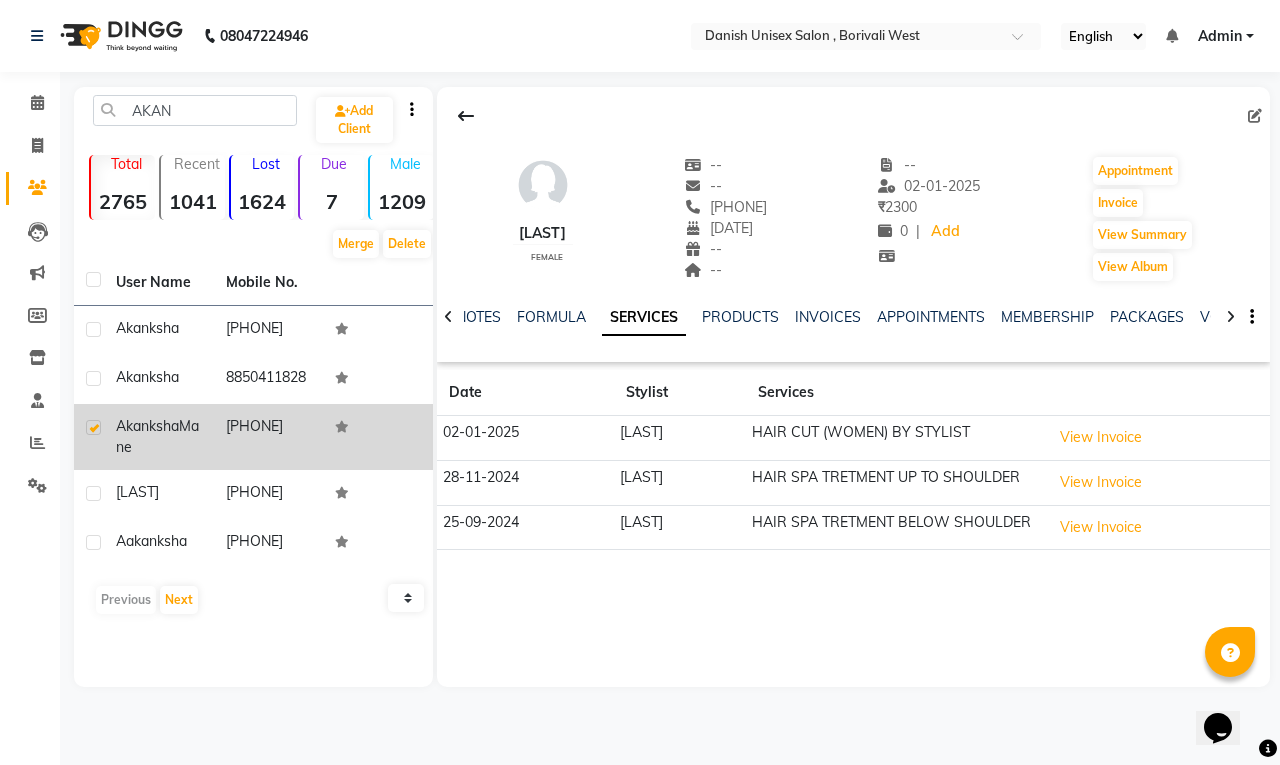 click on "10   50   100" 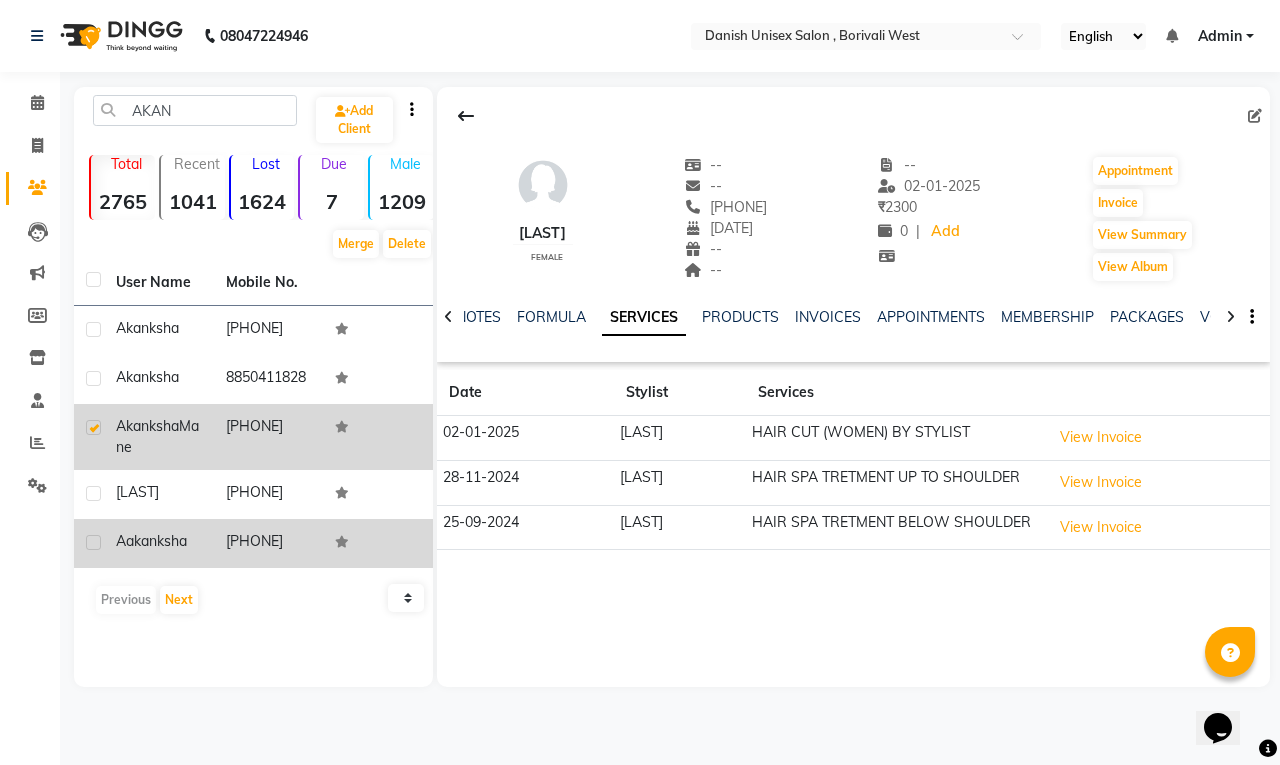 click 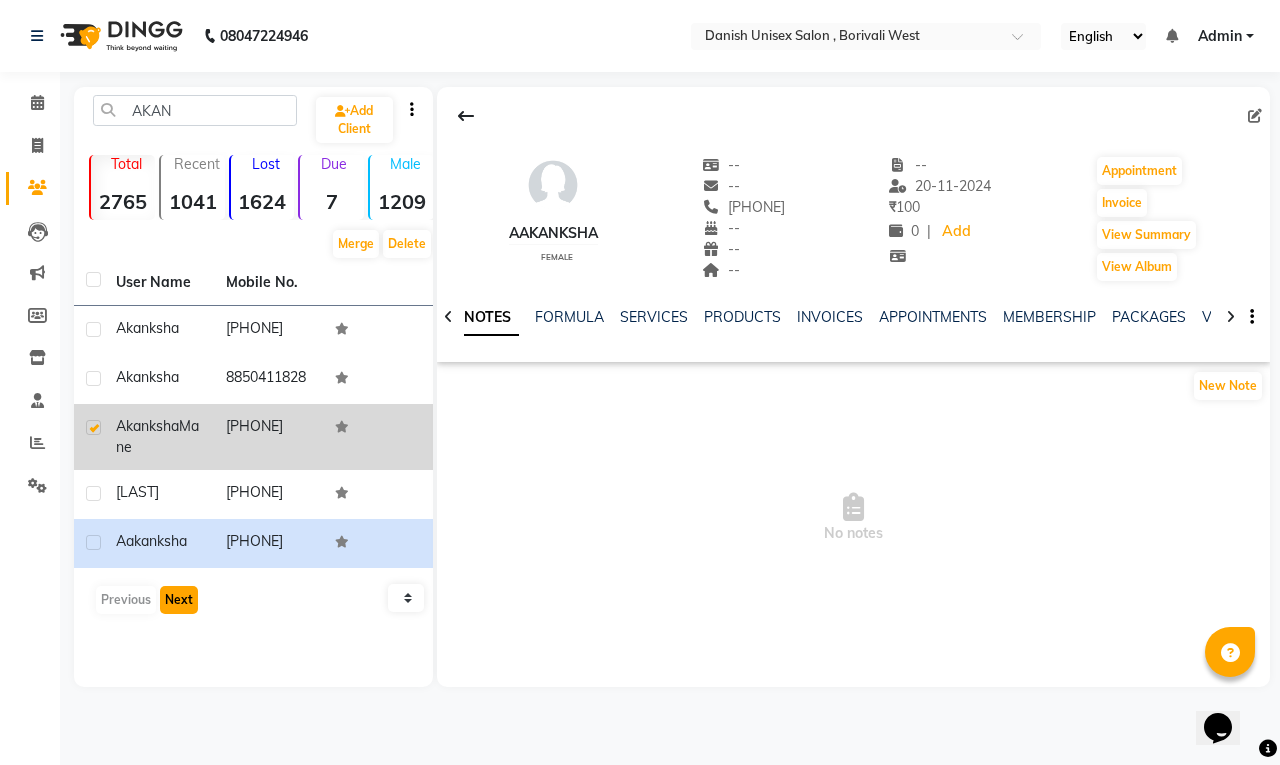 click on "Next" 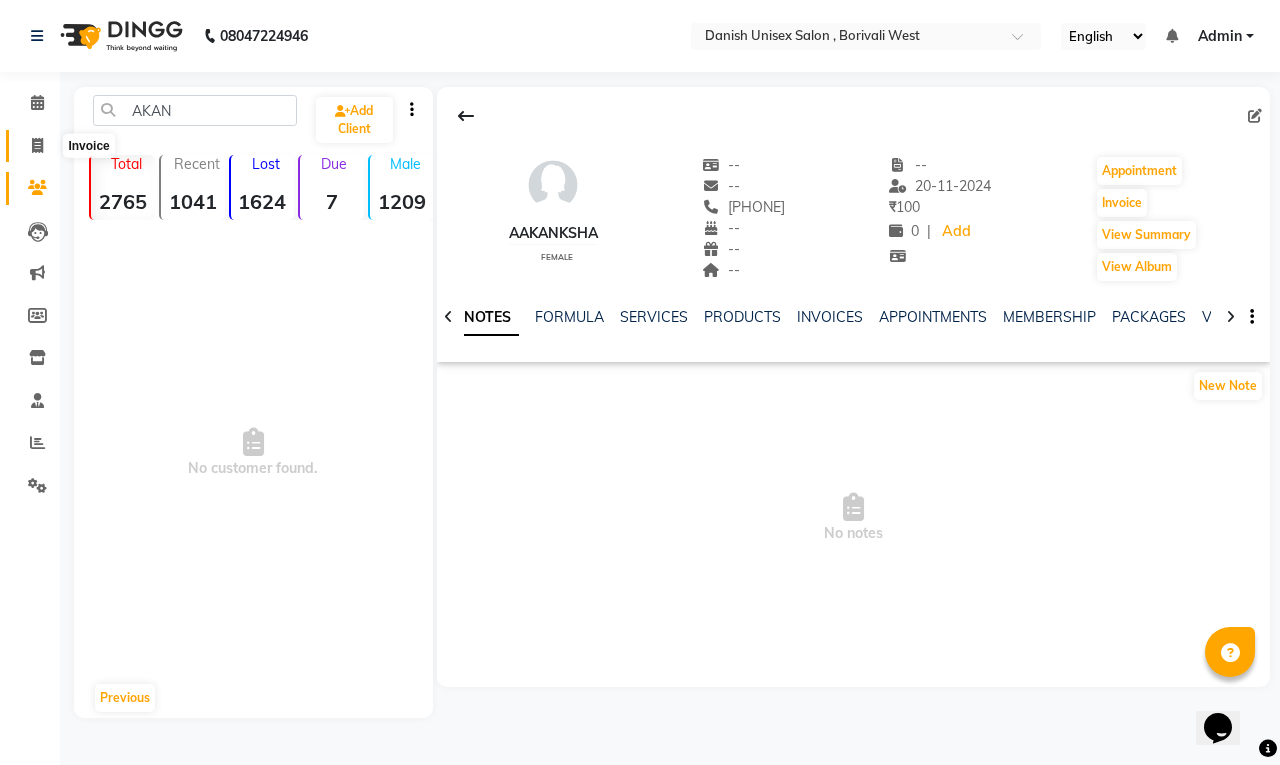 click 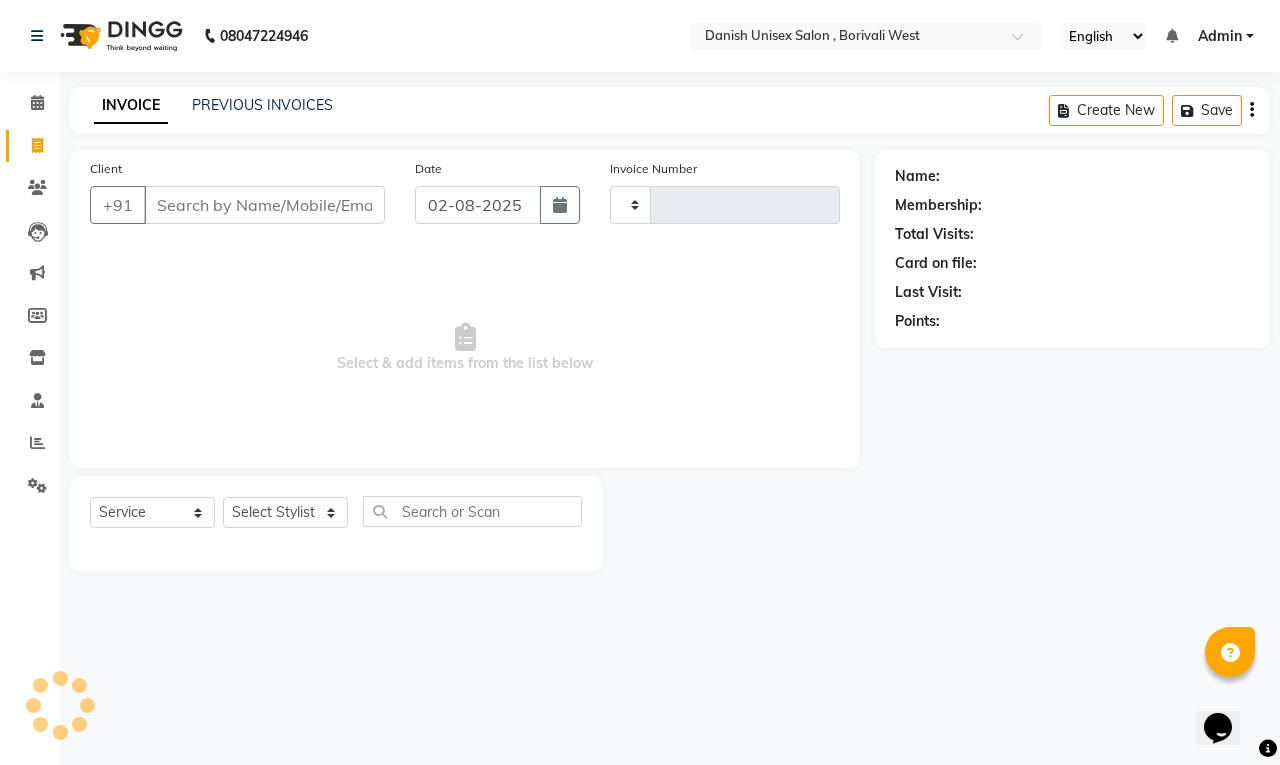 type on "2725" 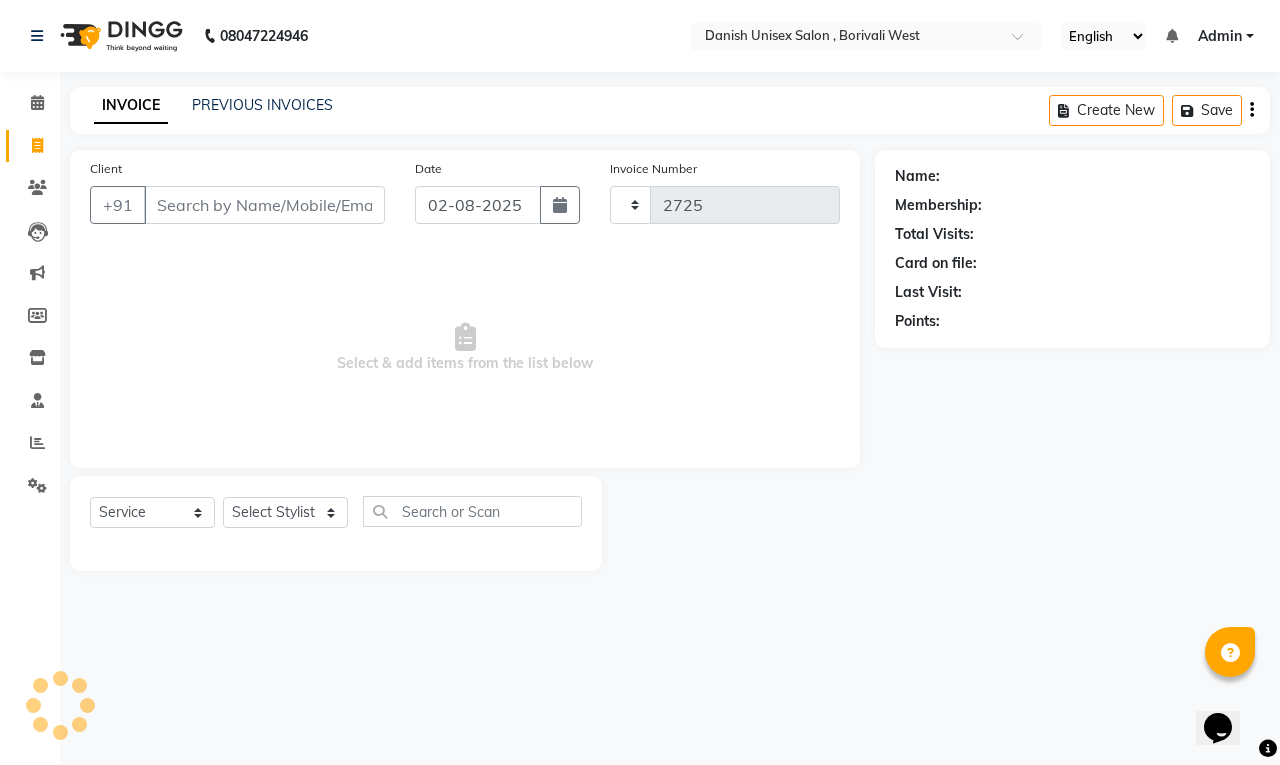 select on "6929" 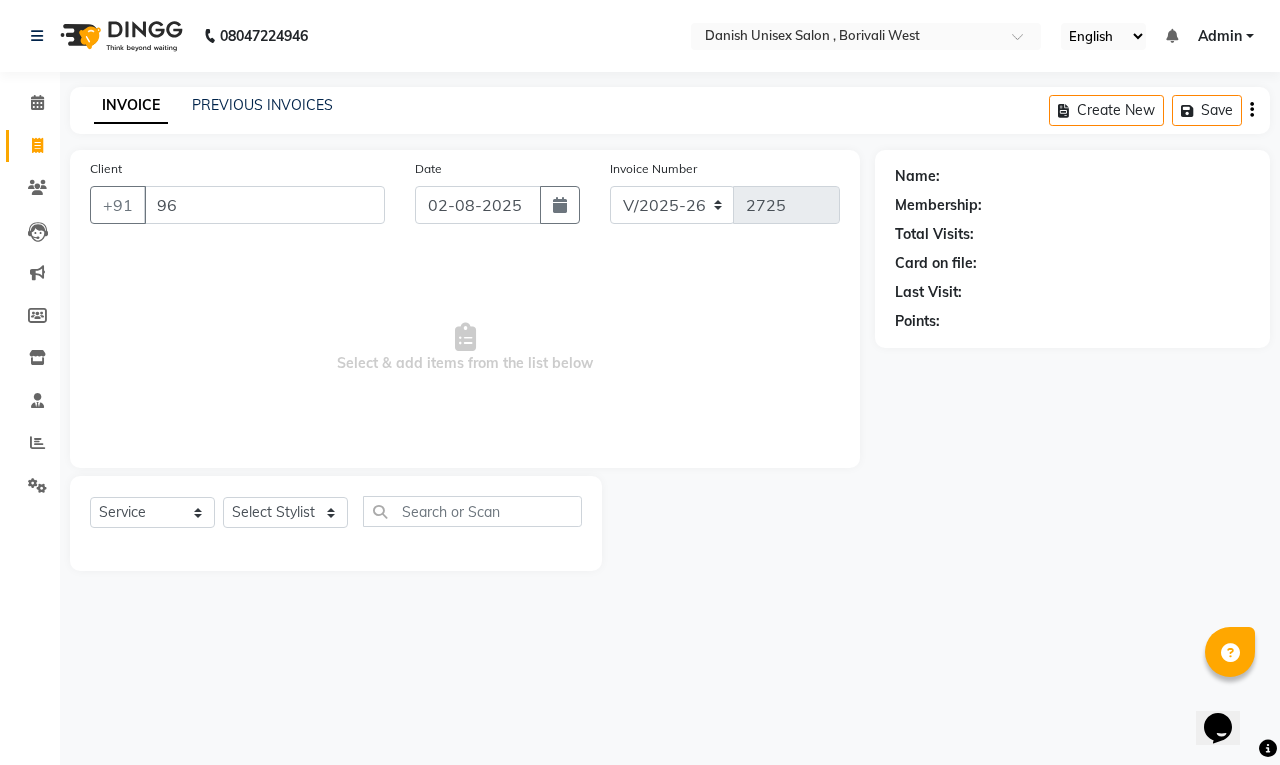 type on "9" 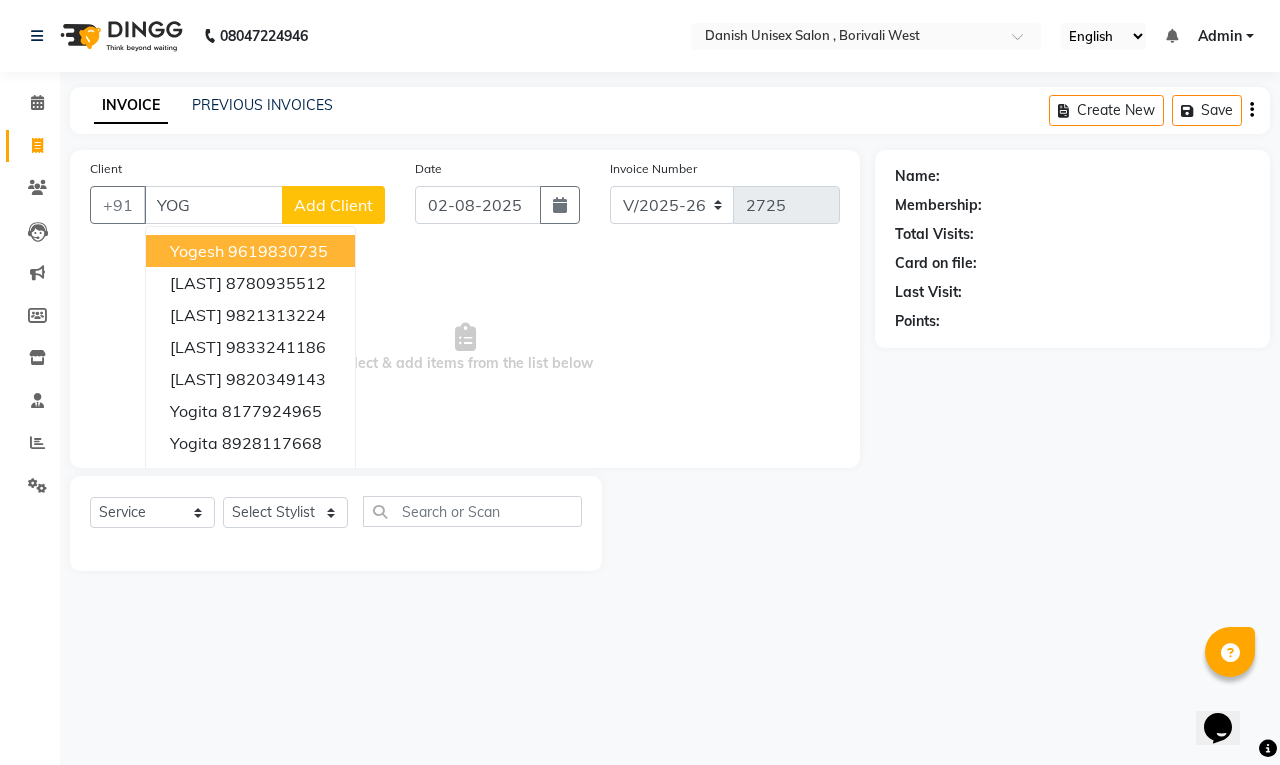 click on "Yogesh  9619830735" at bounding box center [250, 251] 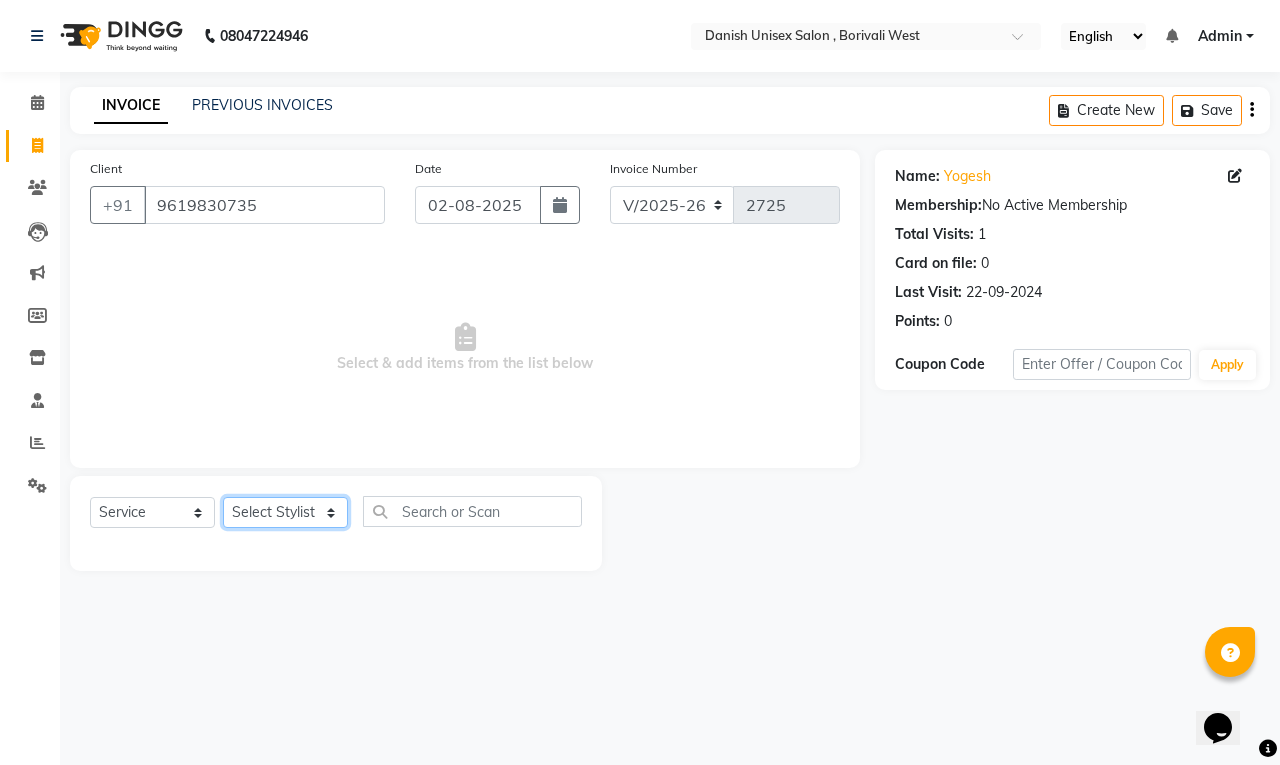 click on "Select Stylist Bhim Shing firoz alam Juber shaikh kajal Lubna Sayyad Nikhil Sharma Nikita Niraj Kanojiya Niyaz Salmani Pooja Yadav Riddhi Sabil salmani sapna" 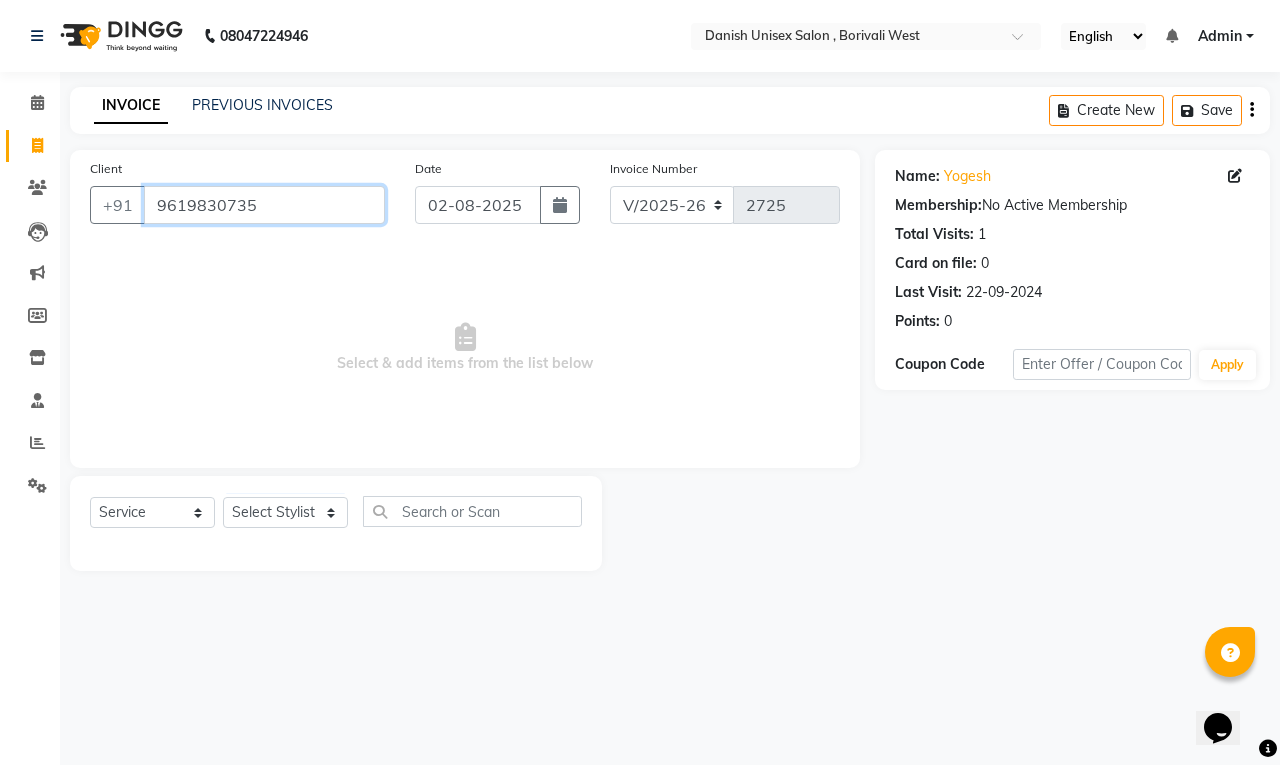 click on "9619830735" at bounding box center [264, 205] 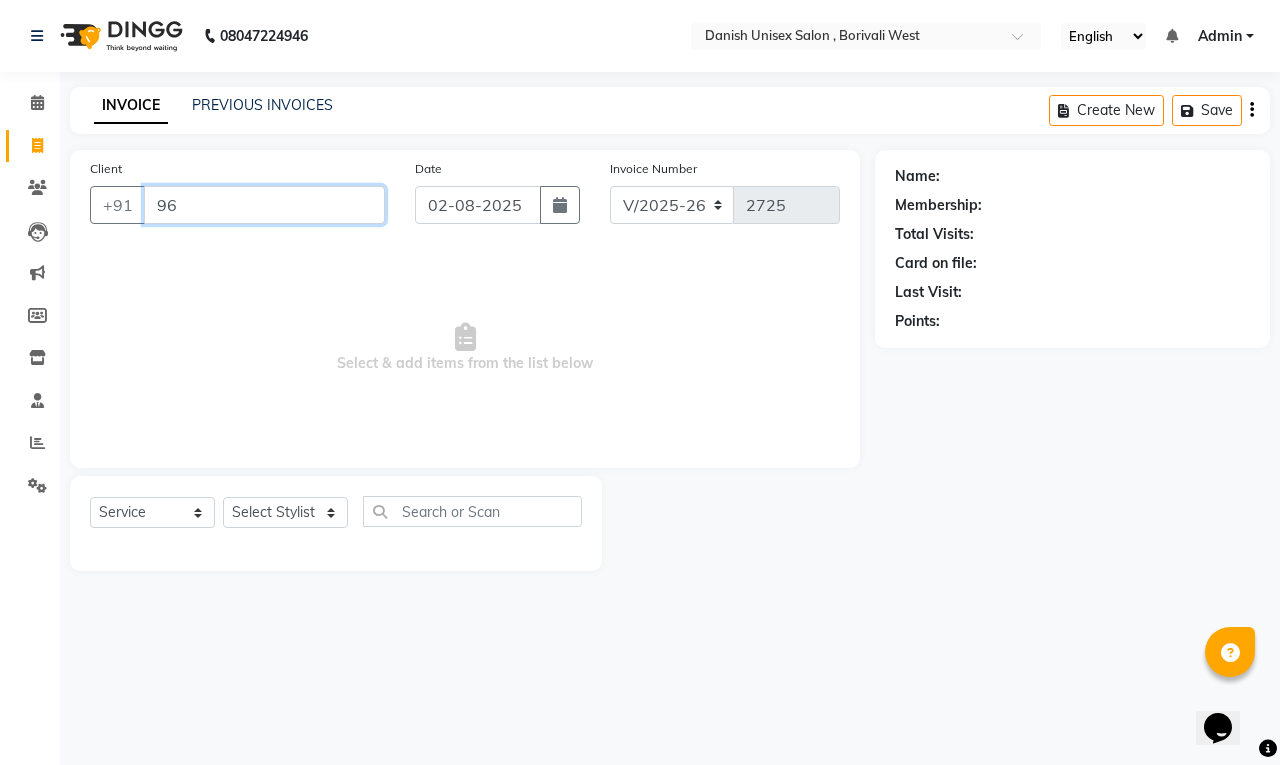type on "9" 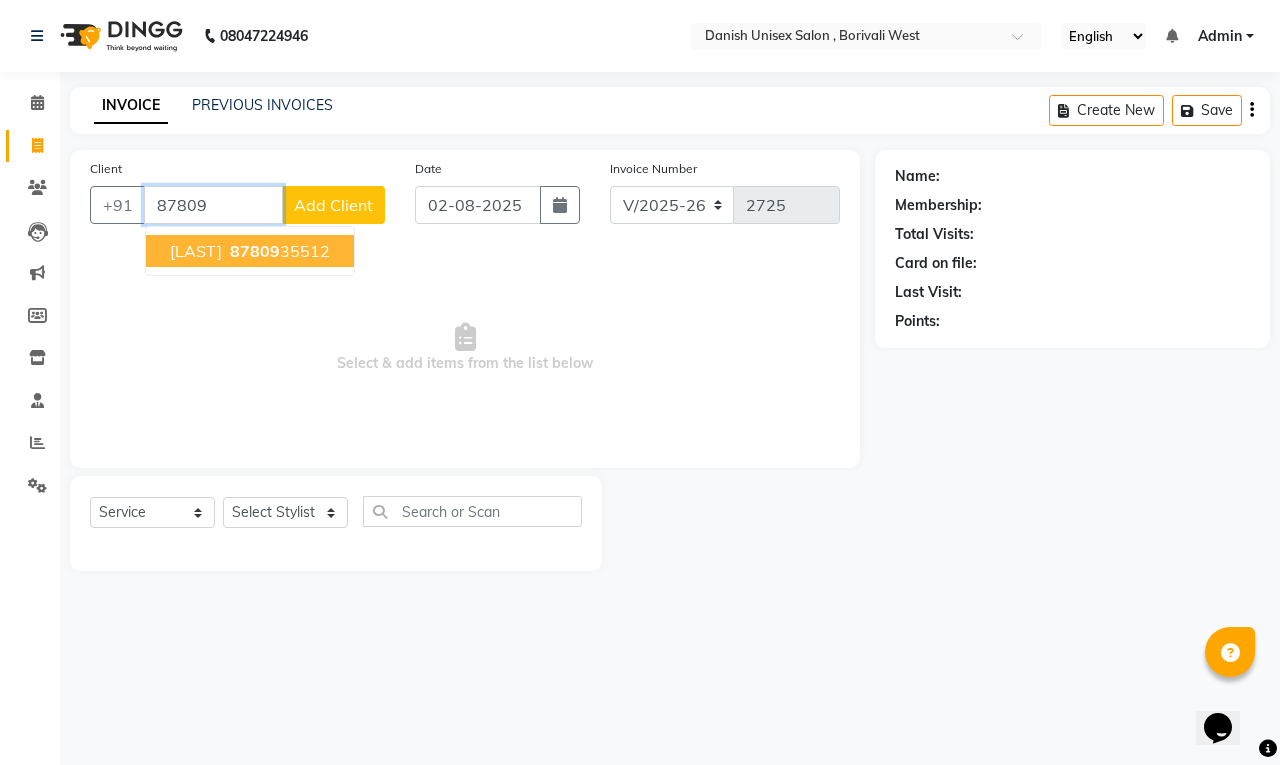click on "Yogesh Bhatt   87809 35512" at bounding box center (250, 251) 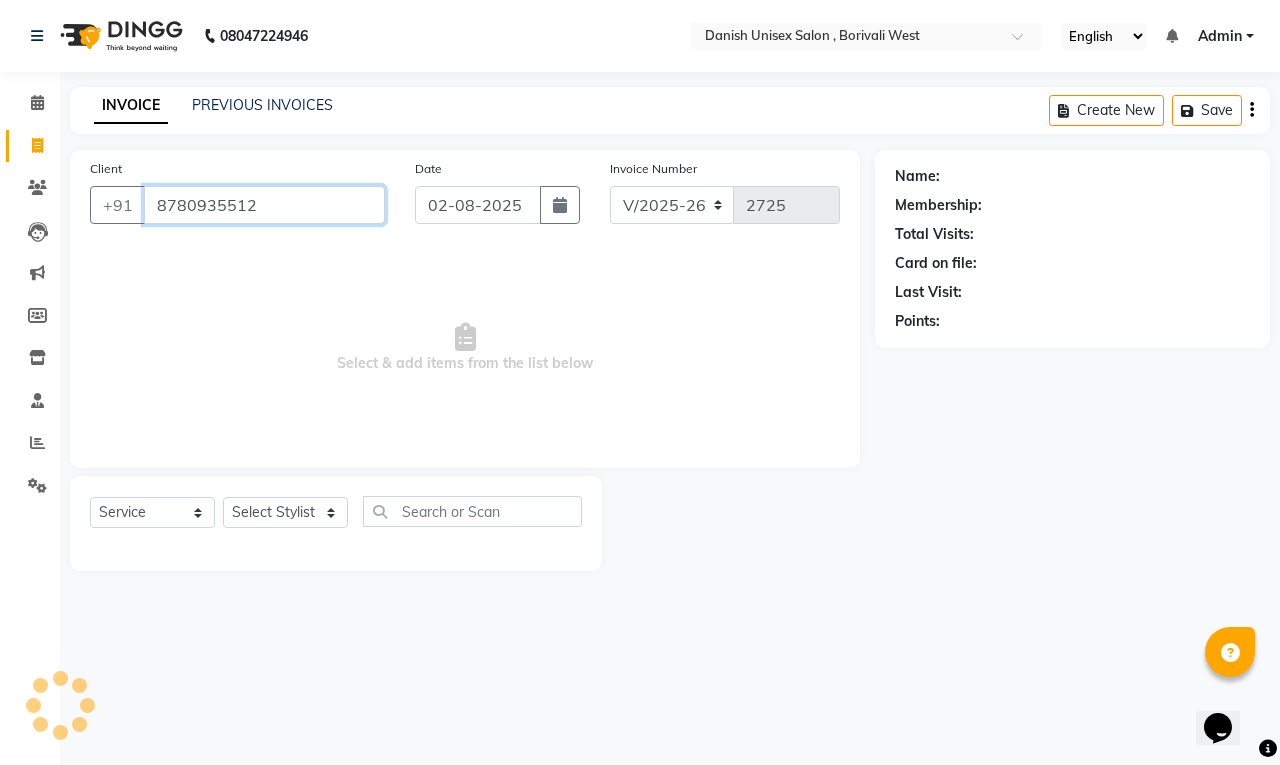 type on "8780935512" 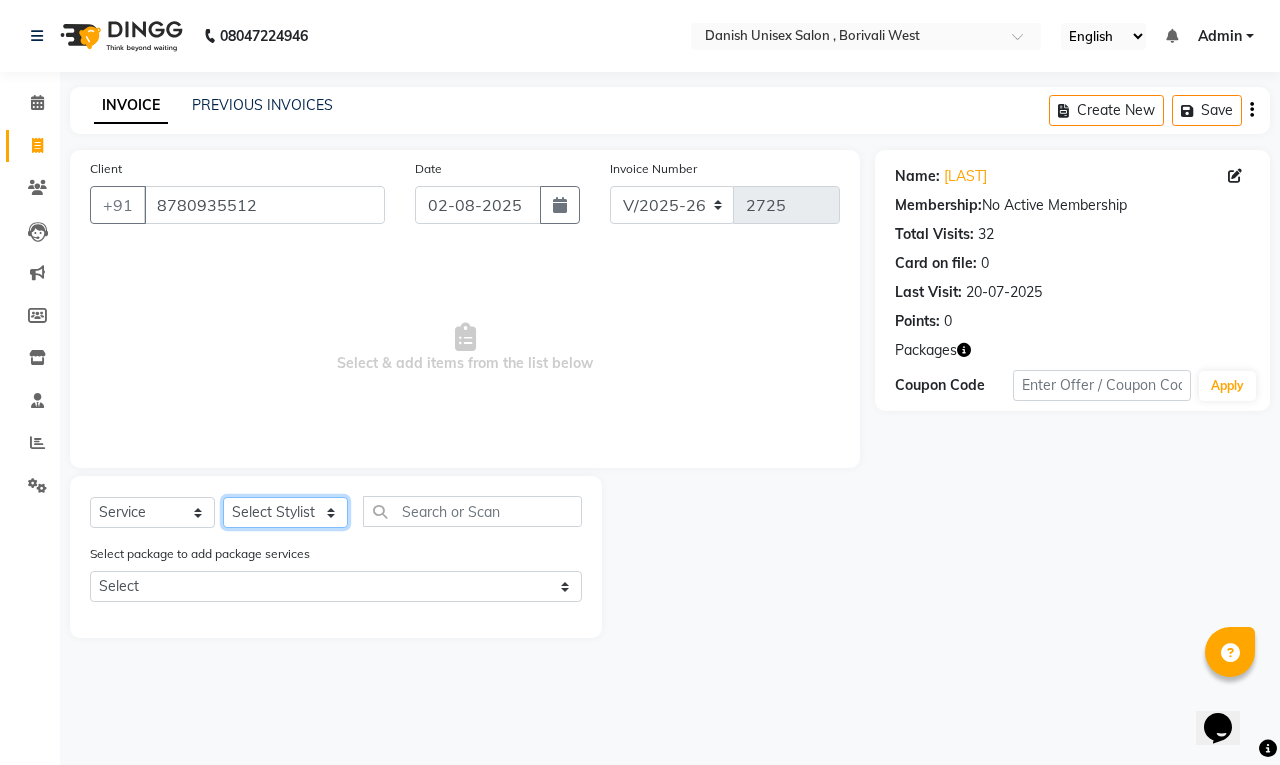 click on "Select Stylist Bhim Shing firoz alam Juber shaikh kajal Lubna Sayyad Nikhil Sharma Nikita Niraj Kanojiya Niyaz Salmani Pooja Yadav Riddhi Sabil salmani sapna" 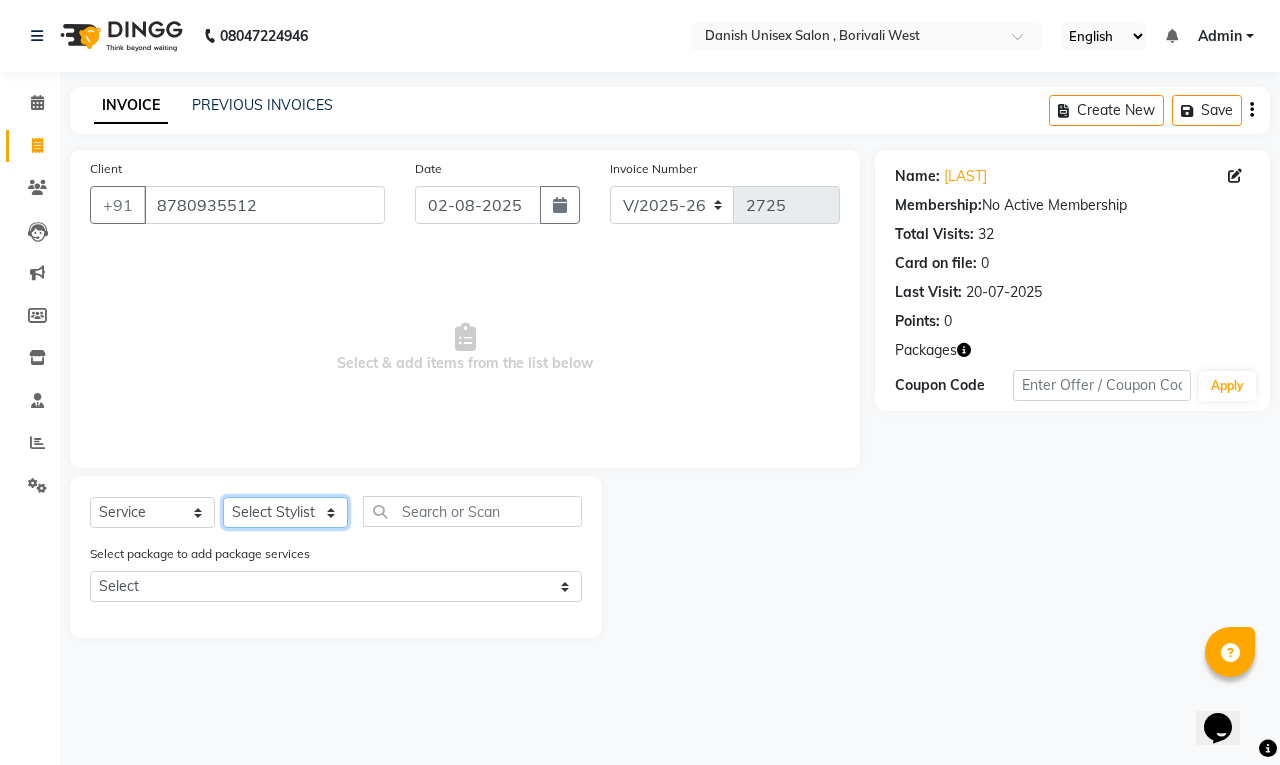 select on "54585" 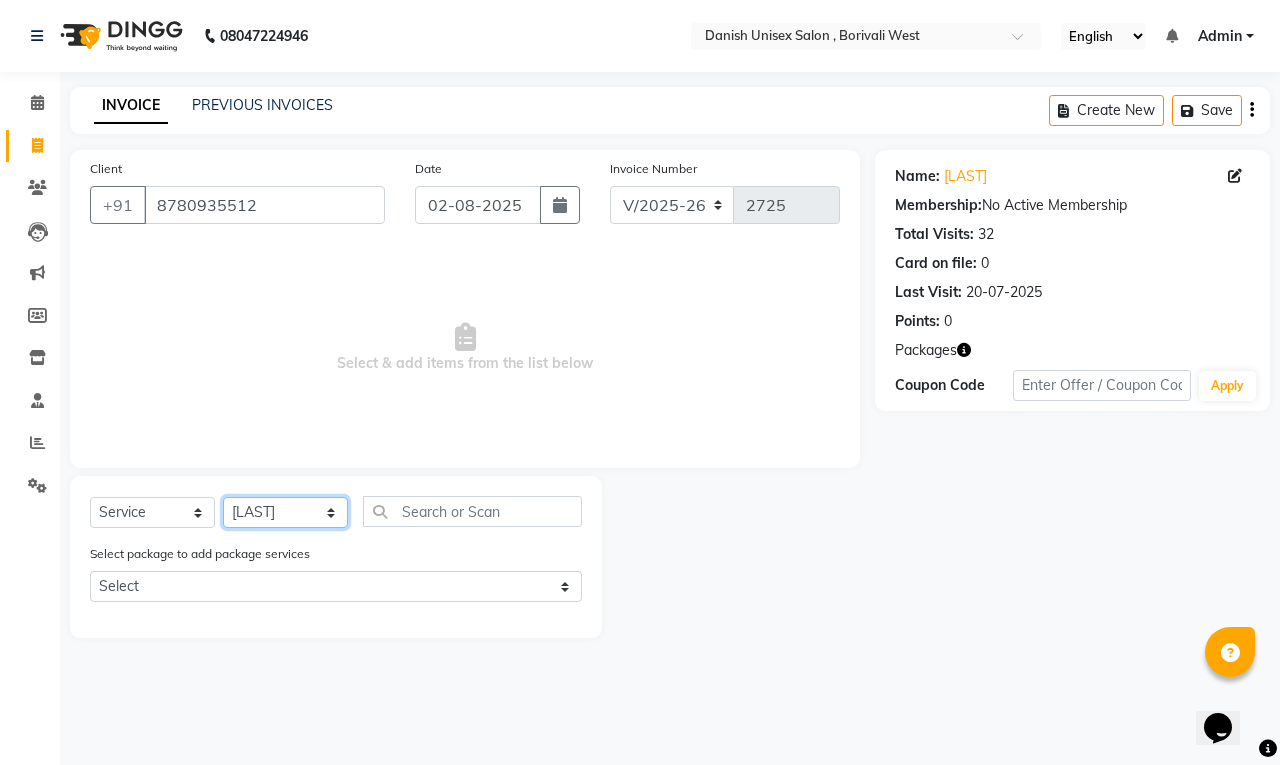 click on "Select Stylist Bhim Shing firoz alam Juber shaikh kajal Lubna Sayyad Nikhil Sharma Nikita Niraj Kanojiya Niyaz Salmani Pooja Yadav Riddhi Sabil salmani sapna" 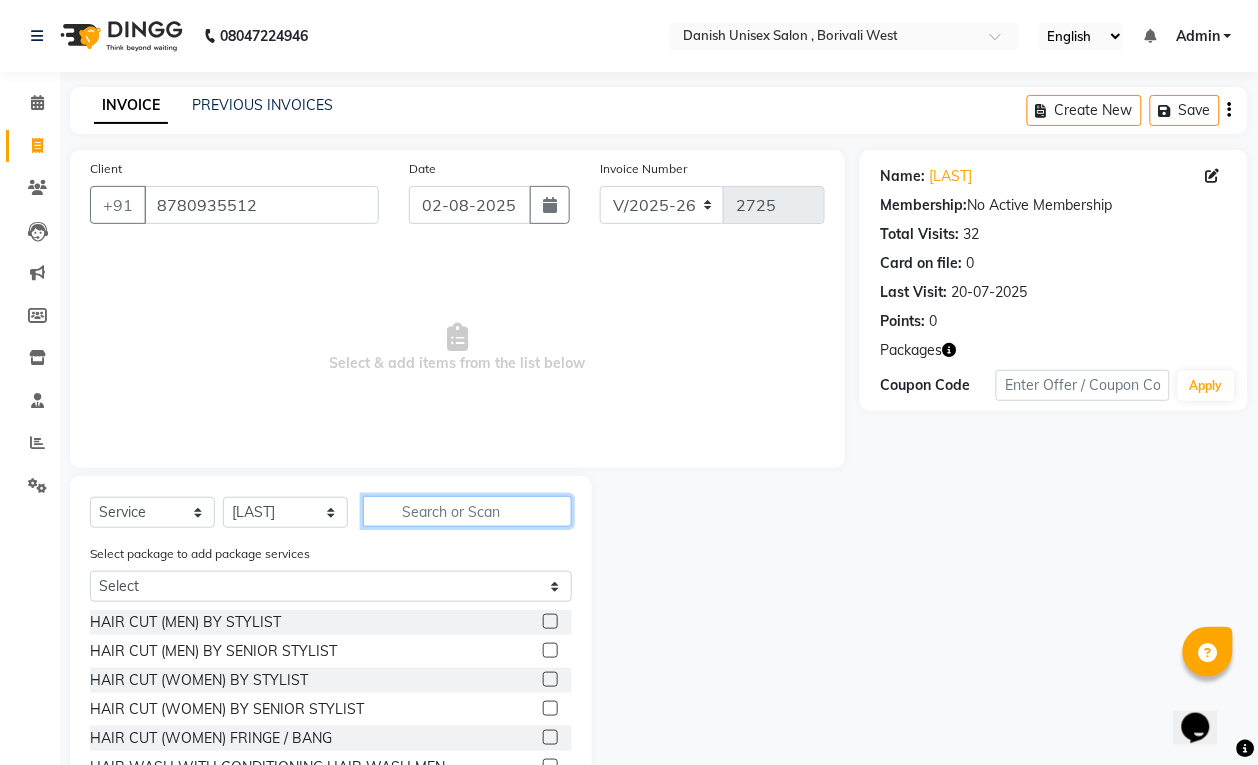 click 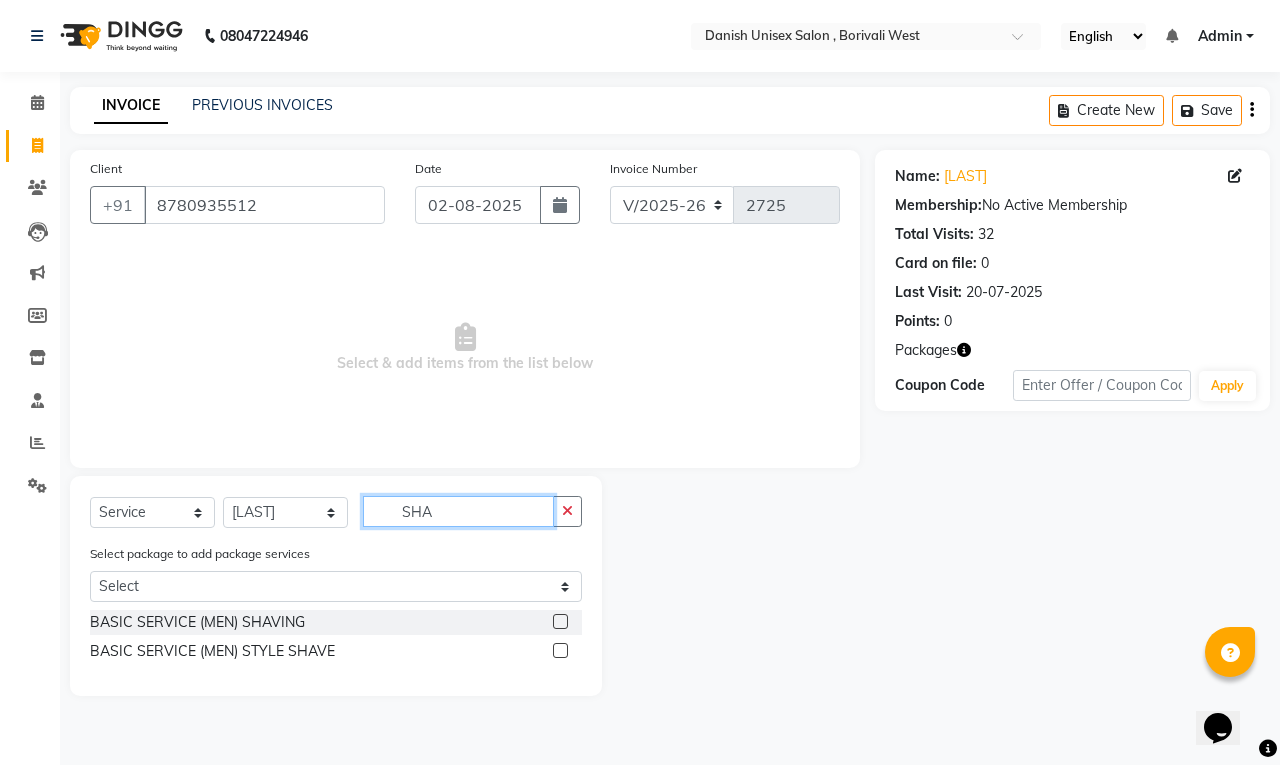 type on "SHA" 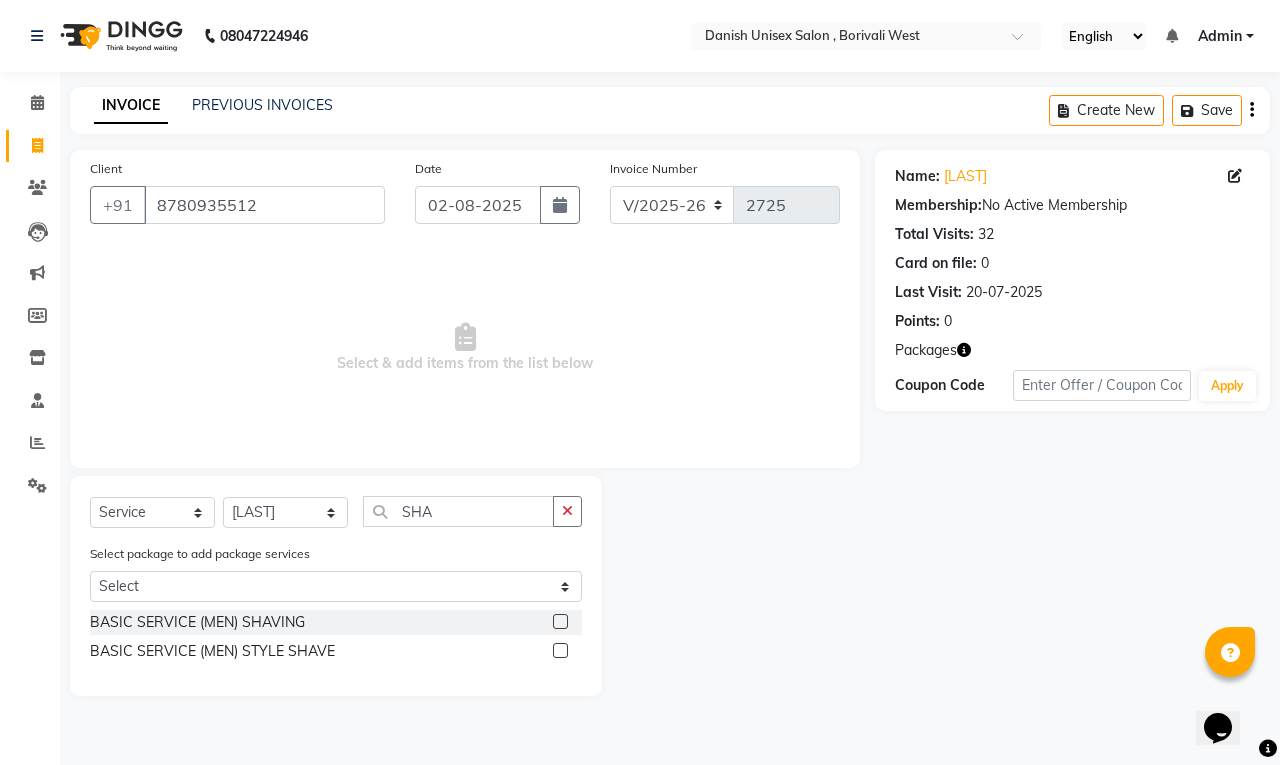 click 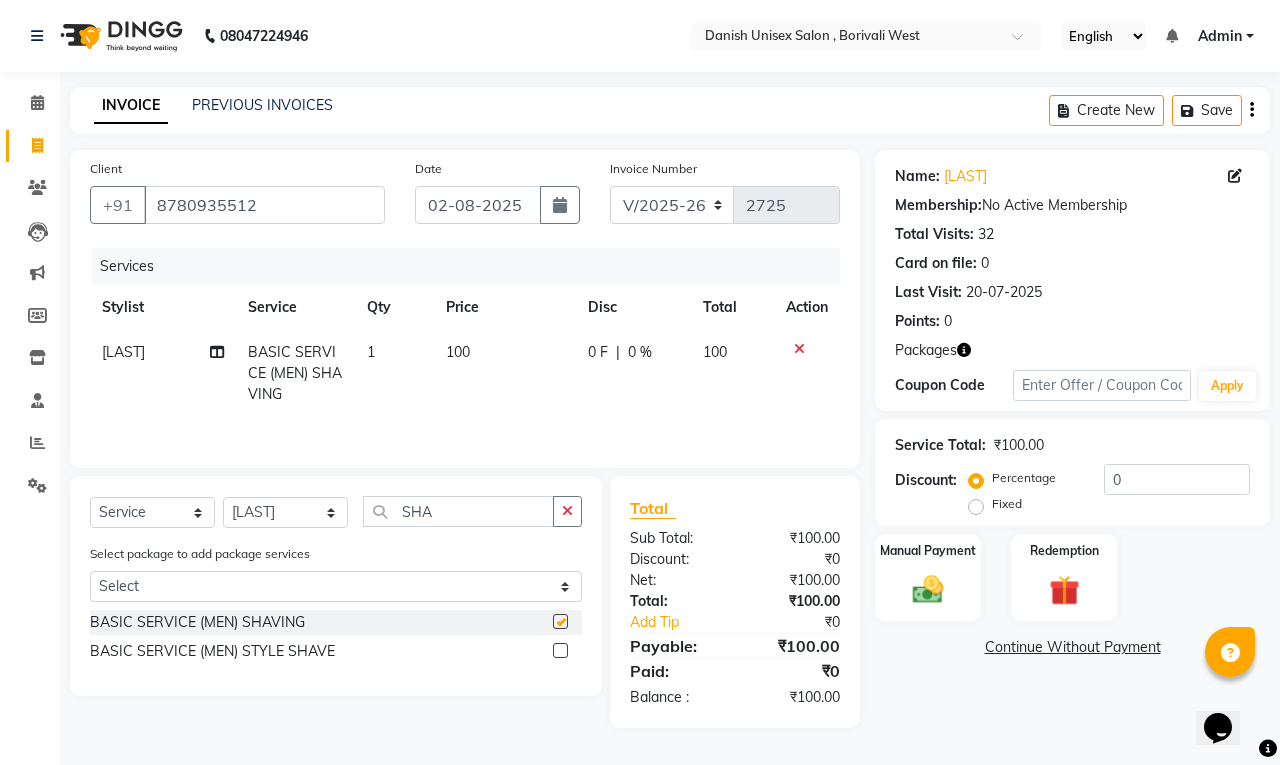 checkbox on "false" 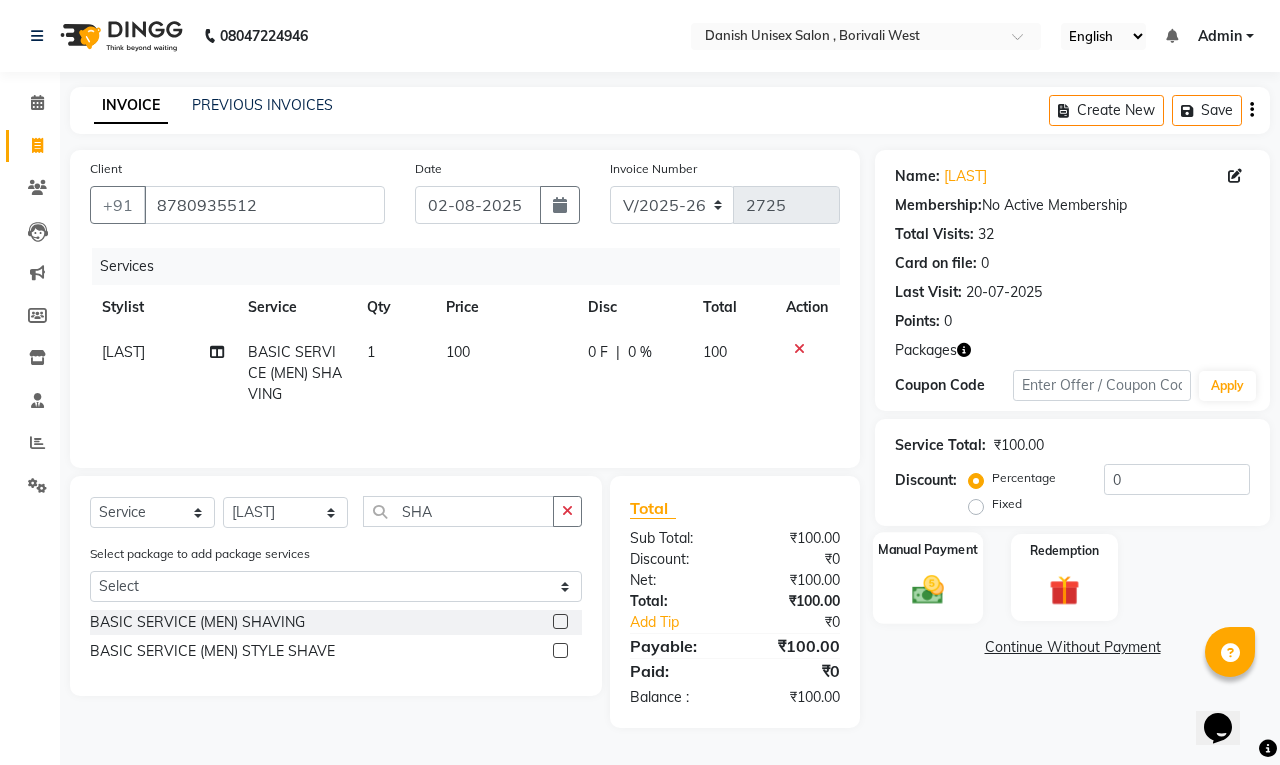 click on "Manual Payment" 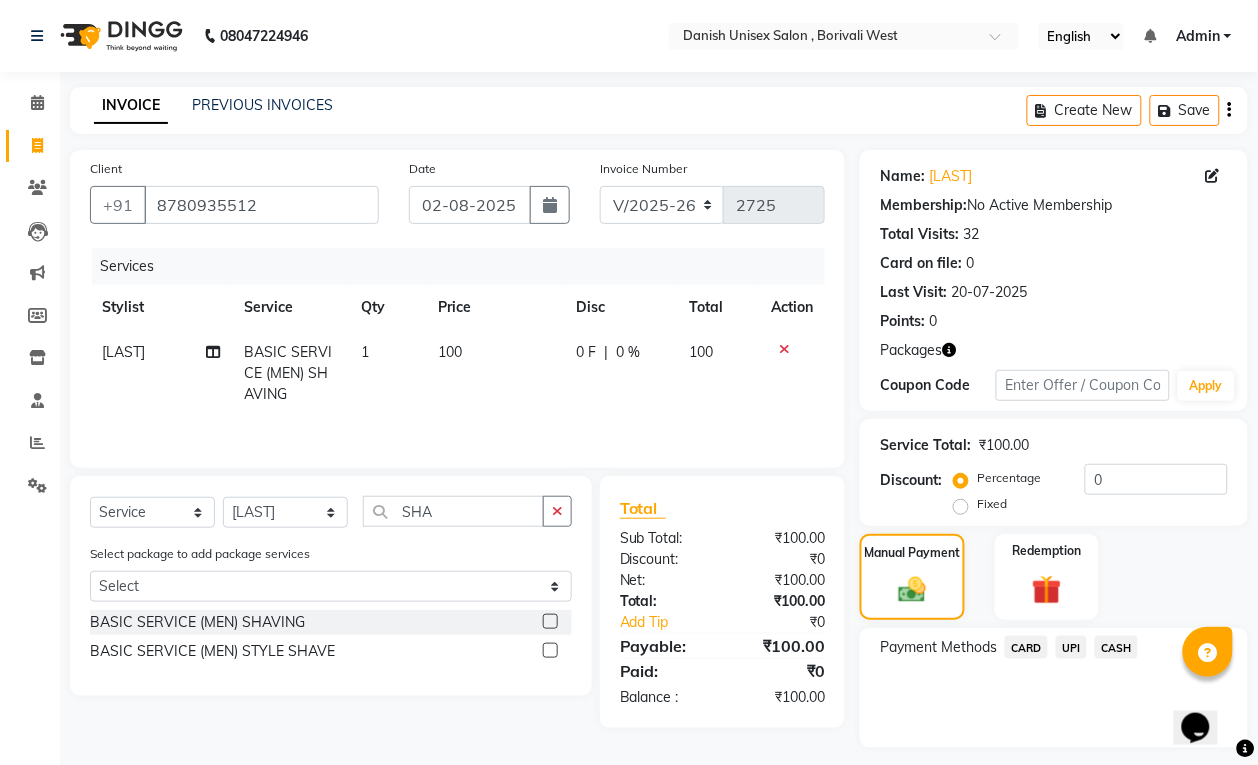 scroll, scrollTop: 55, scrollLeft: 0, axis: vertical 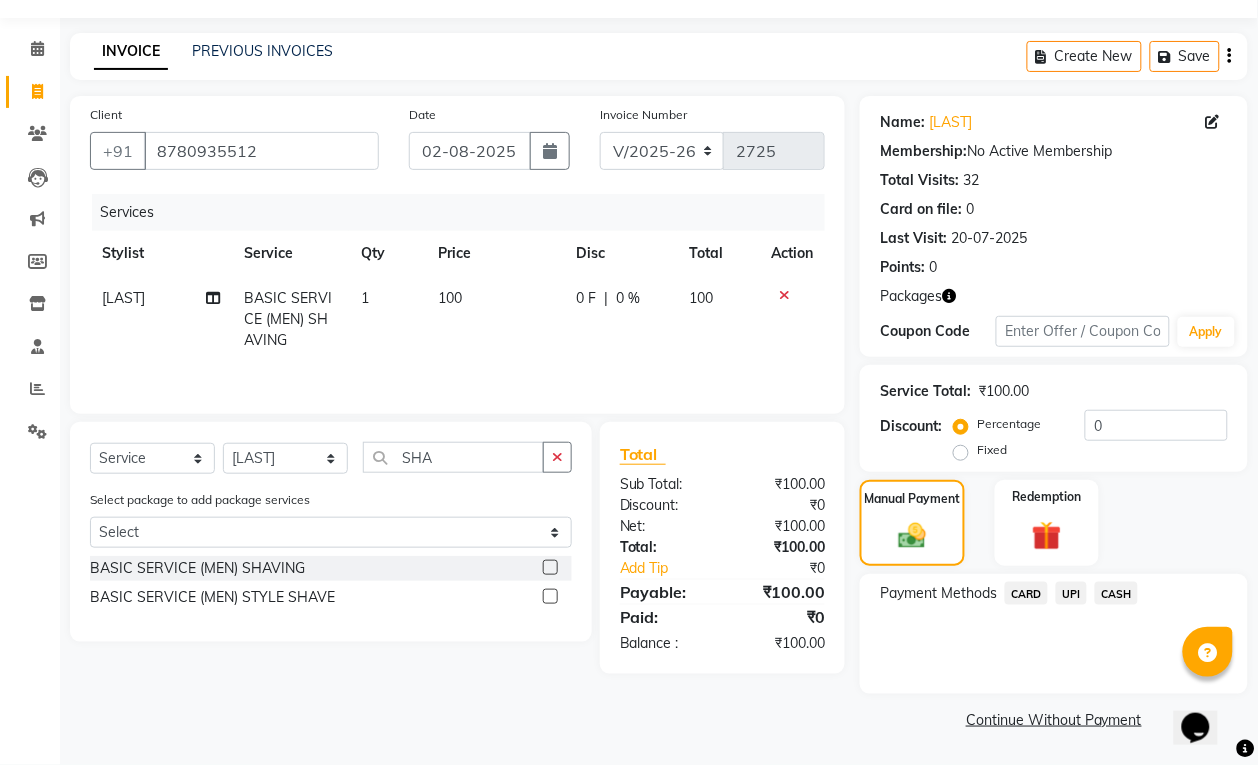 click on "CASH" 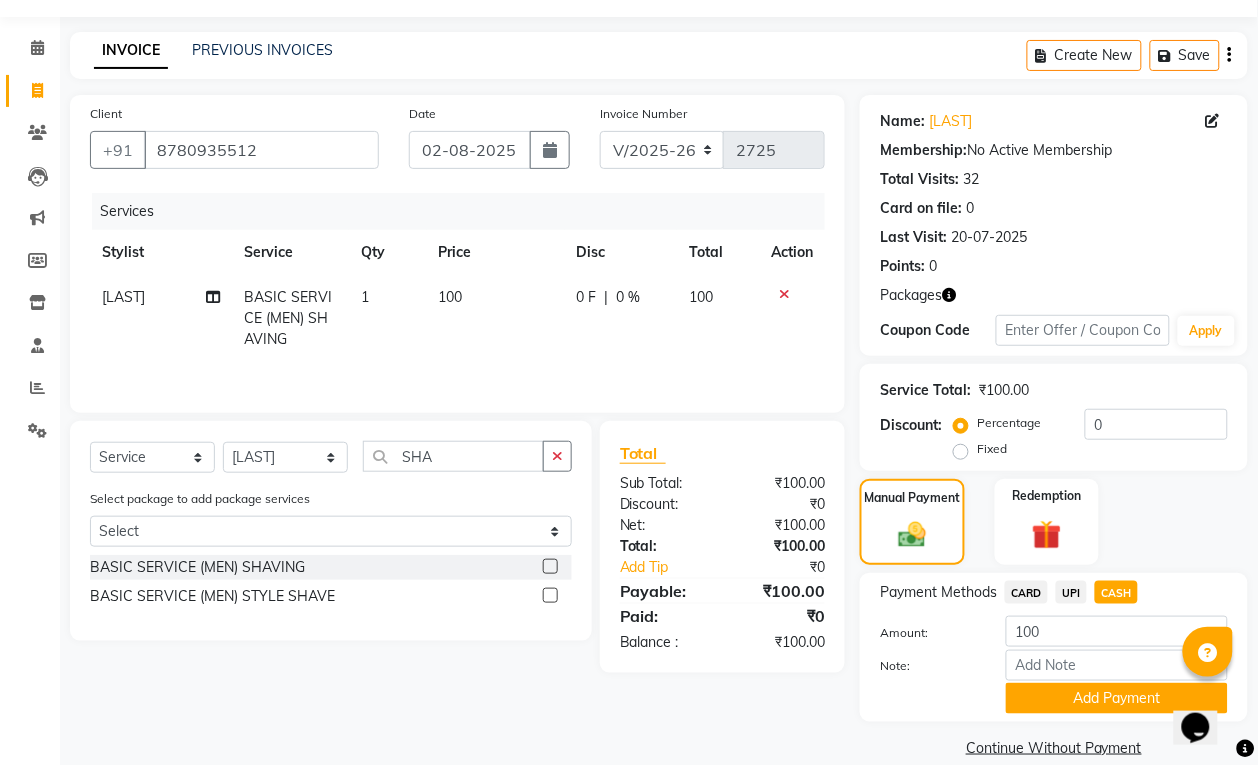 scroll, scrollTop: 82, scrollLeft: 0, axis: vertical 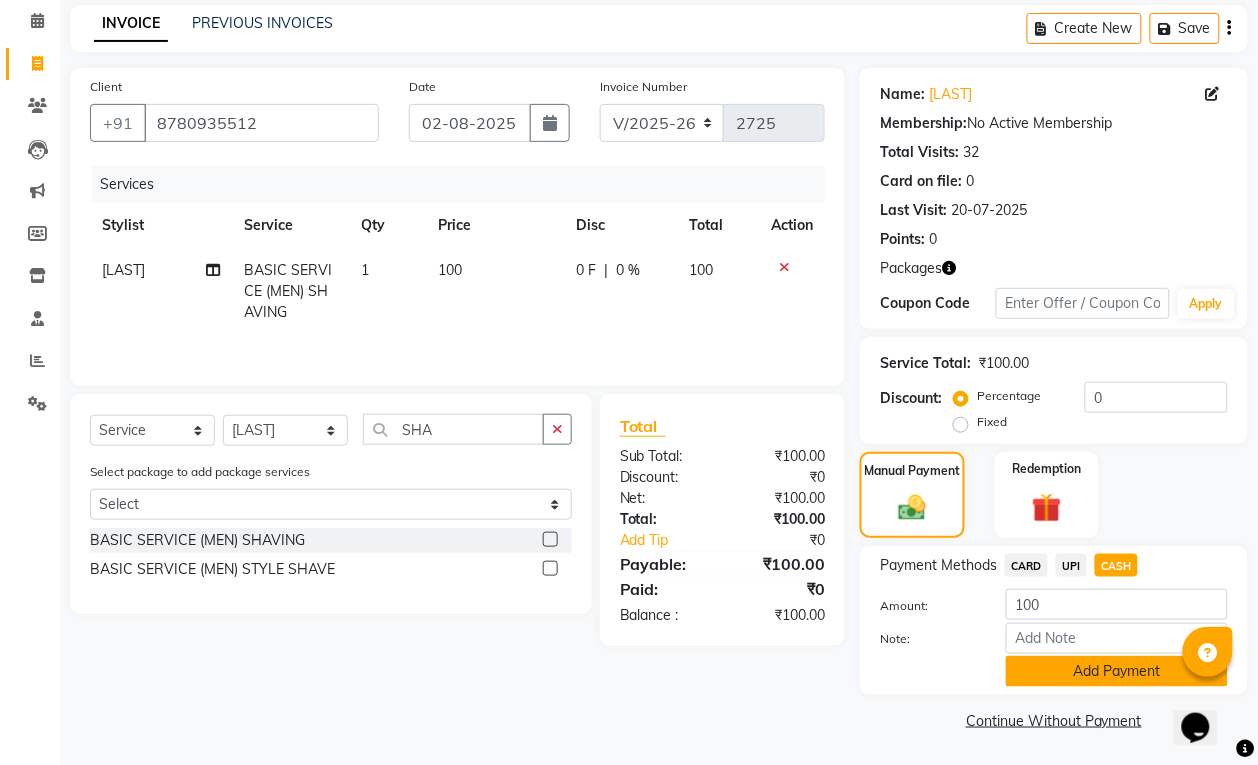 click on "Add Payment" 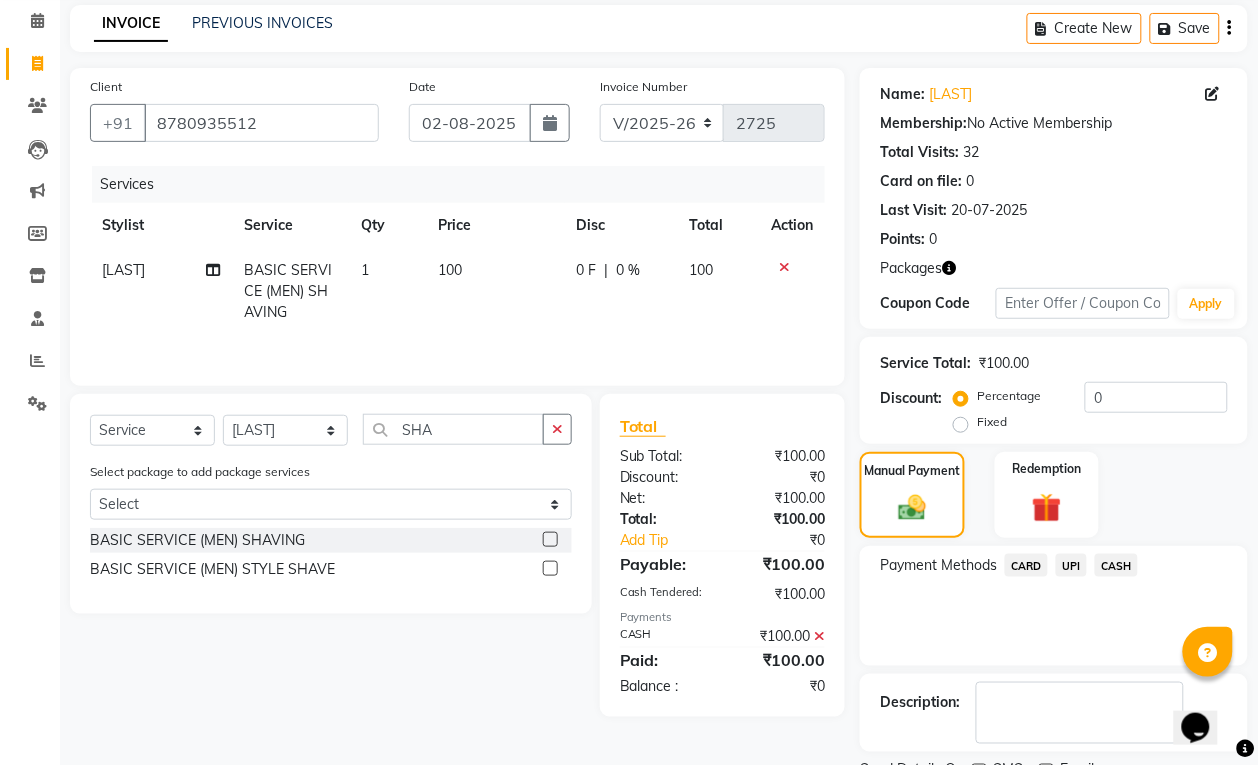 scroll, scrollTop: 168, scrollLeft: 0, axis: vertical 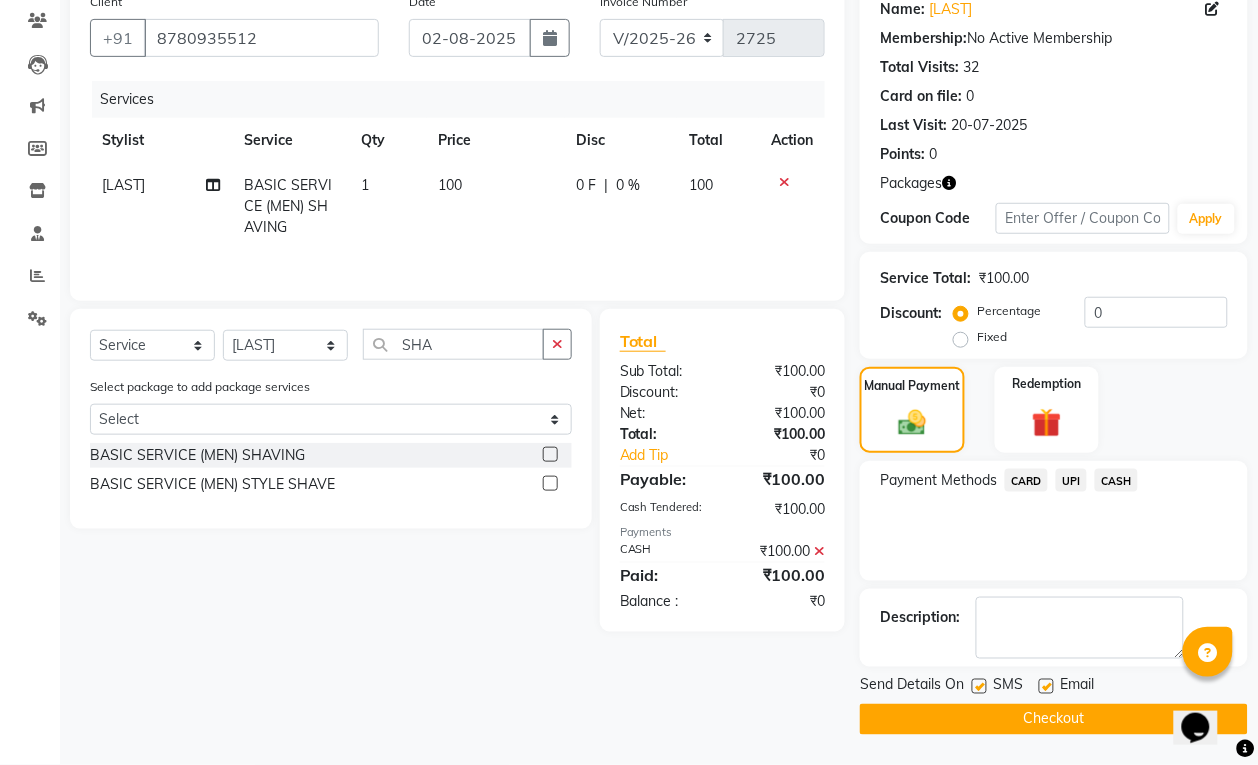 click on "Checkout" 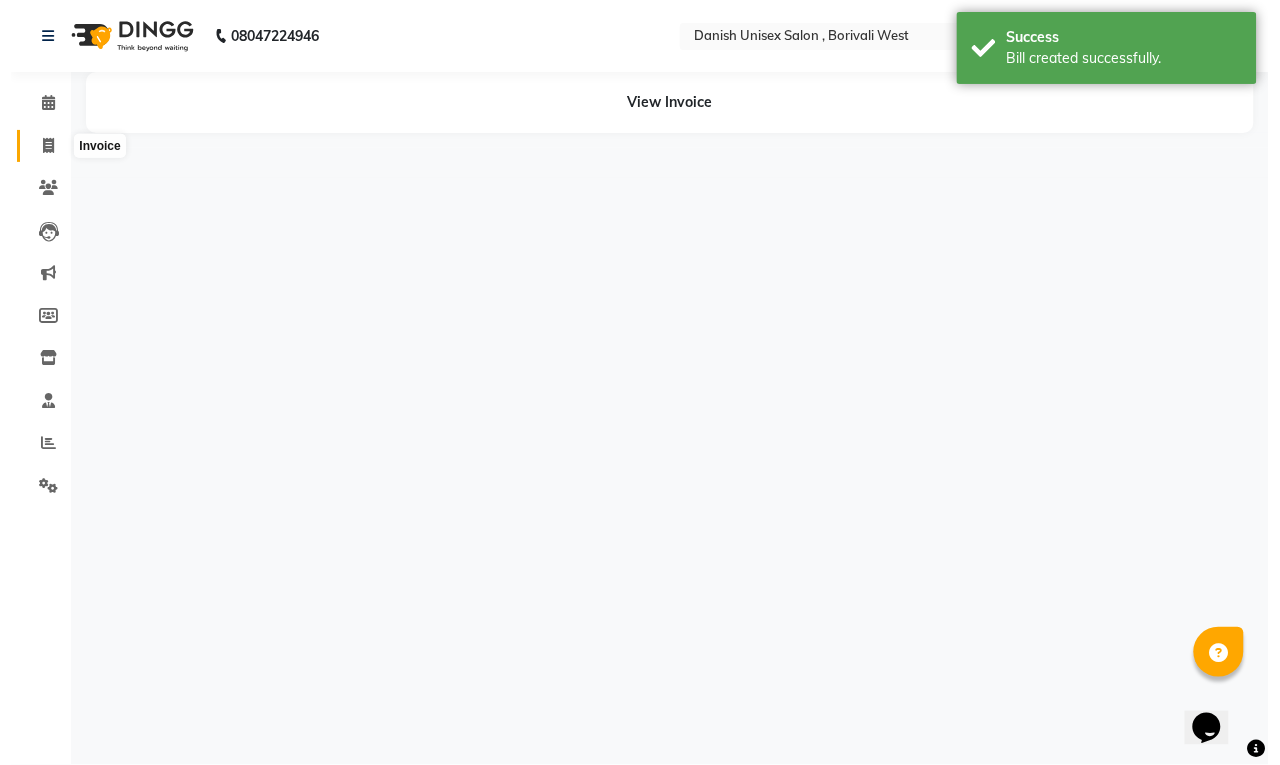 scroll, scrollTop: 0, scrollLeft: 0, axis: both 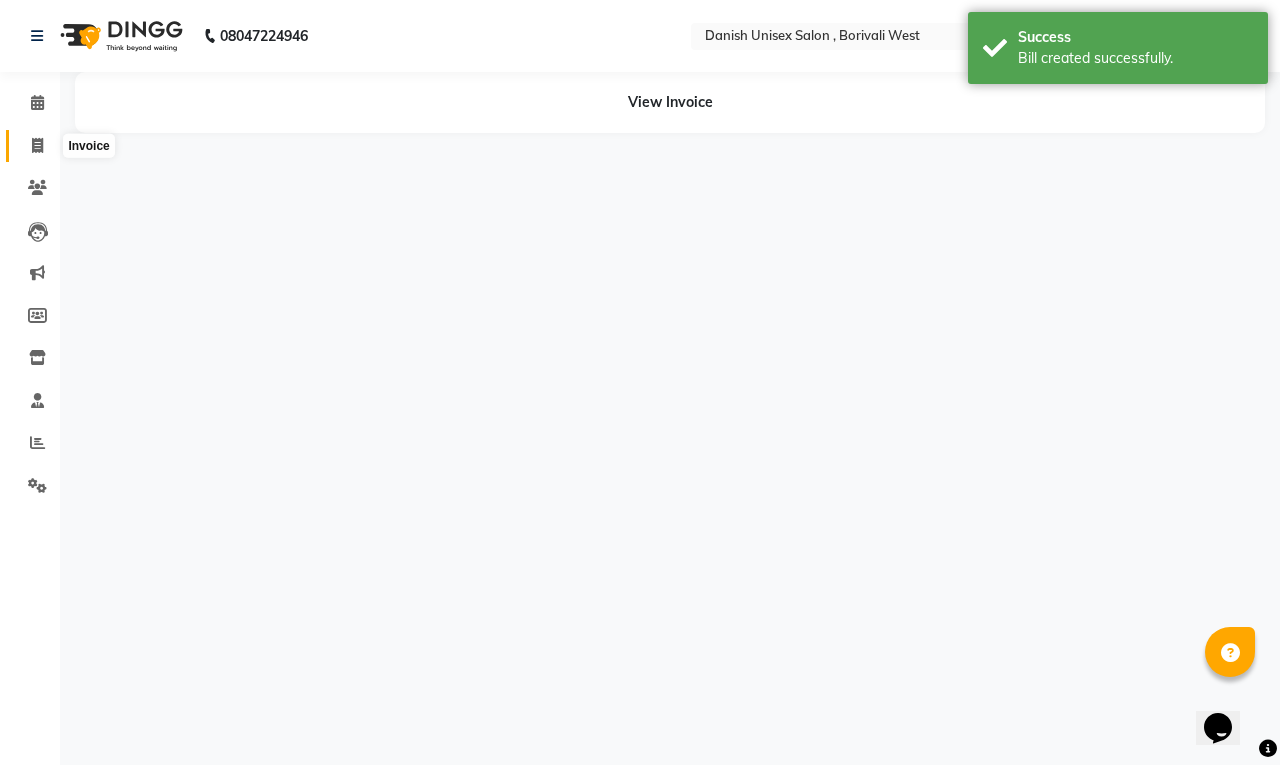 drag, startPoint x: 32, startPoint y: 136, endPoint x: 56, endPoint y: 123, distance: 27.294687 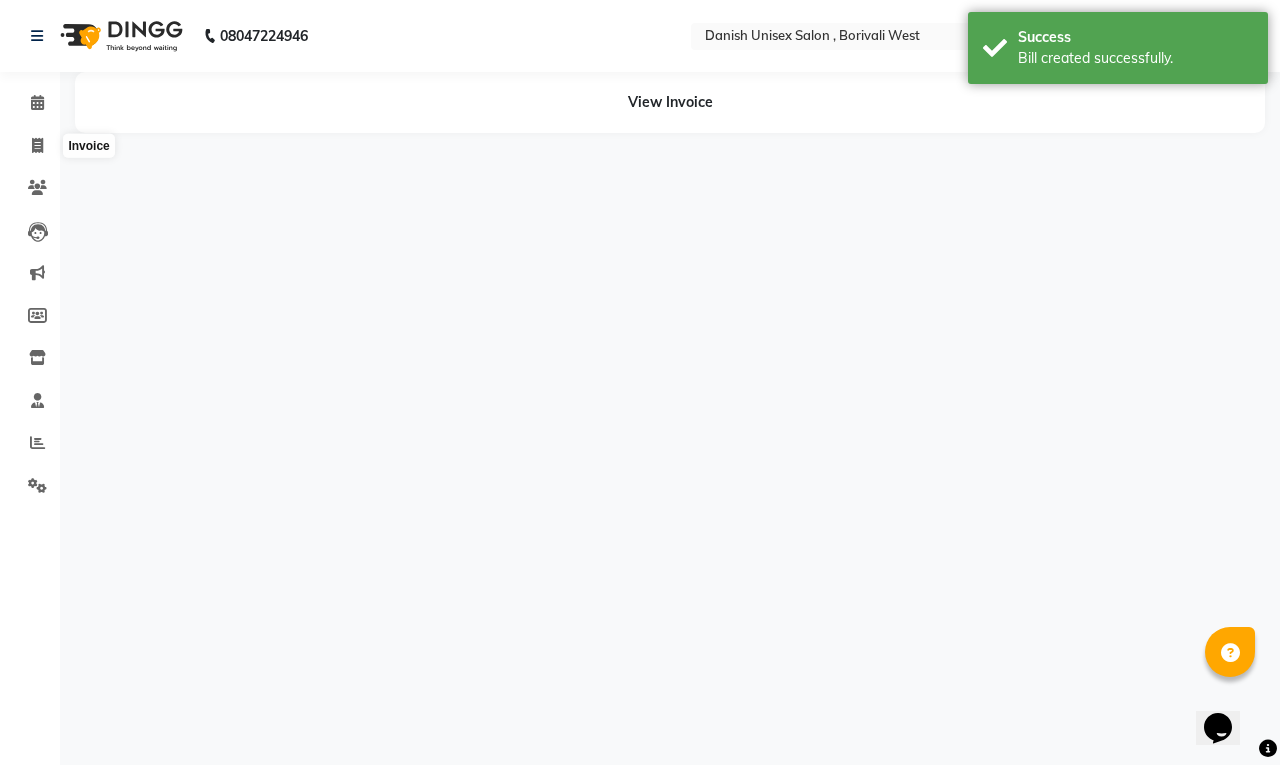 select on "service" 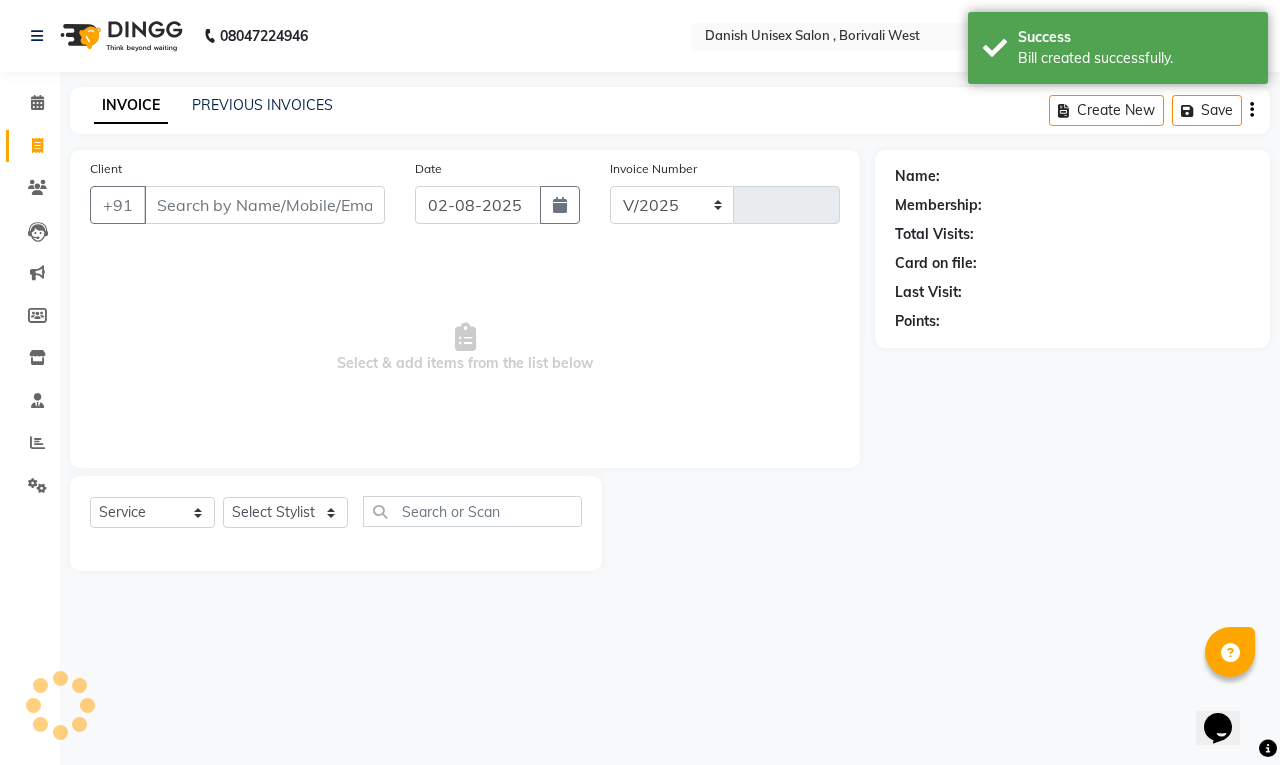 select on "6929" 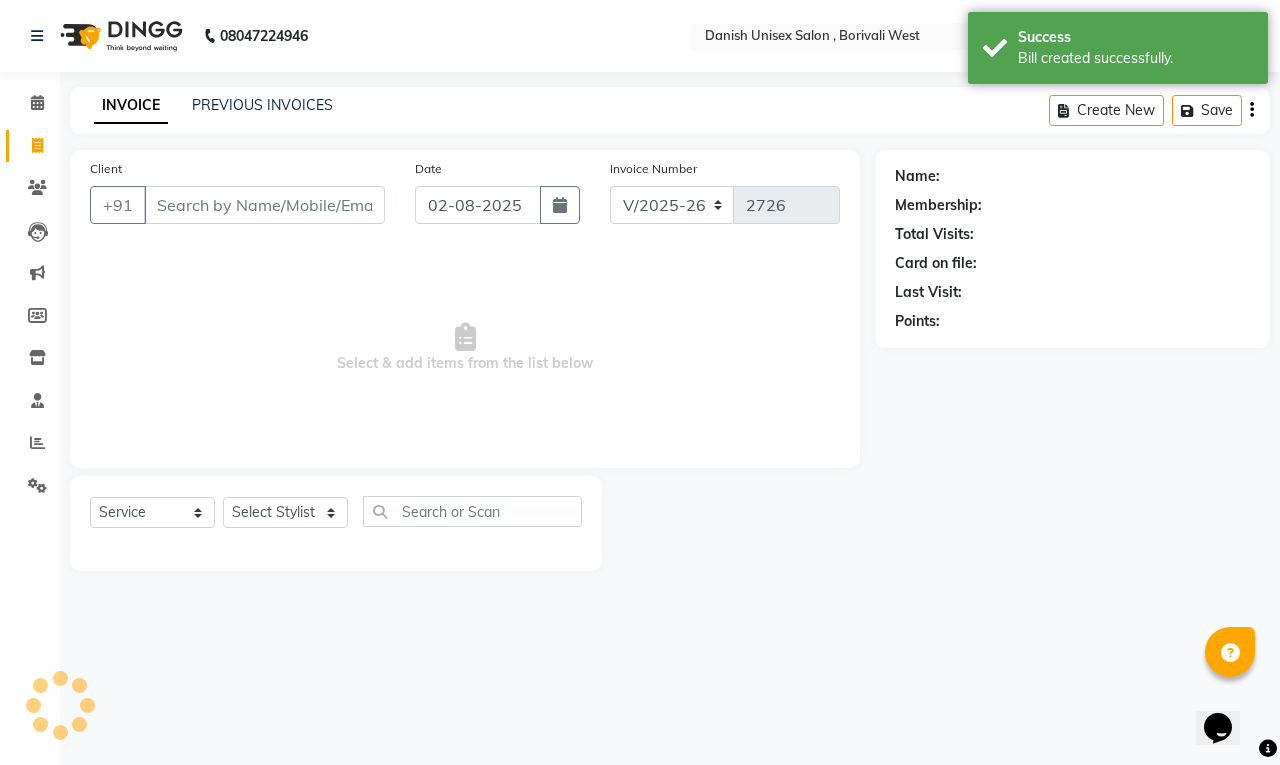 click on "Client" at bounding box center (264, 205) 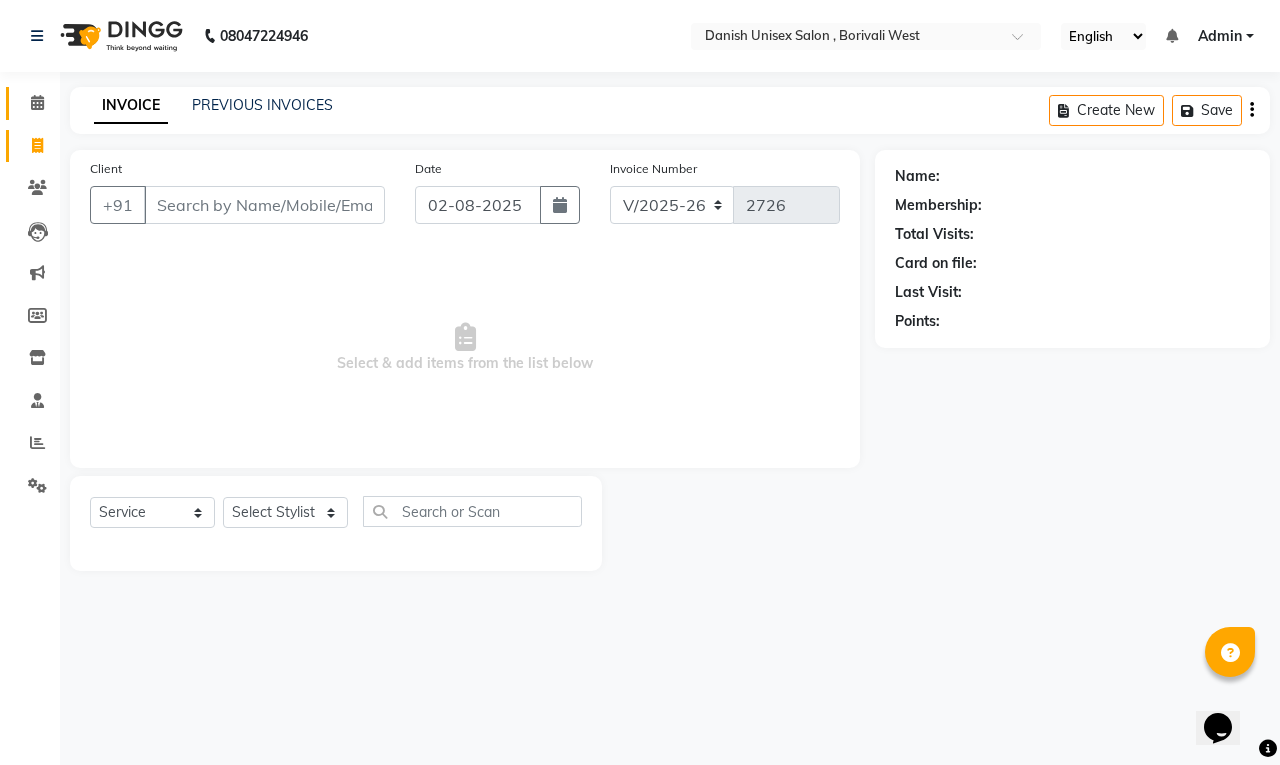 click on "Calendar" 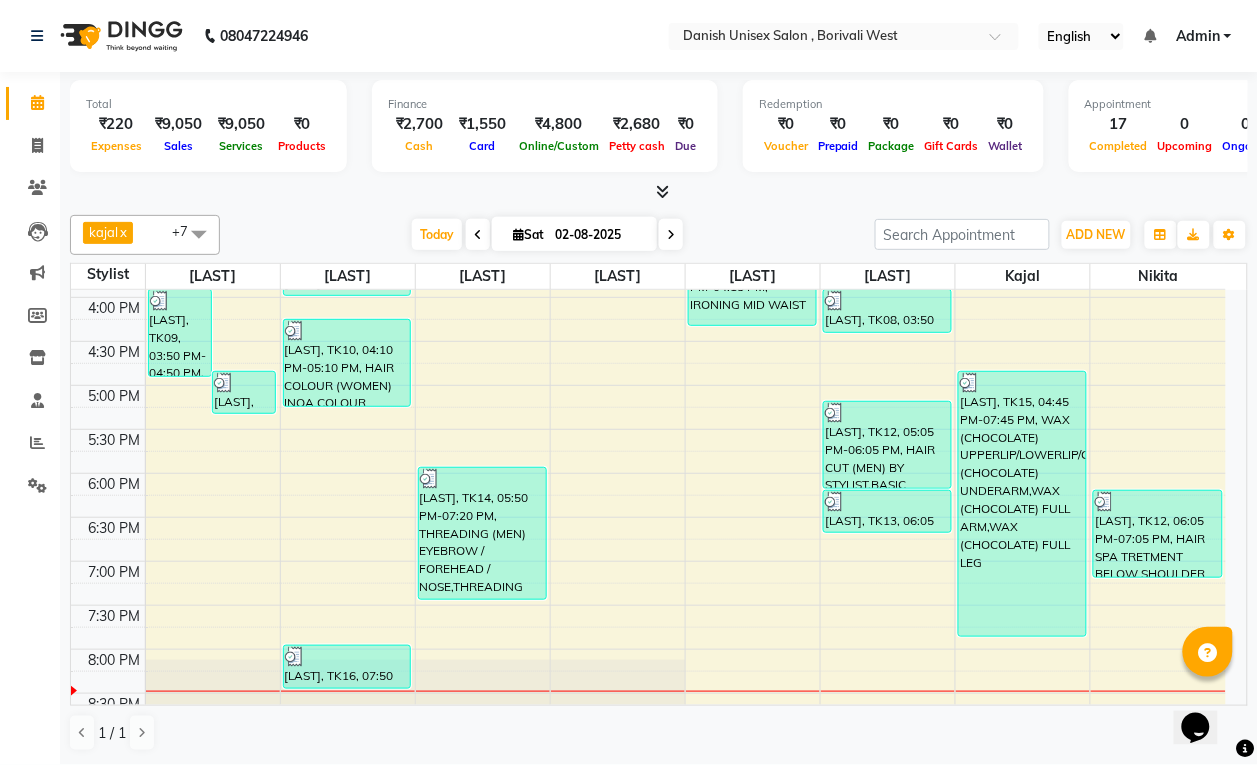 scroll, scrollTop: 741, scrollLeft: 0, axis: vertical 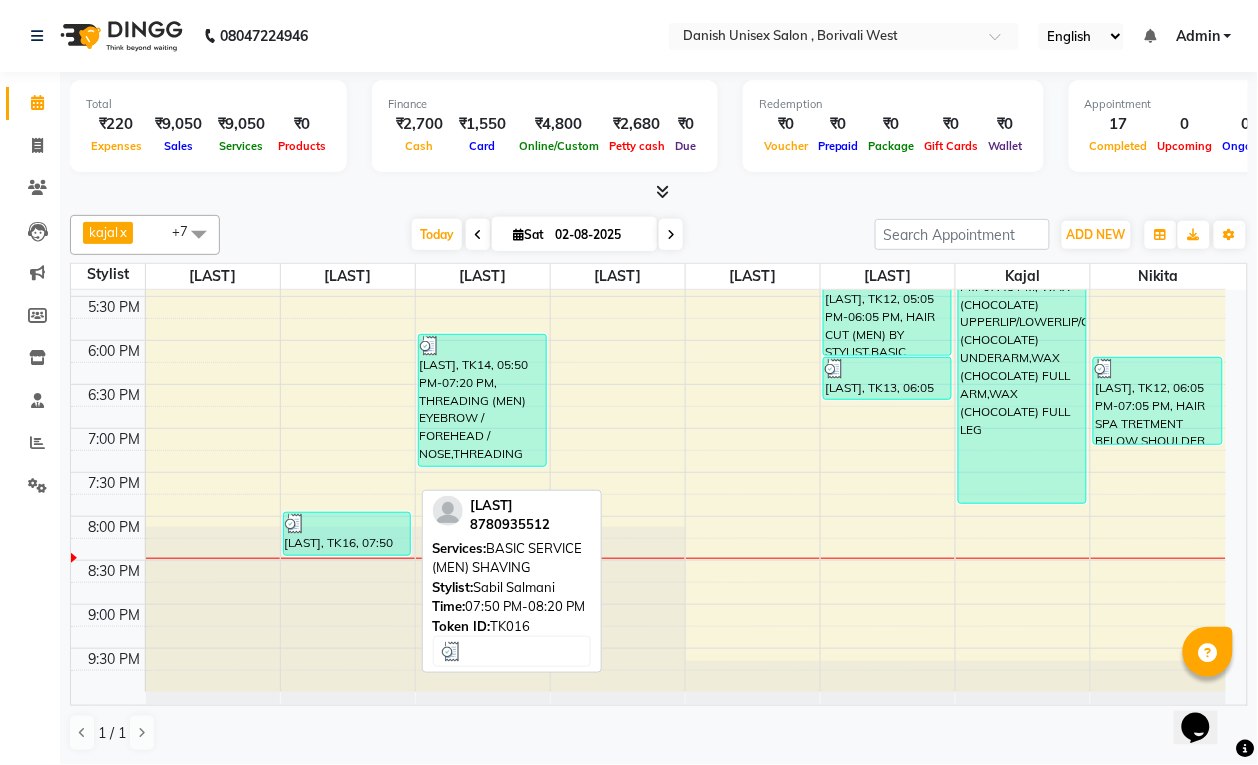 click on "[FIRST] [LAST], TK16, 07:50 PM-08:20 PM, BASIC SERVICE (MEN) SHAVING" at bounding box center [347, 534] 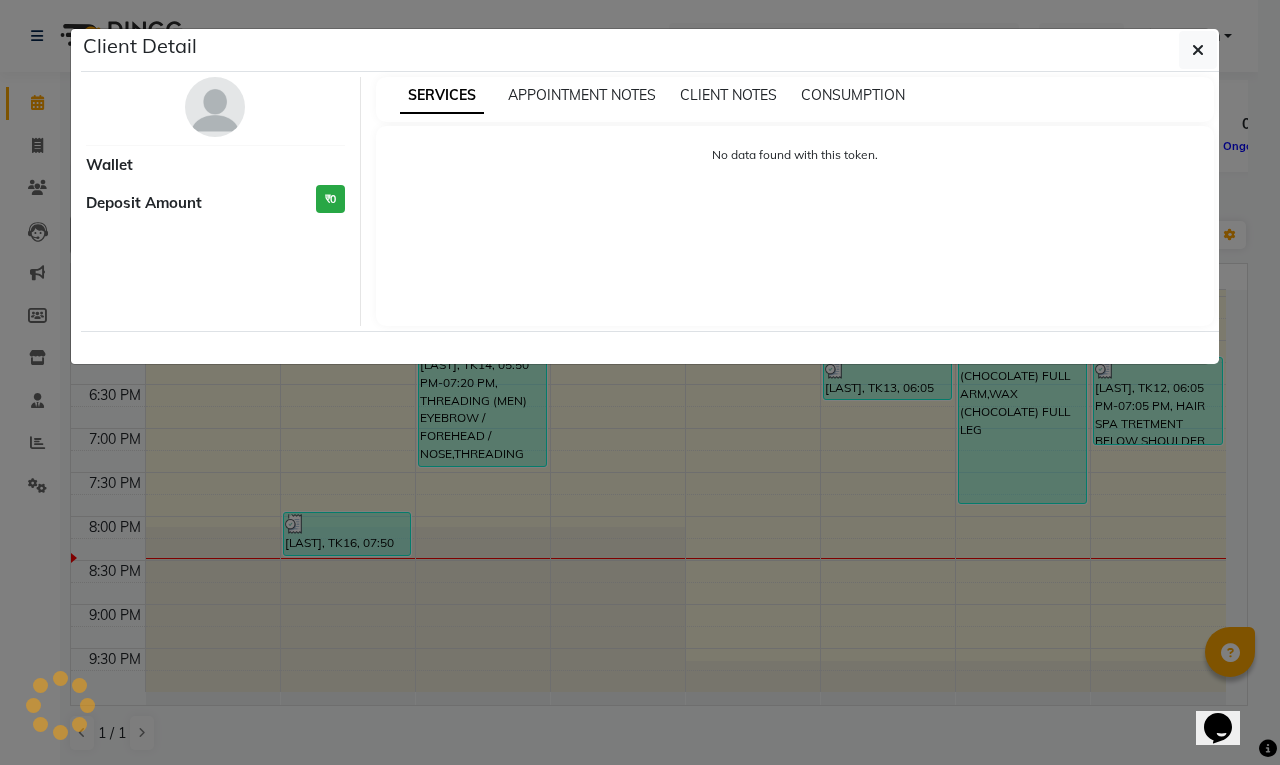 select on "3" 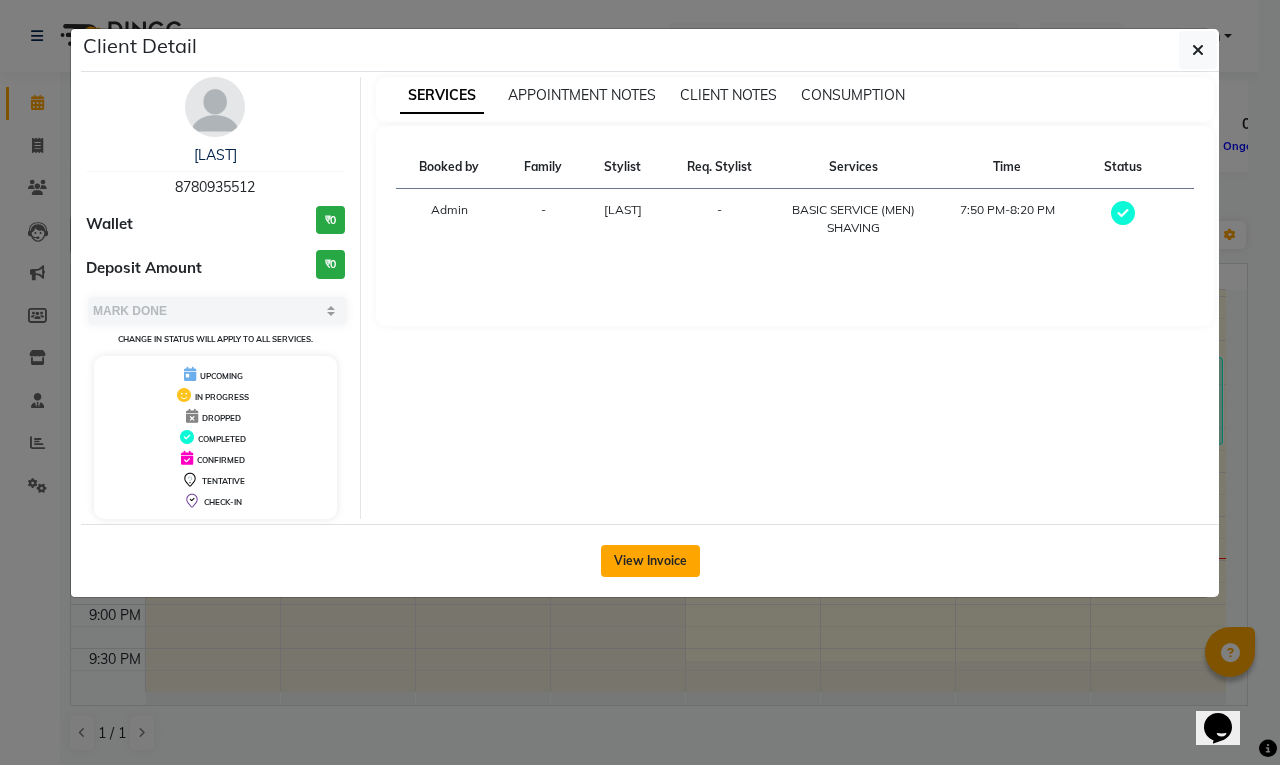 click on "View Invoice" 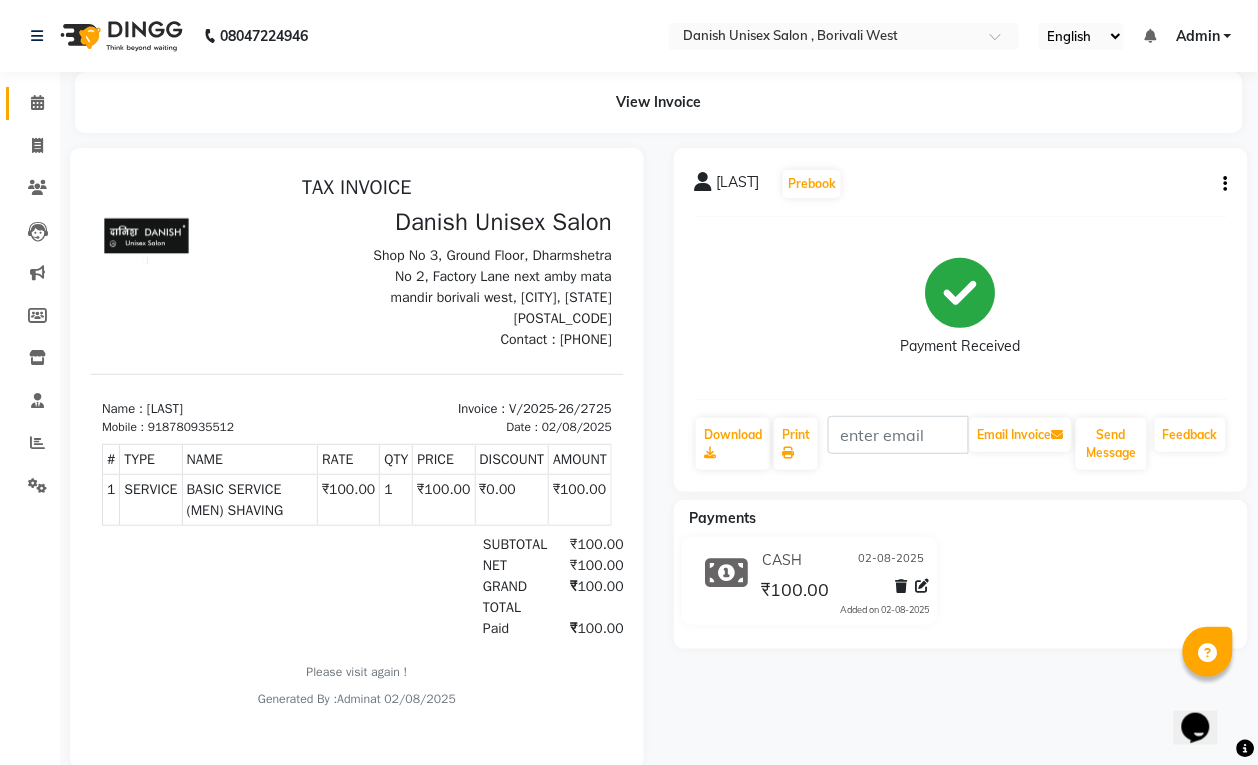 scroll, scrollTop: 0, scrollLeft: 0, axis: both 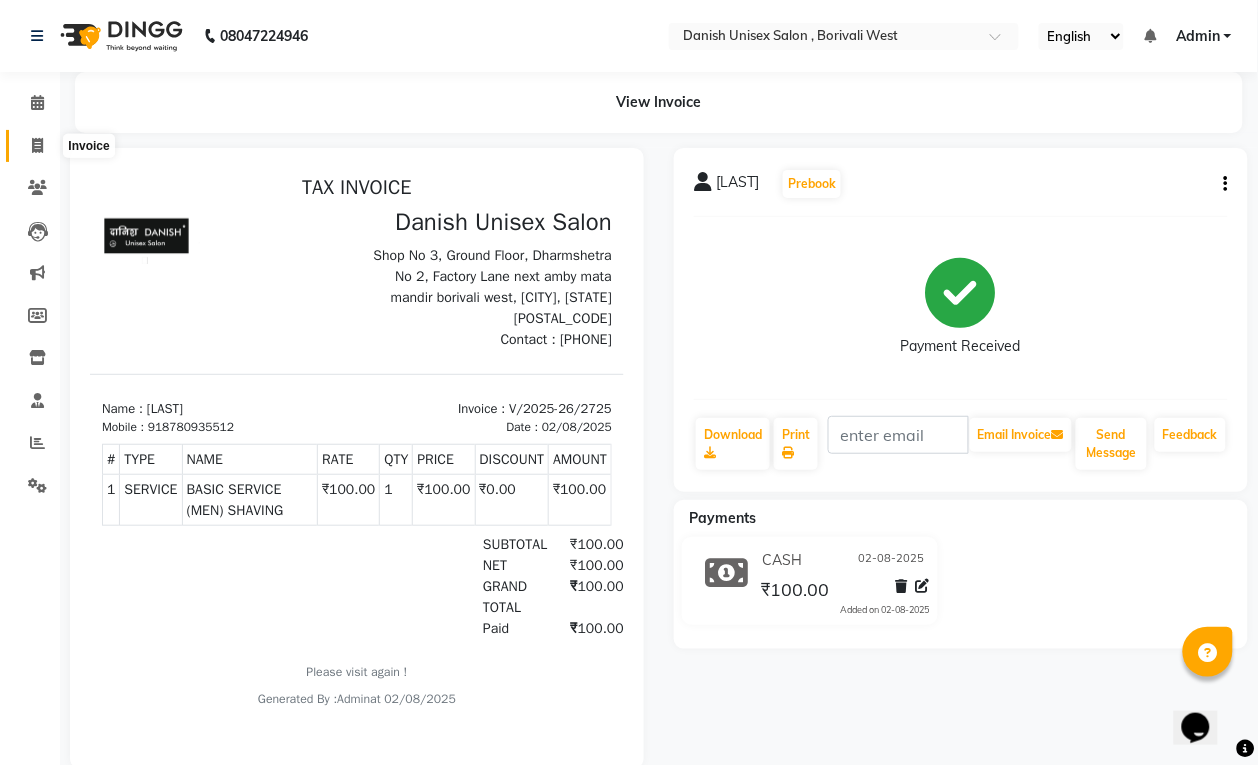 click 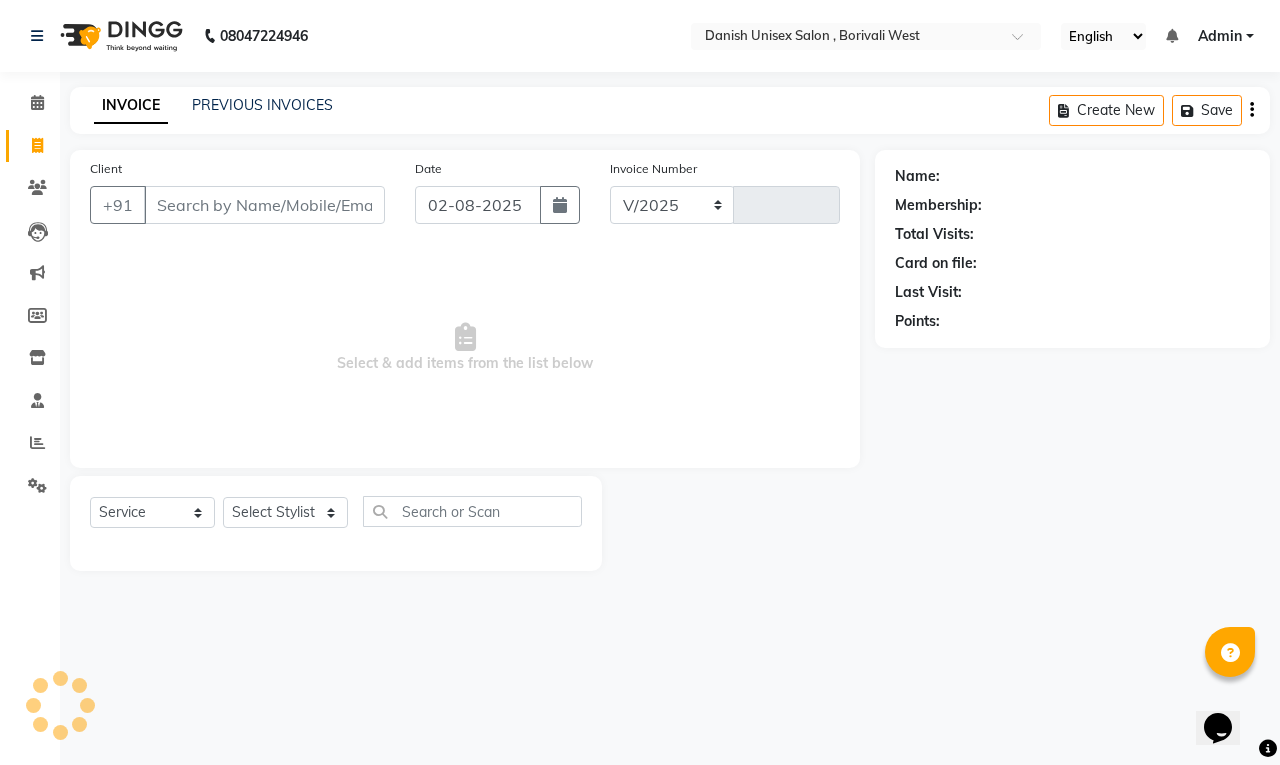 select on "6929" 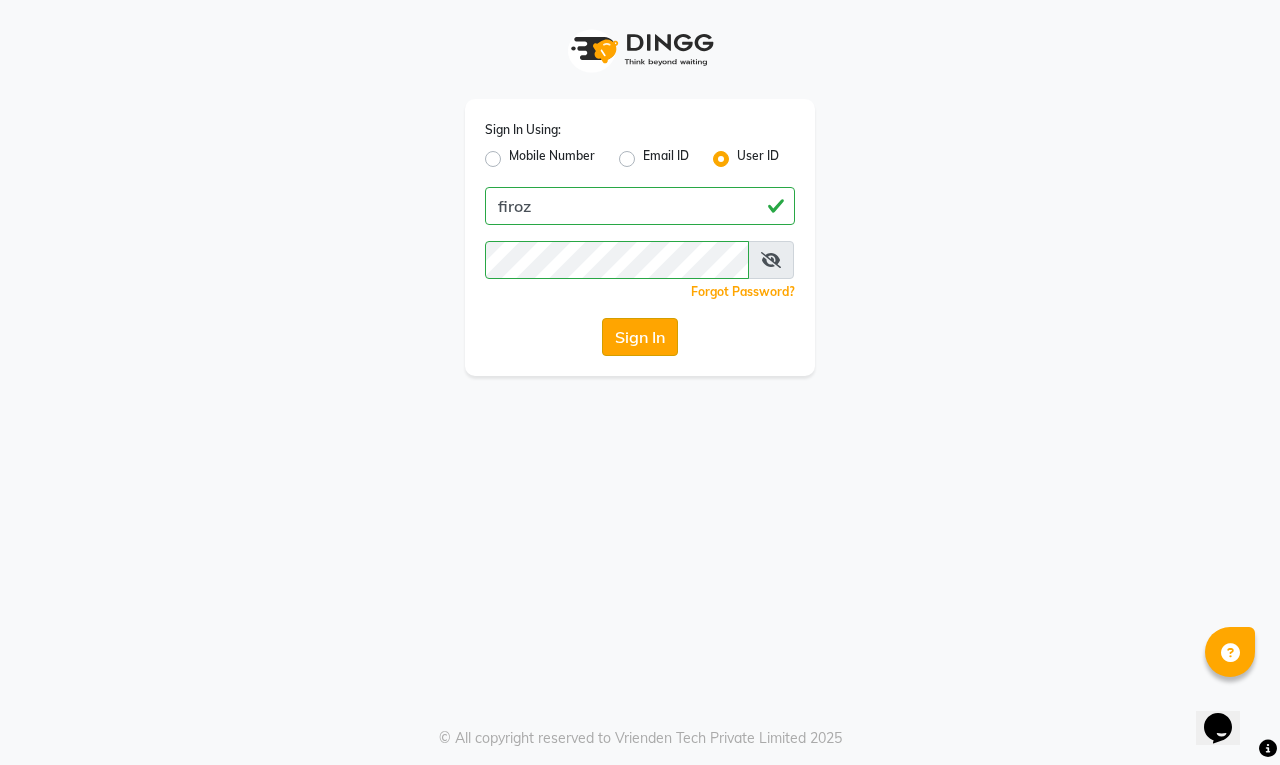click on "Sign In" 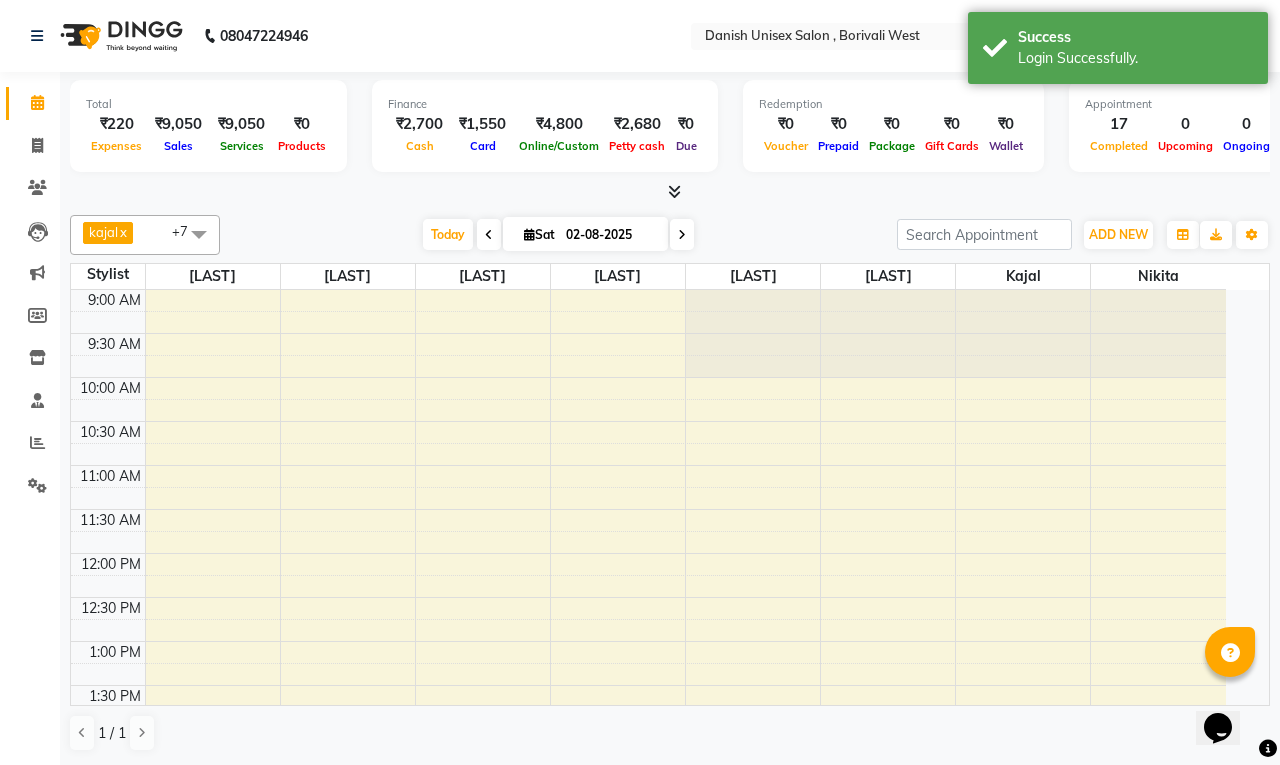 select on "en" 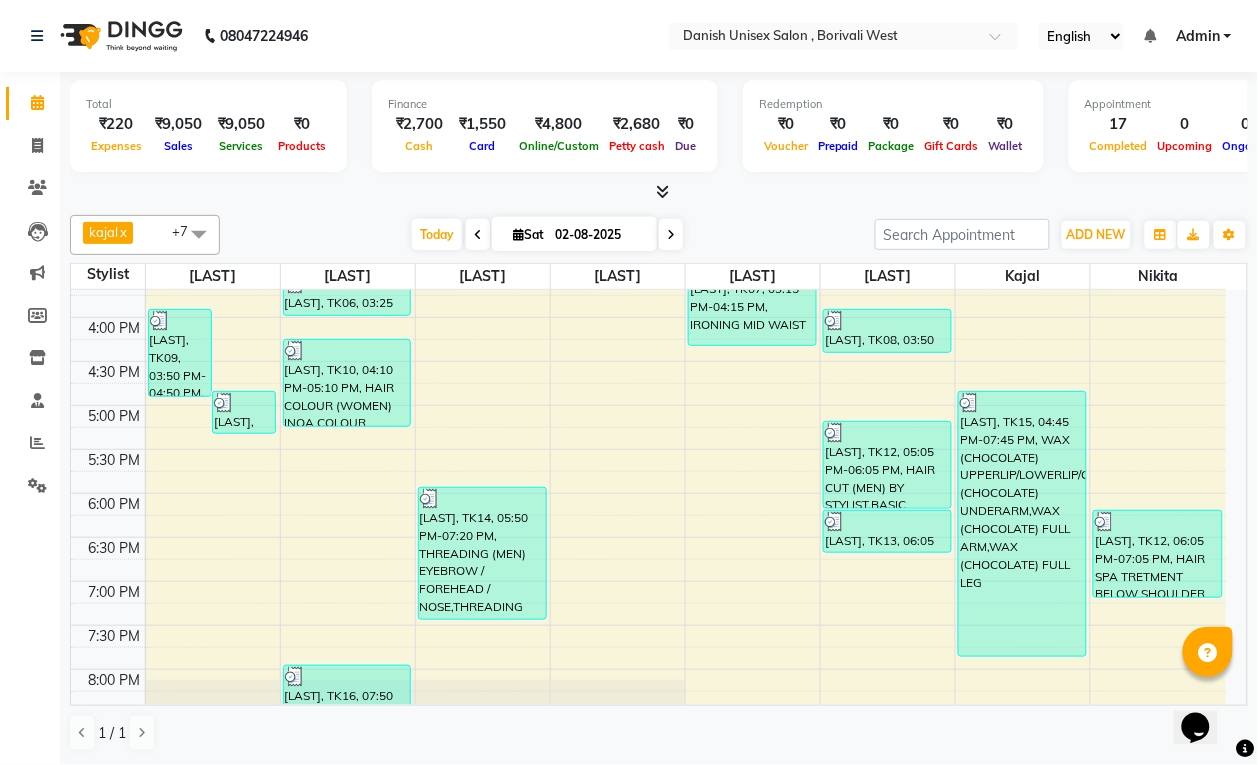 scroll, scrollTop: 741, scrollLeft: 0, axis: vertical 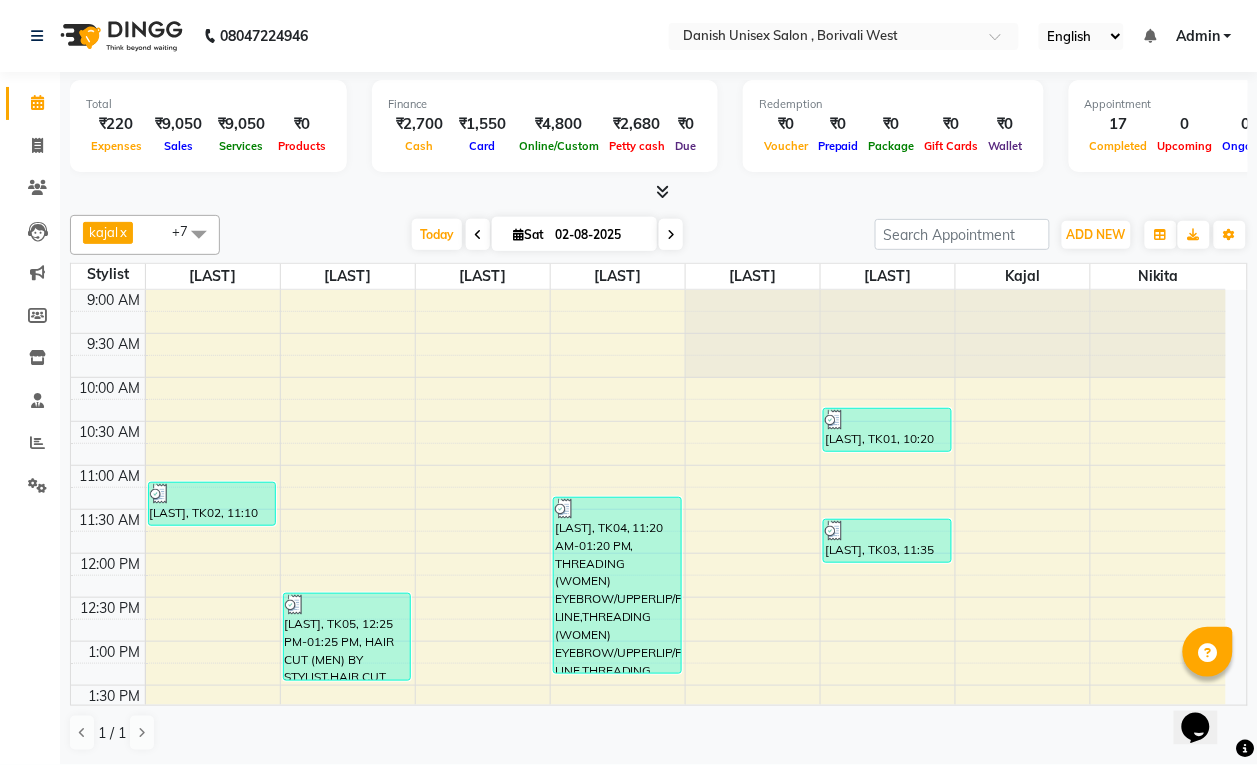 click on "₹4,800" at bounding box center (559, 124) 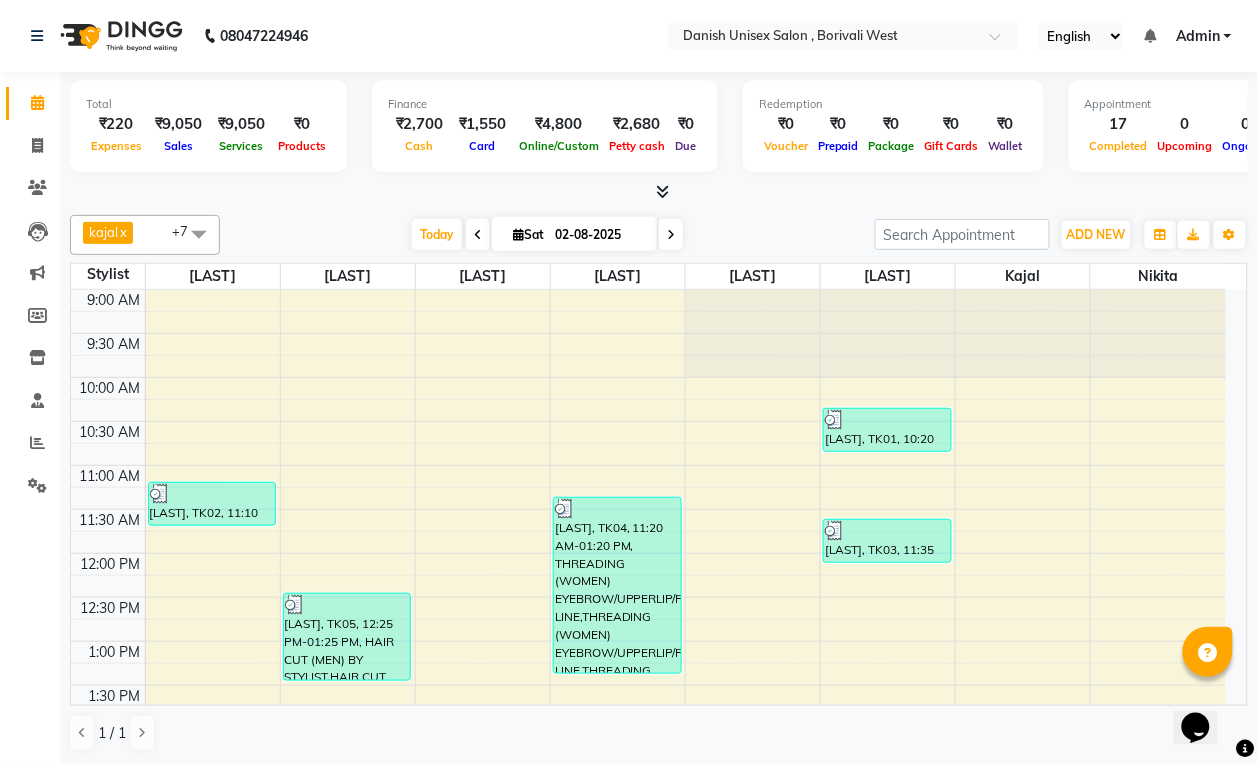 click on "Card" at bounding box center (482, 145) 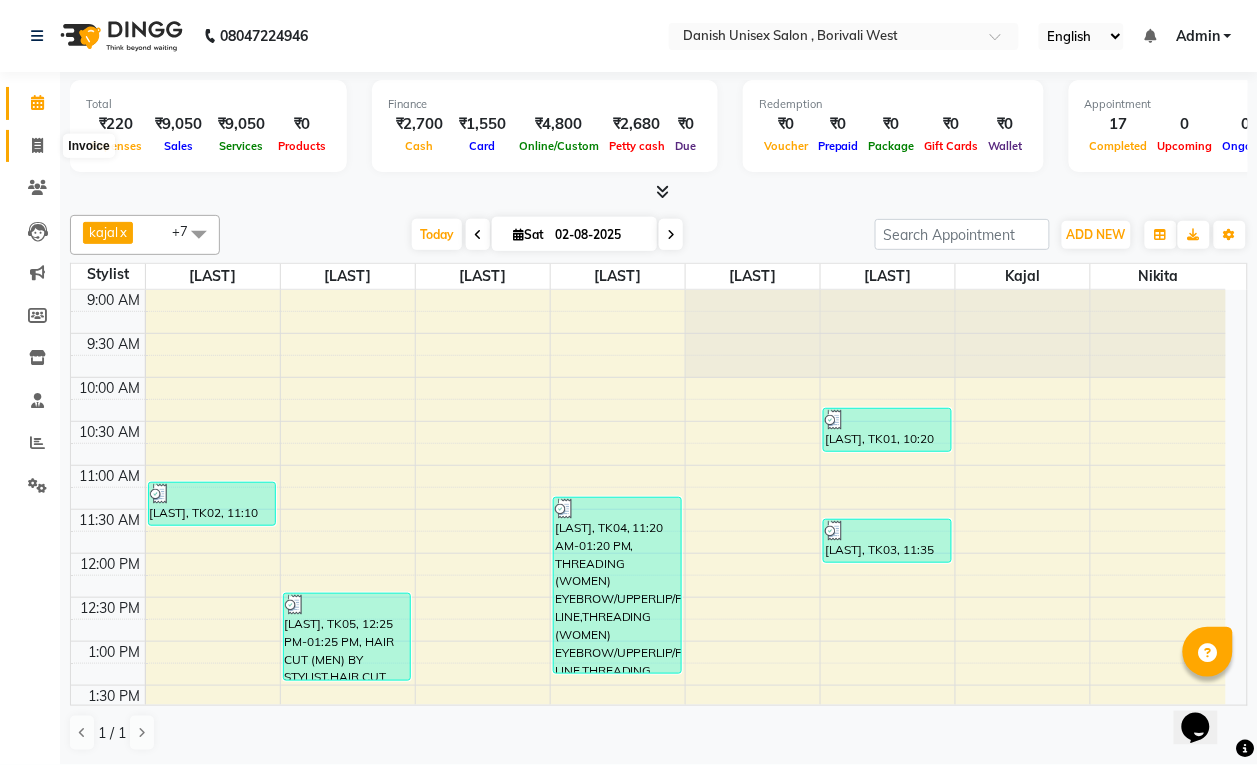 click 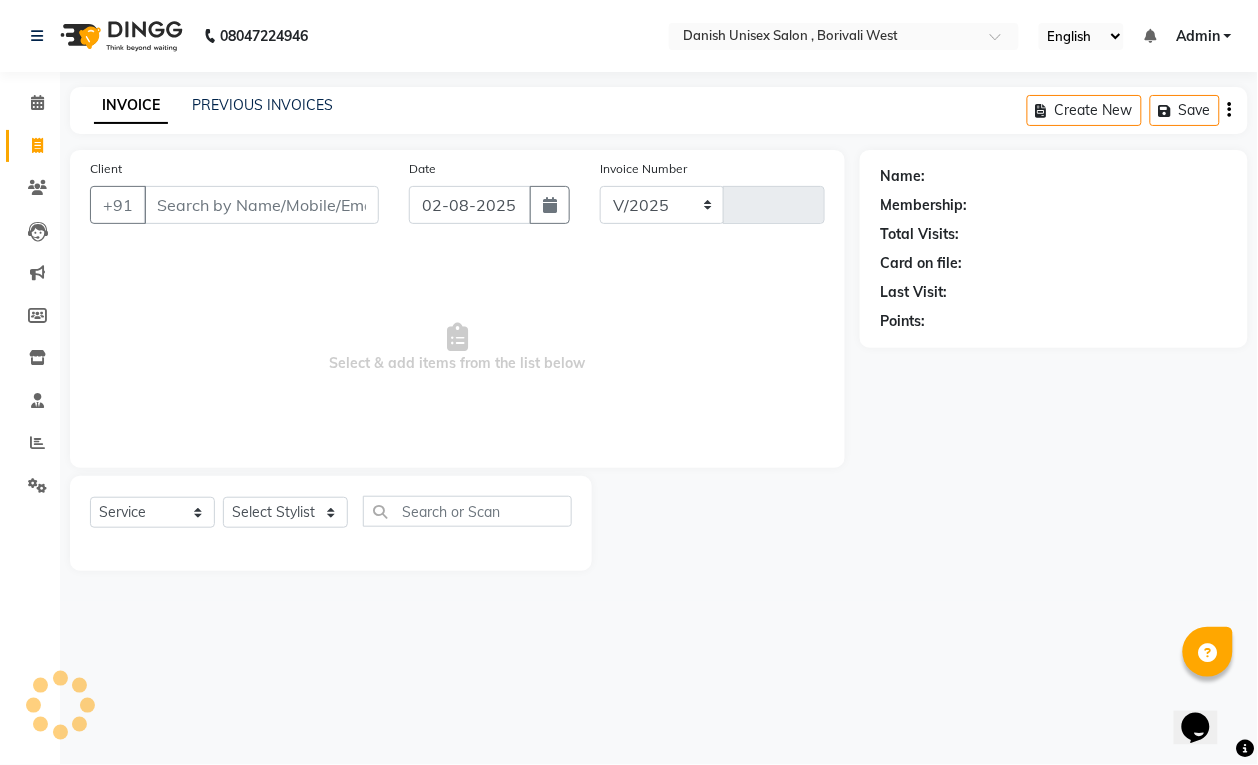 select on "6929" 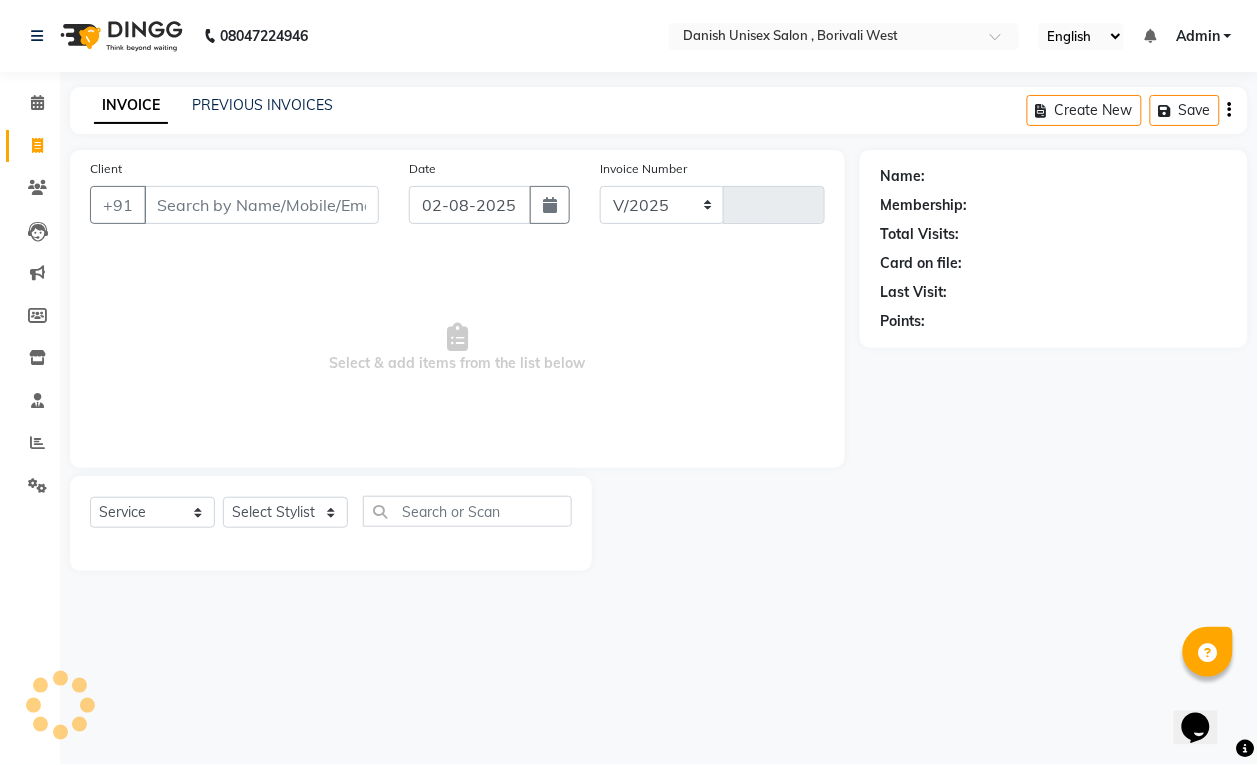 type on "2726" 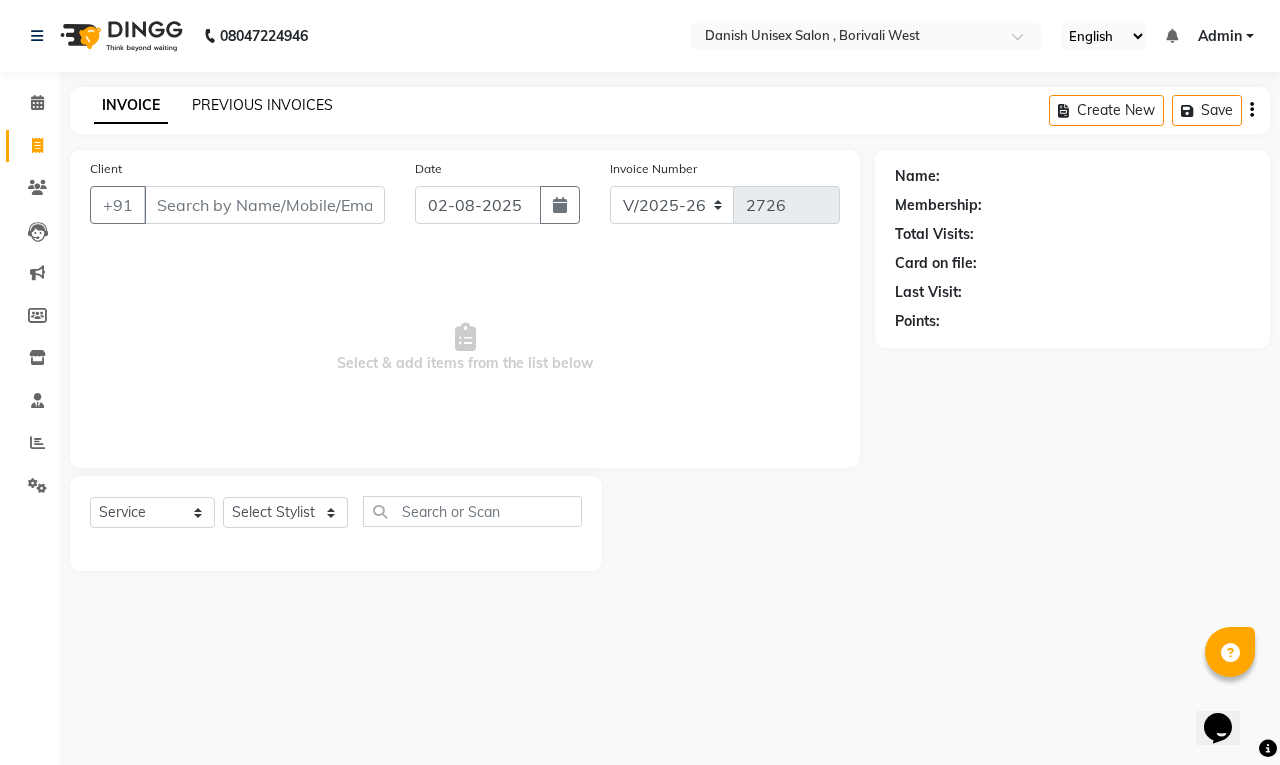 click on "PREVIOUS INVOICES" 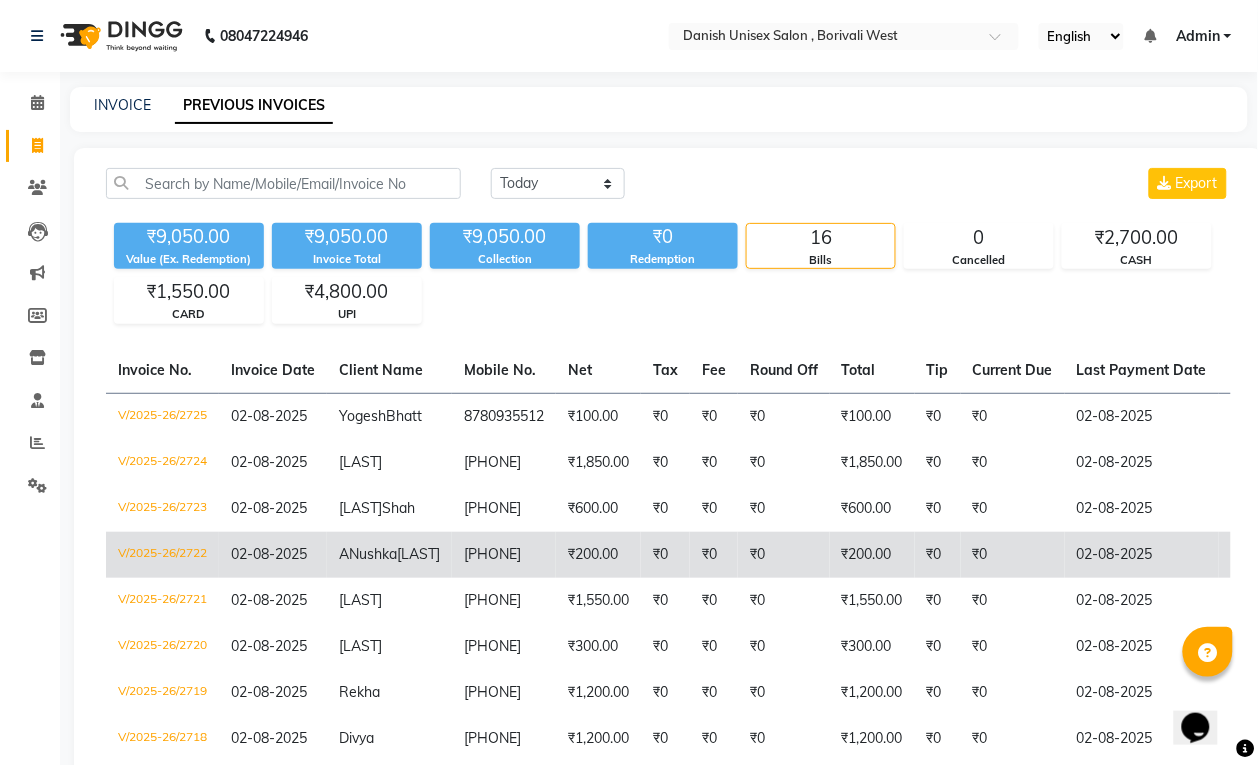 scroll, scrollTop: 125, scrollLeft: 0, axis: vertical 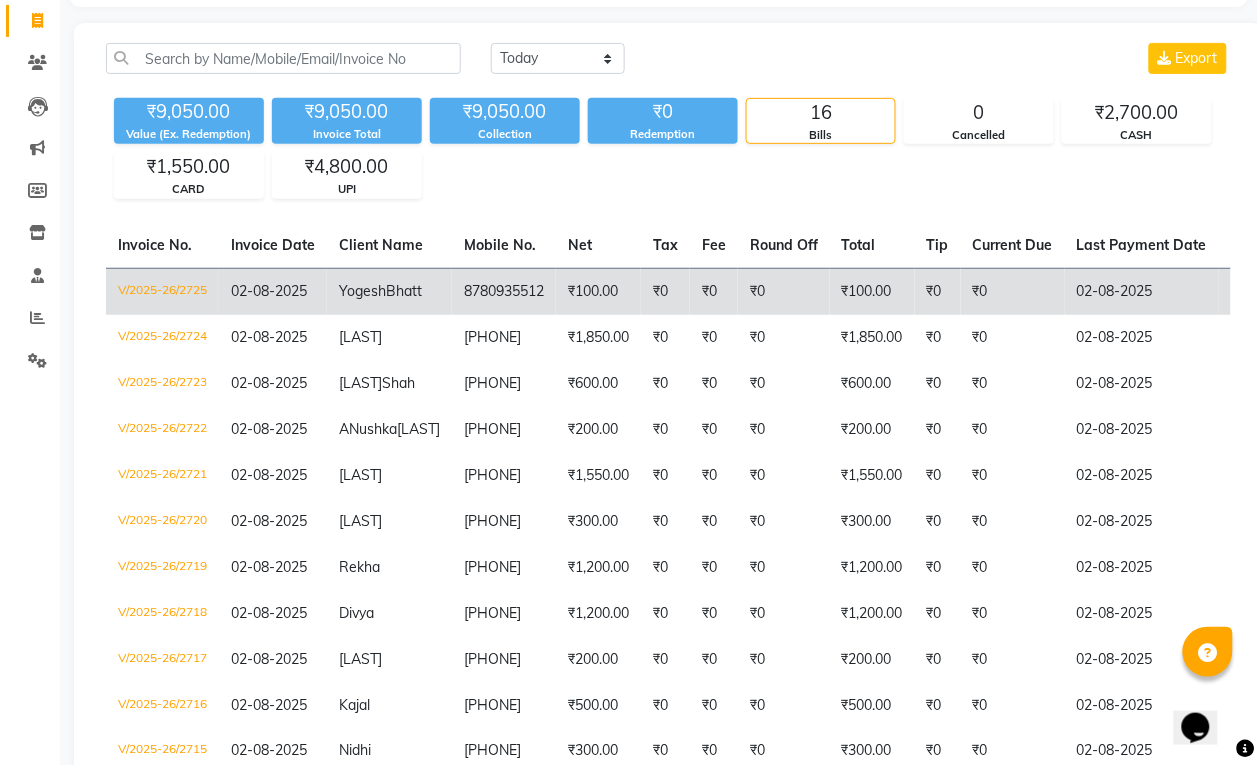 click on "₹100.00" 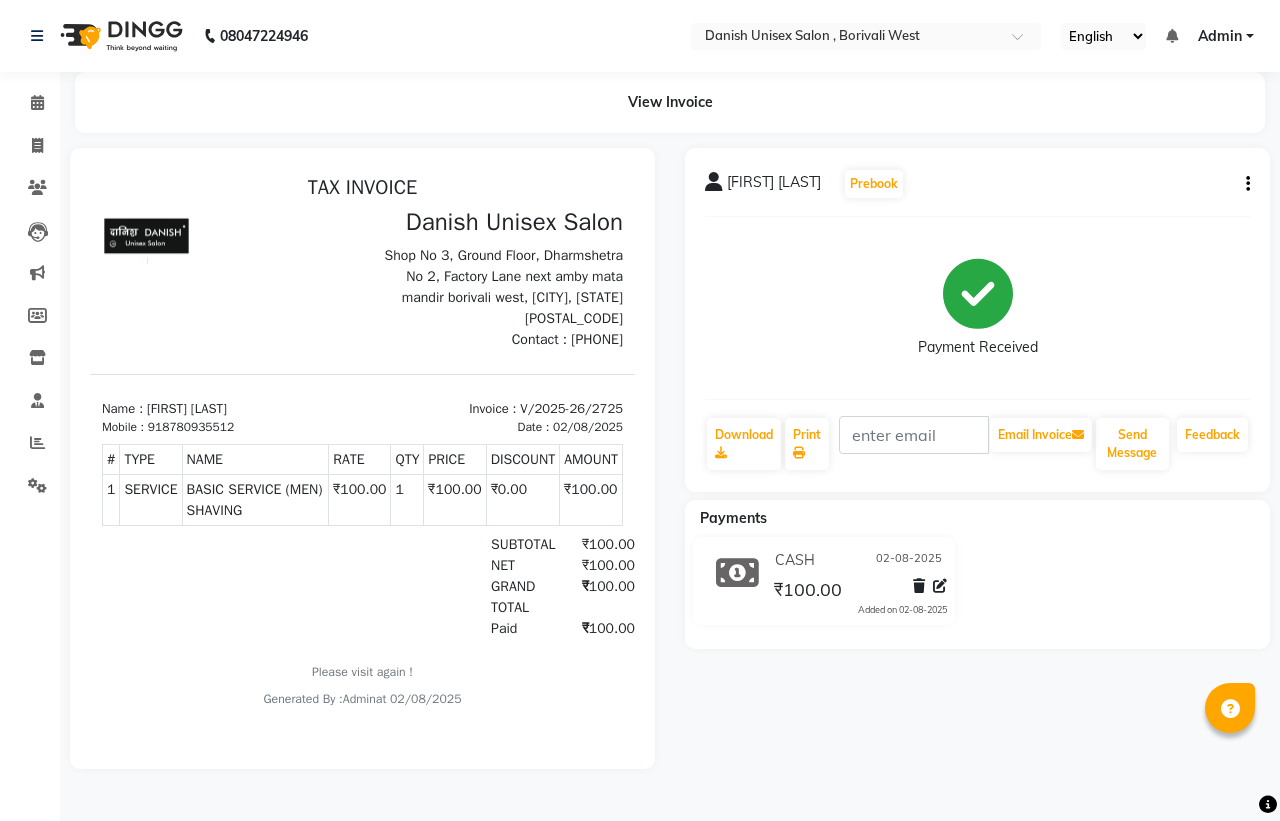 scroll, scrollTop: 0, scrollLeft: 0, axis: both 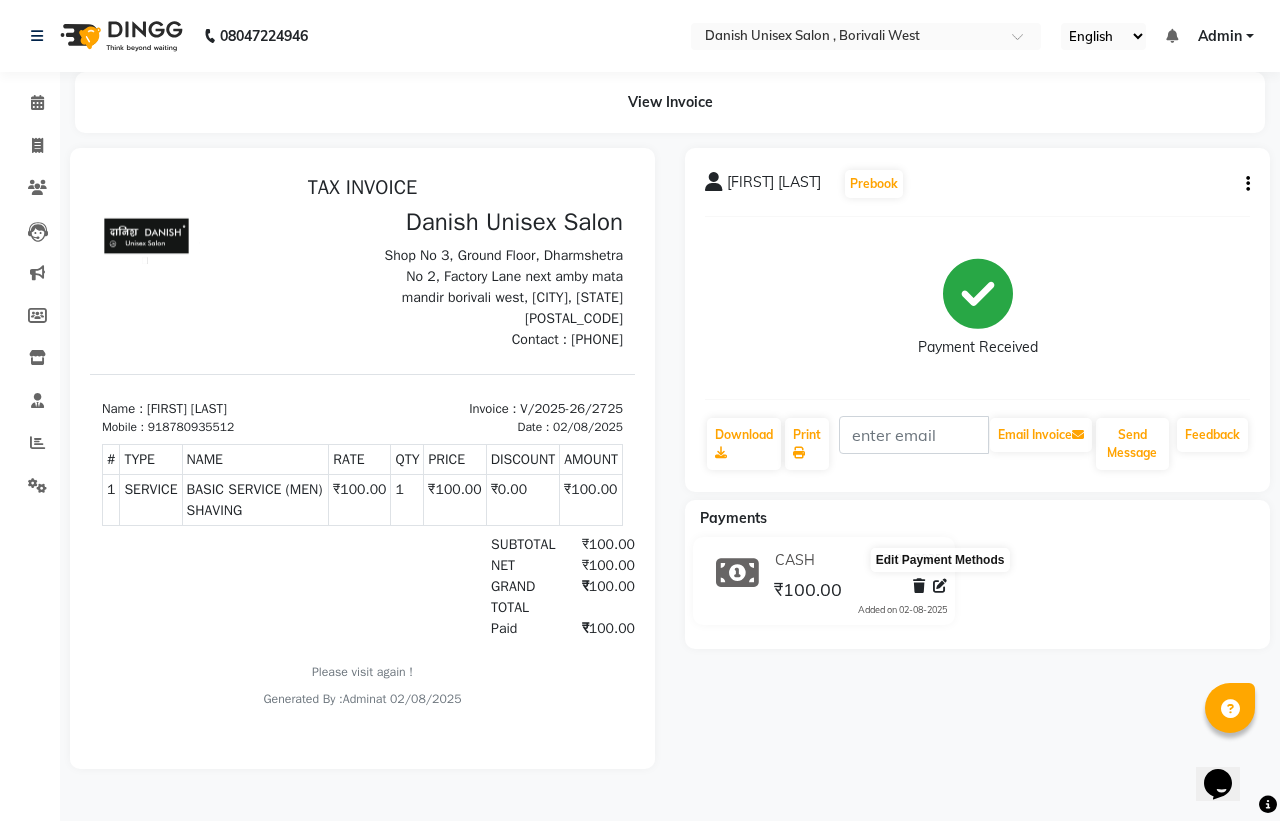 click 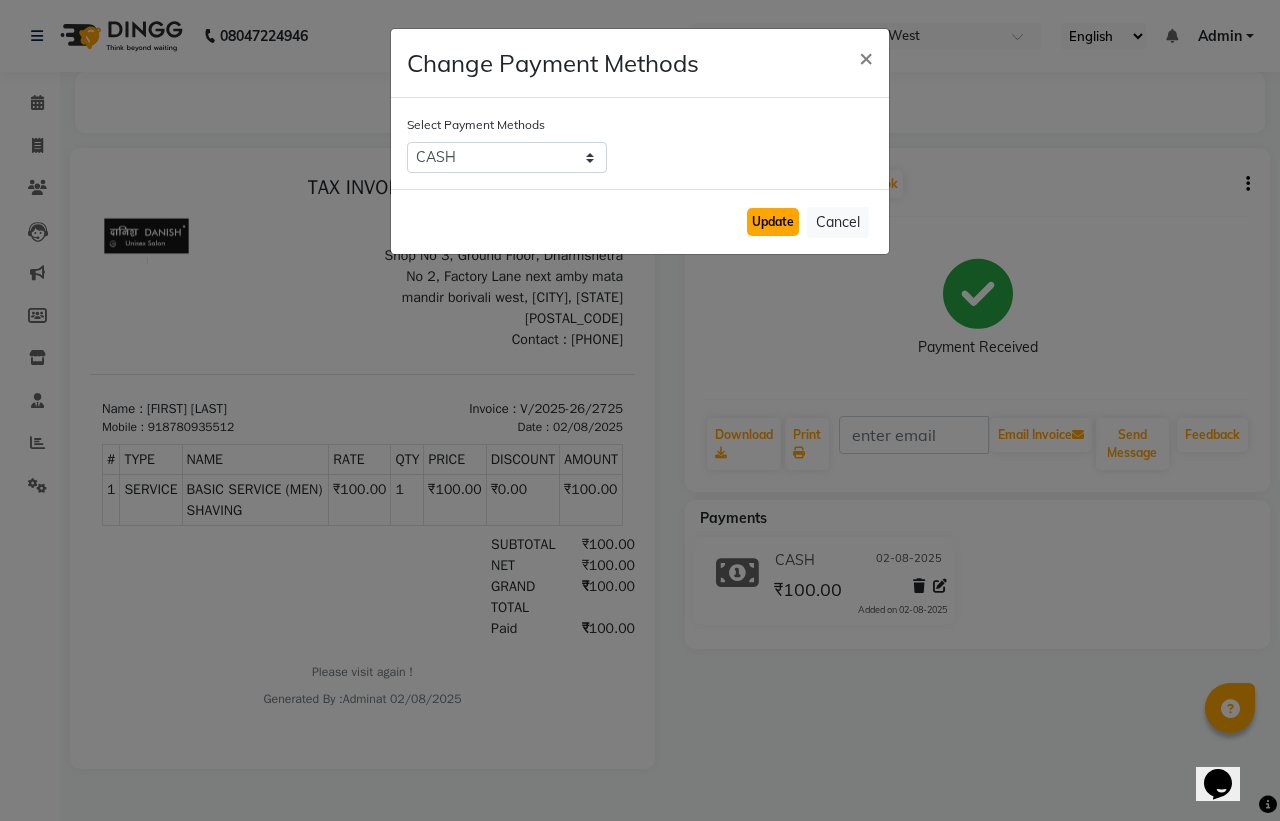 click on "Update" 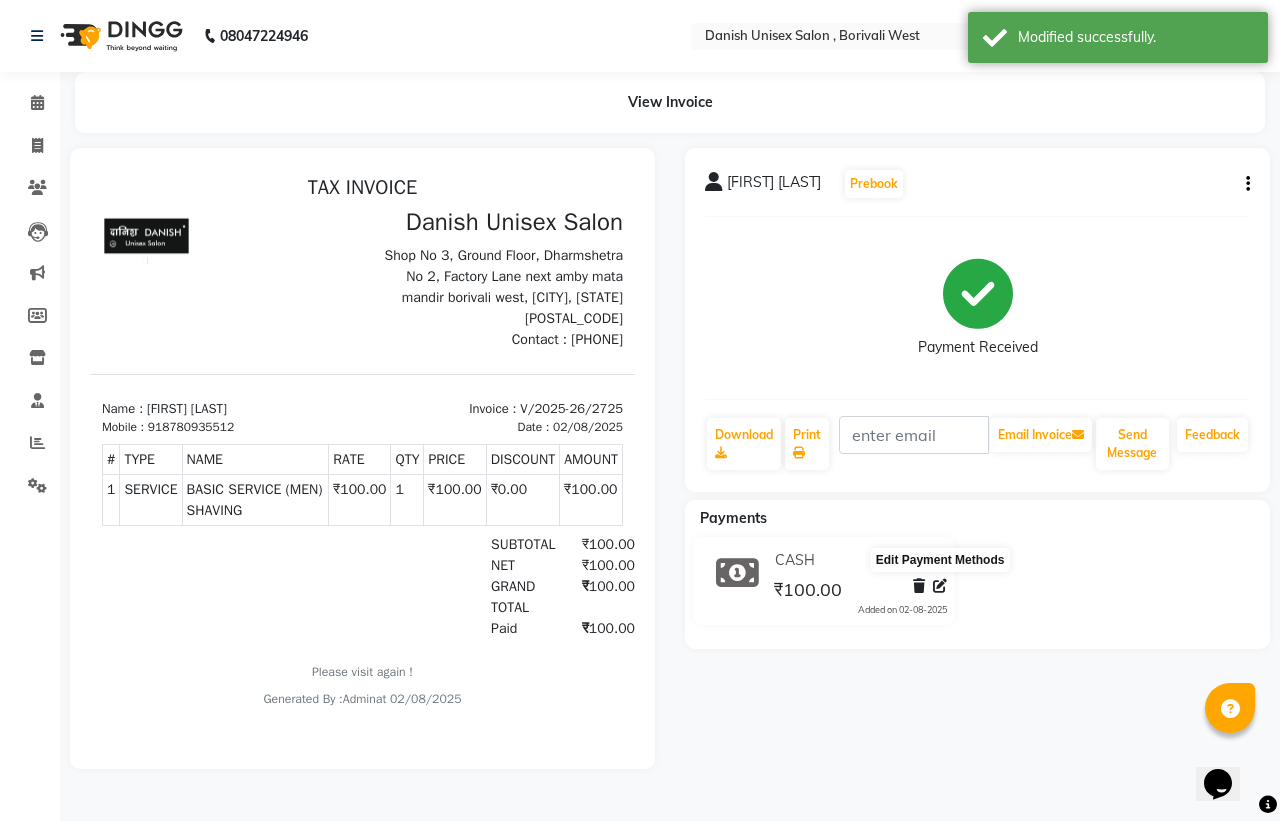 click 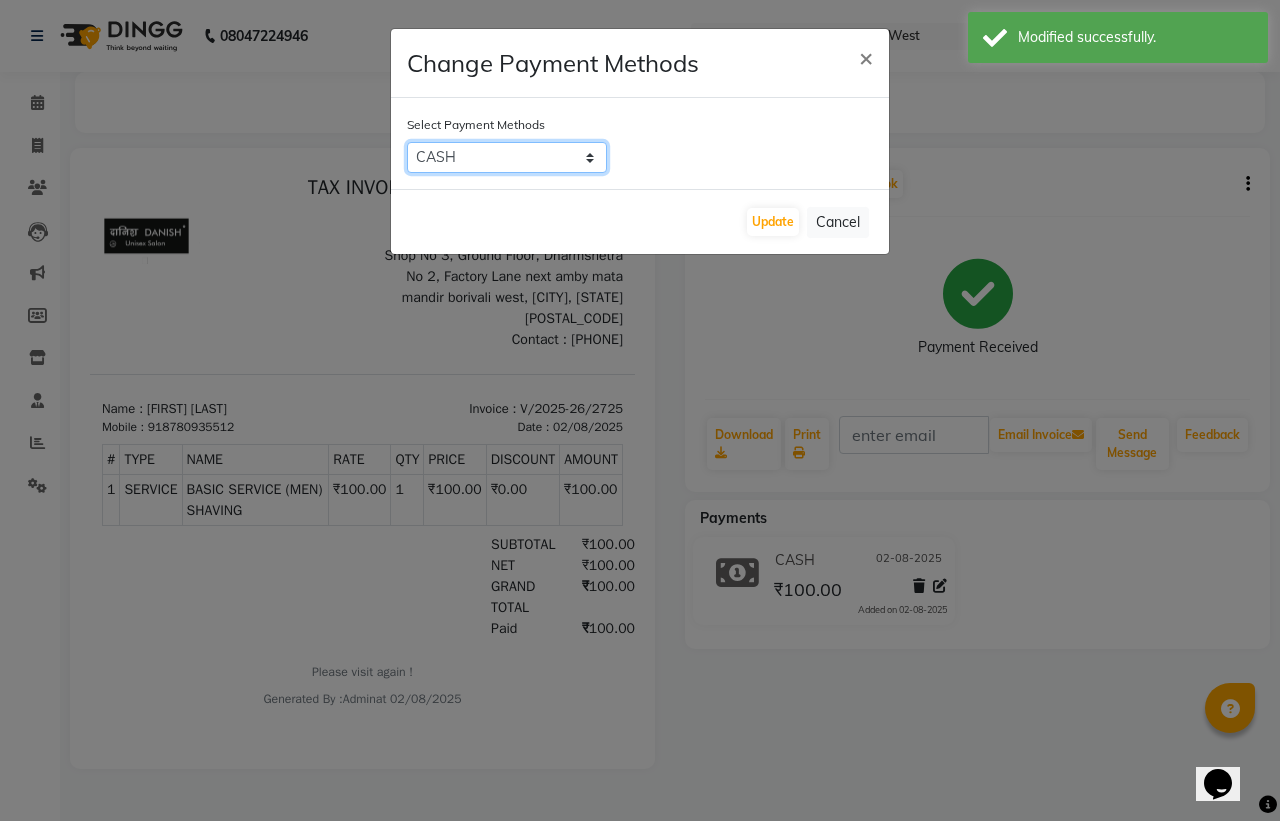 click on "CARD   UPI   CASH" 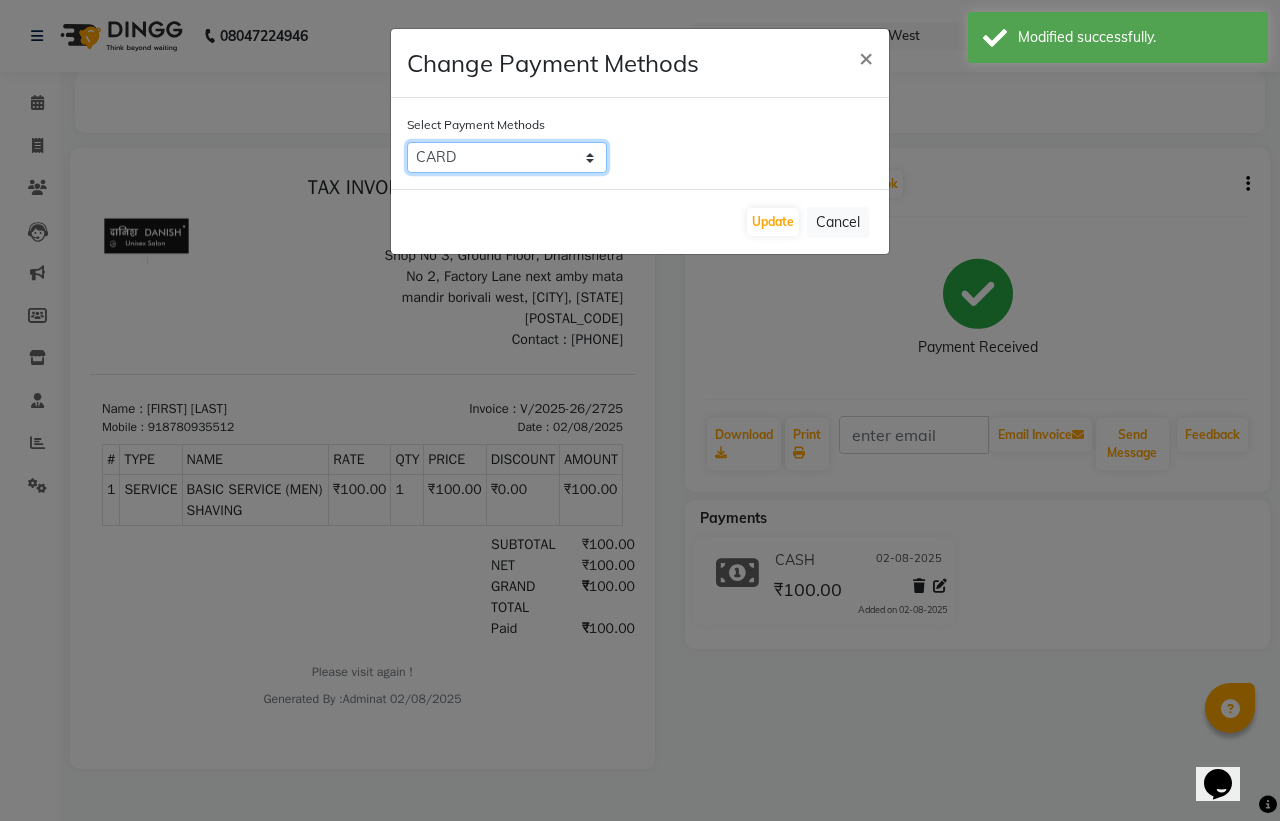 click on "CARD   UPI   CASH" 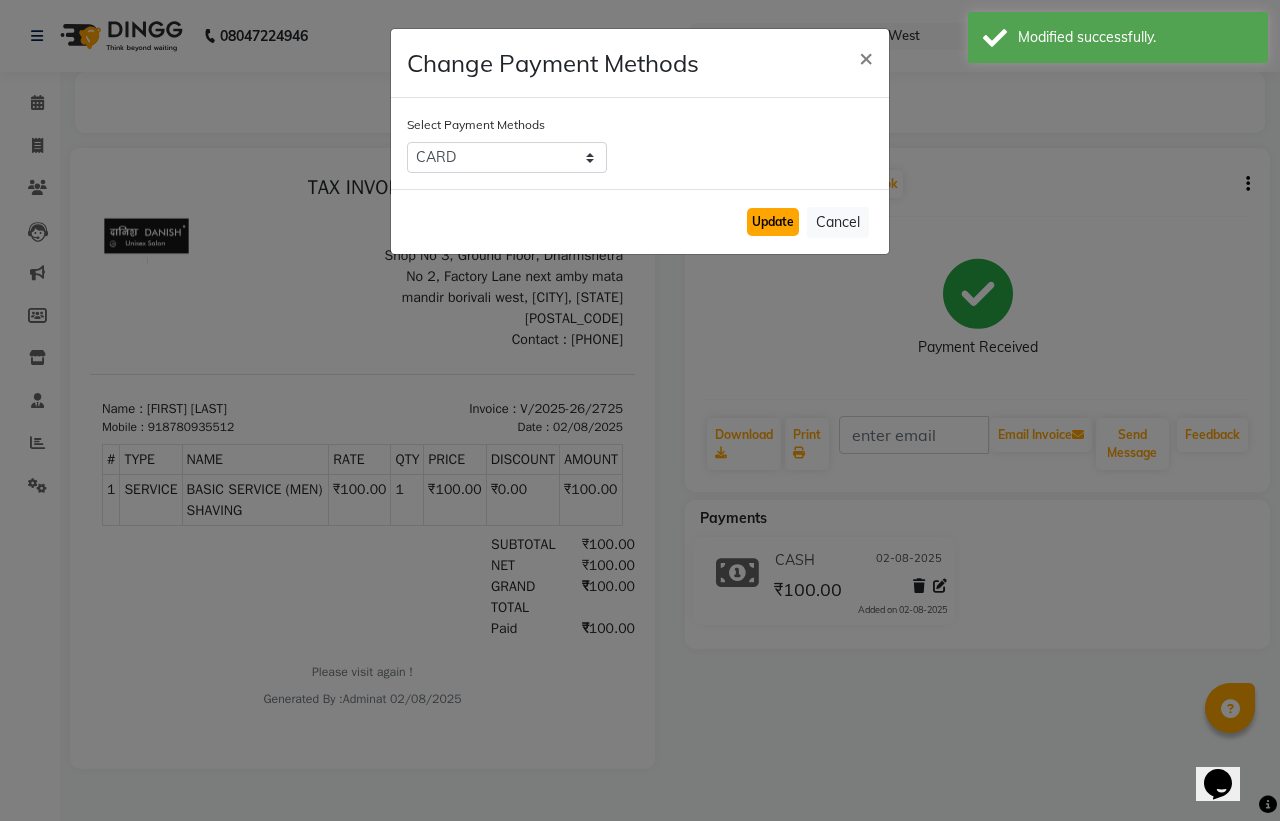 click on "Update" 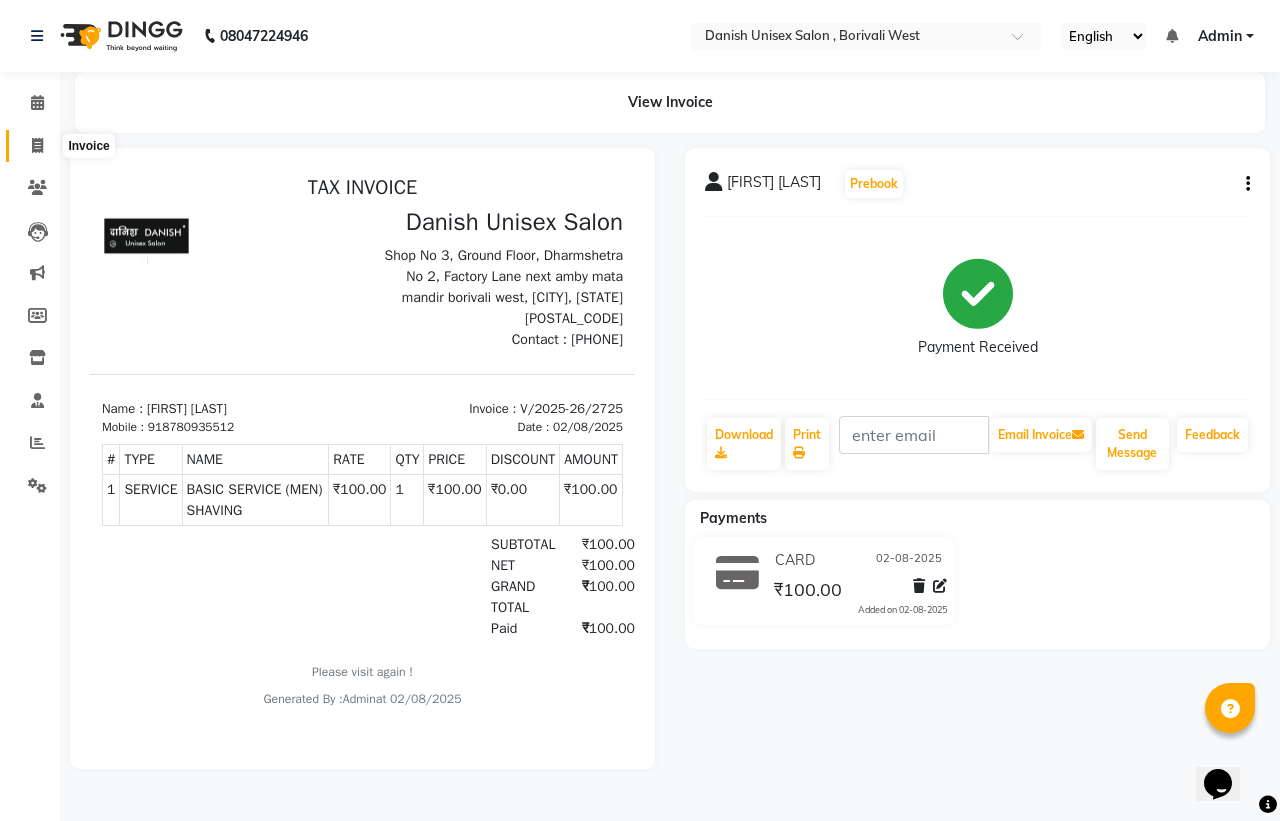 click 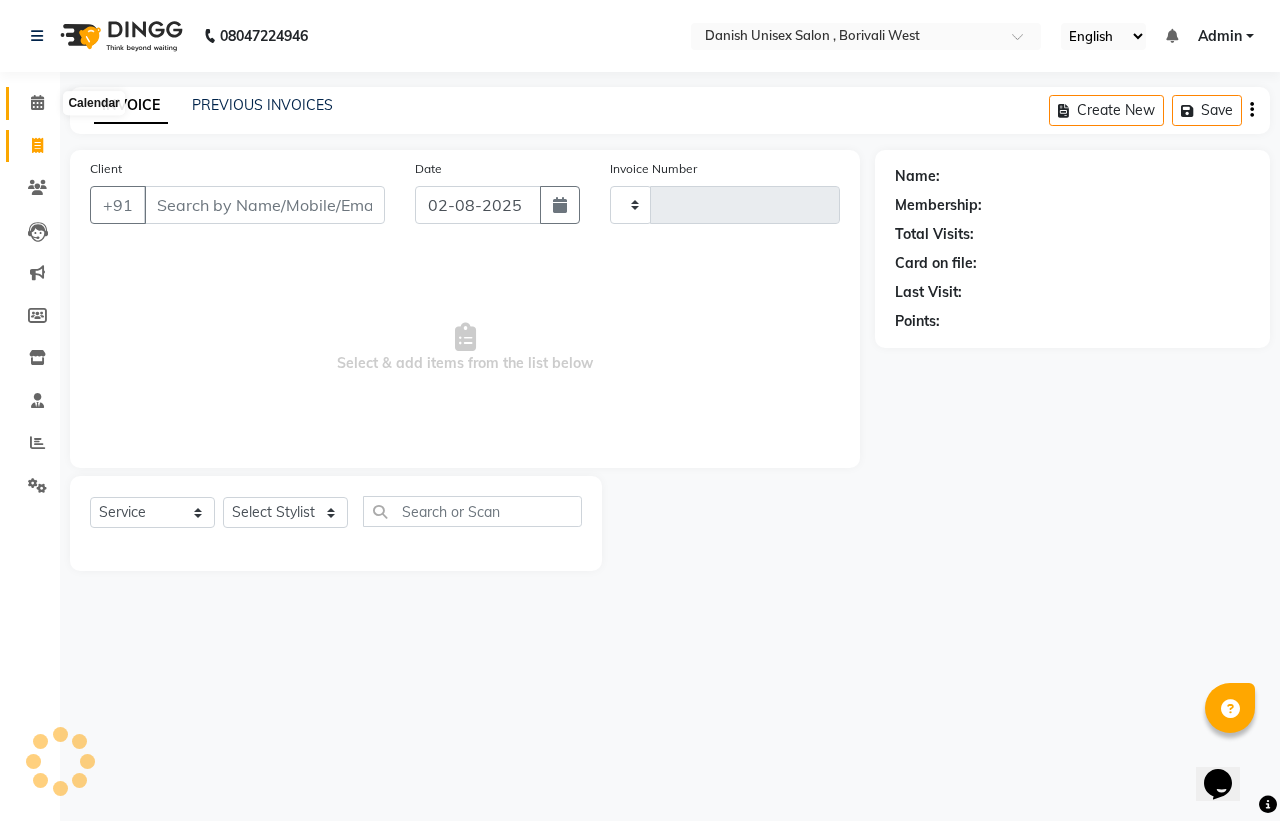 click 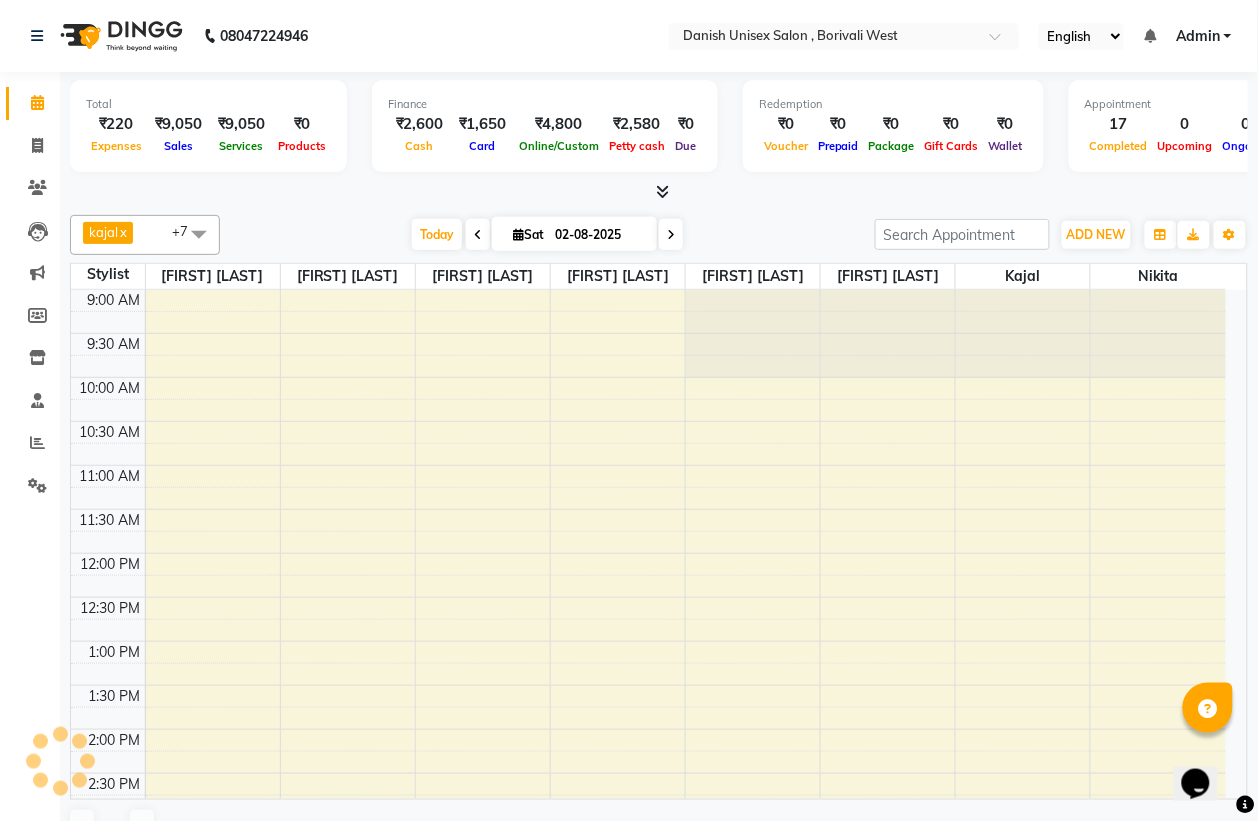 scroll, scrollTop: 0, scrollLeft: 0, axis: both 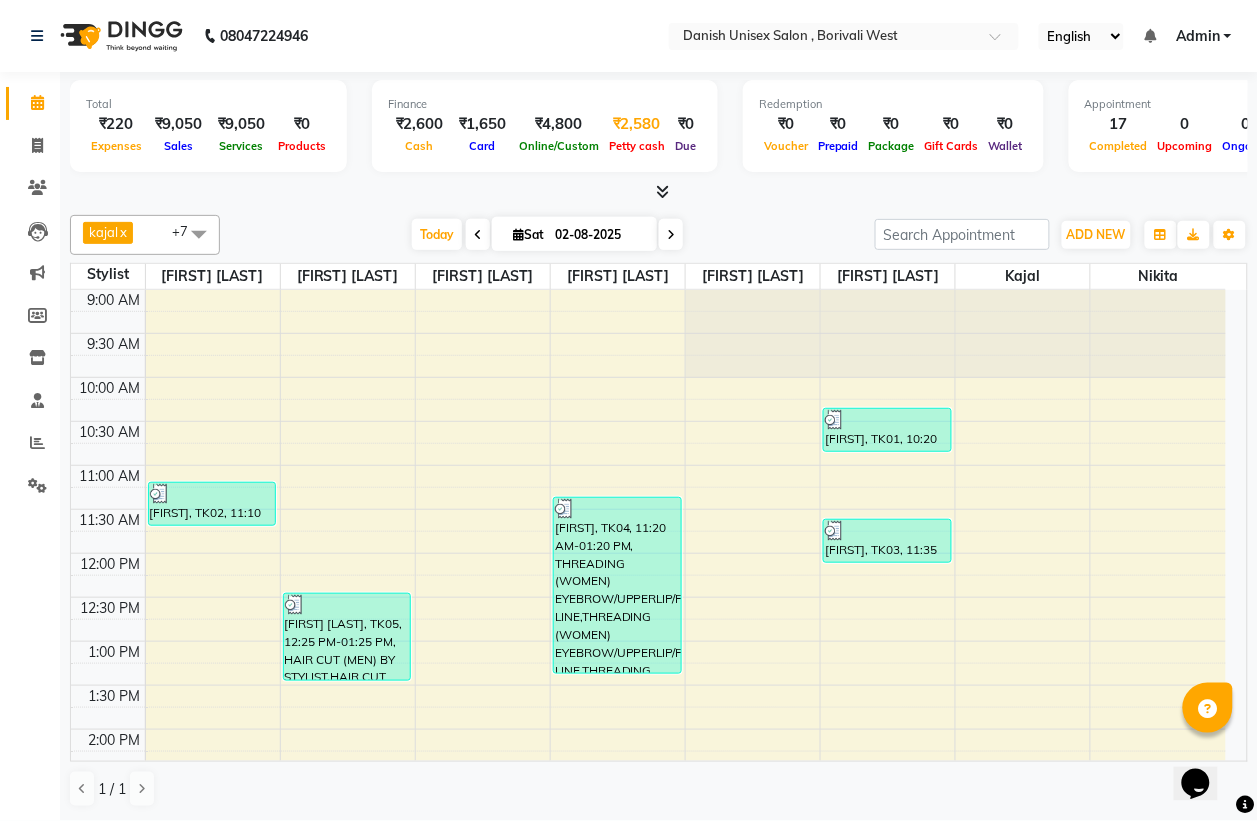 click on "₹2,580" at bounding box center [637, 124] 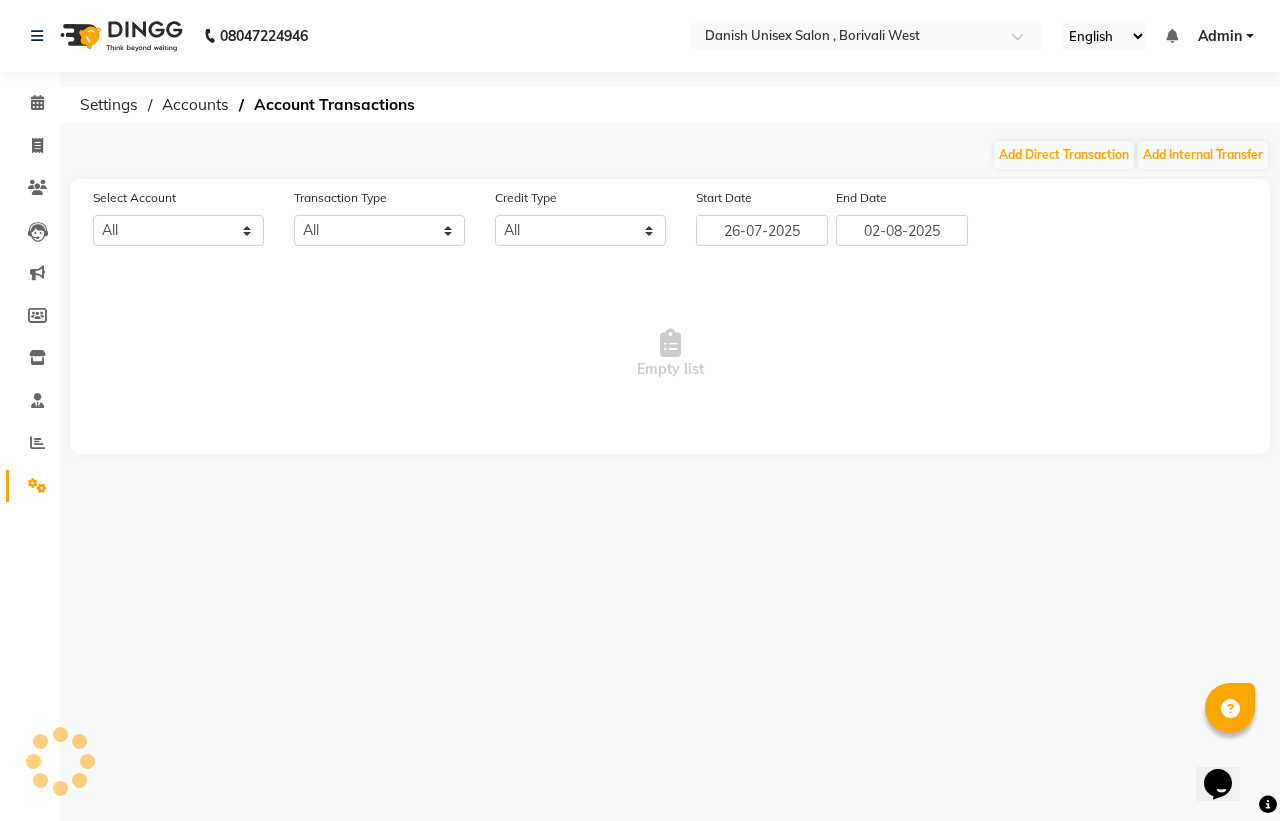 select on "5994" 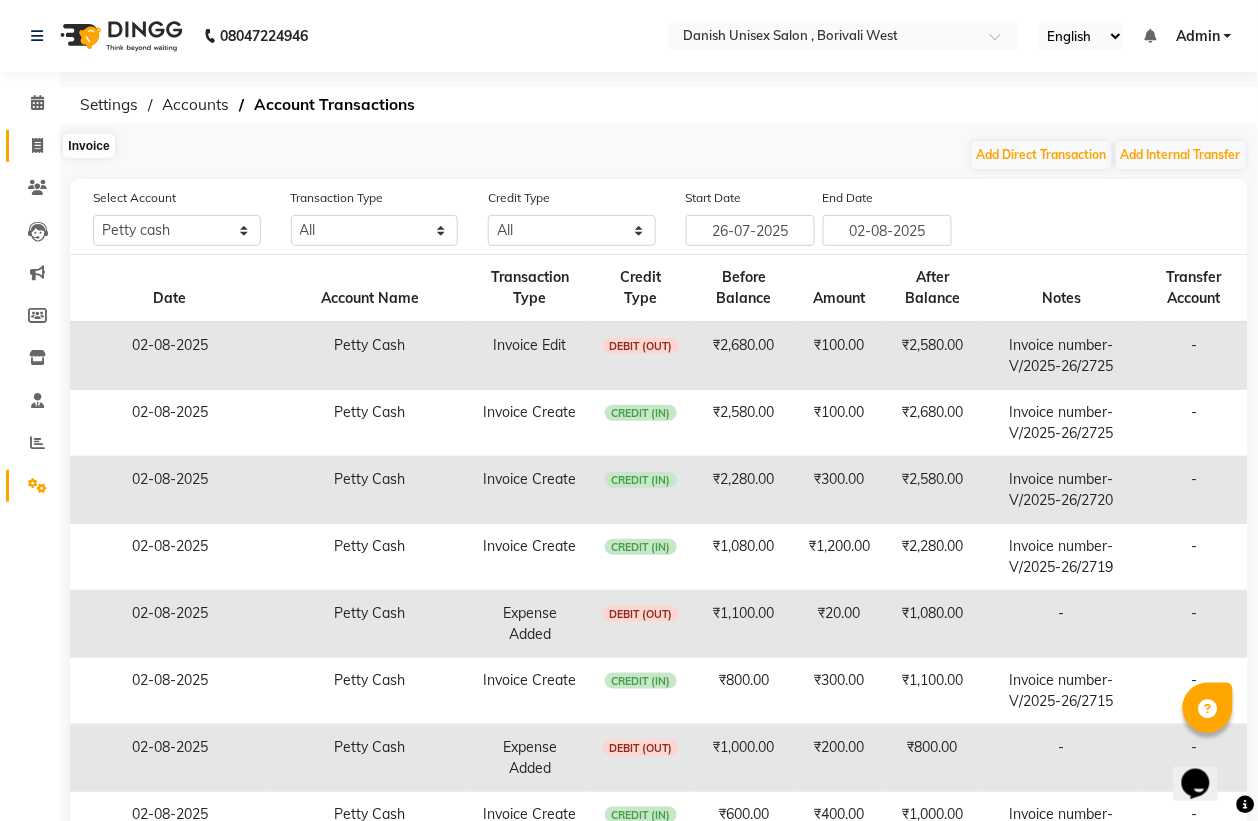 click 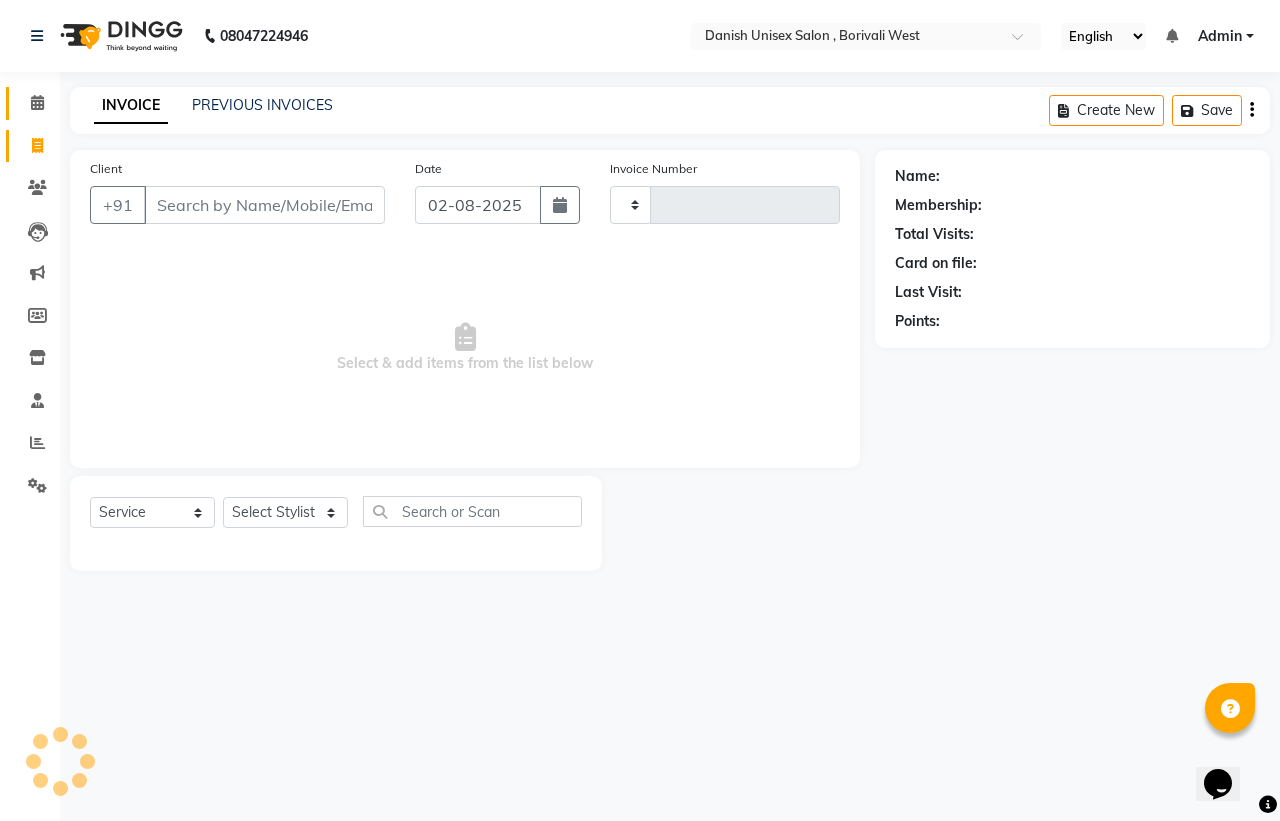 type on "2726" 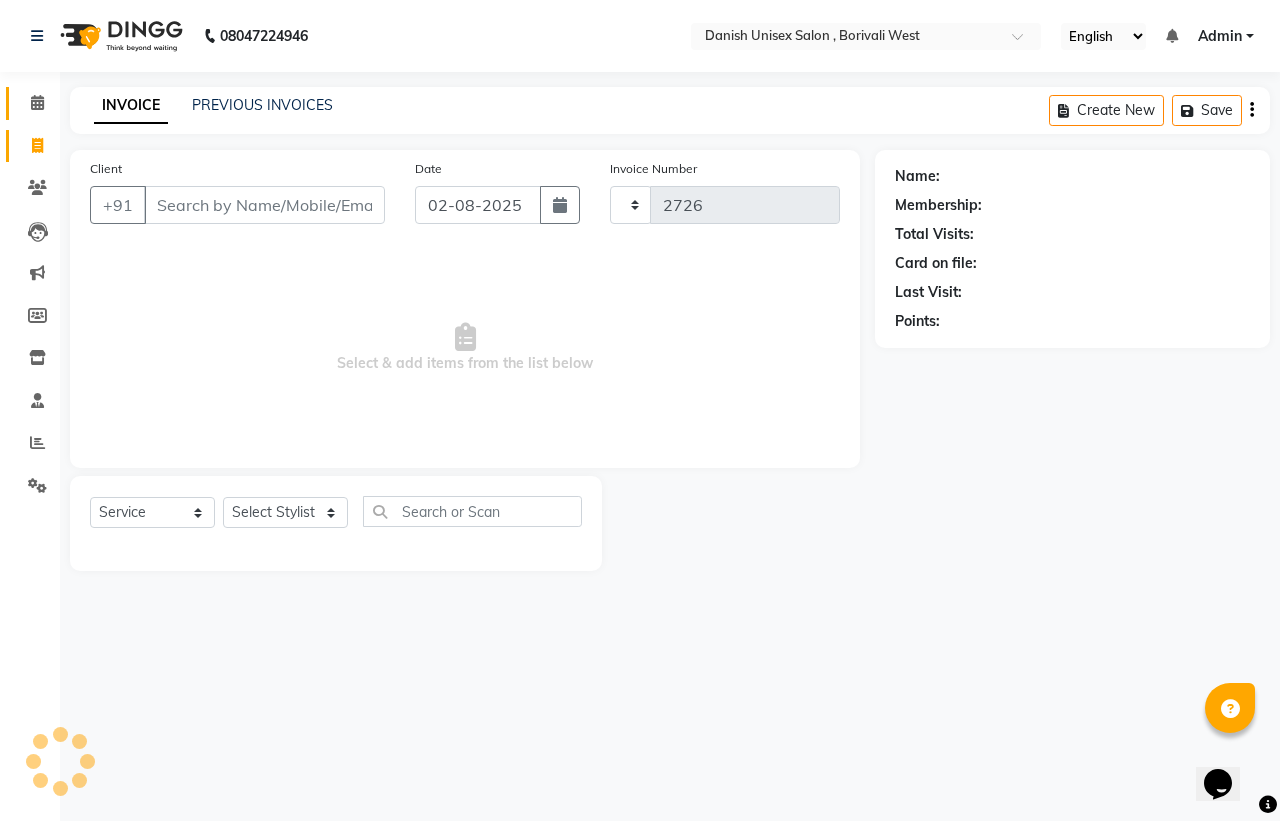 select on "6929" 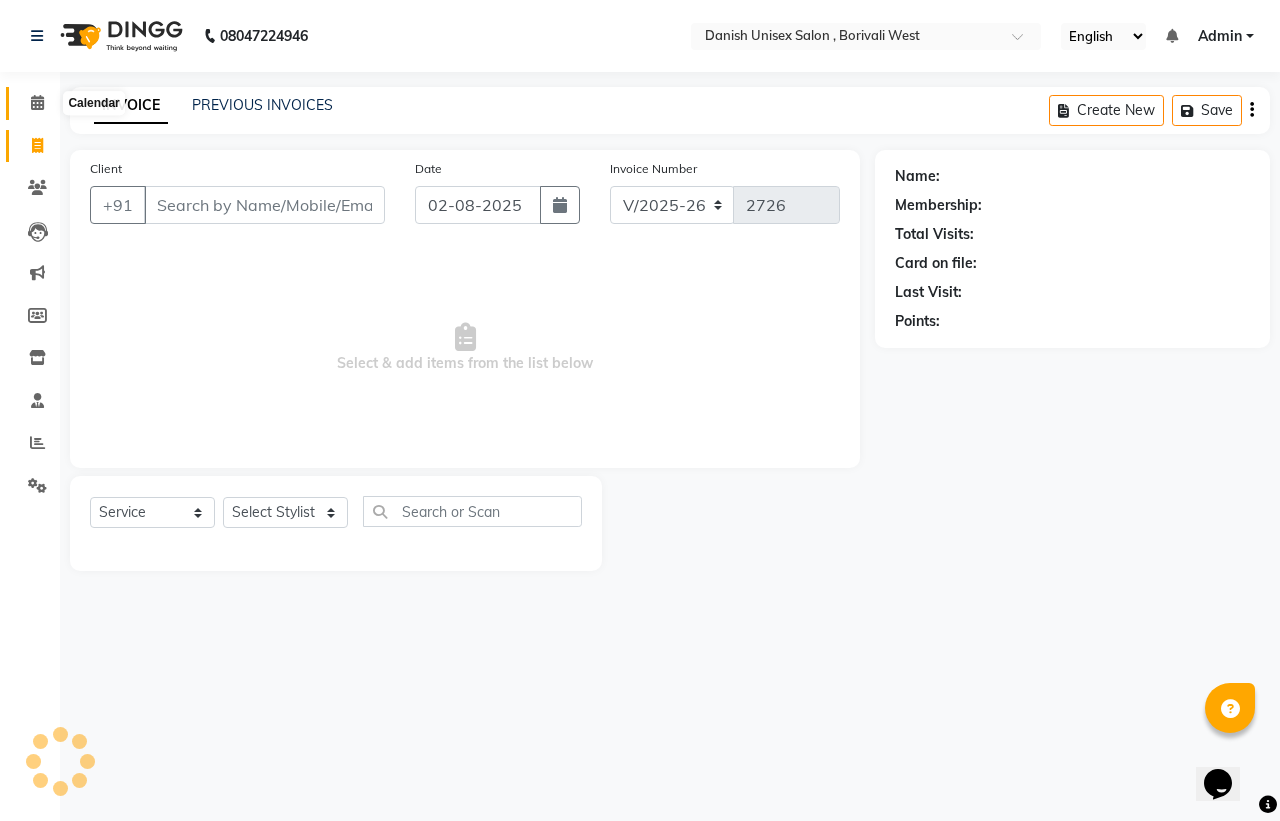 click 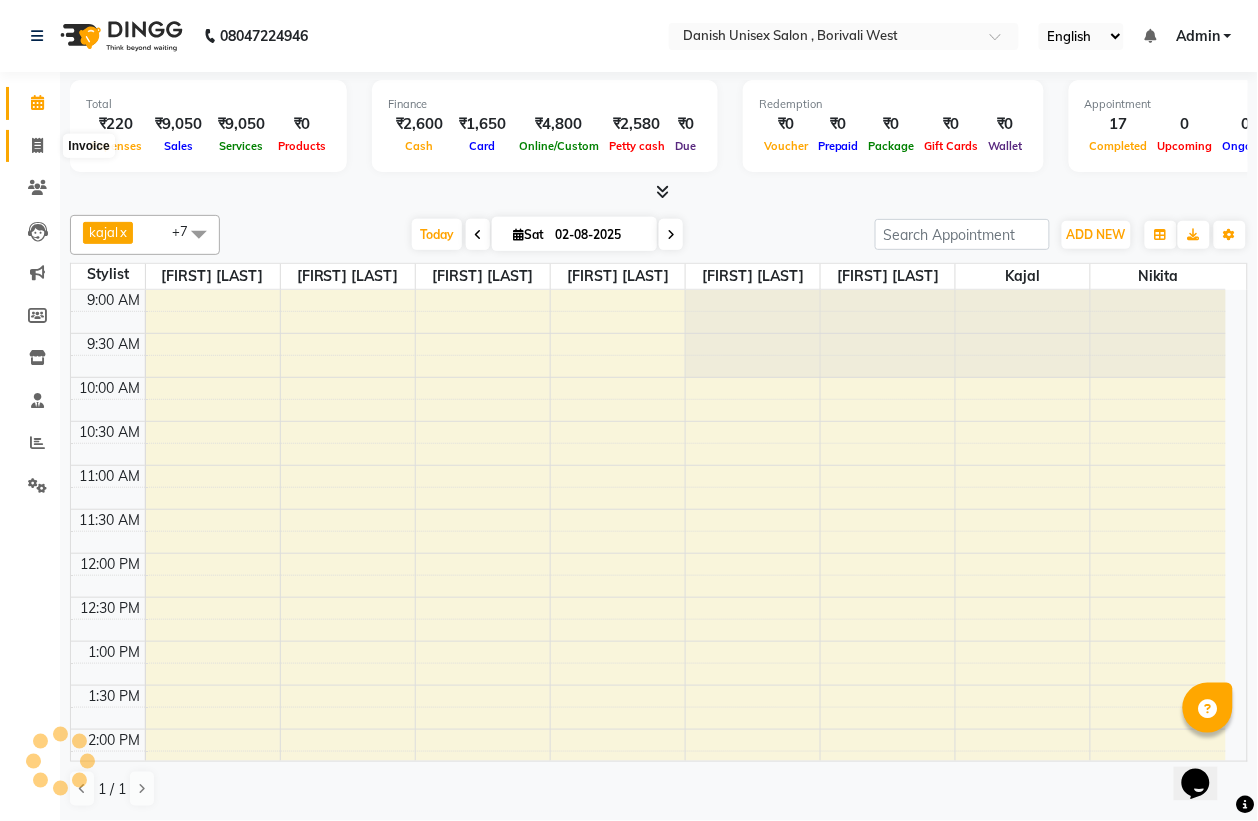 scroll, scrollTop: 0, scrollLeft: 0, axis: both 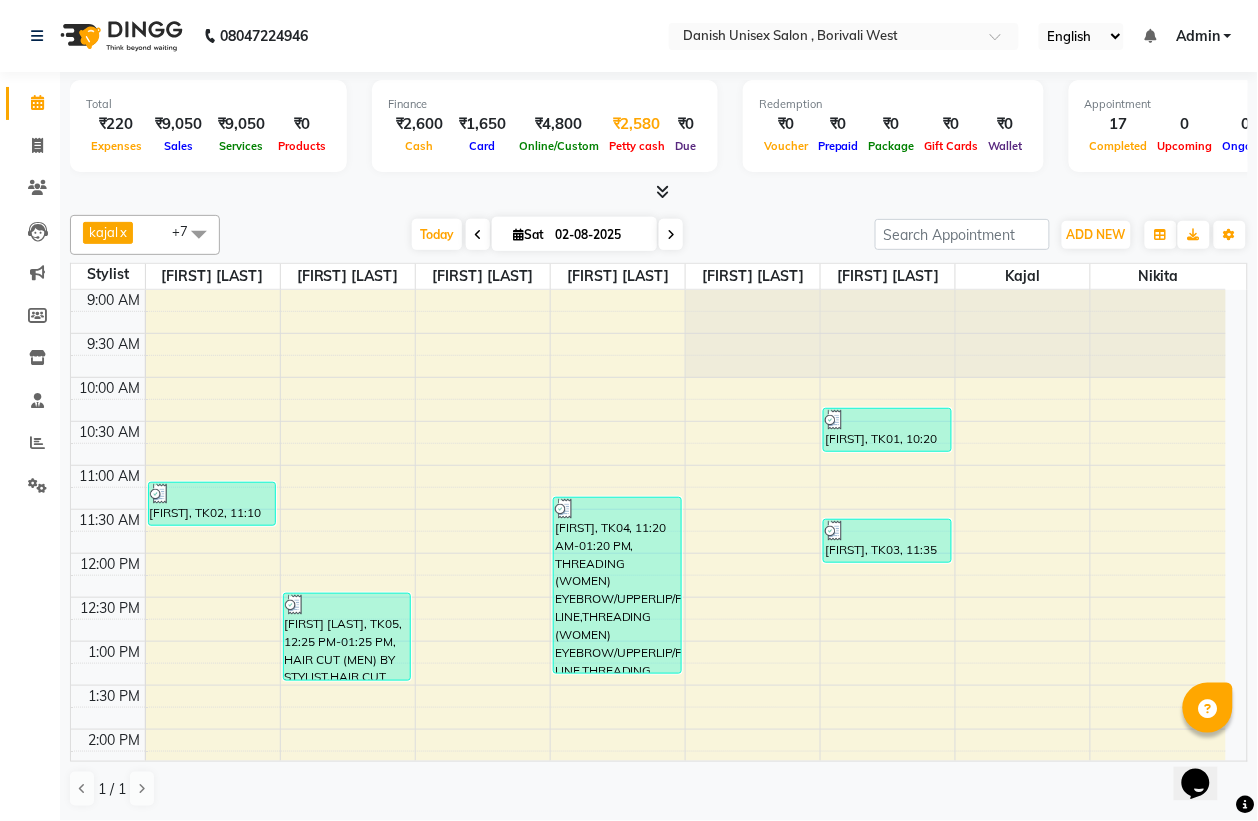 click on "₹2,580" at bounding box center (637, 124) 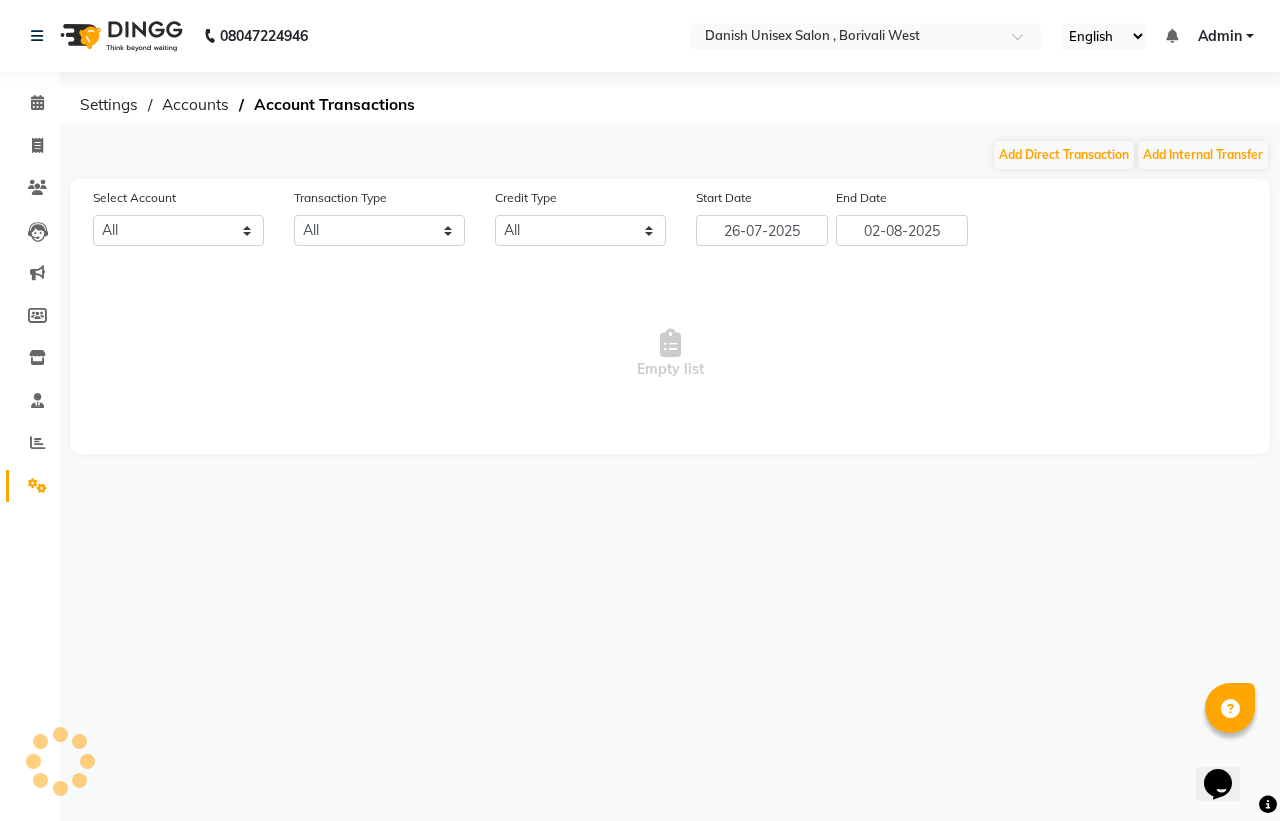 select on "5994" 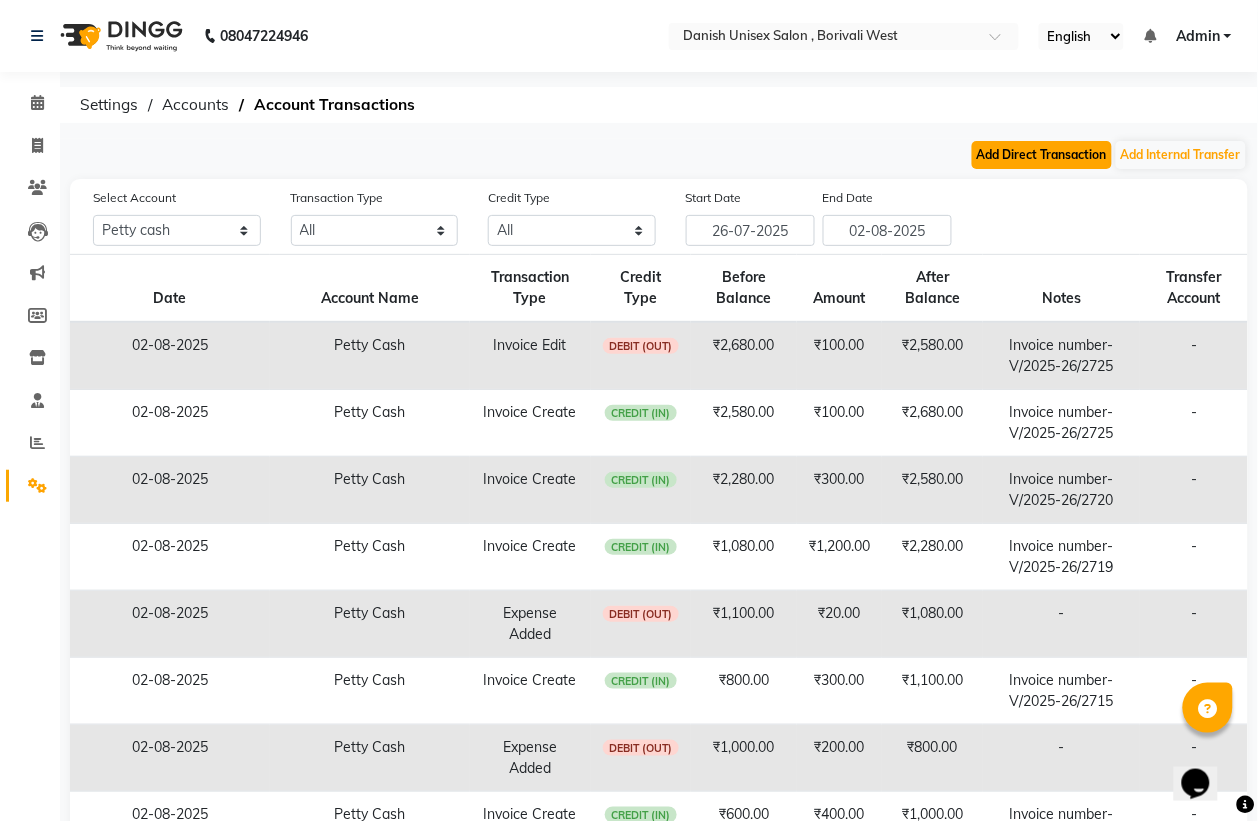 click on "Add Direct Transaction" 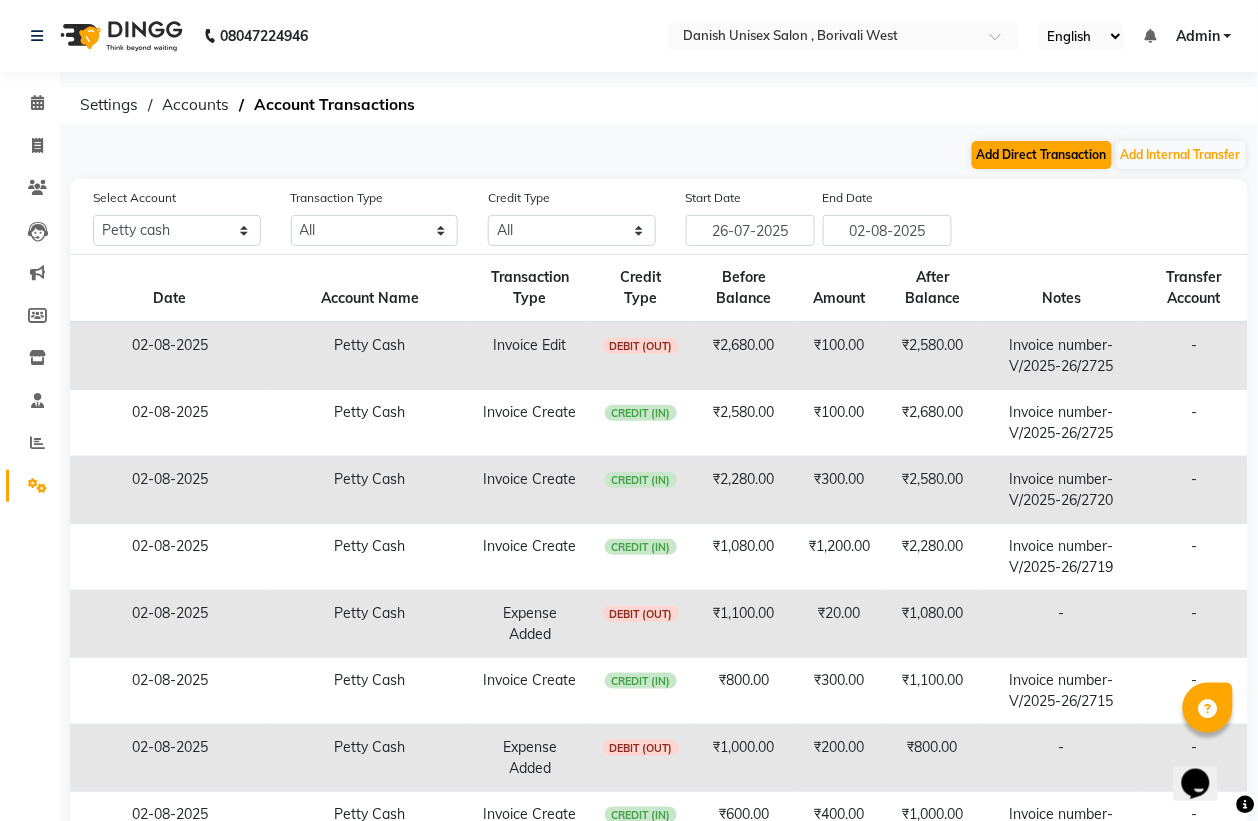 select on "direct" 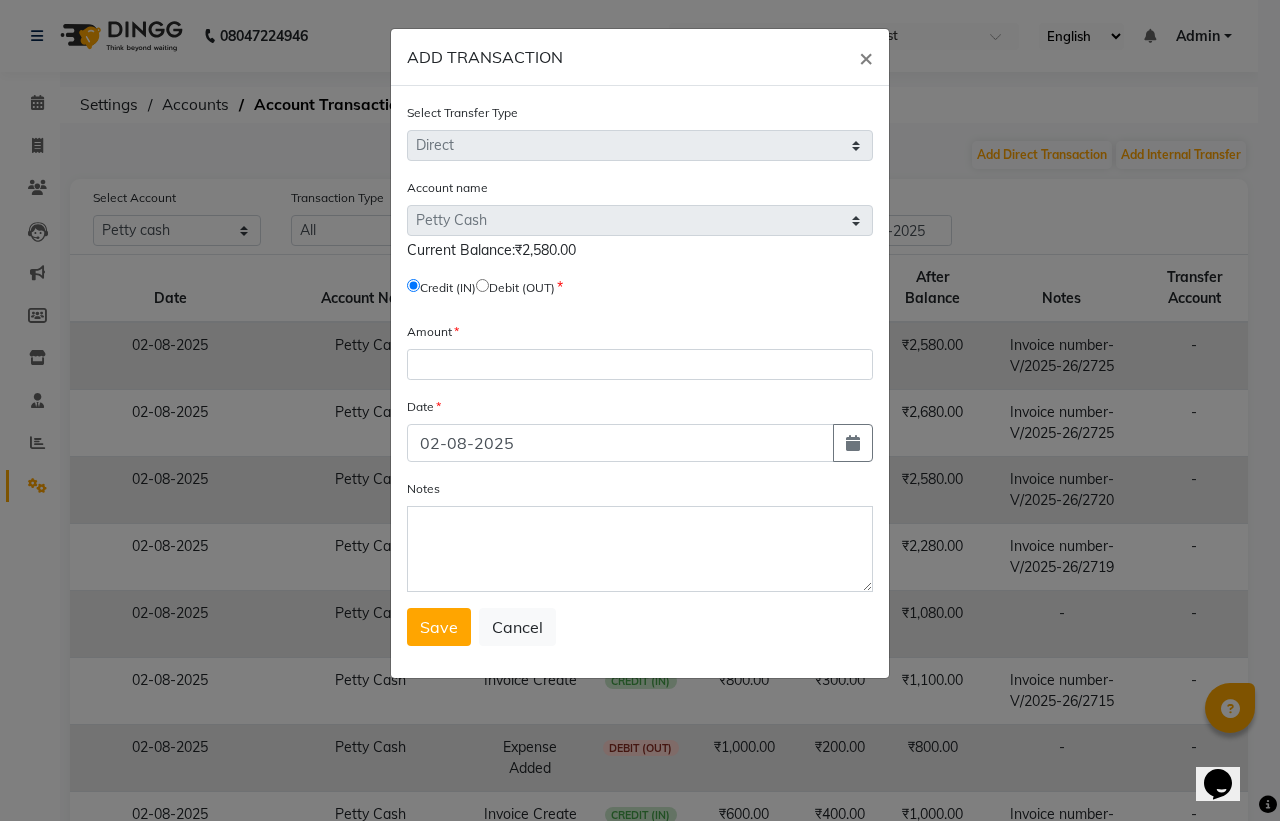 click 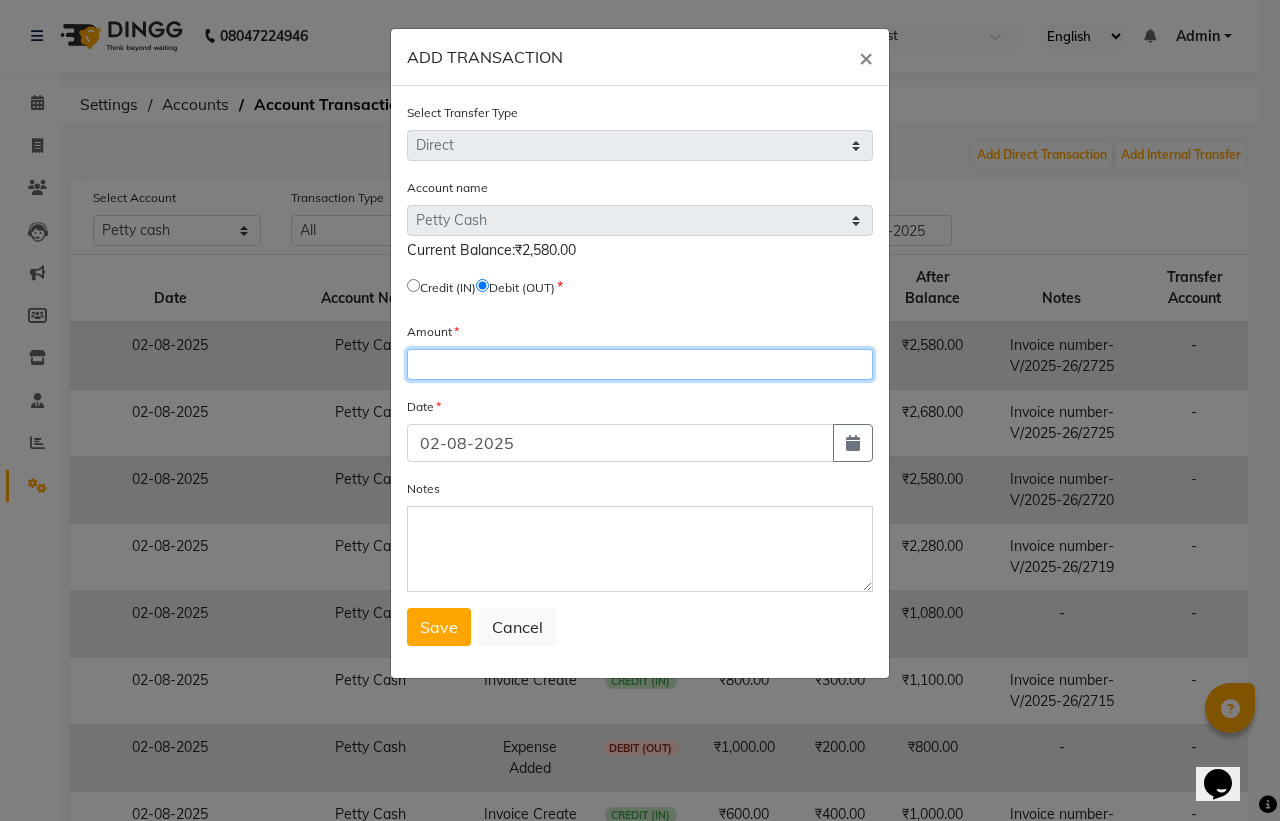 click 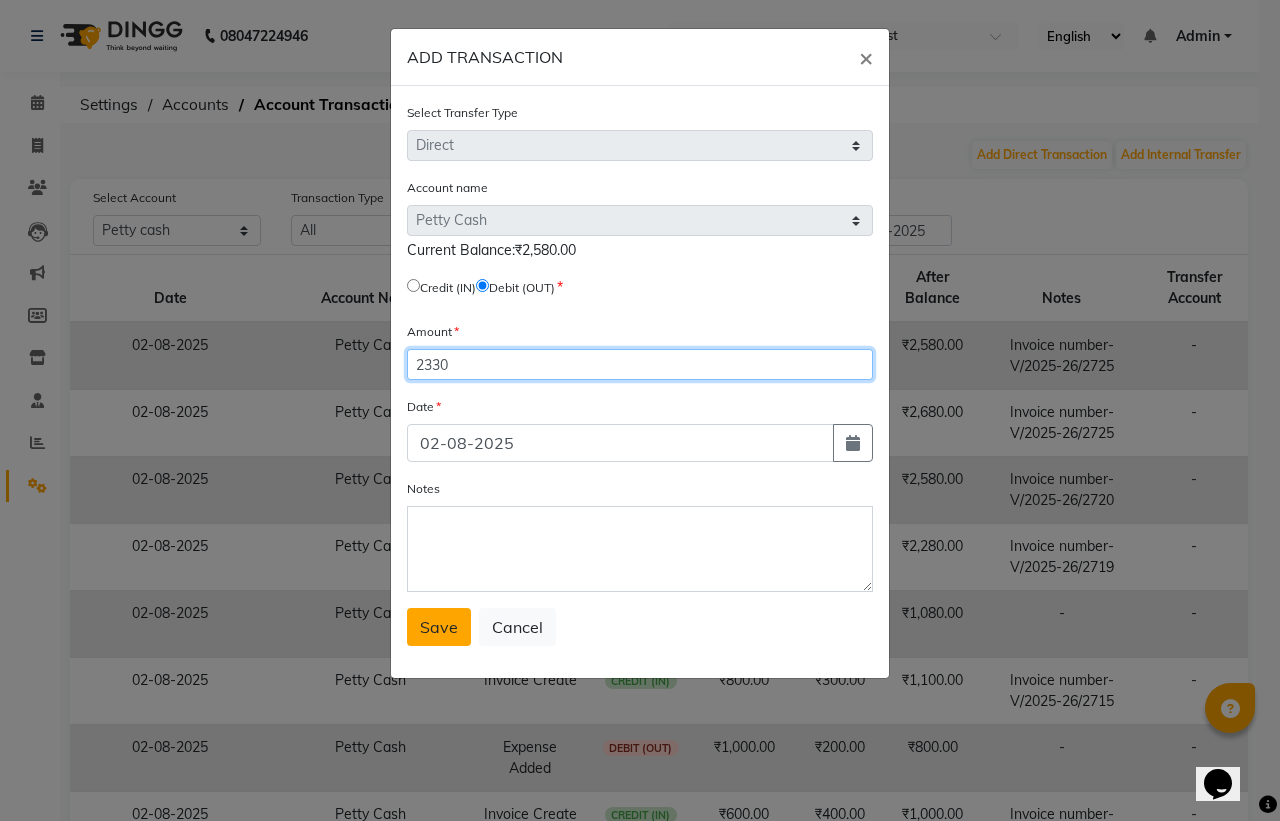 type on "2330" 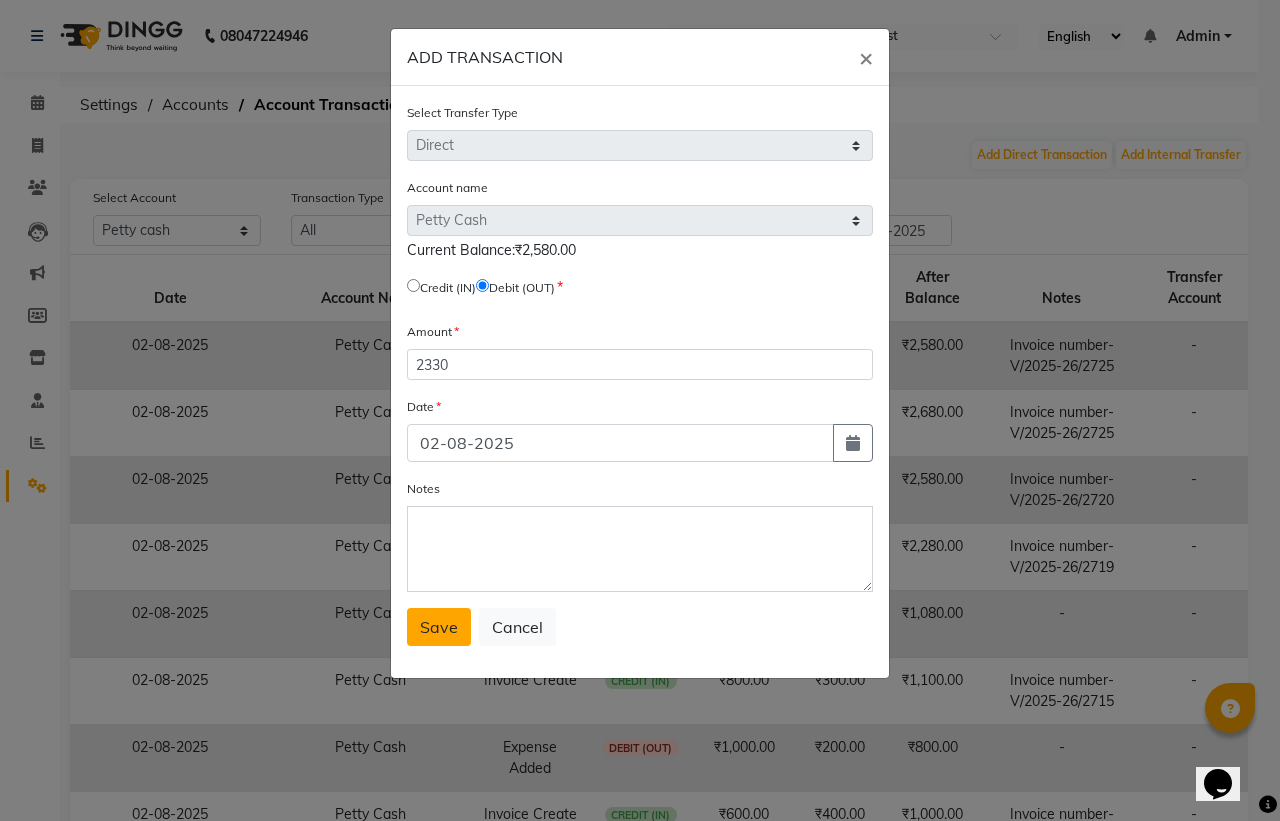 click on "Save" at bounding box center [439, 627] 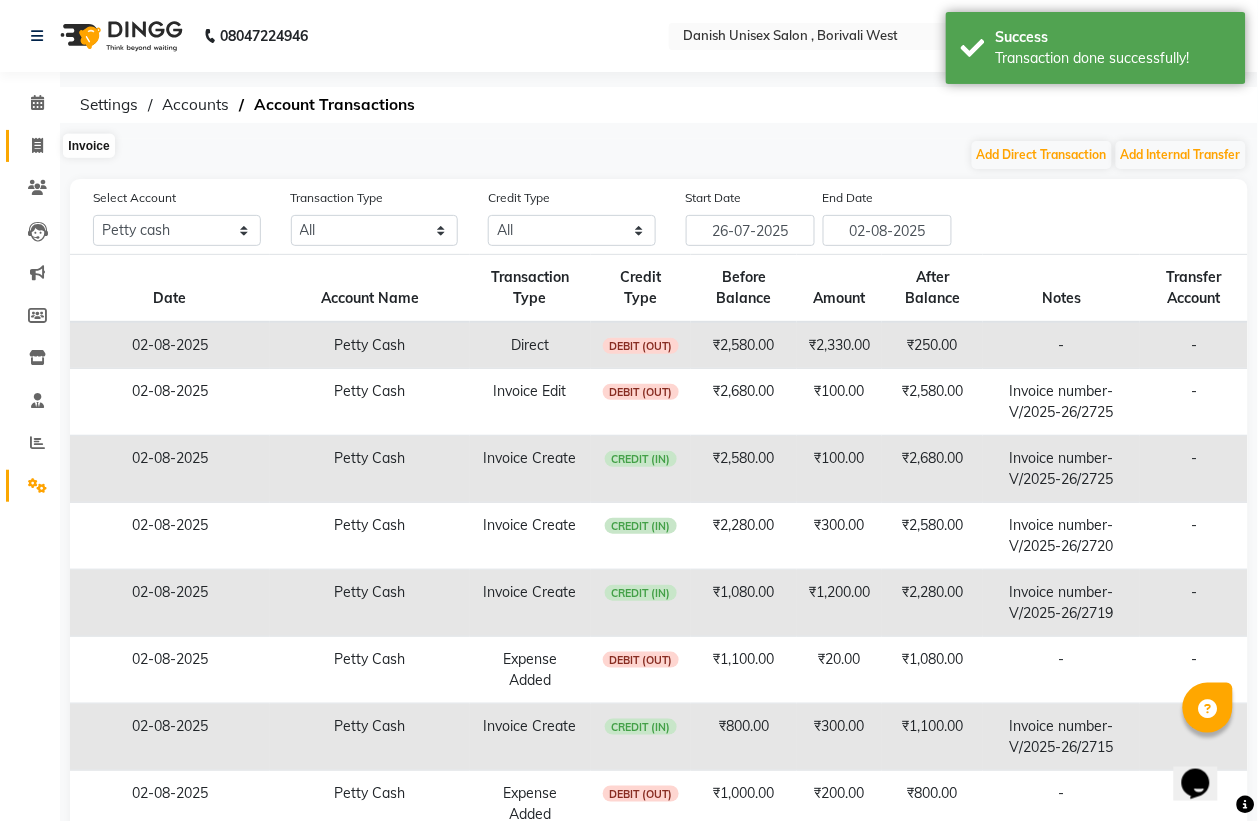 click 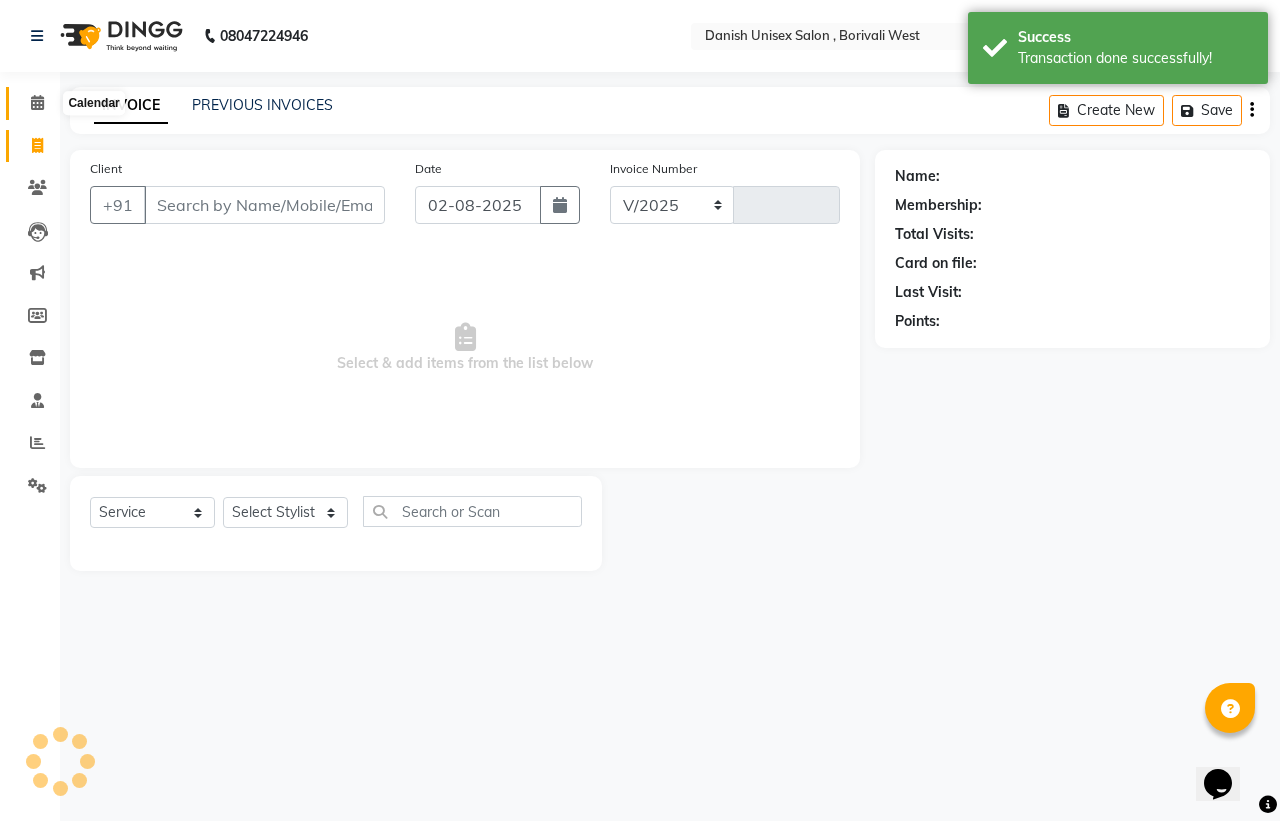 select on "6929" 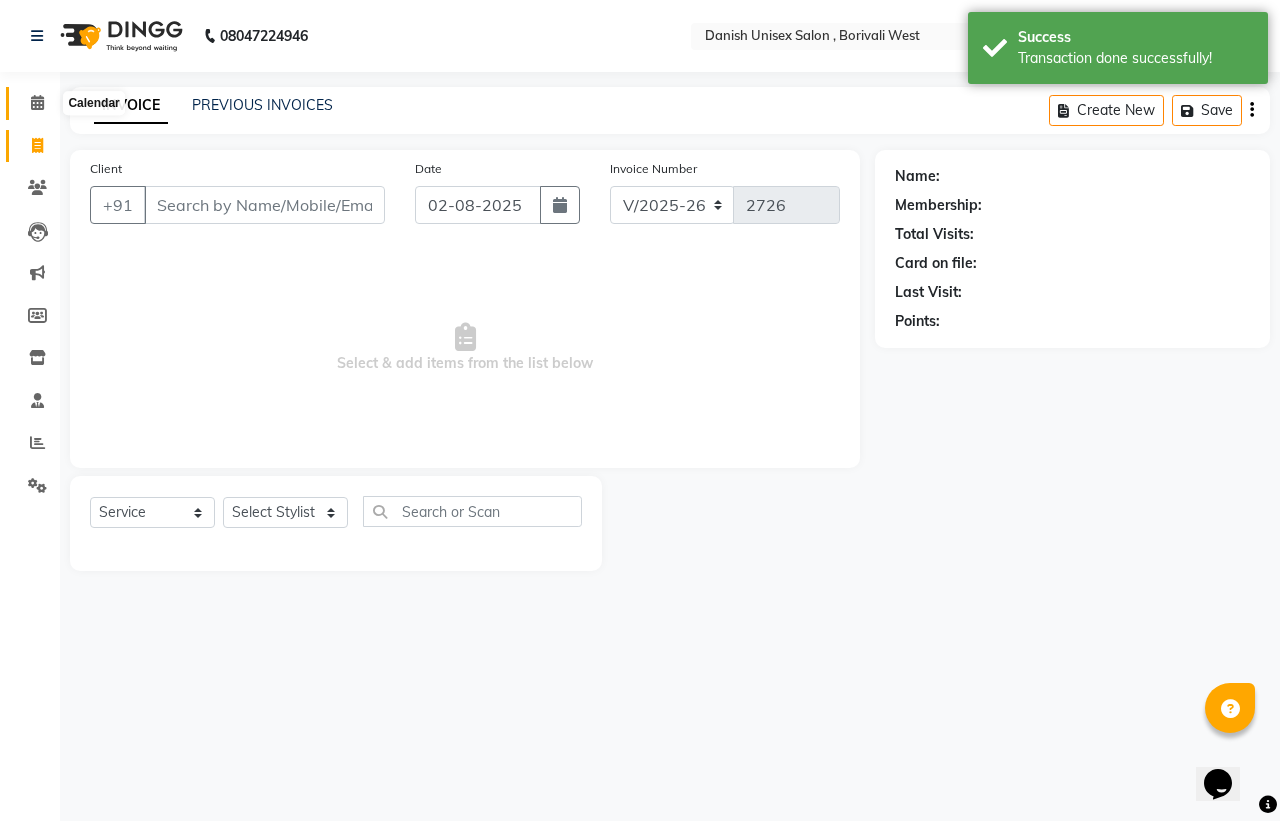 click 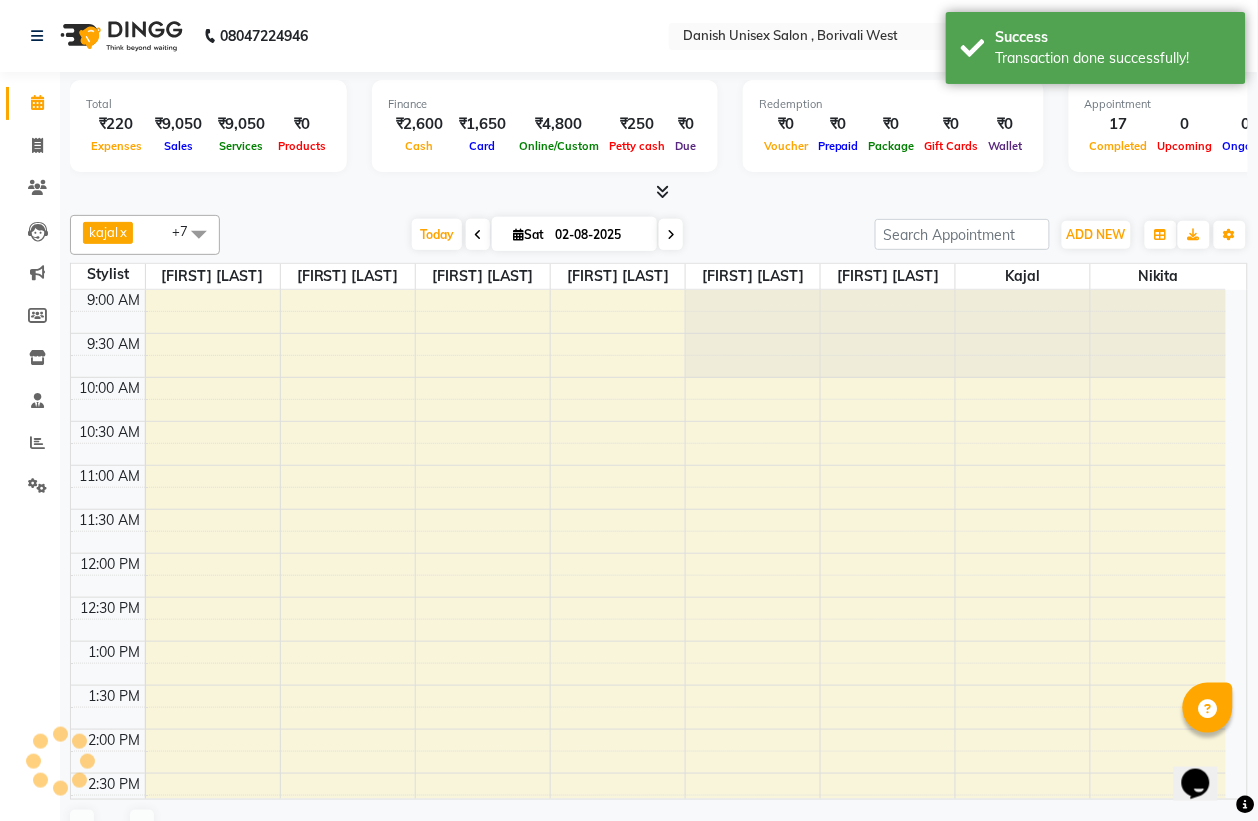 scroll, scrollTop: 0, scrollLeft: 0, axis: both 